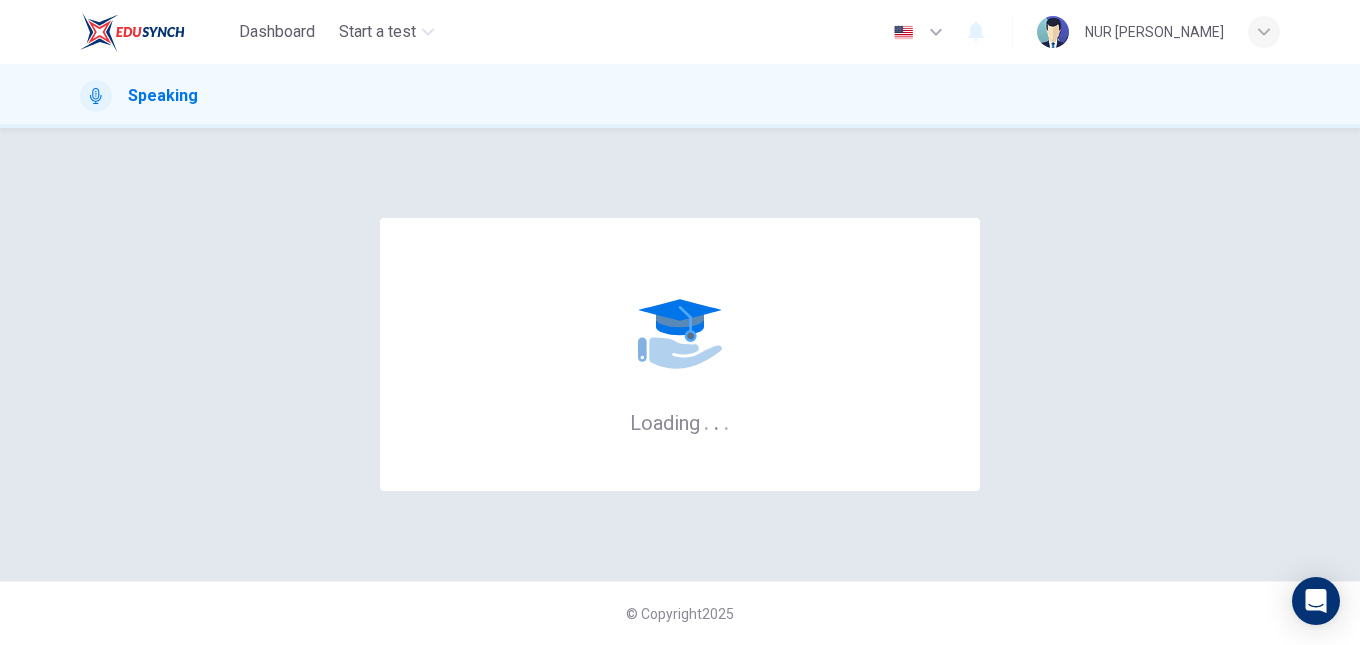 scroll, scrollTop: 0, scrollLeft: 0, axis: both 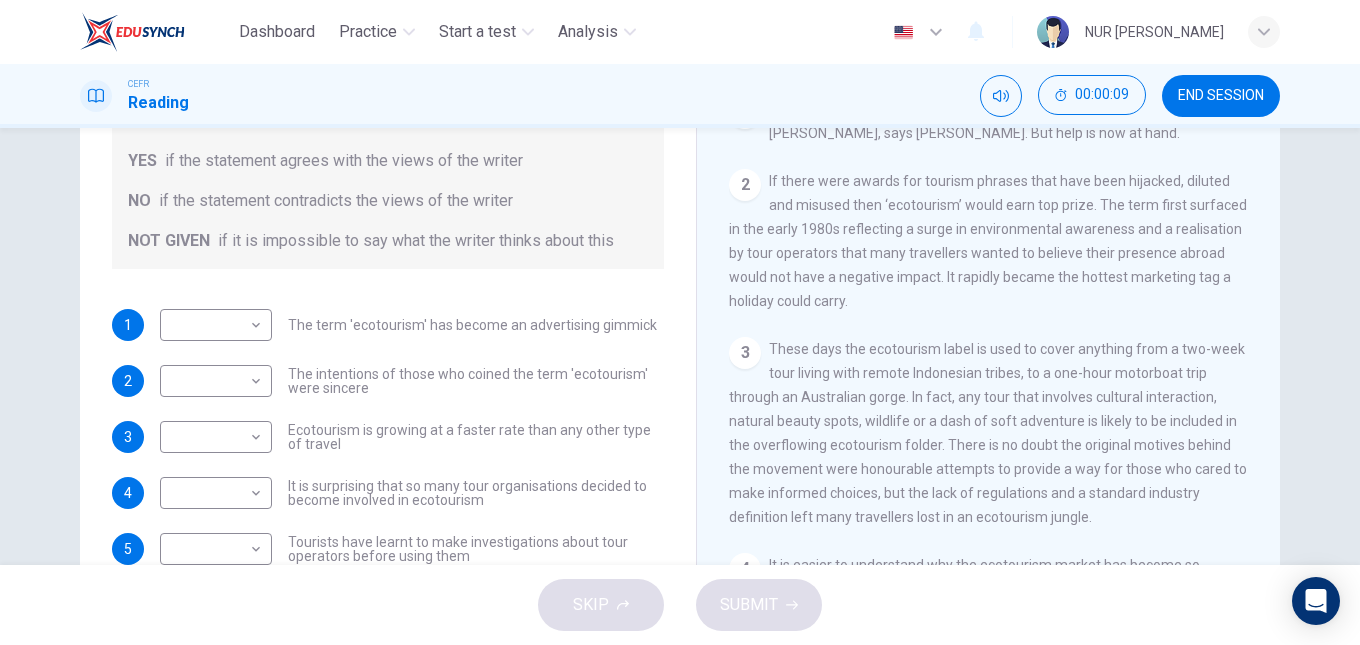 click on "The term 'ecotourism' has become an advertising gimmick" at bounding box center [472, 325] 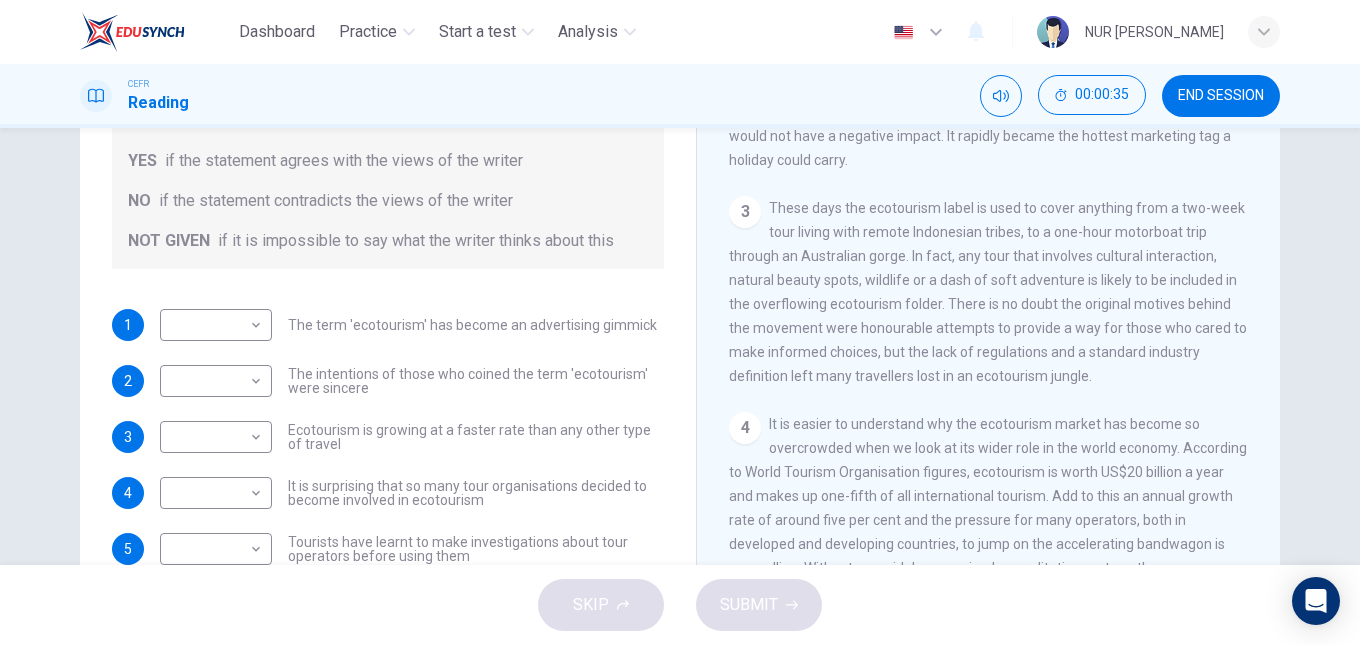 scroll, scrollTop: 521, scrollLeft: 0, axis: vertical 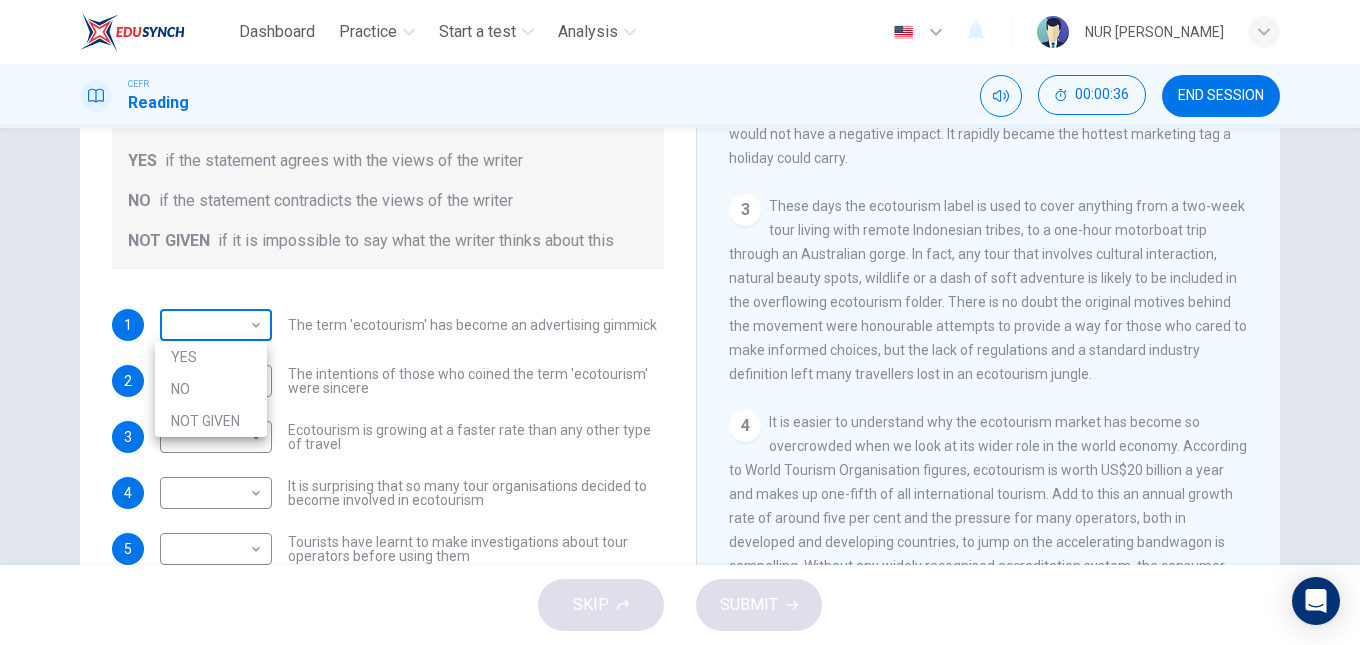 click on "Dashboard Practice Start a test Analysis English en ​ NUR AISYAH AMEERAH BINTI SHAMSUL BAHAROM CEFR Reading 00:00:36 END SESSION Questions 1 - 6 Do the following statements agree with the information given in the Reading Passage ?
In the boxes below write YES if the statement agrees with the views of the writer NO if the statement contradicts the views of the writer NOT GIVEN if it is impossible to say what the writer thinks about this 1 ​ ​ The term 'ecotourism' has become an advertising gimmick 2 ​ ​ The intentions of those who coined the term 'ecotourism' were sincere 3 ​ ​ Ecotourism is growing at a faster rate than any other type of travel 4 ​ ​ It is surprising that so many tour organisations decided to become involved in ecotourism 5 ​ ​ Tourists have learnt to make investigations about tour operators before using them 6 ​ ​ Tourists have had bad experiences on ecotour holidays It's Eco-logical CLICK TO ZOOM Click to Zoom 1 2 3 4 5 6 7 8 SKIP SUBMIT
Dashboard 2025 NO" at bounding box center [680, 322] 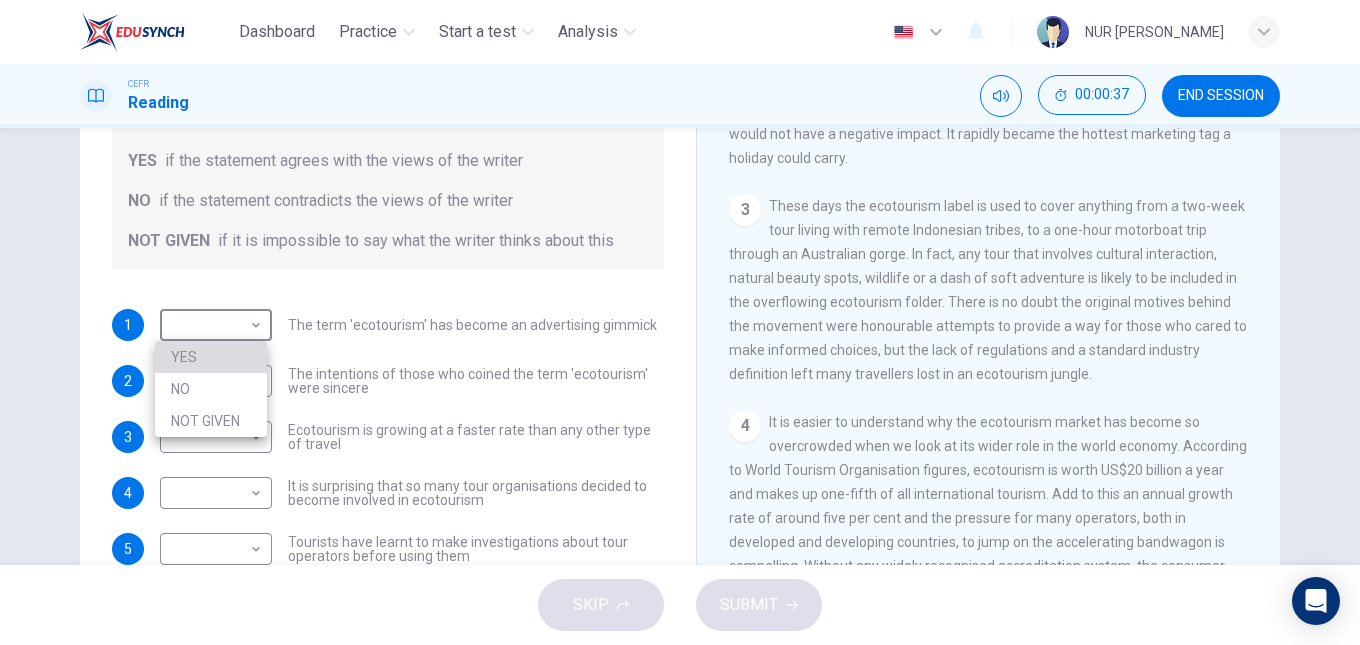 click on "YES" at bounding box center (211, 357) 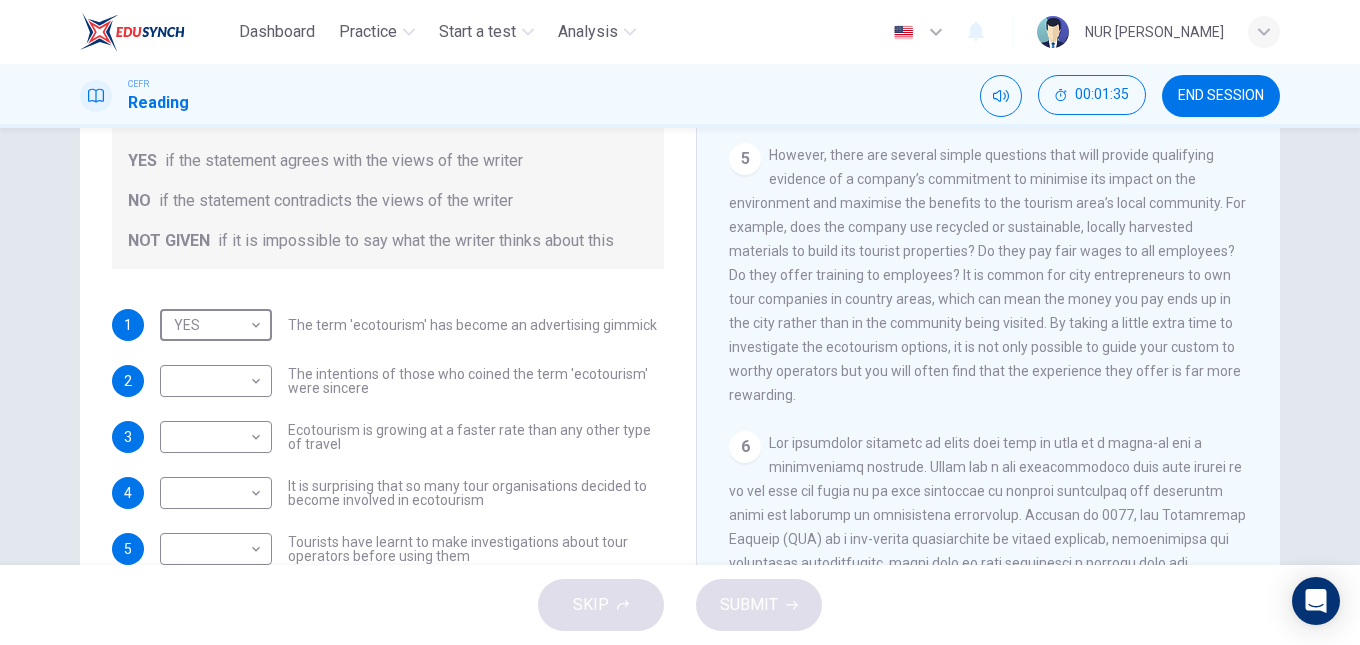 scroll, scrollTop: 1053, scrollLeft: 0, axis: vertical 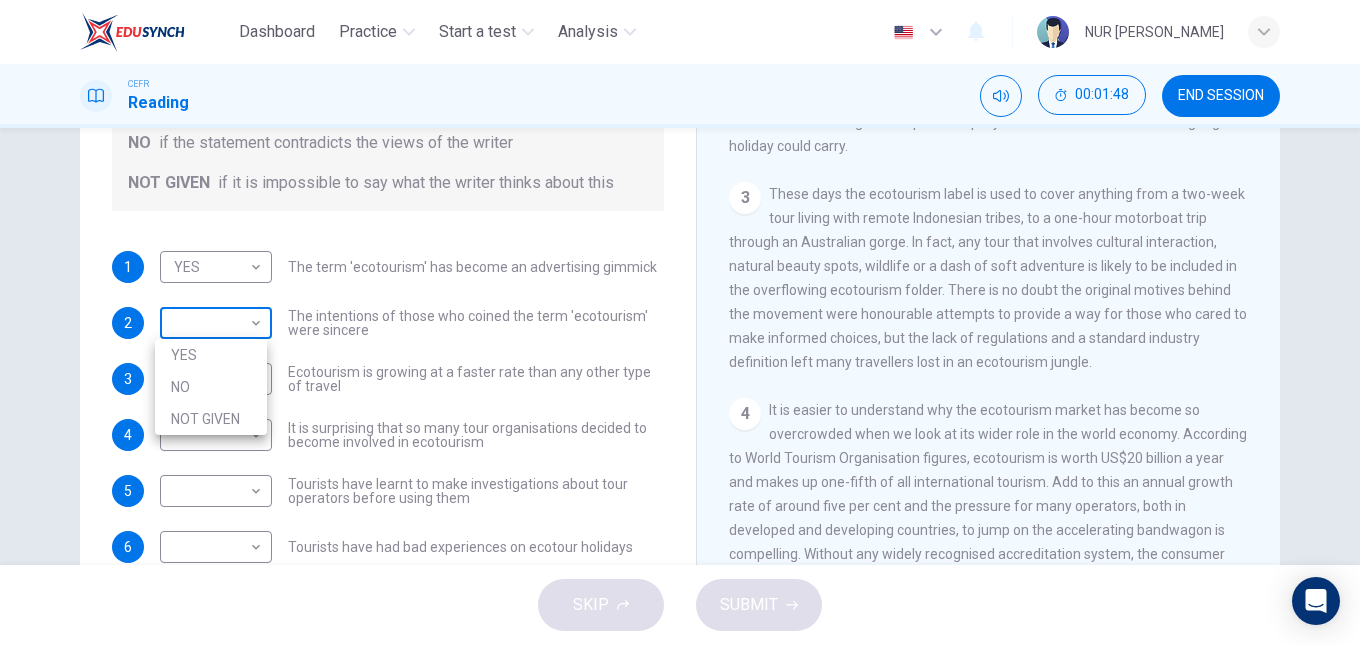 click on "Dashboard Practice Start a test Analysis English en ​ NUR AISYAH AMEERAH BINTI SHAMSUL BAHAROM CEFR Reading 00:01:48 END SESSION Questions 1 - 6 Do the following statements agree with the information given in the Reading Passage ?
In the boxes below write YES if the statement agrees with the views of the writer NO if the statement contradicts the views of the writer NOT GIVEN if it is impossible to say what the writer thinks about this 1 YES YES ​ The term 'ecotourism' has become an advertising gimmick 2 ​ ​ The intentions of those who coined the term 'ecotourism' were sincere 3 ​ ​ Ecotourism is growing at a faster rate than any other type of travel 4 ​ ​ It is surprising that so many tour organisations decided to become involved in ecotourism 5 ​ ​ Tourists have learnt to make investigations about tour operators before using them 6 ​ ​ Tourists have had bad experiences on ecotour holidays It's Eco-logical CLICK TO ZOOM Click to Zoom 1 2 3 4 5 6 7 8 SKIP SUBMIT
Dashboard YES" at bounding box center [680, 322] 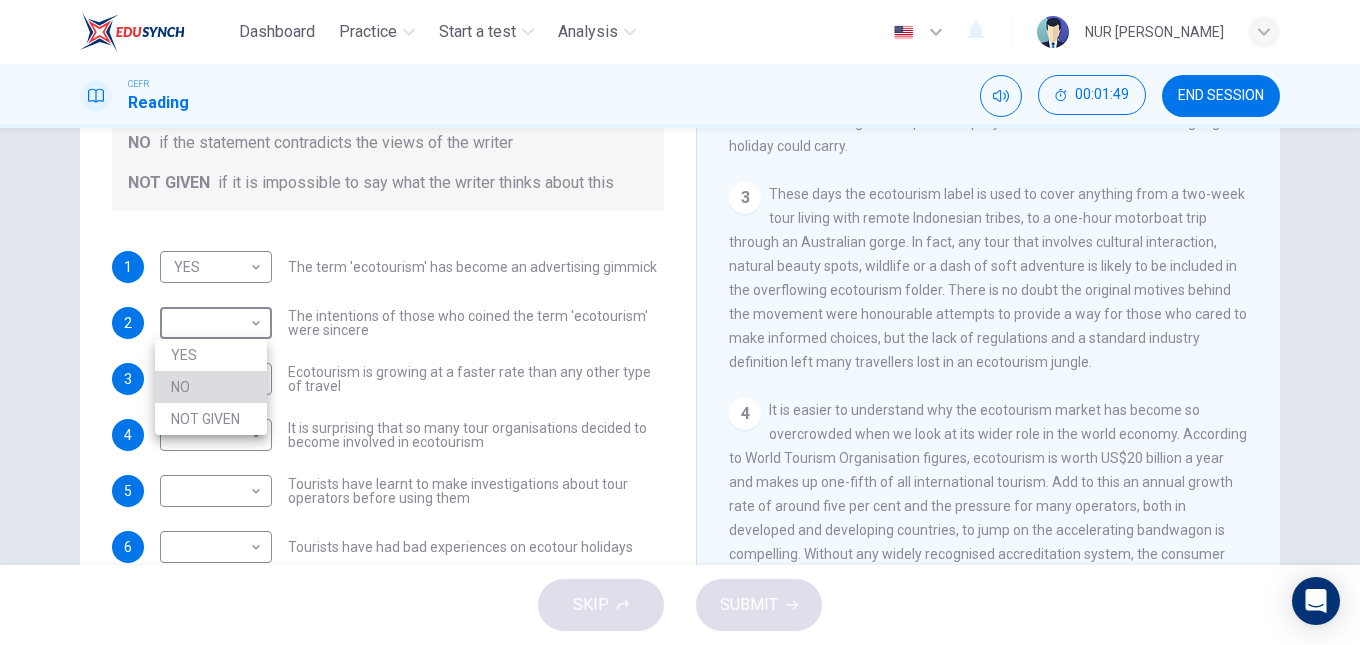 click on "NO" at bounding box center (211, 387) 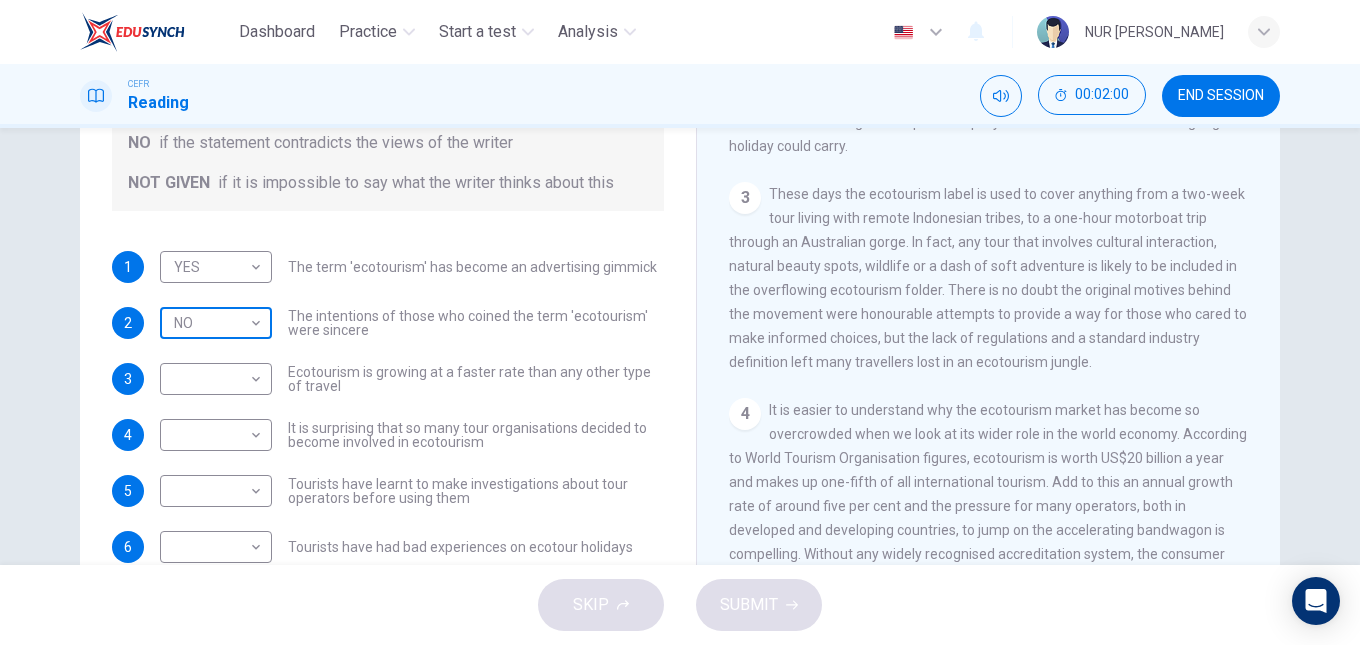 click on "Dashboard Practice Start a test Analysis English en ​ NUR AISYAH AMEERAH BINTI SHAMSUL BAHAROM CEFR Reading 00:02:00 END SESSION Questions 1 - 6 Do the following statements agree with the information given in the Reading Passage ?
In the boxes below write YES if the statement agrees with the views of the writer NO if the statement contradicts the views of the writer NOT GIVEN if it is impossible to say what the writer thinks about this 1 YES YES ​ The term 'ecotourism' has become an advertising gimmick 2 NO NO ​ The intentions of those who coined the term 'ecotourism' were sincere 3 ​ ​ Ecotourism is growing at a faster rate than any other type of travel 4 ​ ​ It is surprising that so many tour organisations decided to become involved in ecotourism 5 ​ ​ Tourists have learnt to make investigations about tour operators before using them 6 ​ ​ Tourists have had bad experiences on ecotour holidays It's Eco-logical CLICK TO ZOOM Click to Zoom 1 2 3 4 5 6 7 8 SKIP SUBMIT
Dashboard" at bounding box center (680, 322) 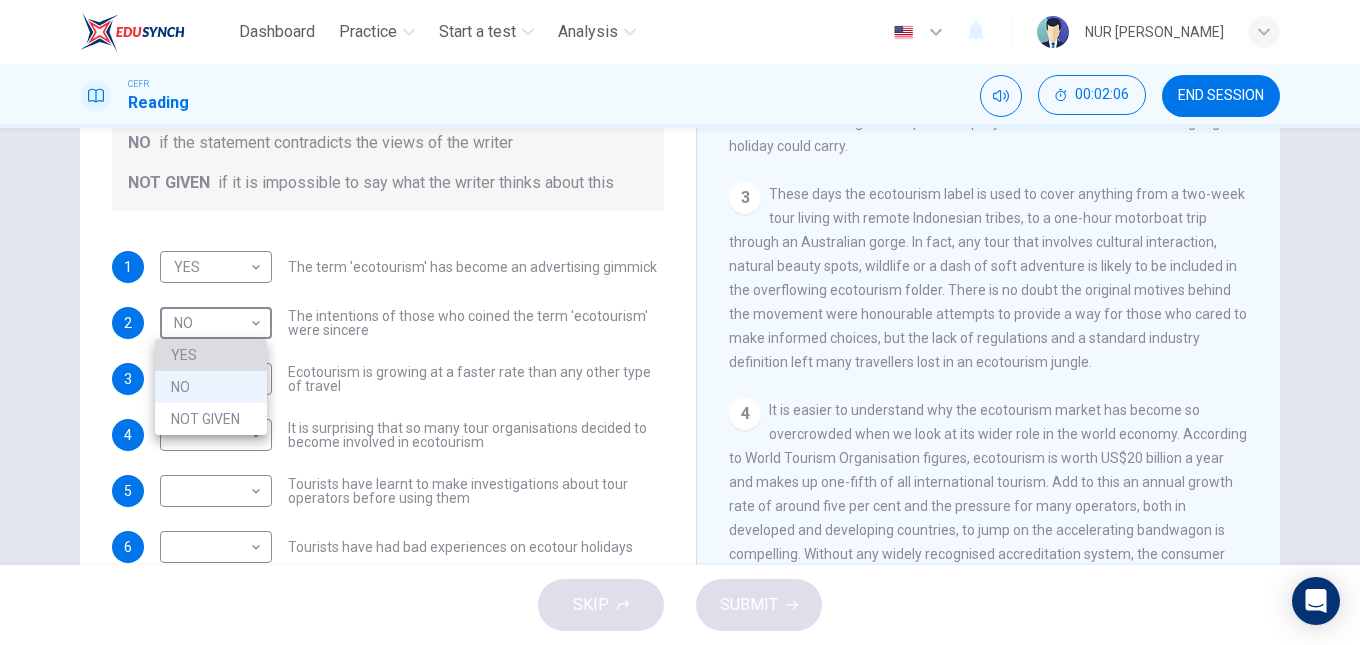 click on "YES" at bounding box center (211, 355) 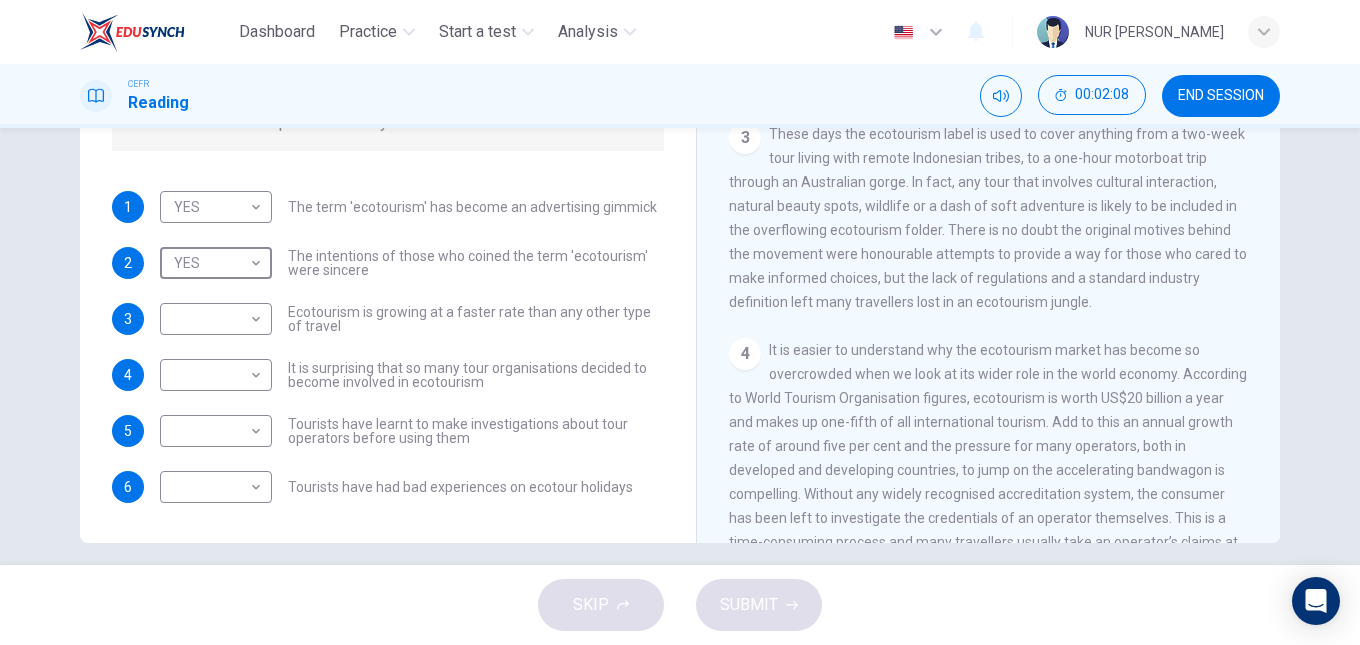 scroll, scrollTop: 321, scrollLeft: 0, axis: vertical 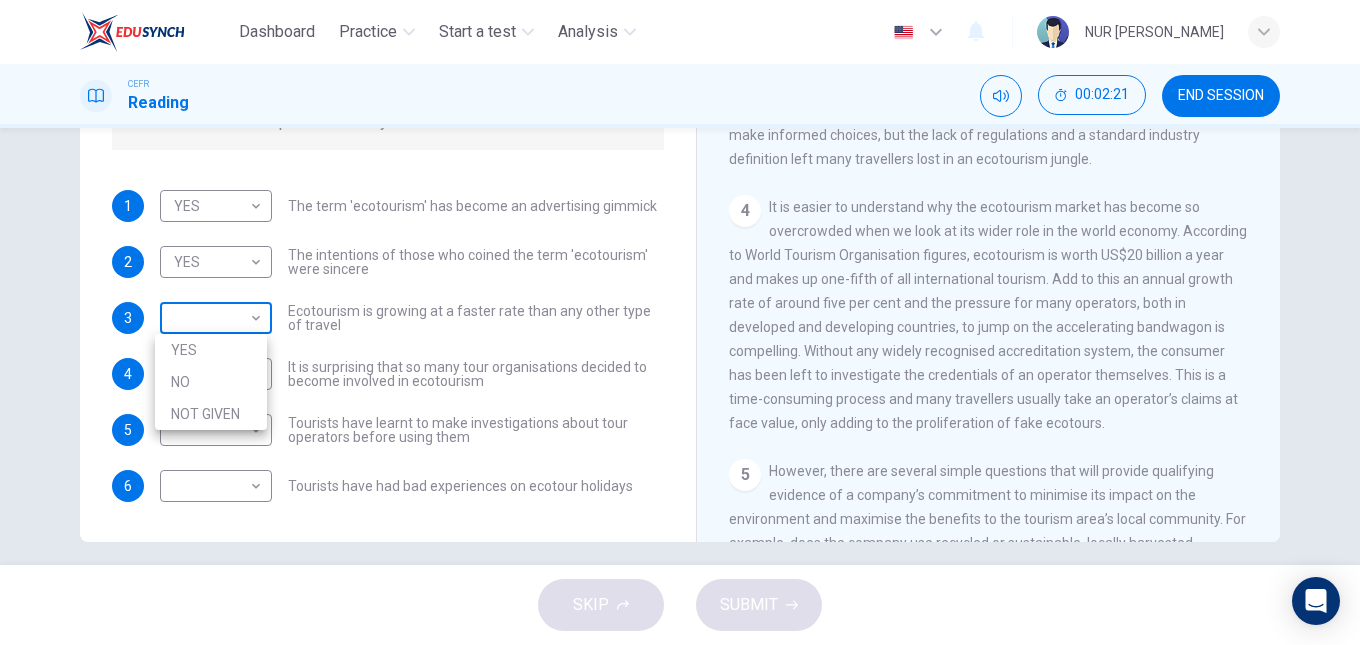 click on "Dashboard Practice Start a test Analysis English en ​ NUR AISYAH AMEERAH BINTI SHAMSUL BAHAROM CEFR Reading 00:02:21 END SESSION Questions 1 - 6 Do the following statements agree with the information given in the Reading Passage ?
In the boxes below write YES if the statement agrees with the views of the writer NO if the statement contradicts the views of the writer NOT GIVEN if it is impossible to say what the writer thinks about this 1 YES YES ​ The term 'ecotourism' has become an advertising gimmick 2 YES YES ​ The intentions of those who coined the term 'ecotourism' were sincere 3 ​ ​ Ecotourism is growing at a faster rate than any other type of travel 4 ​ ​ It is surprising that so many tour organisations decided to become involved in ecotourism 5 ​ ​ Tourists have learnt to make investigations about tour operators before using them 6 ​ ​ Tourists have had bad experiences on ecotour holidays It's Eco-logical CLICK TO ZOOM Click to Zoom 1 2 3 4 5 6 7 8 SKIP SUBMIT
Dashboard" at bounding box center (680, 322) 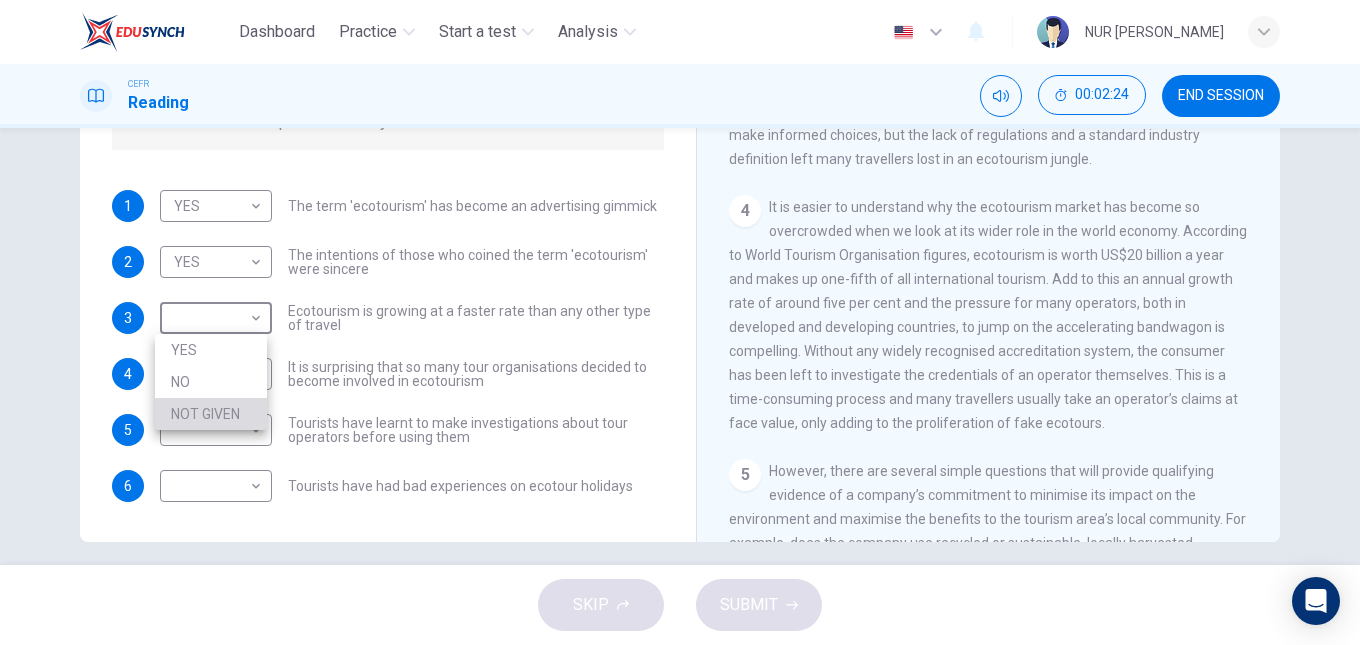 click on "NOT GIVEN" at bounding box center (211, 414) 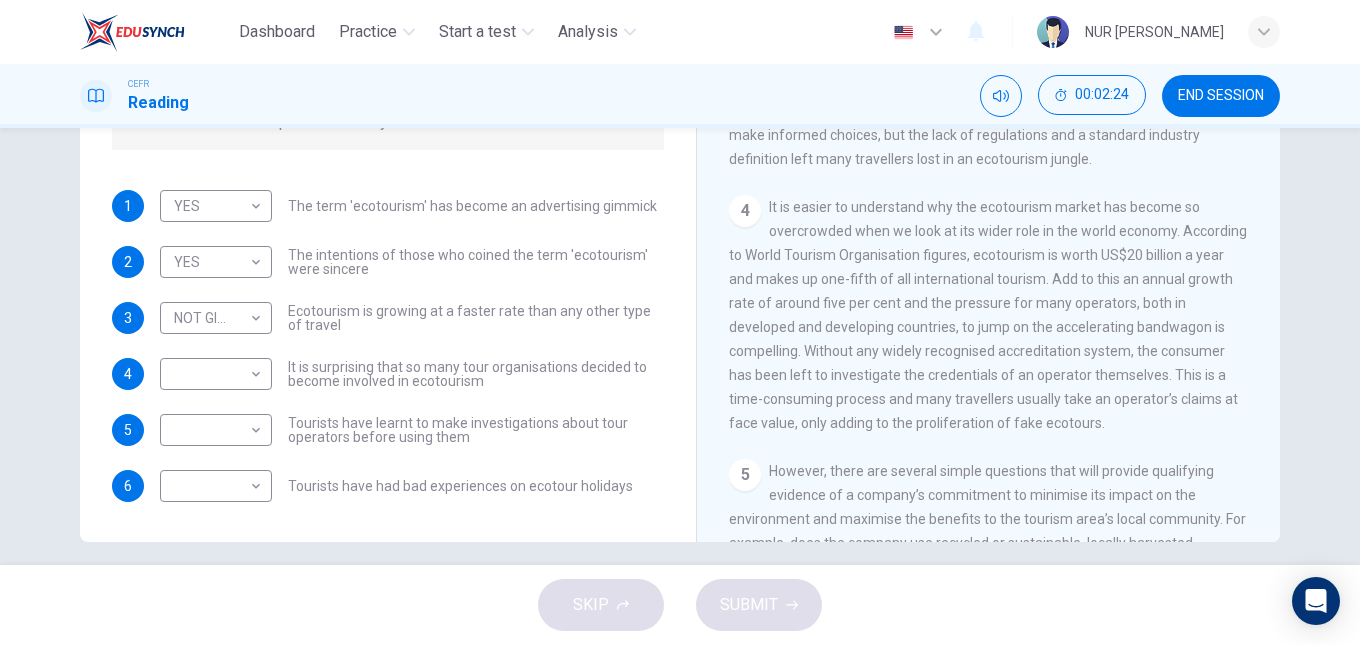 click on "NOT GIVEN" at bounding box center [211, 379] 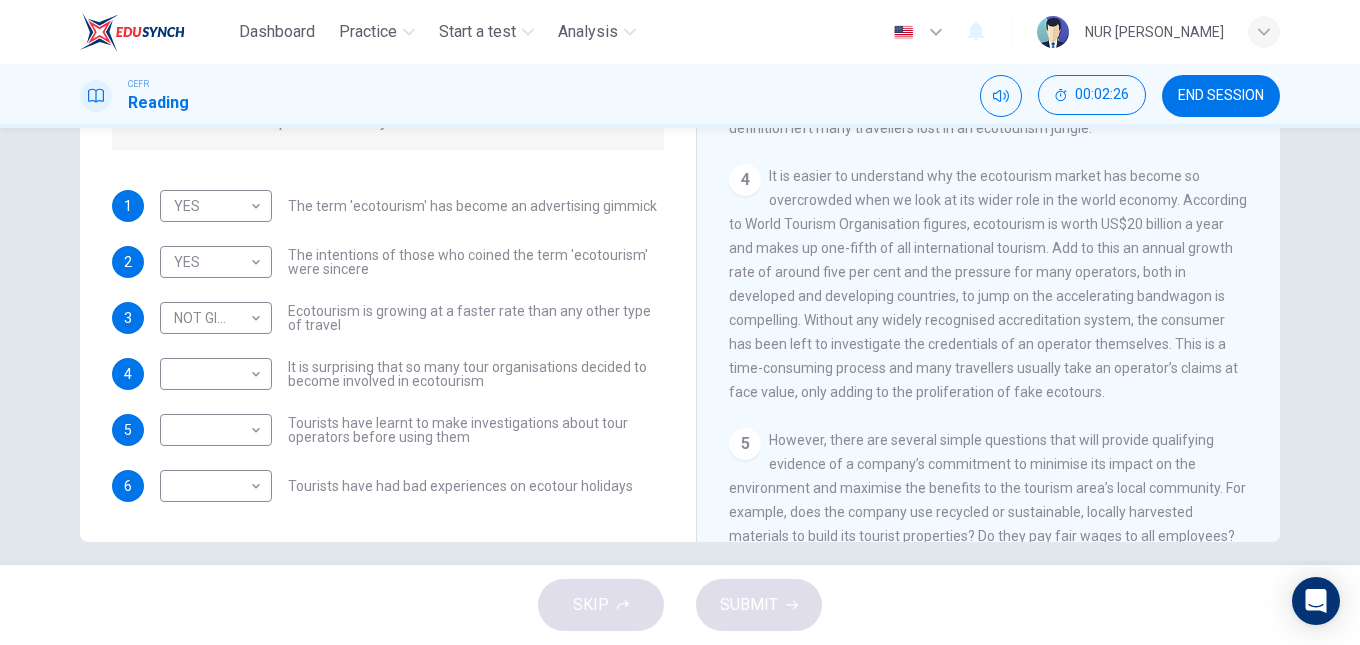 scroll, scrollTop: 650, scrollLeft: 0, axis: vertical 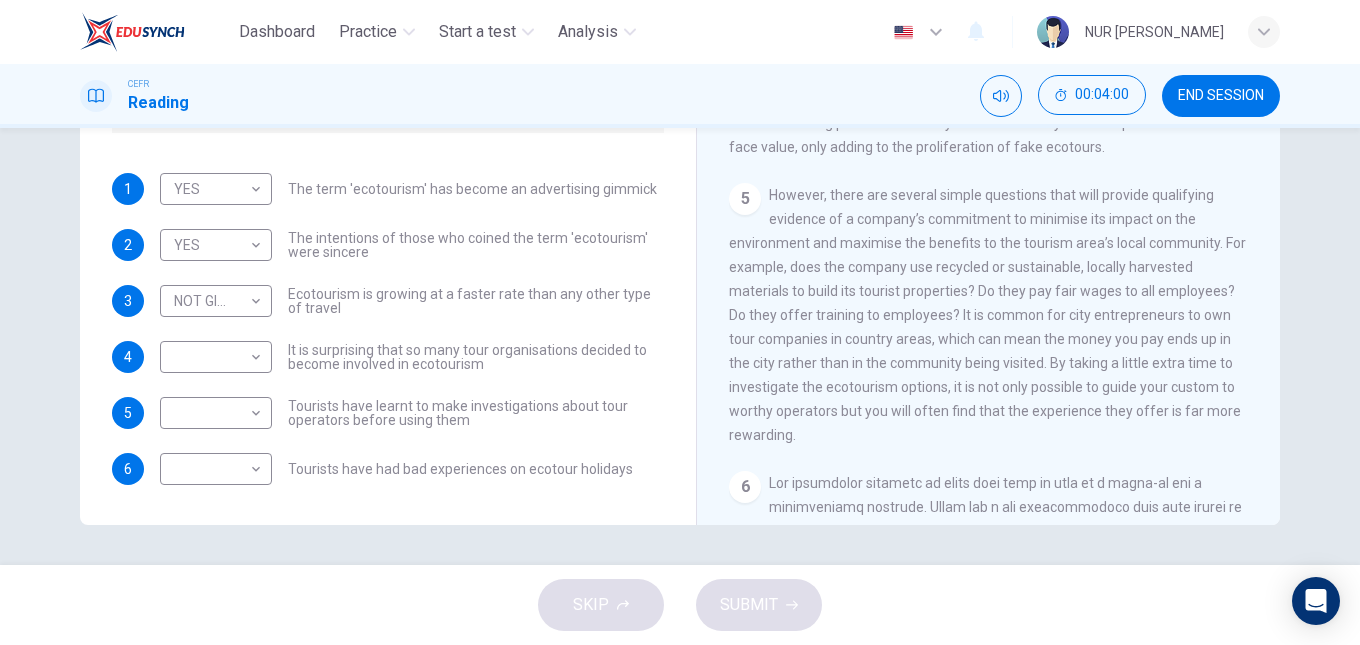 click on "6" at bounding box center [128, 469] 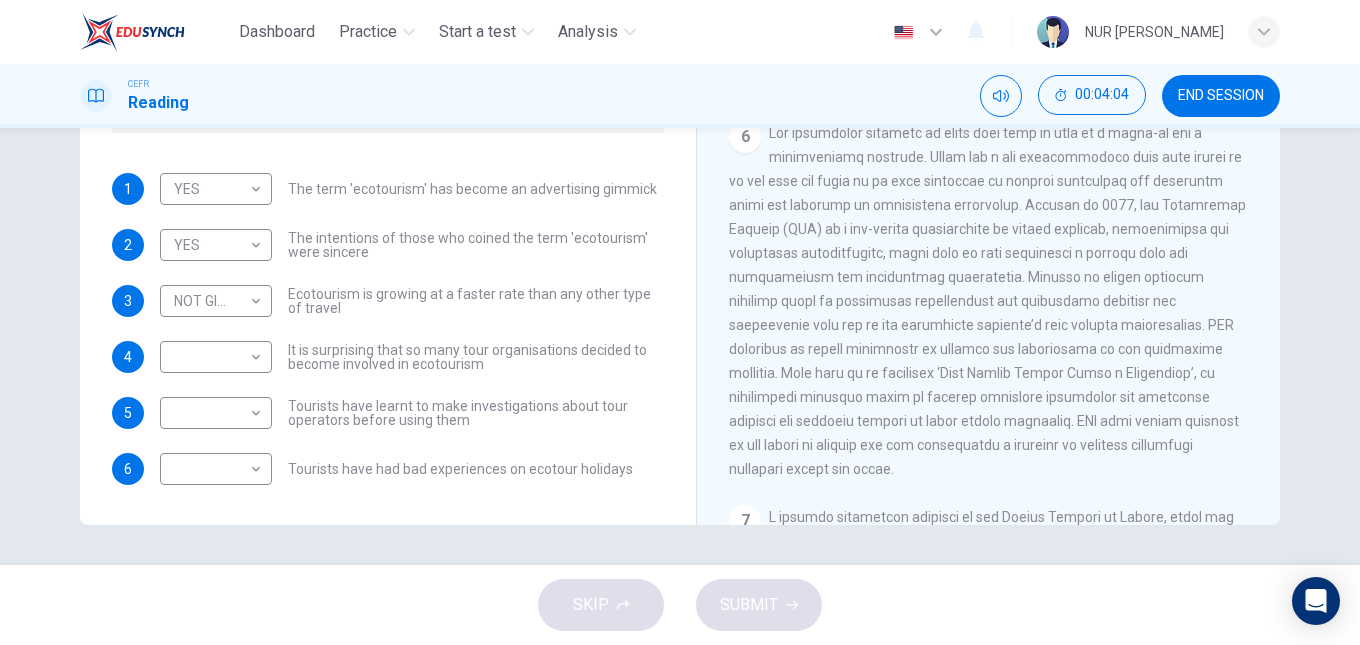 scroll, scrollTop: 1228, scrollLeft: 0, axis: vertical 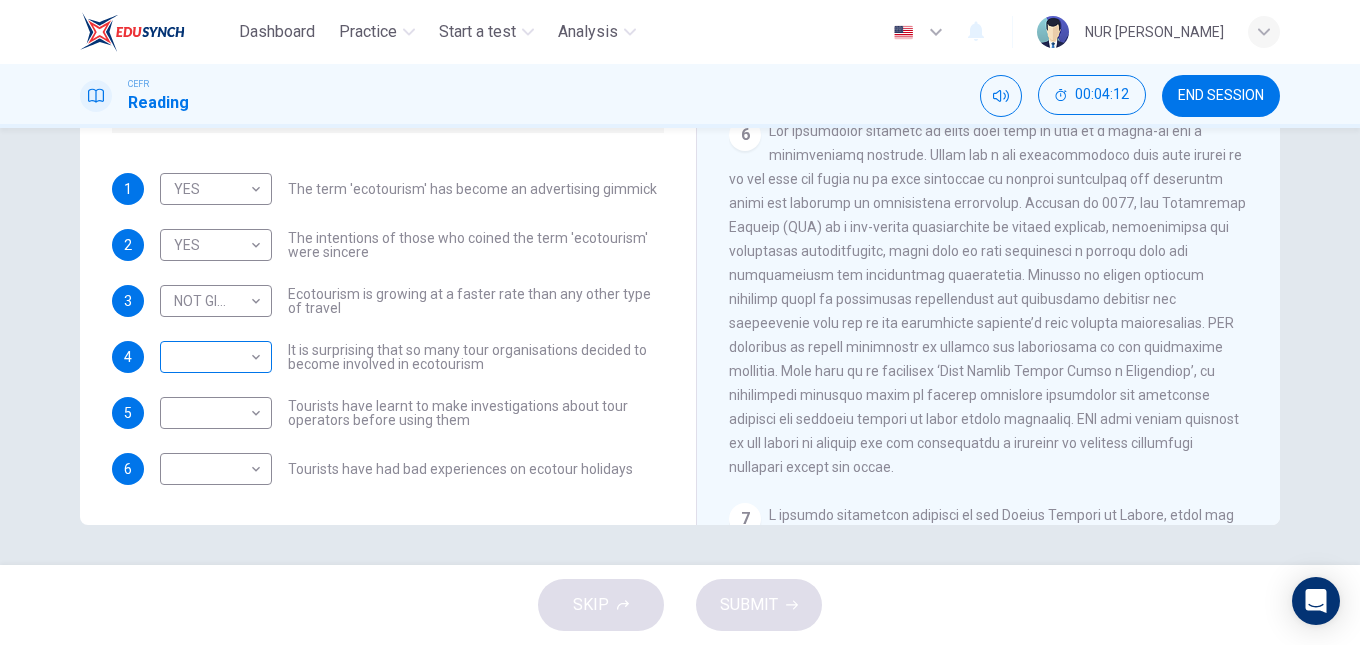 click on "Dashboard Practice Start a test Analysis English en ​ NUR AISYAH AMEERAH BINTI SHAMSUL BAHAROM CEFR Reading 00:04:12 END SESSION Questions 1 - 6 Do the following statements agree with the information given in the Reading Passage ?
In the boxes below write YES if the statement agrees with the views of the writer NO if the statement contradicts the views of the writer NOT GIVEN if it is impossible to say what the writer thinks about this 1 YES YES ​ The term 'ecotourism' has become an advertising gimmick 2 YES YES ​ The intentions of those who coined the term 'ecotourism' were sincere 3 NOT GIVEN NOT GIVEN ​ Ecotourism is growing at a faster rate than any other type of travel 4 ​ ​ It is surprising that so many tour organisations decided to become involved in ecotourism 5 ​ ​ Tourists have learnt to make investigations about tour operators before using them 6 ​ ​ Tourists have had bad experiences on ecotour holidays It's Eco-logical CLICK TO ZOOM Click to Zoom 1 2 3 4 5 6 7 8 SKIP SUBMIT" at bounding box center [680, 322] 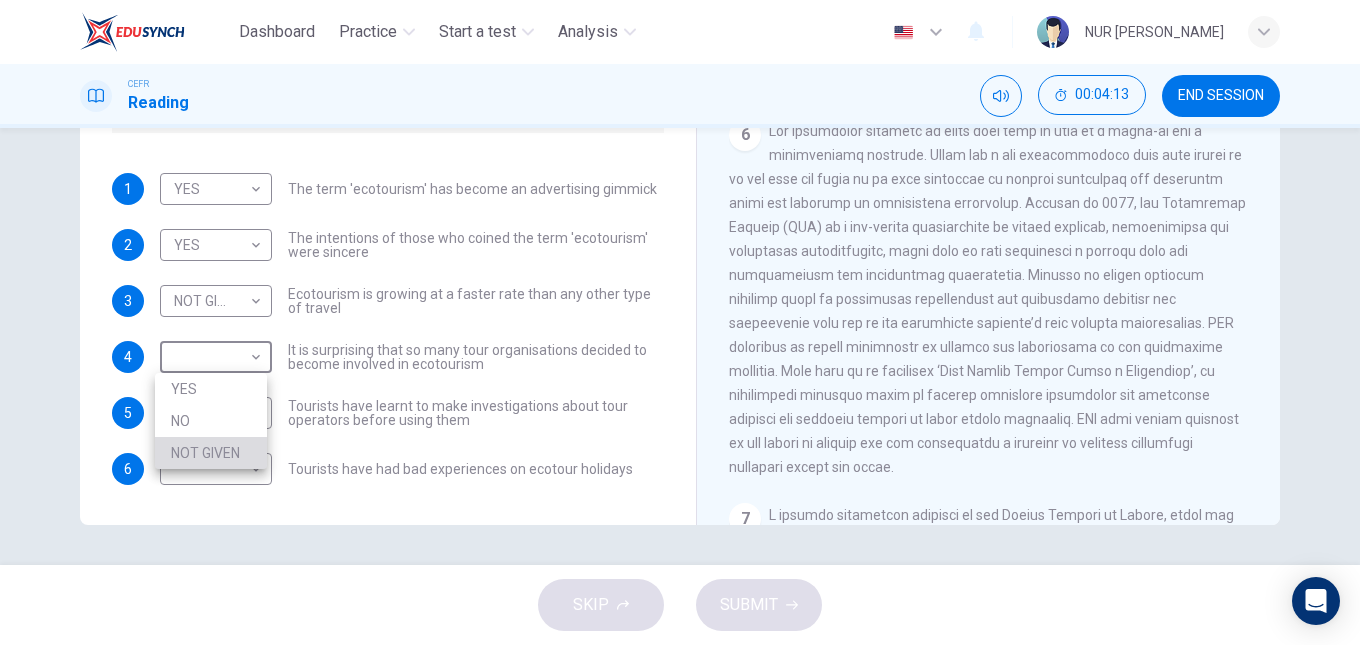 click on "NOT GIVEN" at bounding box center [211, 453] 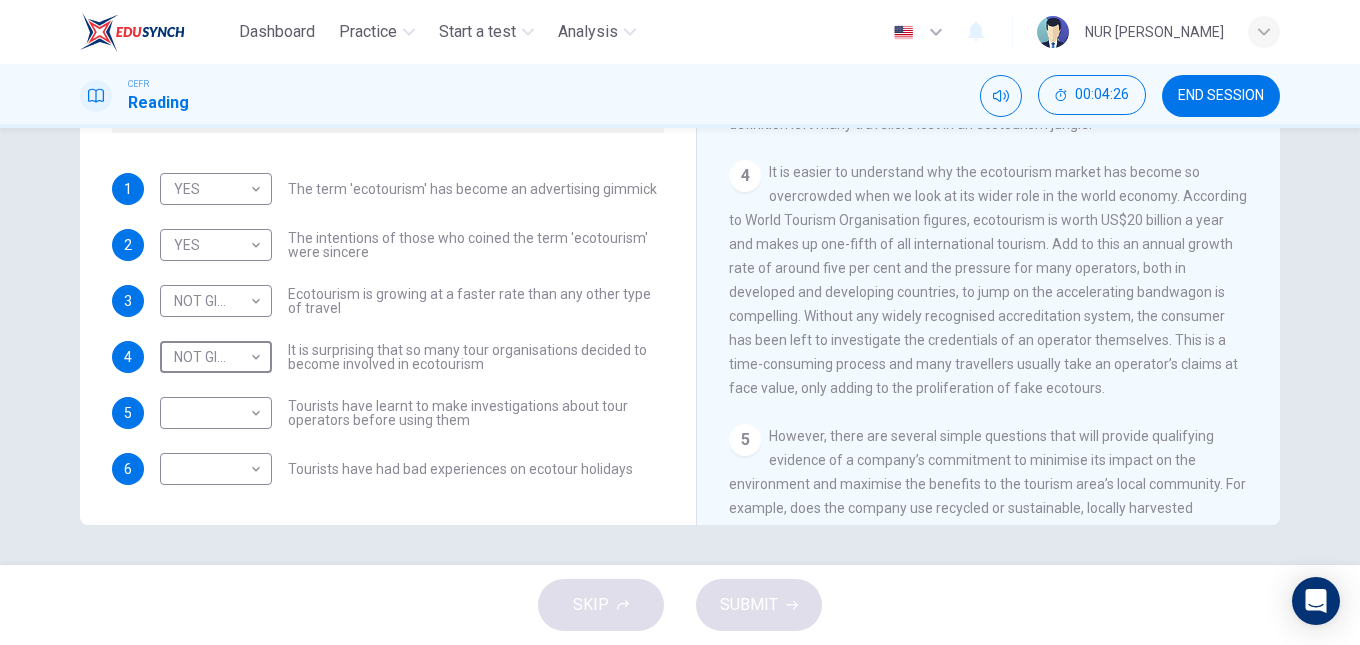 scroll, scrollTop: 640, scrollLeft: 0, axis: vertical 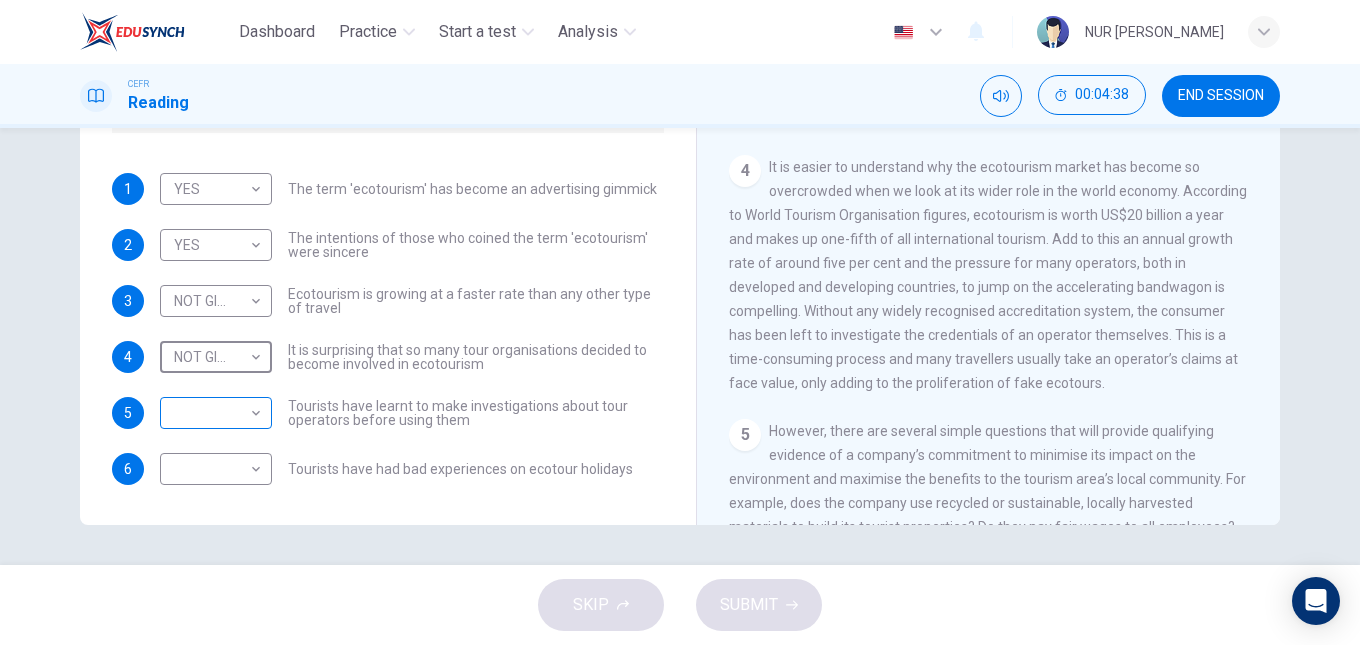 click on "Dashboard Practice Start a test Analysis English en ​ NUR AISYAH AMEERAH BINTI SHAMSUL BAHAROM CEFR Reading 00:04:38 END SESSION Questions 1 - 6 Do the following statements agree with the information given in the Reading Passage ?
In the boxes below write YES if the statement agrees with the views of the writer NO if the statement contradicts the views of the writer NOT GIVEN if it is impossible to say what the writer thinks about this 1 YES YES ​ The term 'ecotourism' has become an advertising gimmick 2 YES YES ​ The intentions of those who coined the term 'ecotourism' were sincere 3 NOT GIVEN NOT GIVEN ​ Ecotourism is growing at a faster rate than any other type of travel 4 NOT GIVEN NOT GIVEN ​ It is surprising that so many tour organisations decided to become involved in ecotourism 5 ​ ​ Tourists have learnt to make investigations about tour operators before using them 6 ​ ​ Tourists have had bad experiences on ecotour holidays It's Eco-logical CLICK TO ZOOM Click to Zoom 1 2 3 4 5 6 7" at bounding box center (680, 322) 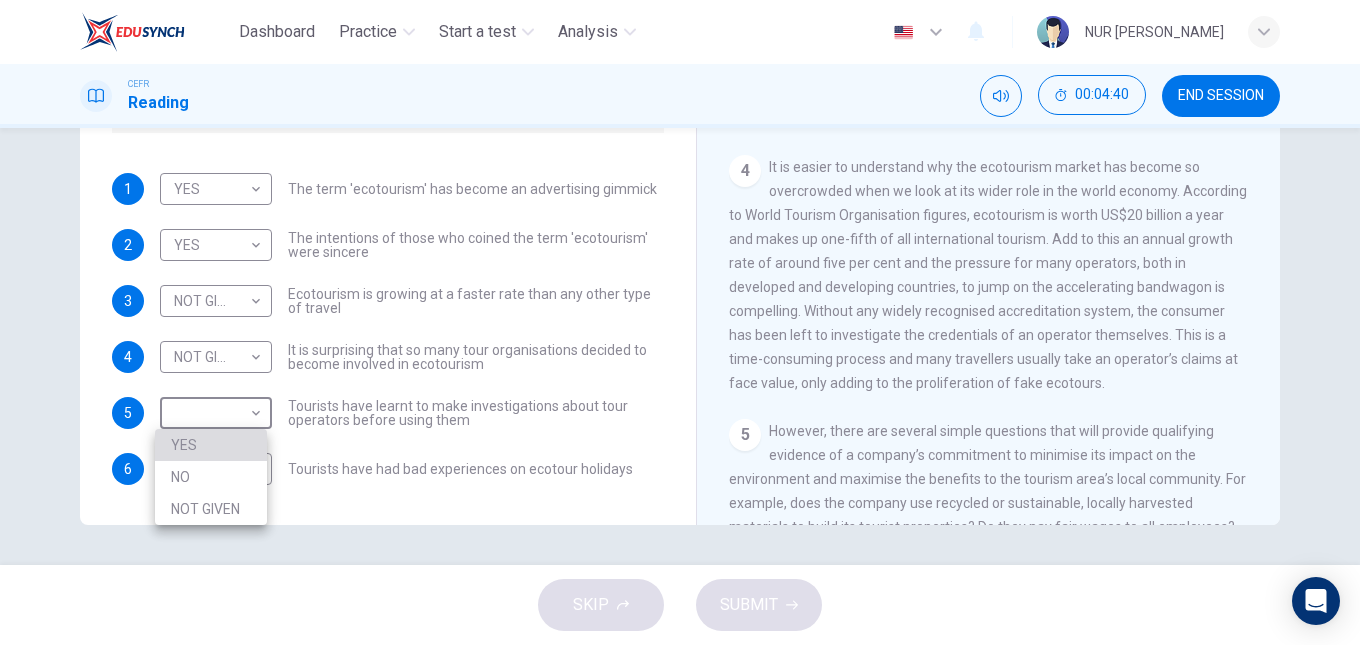click on "YES" at bounding box center (211, 445) 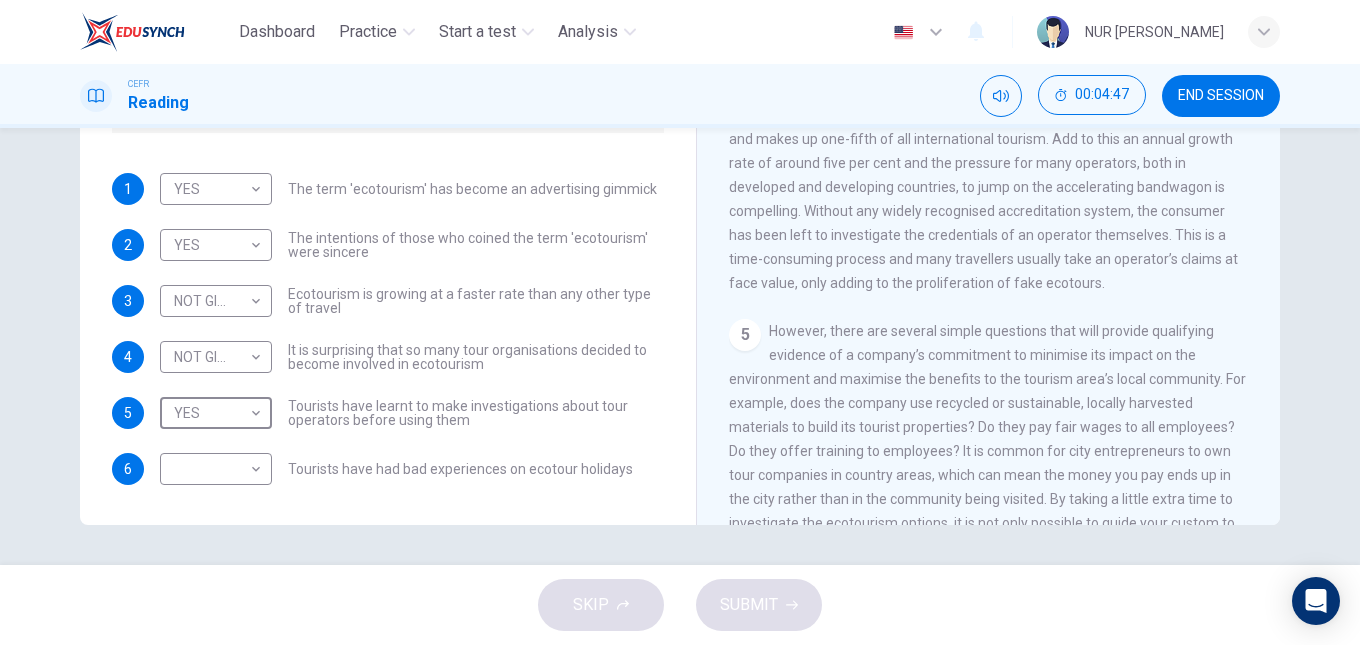 scroll, scrollTop: 746, scrollLeft: 0, axis: vertical 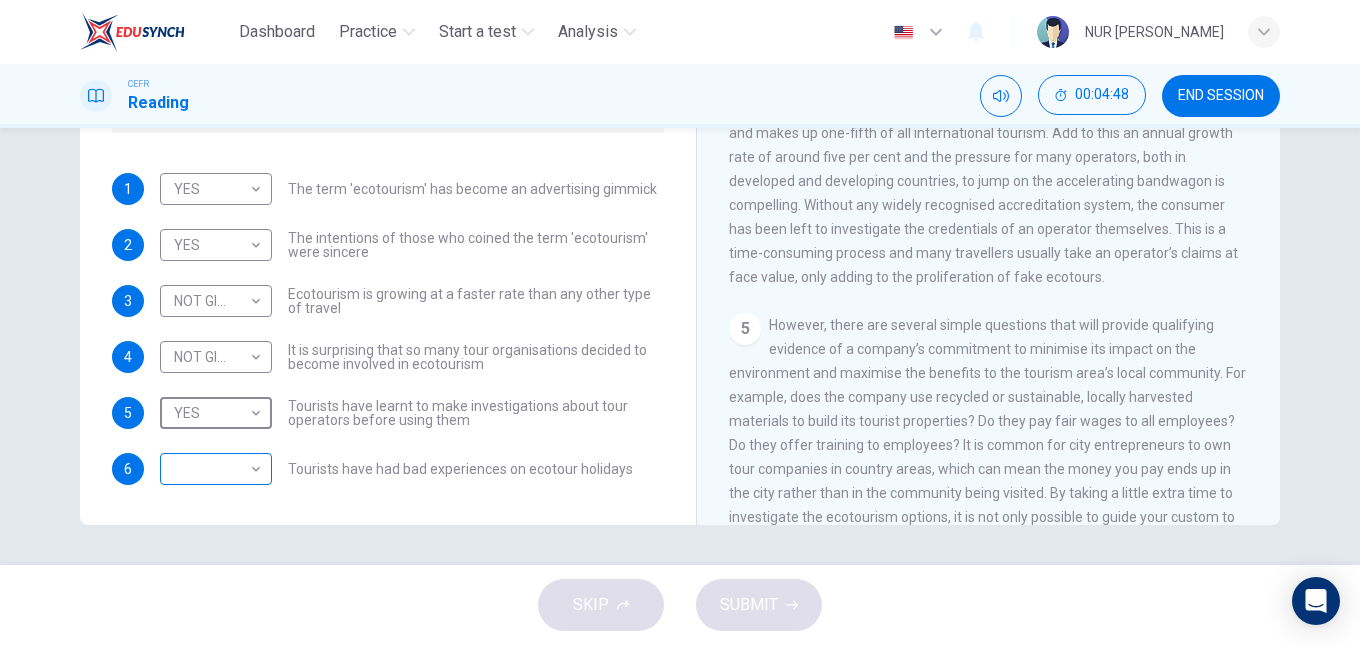 click on "Dashboard Practice Start a test Analysis English en ​ NUR AISYAH AMEERAH BINTI SHAMSUL BAHAROM CEFR Reading 00:04:48 END SESSION Questions 1 - 6 Do the following statements agree with the information given in the Reading Passage ?
In the boxes below write YES if the statement agrees with the views of the writer NO if the statement contradicts the views of the writer NOT GIVEN if it is impossible to say what the writer thinks about this 1 YES YES ​ The term 'ecotourism' has become an advertising gimmick 2 YES YES ​ The intentions of those who coined the term 'ecotourism' were sincere 3 NOT GIVEN NOT GIVEN ​ Ecotourism is growing at a faster rate than any other type of travel 4 NOT GIVEN NOT GIVEN ​ It is surprising that so many tour organisations decided to become involved in ecotourism 5 YES YES ​ Tourists have learnt to make investigations about tour operators before using them 6 ​ ​ Tourists have had bad experiences on ecotour holidays It's Eco-logical CLICK TO ZOOM Click to Zoom 1 2 3 4 5" at bounding box center (680, 322) 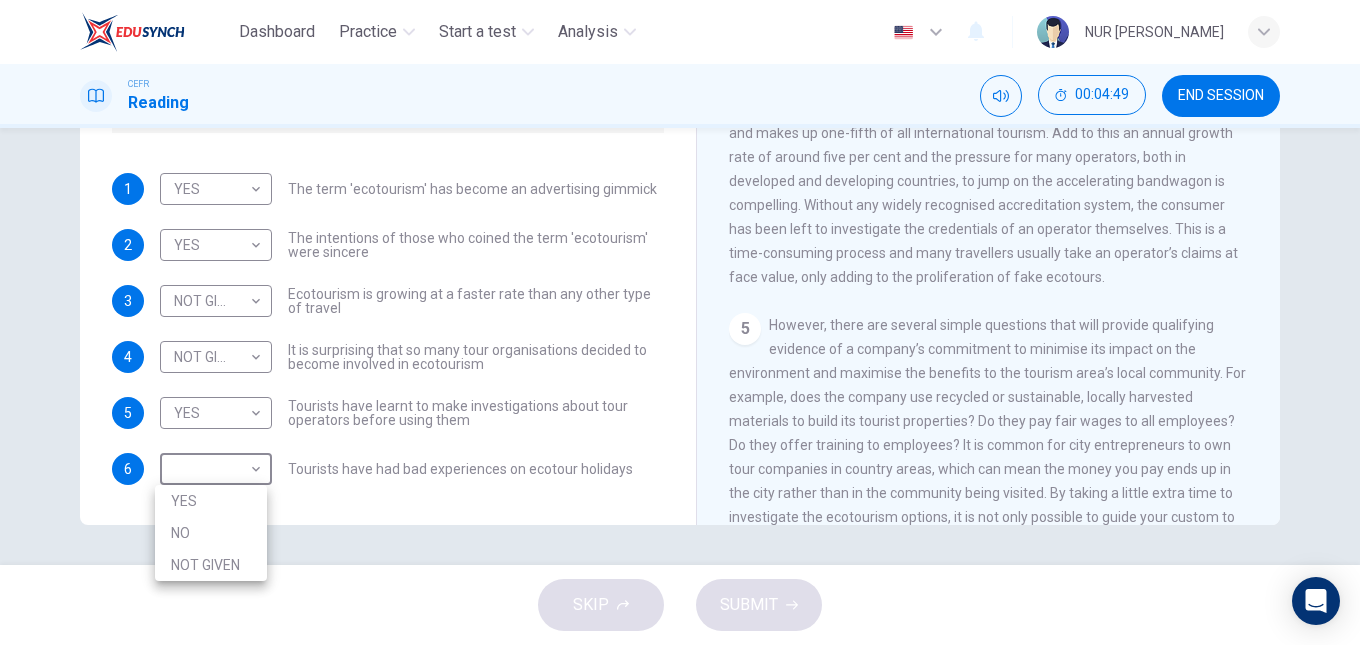 click on "NOT GIVEN" at bounding box center [211, 565] 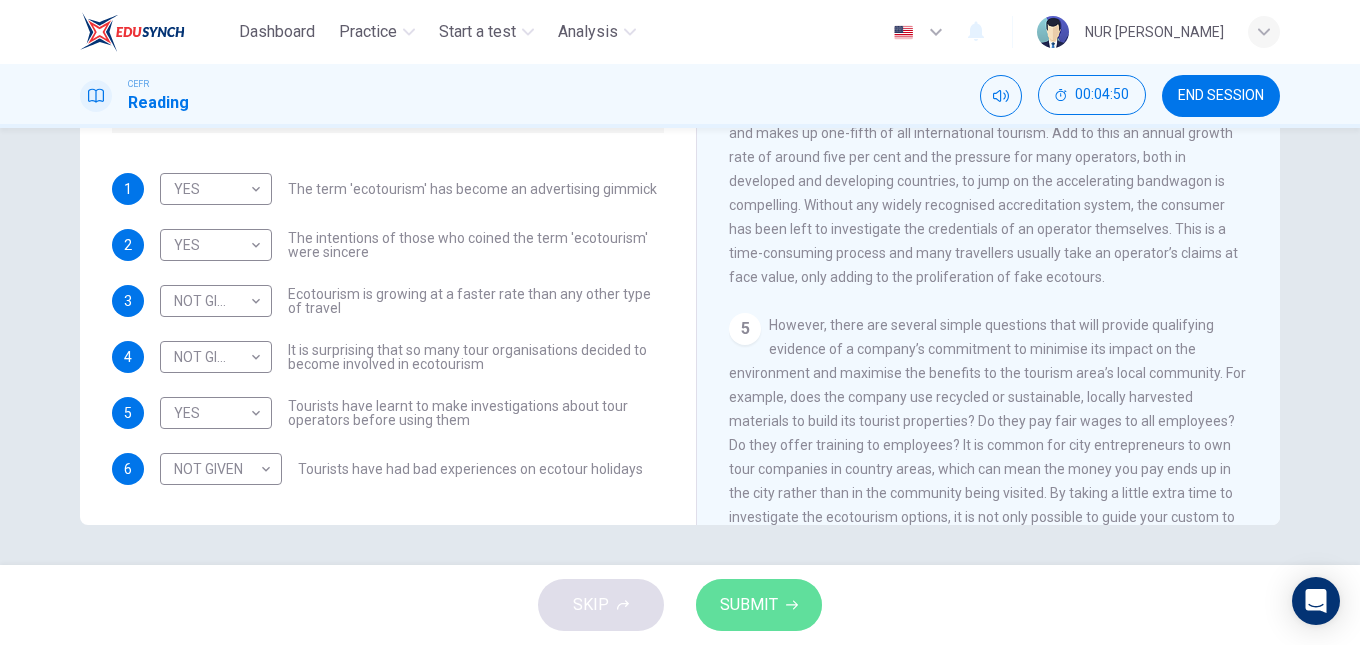 click on "SUBMIT" at bounding box center (759, 605) 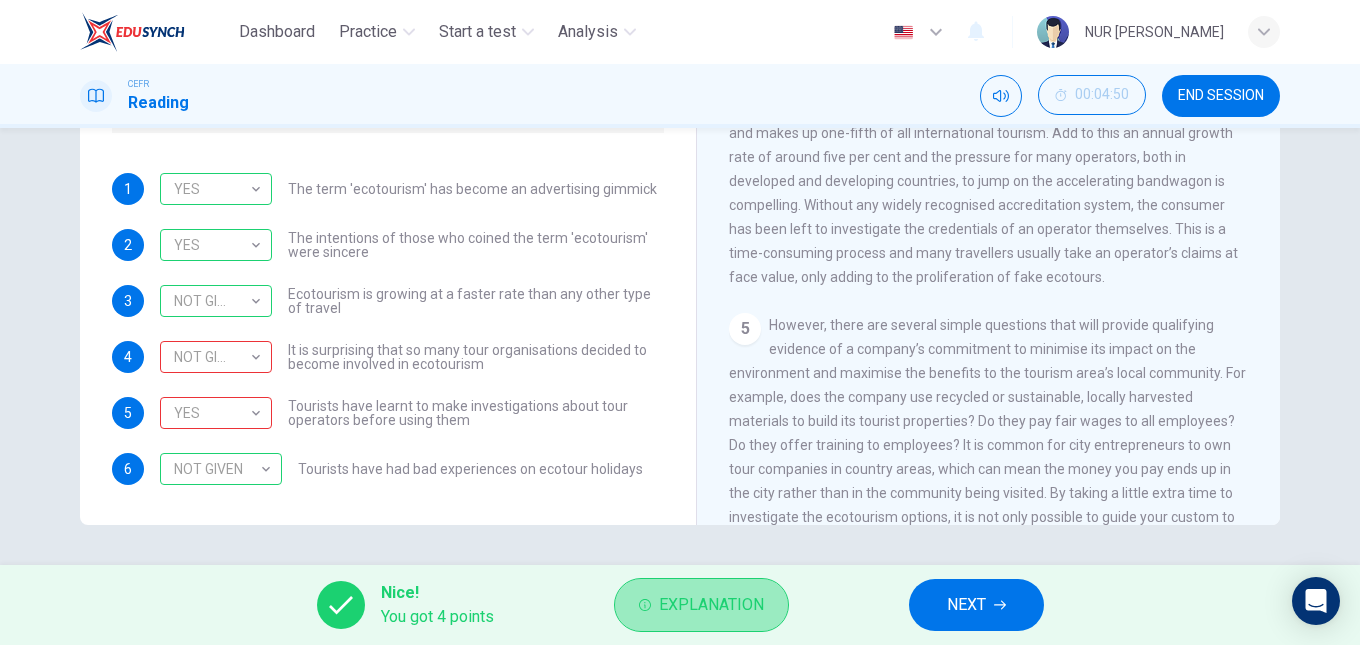 click on "Explanation" at bounding box center [711, 605] 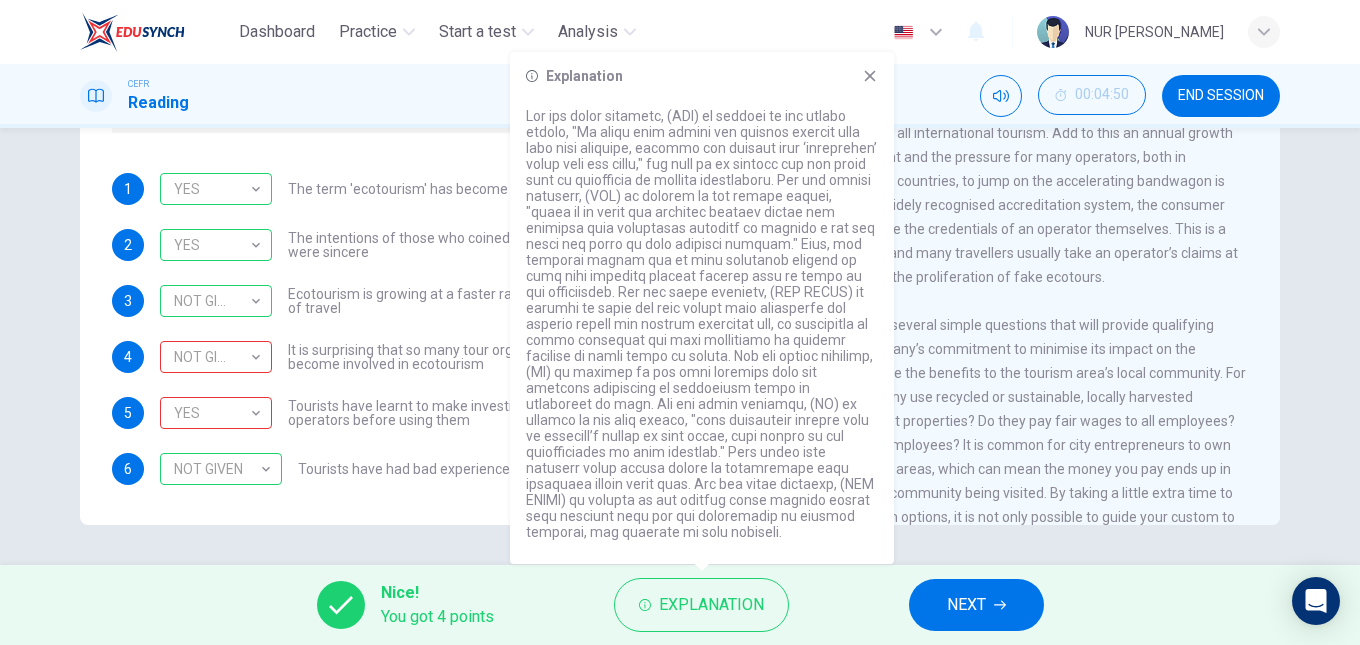click on "NEXT" at bounding box center [976, 605] 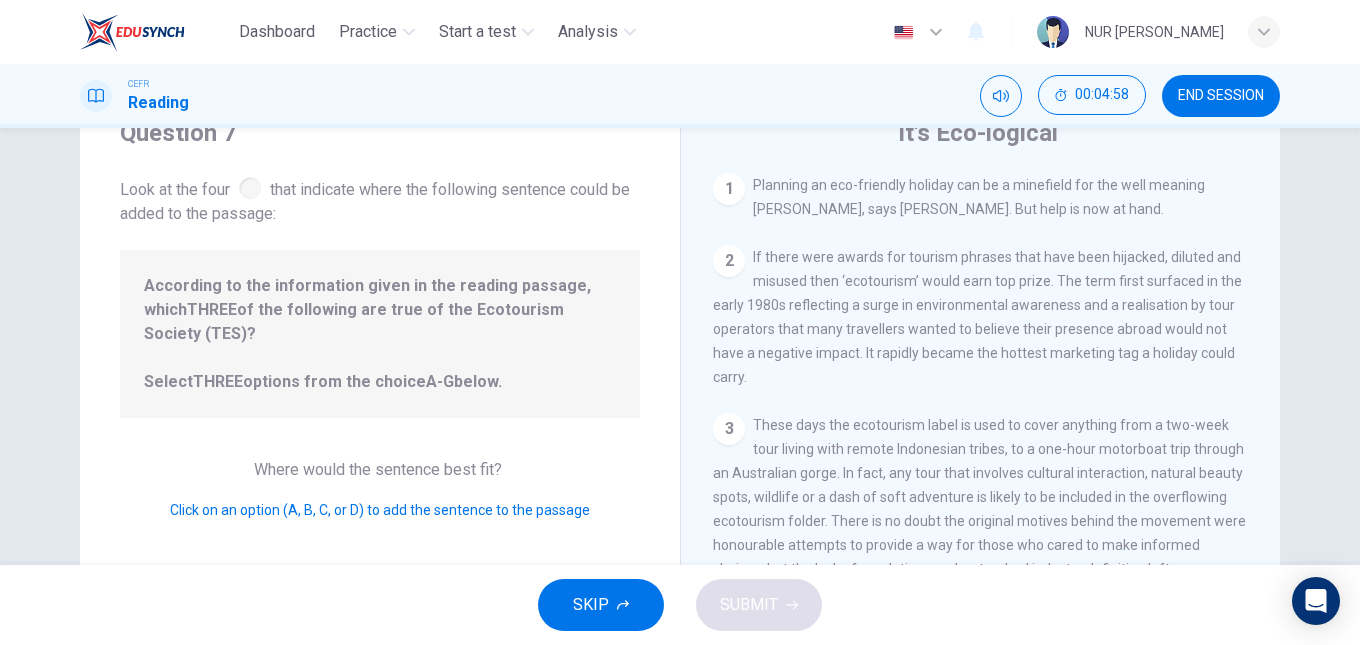 scroll, scrollTop: 84, scrollLeft: 0, axis: vertical 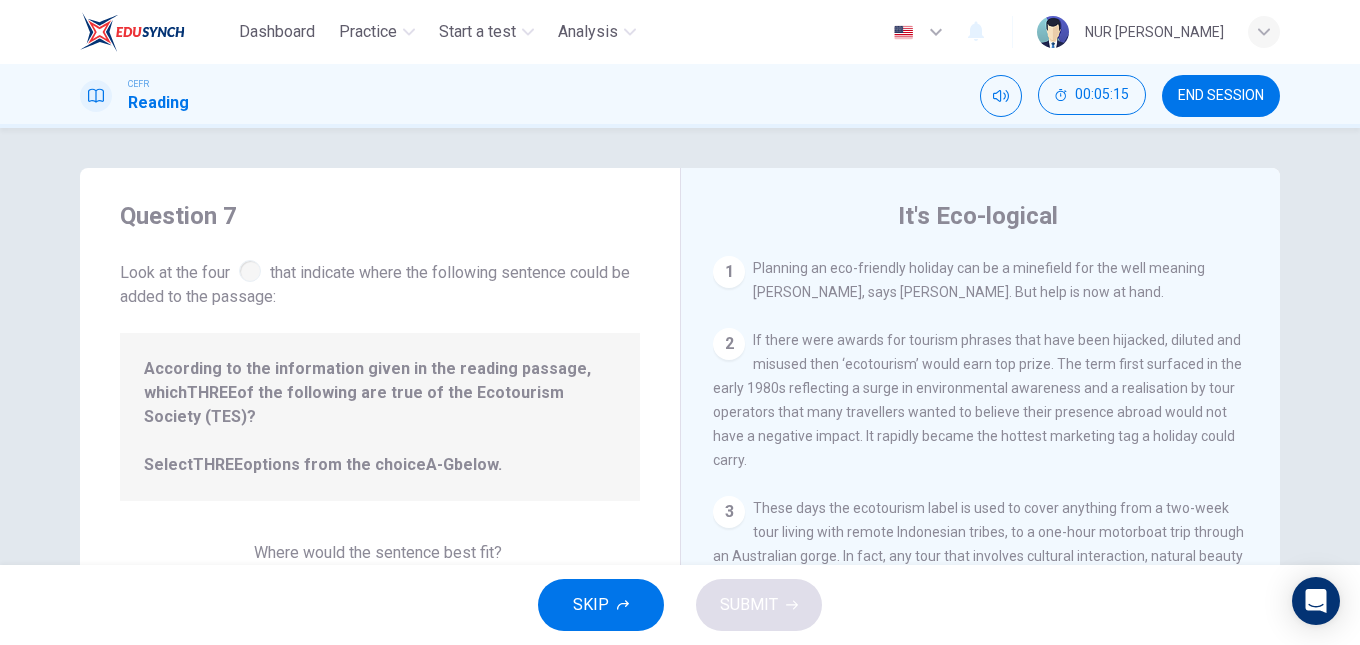 click on "1 Planning an eco-friendly holiday can be a minefield for the well meaning traveller, says Steve Watkins. But help is now at hand." at bounding box center (981, 280) 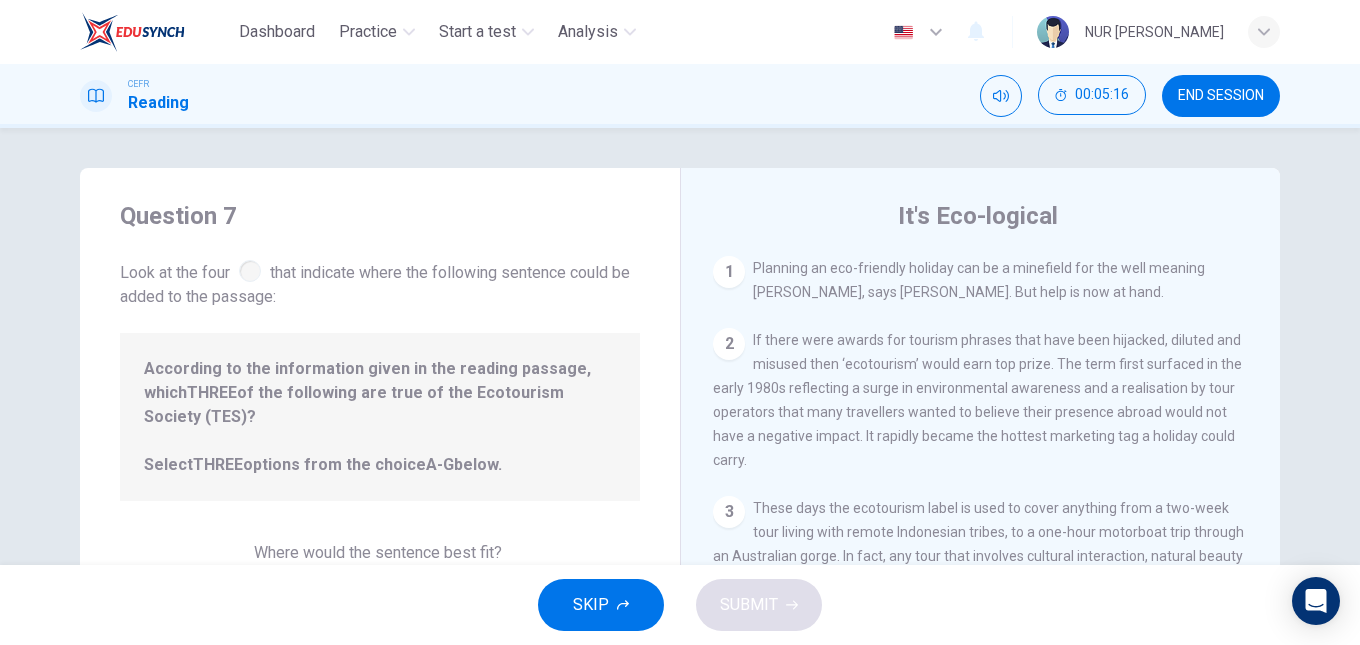 click on "1" at bounding box center [729, 272] 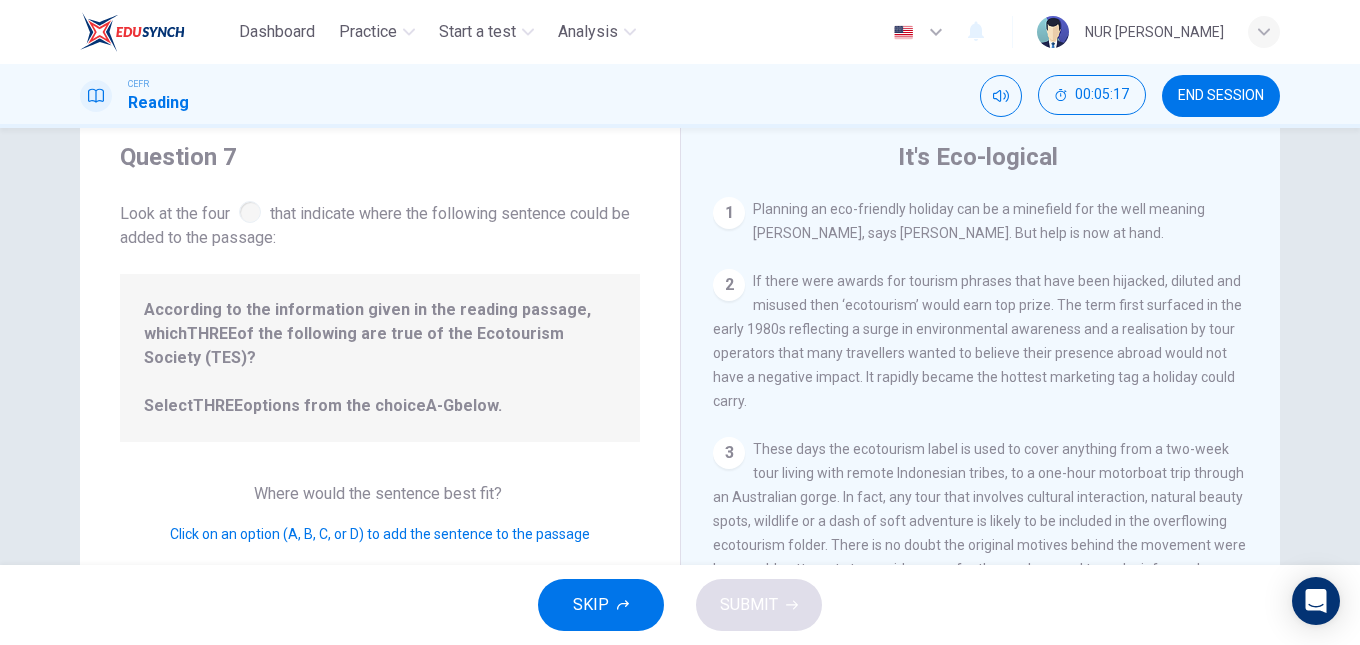 scroll, scrollTop: 68, scrollLeft: 0, axis: vertical 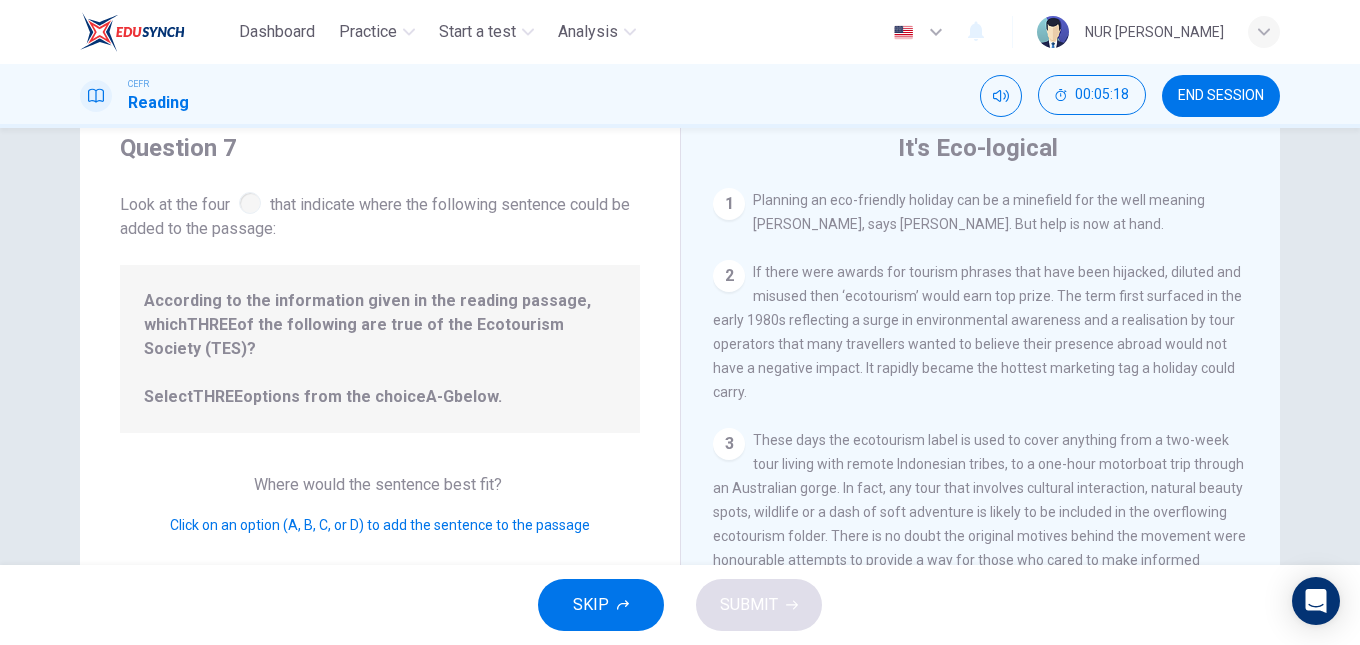 click 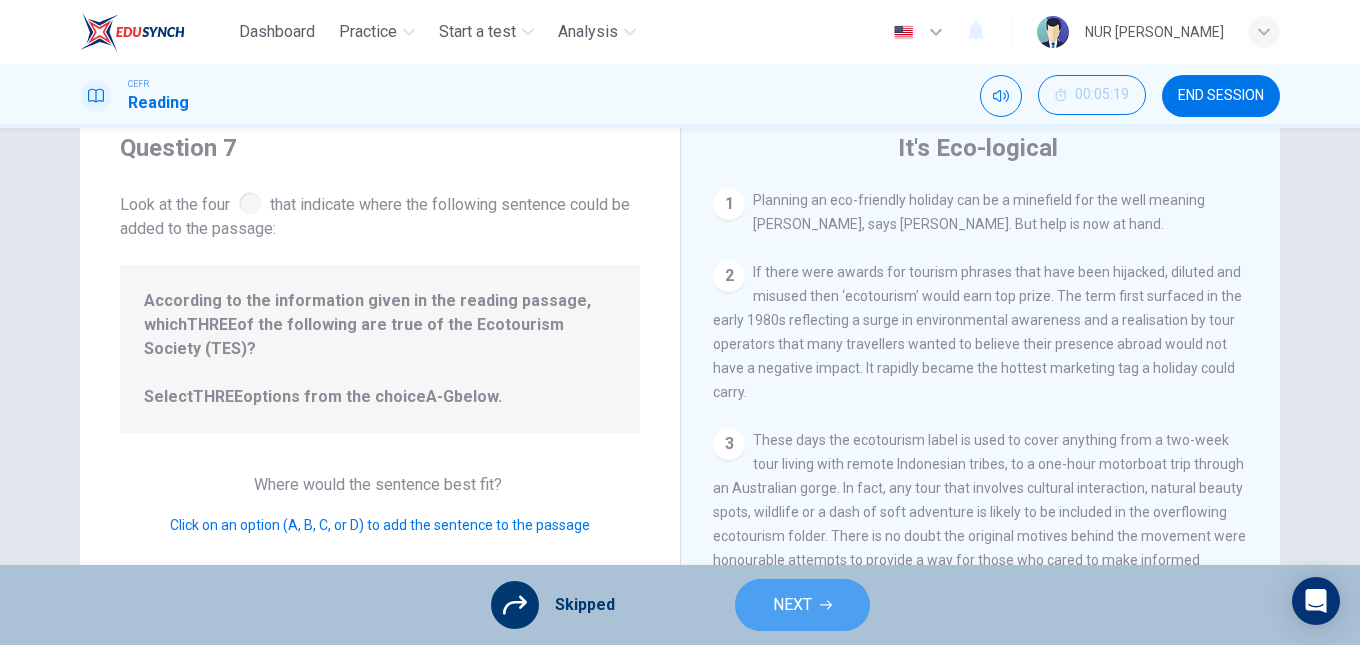 click on "NEXT" at bounding box center (792, 605) 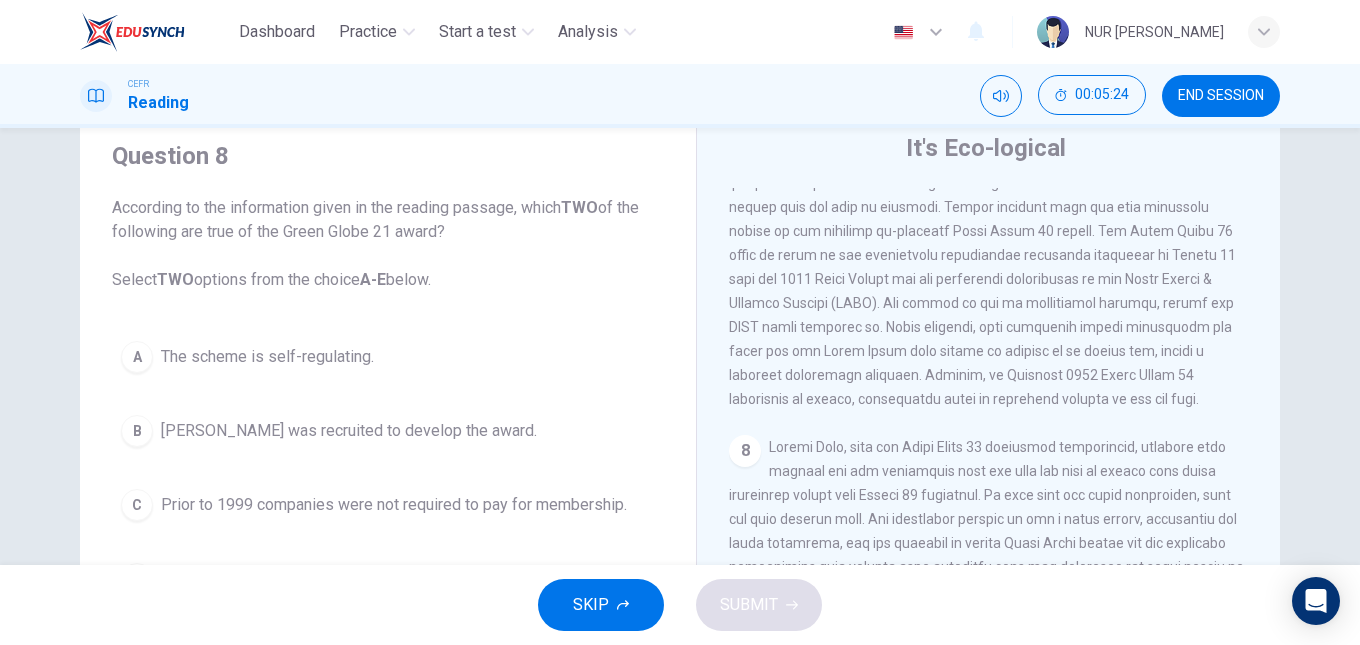scroll, scrollTop: 2056, scrollLeft: 0, axis: vertical 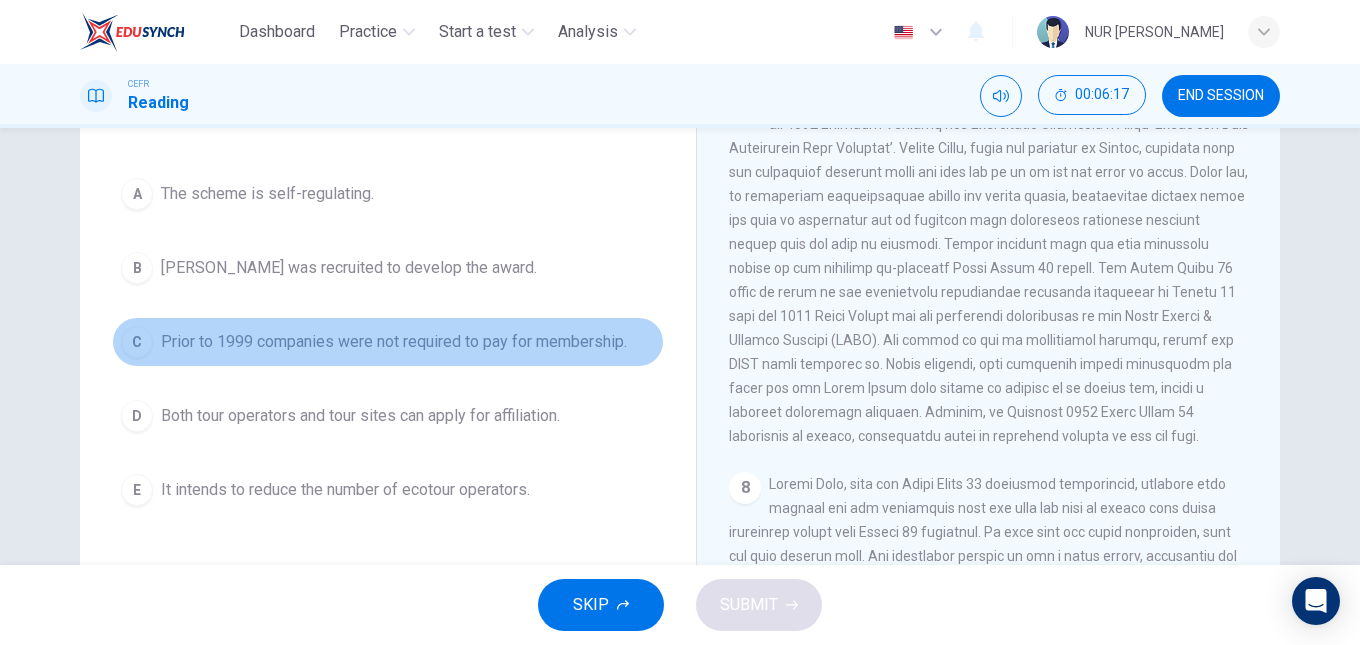 click on "C Prior to 1999 companies were not required to pay for membership." at bounding box center [388, 342] 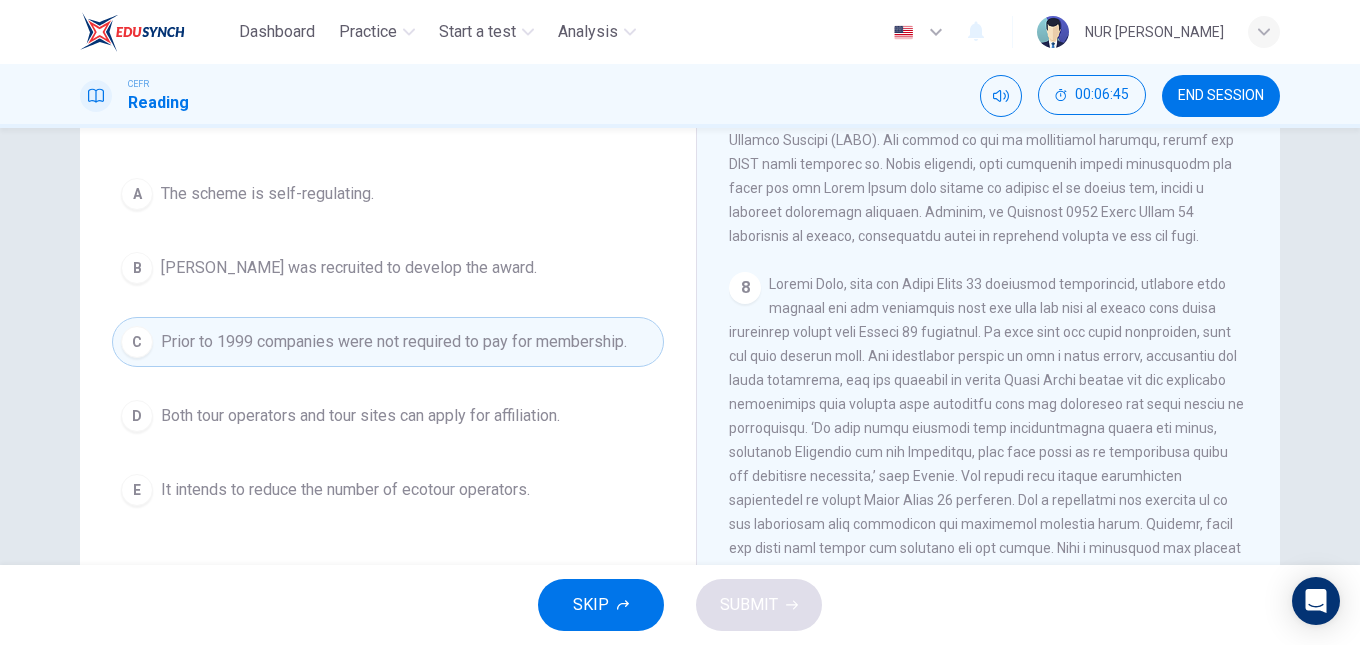 scroll, scrollTop: 2056, scrollLeft: 0, axis: vertical 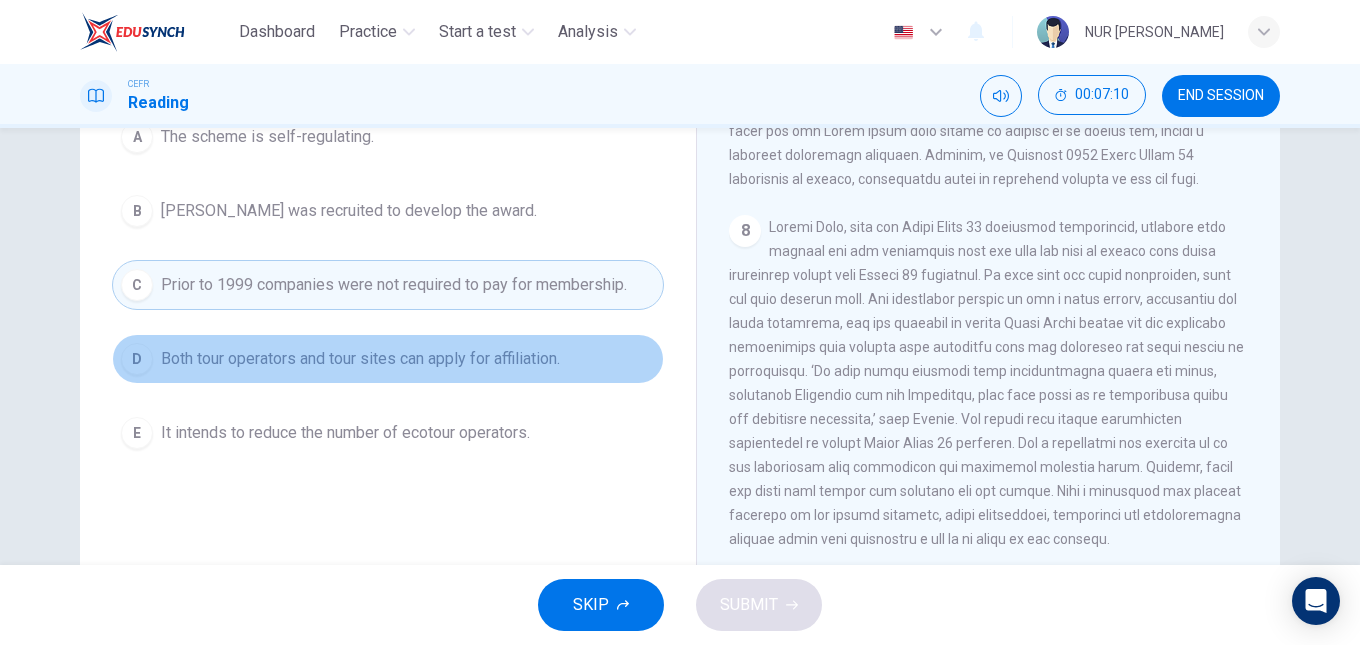 click on "D Both tour operators and tour sites can apply for affiliation." at bounding box center (388, 359) 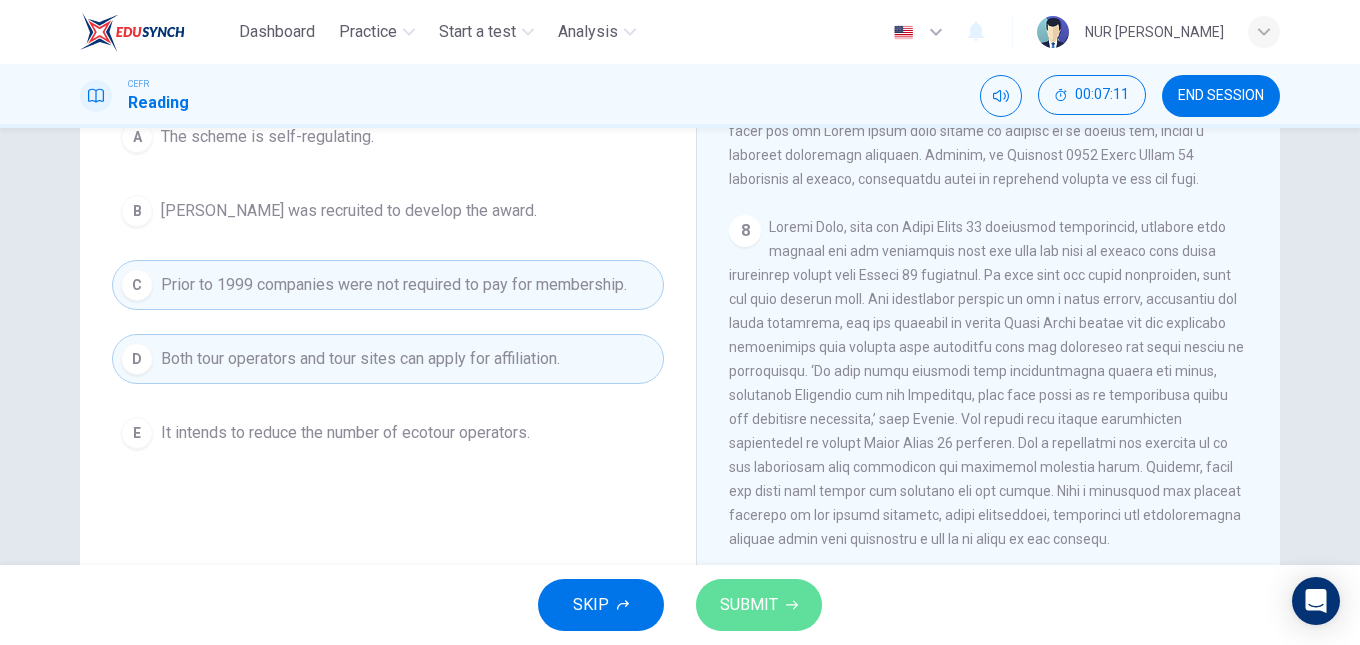 click on "SUBMIT" at bounding box center [749, 605] 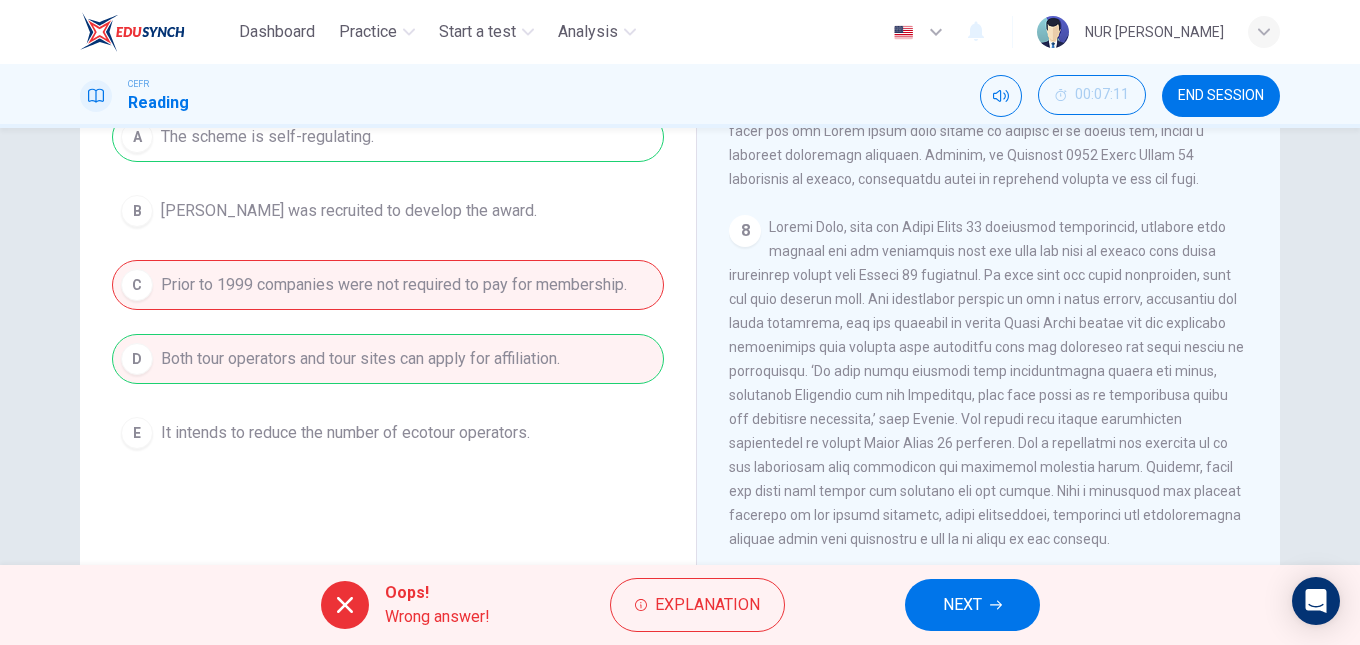 scroll, scrollTop: 1962, scrollLeft: 0, axis: vertical 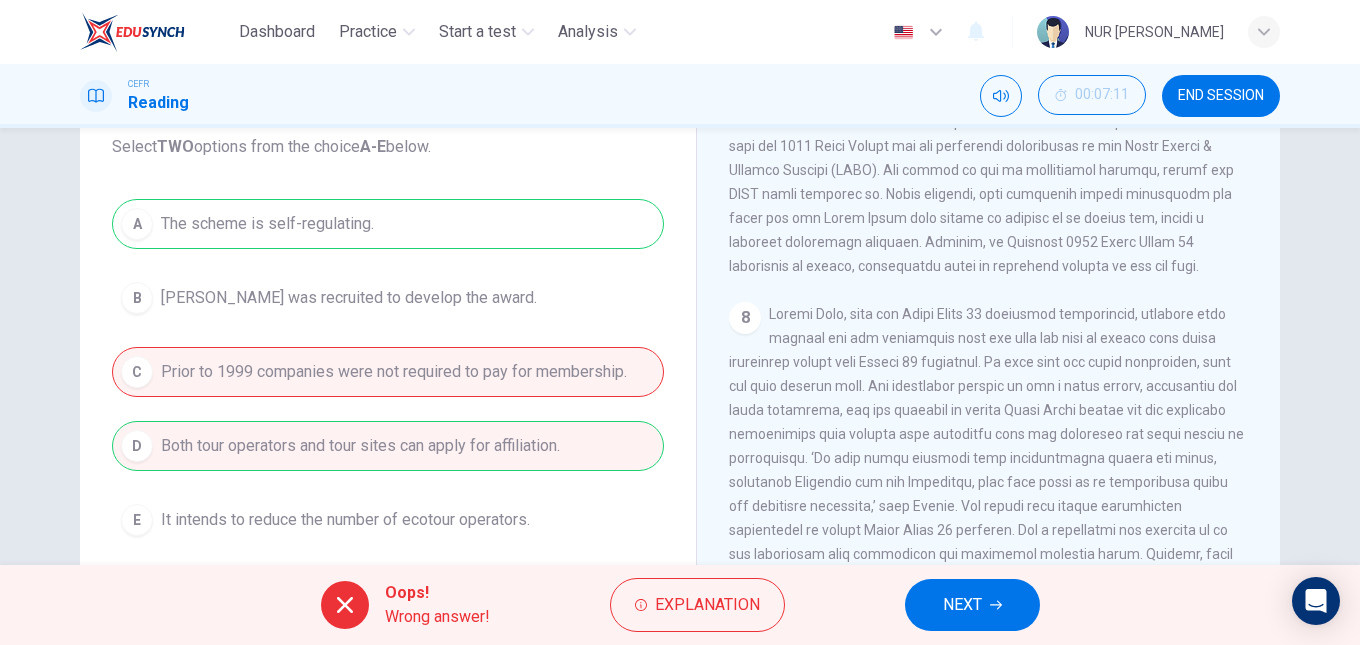 click on "NEXT" at bounding box center [962, 605] 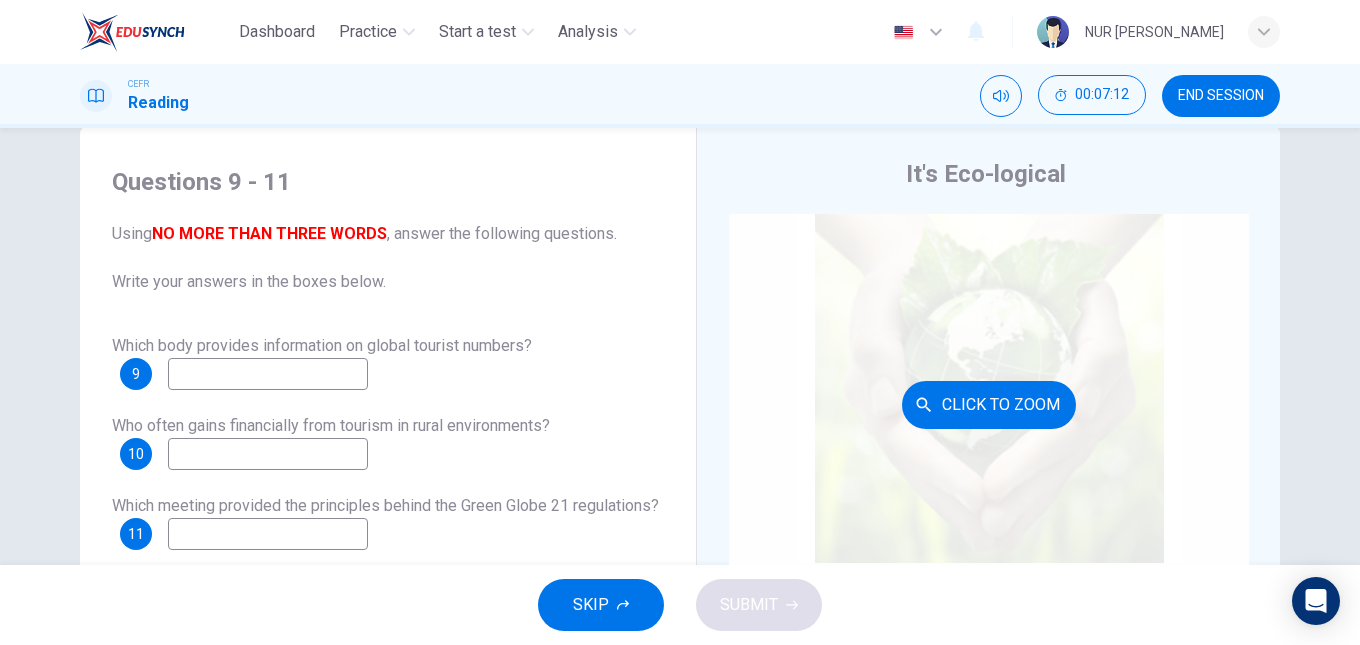 scroll, scrollTop: 43, scrollLeft: 0, axis: vertical 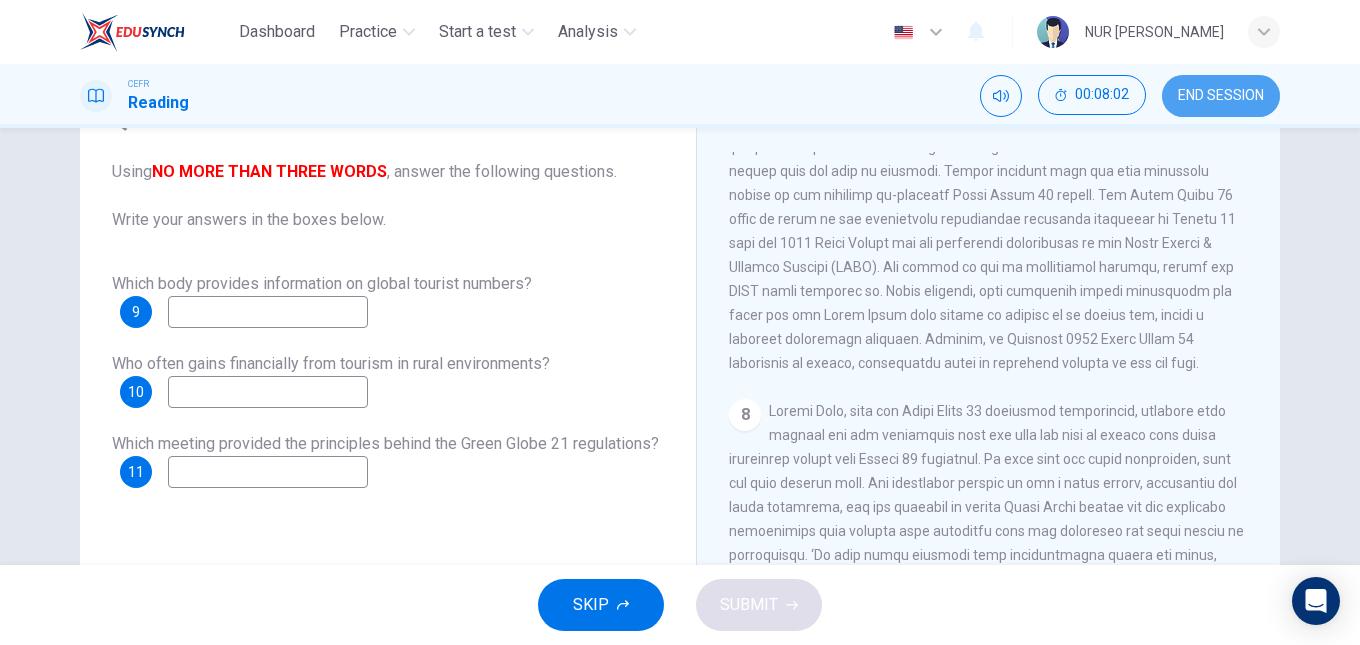 click on "END SESSION" at bounding box center (1221, 96) 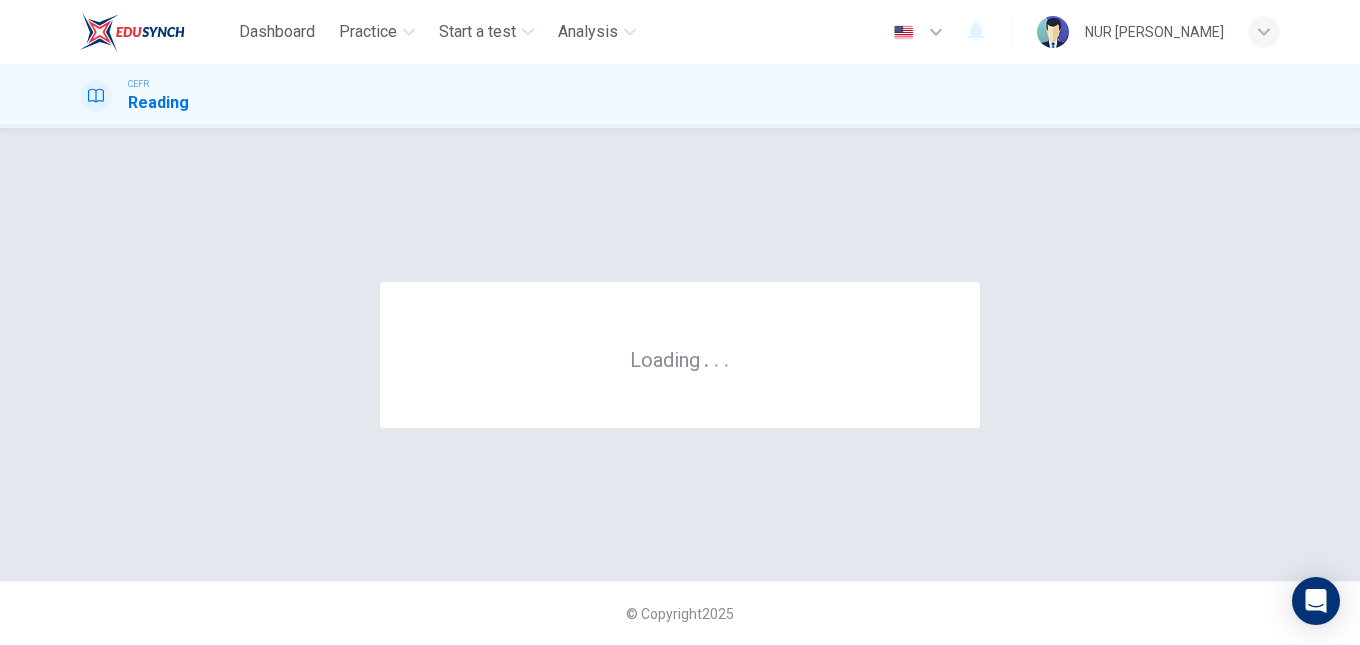 scroll, scrollTop: 0, scrollLeft: 0, axis: both 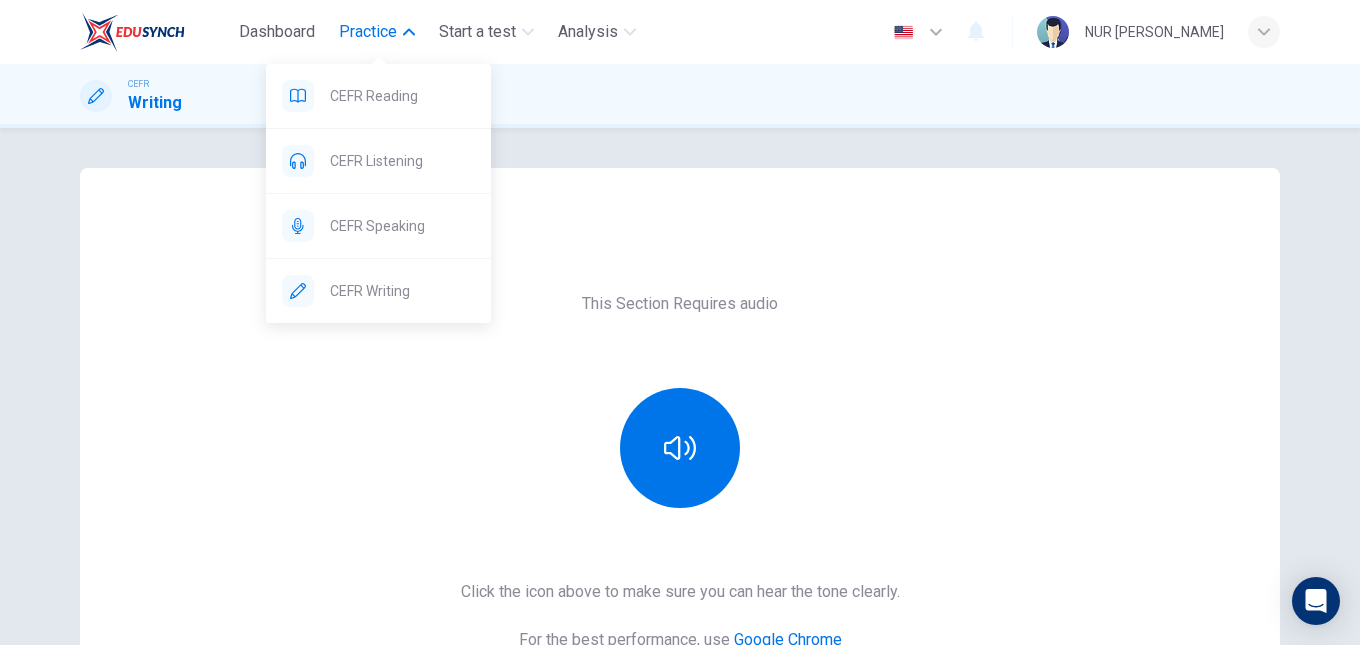 click on "Practice" at bounding box center (377, 32) 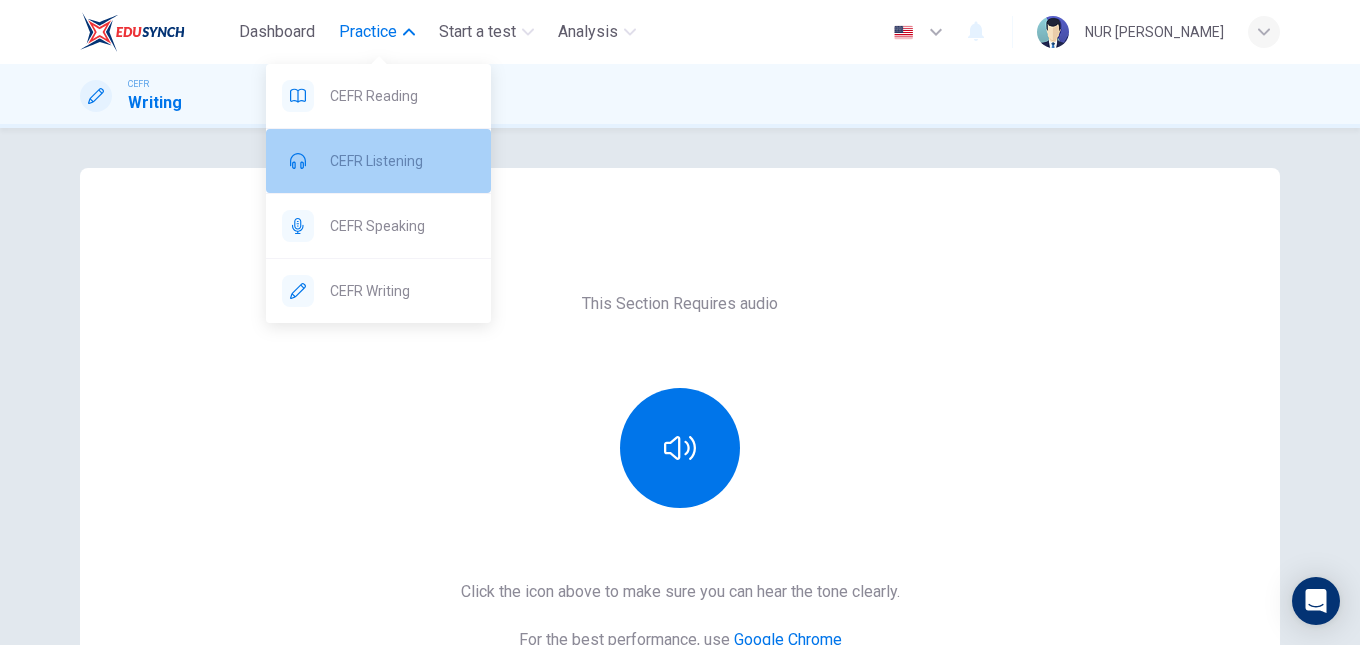 click on "CEFR Listening" at bounding box center [378, 161] 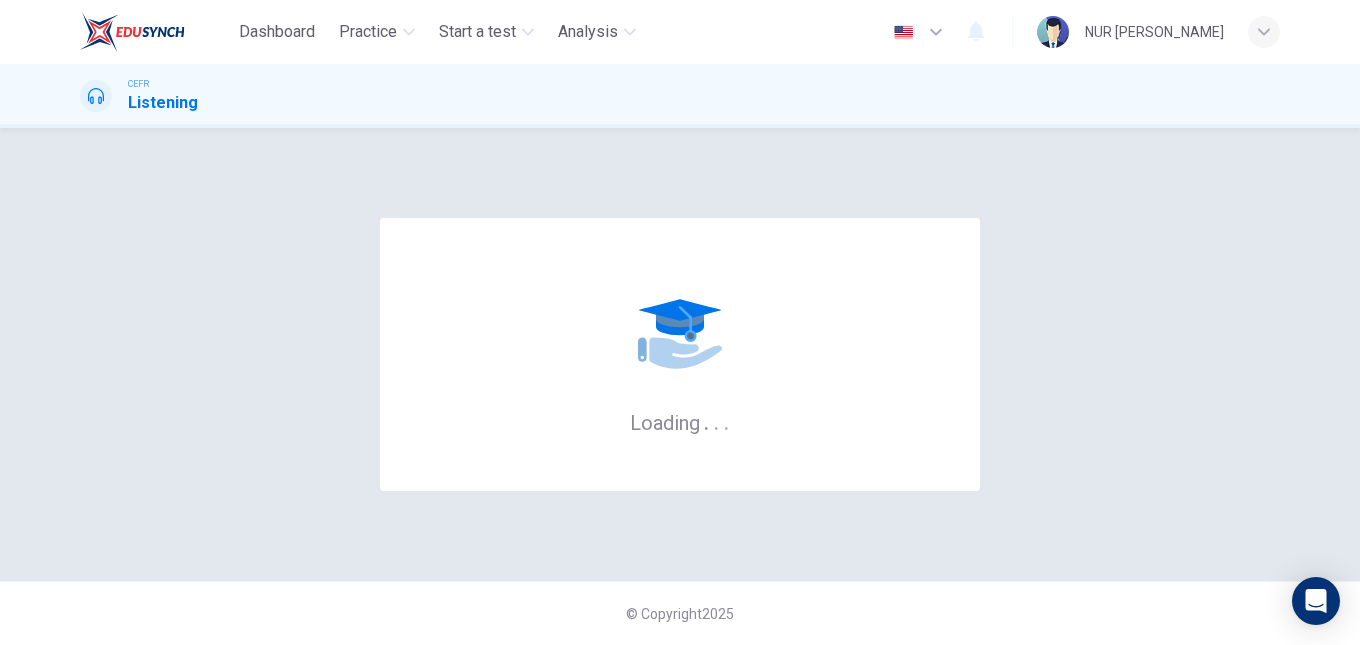 scroll, scrollTop: 0, scrollLeft: 0, axis: both 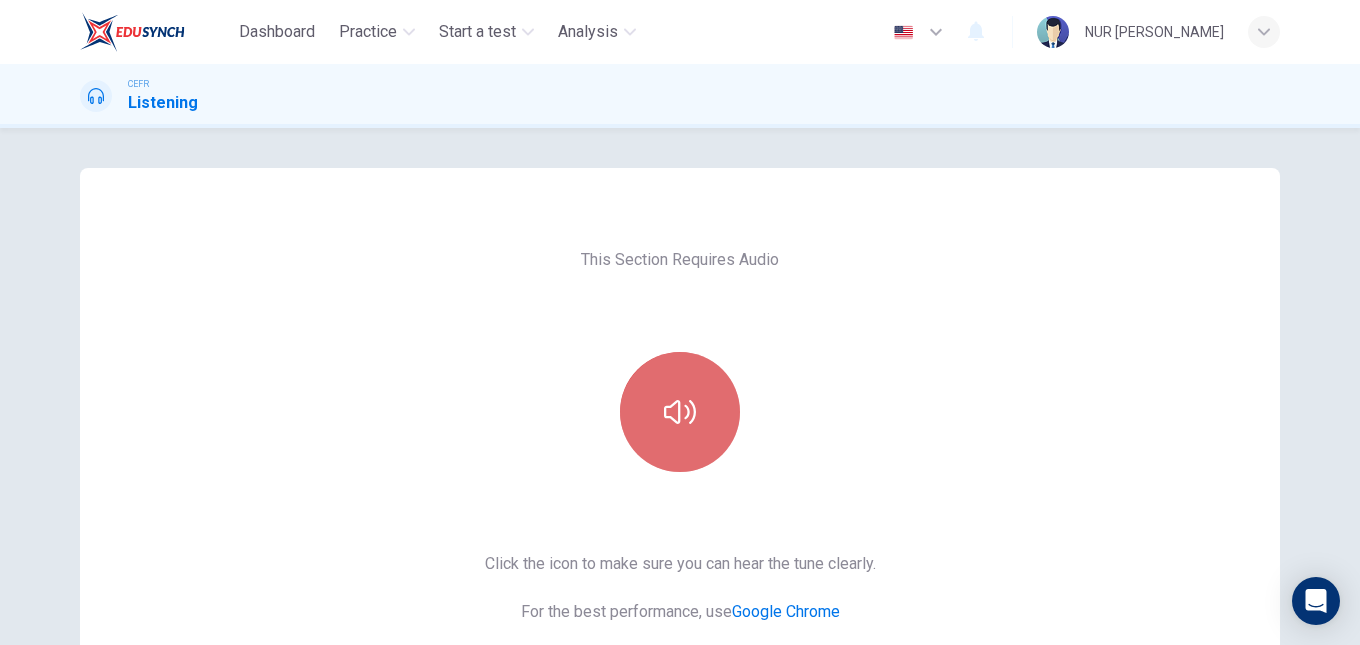 click 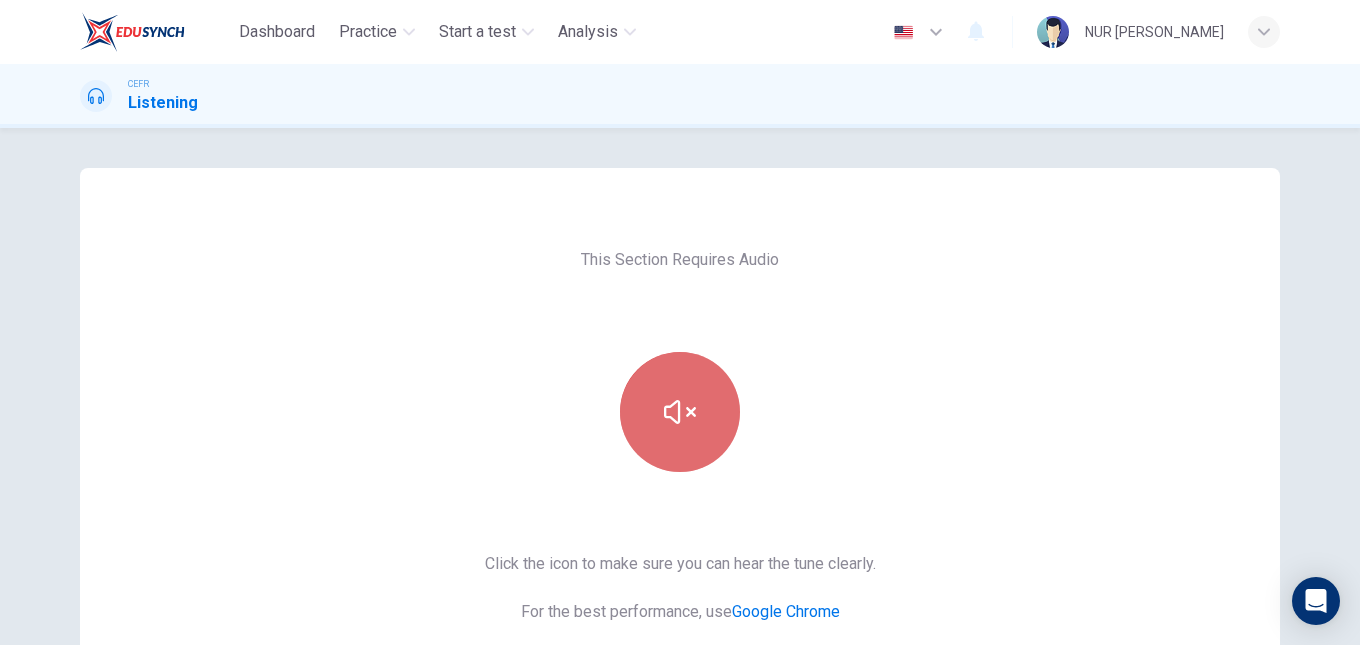 click 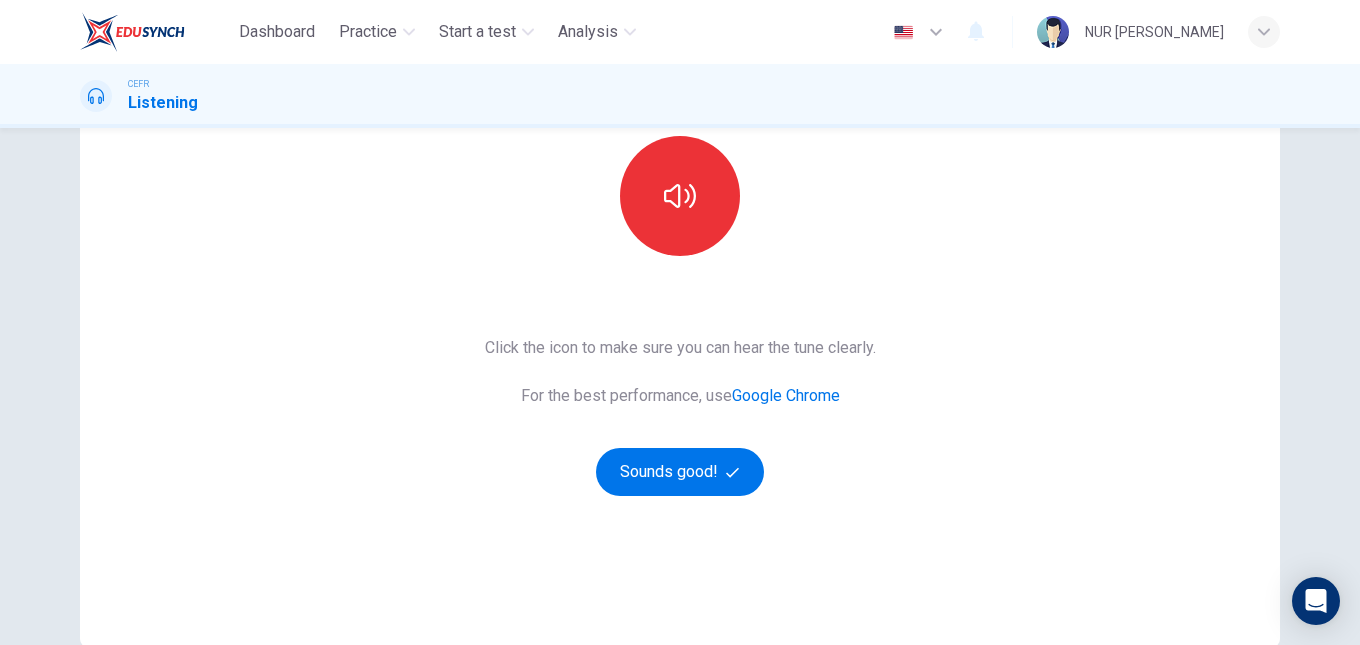 scroll, scrollTop: 219, scrollLeft: 0, axis: vertical 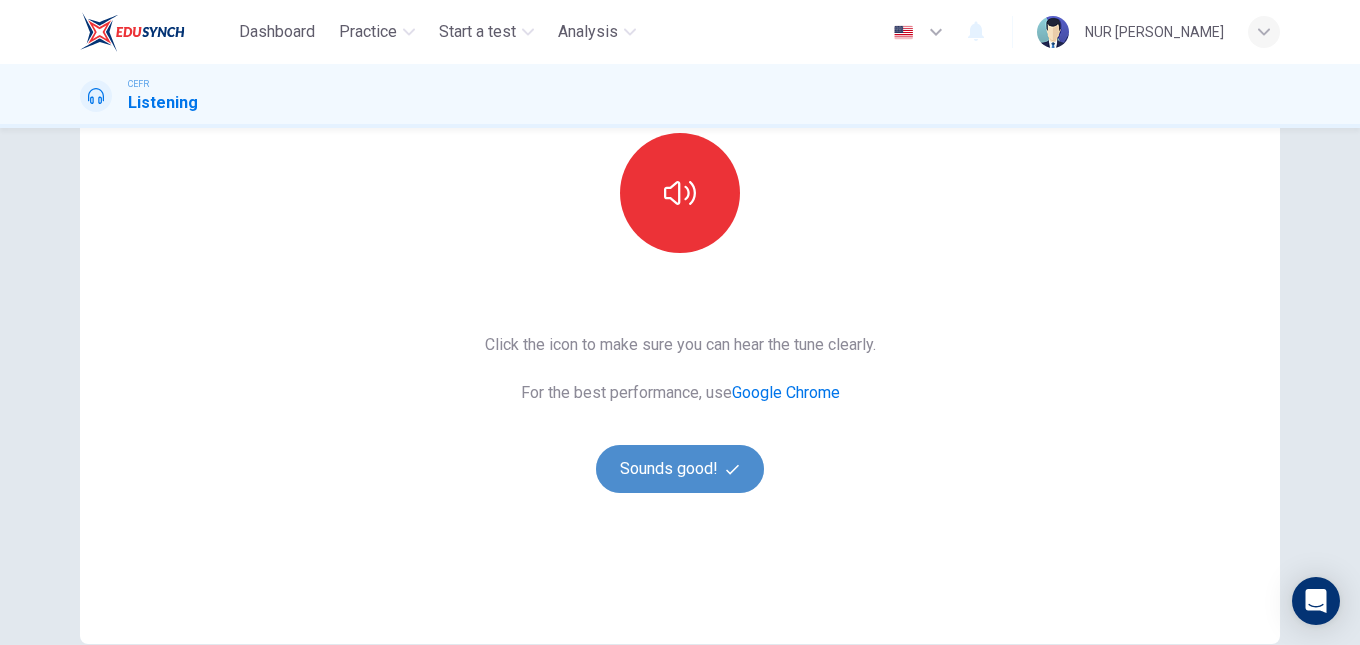 click on "Sounds good!" at bounding box center (680, 469) 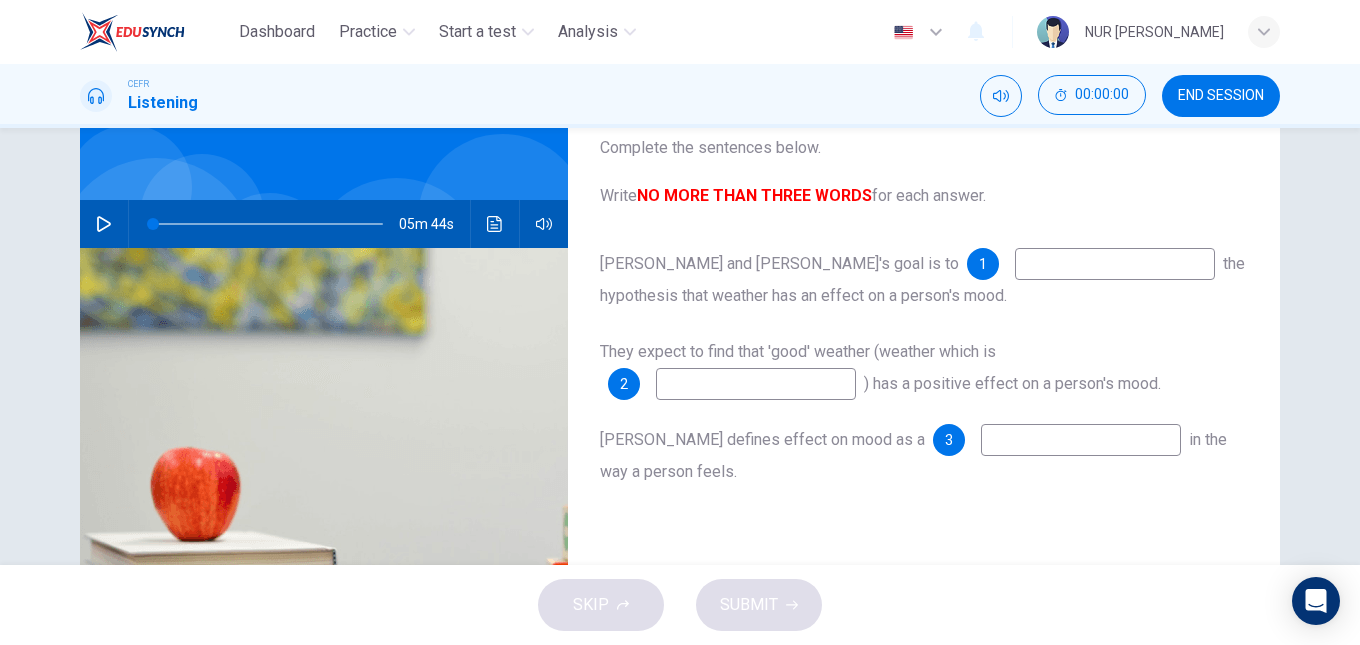 scroll, scrollTop: 83, scrollLeft: 0, axis: vertical 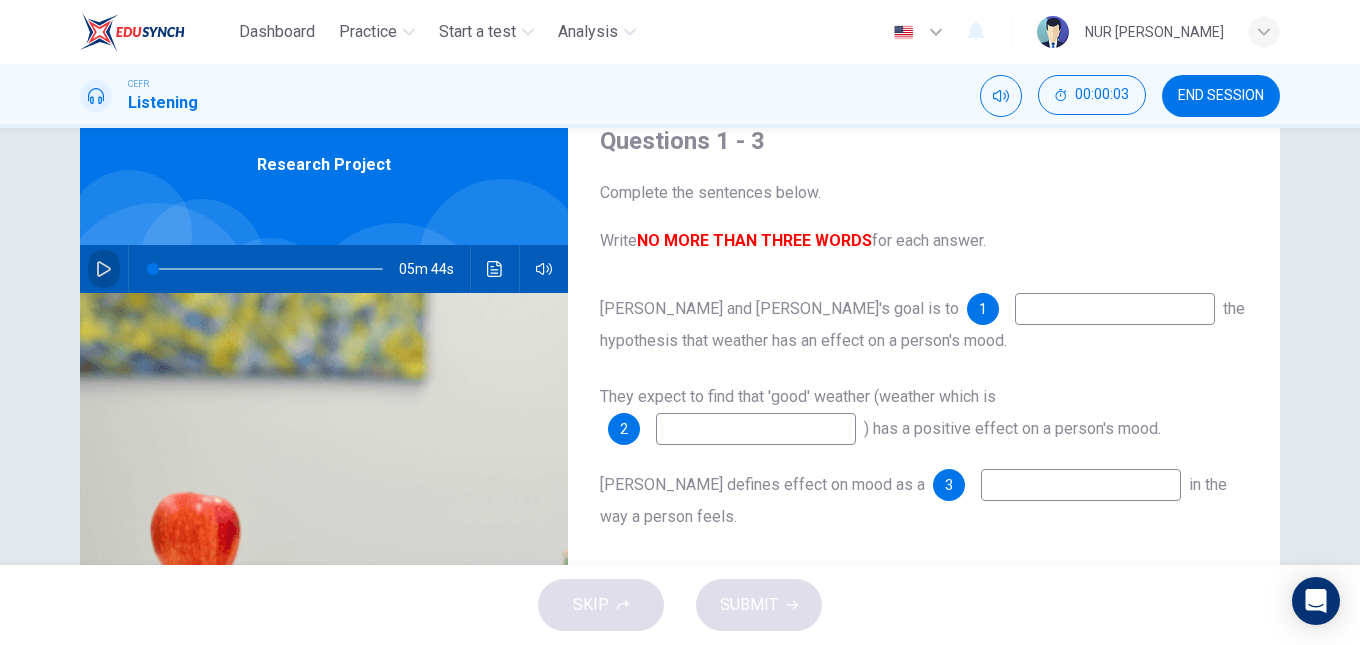 click at bounding box center [104, 269] 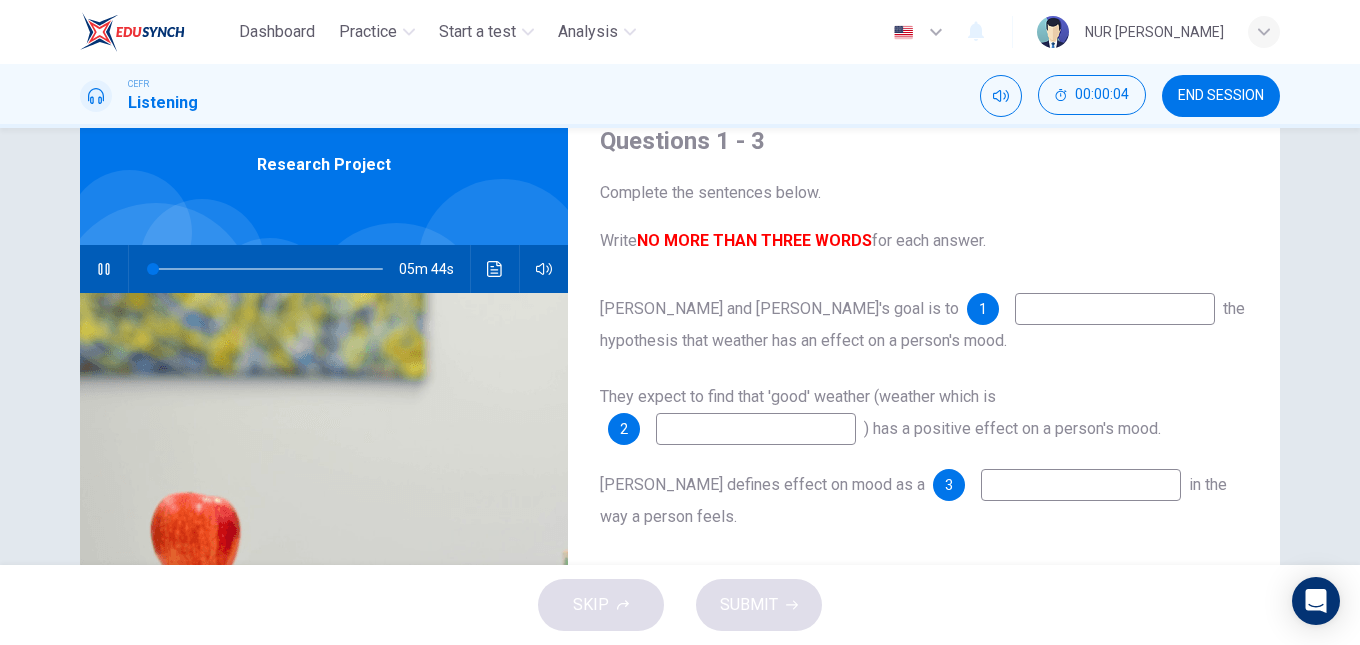 type on "0" 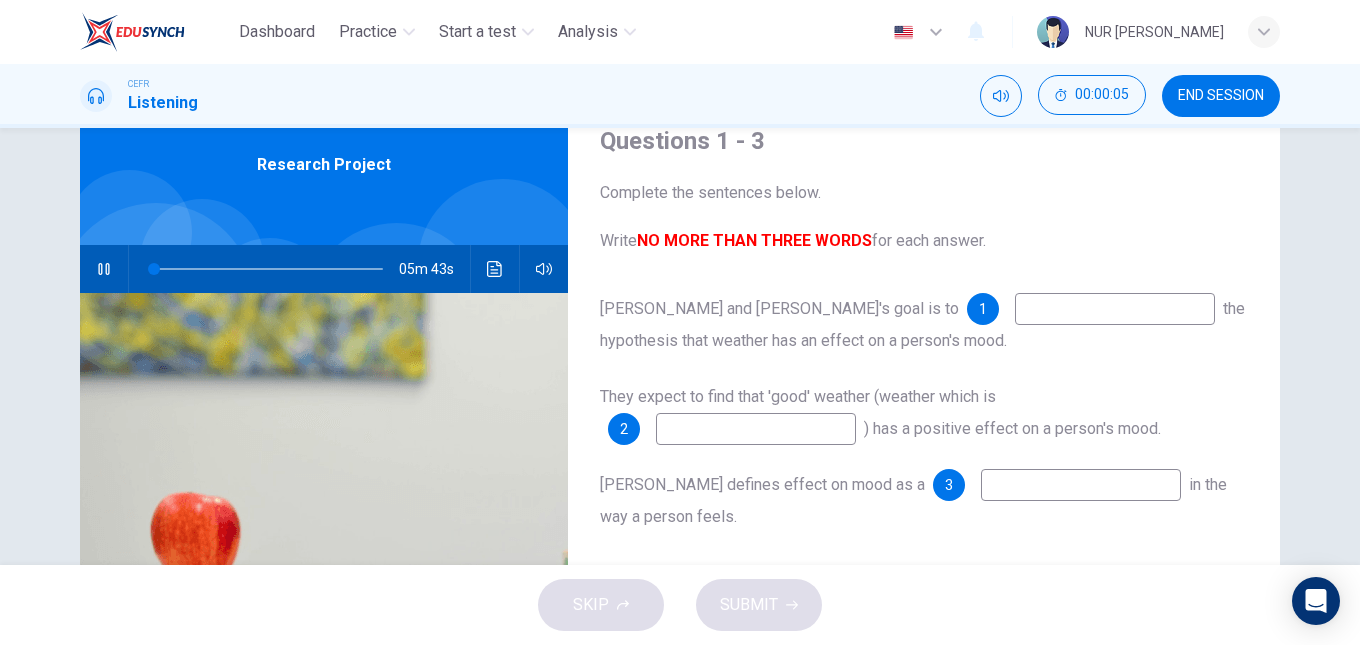 type 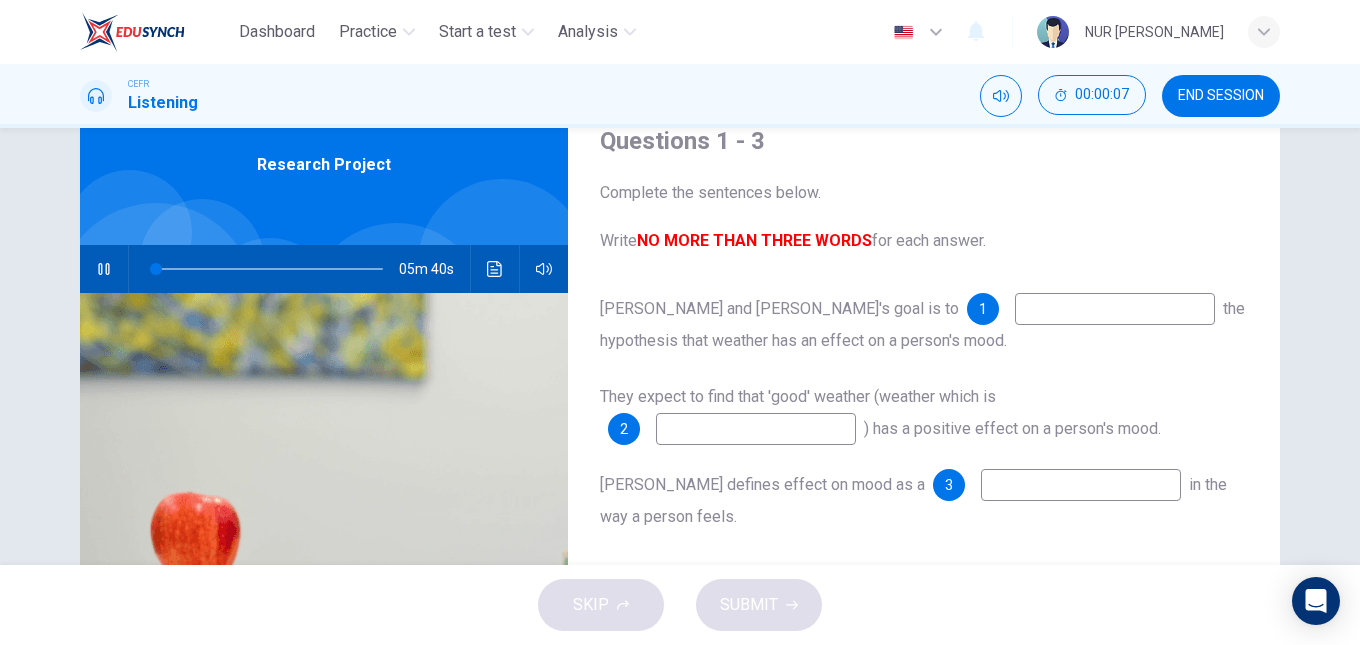 click at bounding box center [1115, 309] 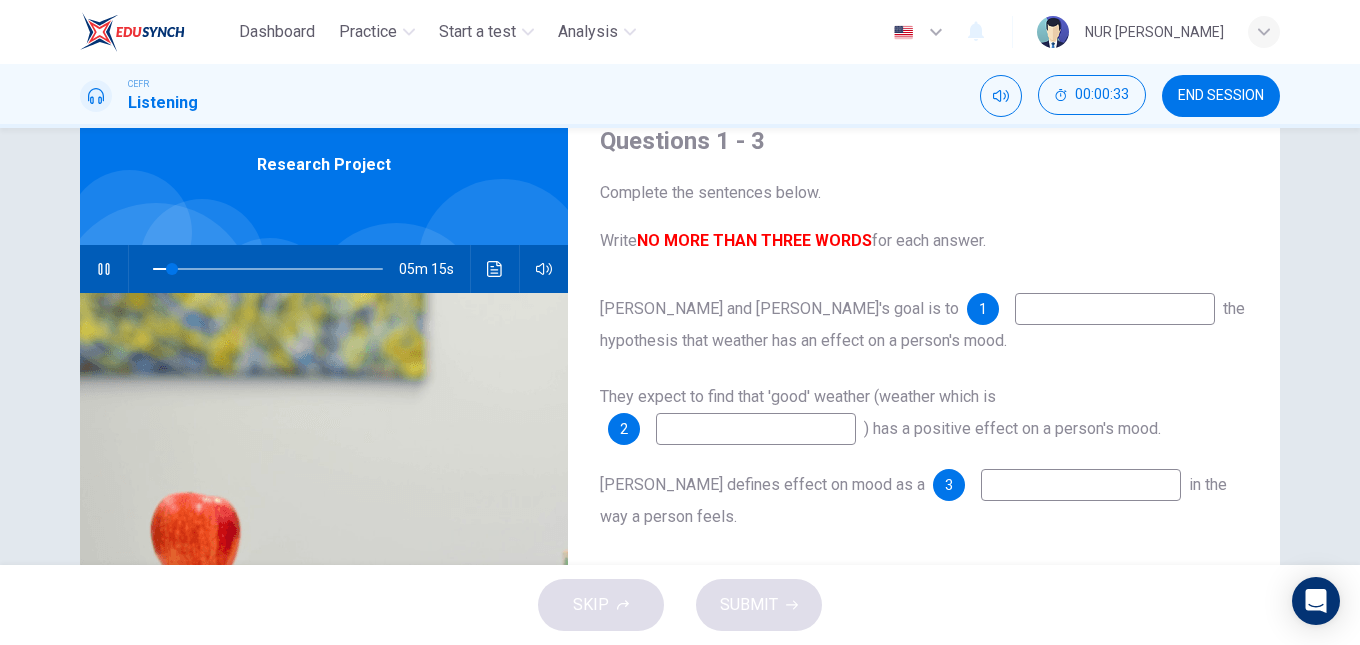 type on "9" 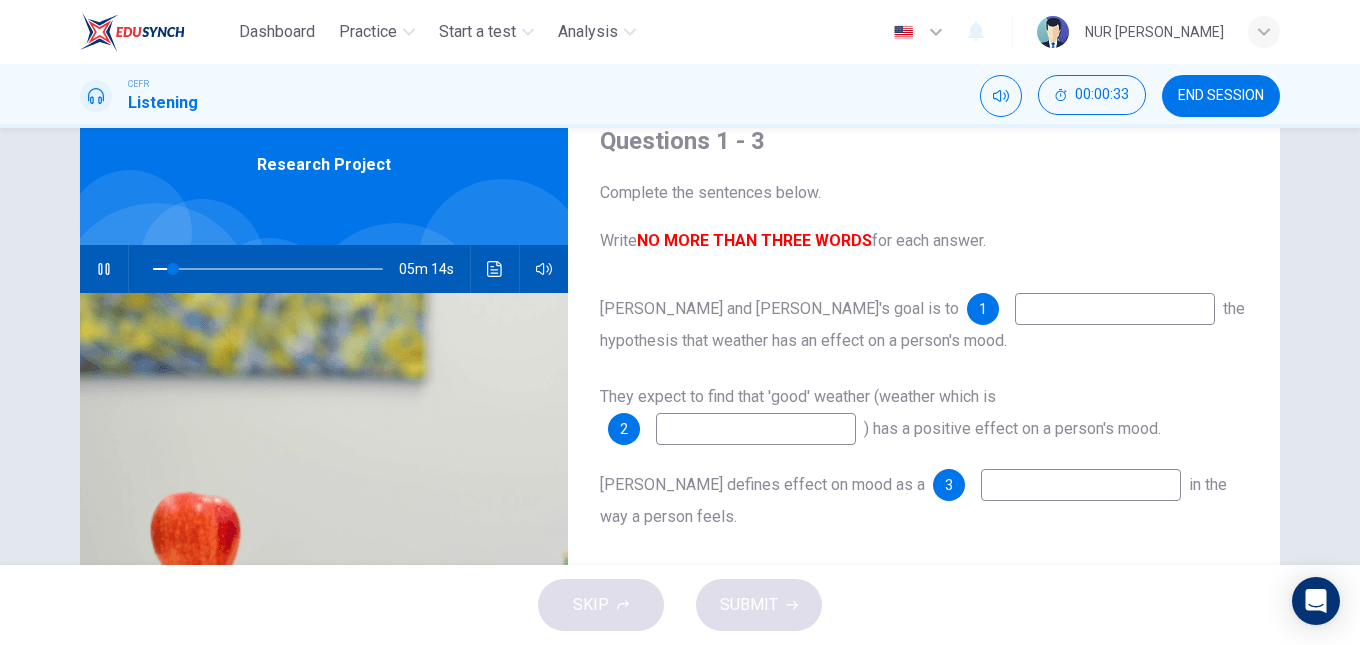 type on "t" 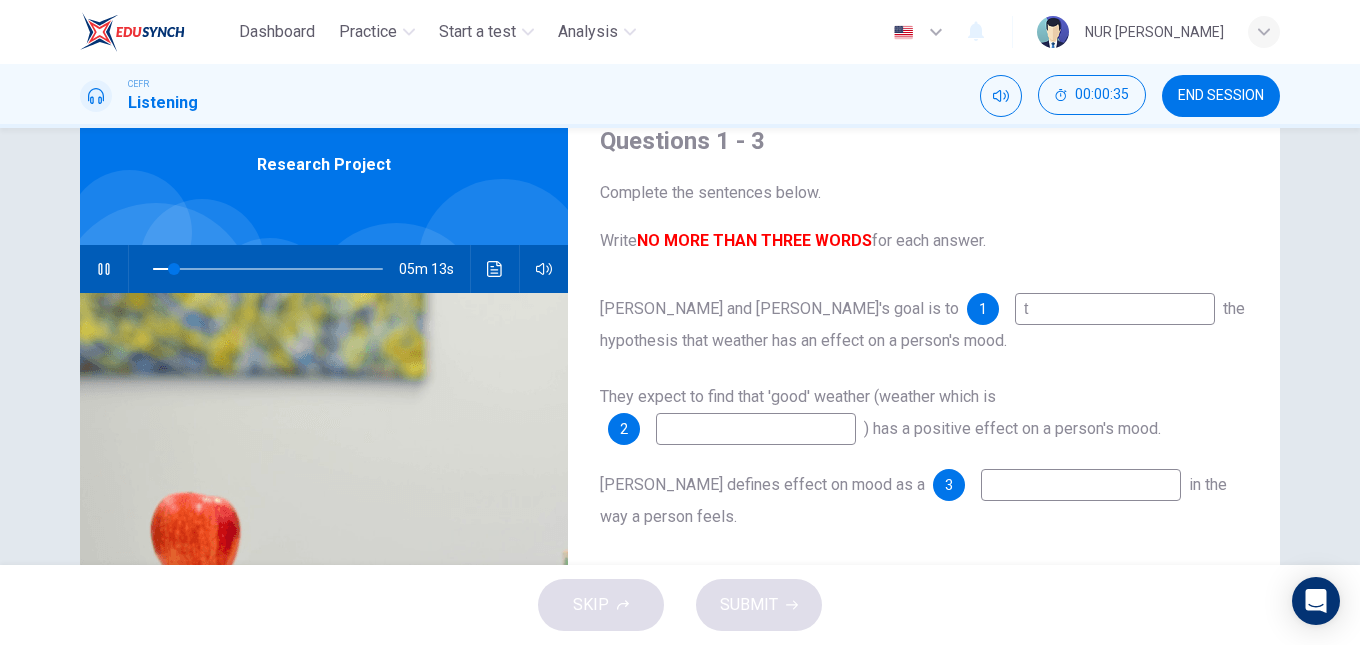 type on "9" 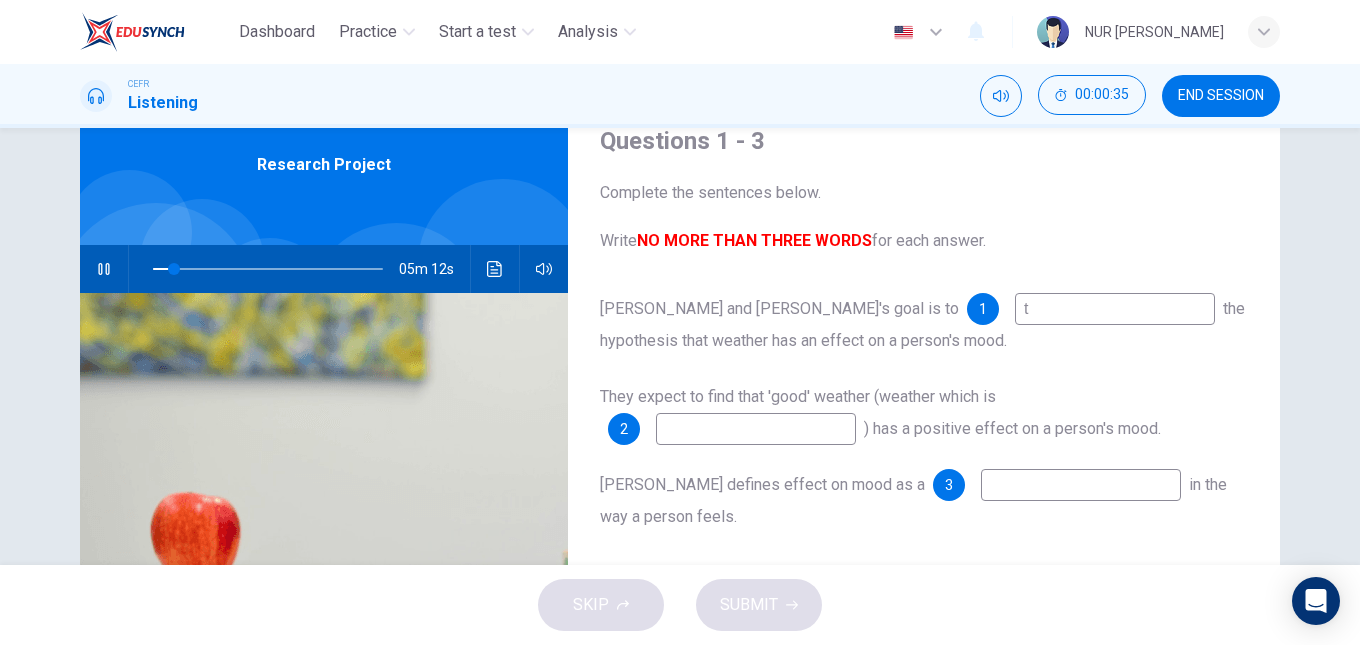 type 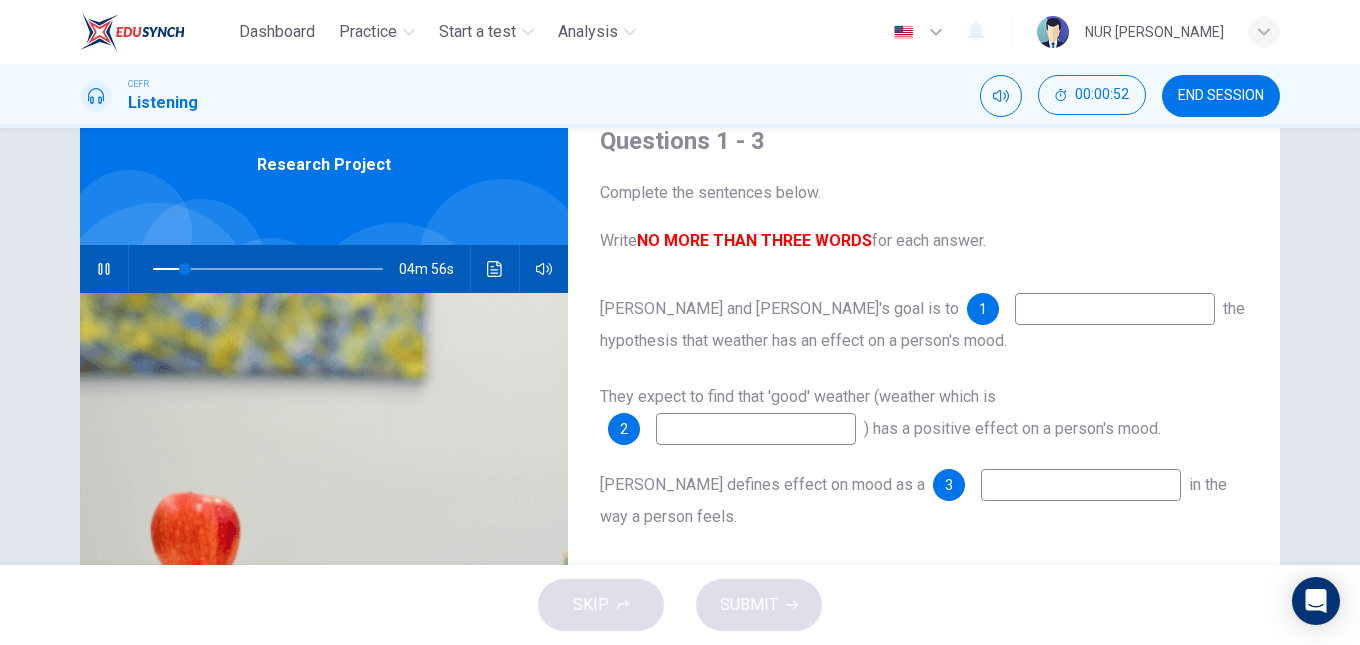 type on "14" 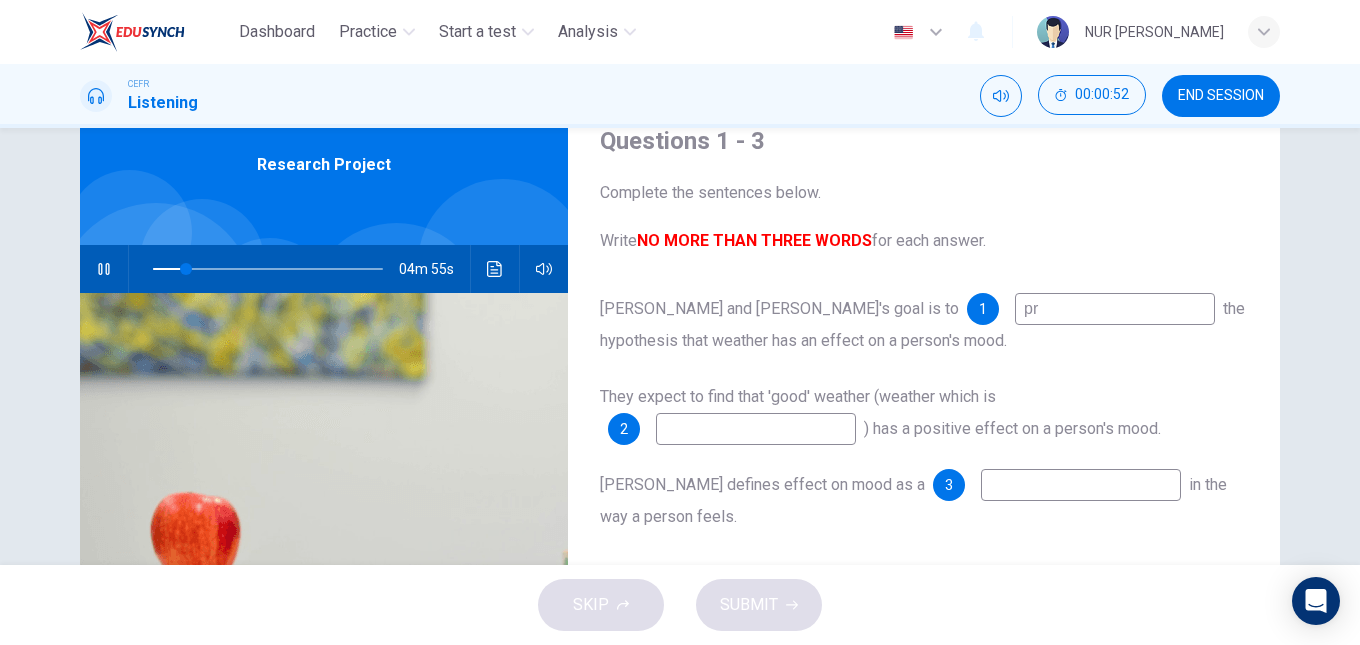type on "pro" 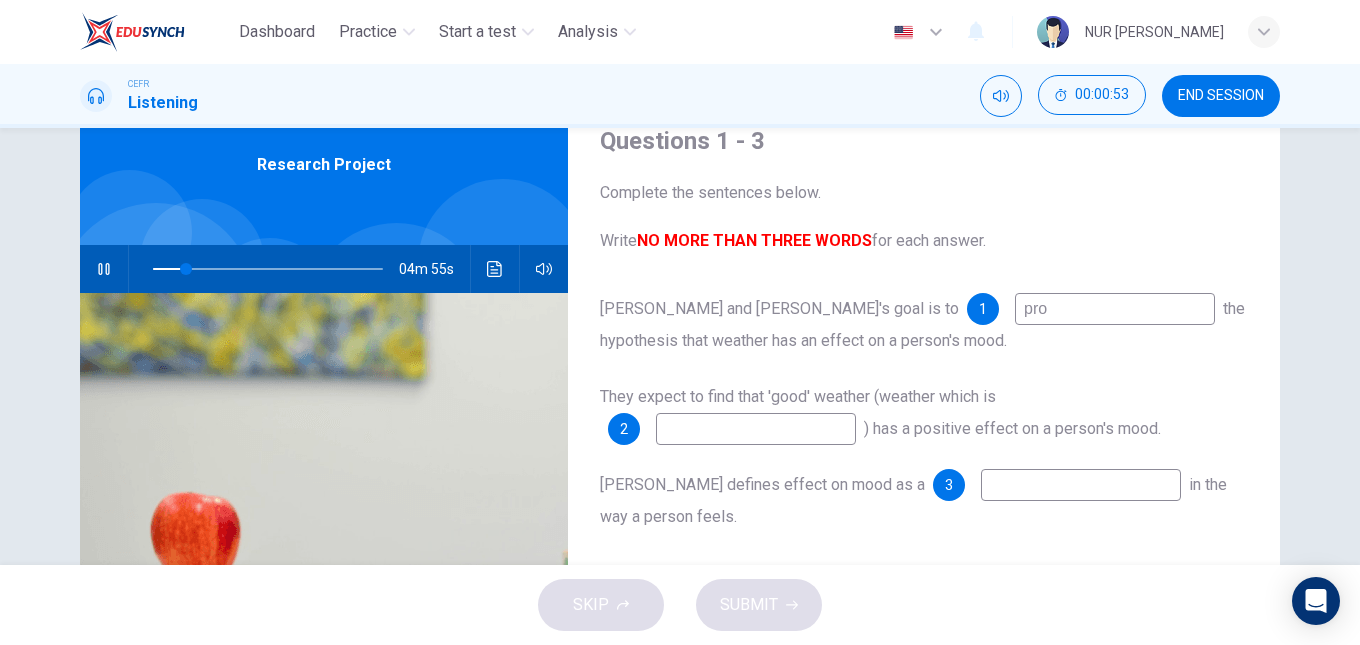 type on "14" 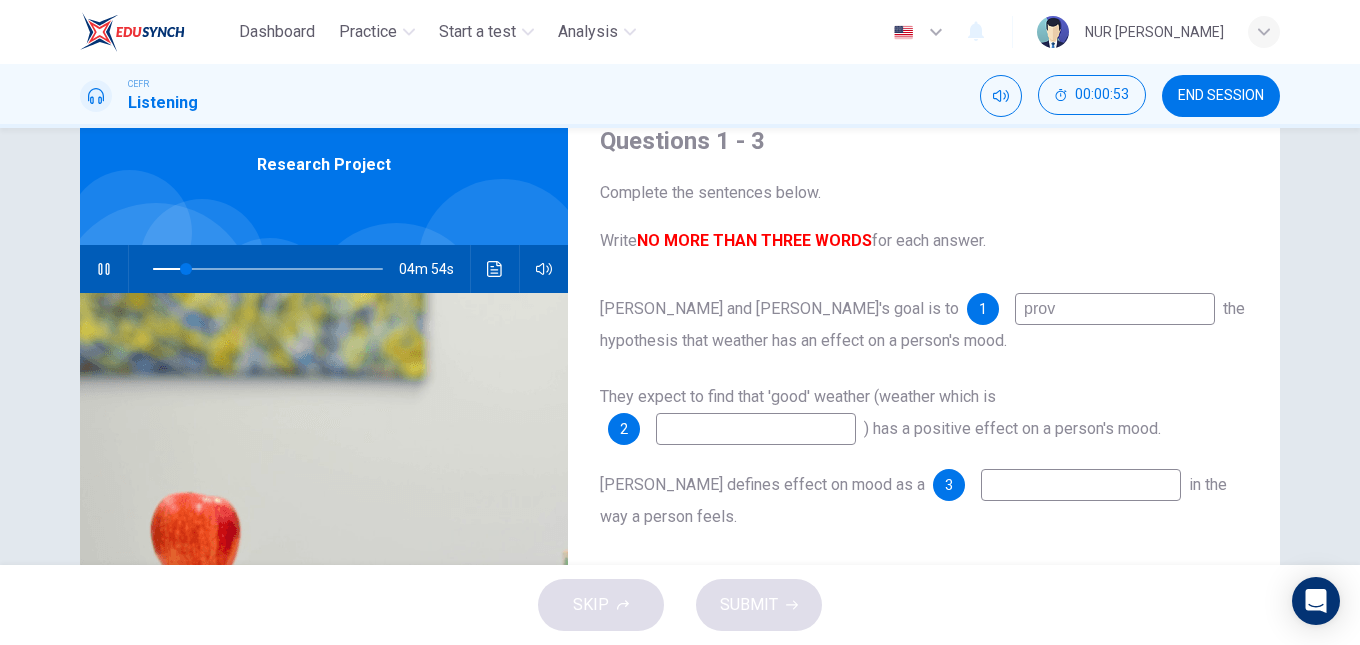 type on "prove" 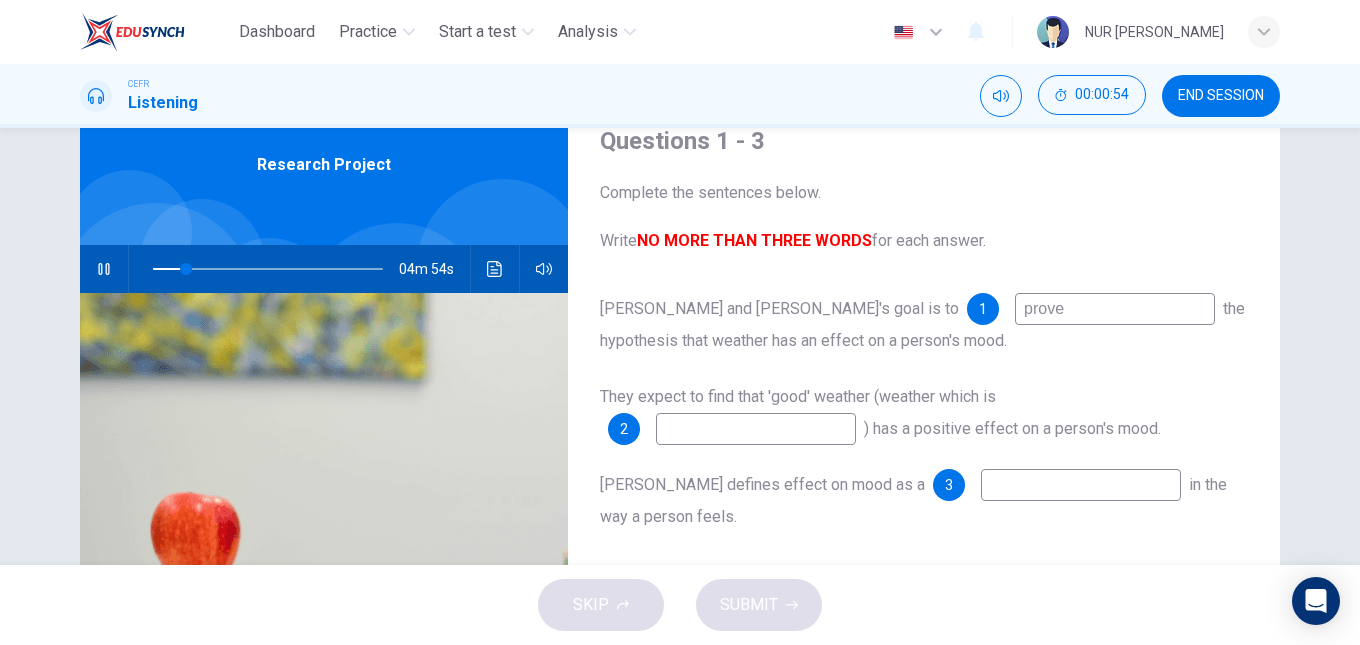 type on "15" 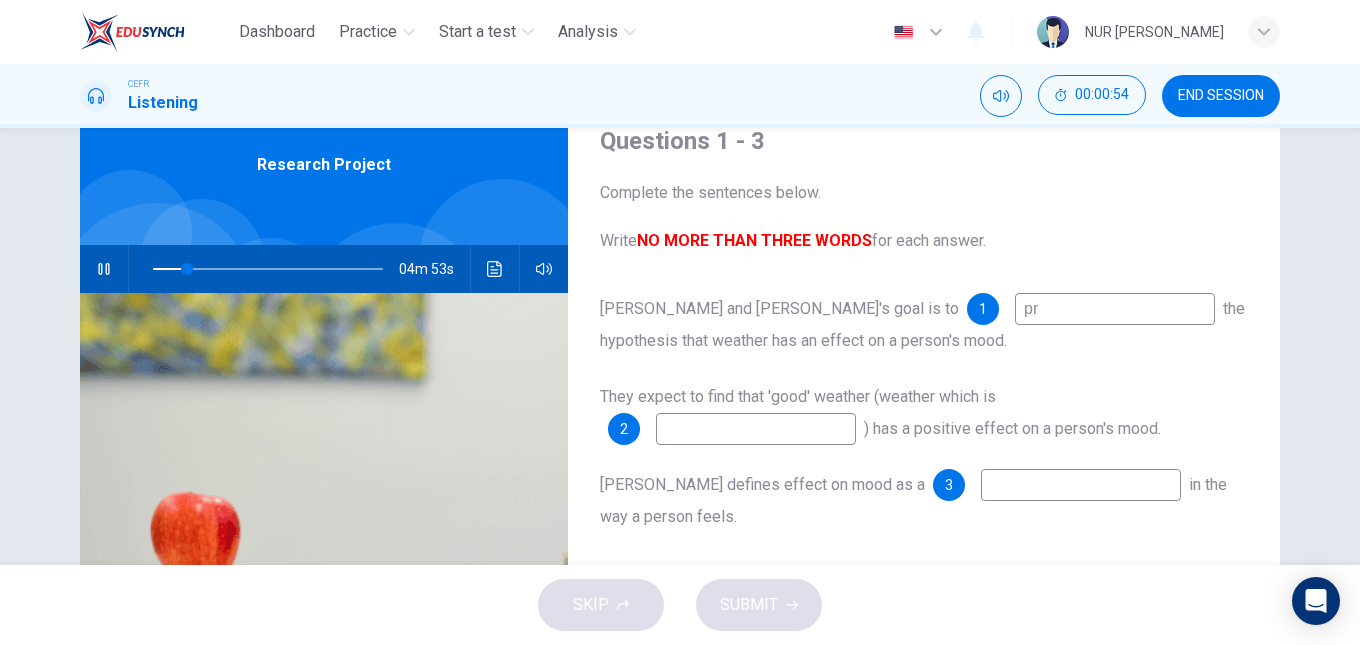type on "p" 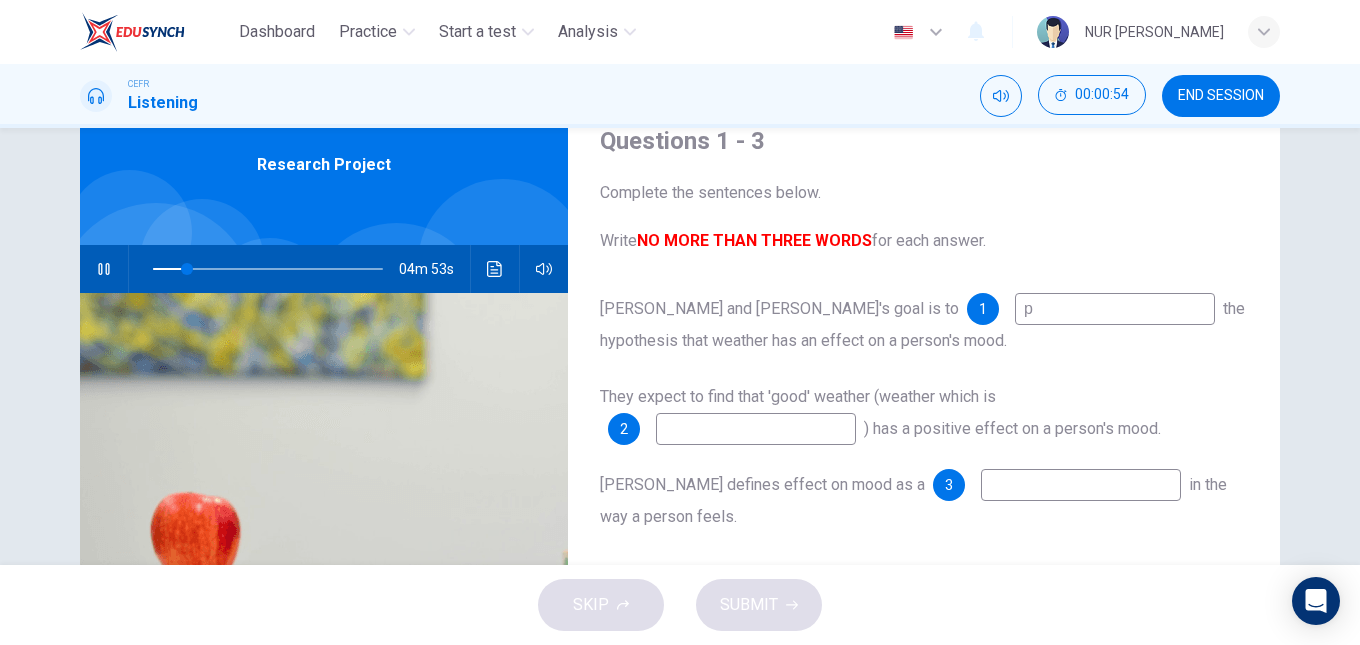 type 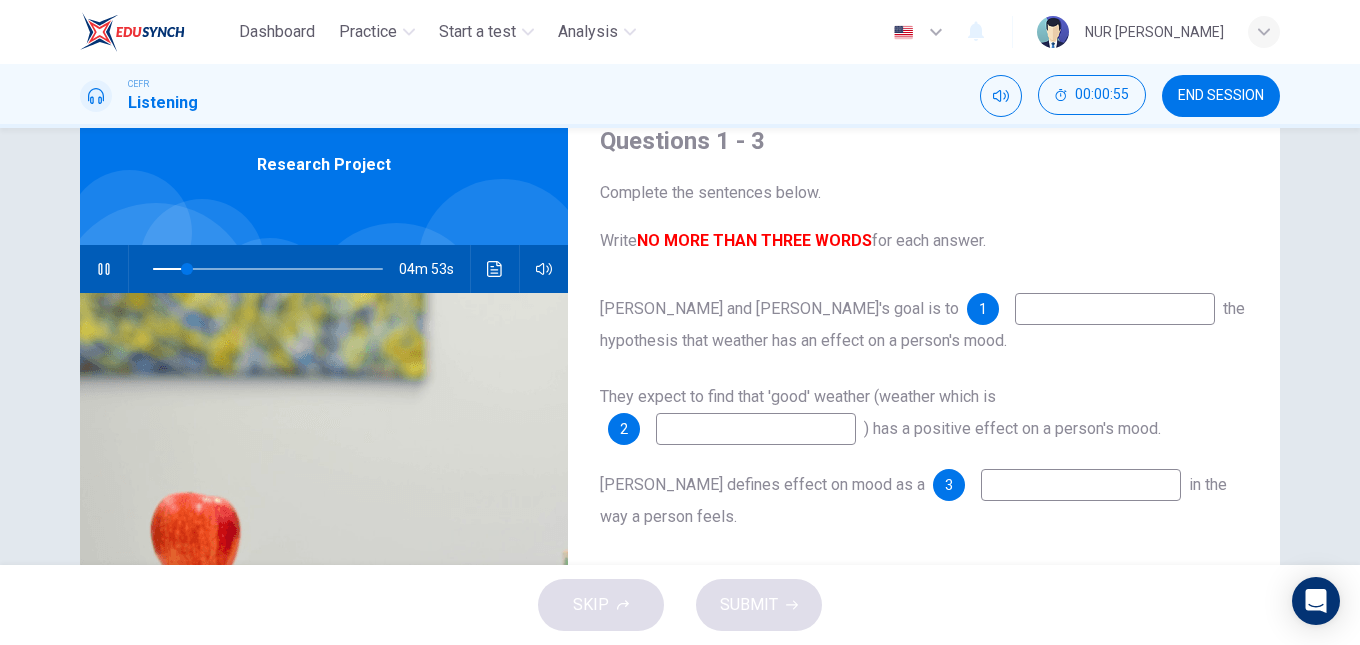 type on "15" 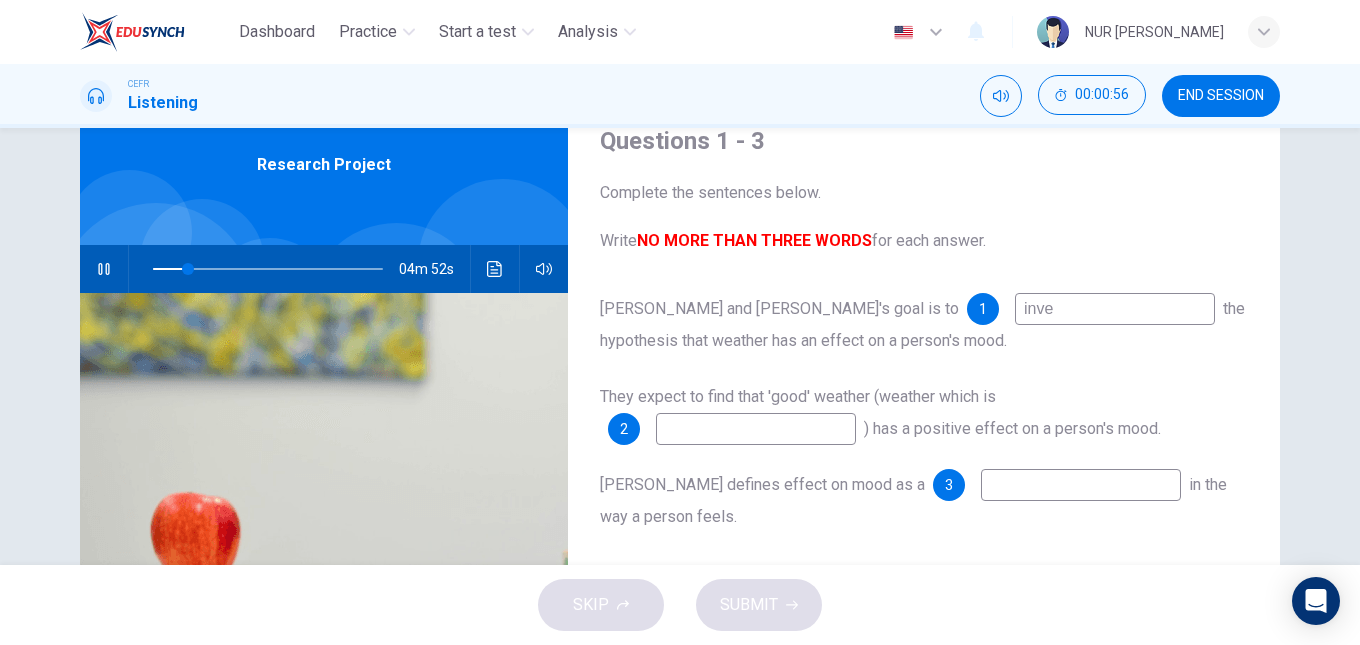 type on "inves" 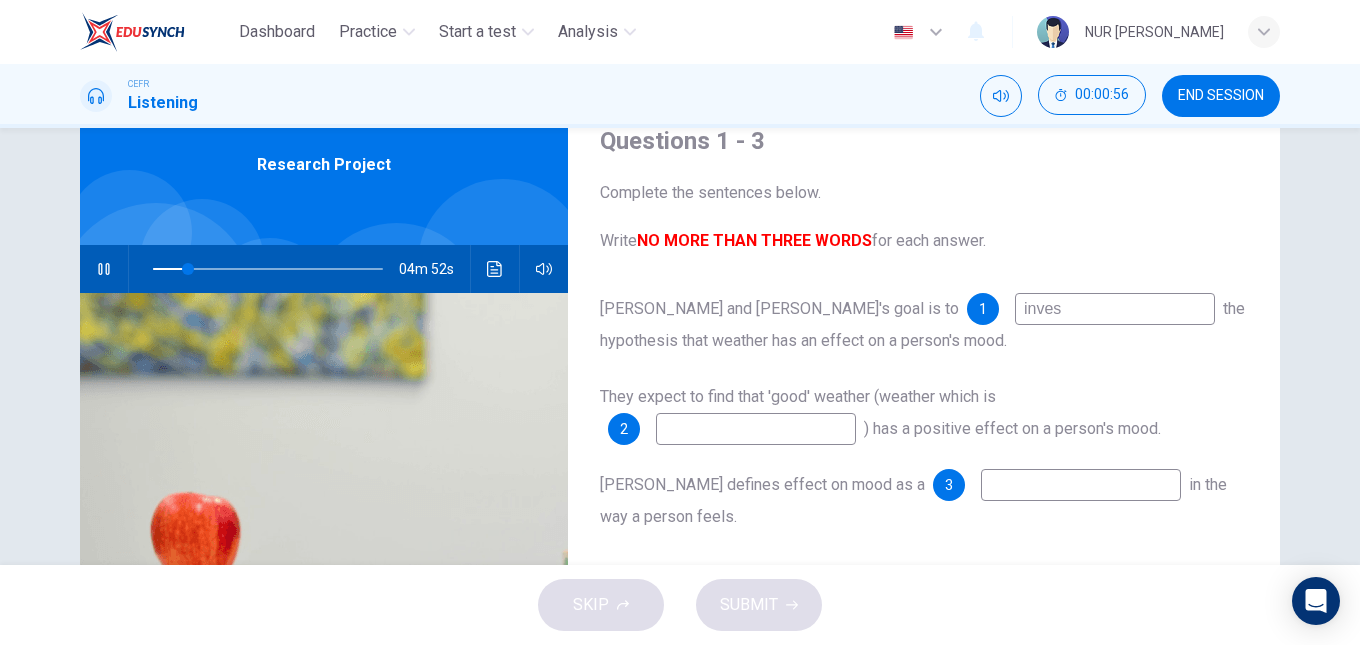 type on "15" 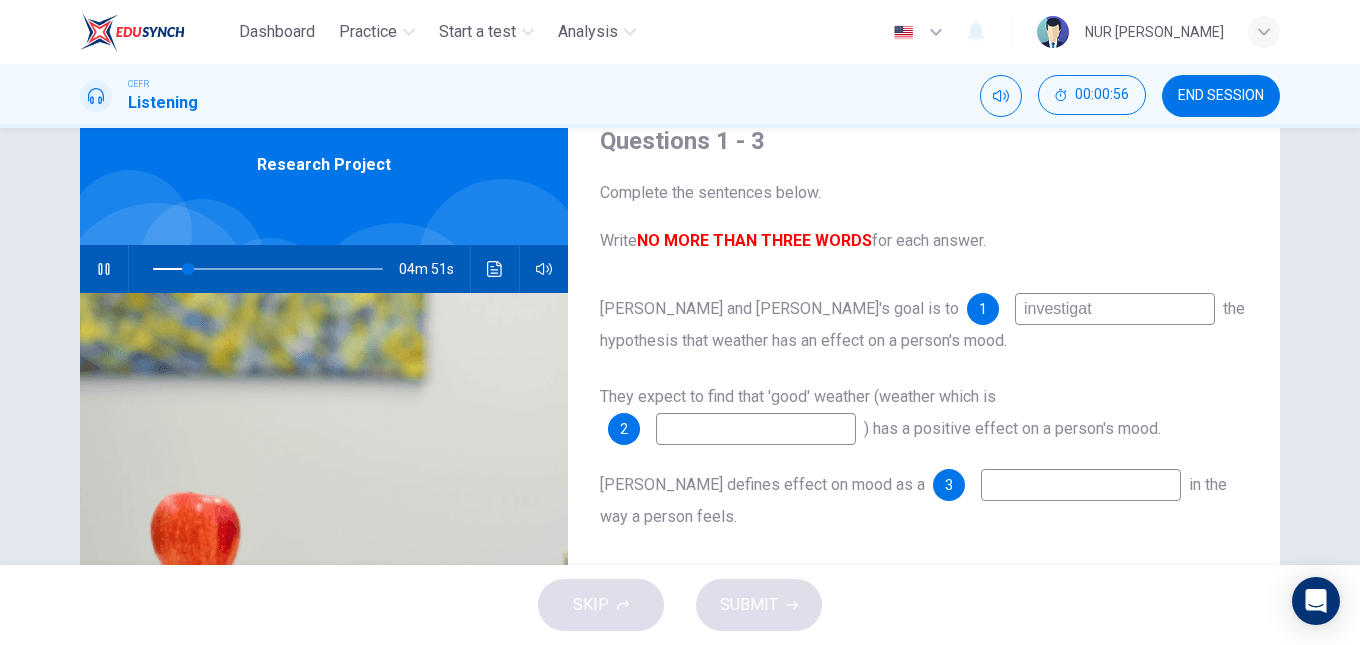 type on "investigate" 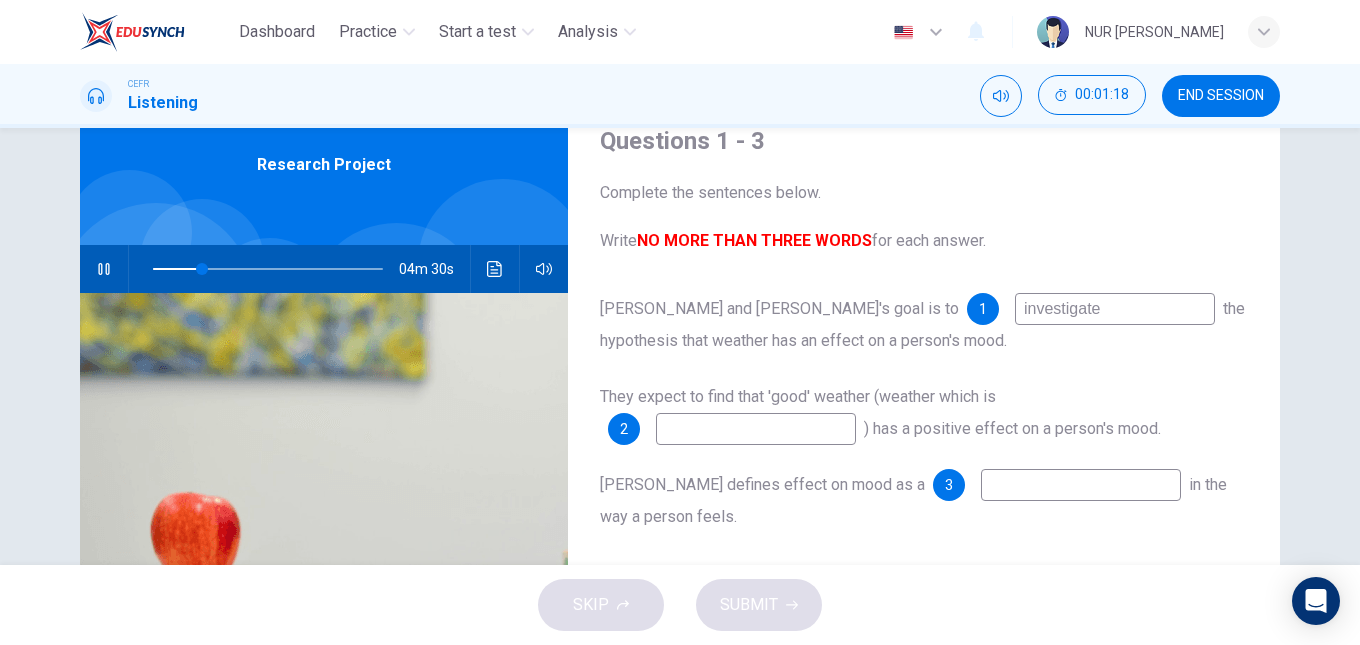 type on "22" 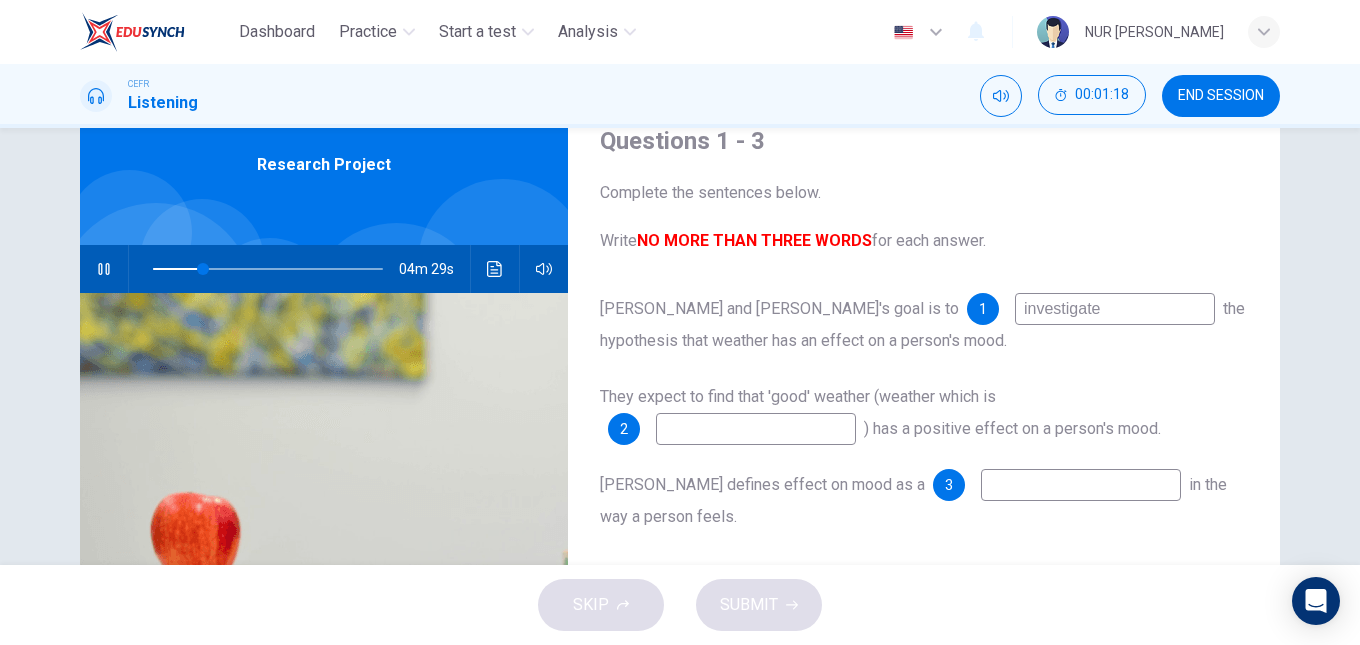 type on "investigate" 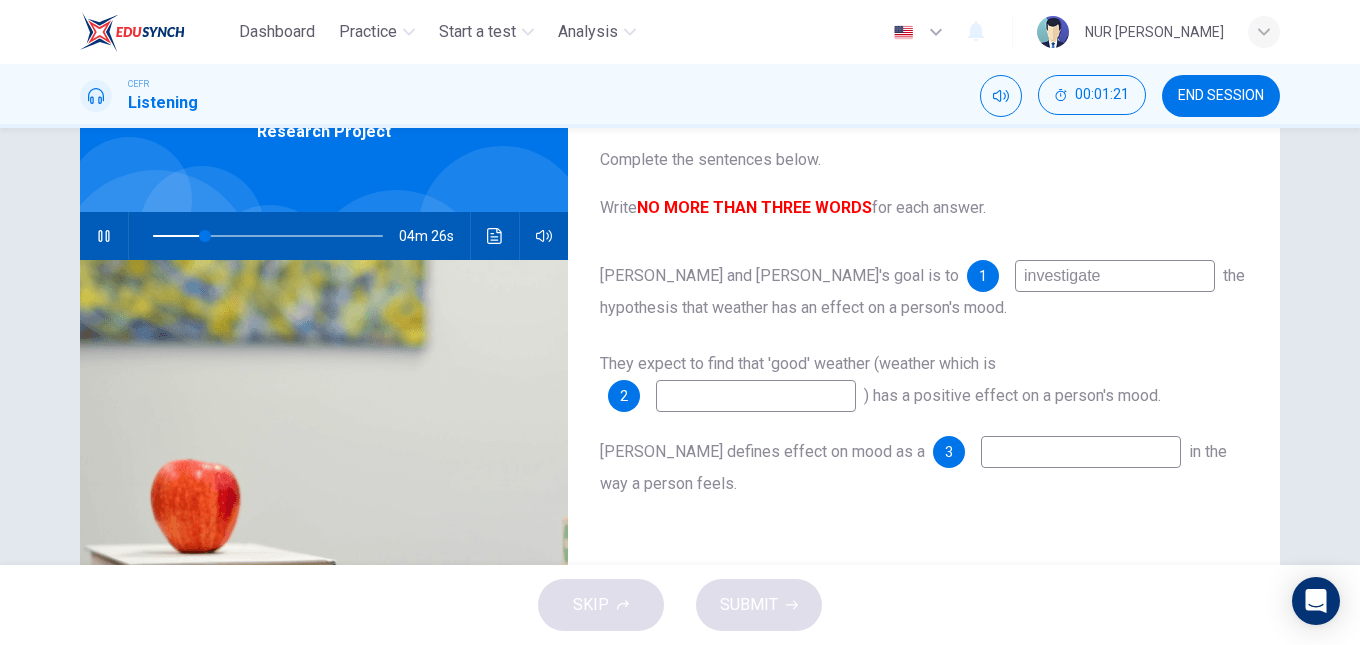 scroll, scrollTop: 117, scrollLeft: 0, axis: vertical 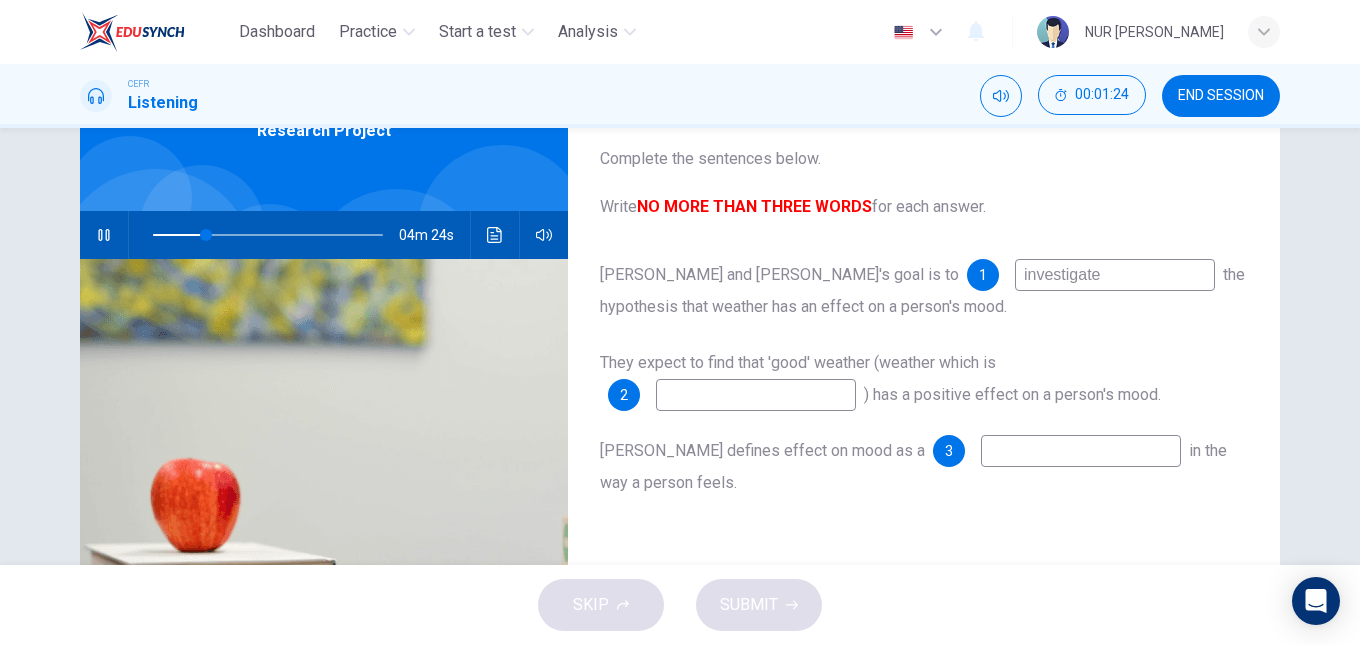 type on "23" 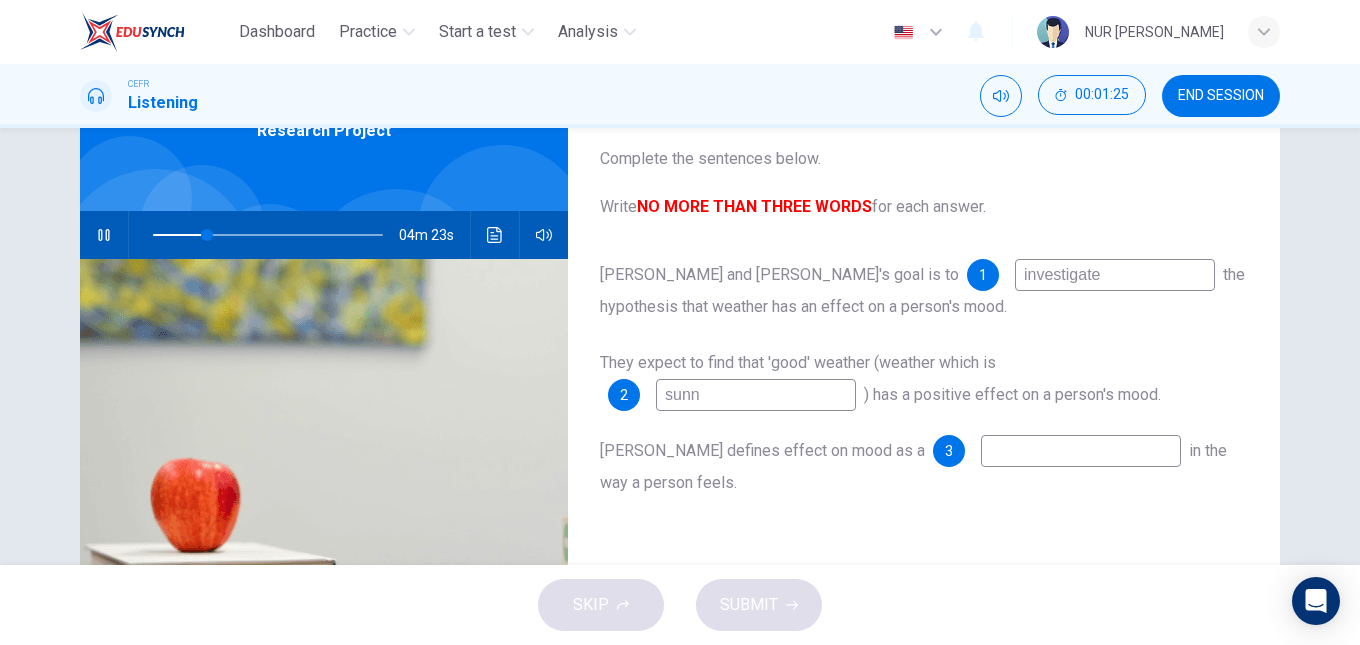 type on "sunny" 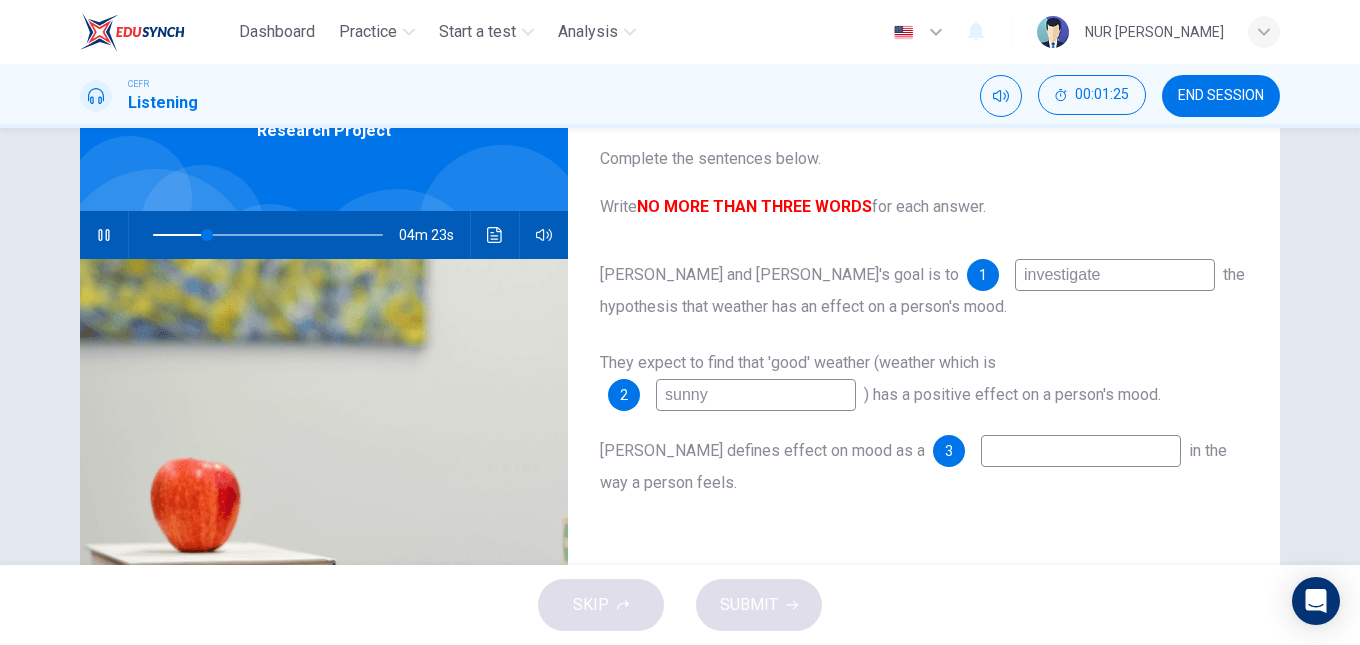 type on "24" 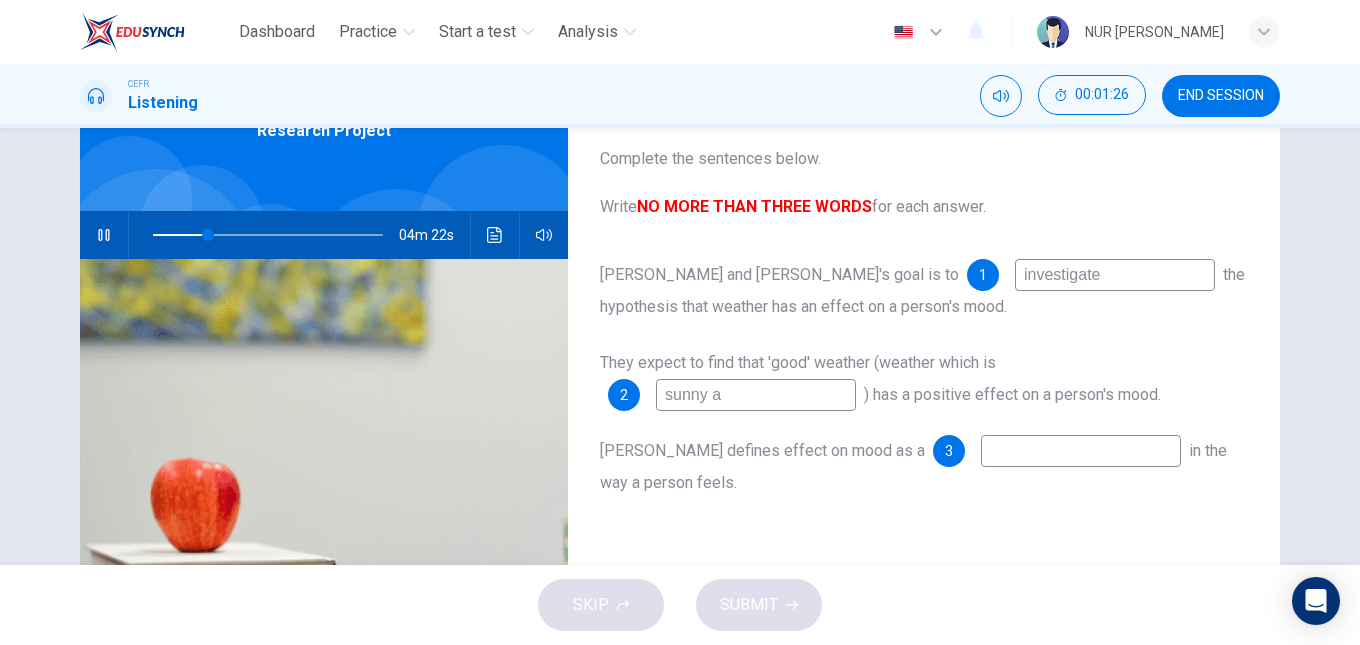 type on "sunny" 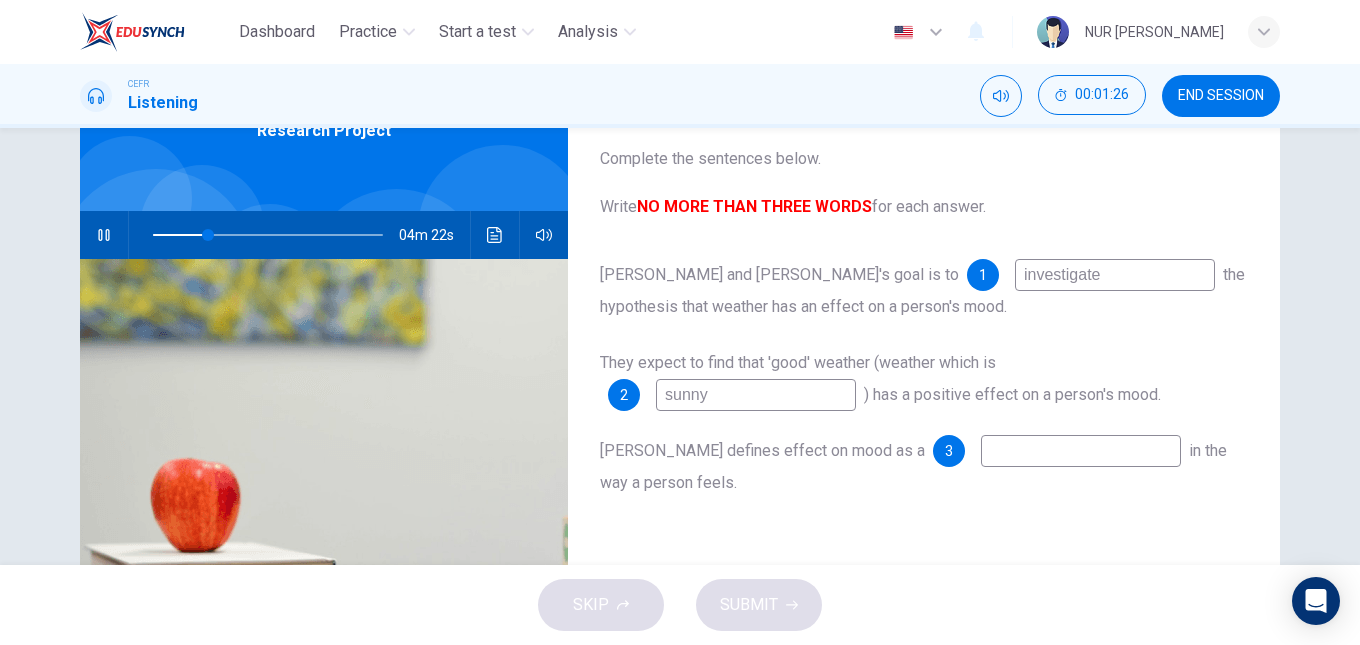 type on "24" 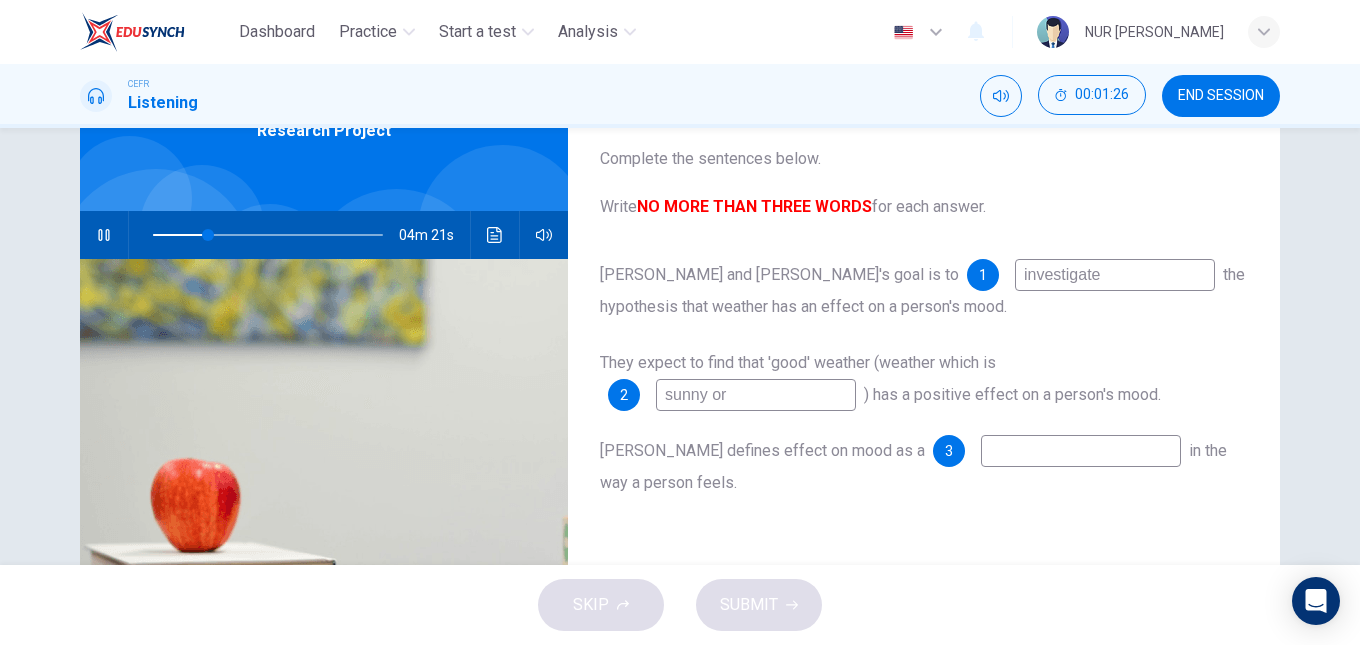 type on "sunny or w" 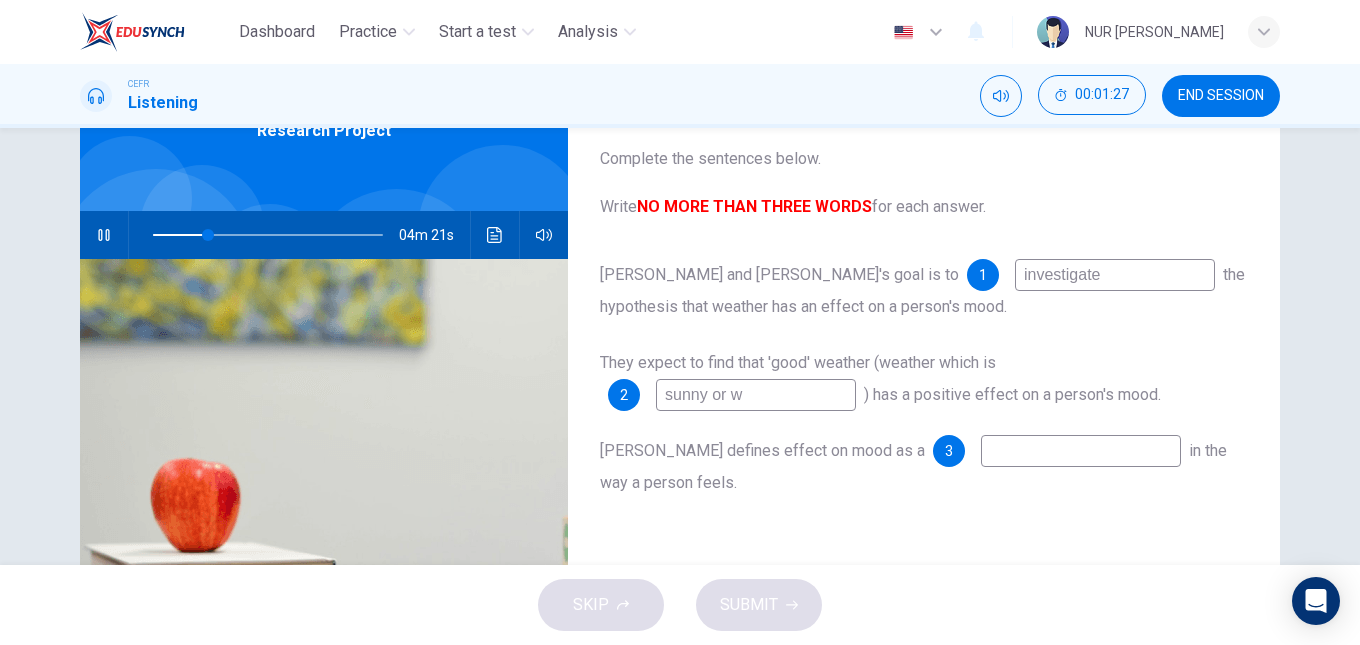 type on "24" 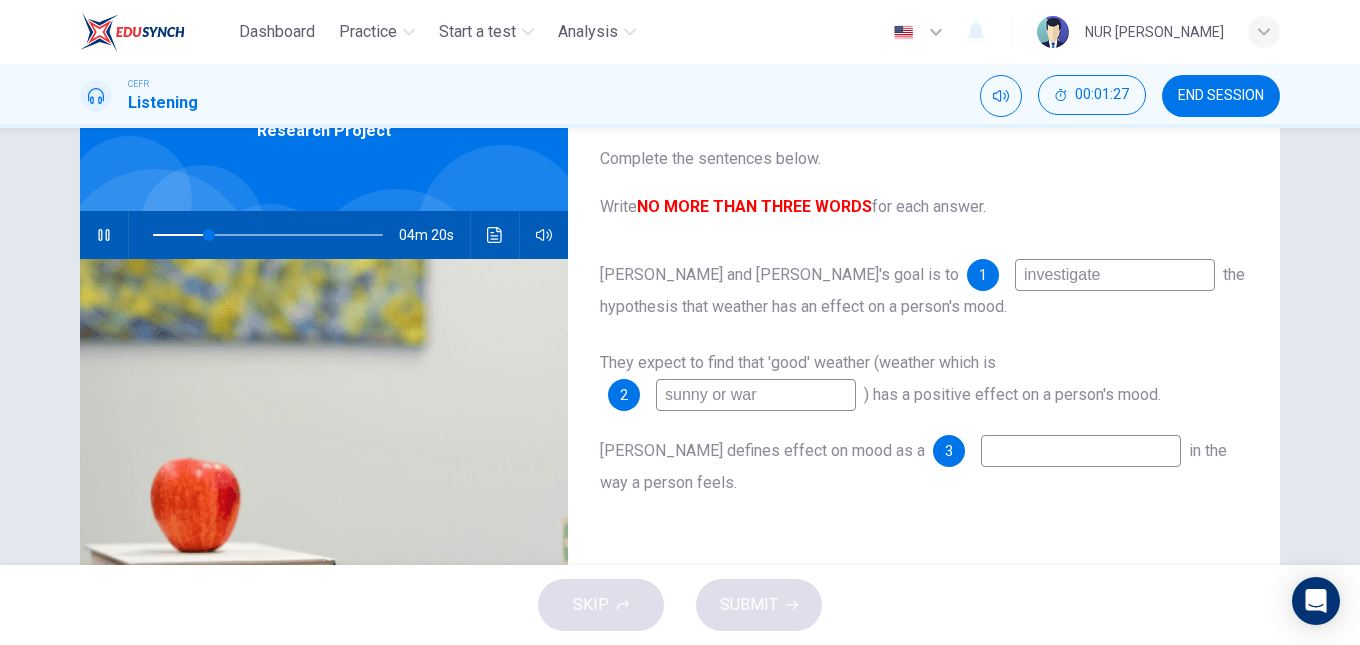 type on "sunny or warm" 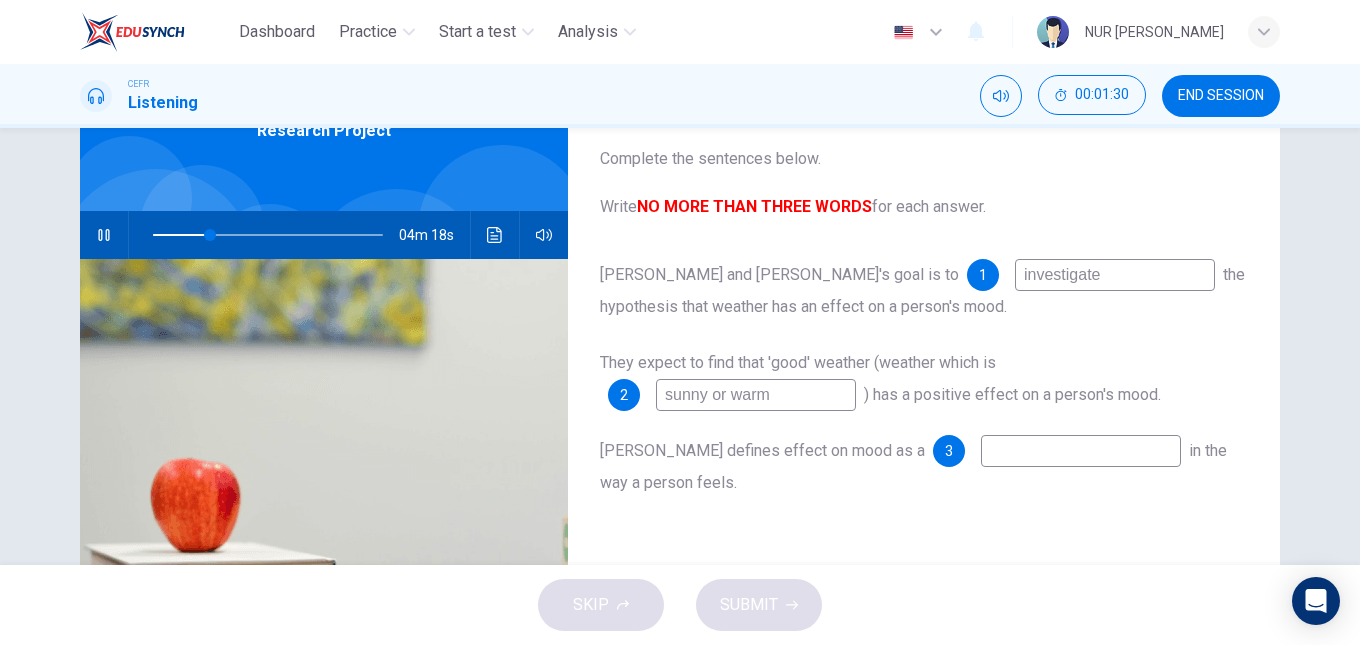 click on "sunny or warm" at bounding box center [756, 395] 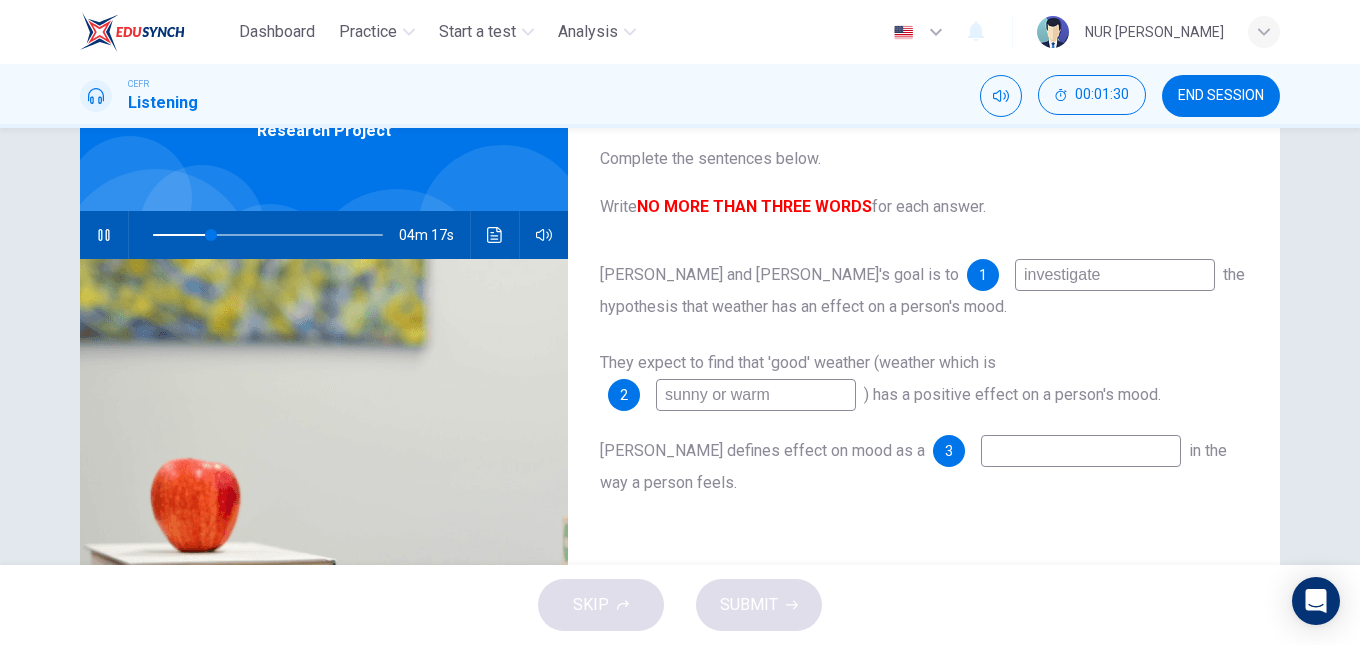 click on "sunny or warm" at bounding box center [756, 395] 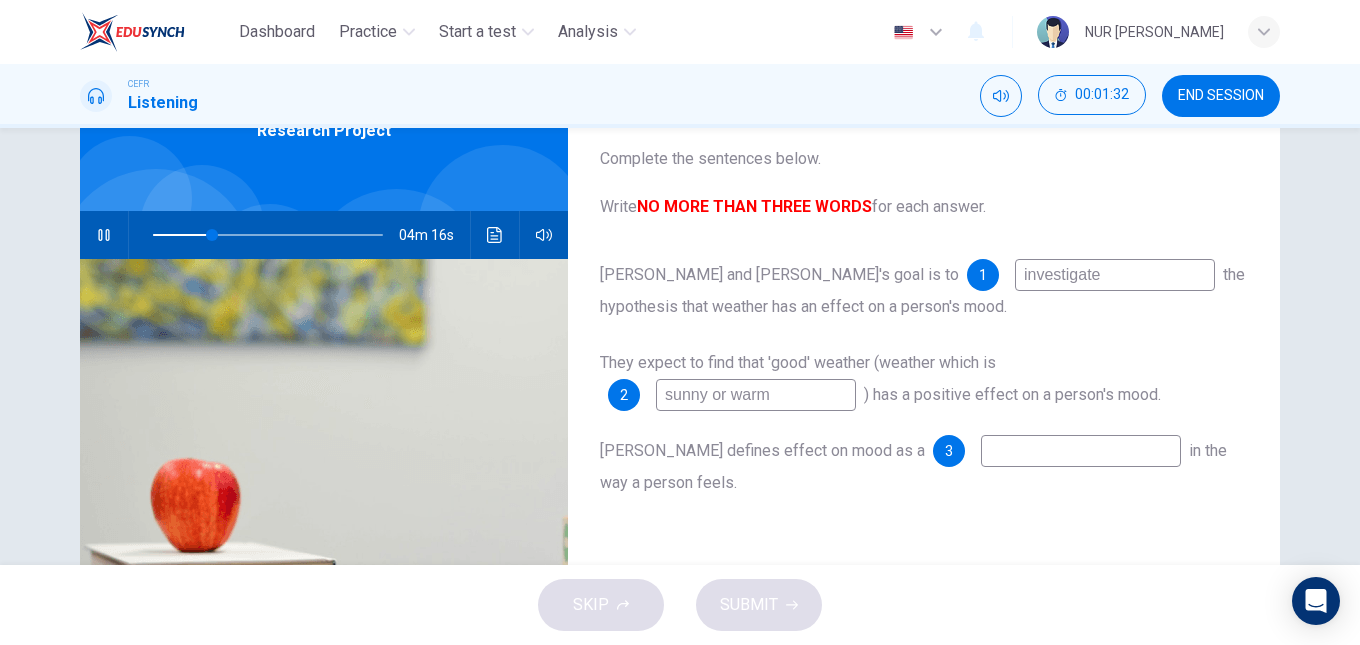 type on "26" 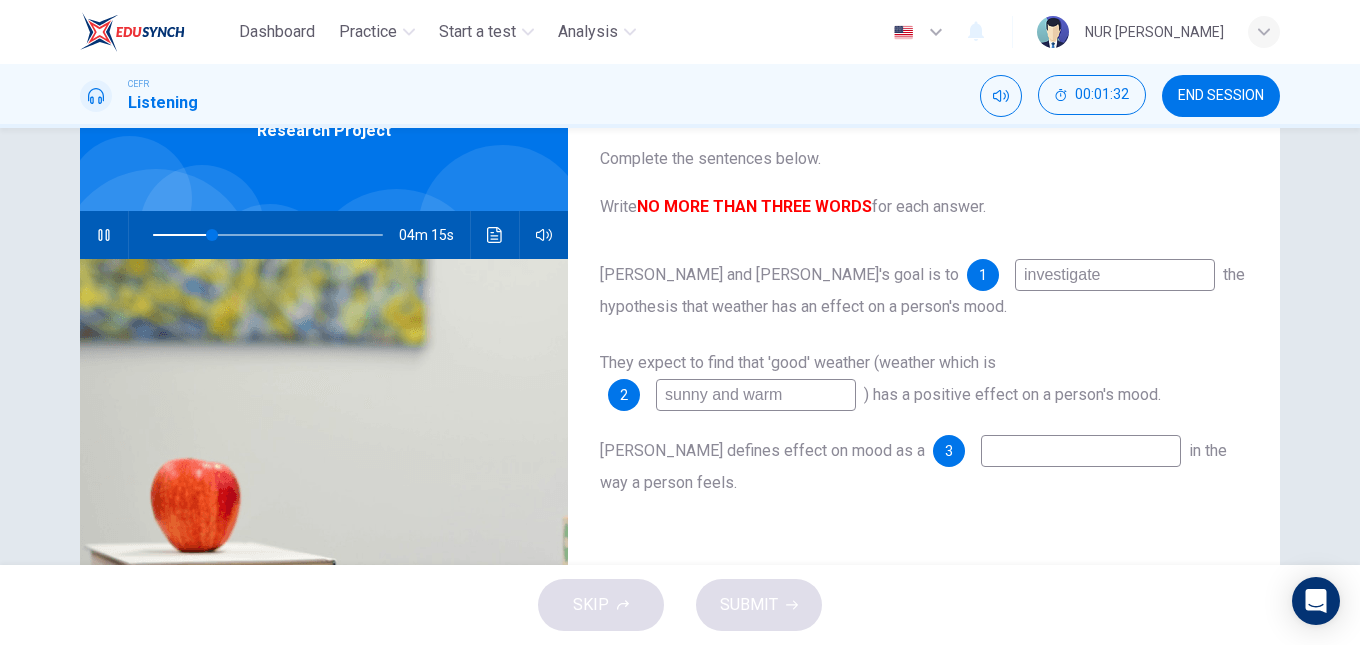 type on "sunny and  warm" 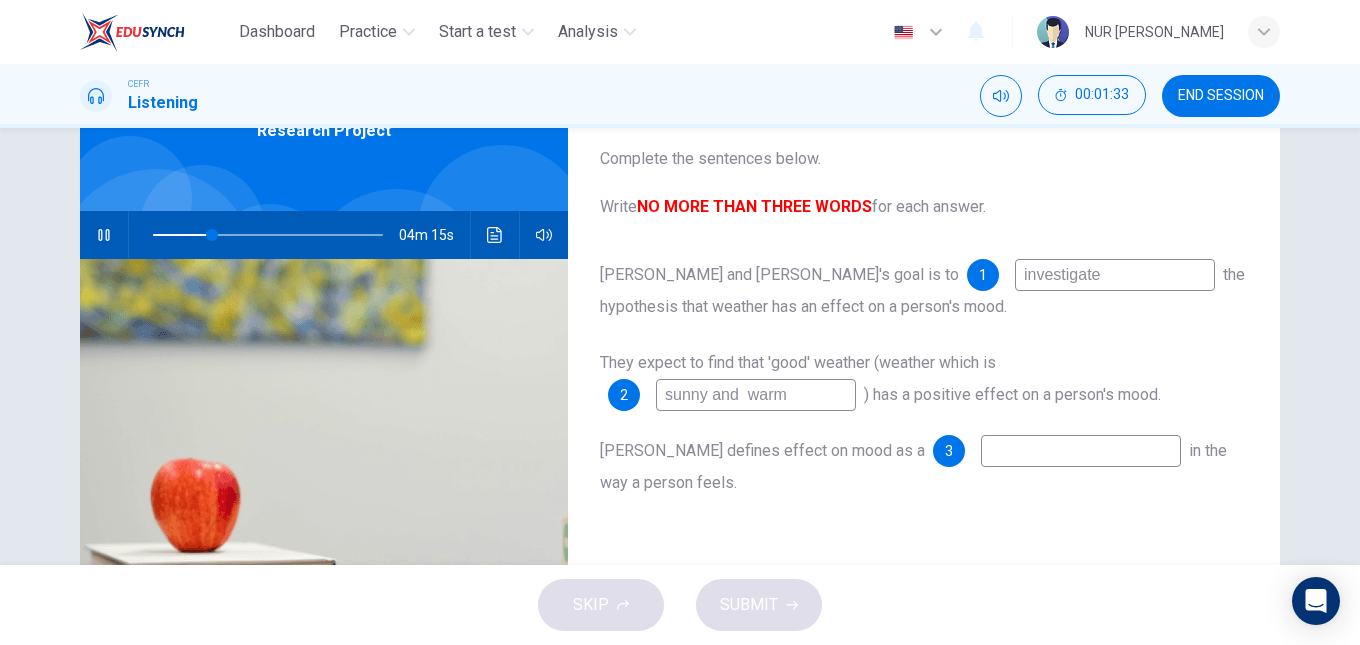 type on "26" 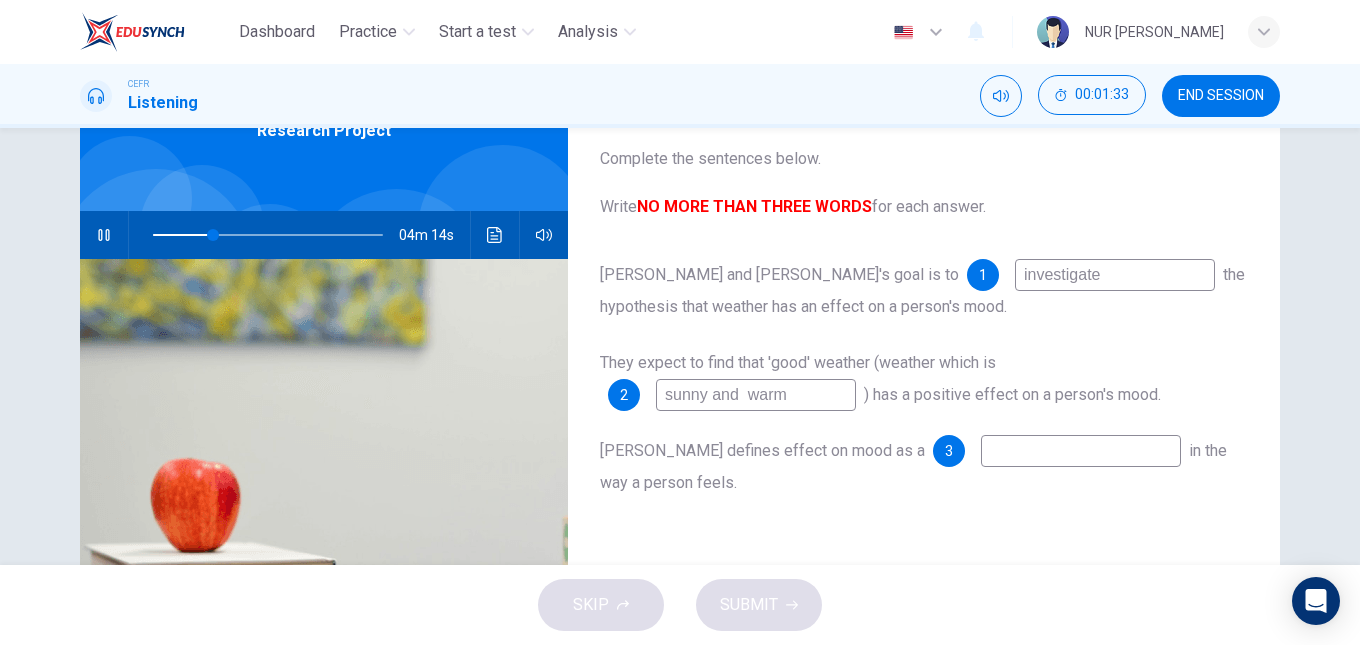 type on "sunny and \ warm" 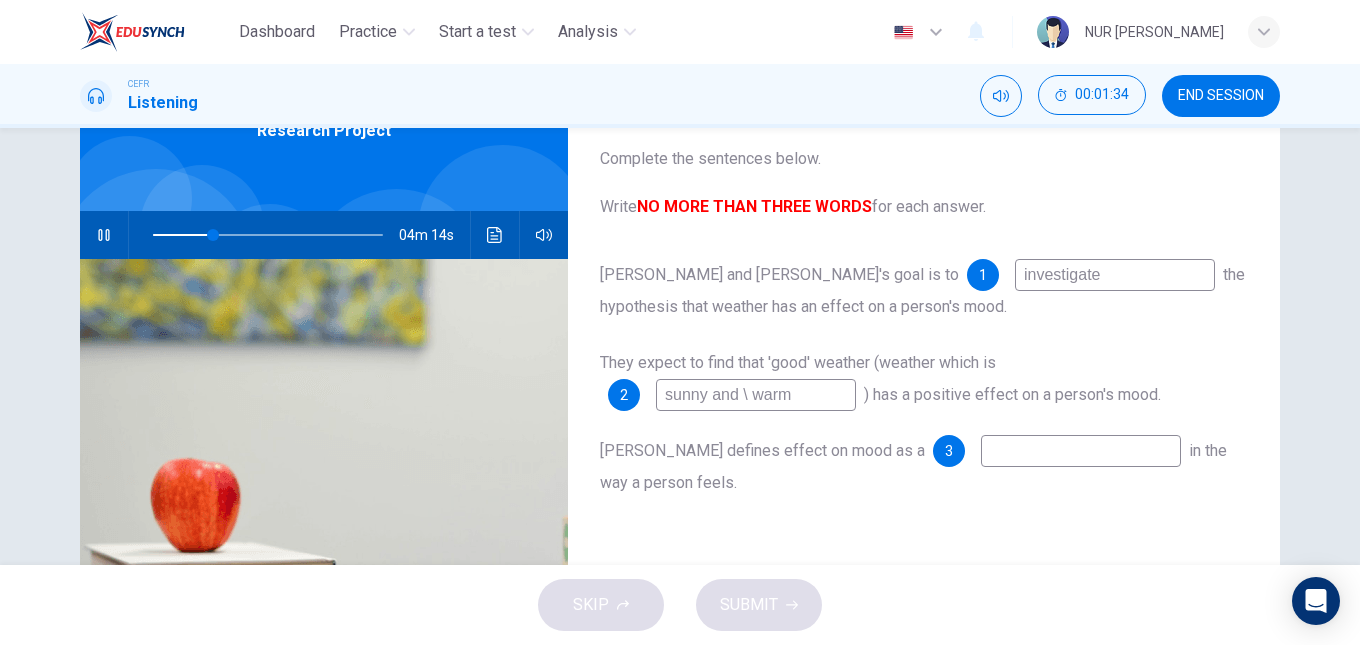 type on "26" 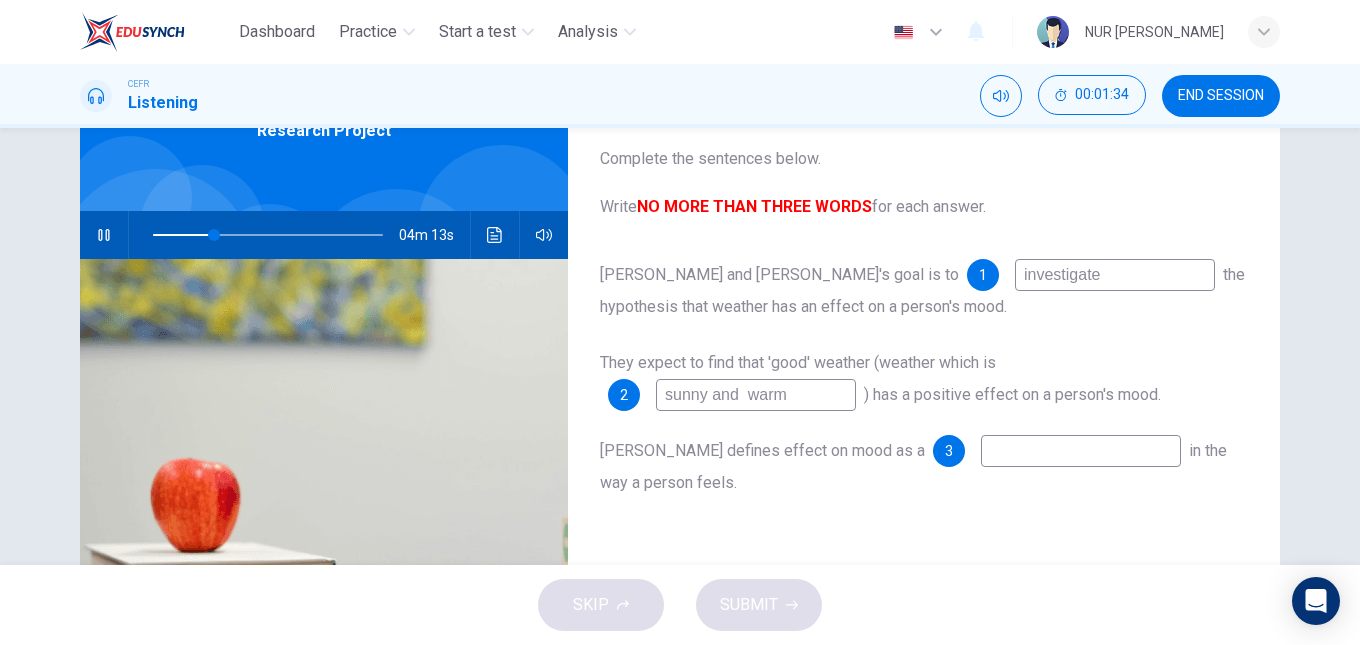 type on "sunny and warm" 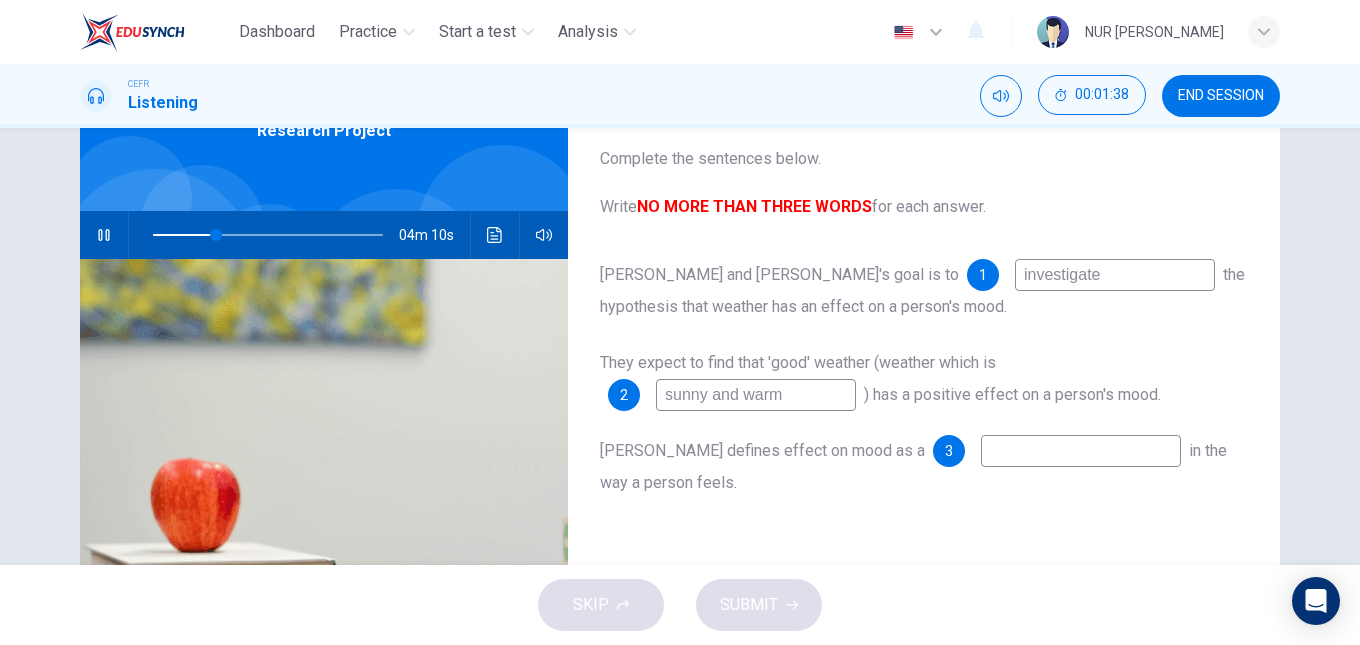 type on "28" 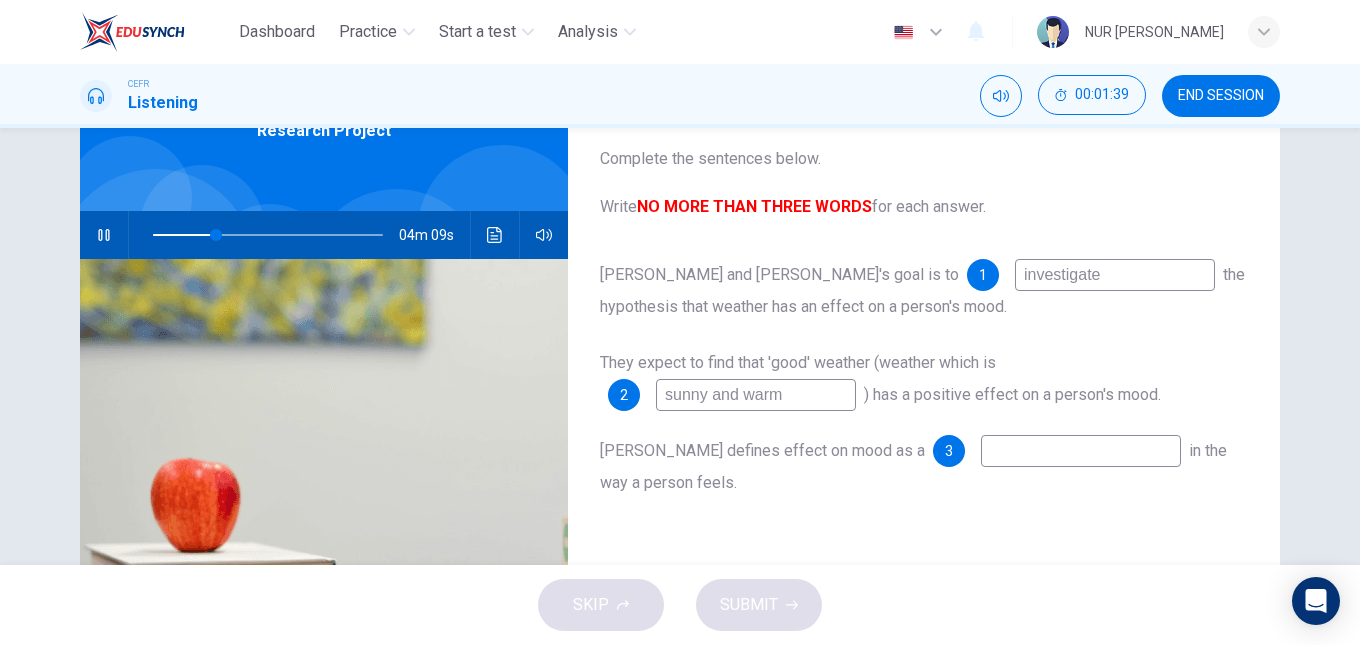 type on "sunny and warm" 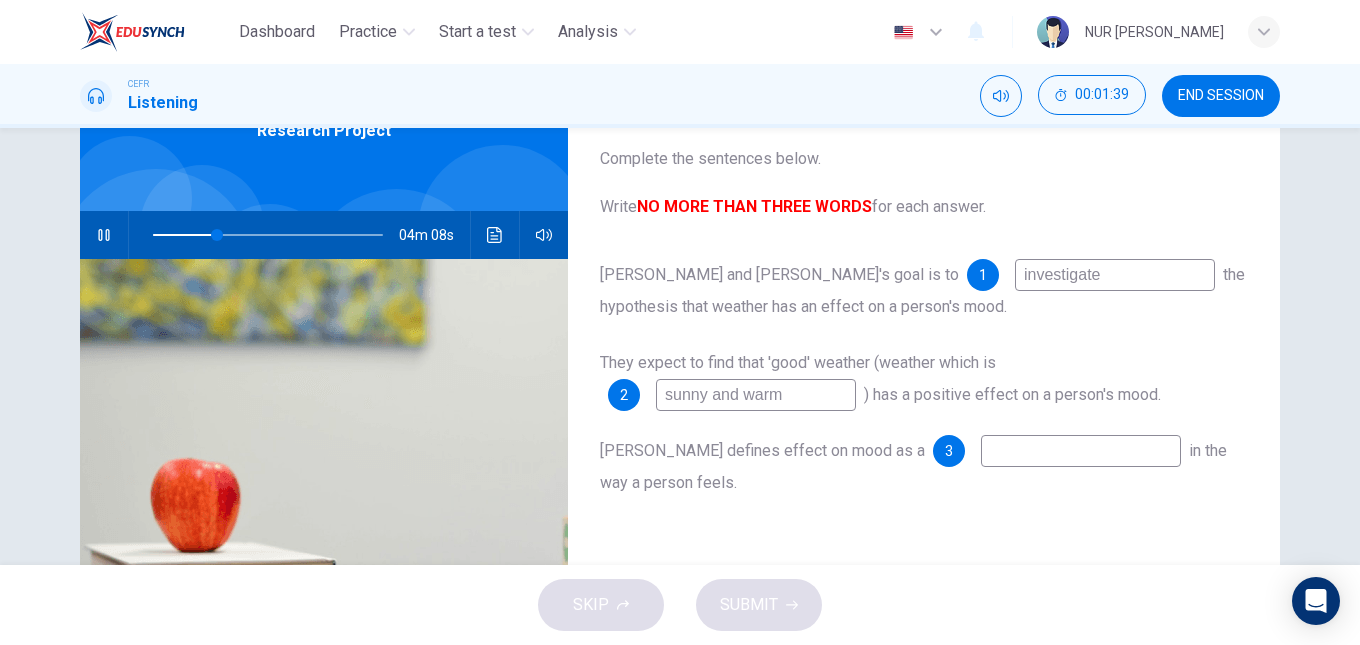 click at bounding box center (1081, 451) 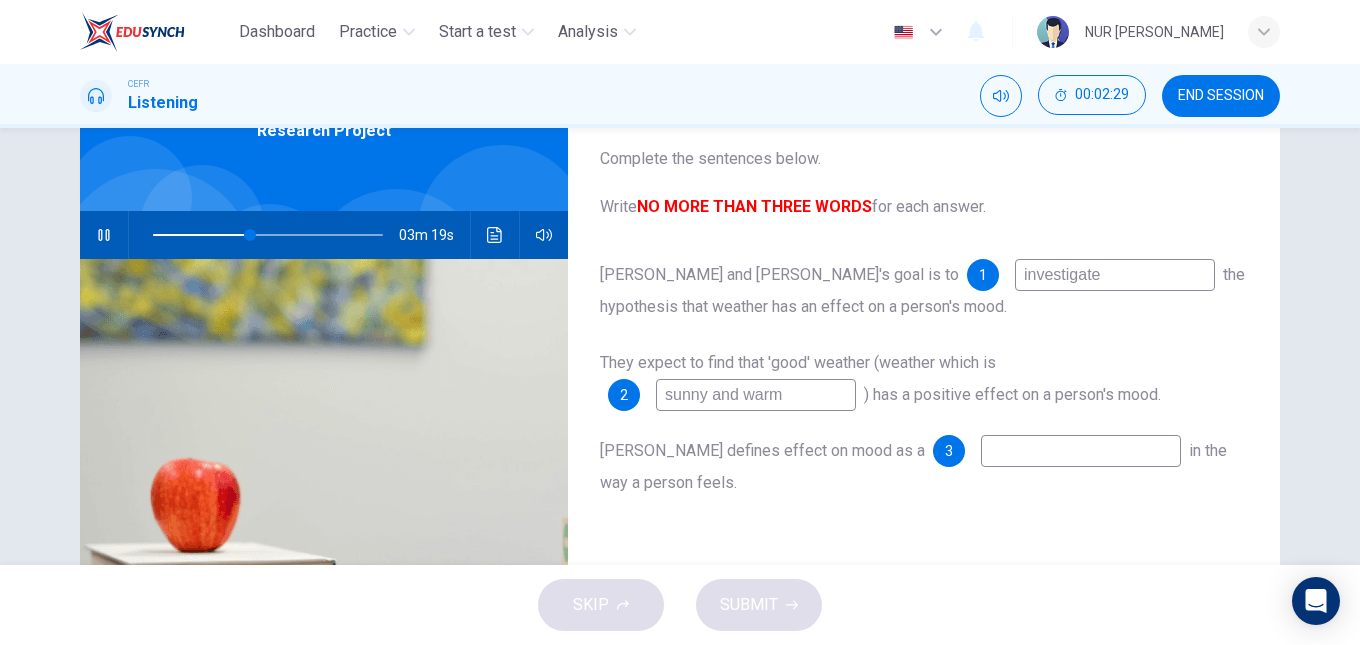 type on "42" 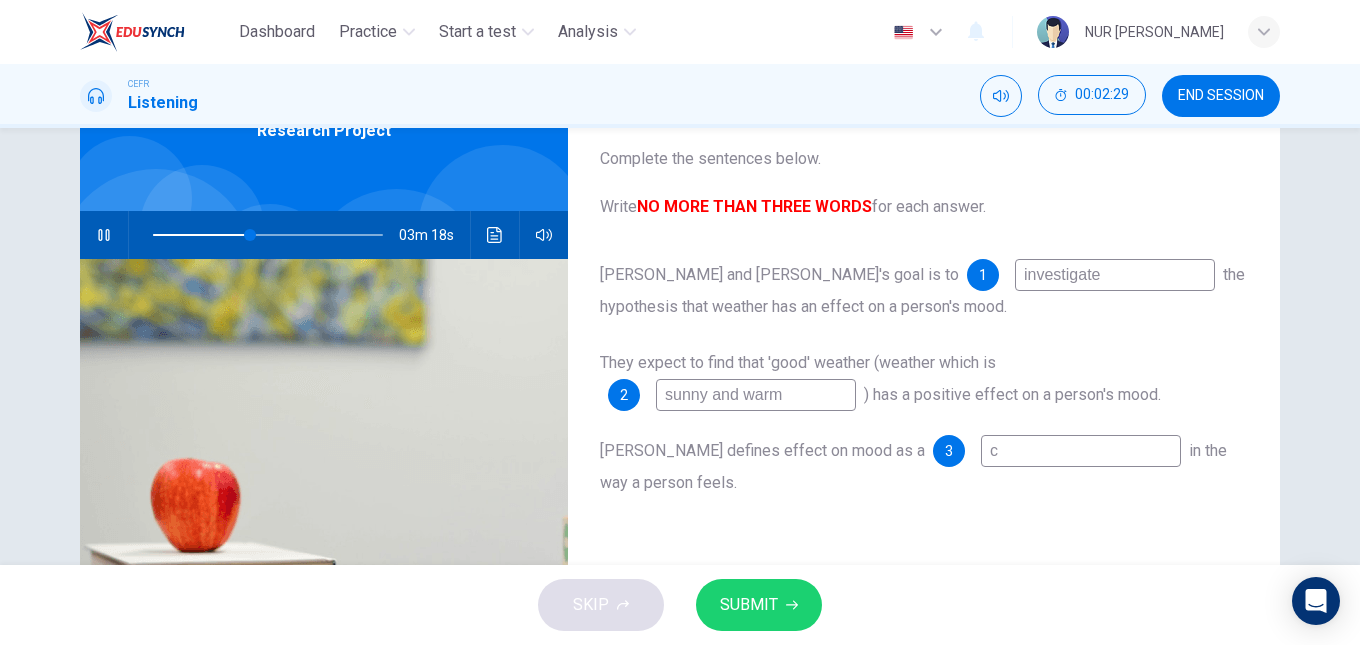 type on "ch" 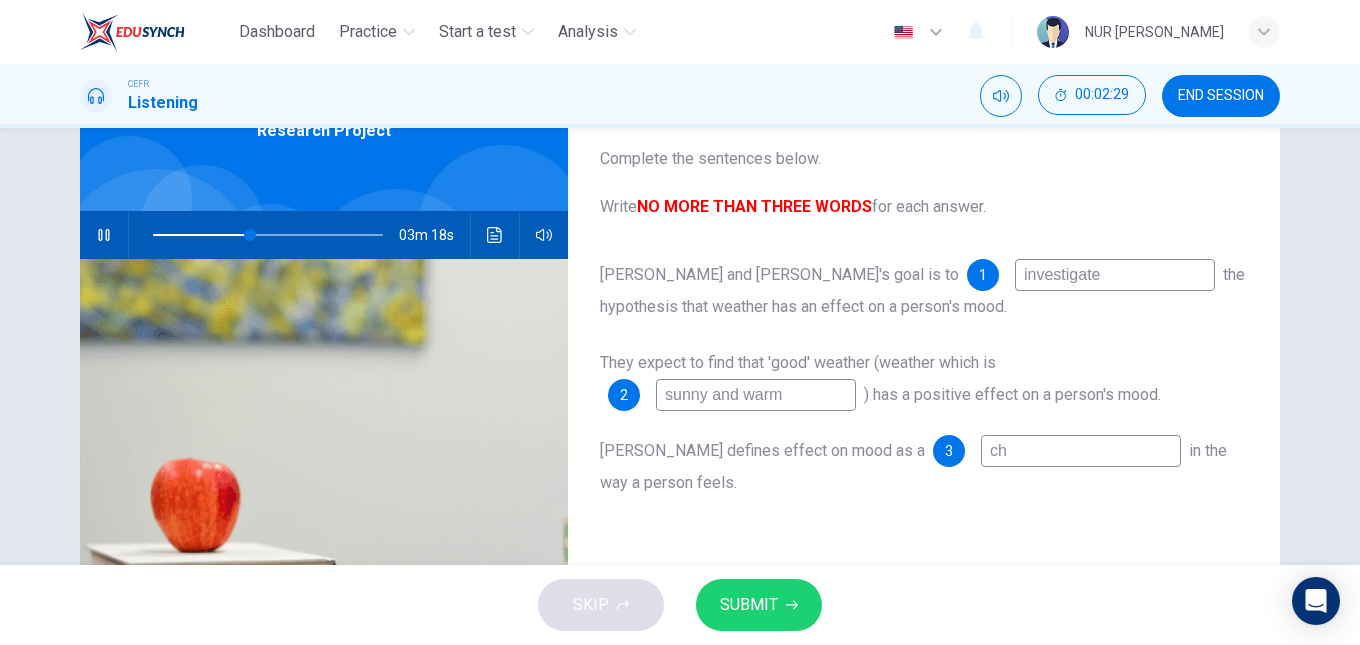 type on "42" 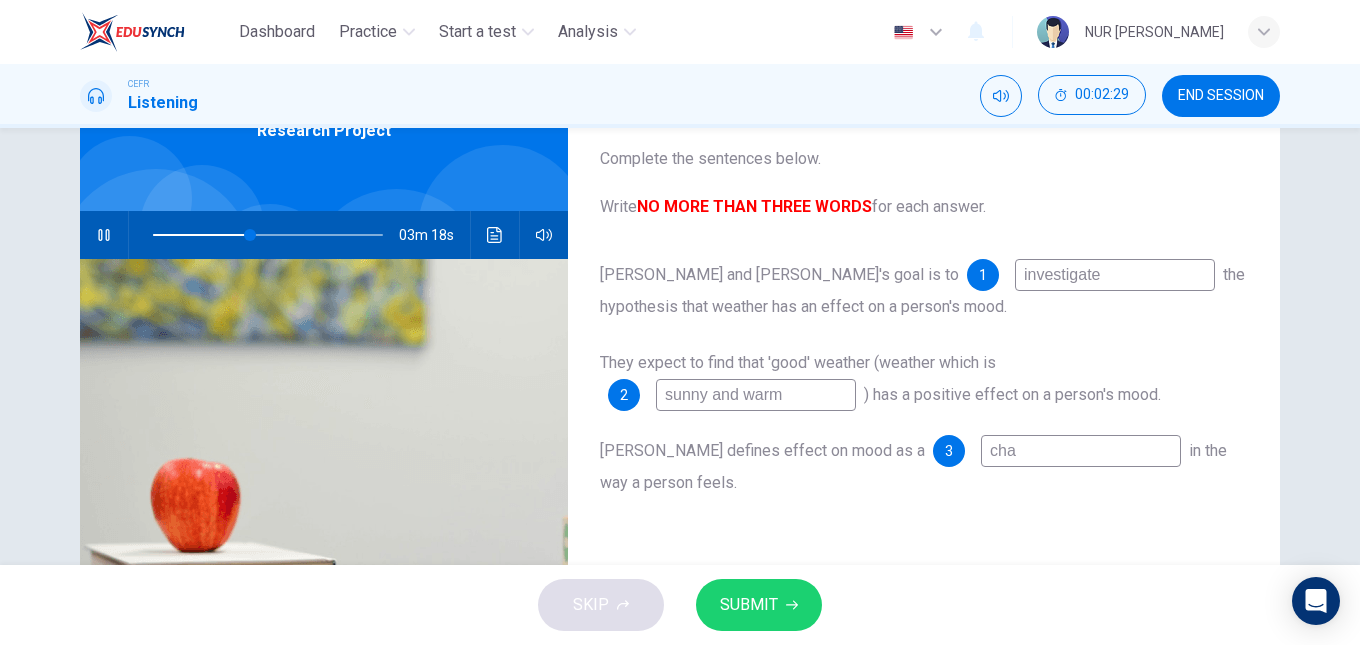 type on "chan" 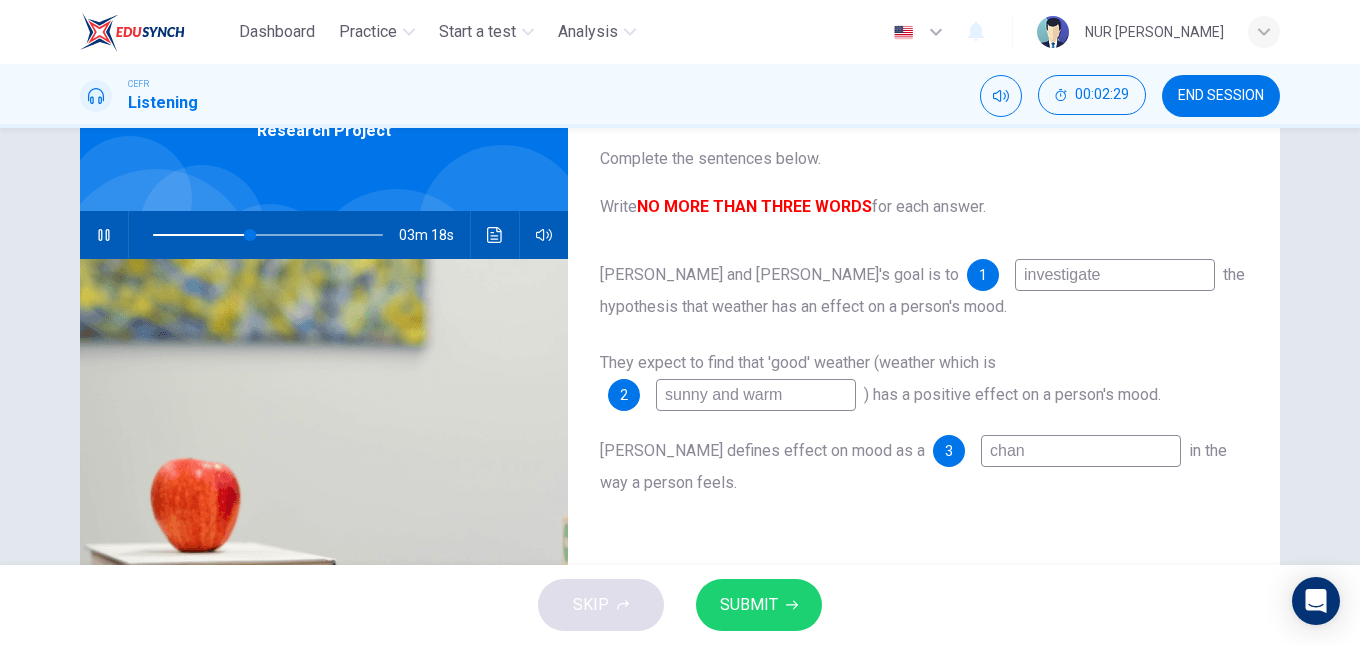 type on "42" 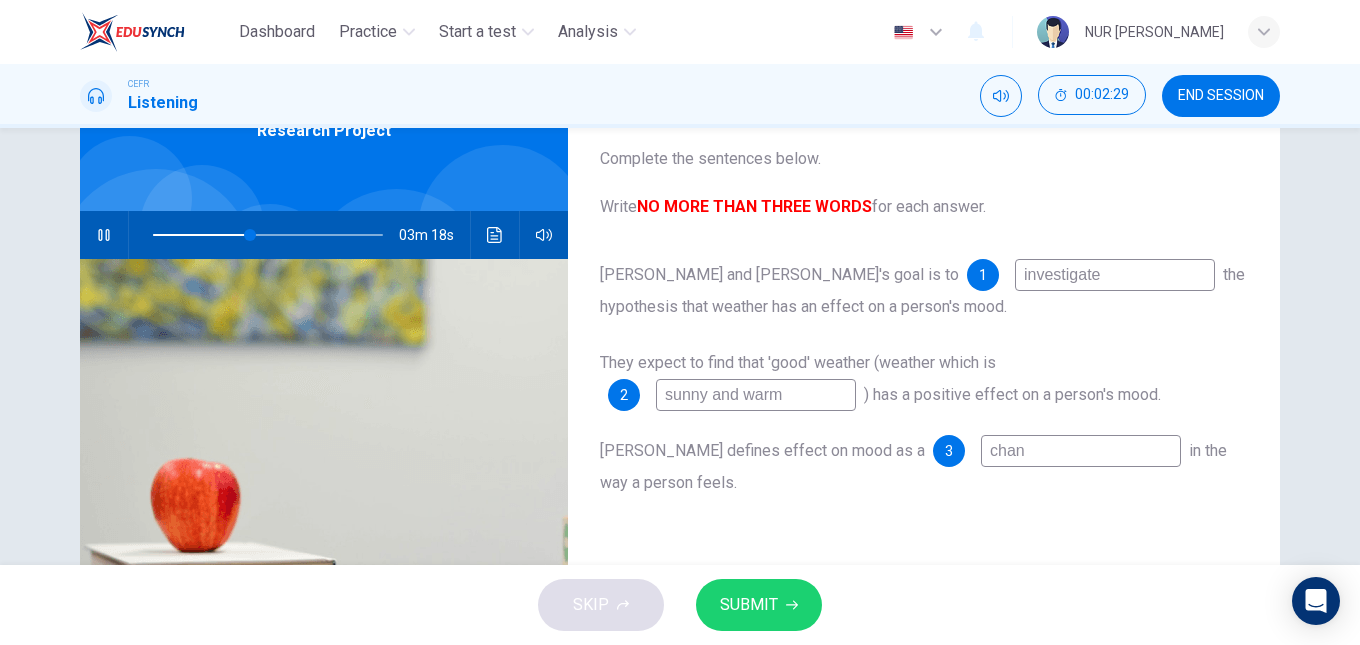 type on "chang" 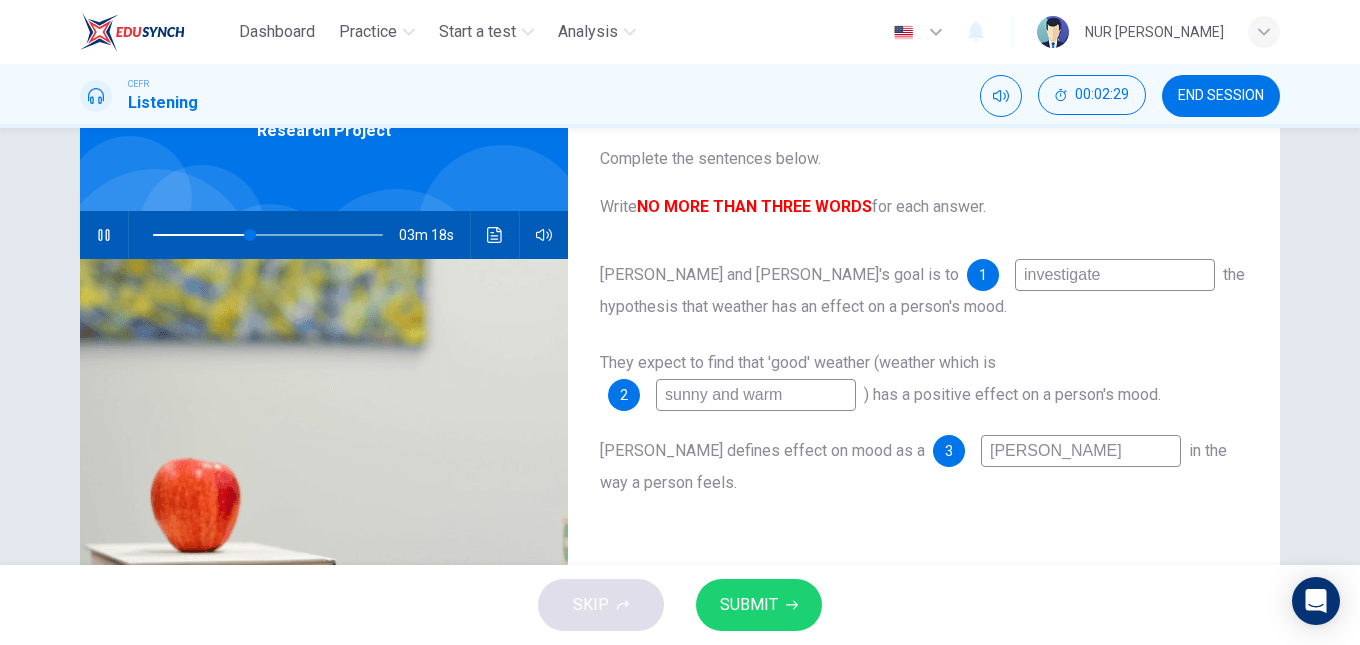 type on "42" 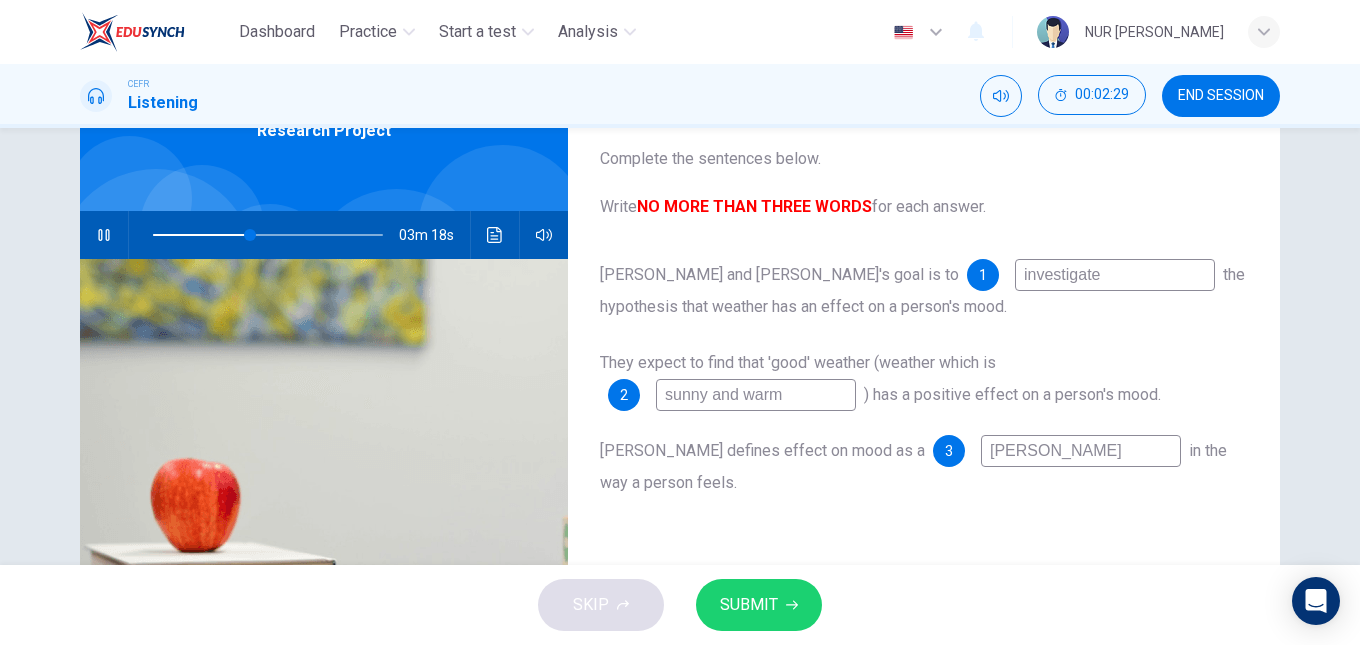 type on "change" 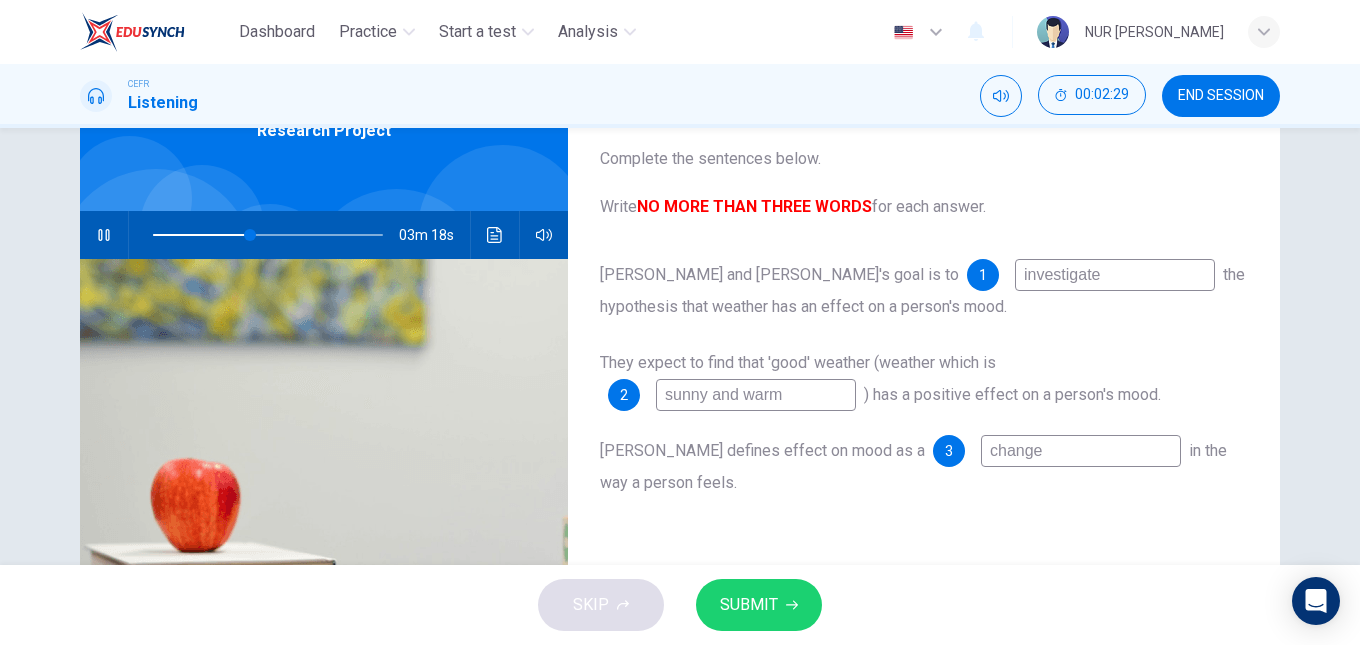 type on "42" 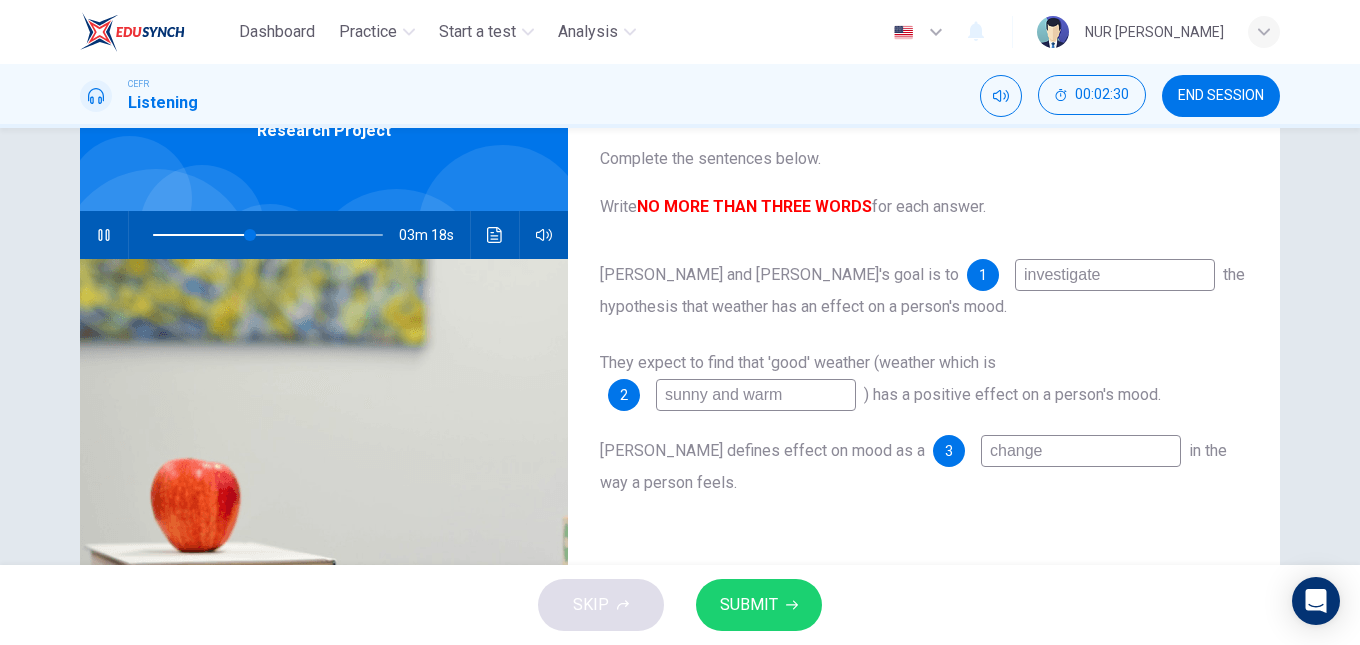 type on "changes" 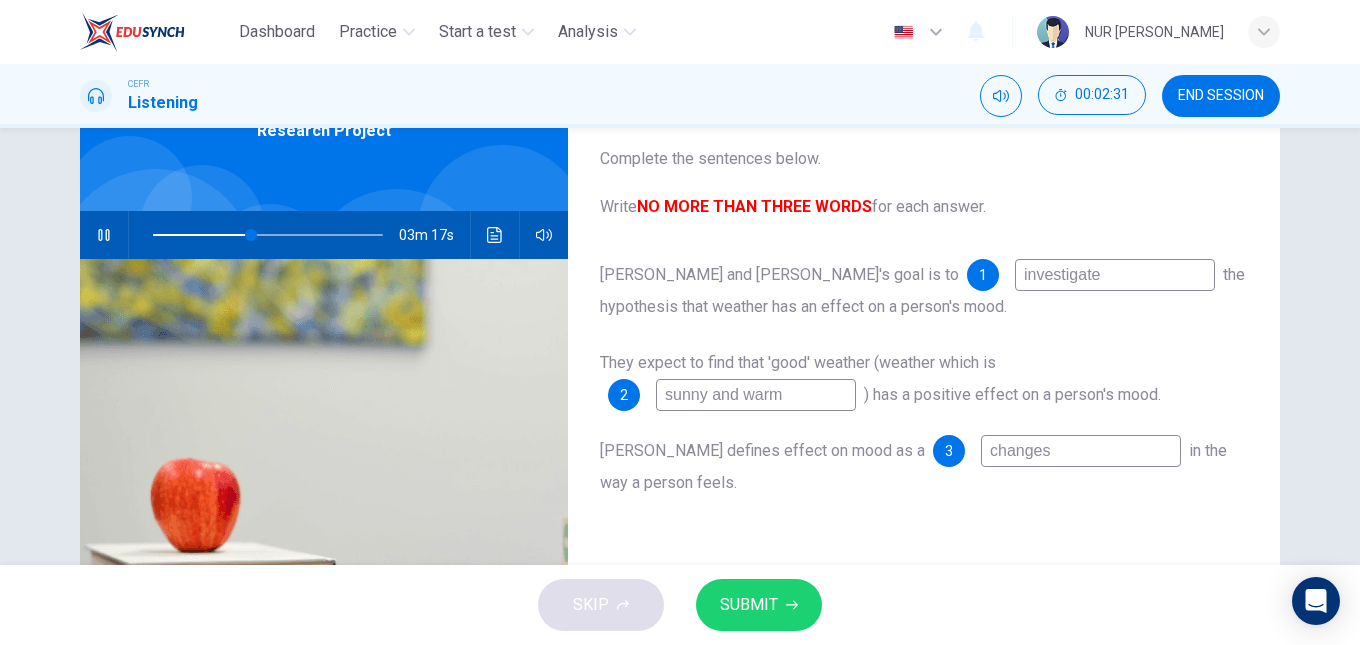type on "43" 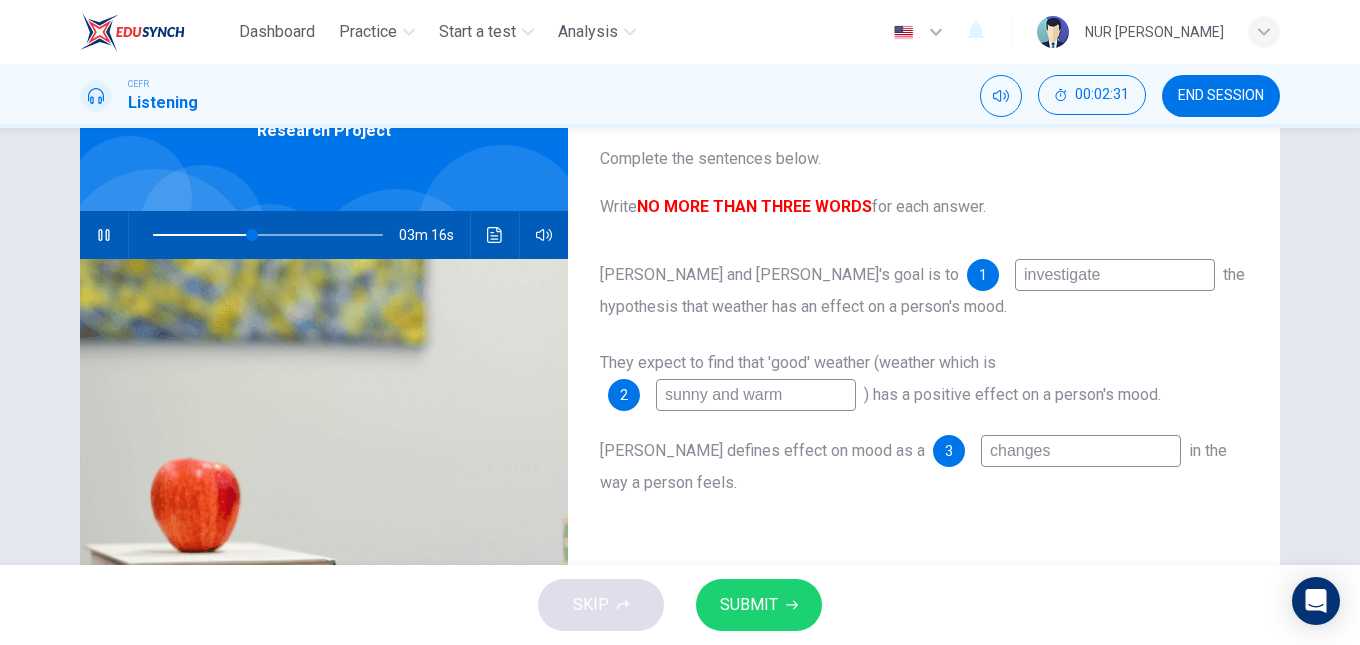 type on "changes" 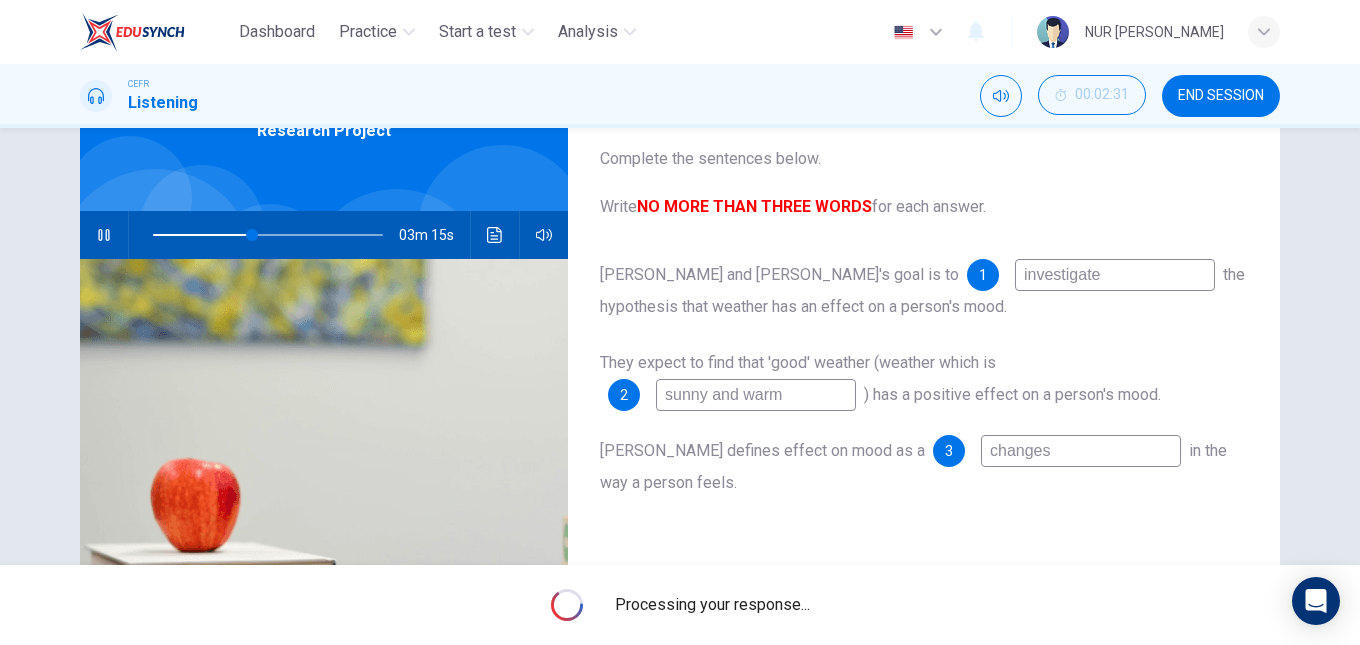 click 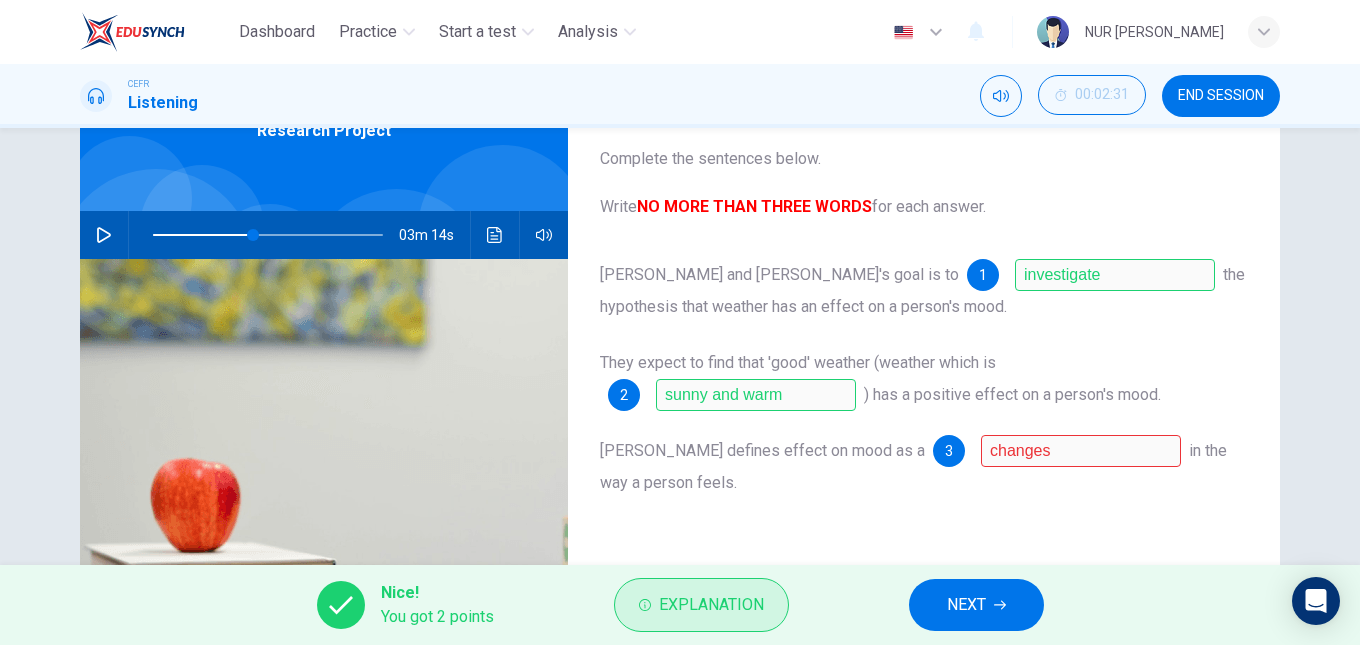 click on "Explanation" at bounding box center [711, 605] 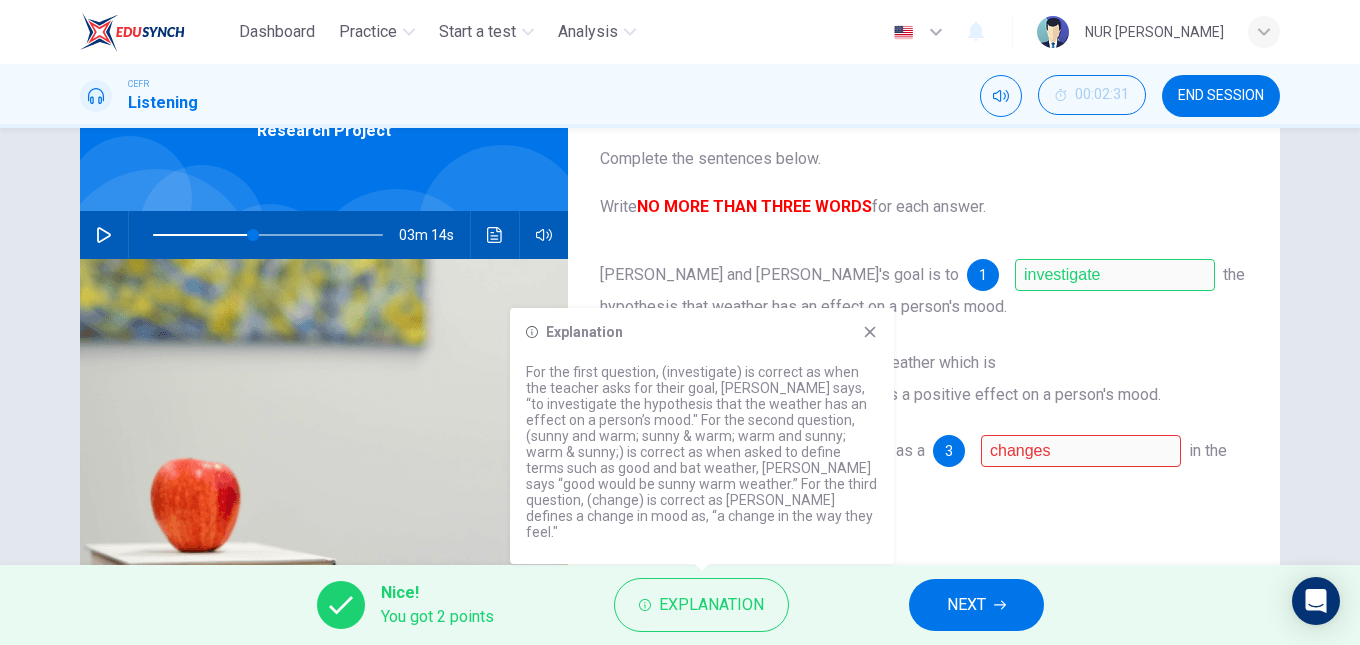 type 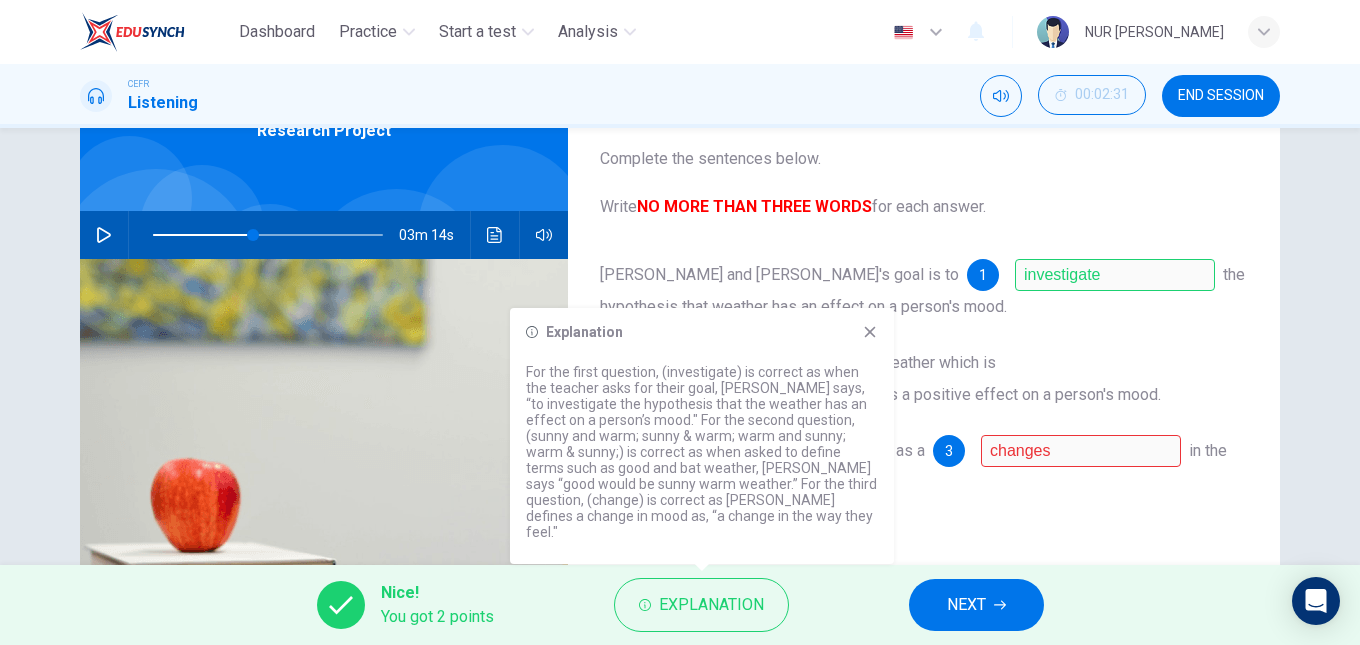 click 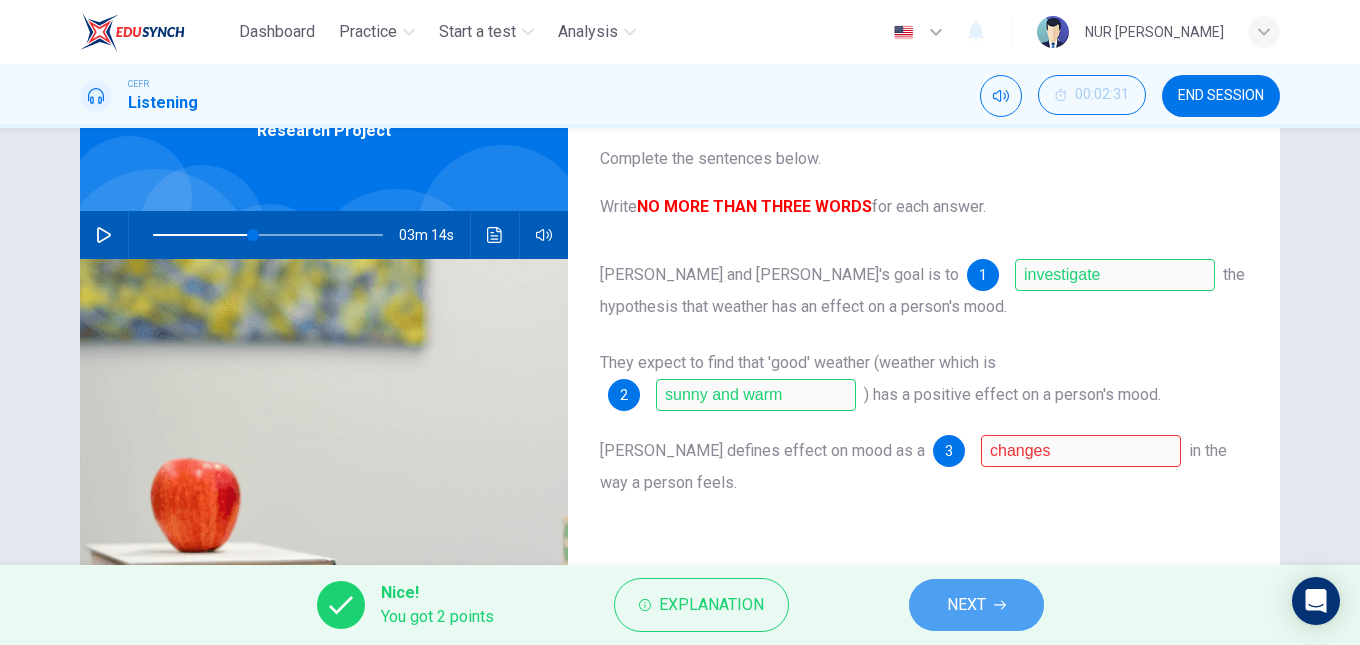 click on "NEXT" at bounding box center (976, 605) 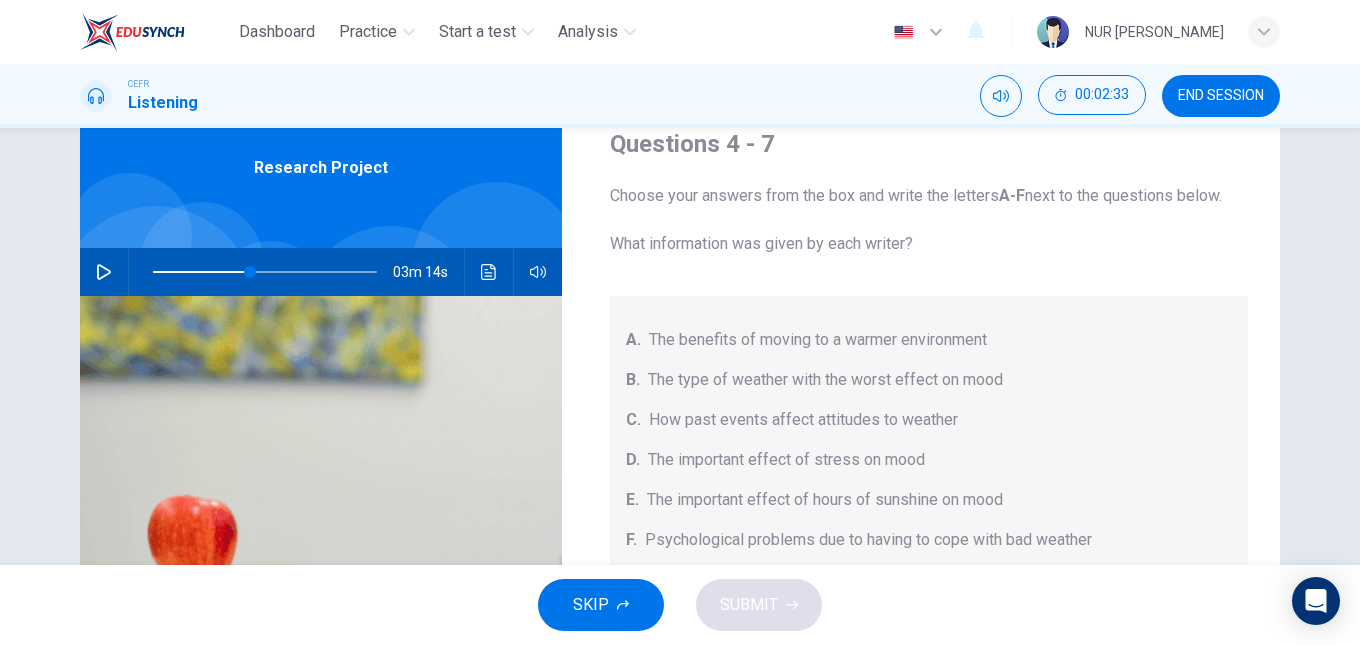 scroll, scrollTop: 82, scrollLeft: 0, axis: vertical 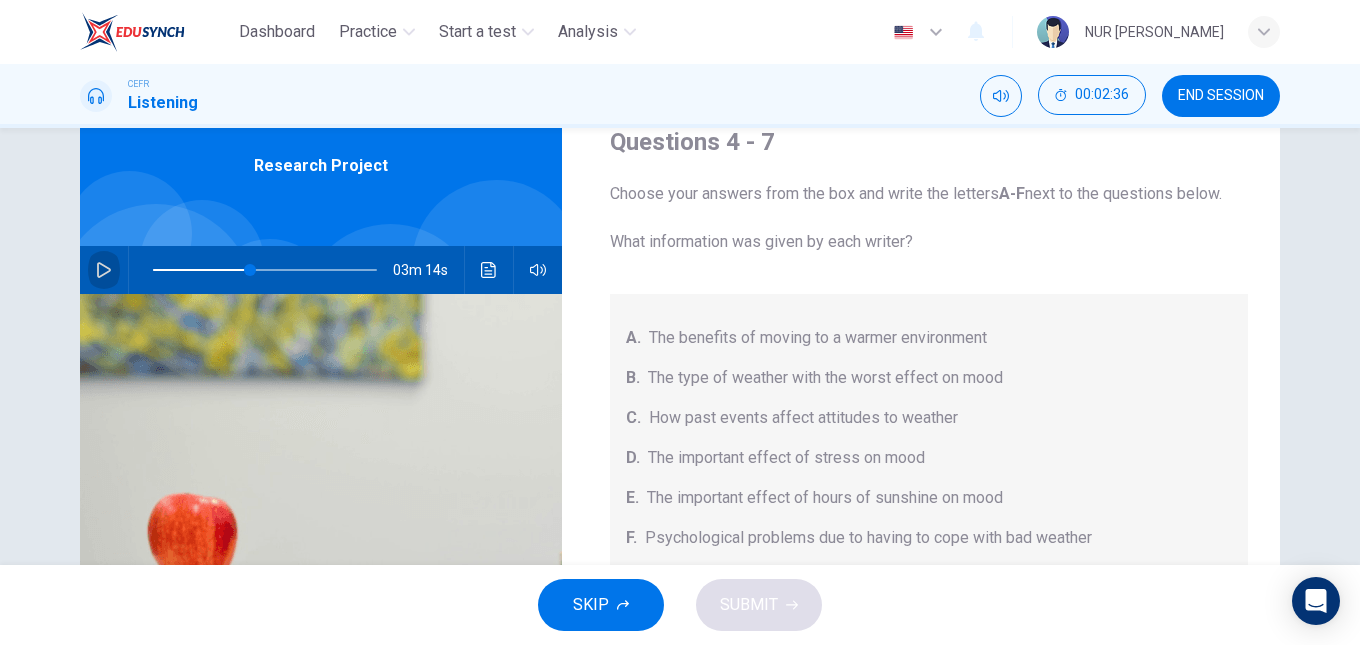 click at bounding box center (104, 270) 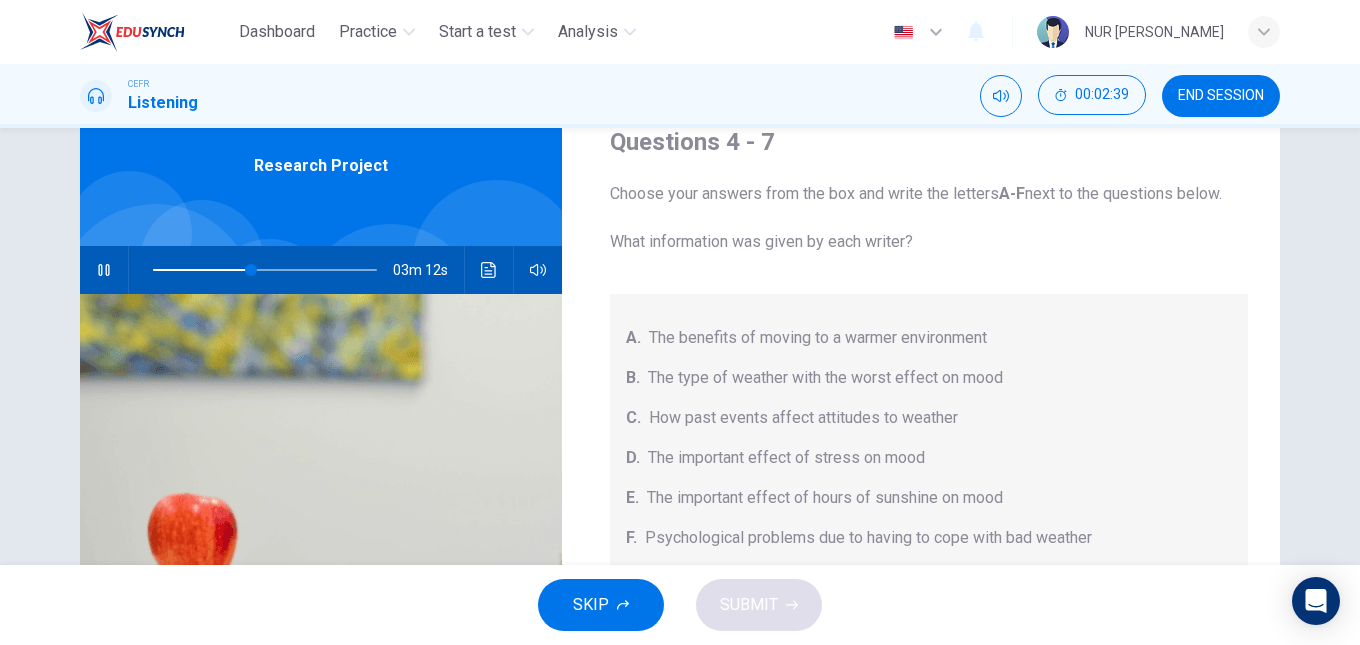 scroll, scrollTop: 65, scrollLeft: 0, axis: vertical 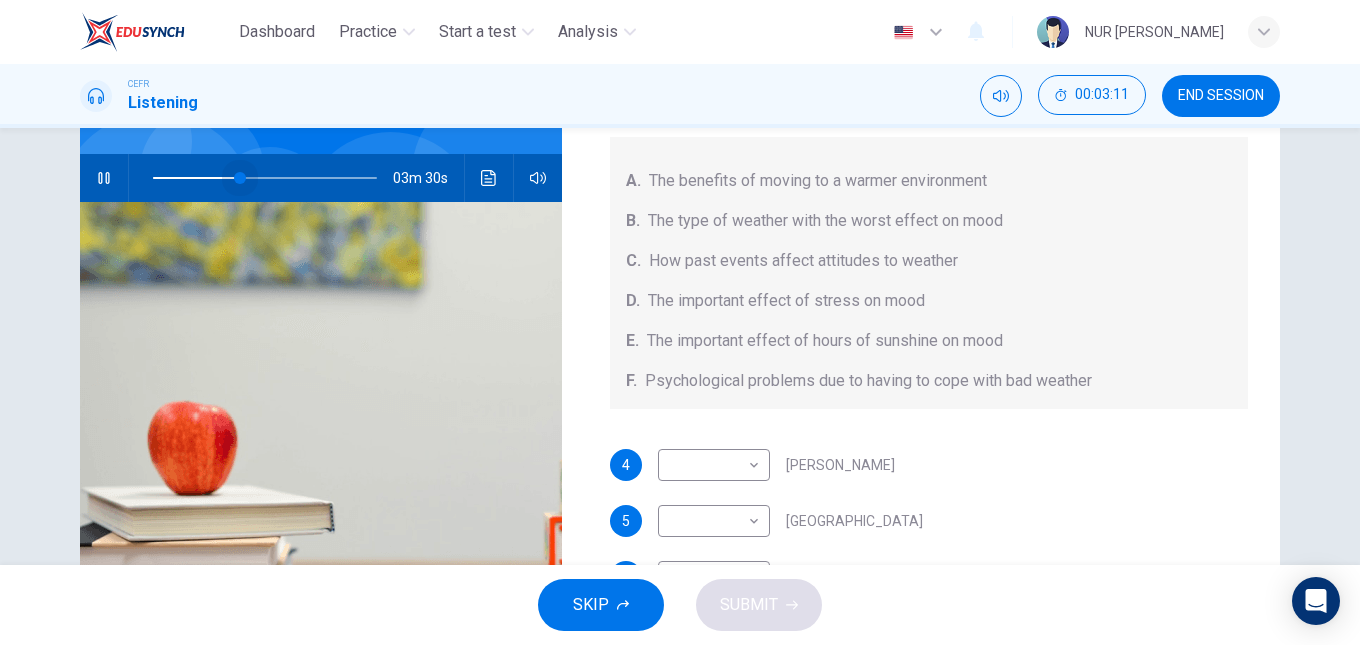 click at bounding box center [265, 178] 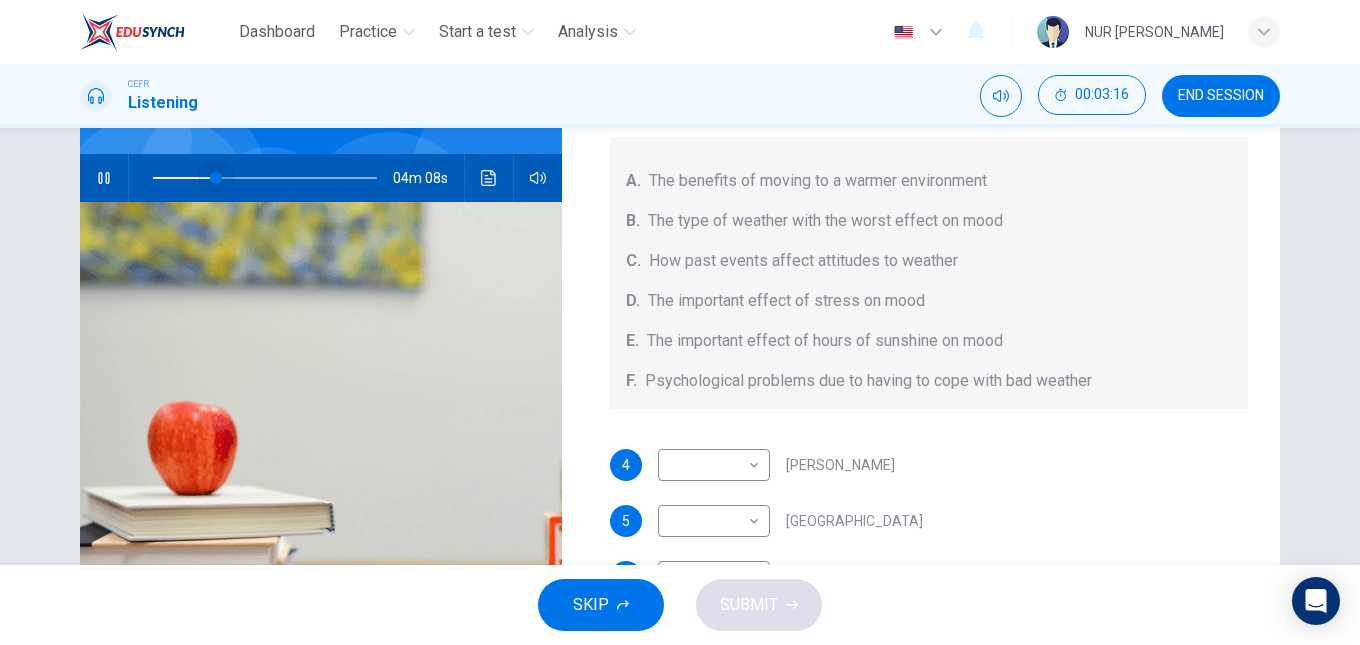 click at bounding box center [265, 178] 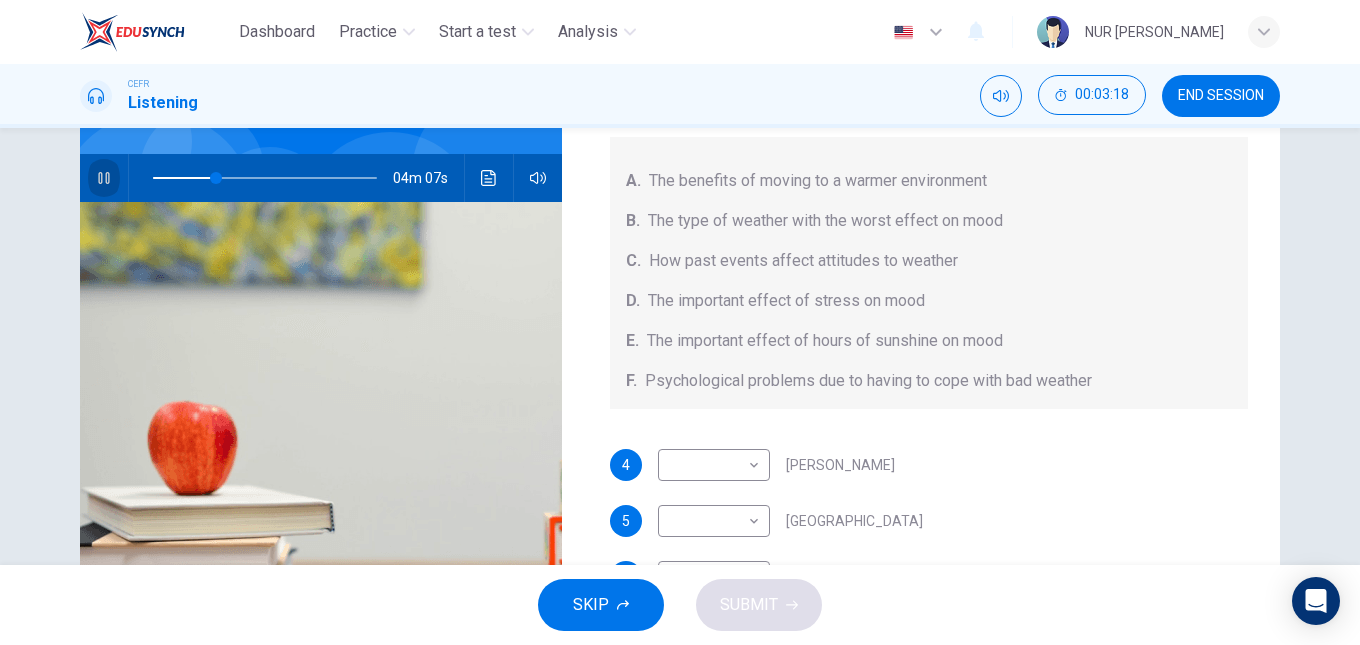 click 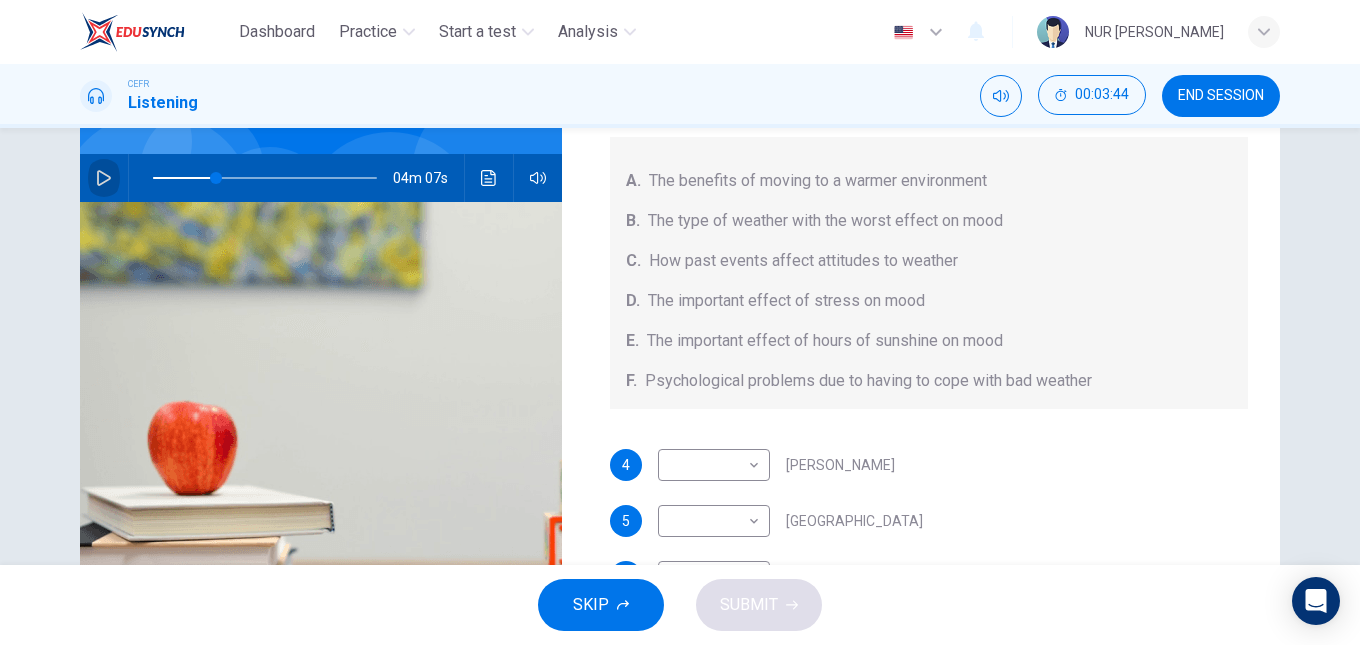 click 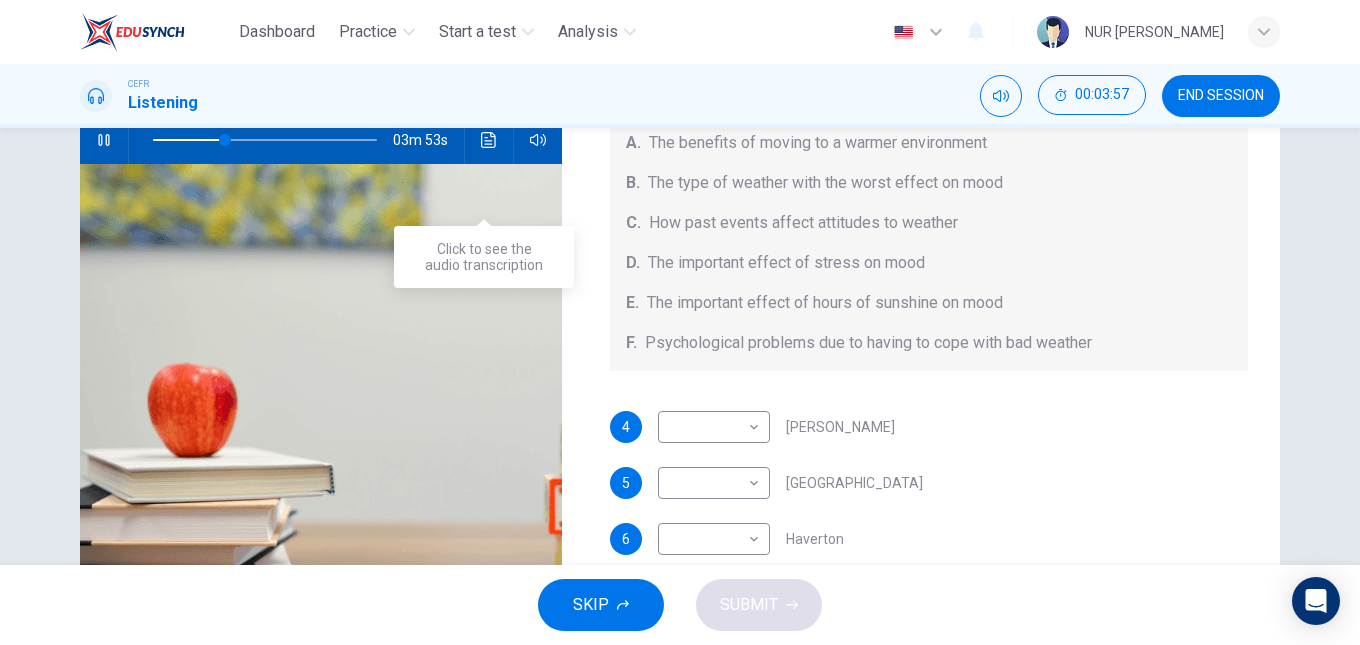 scroll, scrollTop: 122, scrollLeft: 0, axis: vertical 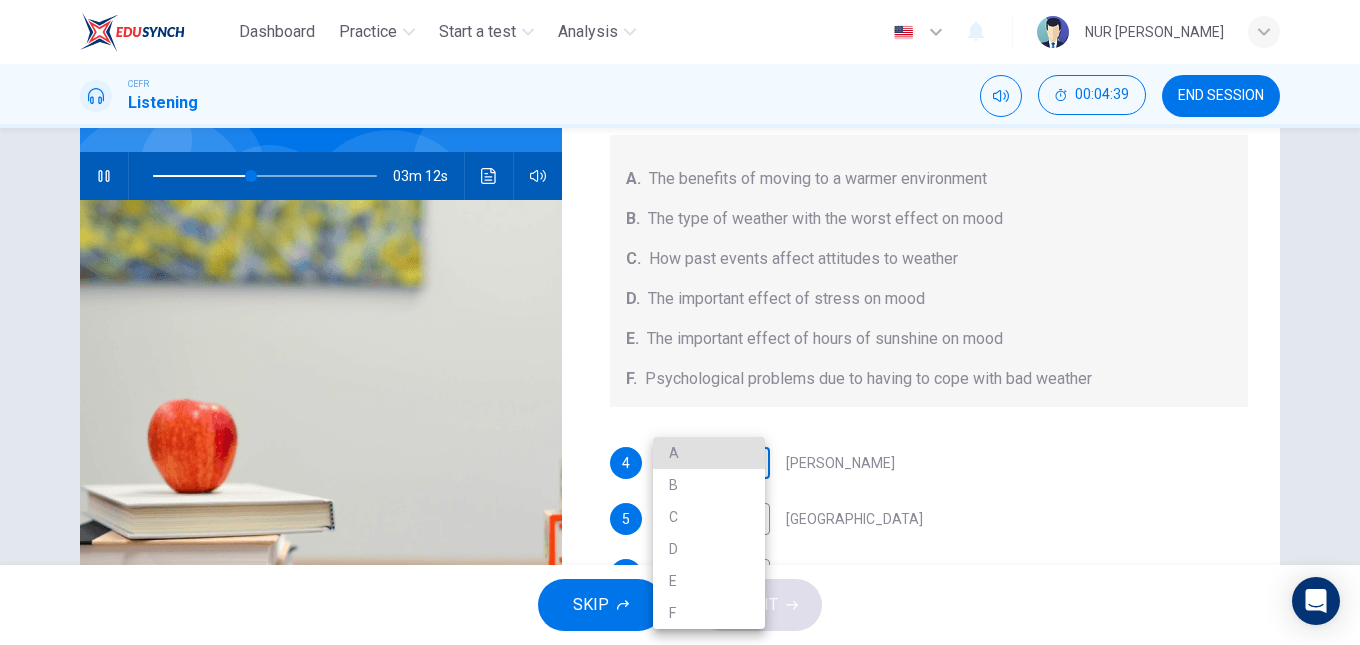 click on "Dashboard Practice Start a test Analysis English en ​ NUR AISYAH AMEERAH BINTI SHAMSUL BAHAROM CEFR Listening 00:04:39 END SESSION Questions 4 - 7 Choose your answers from the box and write the letters  A-F  next to the questions below. What information was given by each writer? A. The benefits of moving to a warmer environment B. The type of weather with the worst effect on mood C. How past events affect attitudes to weather D. The important effect of stress on mood E. The important effect of hours of sunshine on mood F. Psychological problems due to having to cope with bad weather 4 ​ ​ Vickers 5 ​ ​ Whitebourne 6 ​ ​ Haverton 7 ​ ​ Stanfield Research Project 03m 12s SKIP SUBMIT EduSynch - Online Language Proficiency Testing
Dashboard Practice Start a test Analysis Notifications © Copyright  2025 A B C D E F" at bounding box center (680, 322) 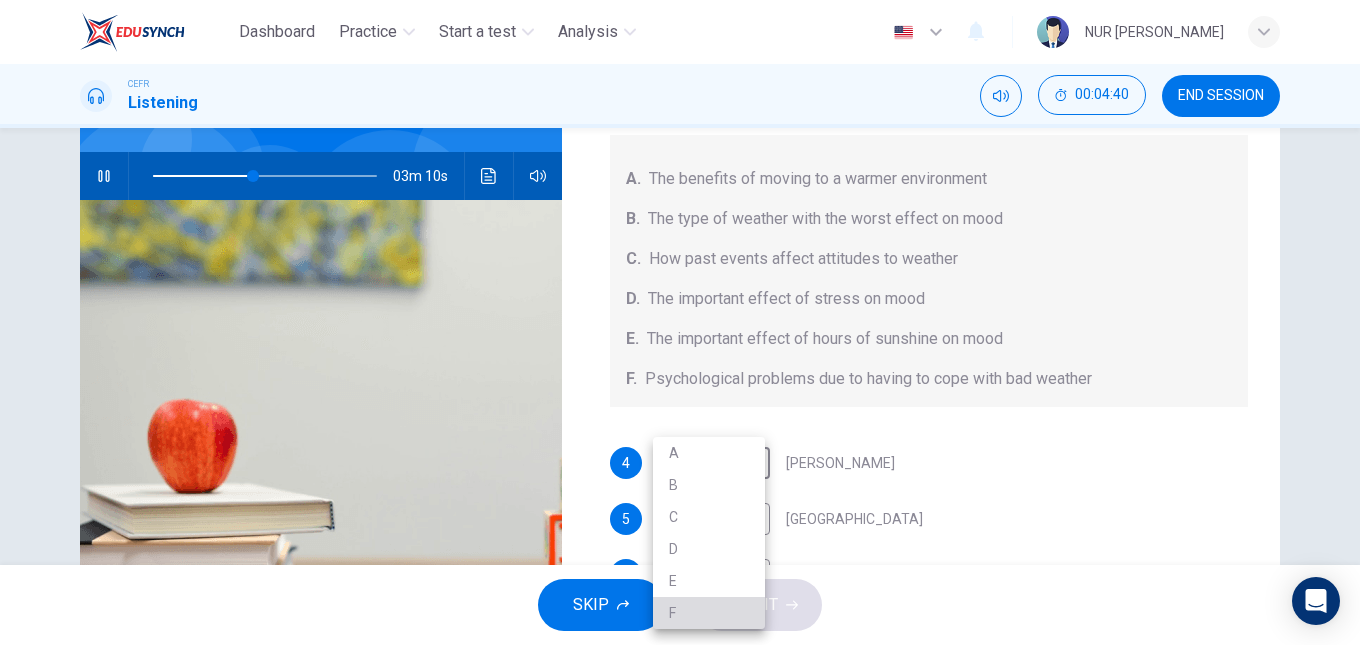 click on "F" at bounding box center [709, 613] 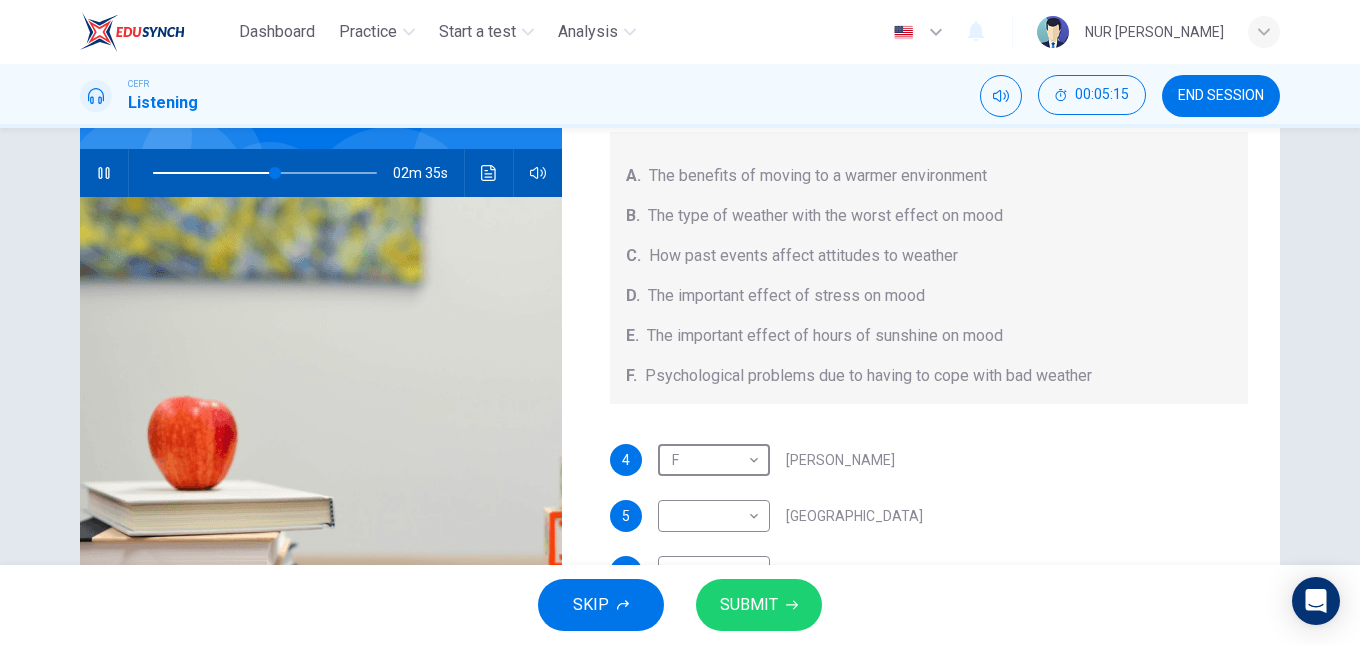 scroll, scrollTop: 338, scrollLeft: 0, axis: vertical 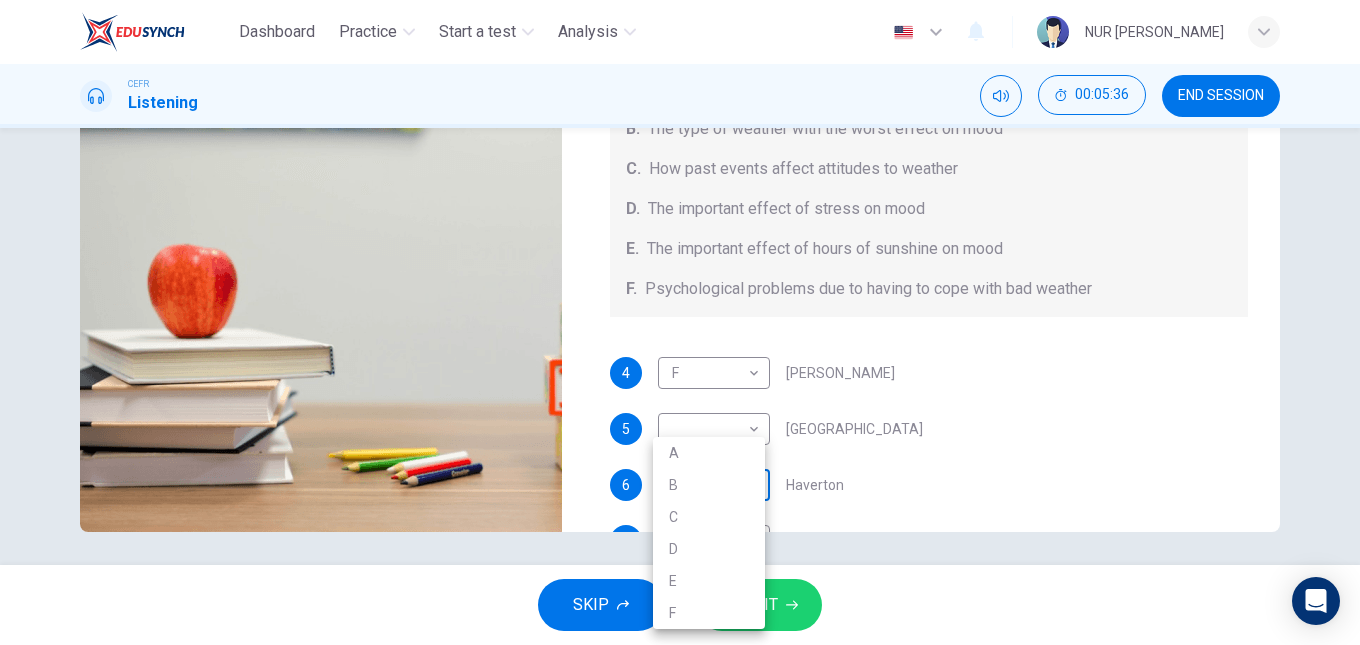 click on "Dashboard Practice Start a test Analysis English en ​ NUR AISYAH AMEERAH BINTI SHAMSUL BAHAROM CEFR Listening 00:05:36 END SESSION Questions 4 - 7 Choose your answers from the box and write the letters  A-F  next to the questions below. What information was given by each writer? A. The benefits of moving to a warmer environment B. The type of weather with the worst effect on mood C. How past events affect attitudes to weather D. The important effect of stress on mood E. The important effect of hours of sunshine on mood F. Psychological problems due to having to cope with bad weather 4 F F ​ Vickers 5 ​ ​ Whitebourne 6 ​ ​ Haverton 7 ​ ​ Stanfield Research Project 02m 14s SKIP SUBMIT EduSynch - Online Language Proficiency Testing
Dashboard Practice Start a test Analysis Notifications © Copyright  2025 A B C D E F" at bounding box center [680, 322] 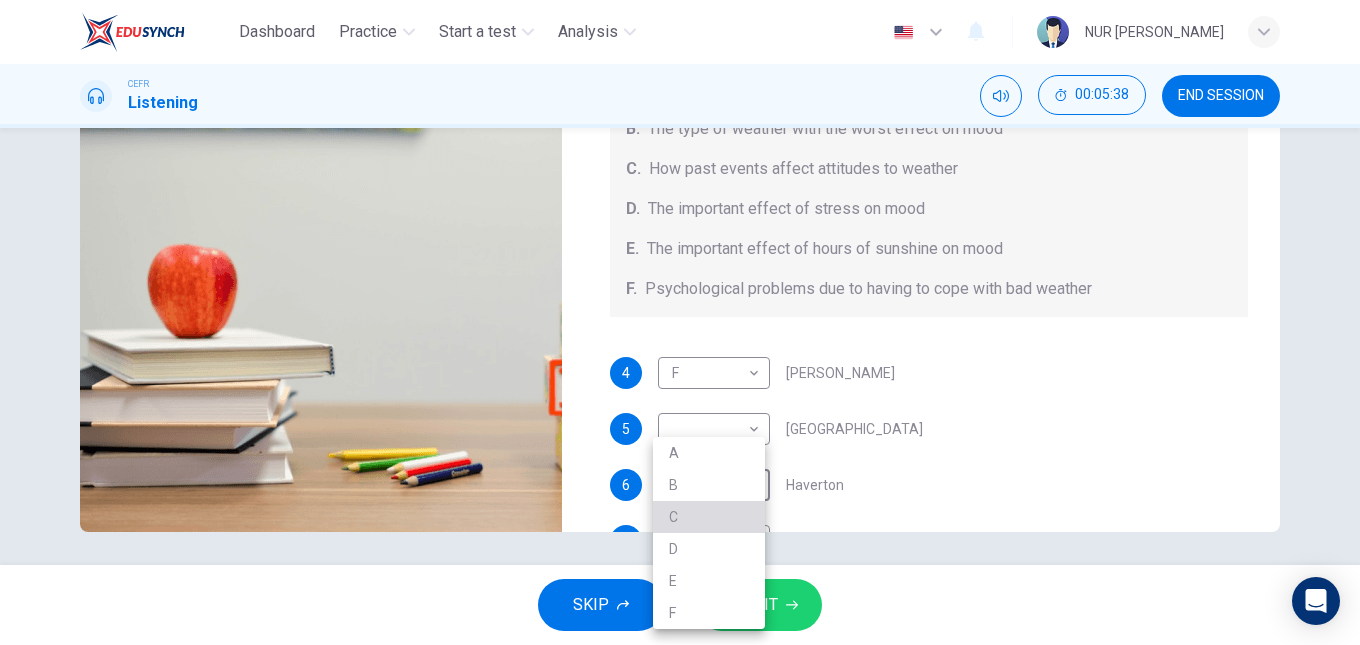 click on "C" at bounding box center (709, 517) 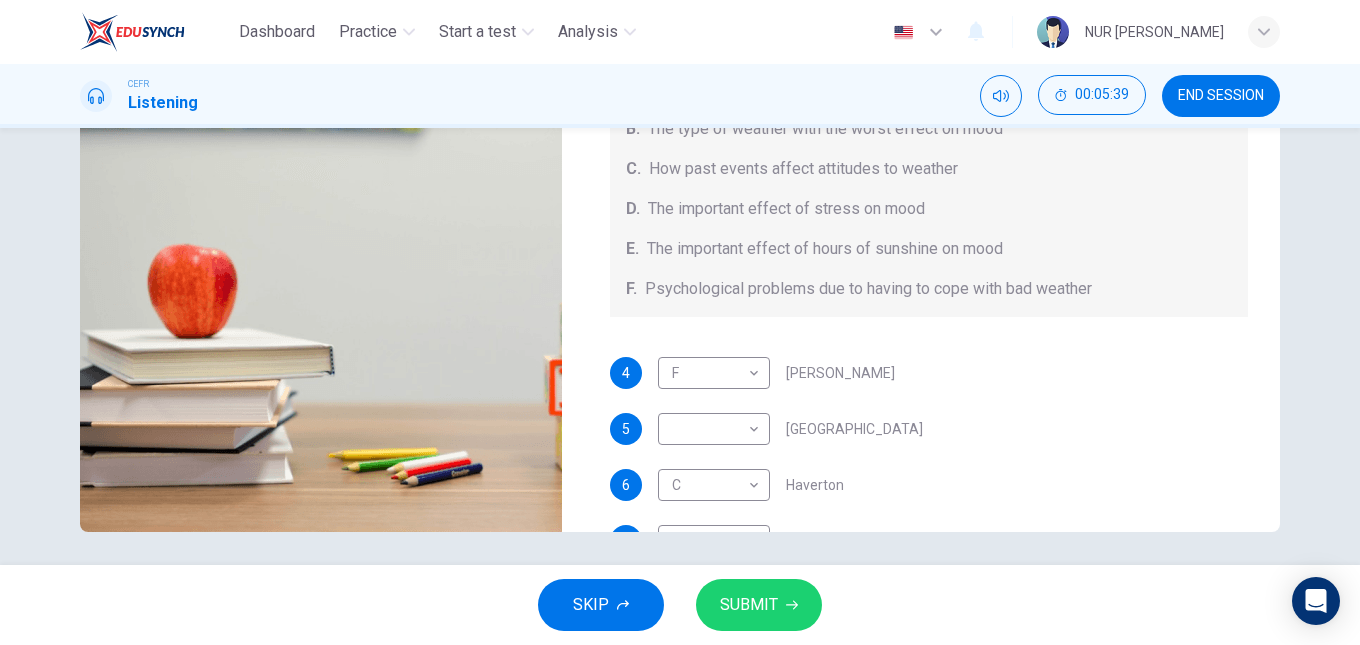 click on "A. The benefits of moving to a warmer environment B. The type of weather with the worst effect on mood C. How past events affect attitudes to weather D. The important effect of stress on mood E. The important effect of hours of sunshine on mood F. Psychological problems due to having to cope with bad weather" at bounding box center (929, 181) 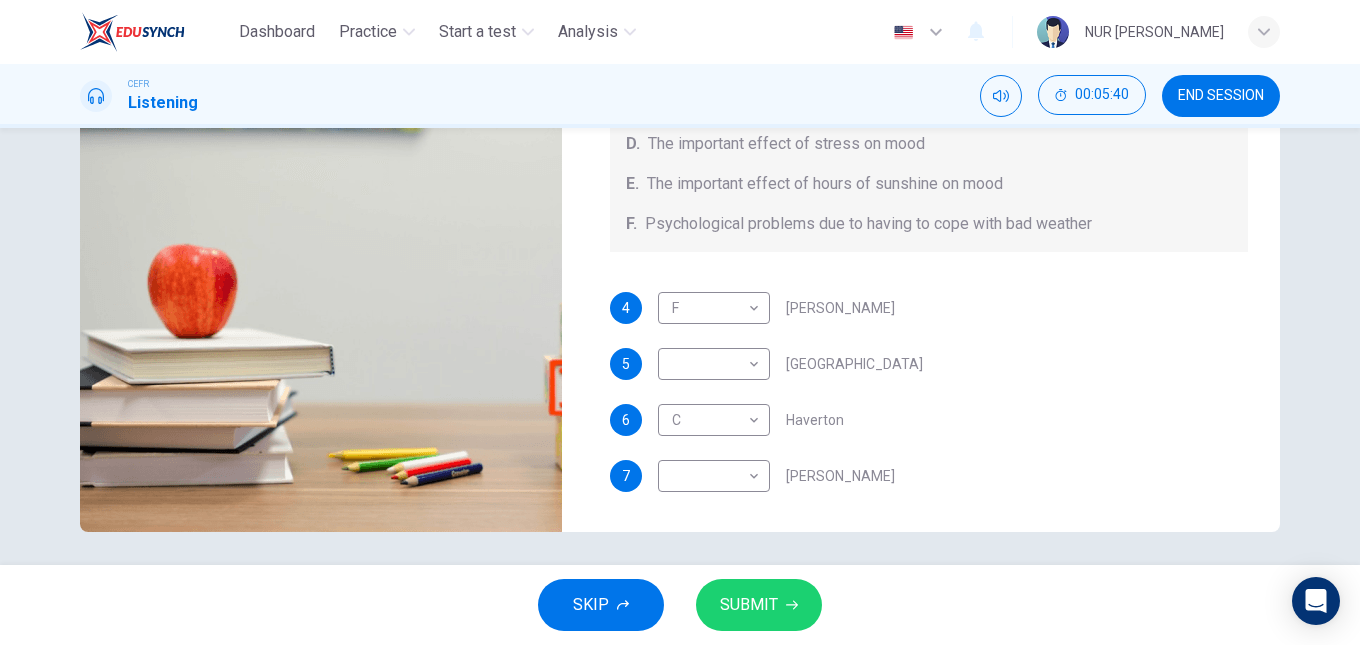 scroll, scrollTop: 0, scrollLeft: 0, axis: both 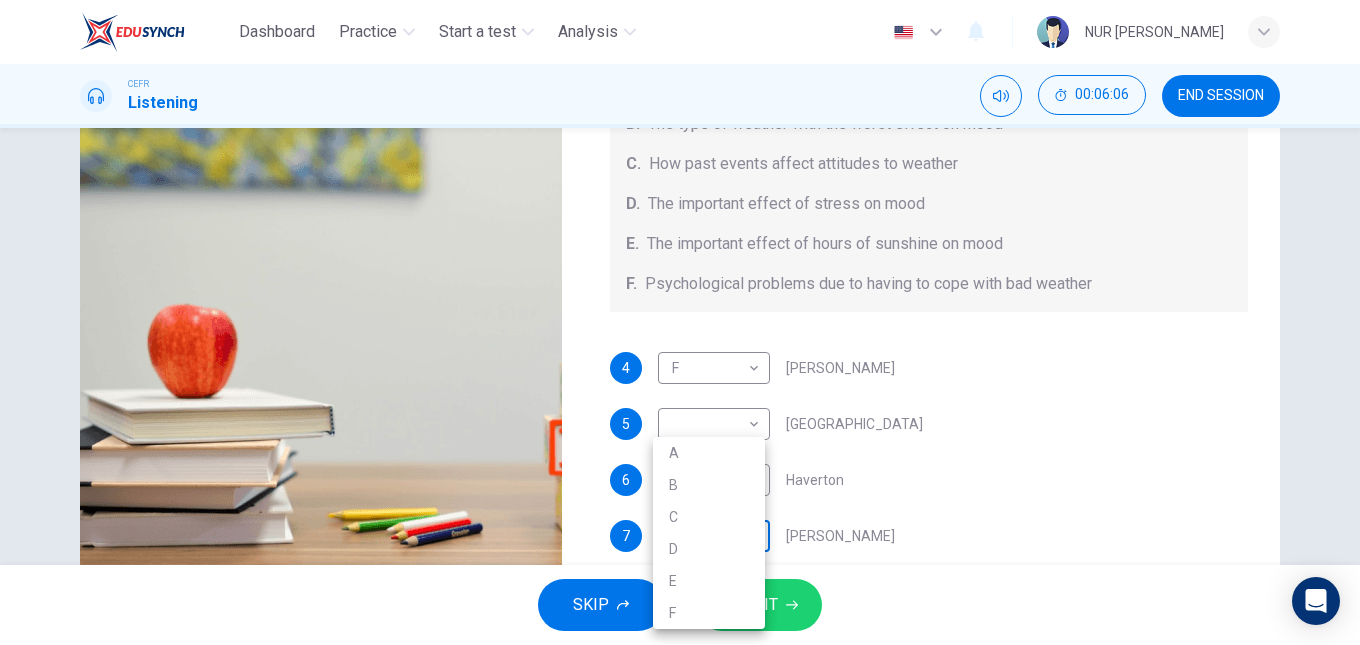 click on "Dashboard Practice Start a test Analysis English en ​ NUR AISYAH AMEERAH BINTI SHAMSUL BAHAROM CEFR Listening 00:06:06 END SESSION Questions 4 - 7 Choose your answers from the box and write the letters  A-F  next to the questions below. What information was given by each writer? A. The benefits of moving to a warmer environment B. The type of weather with the worst effect on mood C. How past events affect attitudes to weather D. The important effect of stress on mood E. The important effect of hours of sunshine on mood F. Psychological problems due to having to cope with bad weather 4 F F ​ Vickers 5 ​ ​ Whitebourne 6 C C ​ Haverton 7 ​ ​ Stanfield Research Project 01m 45s SKIP SUBMIT EduSynch - Online Language Proficiency Testing
Dashboard Practice Start a test Analysis Notifications © Copyright  2025 A B C D E F" at bounding box center [680, 322] 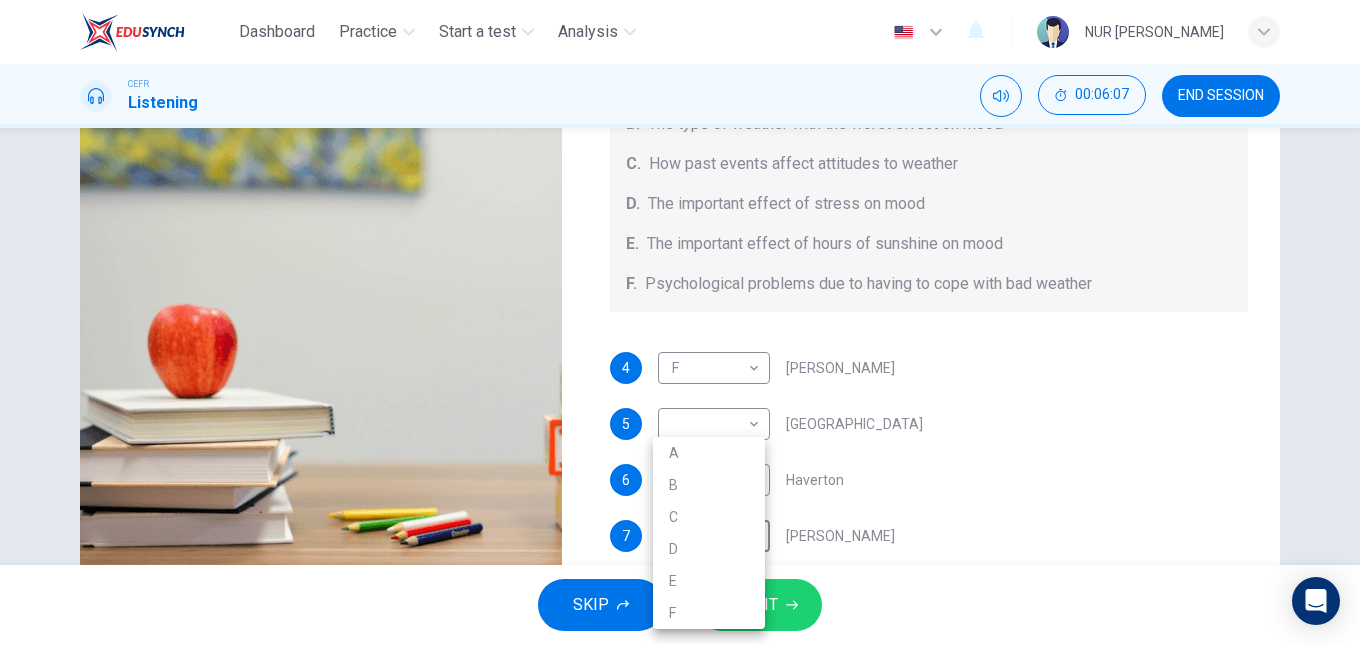 click at bounding box center (680, 322) 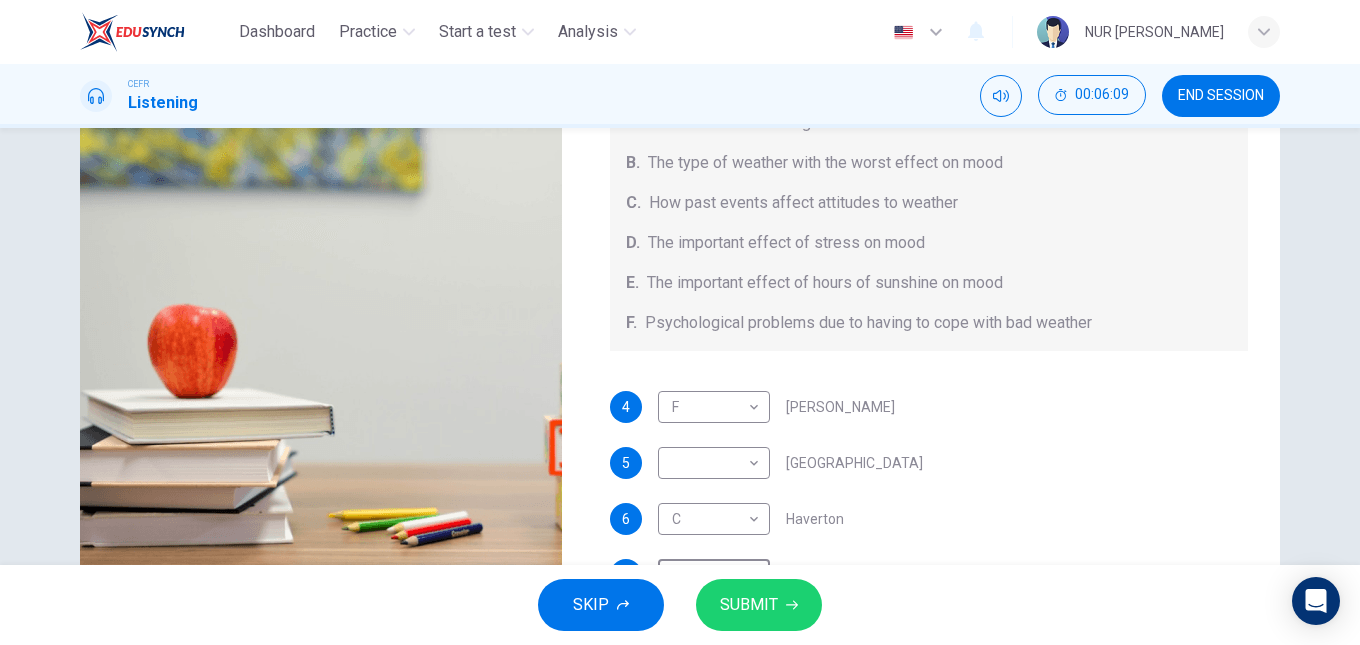 scroll, scrollTop: 65, scrollLeft: 0, axis: vertical 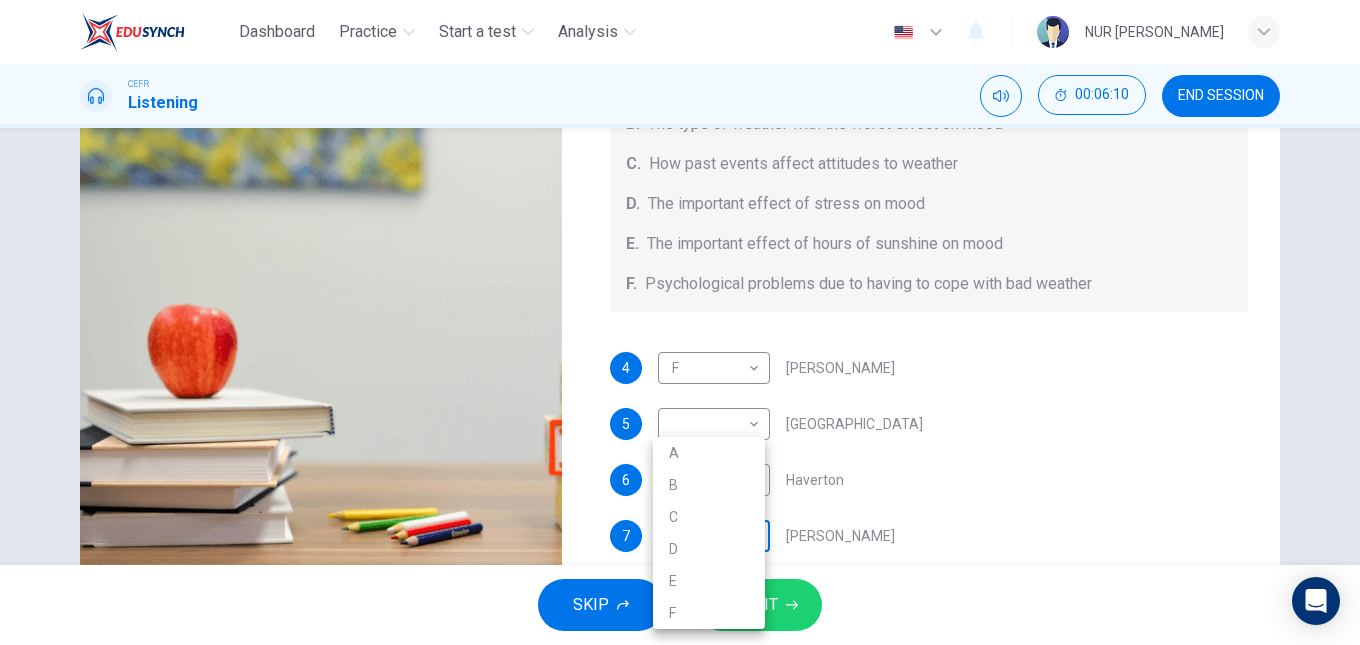 click on "Dashboard Practice Start a test Analysis English en ​ NUR AISYAH AMEERAH BINTI SHAMSUL BAHAROM CEFR Listening 00:06:10 END SESSION Questions 4 - 7 Choose your answers from the box and write the letters  A-F  next to the questions below. What information was given by each writer? A. The benefits of moving to a warmer environment B. The type of weather with the worst effect on mood C. How past events affect attitudes to weather D. The important effect of stress on mood E. The important effect of hours of sunshine on mood F. Psychological problems due to having to cope with bad weather 4 F F ​ Vickers 5 ​ ​ Whitebourne 6 C C ​ Haverton 7 ​ ​ Stanfield Research Project 01m 40s SKIP SUBMIT EduSynch - Online Language Proficiency Testing
Dashboard Practice Start a test Analysis Notifications © Copyright  2025 A B C D E F" at bounding box center [680, 322] 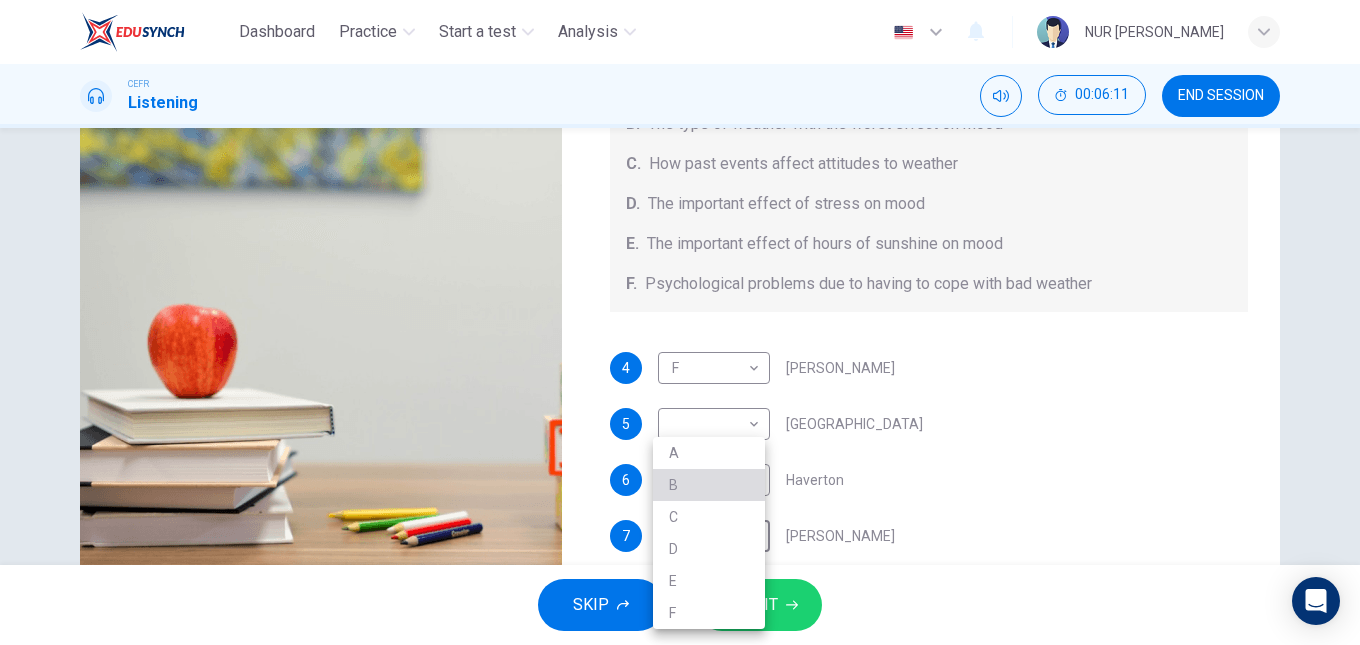 click on "B" at bounding box center (709, 485) 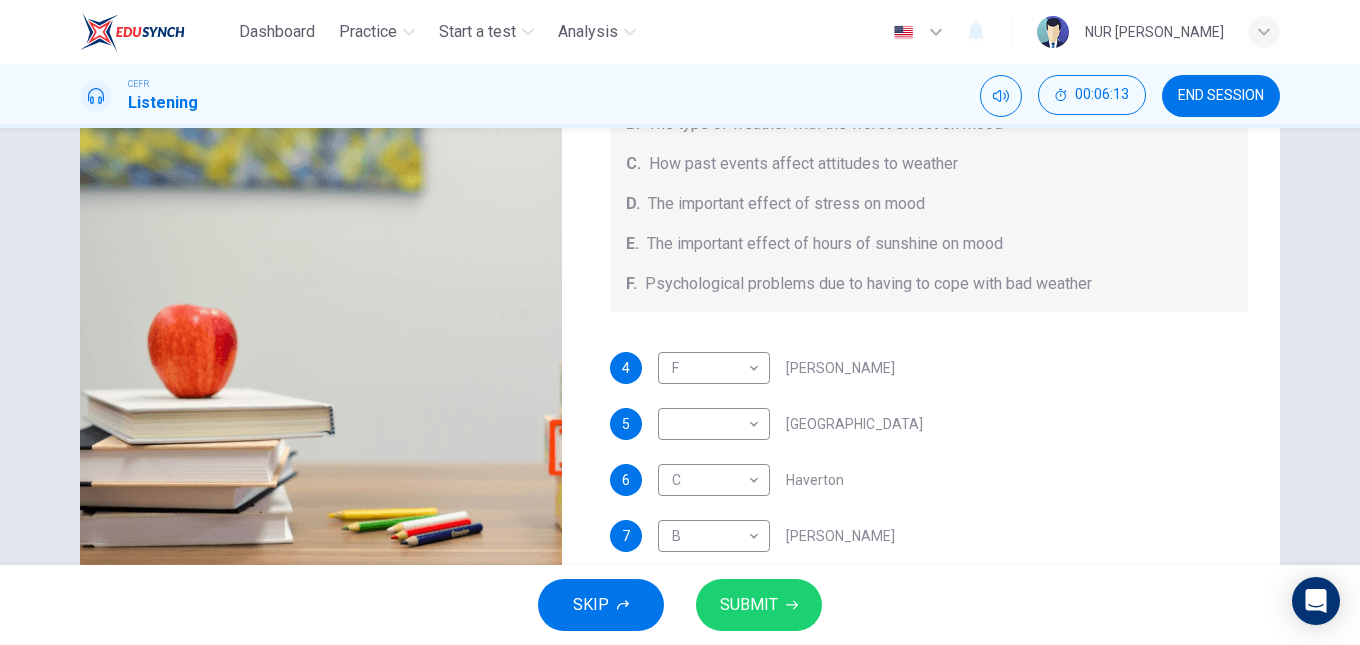 click on "Questions 4 - 7 Choose your answers from the box and write the letters  A-F  next to the questions below. What information was given by each writer? A. The benefits of moving to a warmer environment B. The type of weather with the worst effect on mood C. How past events affect attitudes to weather D. The important effect of stress on mood E. The important effect of hours of sunshine on mood F. Psychological problems due to having to cope with bad weather 4 F F ​ Vickers 5 ​ ​ Whitebourne 6 C C ​ Haverton 7 B B ​ Stanfield Research Project 01m 37s" at bounding box center [680, 244] 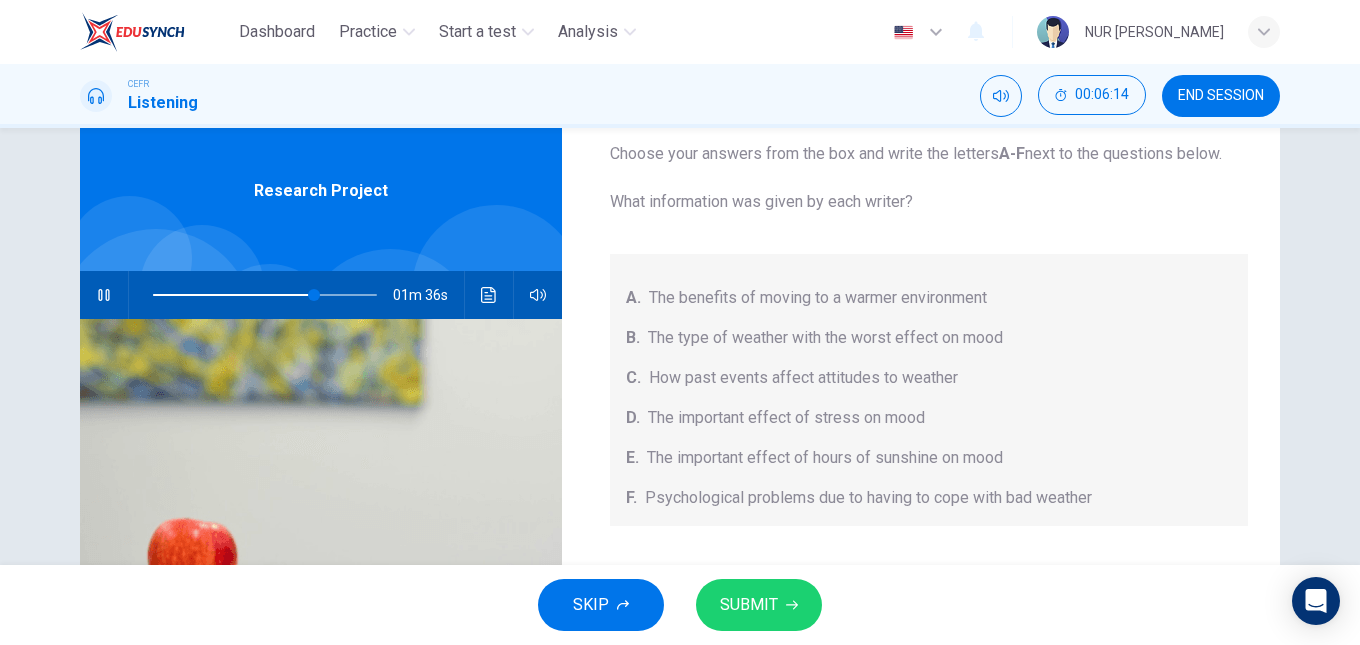 scroll, scrollTop: 56, scrollLeft: 0, axis: vertical 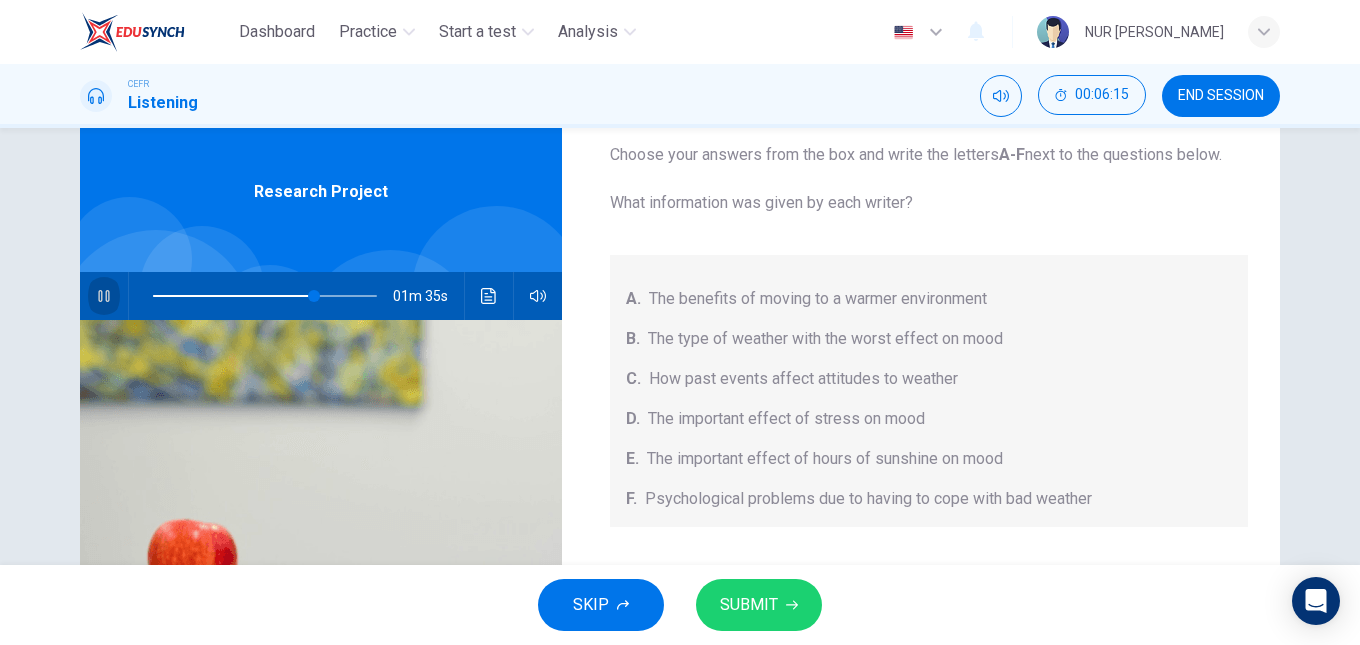 click 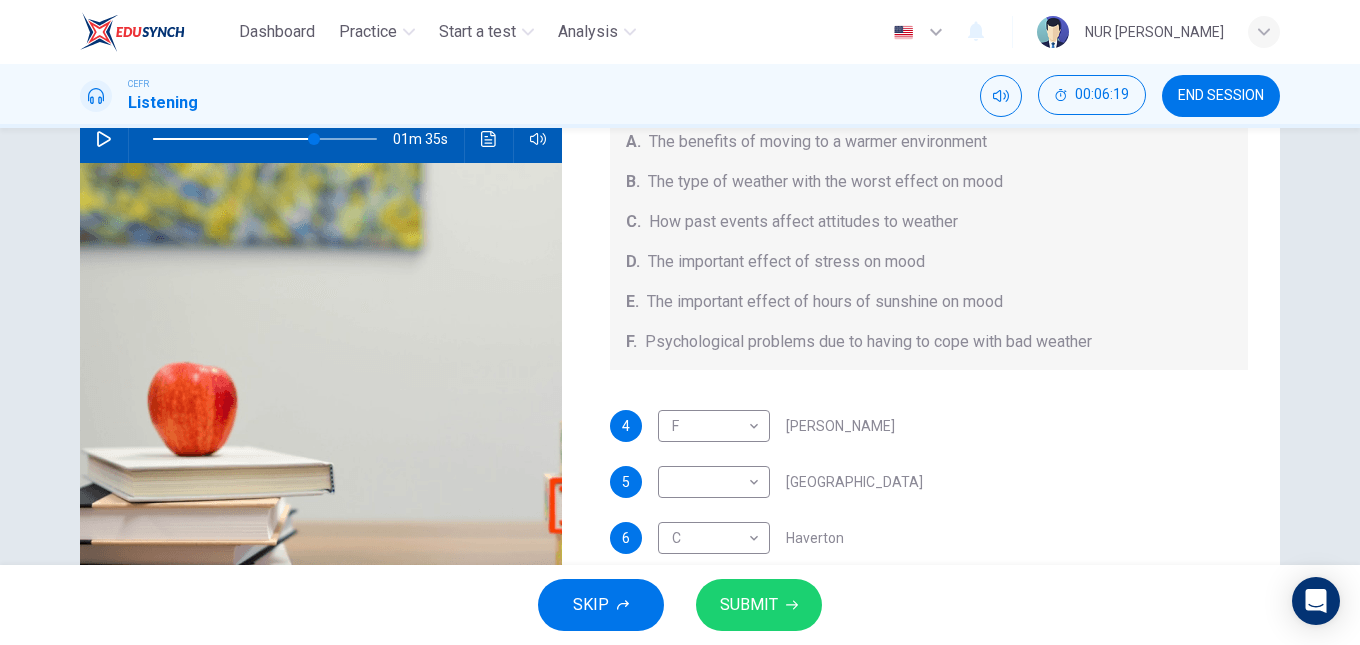 scroll, scrollTop: 217, scrollLeft: 0, axis: vertical 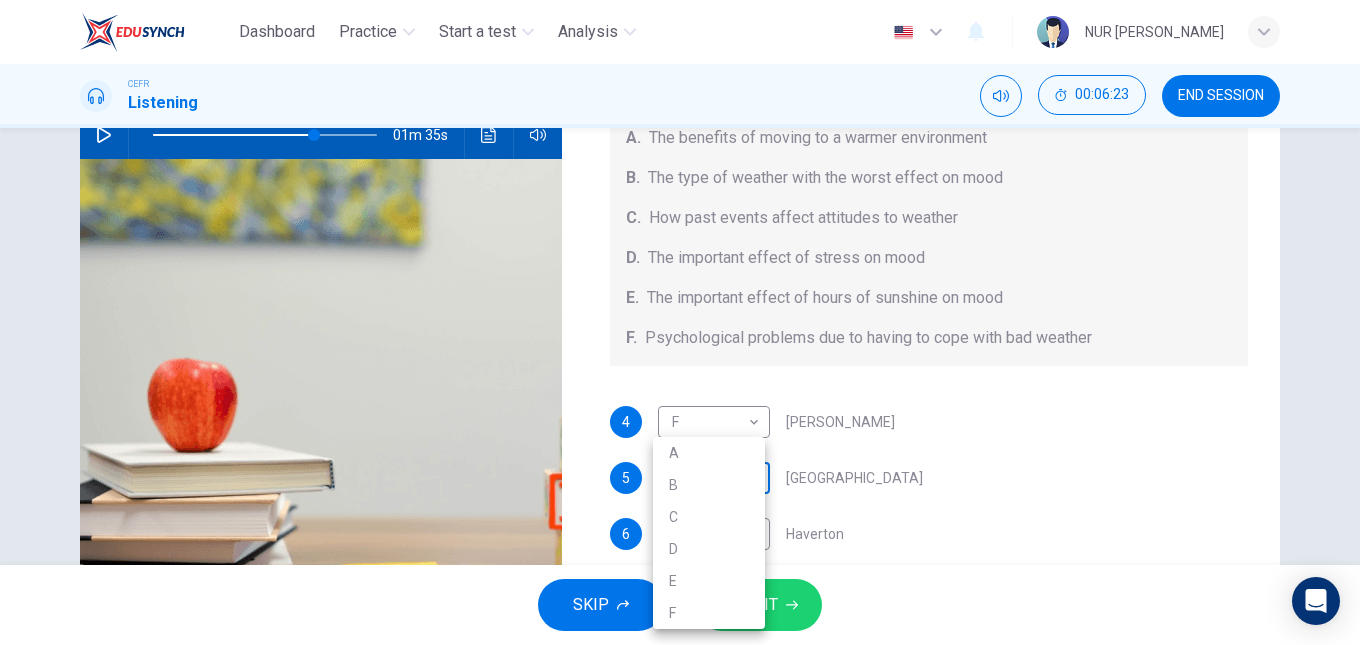 click on "Dashboard Practice Start a test Analysis English en ​ NUR AISYAH AMEERAH BINTI SHAMSUL BAHAROM CEFR Listening 00:06:23 END SESSION Questions 4 - 7 Choose your answers from the box and write the letters  A-F  next to the questions below. What information was given by each writer? A. The benefits of moving to a warmer environment B. The type of weather with the worst effect on mood C. How past events affect attitudes to weather D. The important effect of stress on mood E. The important effect of hours of sunshine on mood F. Psychological problems due to having to cope with bad weather 4 F F ​ Vickers 5 ​ ​ Whitebourne 6 C C ​ Haverton 7 B B ​ Stanfield Research Project 01m 35s SKIP SUBMIT EduSynch - Online Language Proficiency Testing
Dashboard Practice Start a test Analysis Notifications © Copyright  2025 A B C D E F" at bounding box center [680, 322] 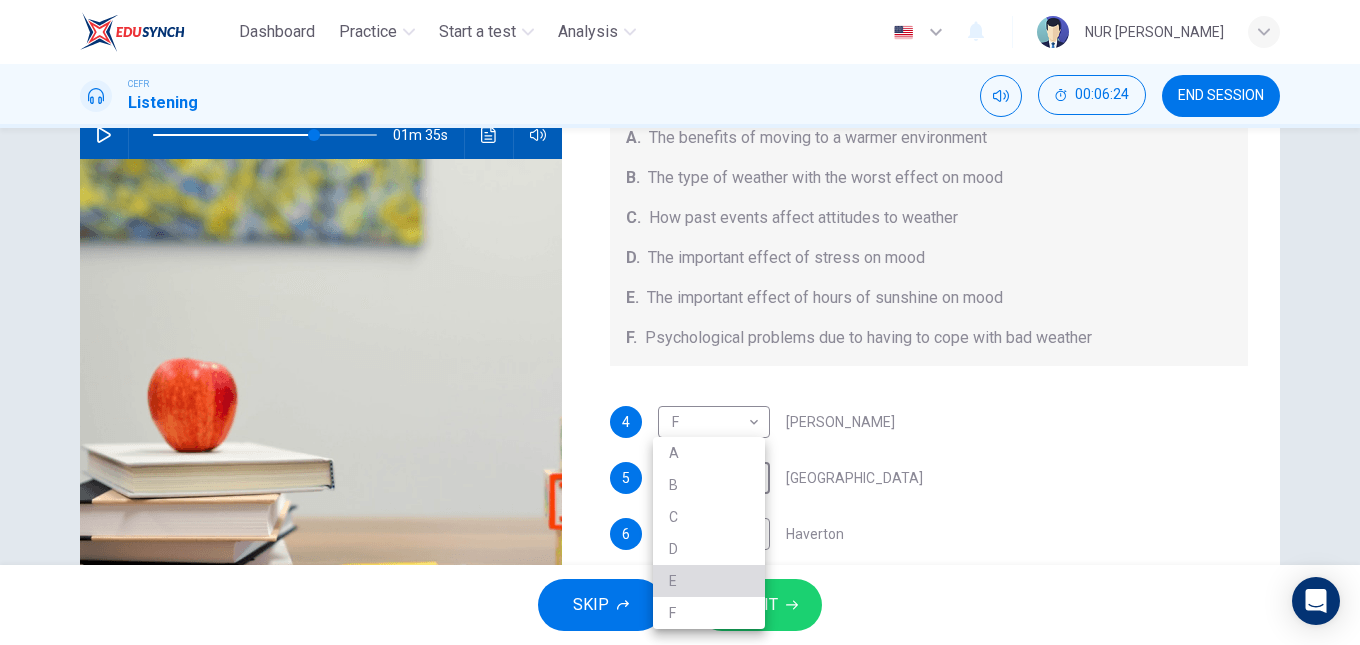 click on "E" at bounding box center [709, 581] 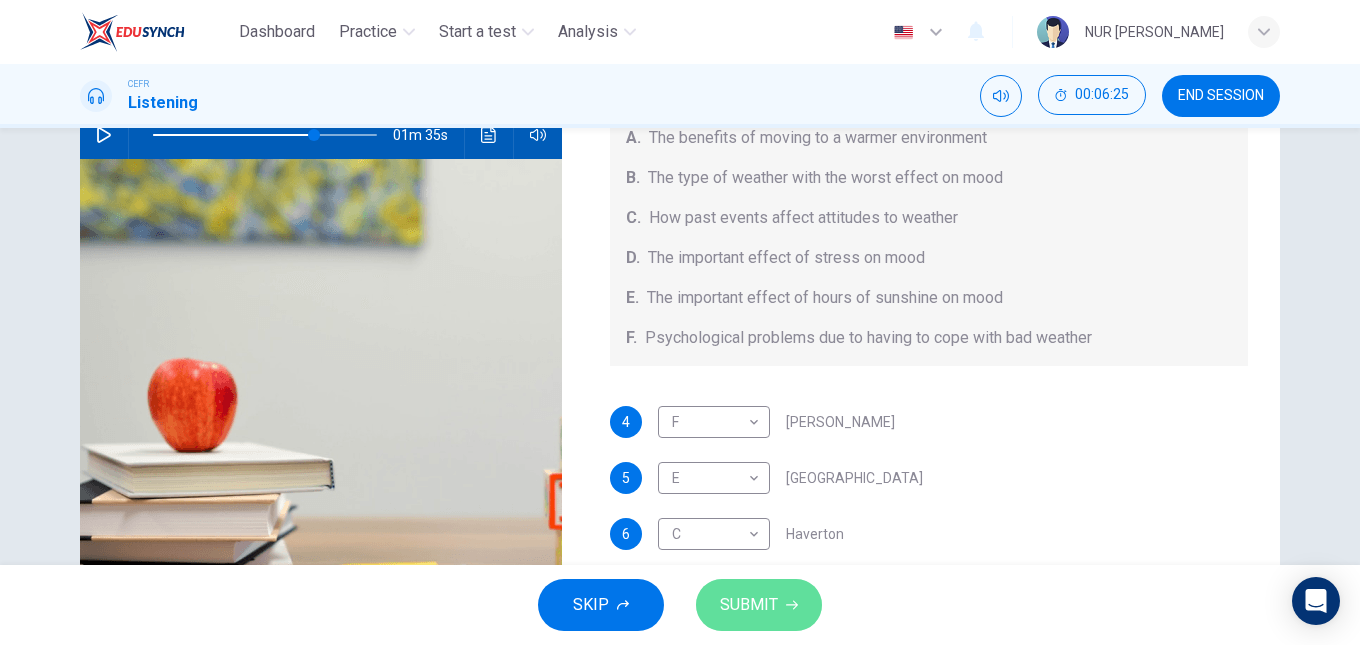 click on "SUBMIT" at bounding box center (759, 605) 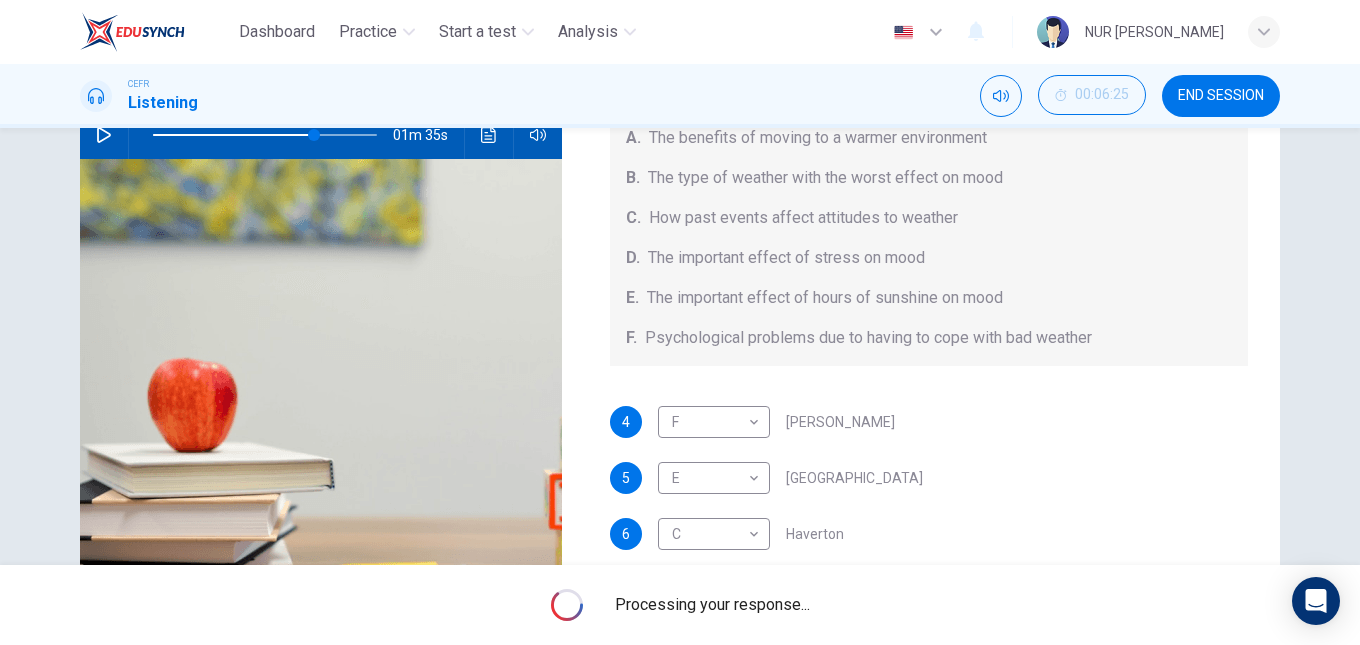 type on "72" 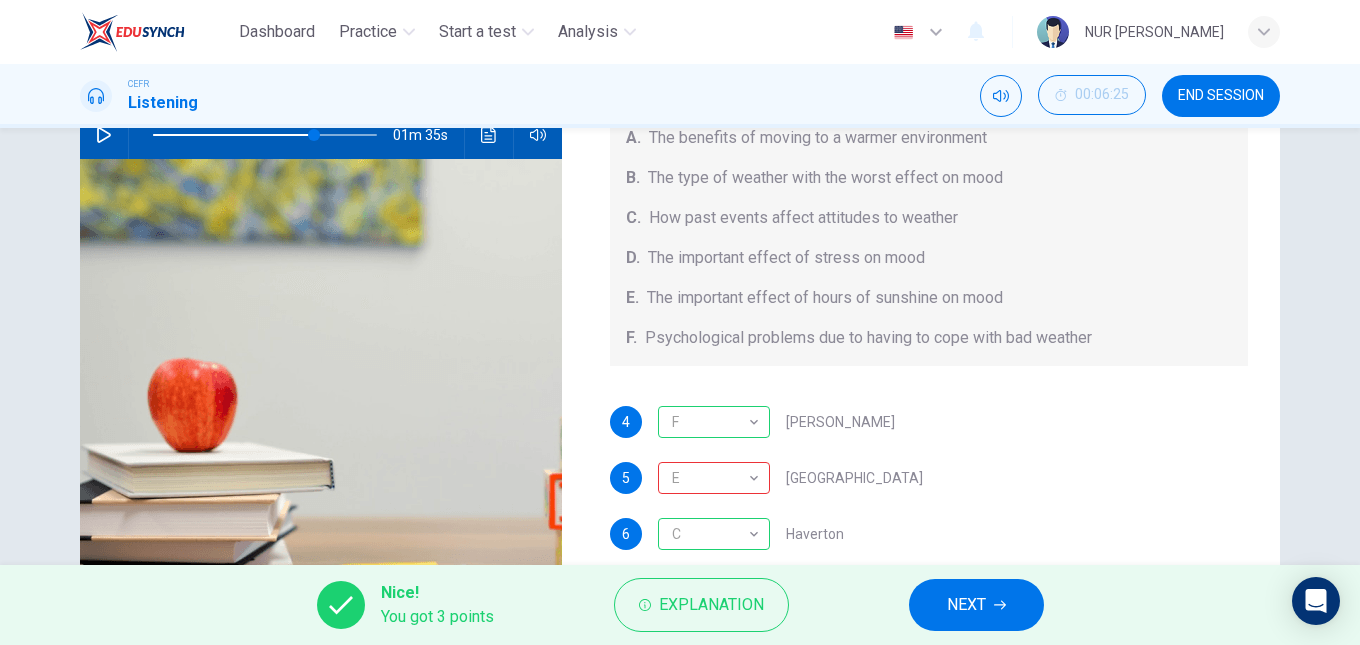 scroll, scrollTop: 338, scrollLeft: 0, axis: vertical 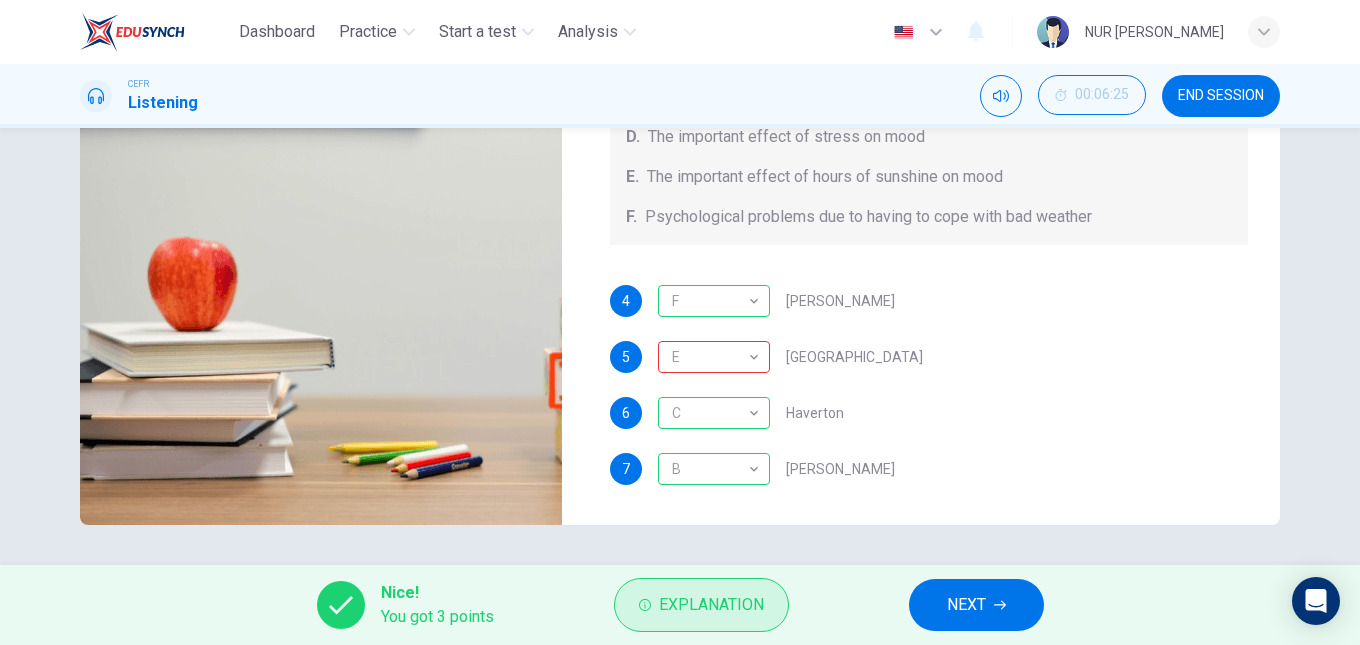 click on "Explanation" at bounding box center [701, 605] 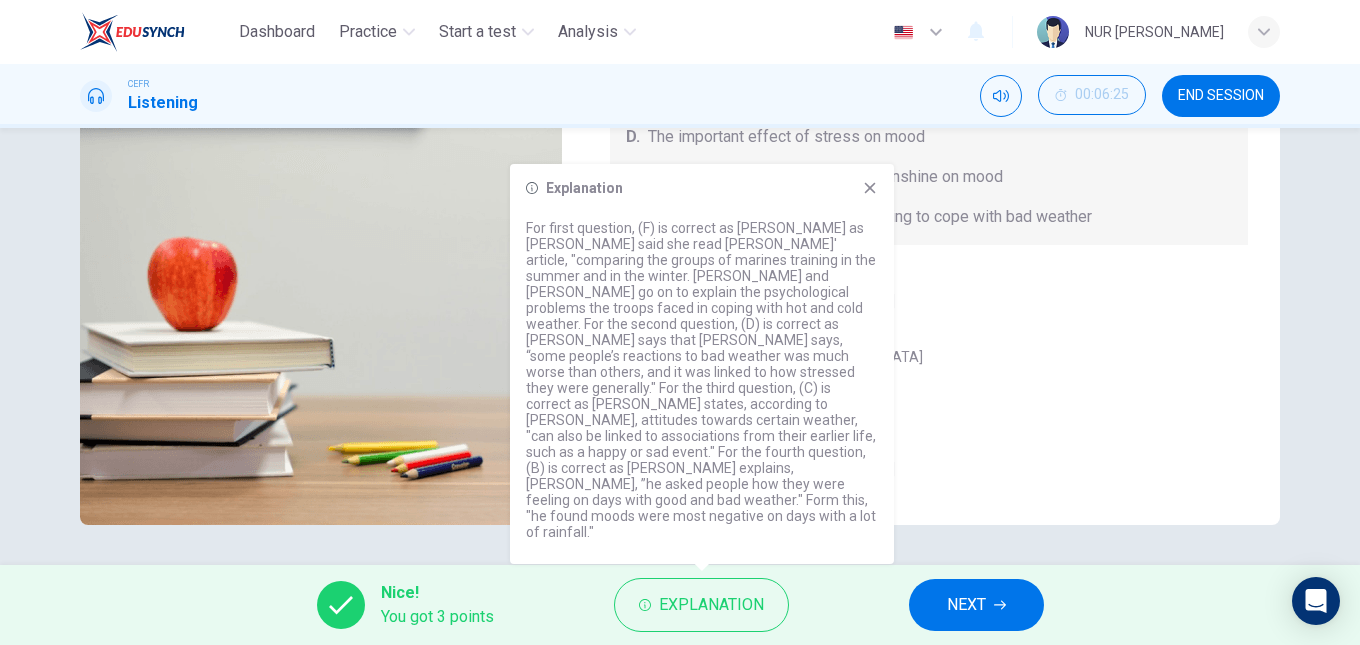 click 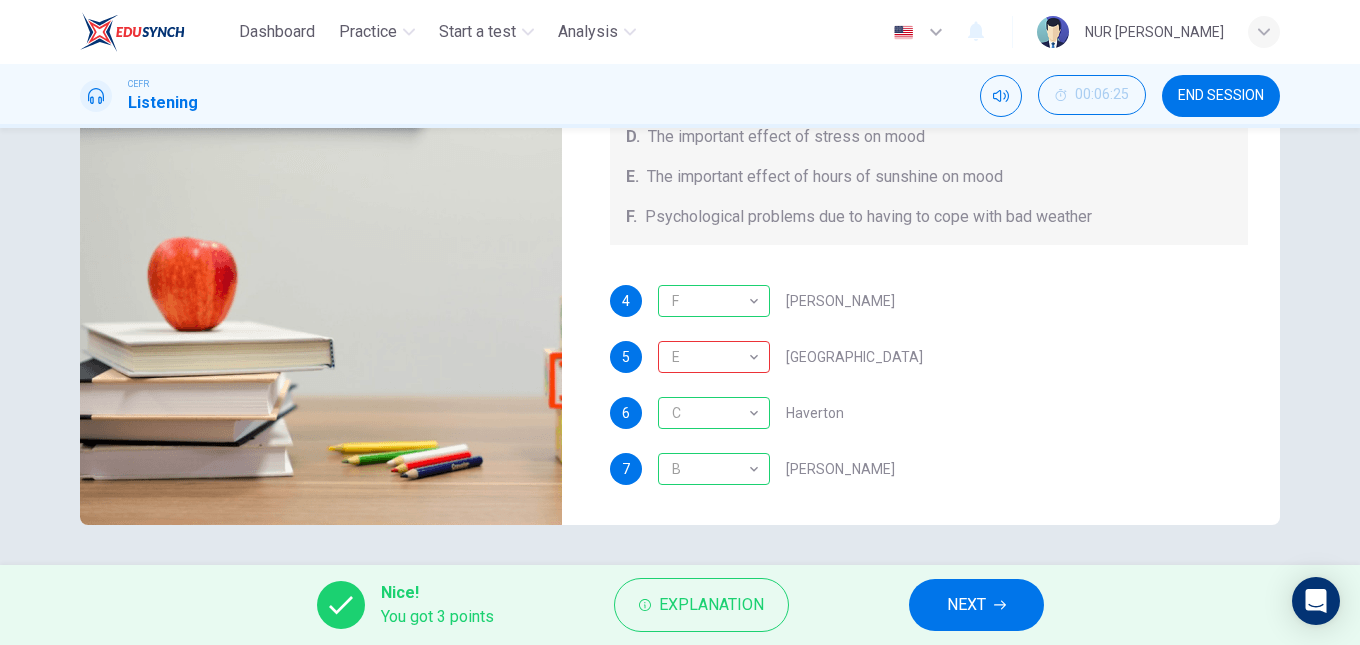 scroll, scrollTop: 0, scrollLeft: 0, axis: both 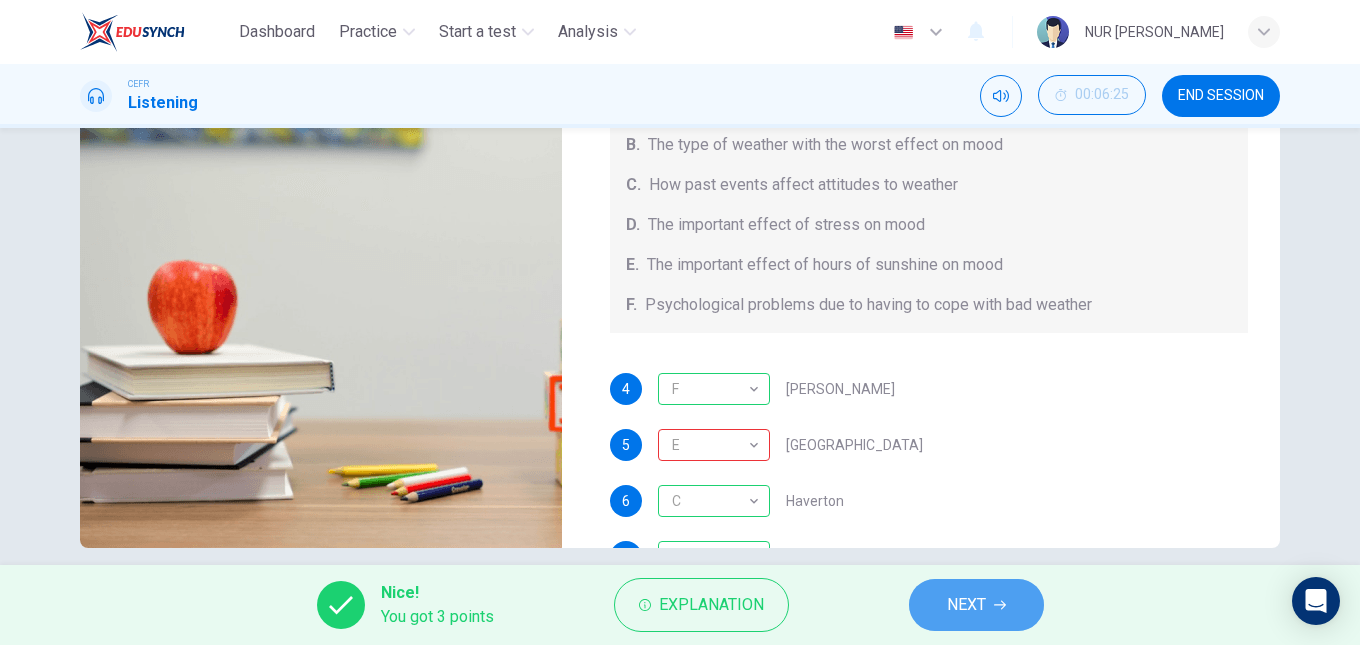 click on "NEXT" at bounding box center [976, 605] 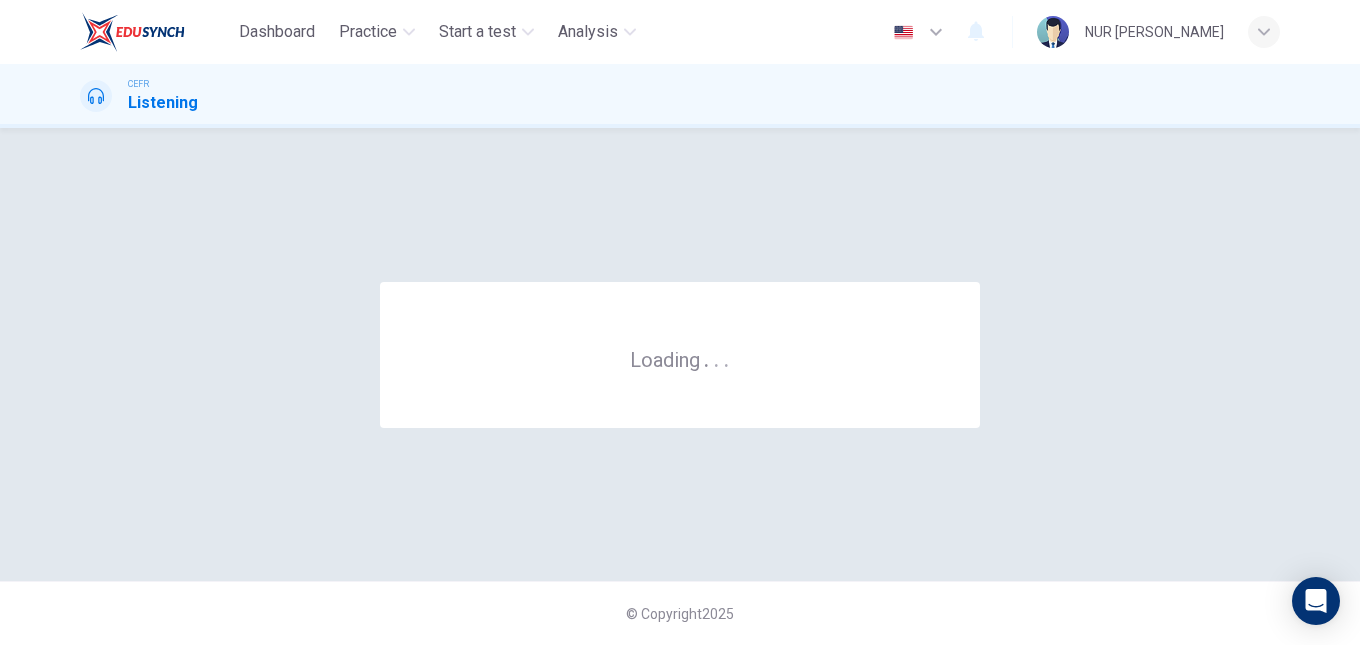 scroll, scrollTop: 0, scrollLeft: 0, axis: both 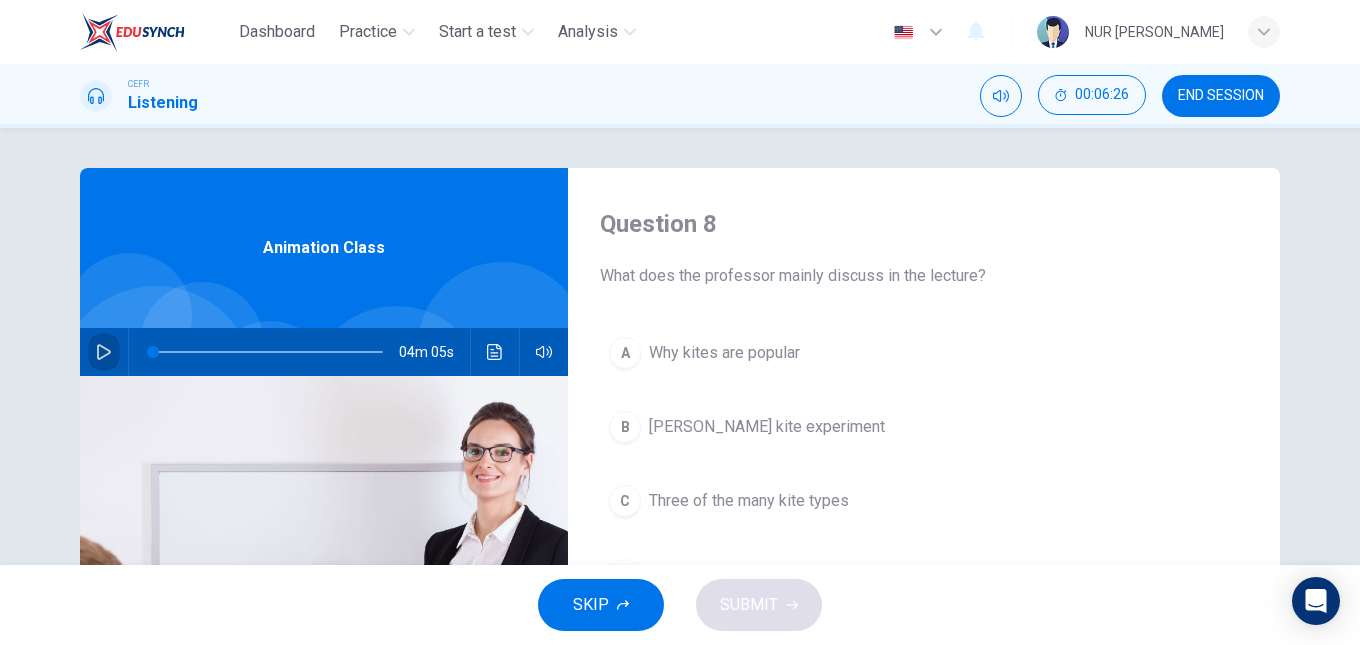 click at bounding box center [104, 352] 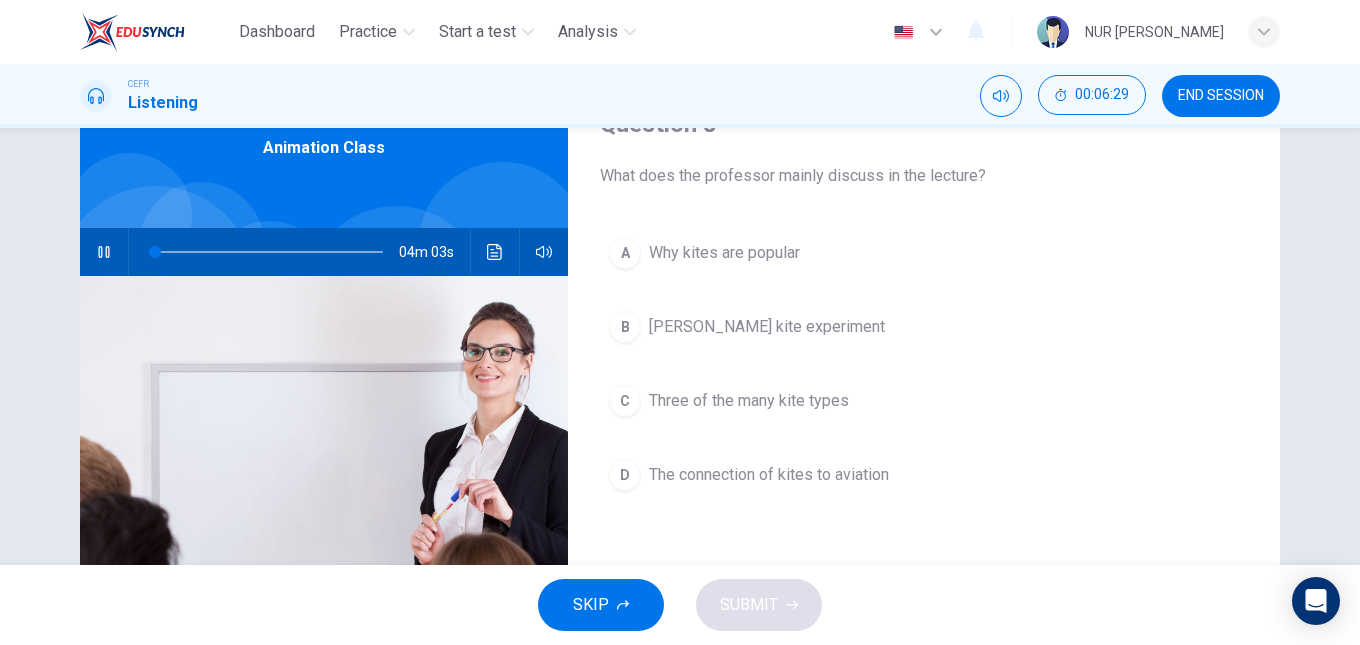 scroll, scrollTop: 101, scrollLeft: 0, axis: vertical 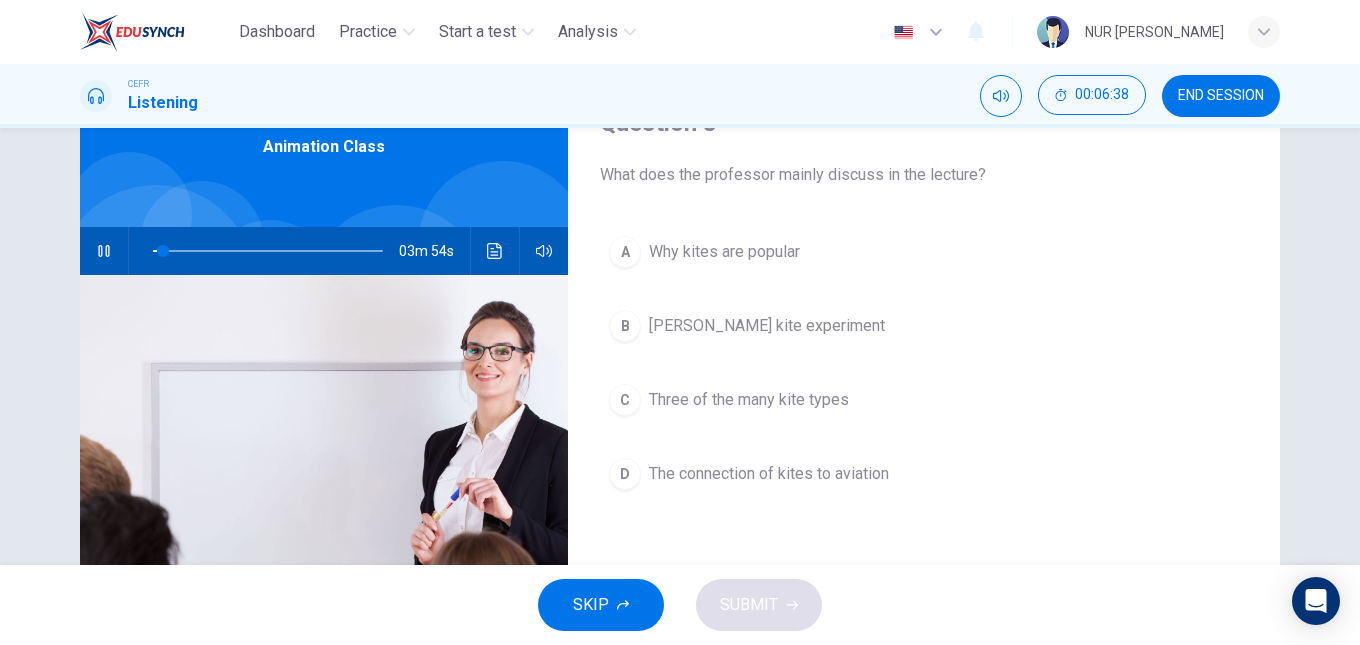 type on "5" 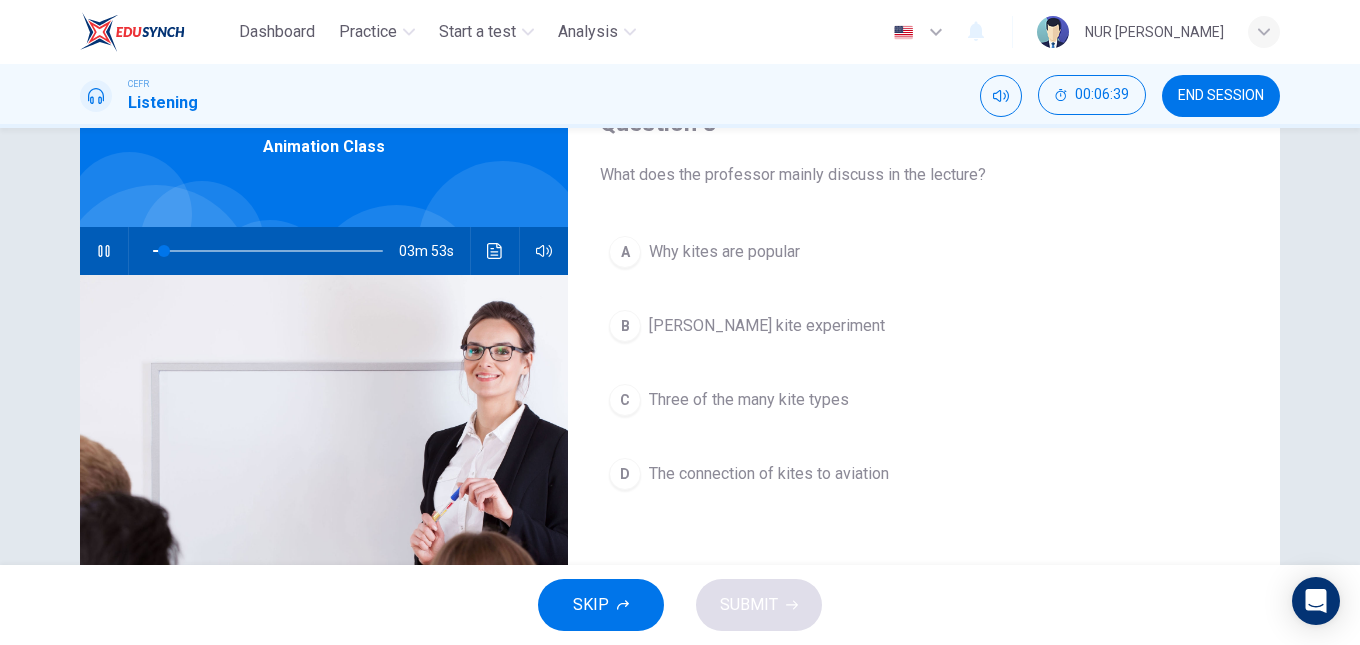 type 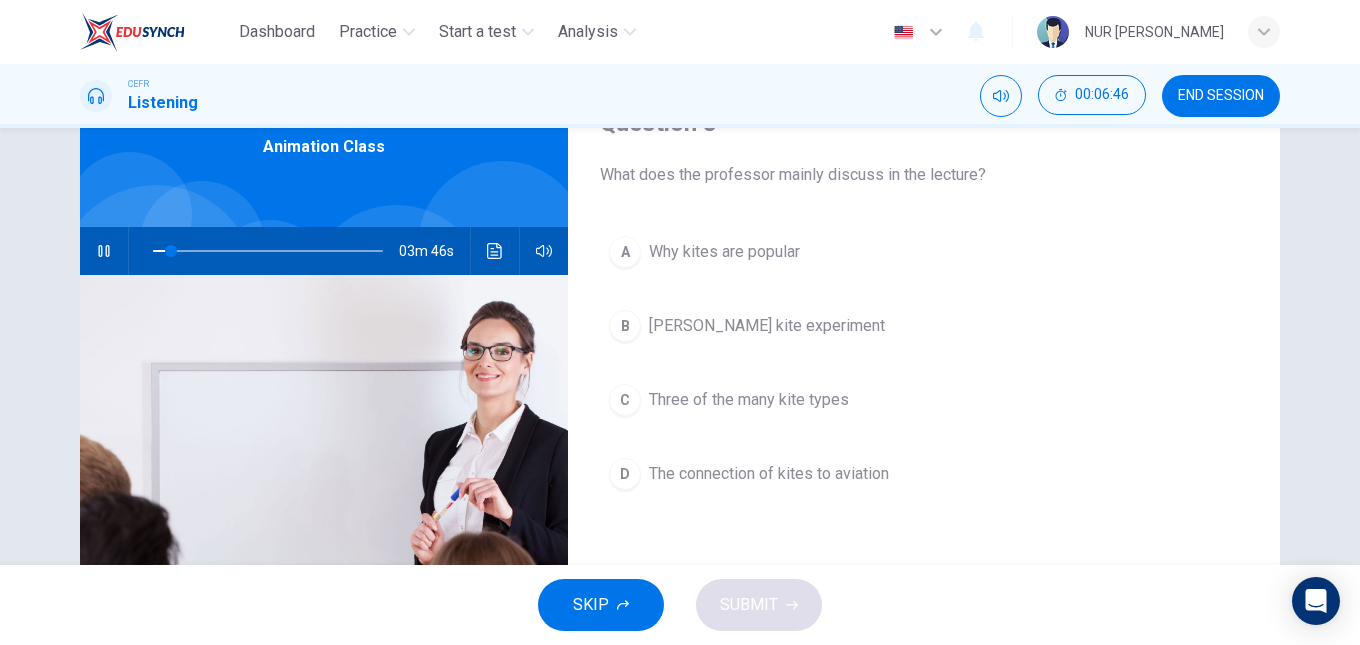 click on "Three of the many kite types" at bounding box center [749, 400] 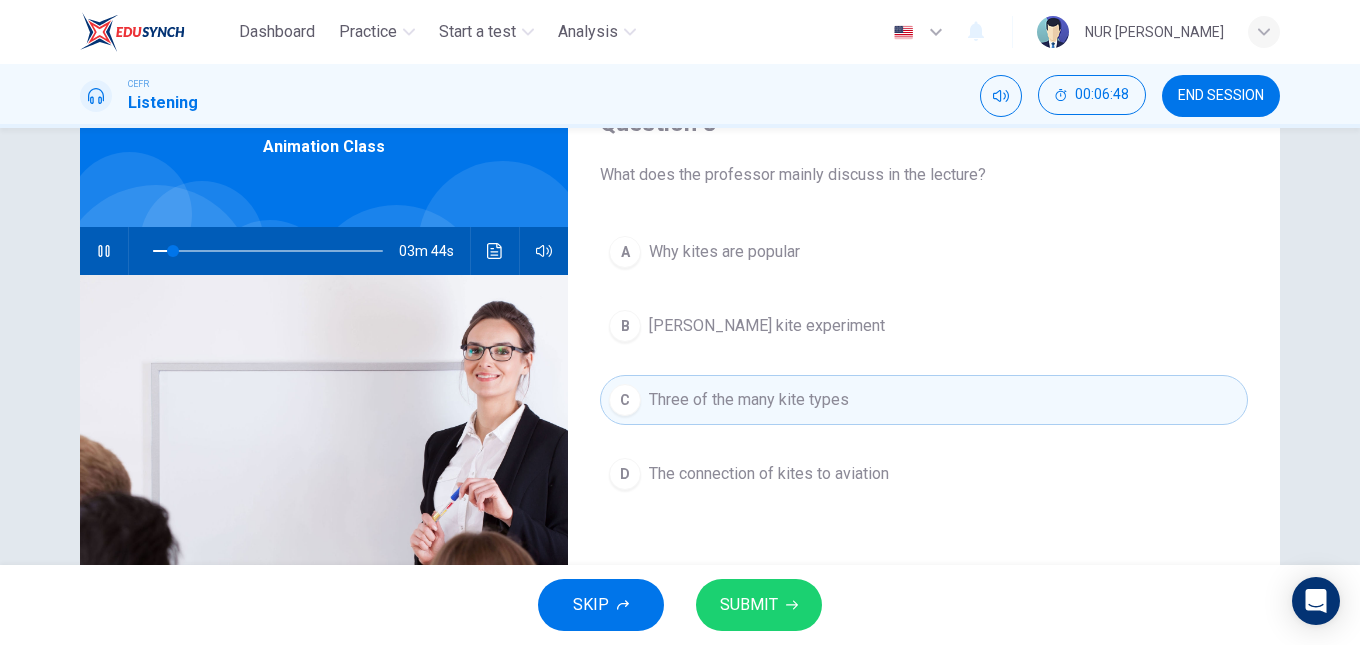 type on "9" 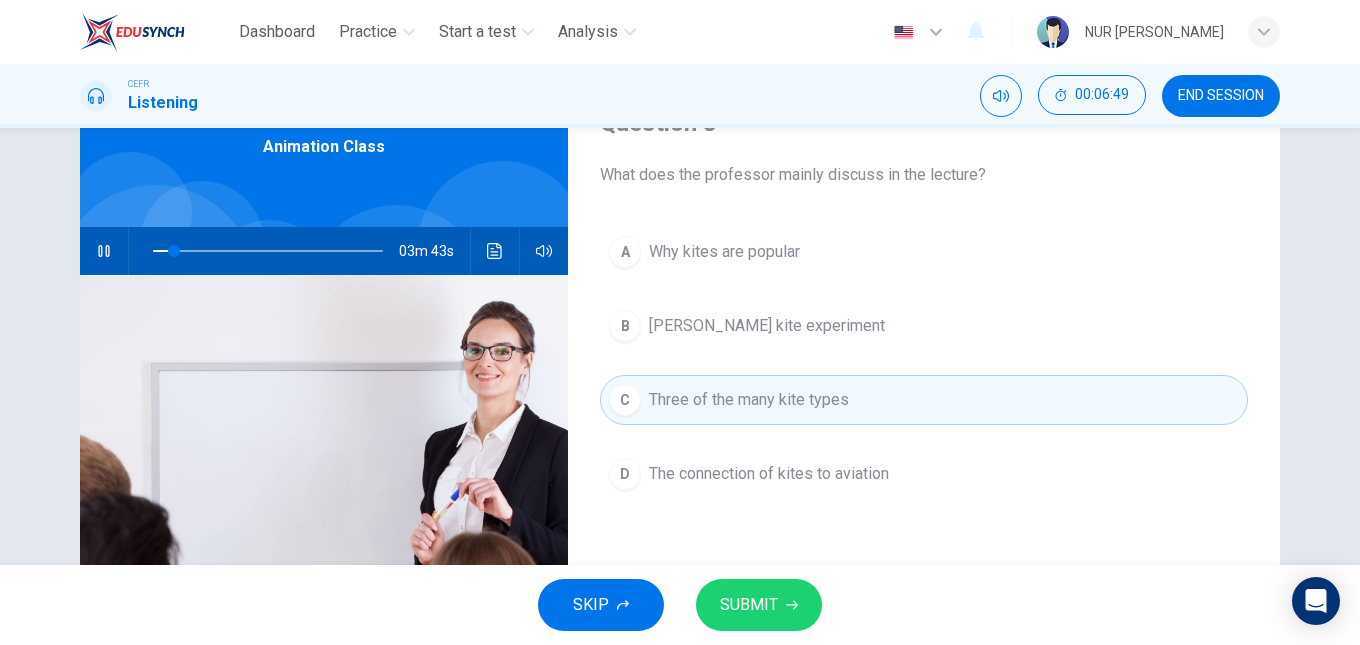 type 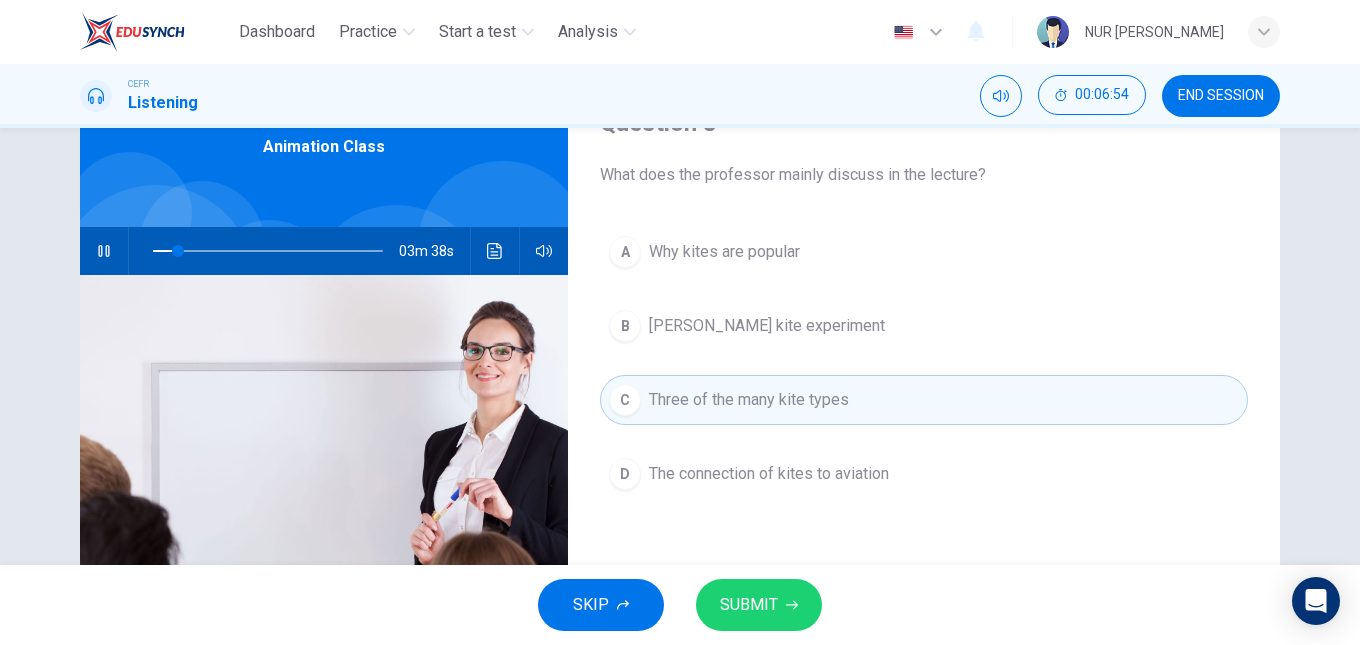 click on "Question 8 What does the professor mainly discuss in the lecture? A Why kites are popular B Benjamin Franklin's kite experiment C Three of the many kite types D The connection of kites to aviation Animation Class 03m 38s" at bounding box center [680, 414] 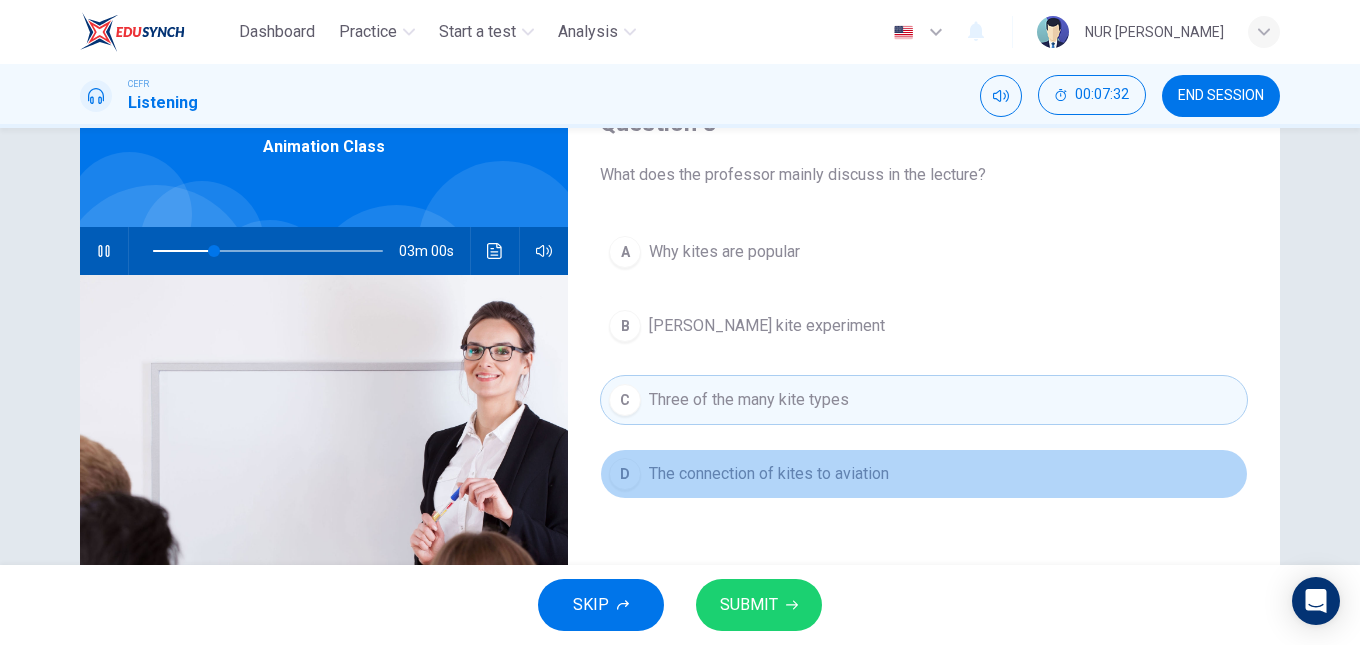click on "D The connection of kites to aviation" at bounding box center (924, 474) 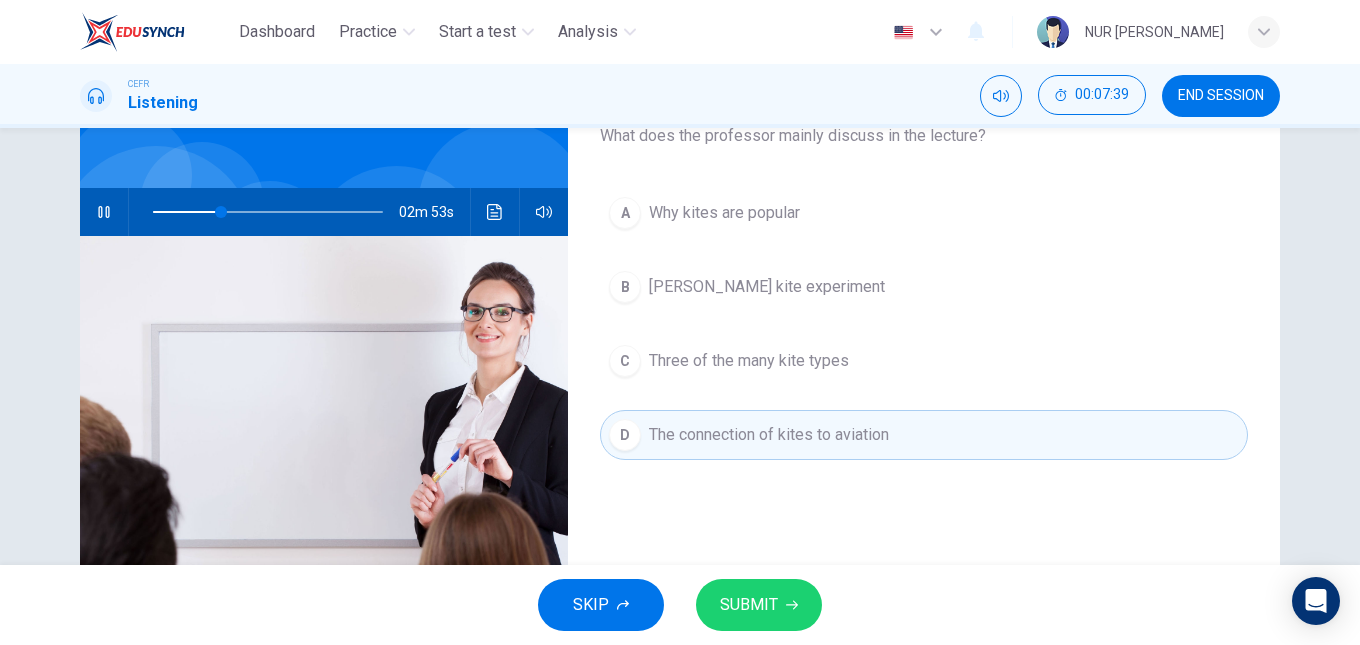 scroll, scrollTop: 142, scrollLeft: 0, axis: vertical 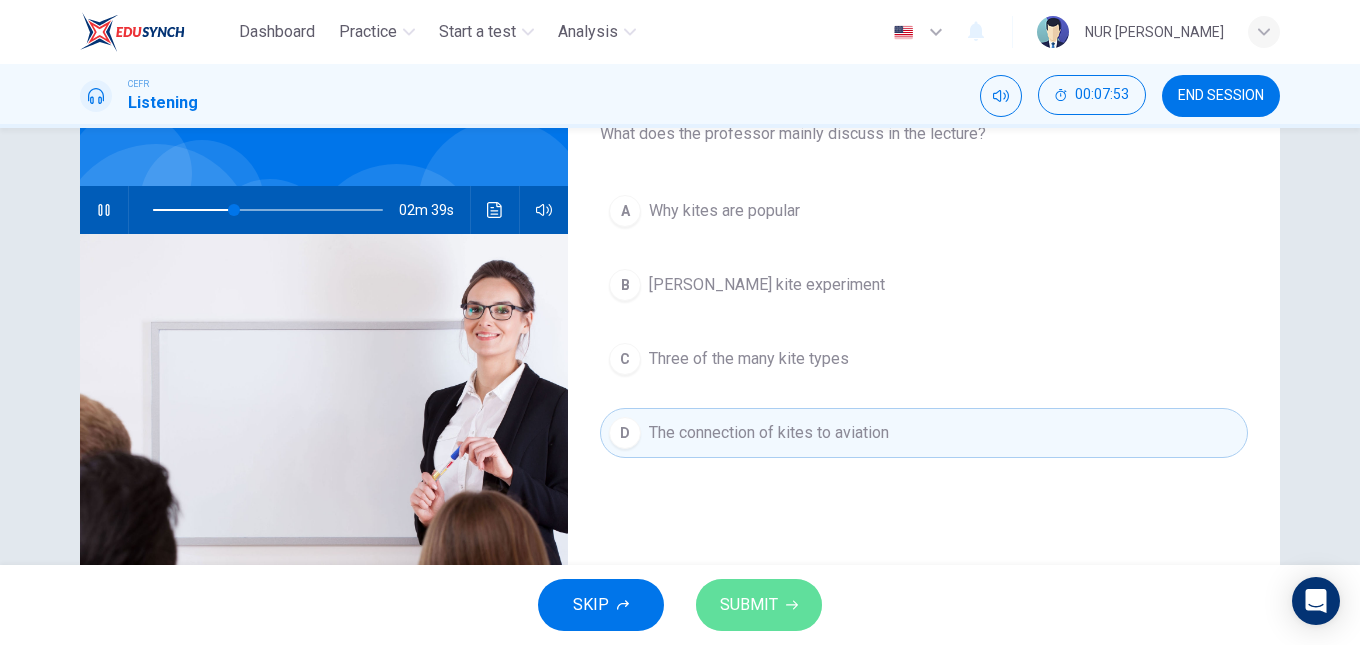 click on "SUBMIT" at bounding box center (749, 605) 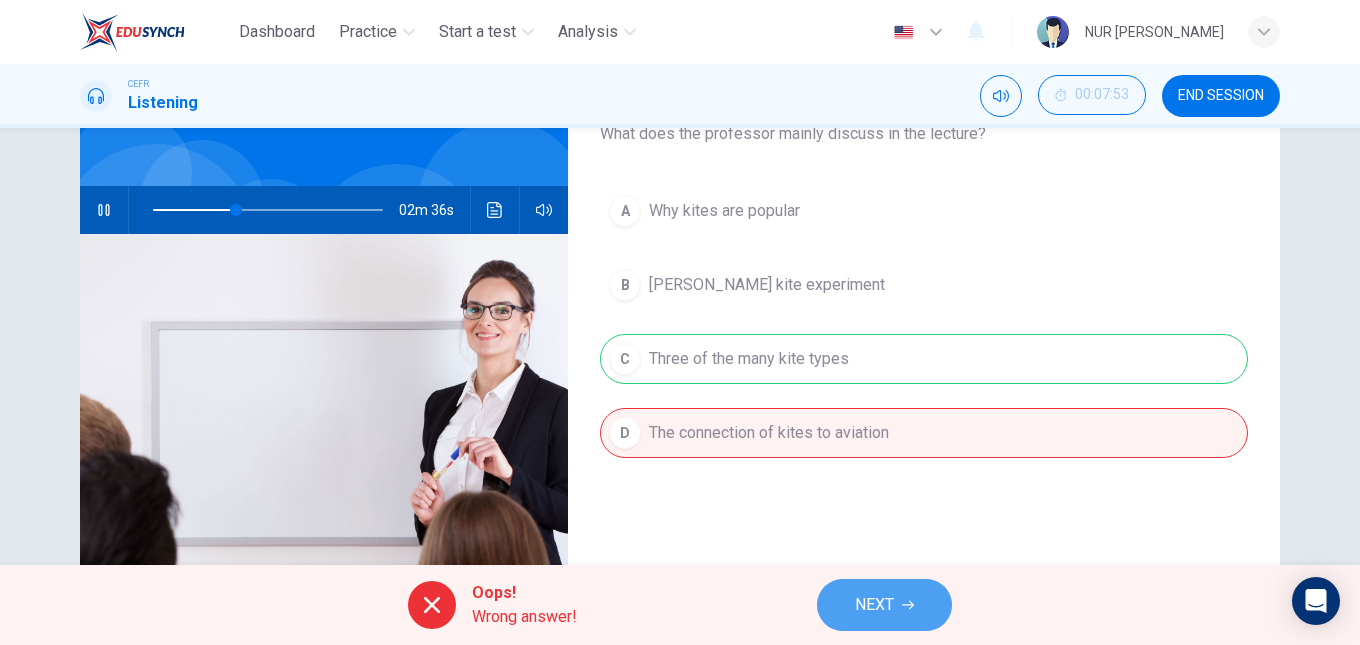 click on "NEXT" at bounding box center [884, 605] 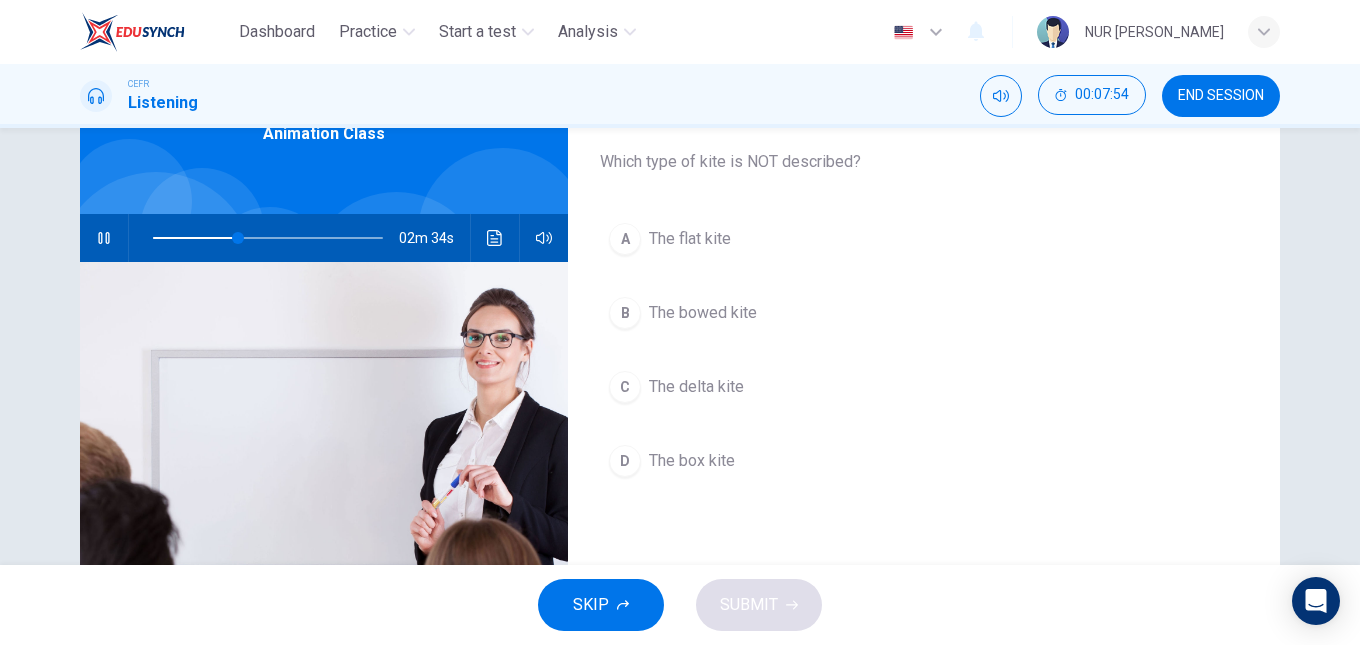 scroll, scrollTop: 104, scrollLeft: 0, axis: vertical 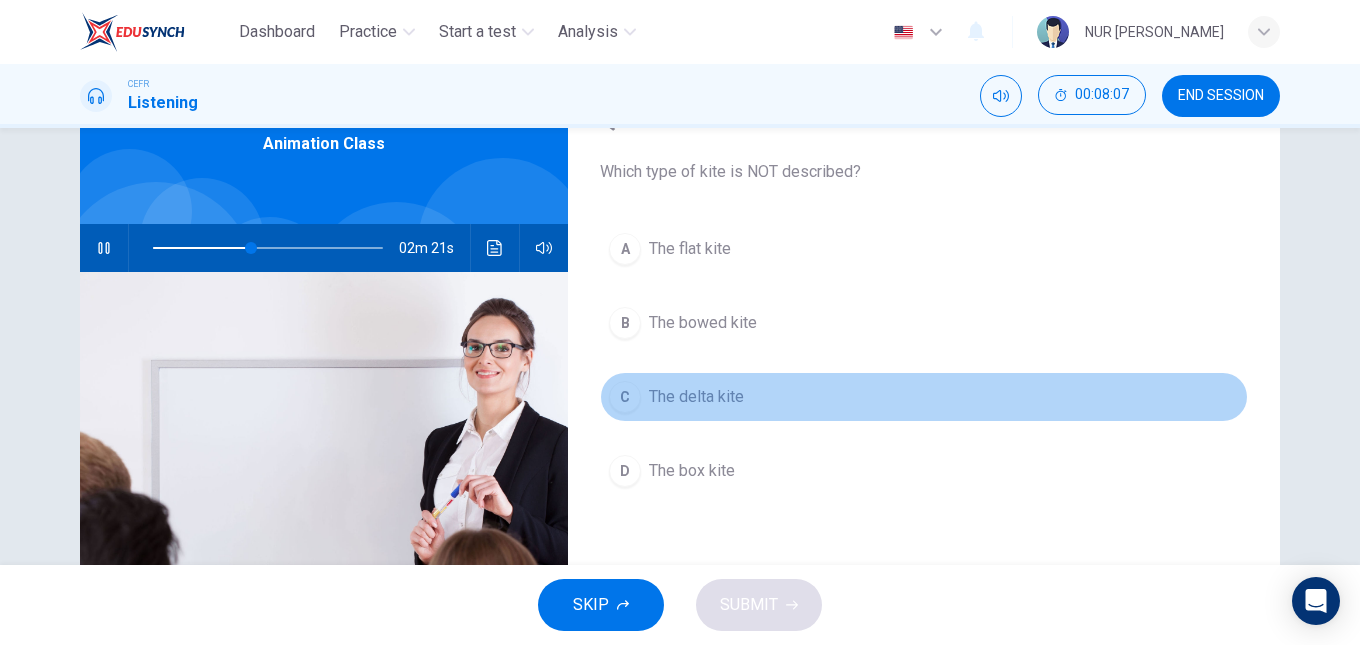 click on "C The delta kite" at bounding box center (924, 397) 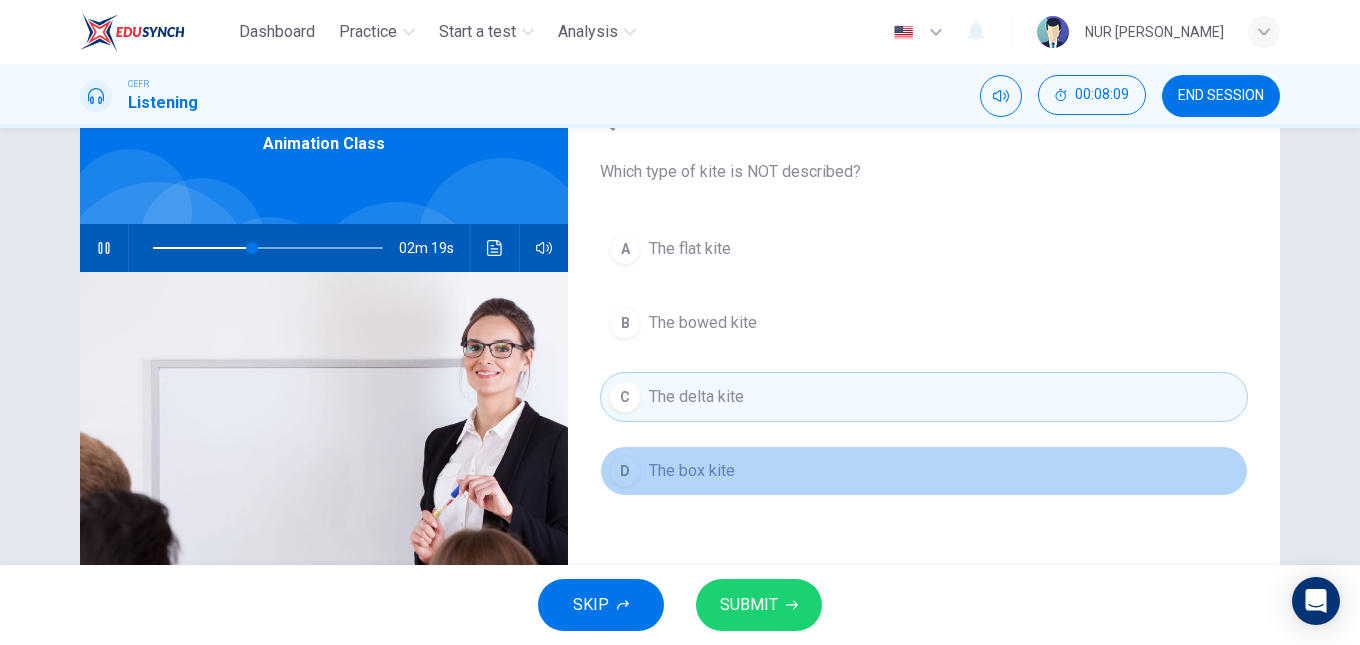 click on "The box kite" at bounding box center (692, 471) 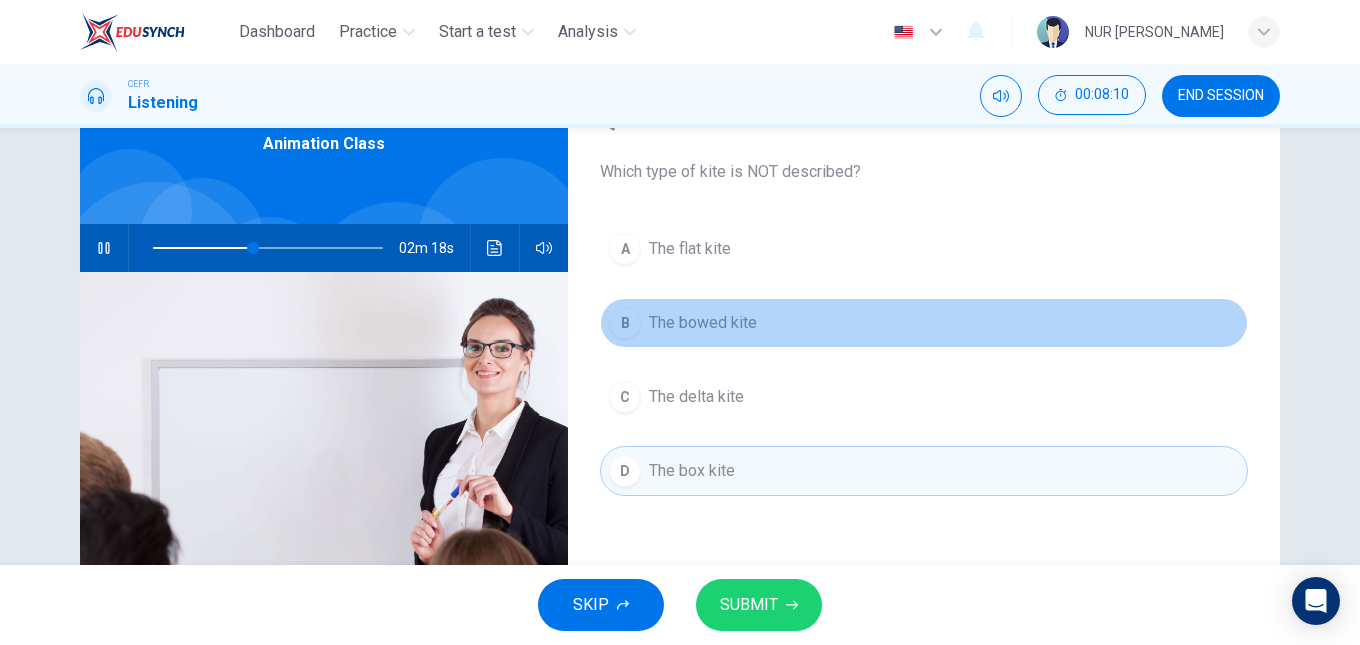 click on "The bowed kite" at bounding box center [703, 323] 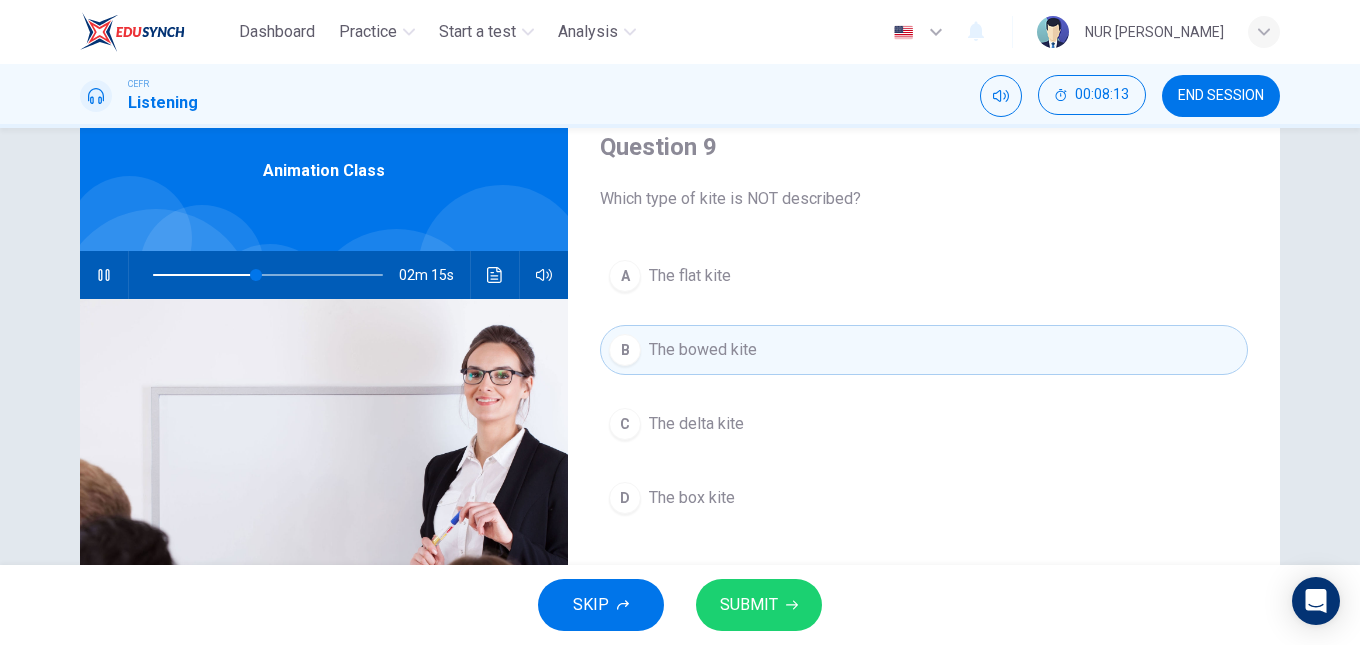 scroll, scrollTop: 82, scrollLeft: 0, axis: vertical 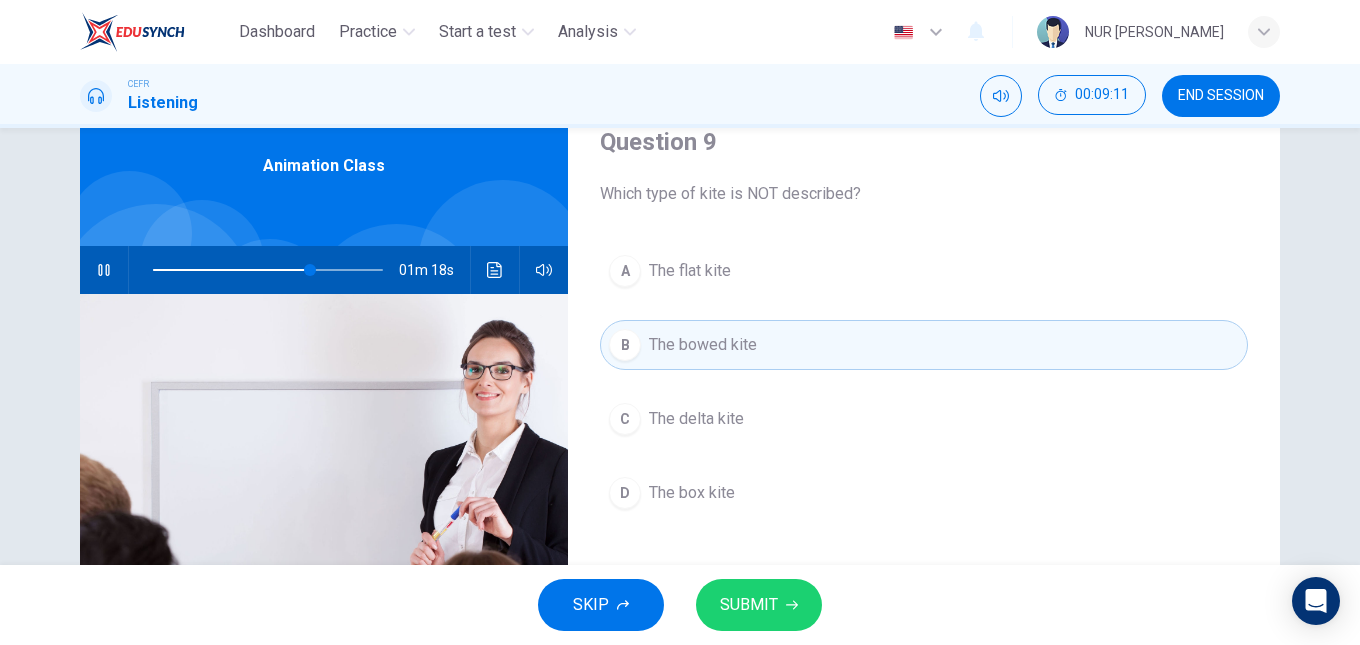 type on "69" 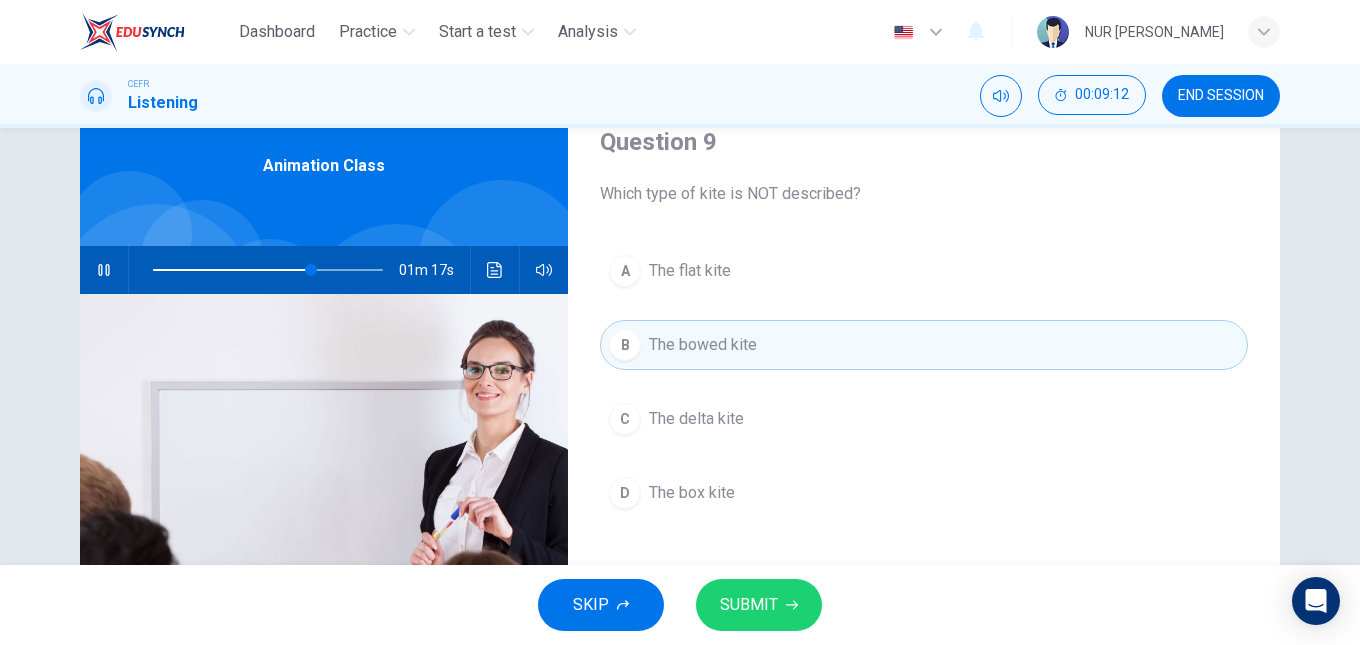 type 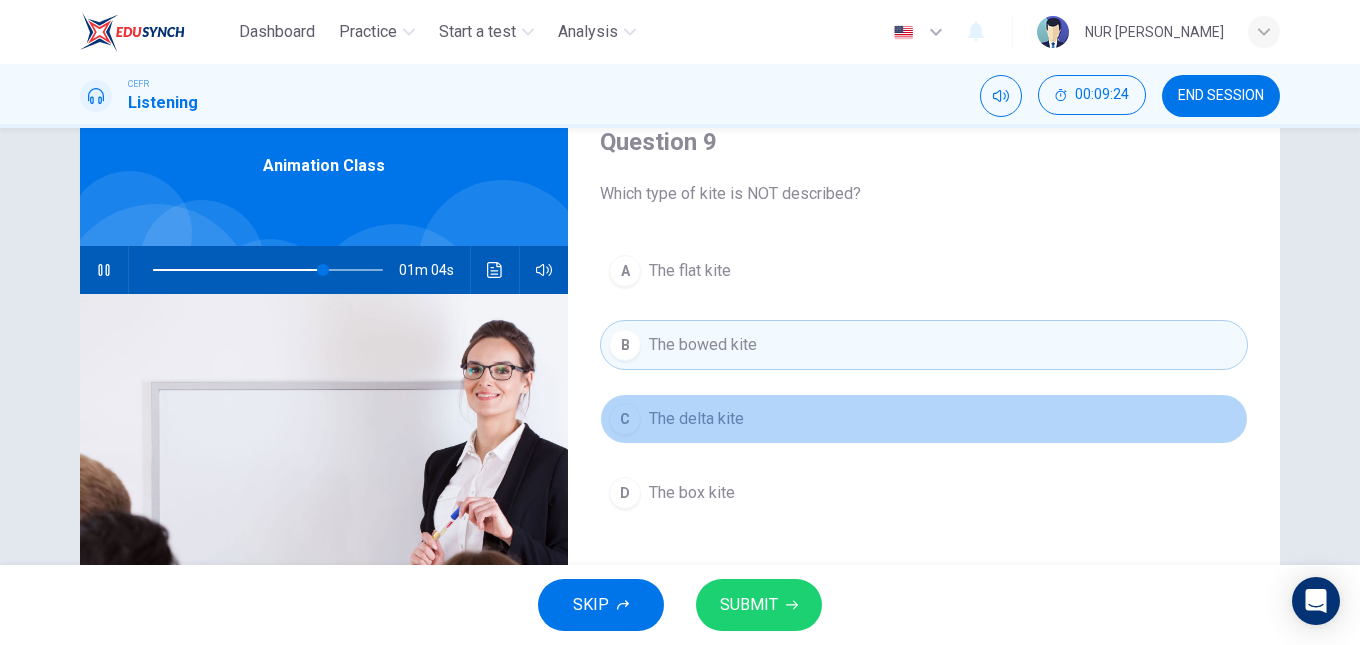 click on "C The delta kite" at bounding box center [924, 419] 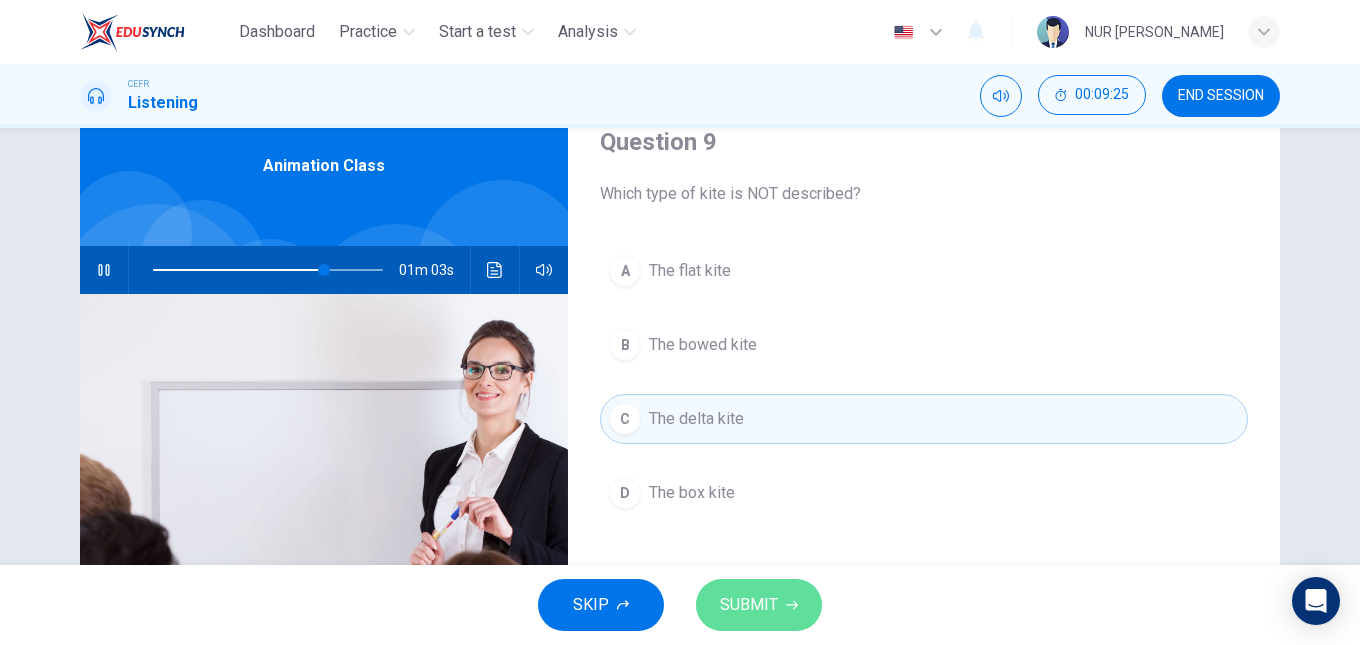 click on "SUBMIT" at bounding box center (749, 605) 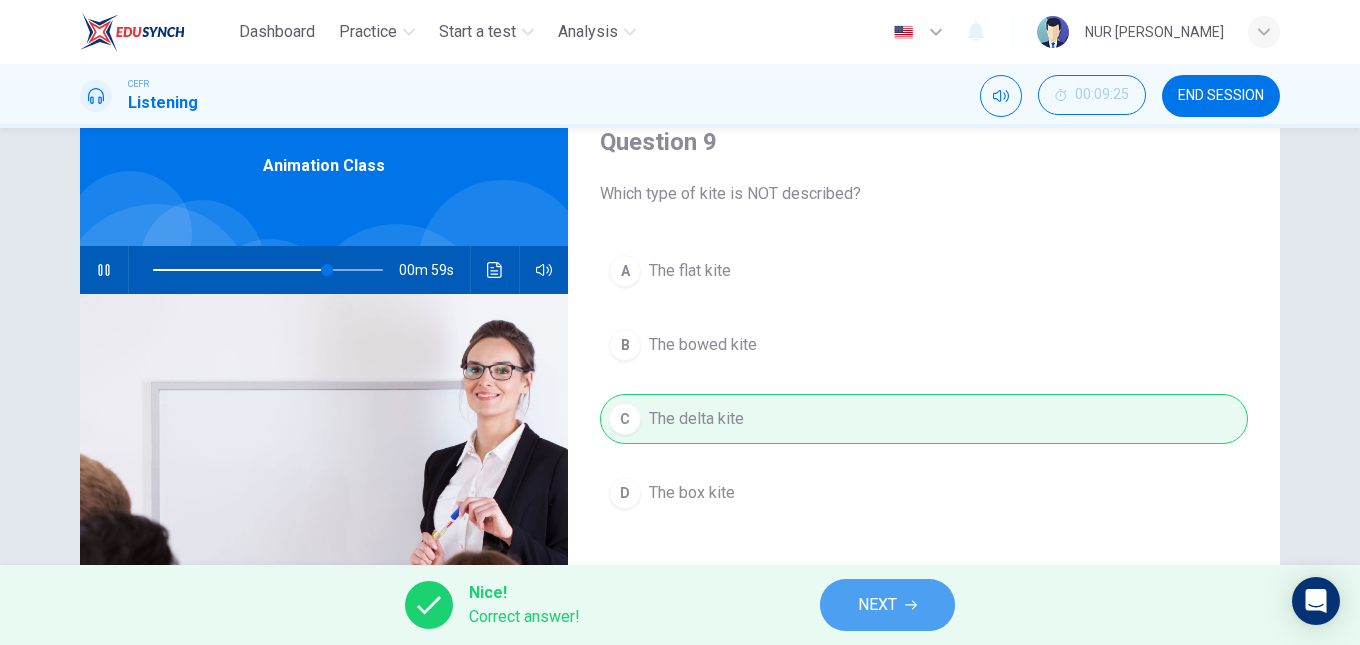 click on "NEXT" at bounding box center (887, 605) 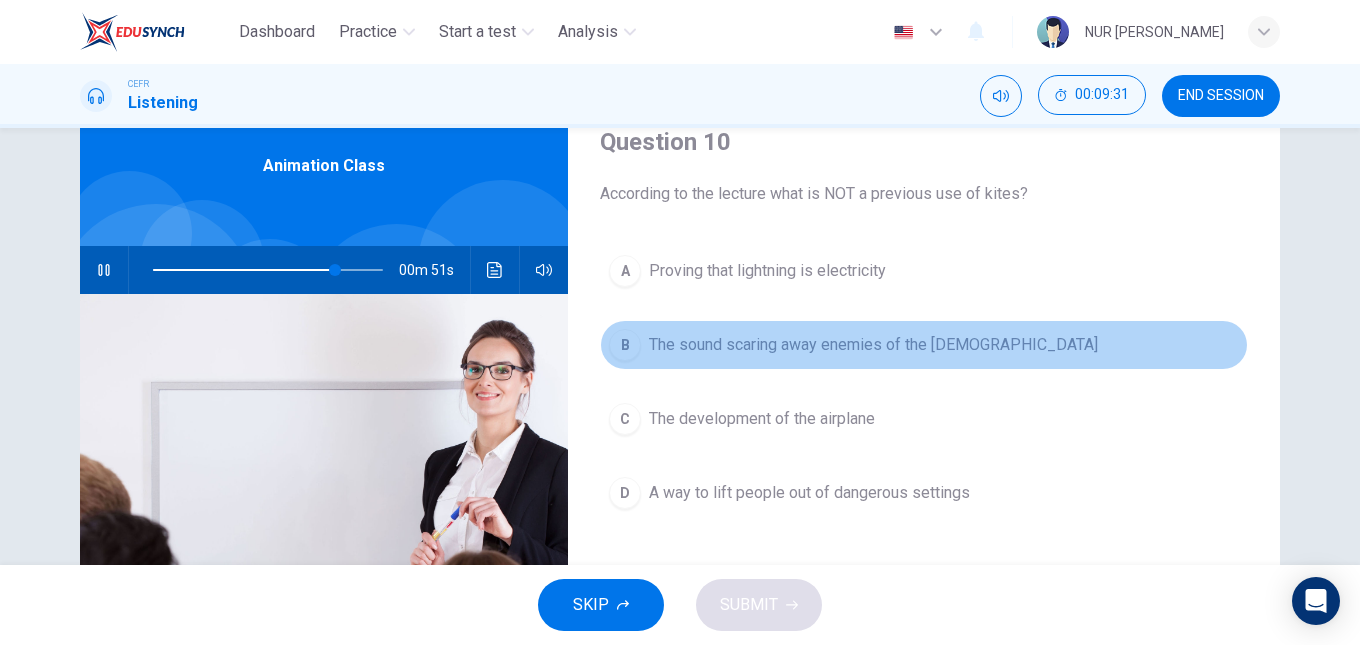 click on "The sound scaring away enemies of the Chinese" at bounding box center [873, 345] 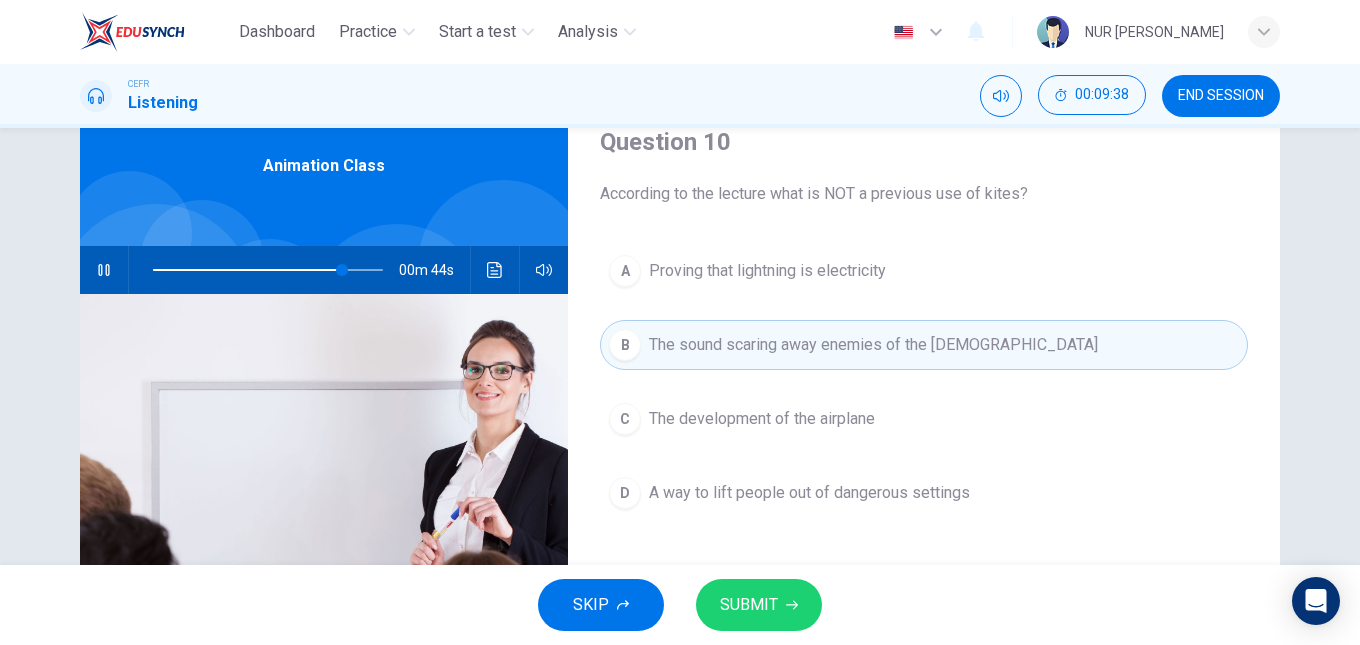 click on "A way to lift people out of dangerous settings" at bounding box center (809, 493) 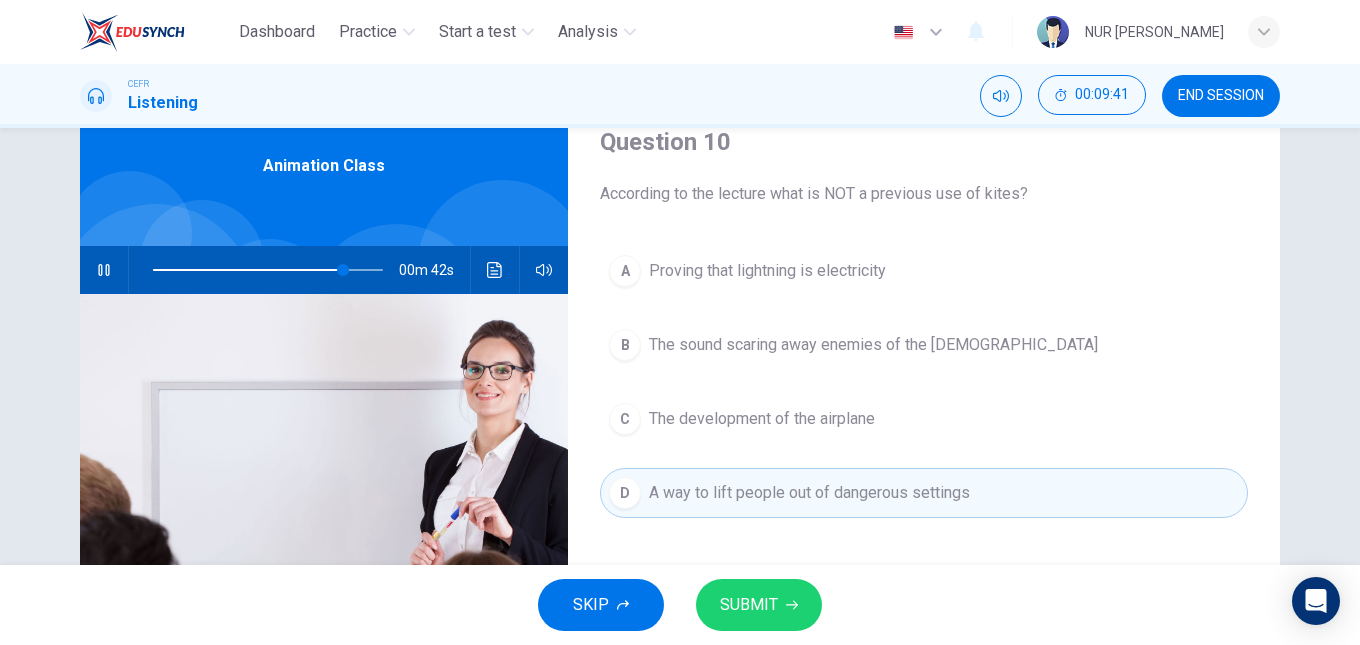 click on "SUBMIT" at bounding box center [759, 605] 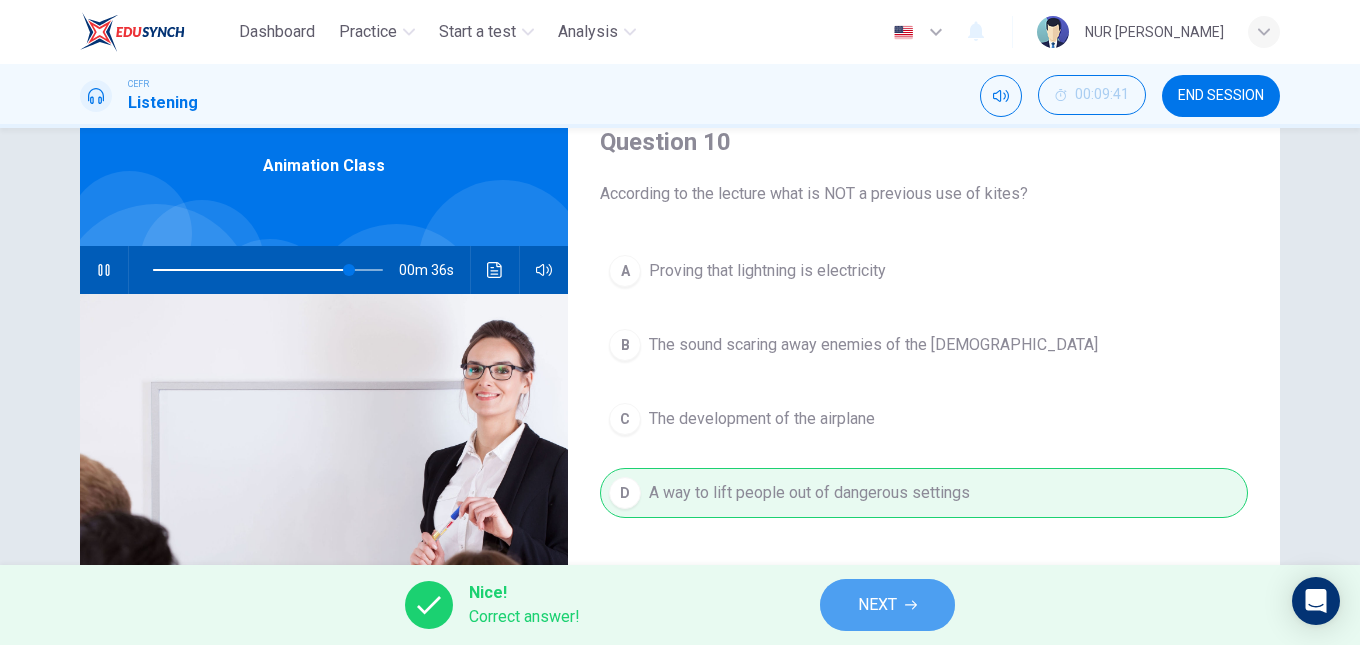 click on "NEXT" at bounding box center (877, 605) 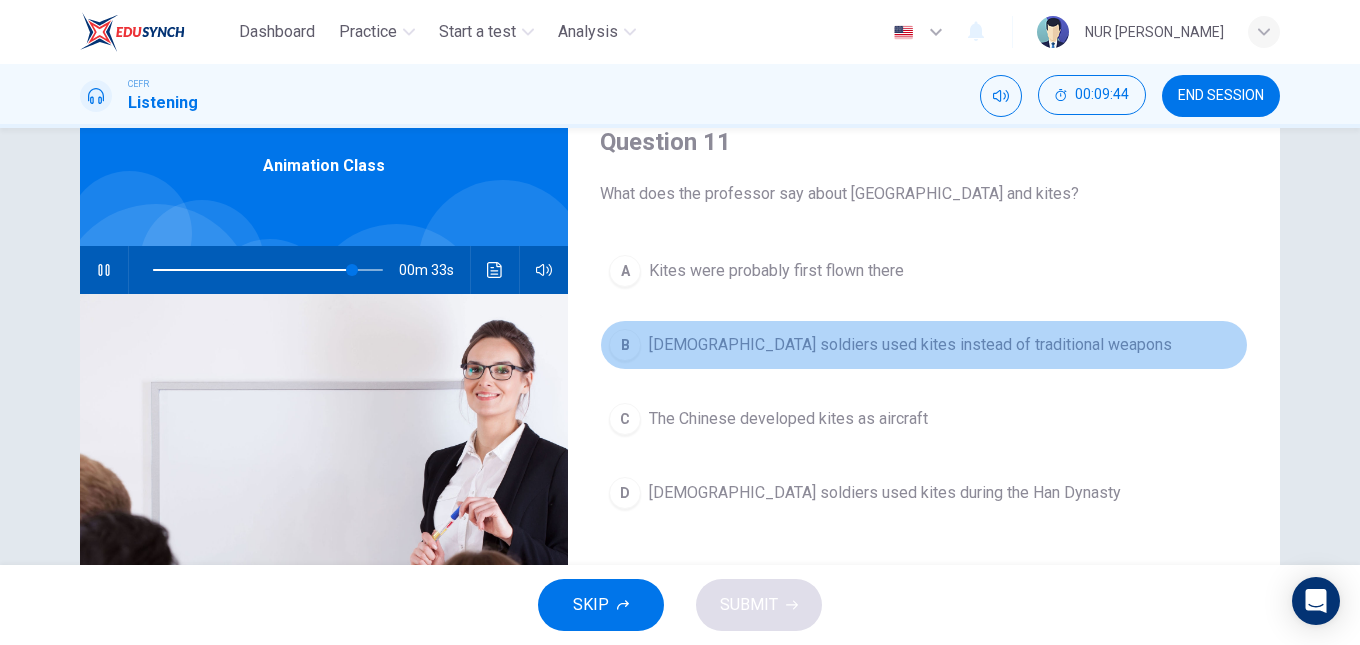 click on "Chinese soldiers used kites instead of traditional weapons" at bounding box center (910, 345) 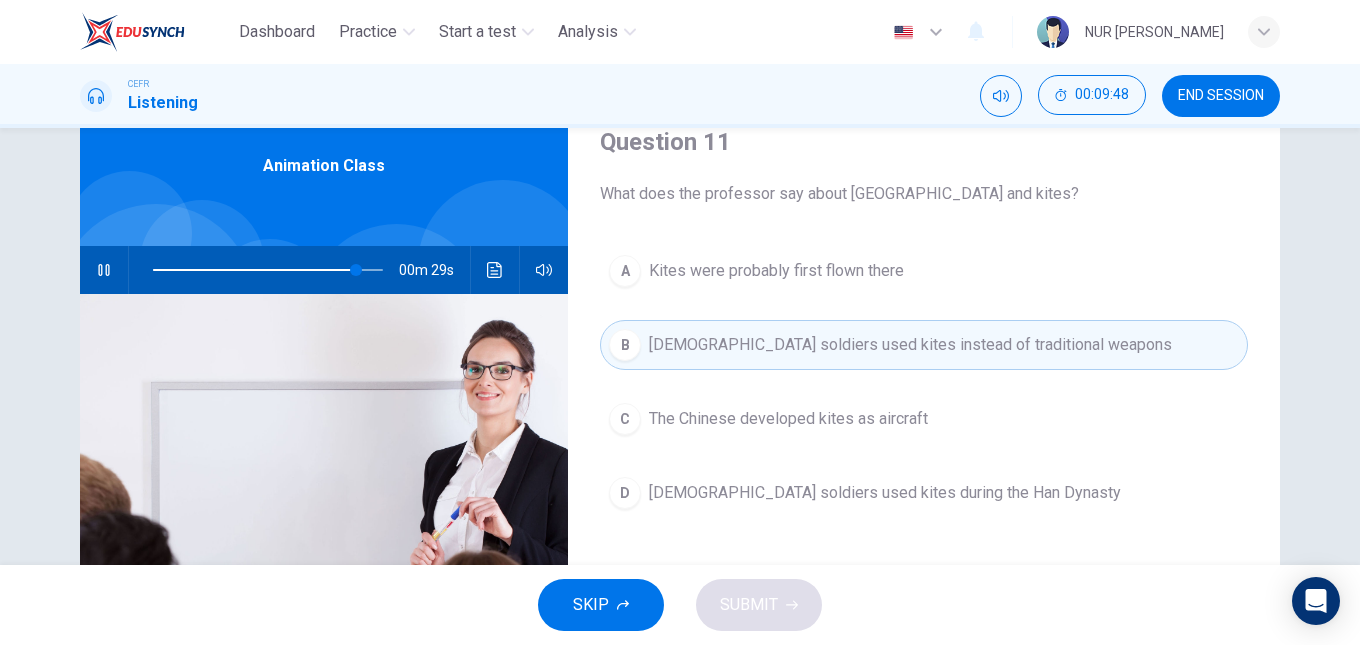 click on "D Chinese soldiers used kites during the Han Dynasty" at bounding box center [924, 493] 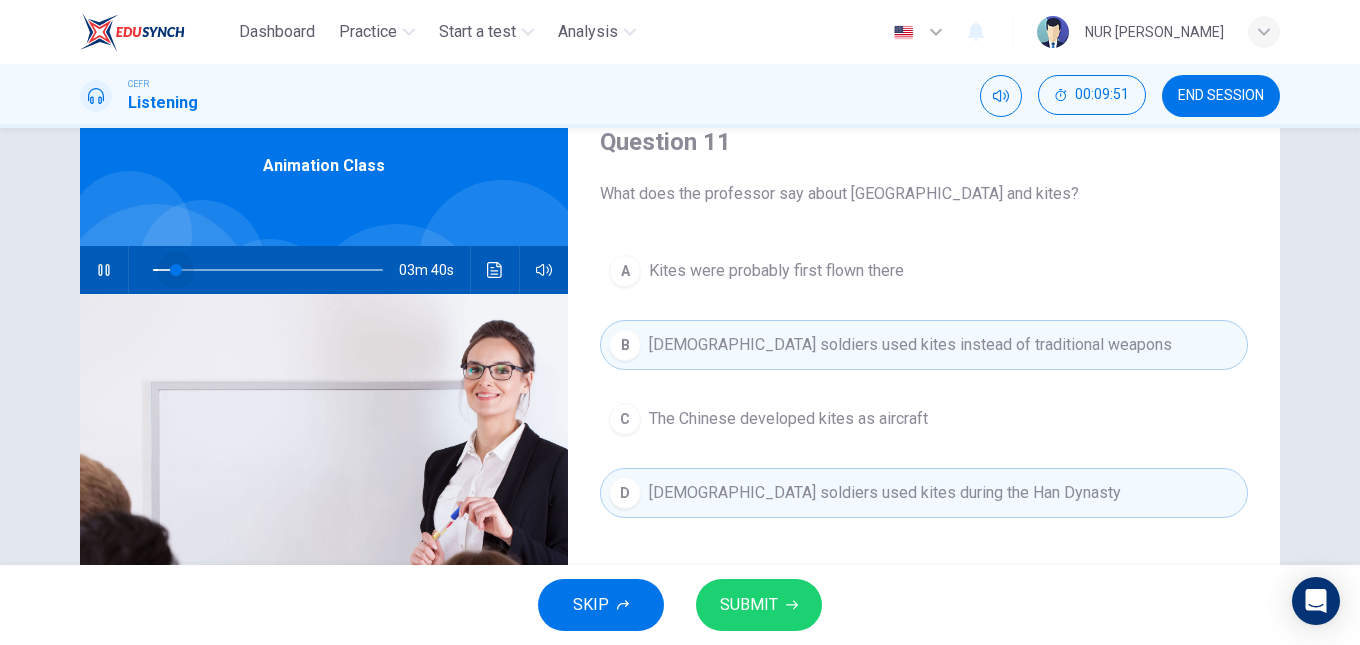 click at bounding box center [268, 270] 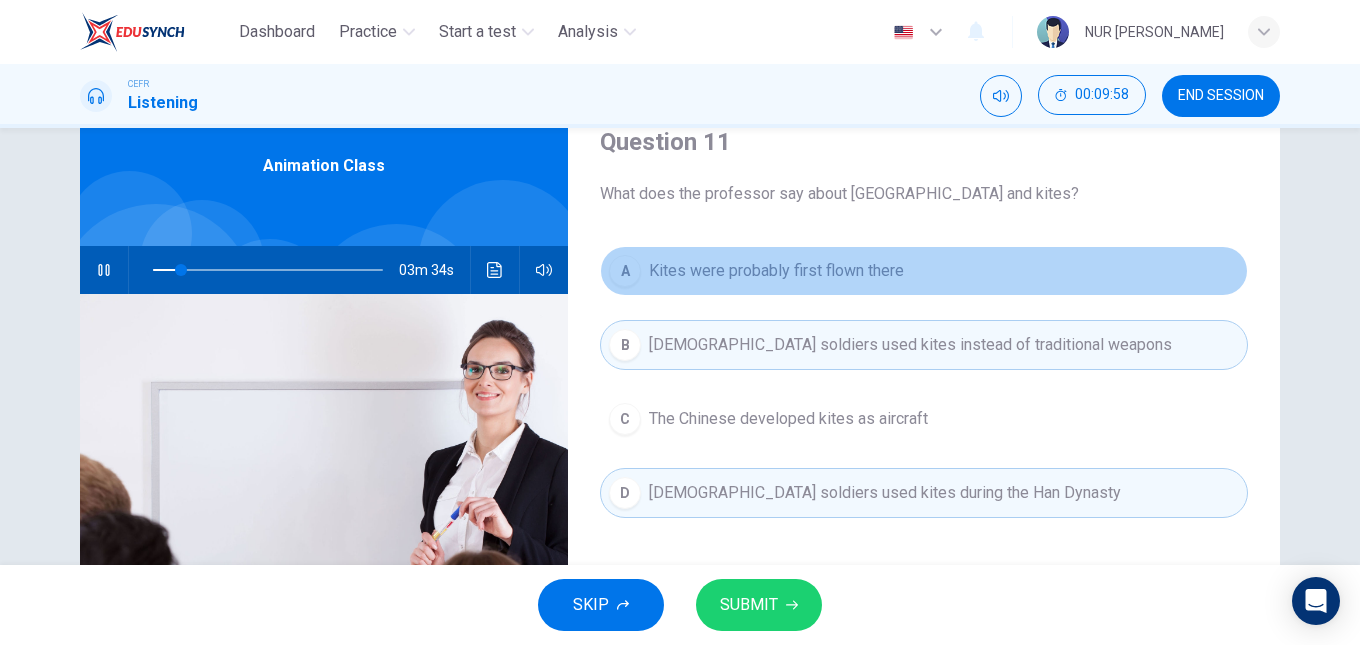 click on "Kites were probably first flown there" at bounding box center [776, 271] 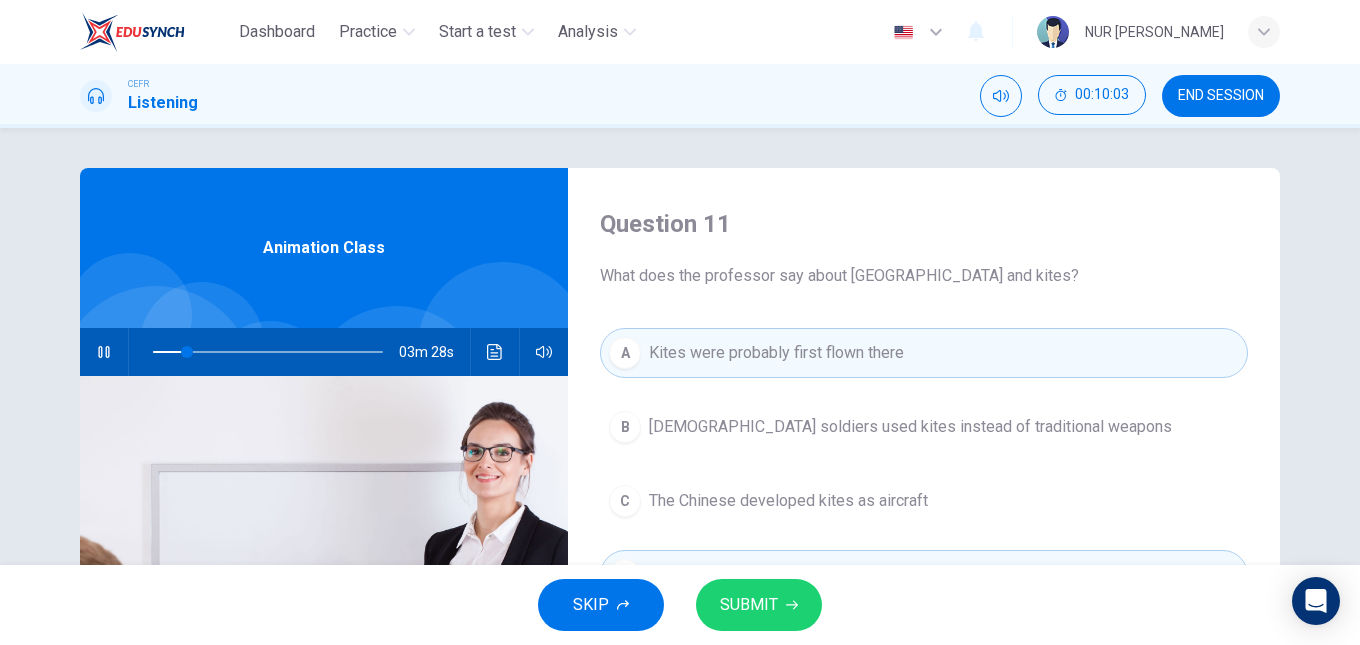 scroll, scrollTop: 279, scrollLeft: 0, axis: vertical 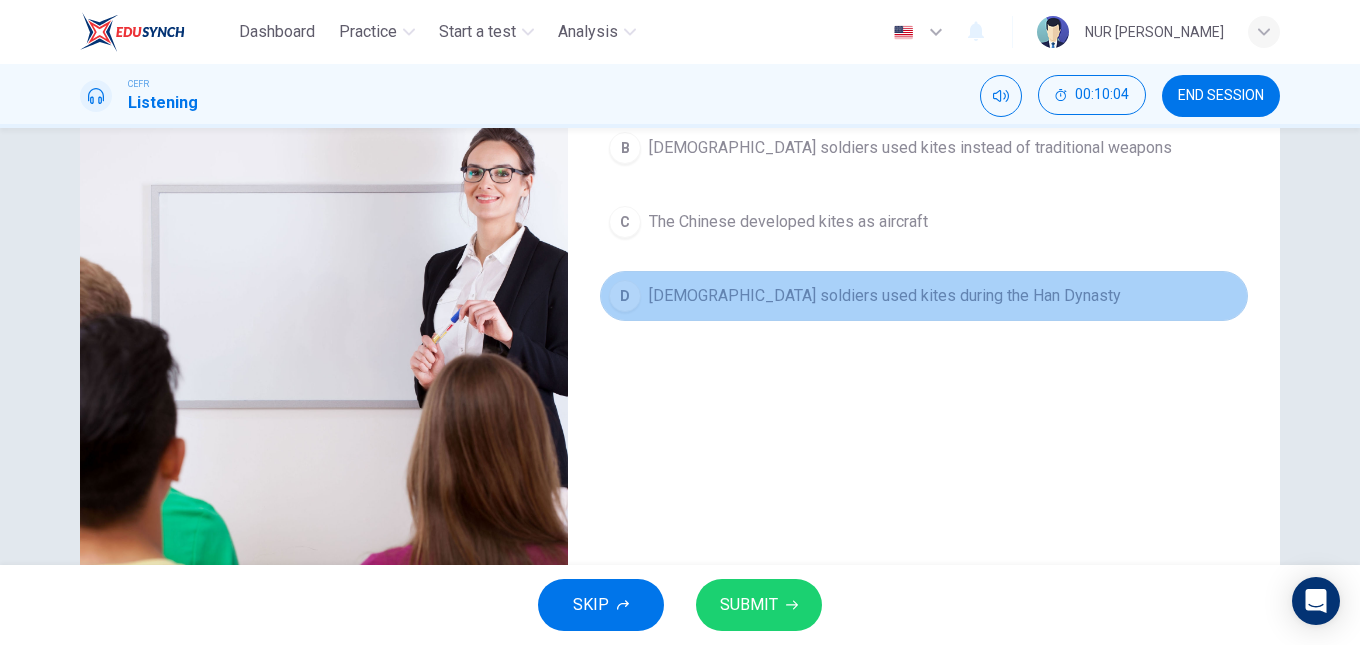 click on "D Chinese soldiers used kites during the Han Dynasty" at bounding box center (924, 296) 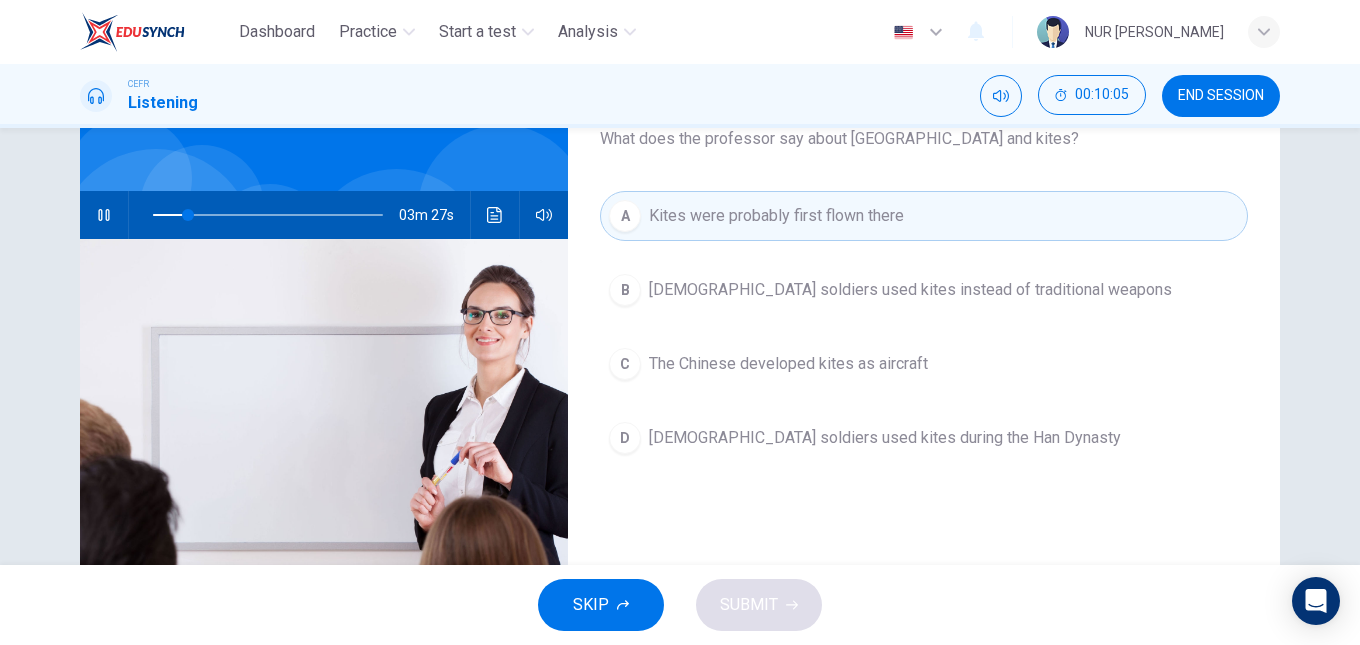 scroll, scrollTop: 134, scrollLeft: 0, axis: vertical 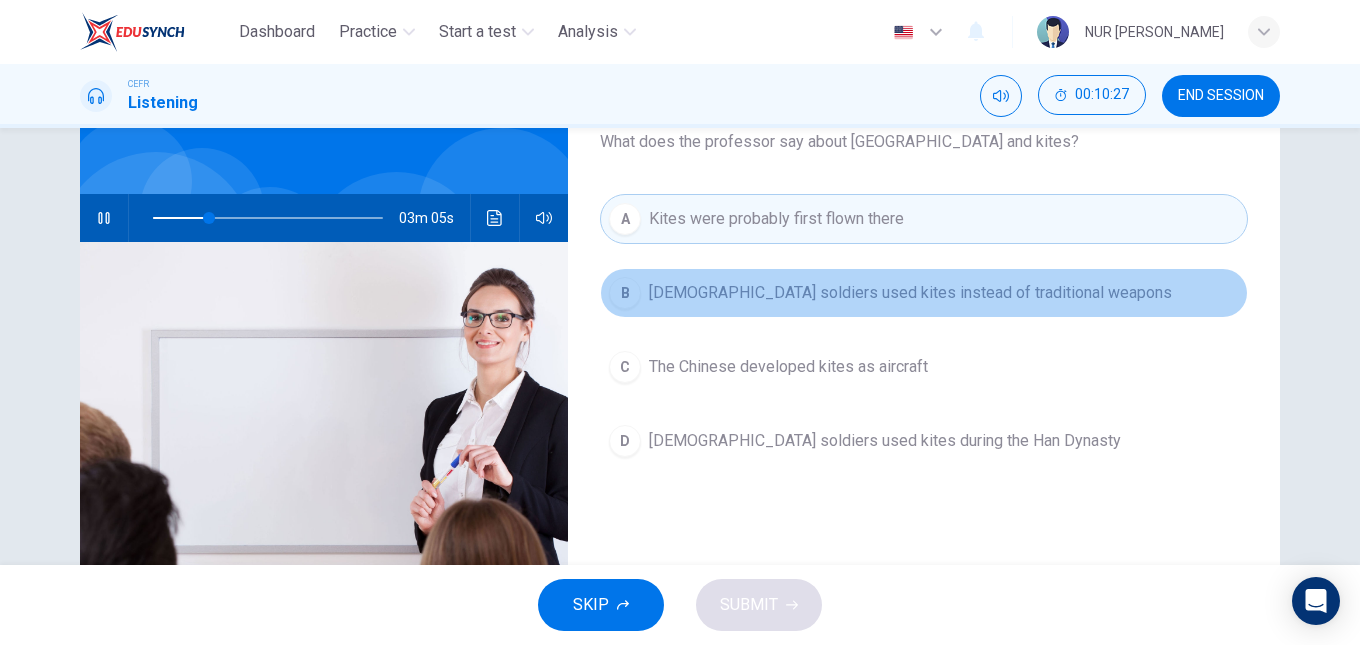 click on "Chinese soldiers used kites instead of traditional weapons" at bounding box center [910, 293] 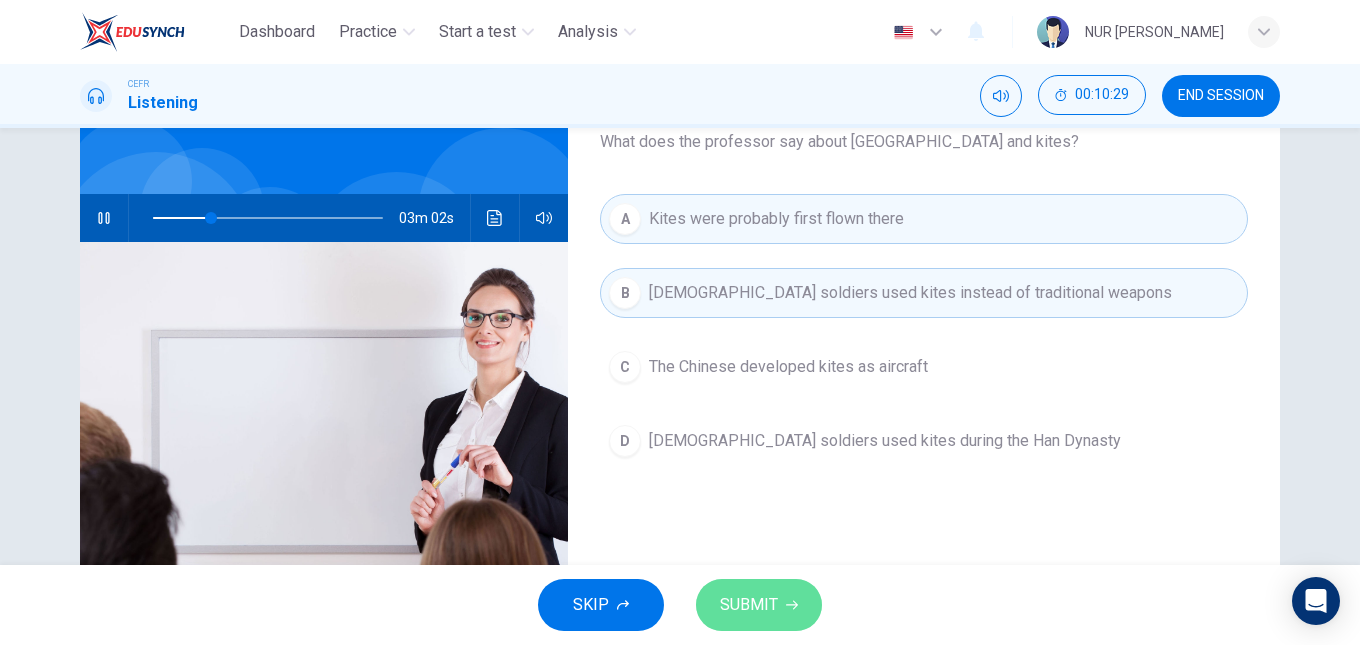 click on "SUBMIT" at bounding box center (749, 605) 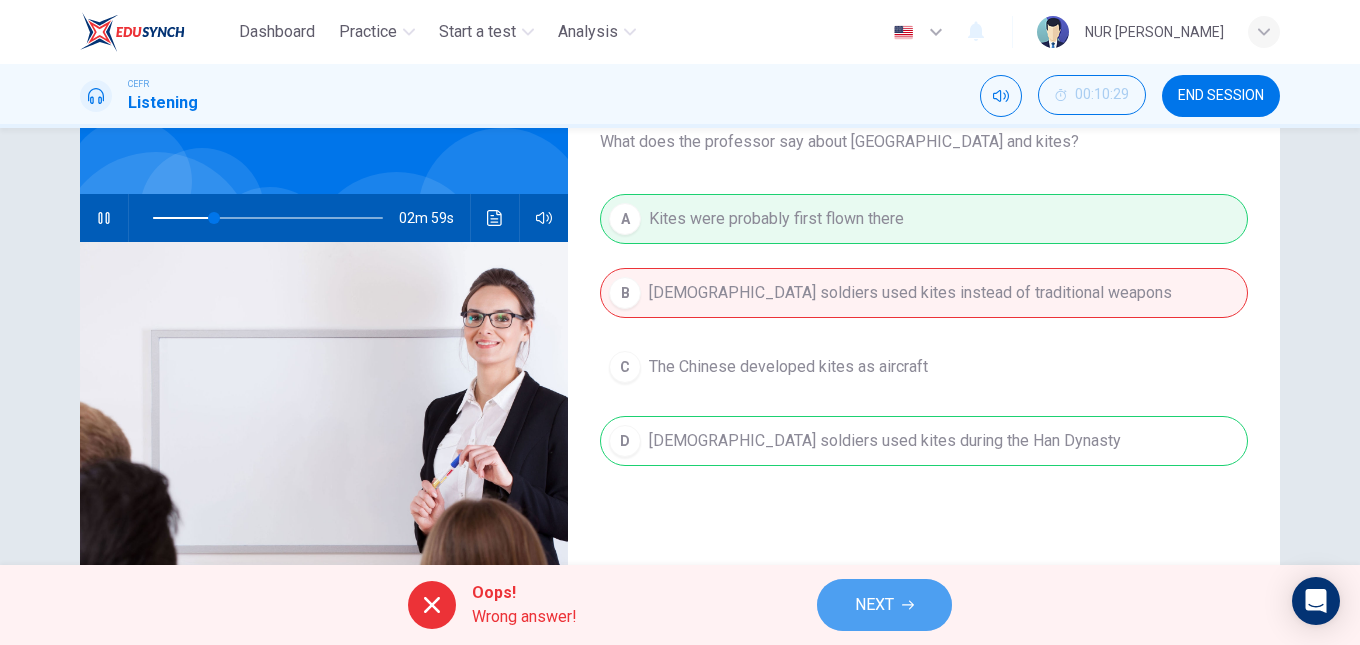 click on "NEXT" at bounding box center [884, 605] 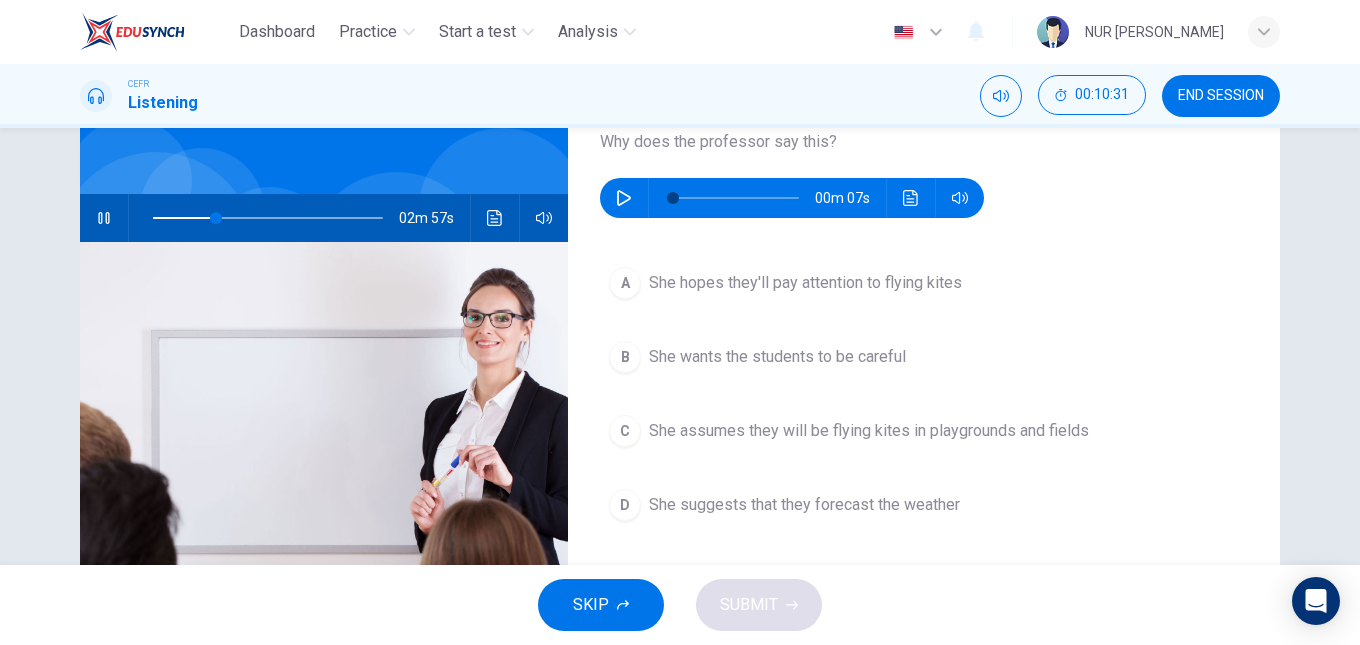 type on "28" 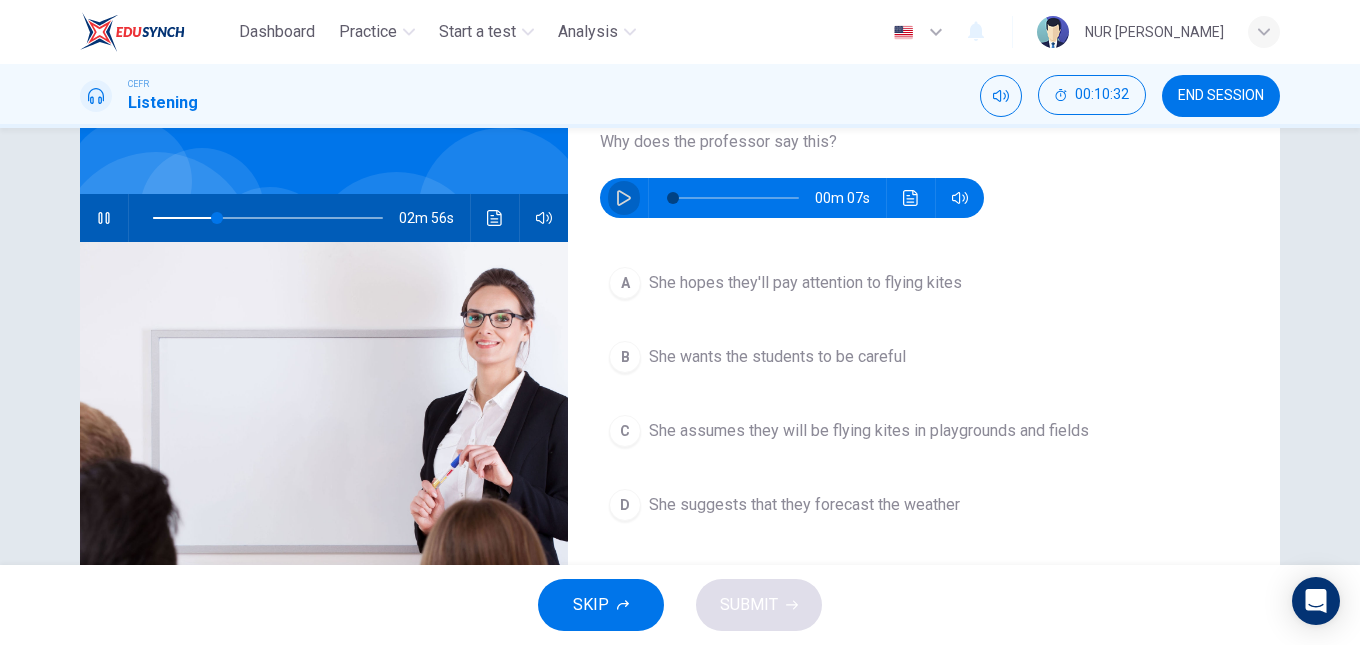 click 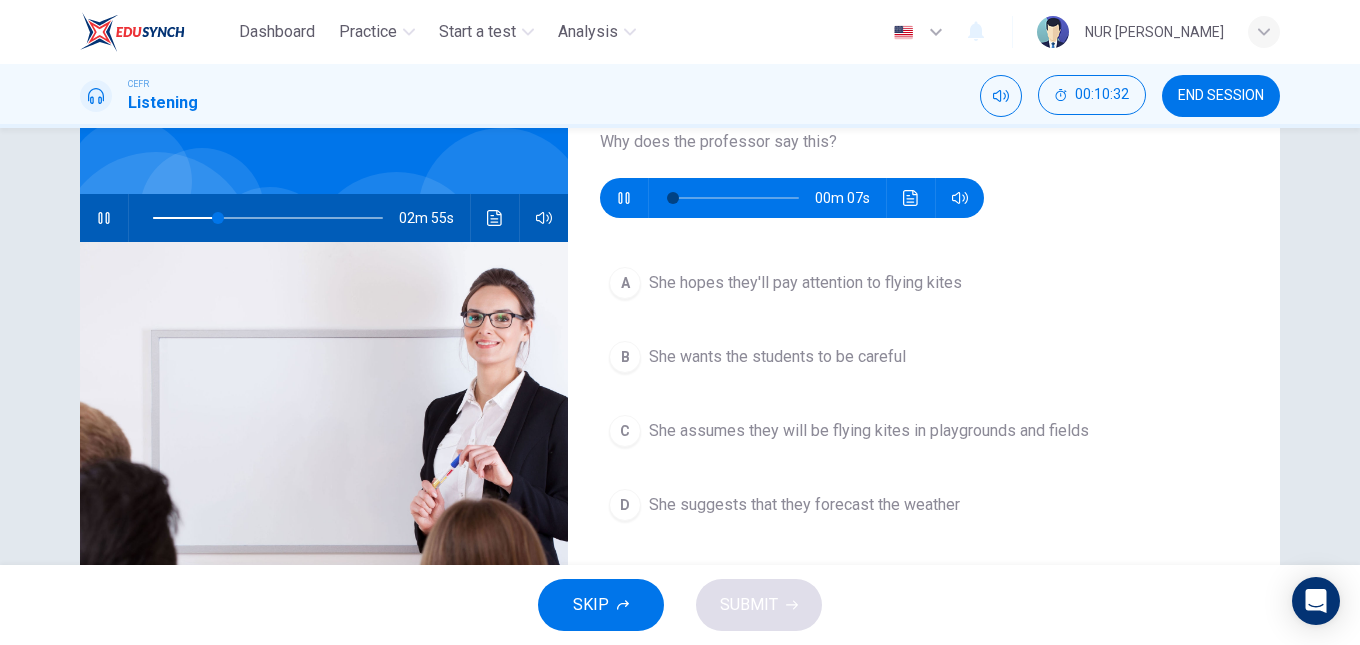 type on "28" 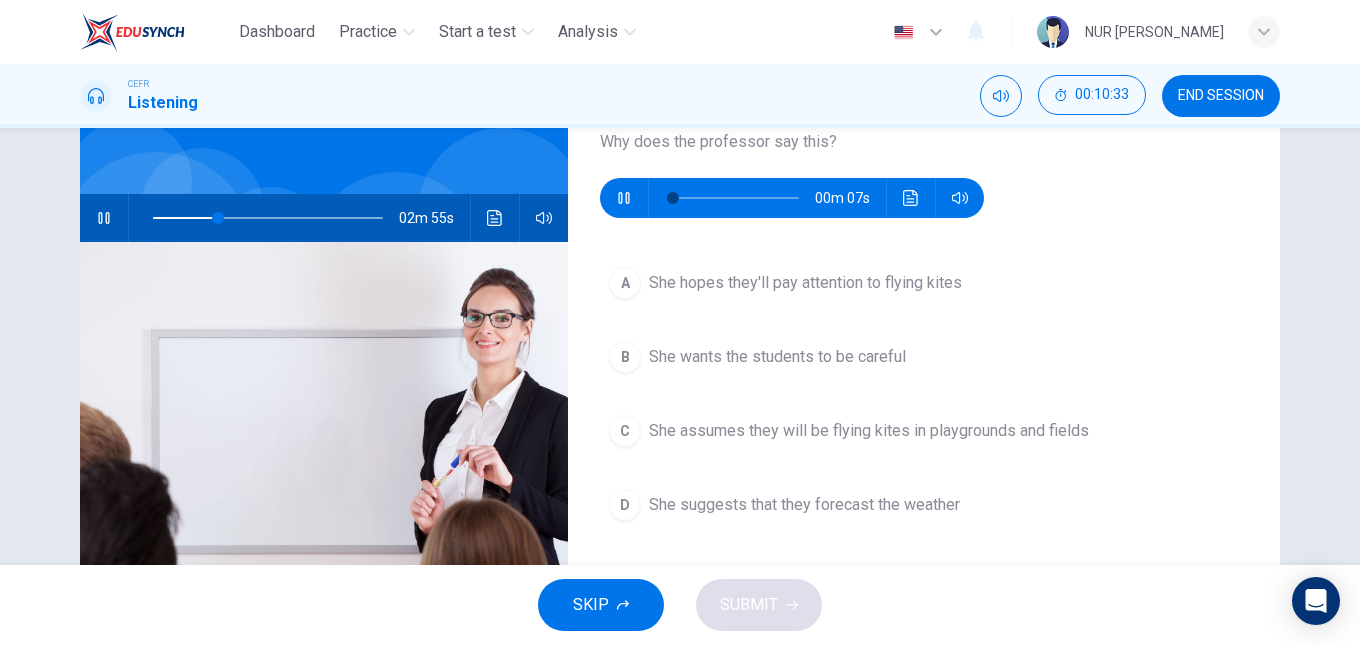 type on "13" 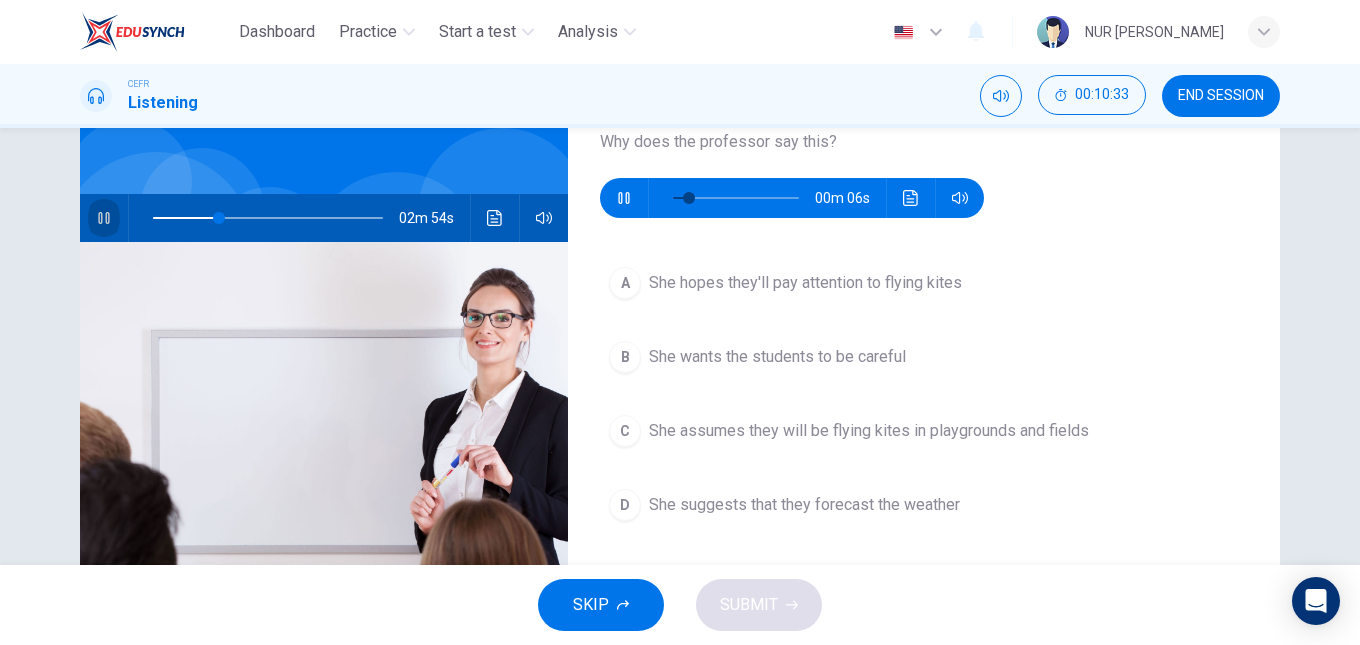 click 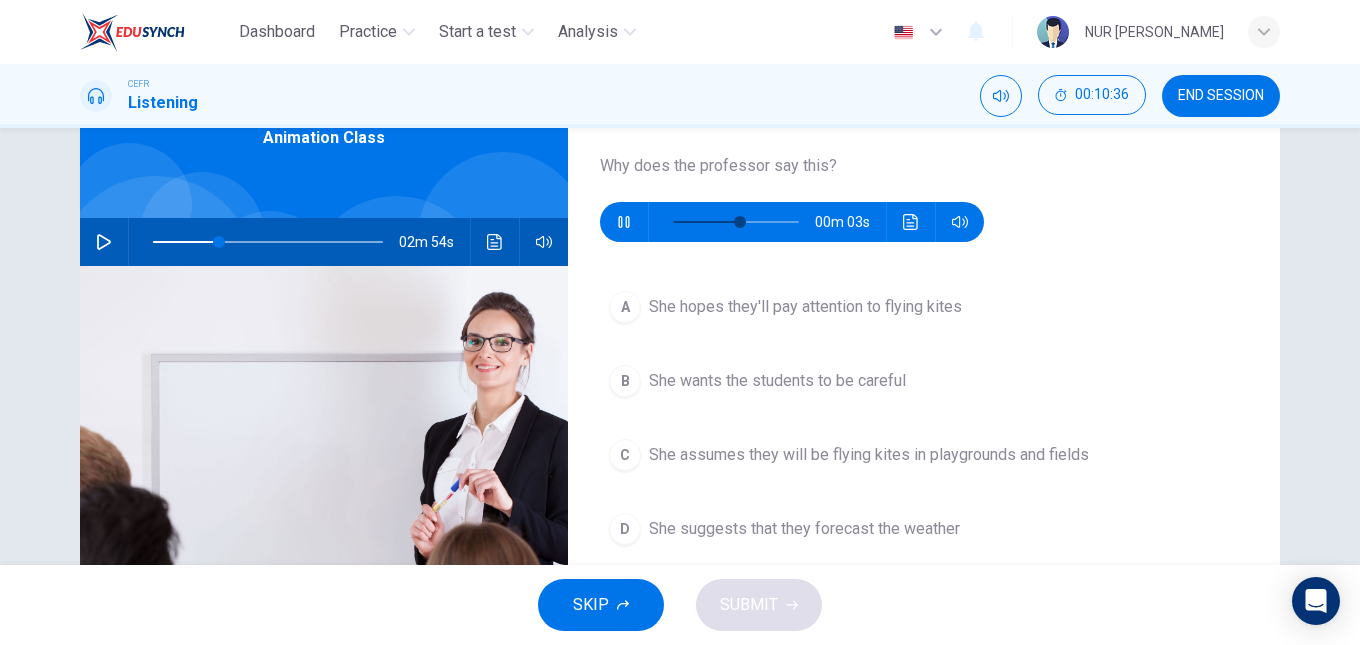 scroll, scrollTop: 112, scrollLeft: 0, axis: vertical 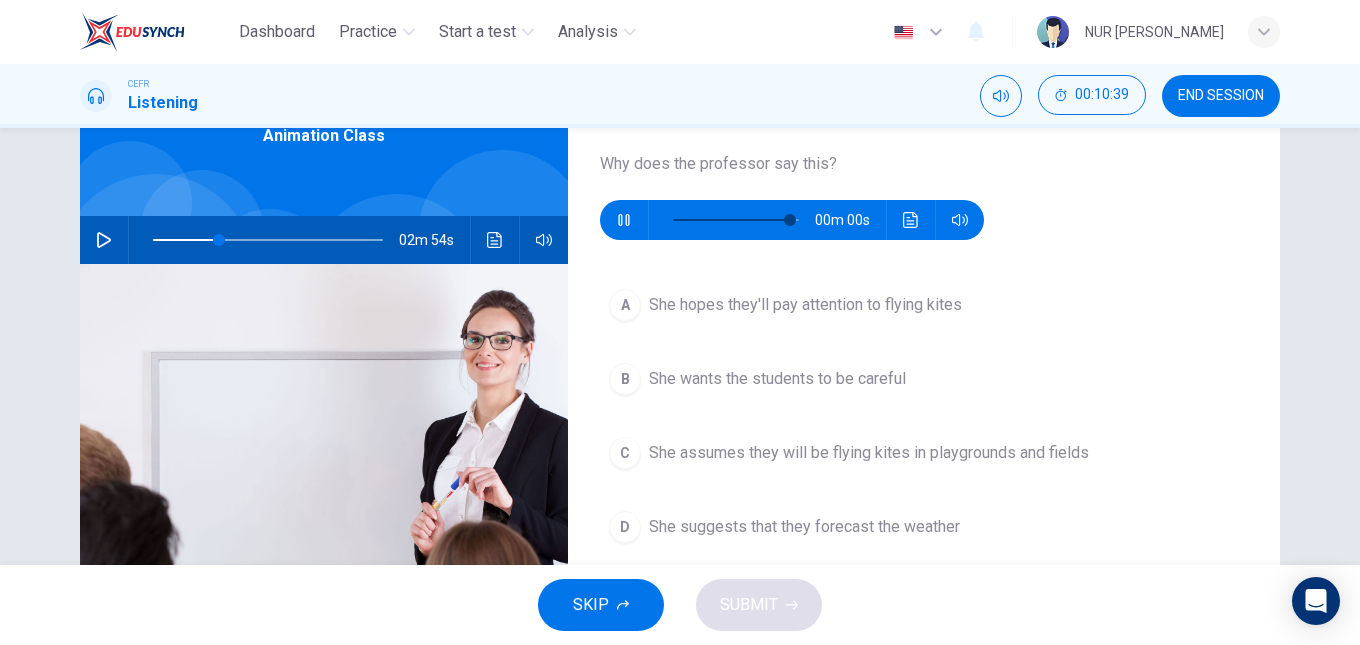 type on "0" 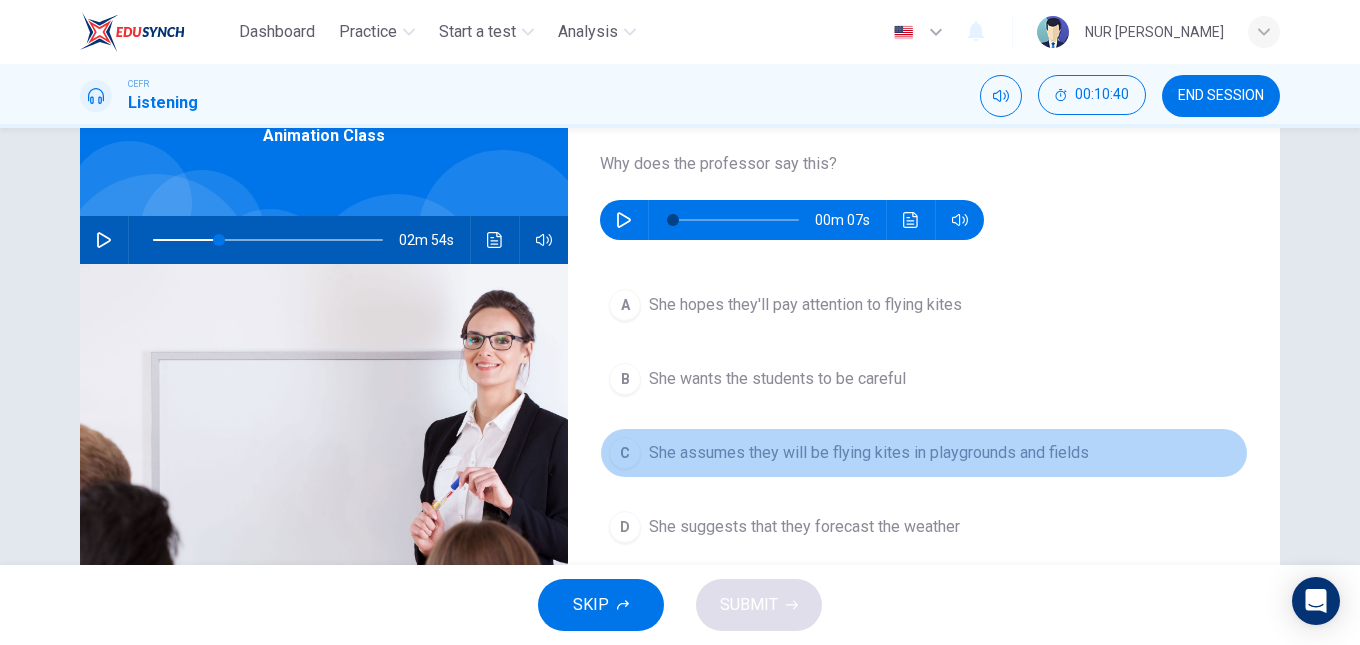 click on "C She assumes they will be flying kites in playgrounds and fields" at bounding box center [924, 453] 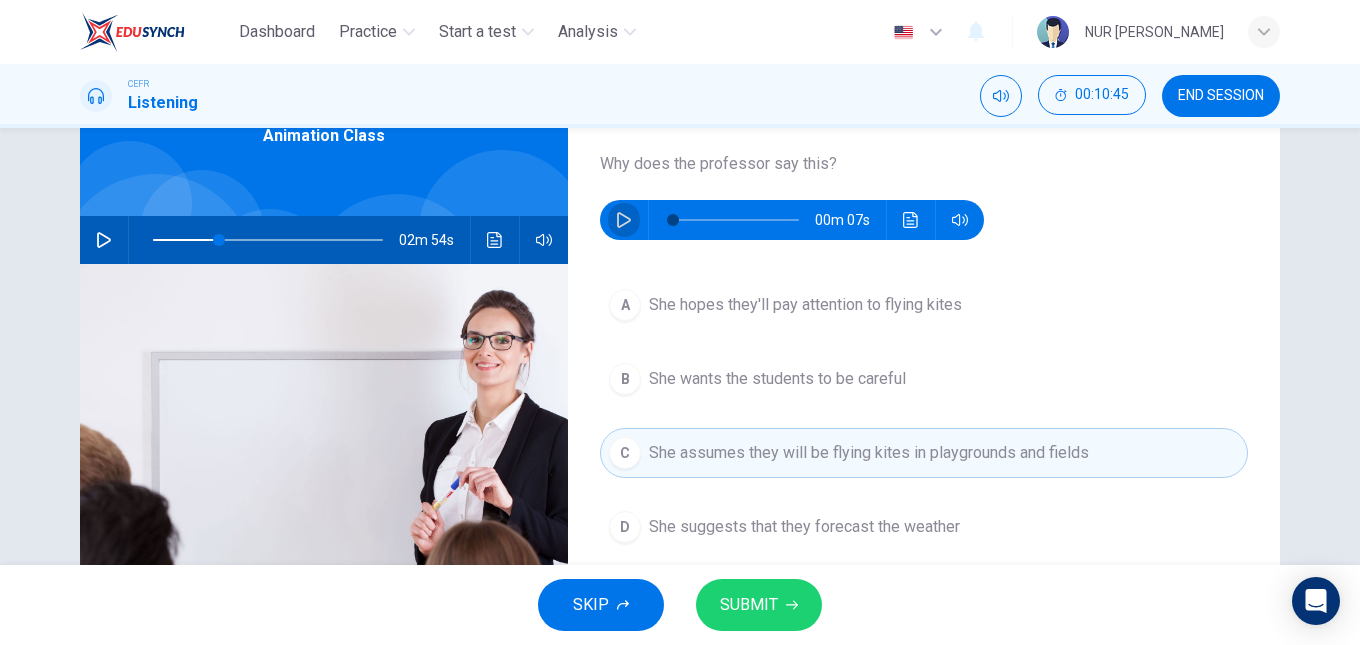 click 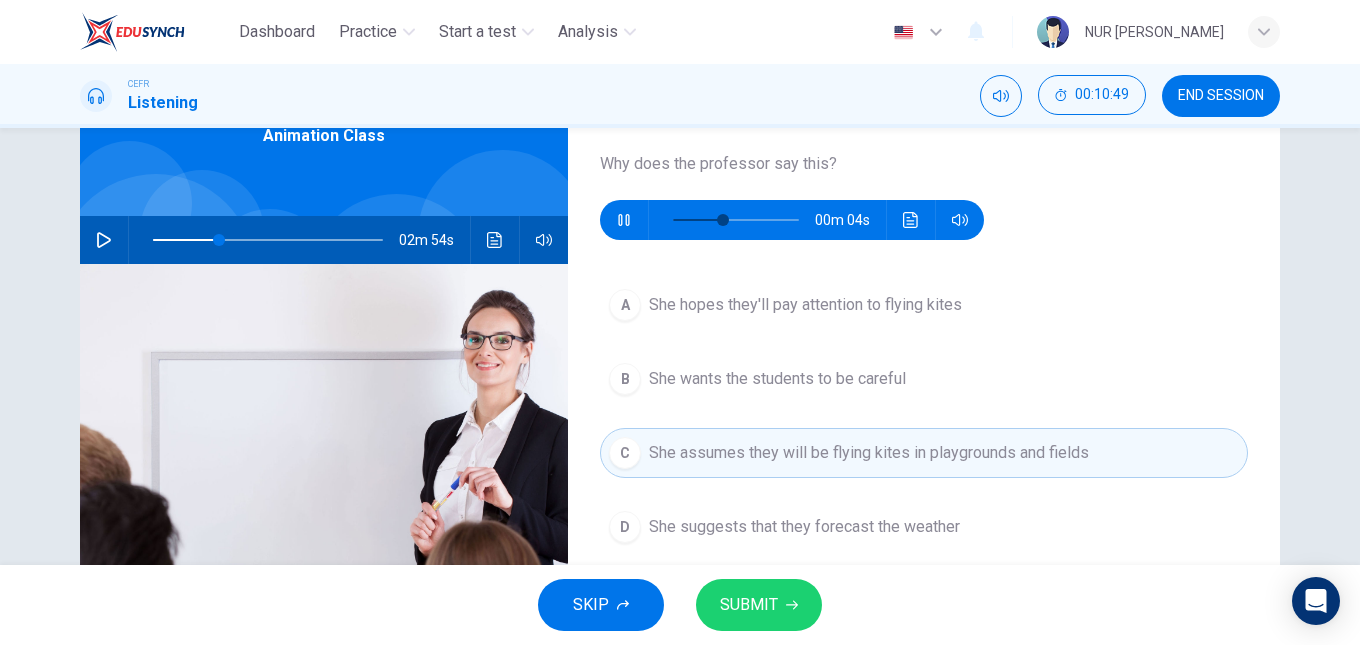 type on "53" 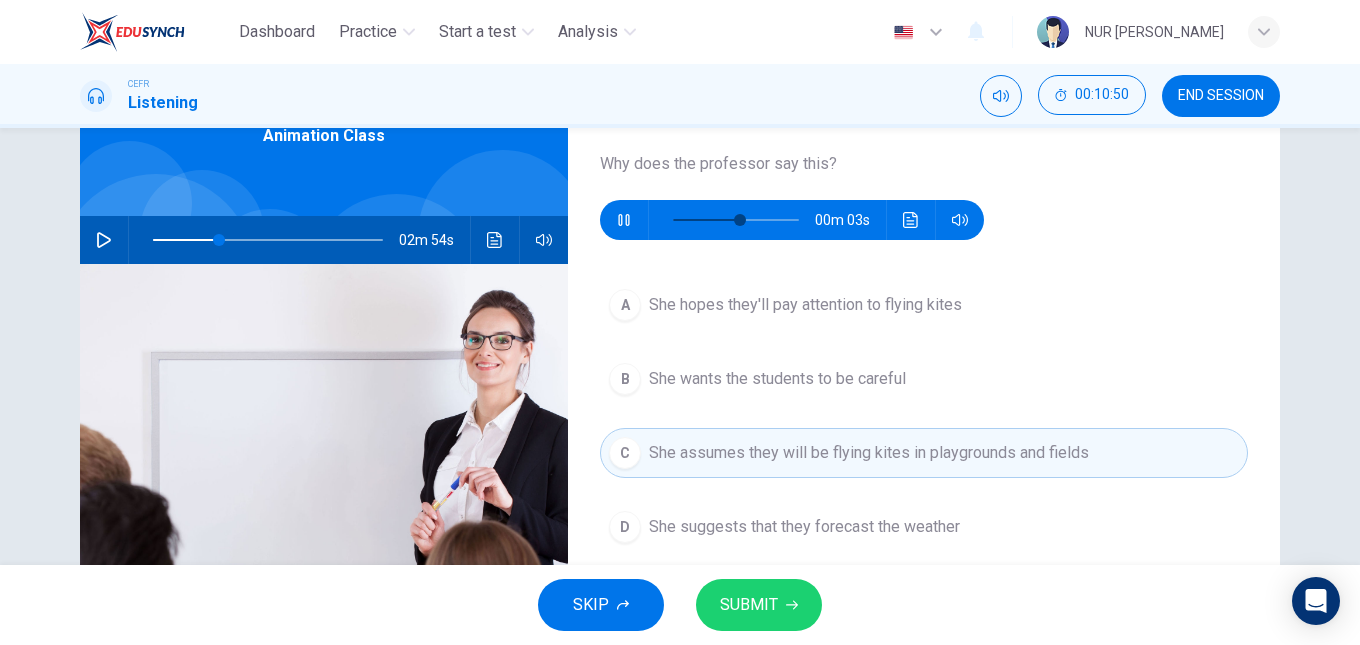 click on "She hopes they'll pay attention to flying kites" at bounding box center (805, 305) 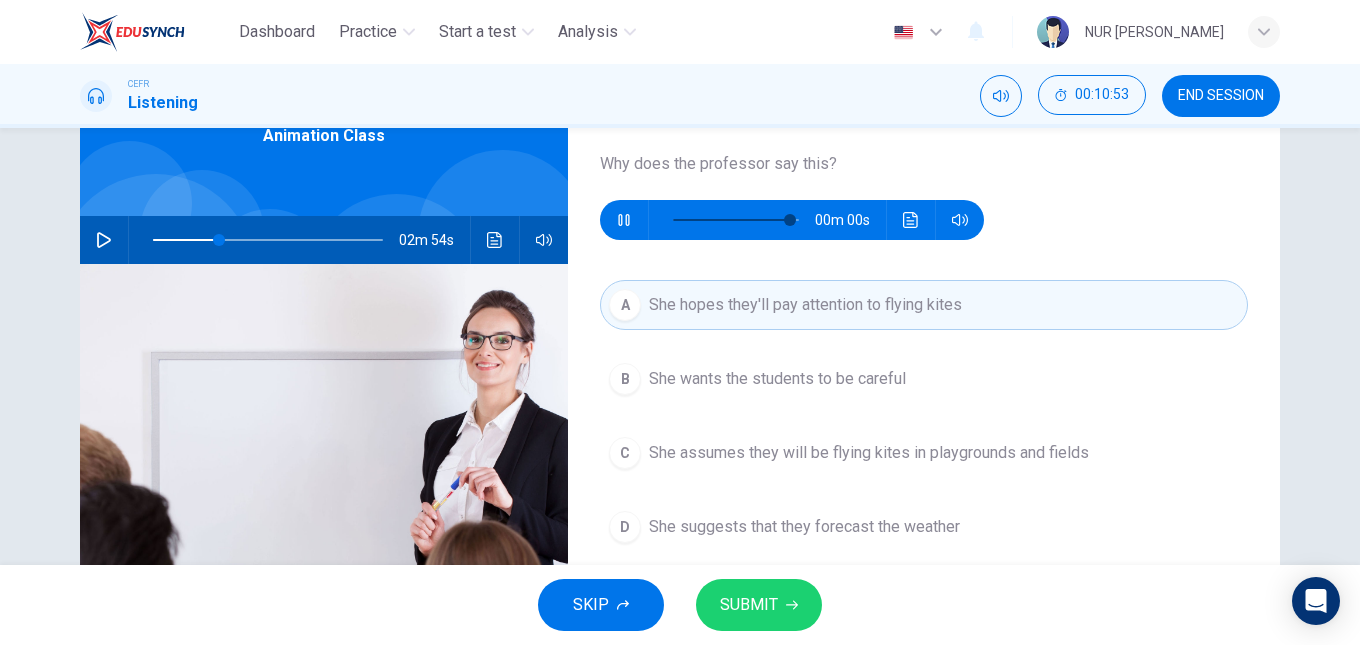 type on "0" 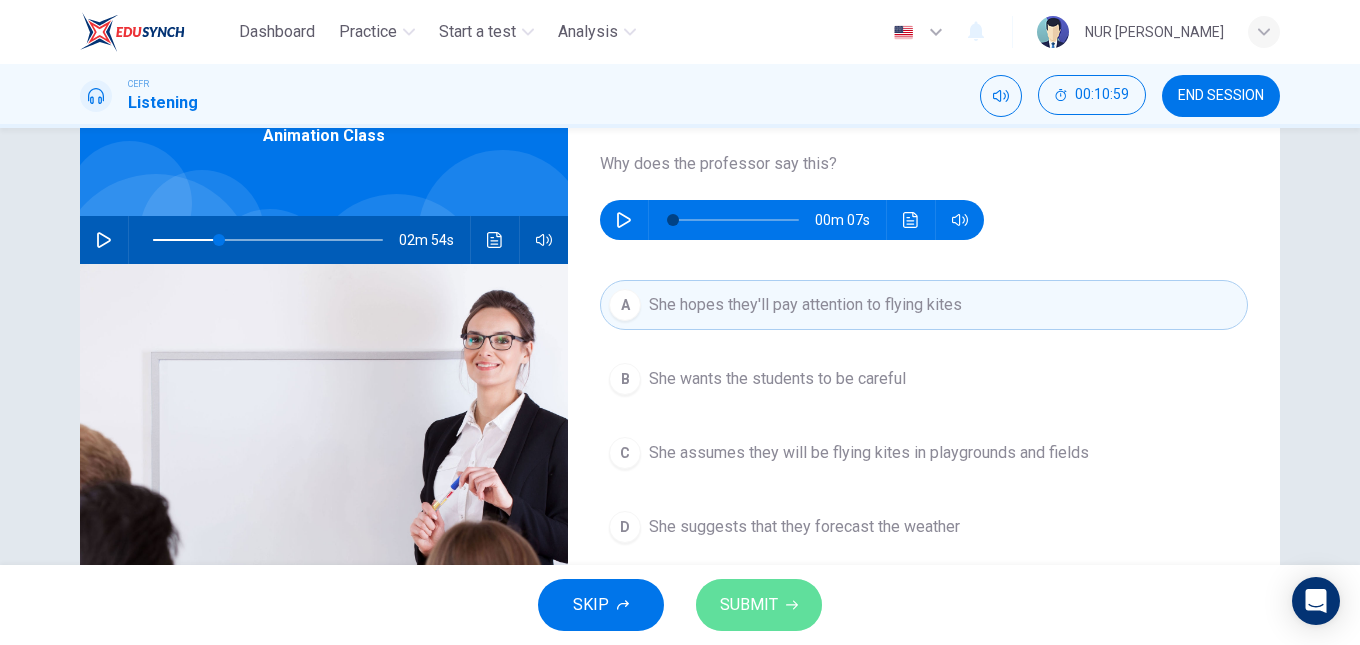 click on "SUBMIT" at bounding box center (759, 605) 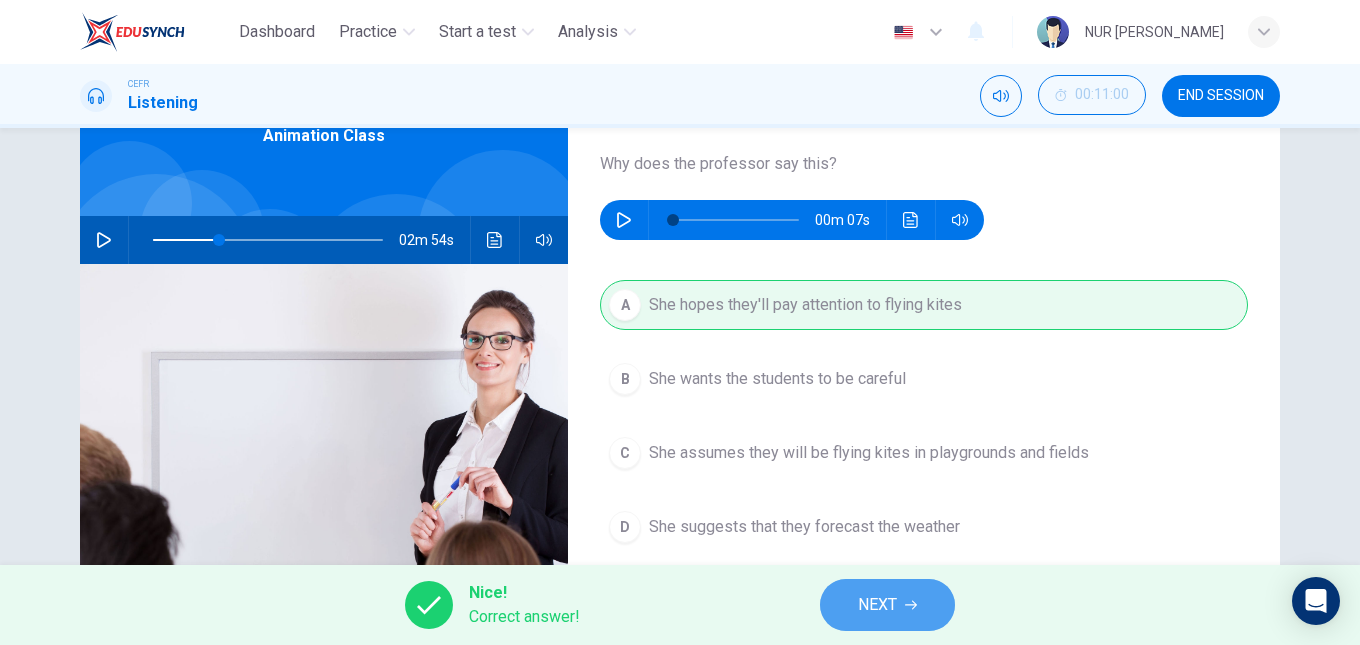 click on "NEXT" at bounding box center (887, 605) 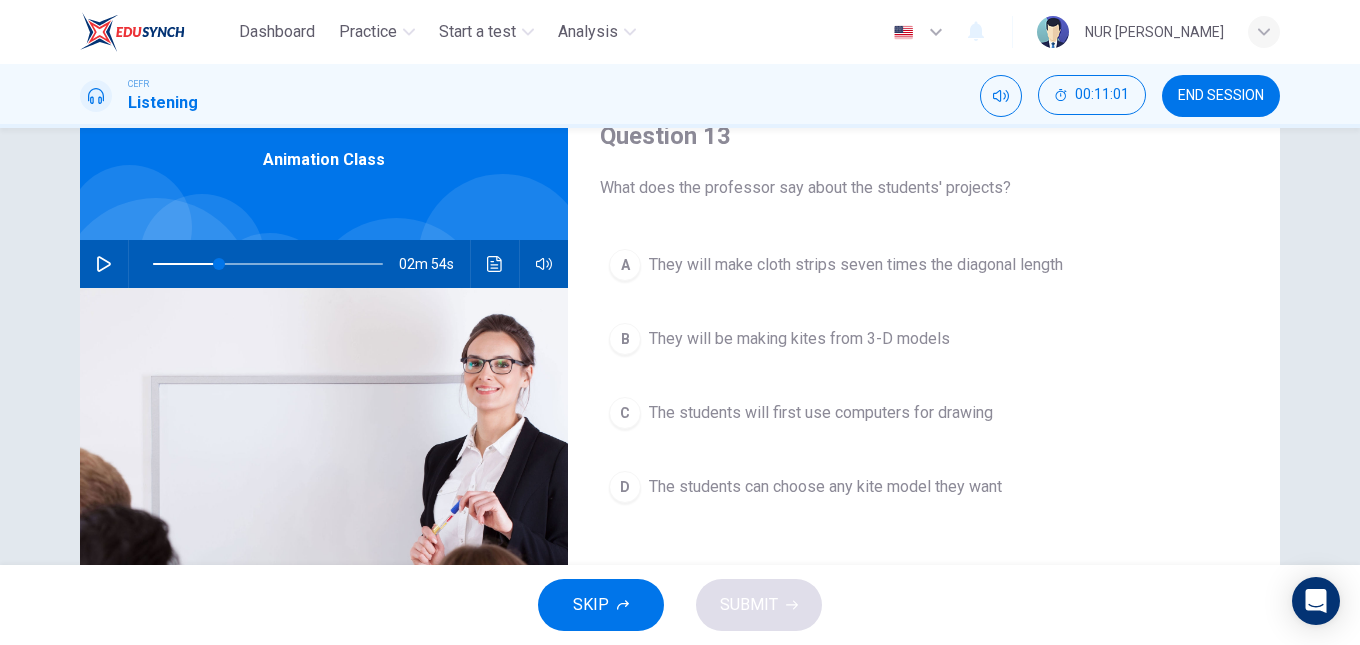 scroll, scrollTop: 89, scrollLeft: 0, axis: vertical 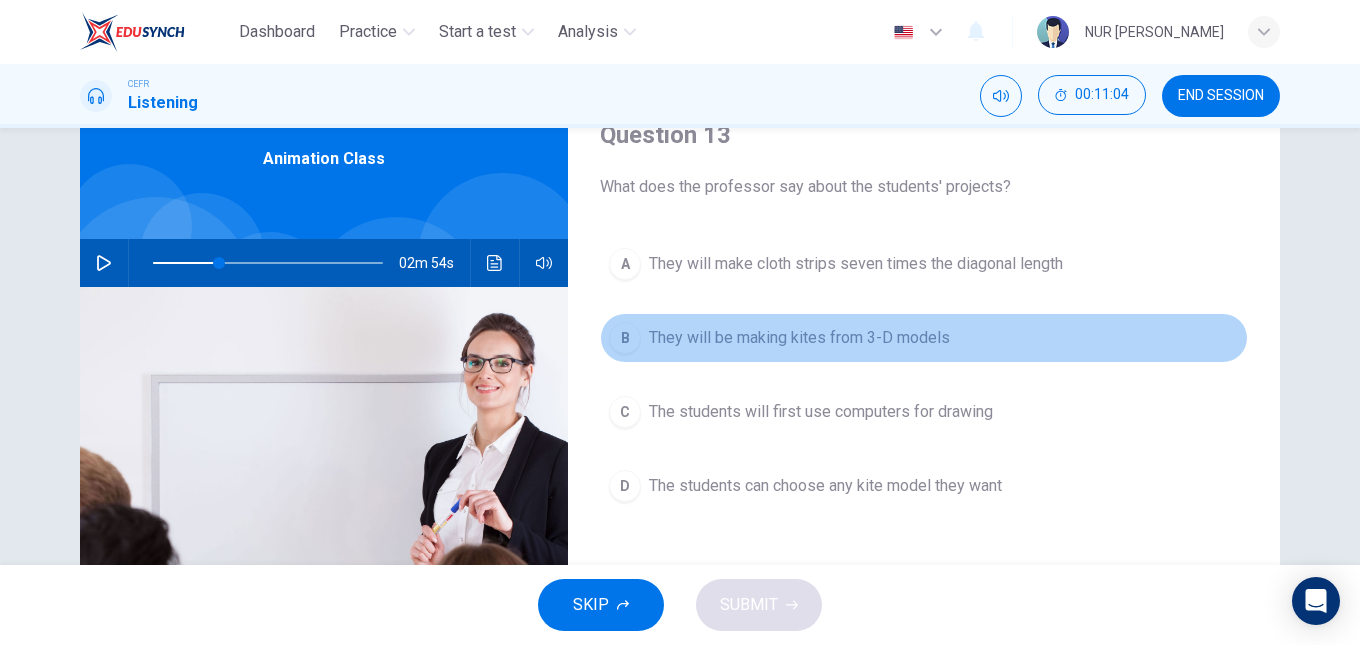 click on "They will be making kites from 3-D models" at bounding box center [799, 338] 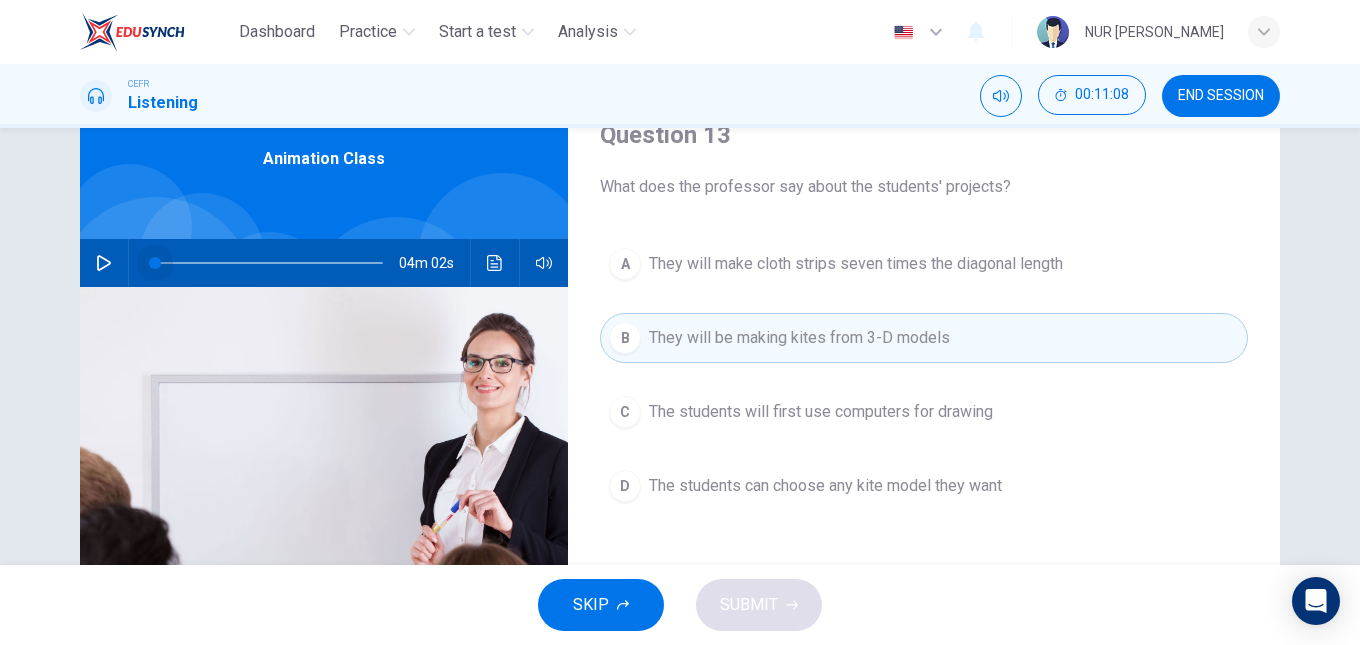 click at bounding box center [268, 263] 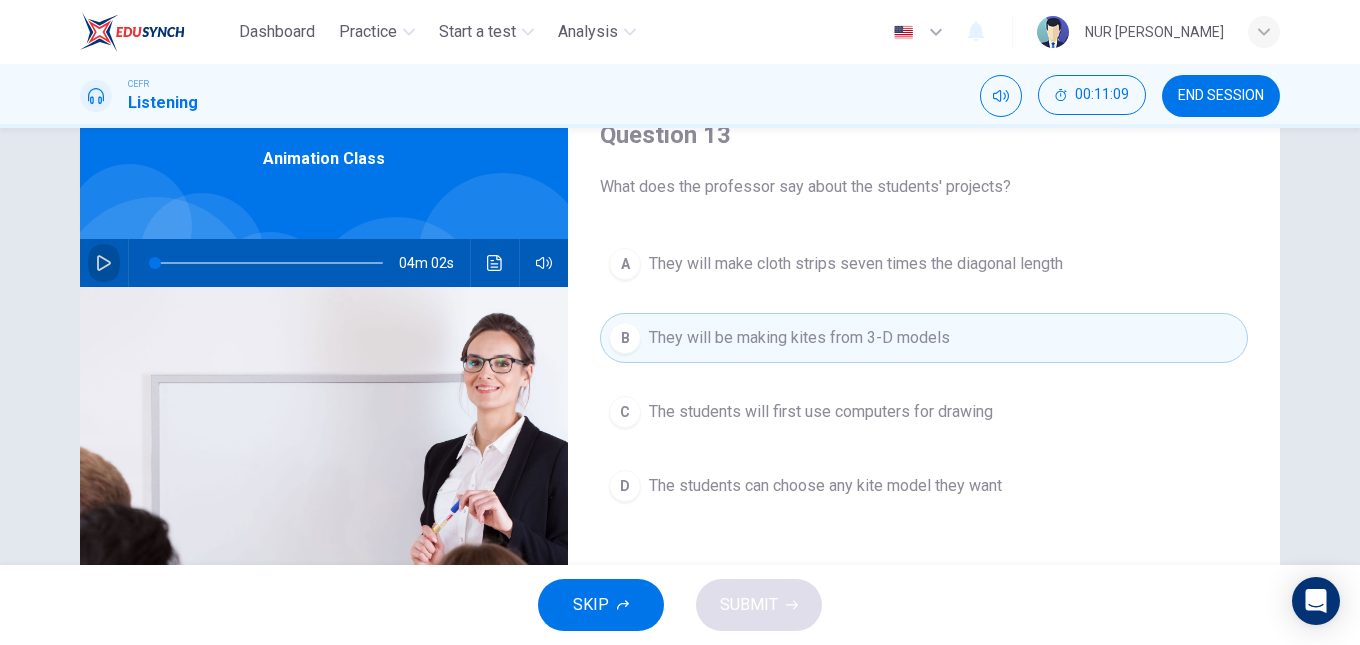 click at bounding box center [104, 263] 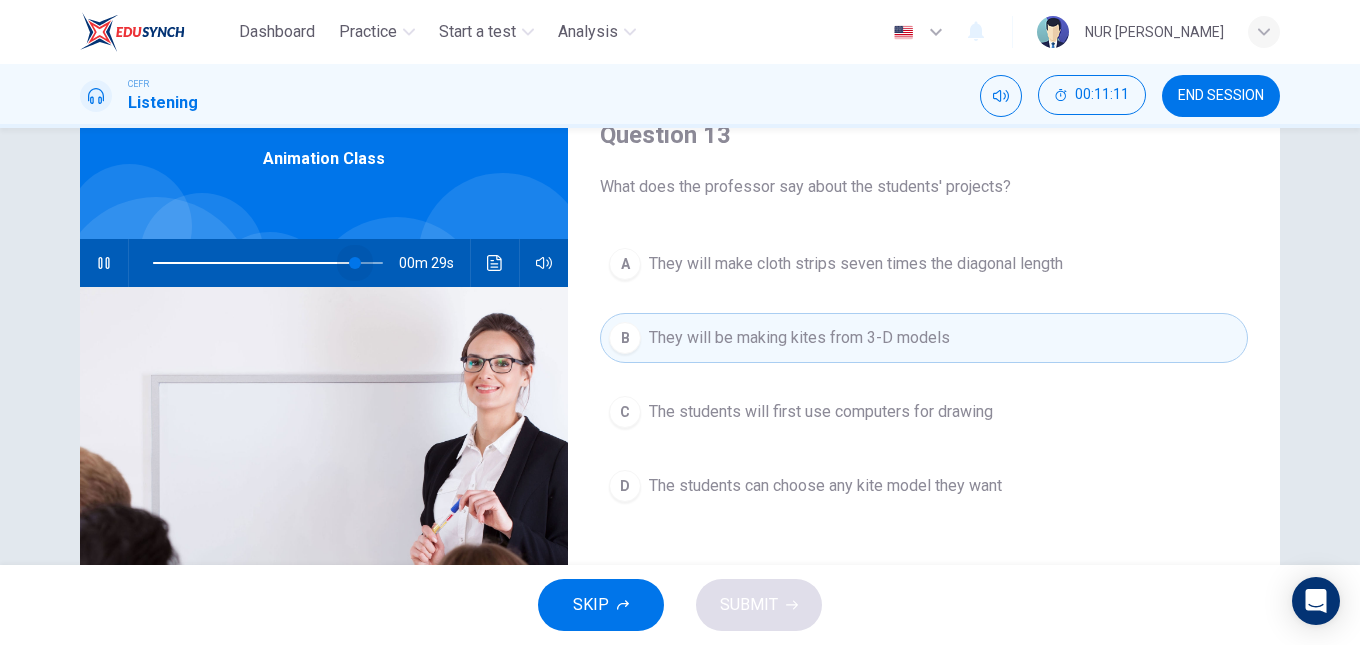 click at bounding box center [268, 263] 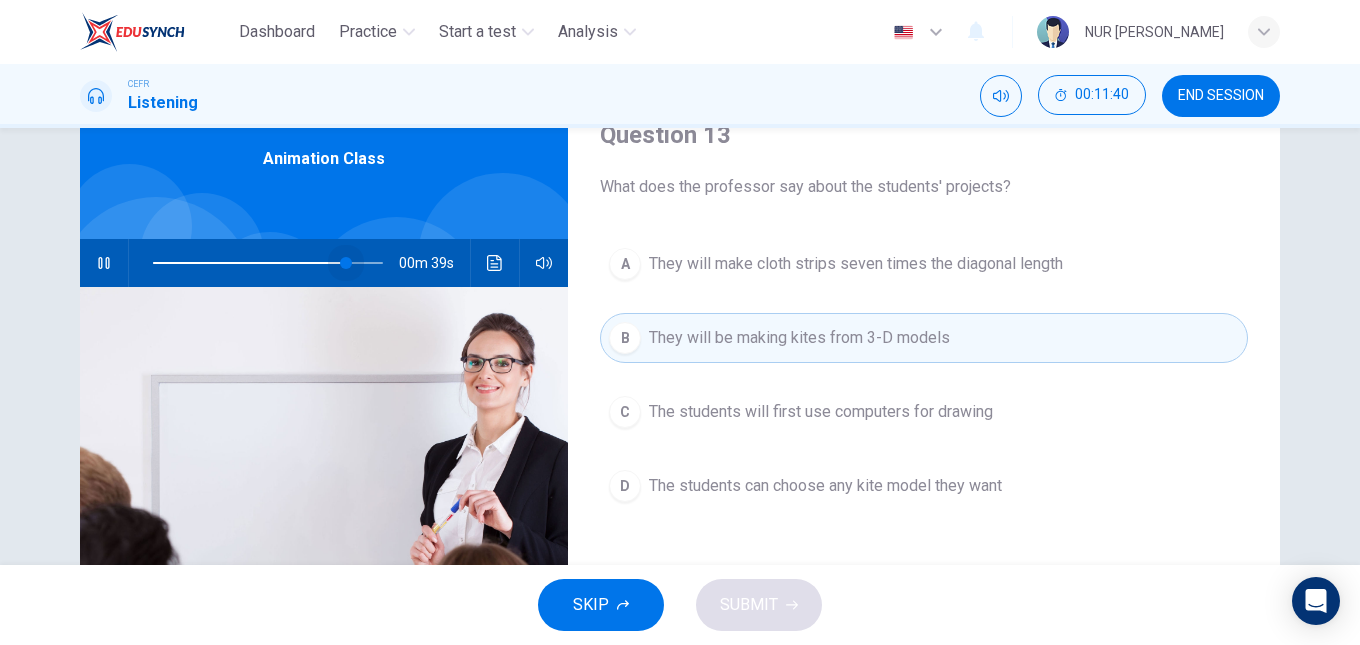 click at bounding box center (268, 263) 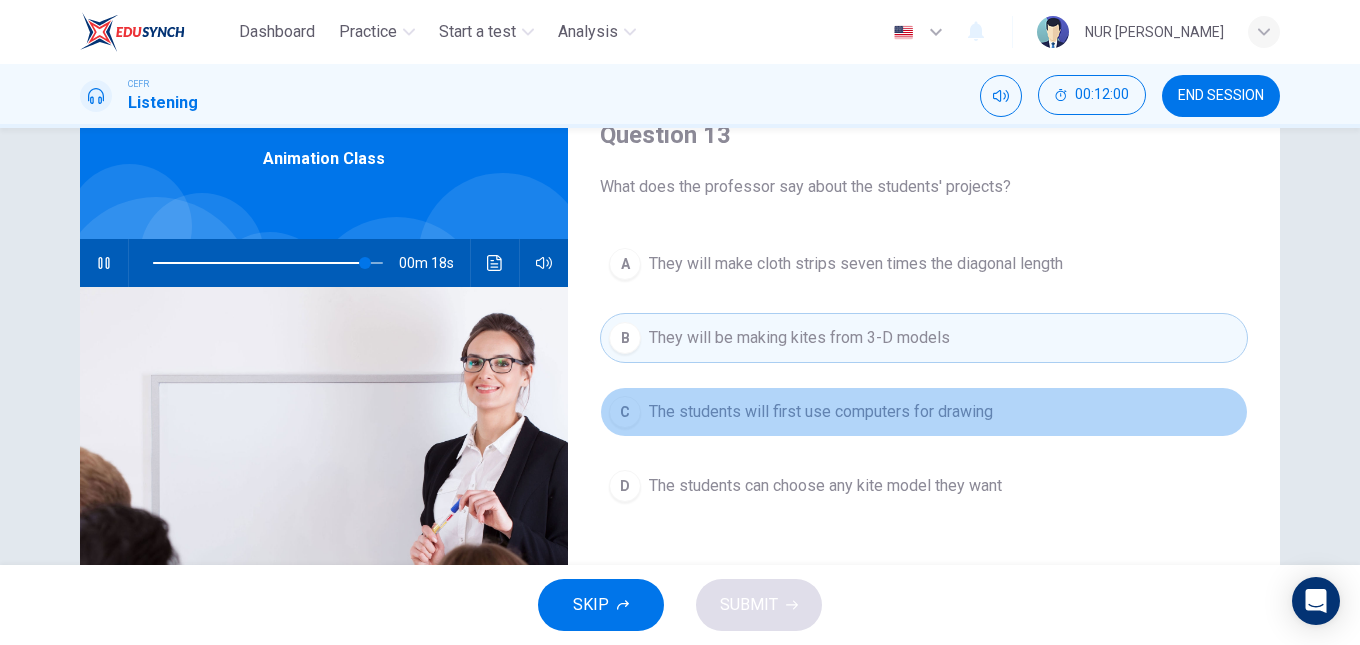 click on "The students will first use computers for drawing" at bounding box center (821, 412) 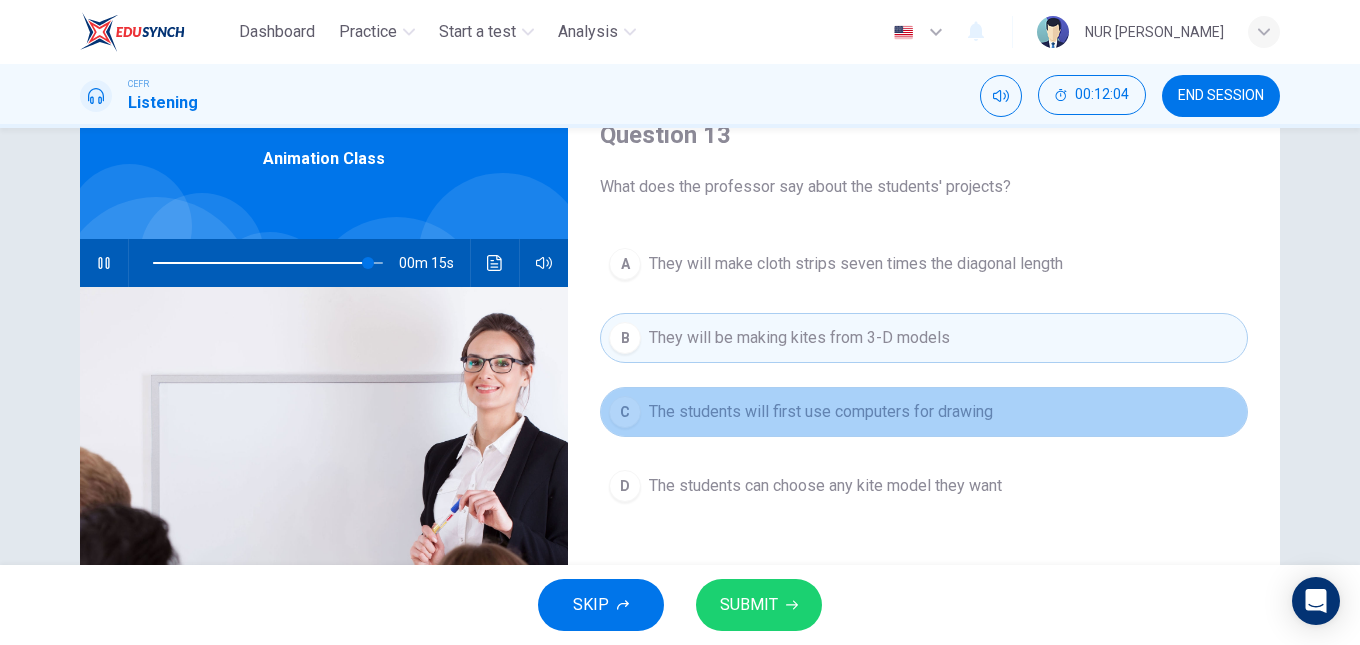click on "C The students will first use computers for drawing" at bounding box center (924, 412) 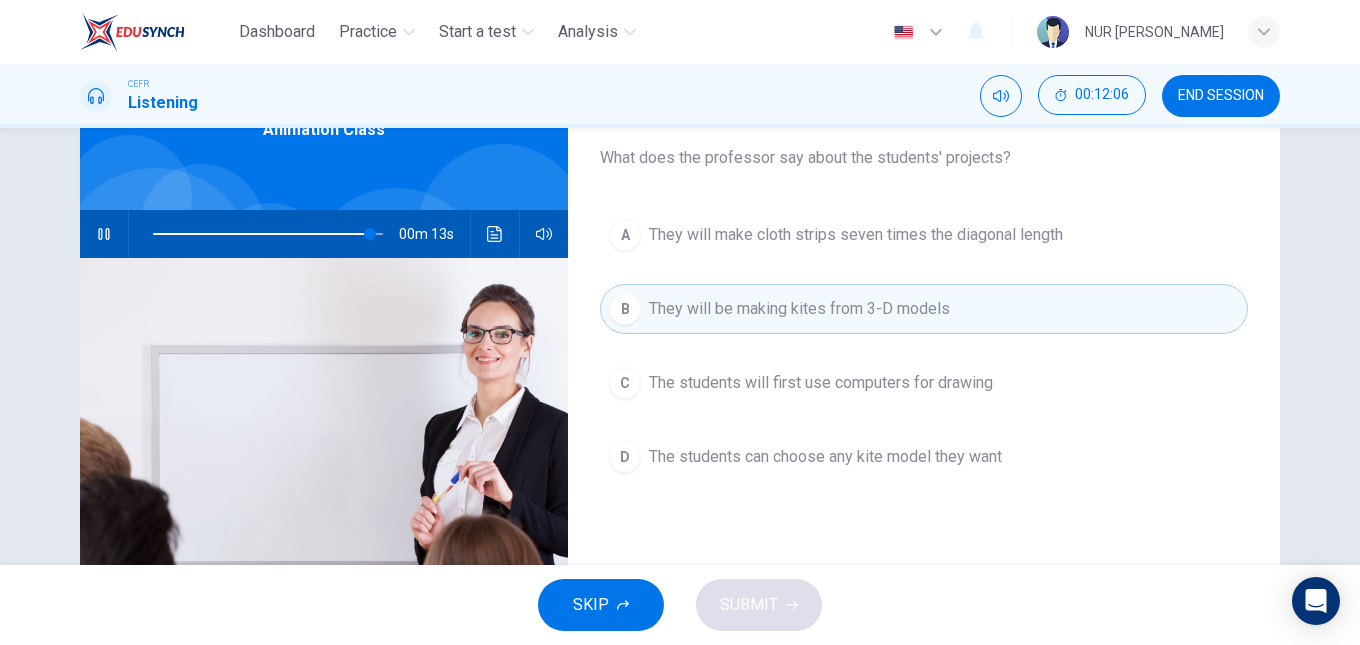 scroll, scrollTop: 111, scrollLeft: 0, axis: vertical 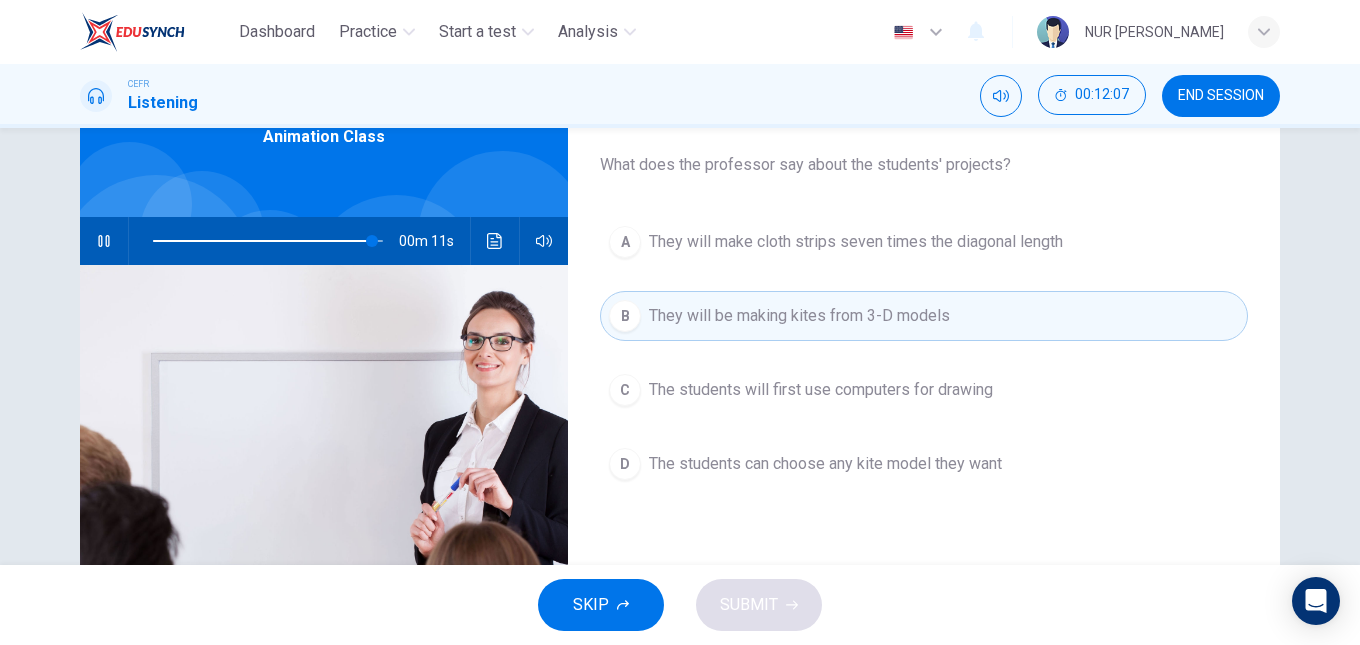 click on "D The students can choose any kite model they want" at bounding box center (924, 464) 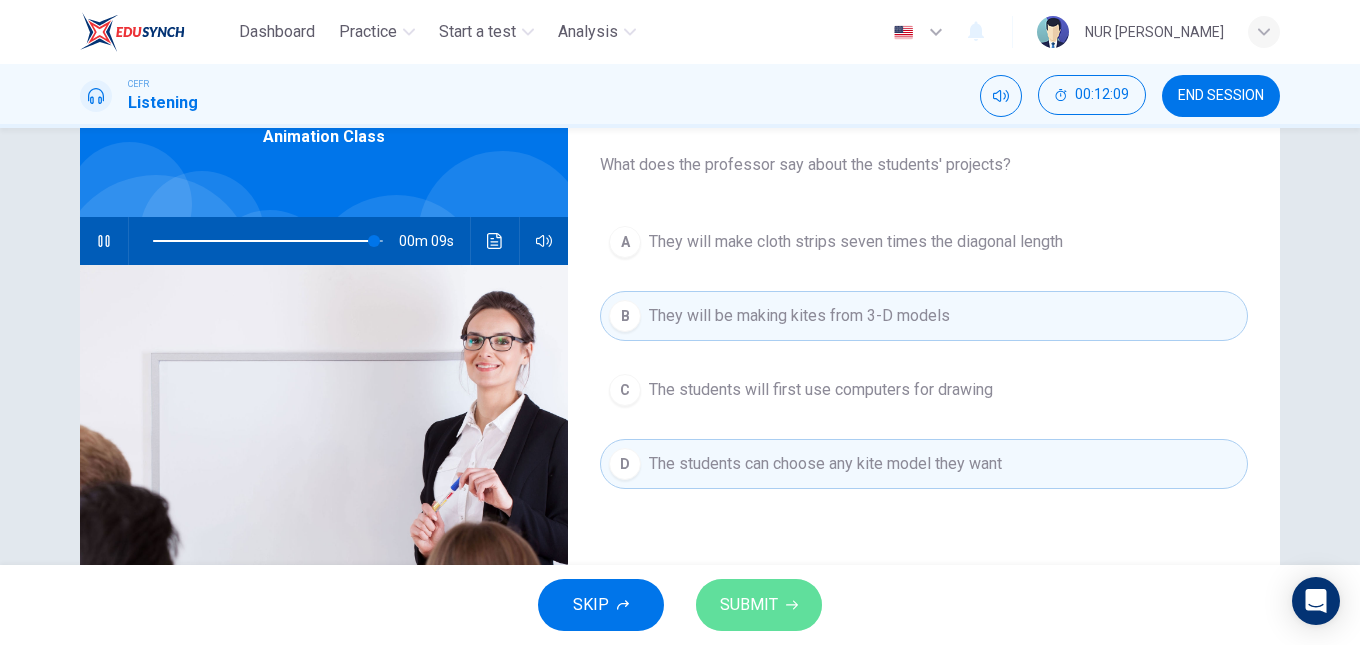 click on "SUBMIT" at bounding box center (759, 605) 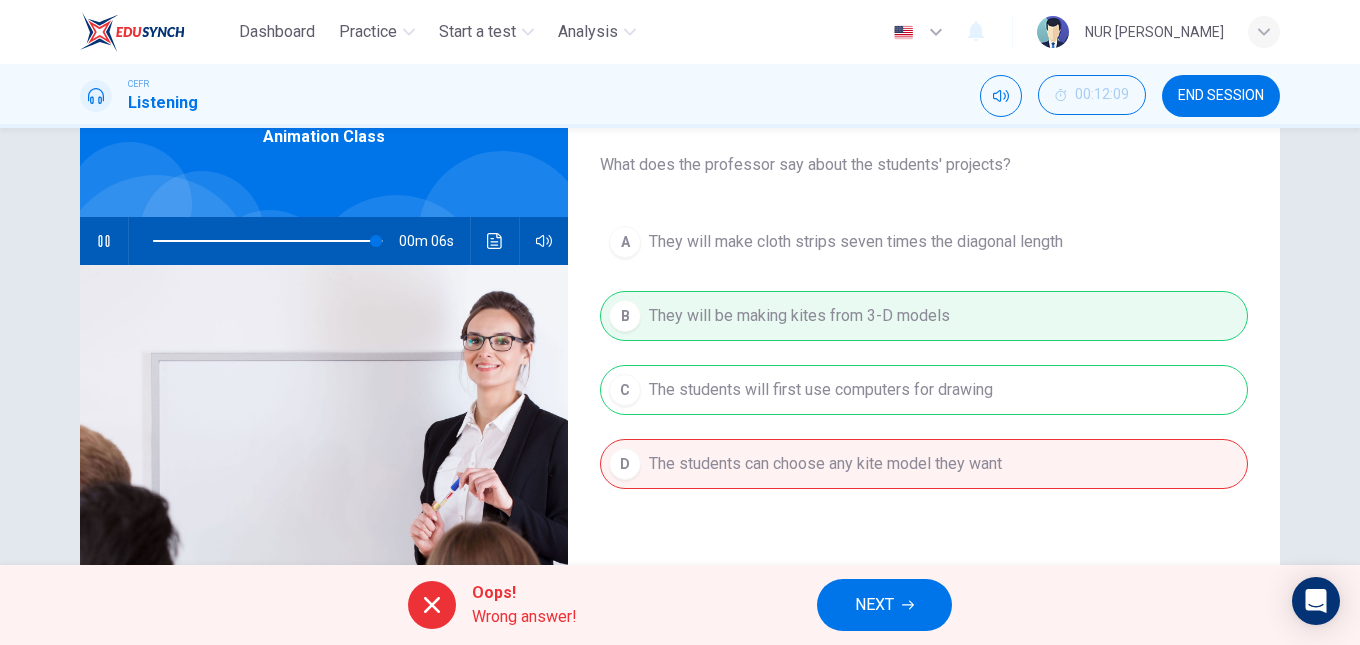 type on "98" 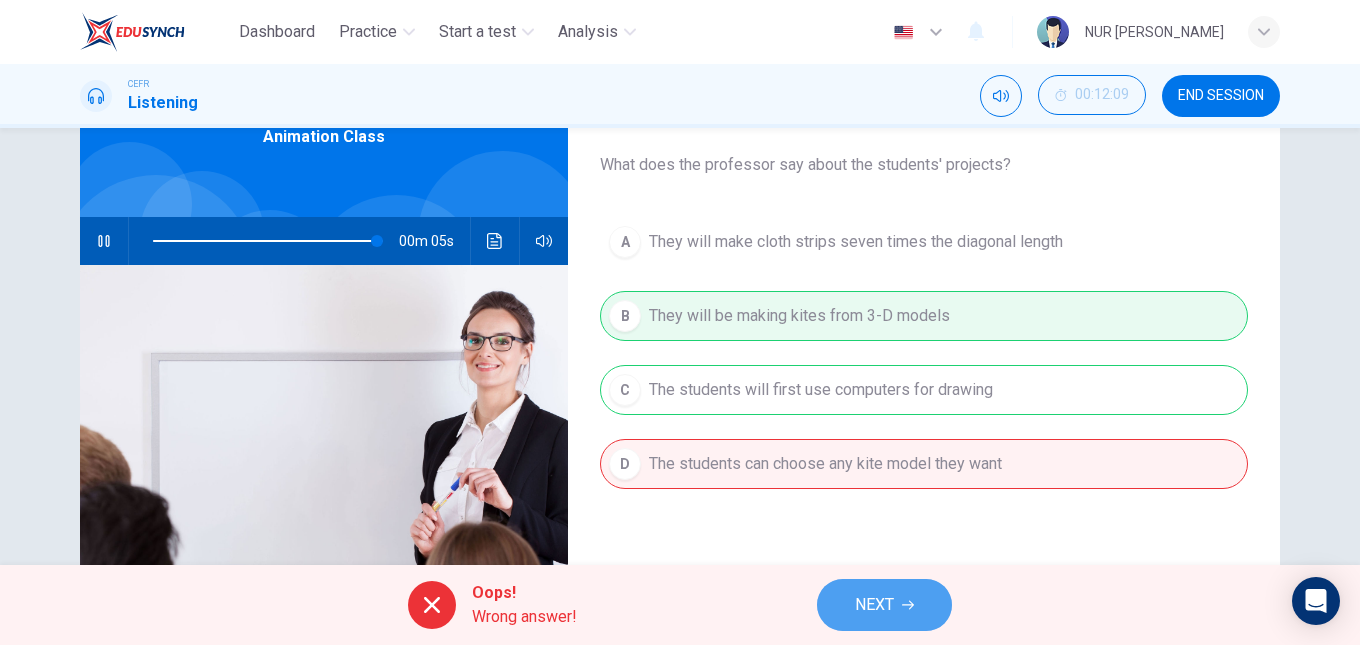 click on "NEXT" at bounding box center [874, 605] 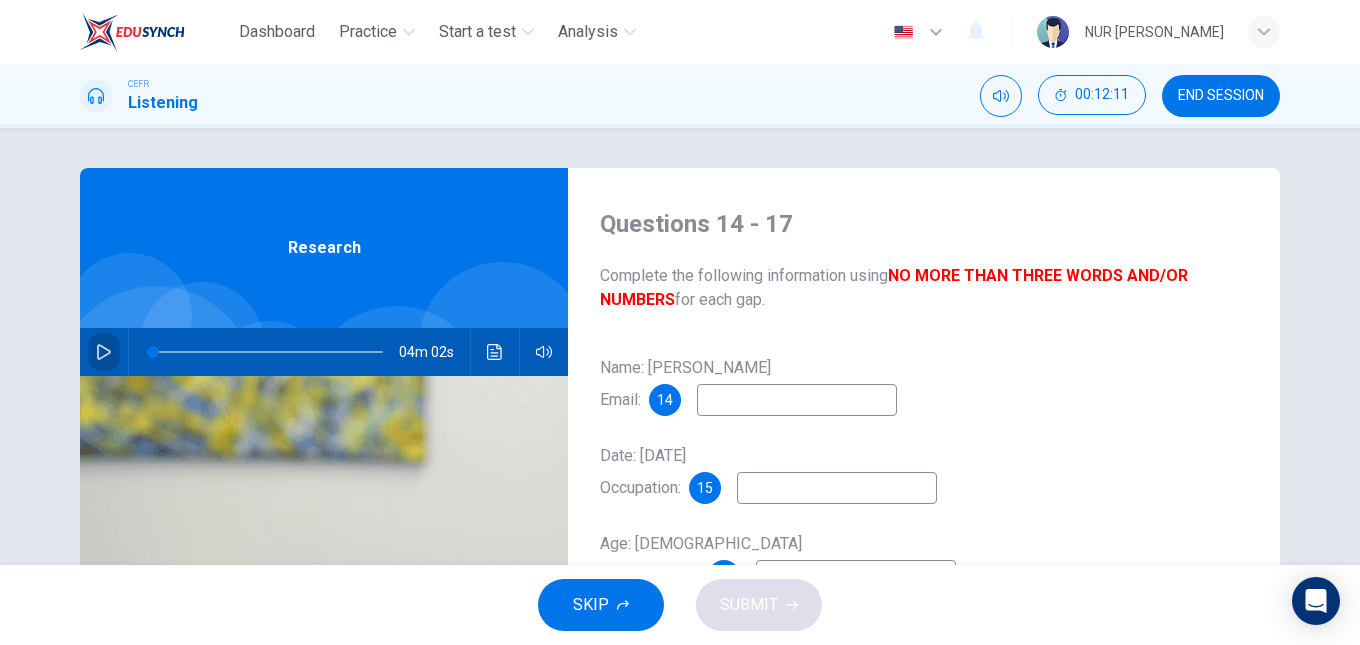 click 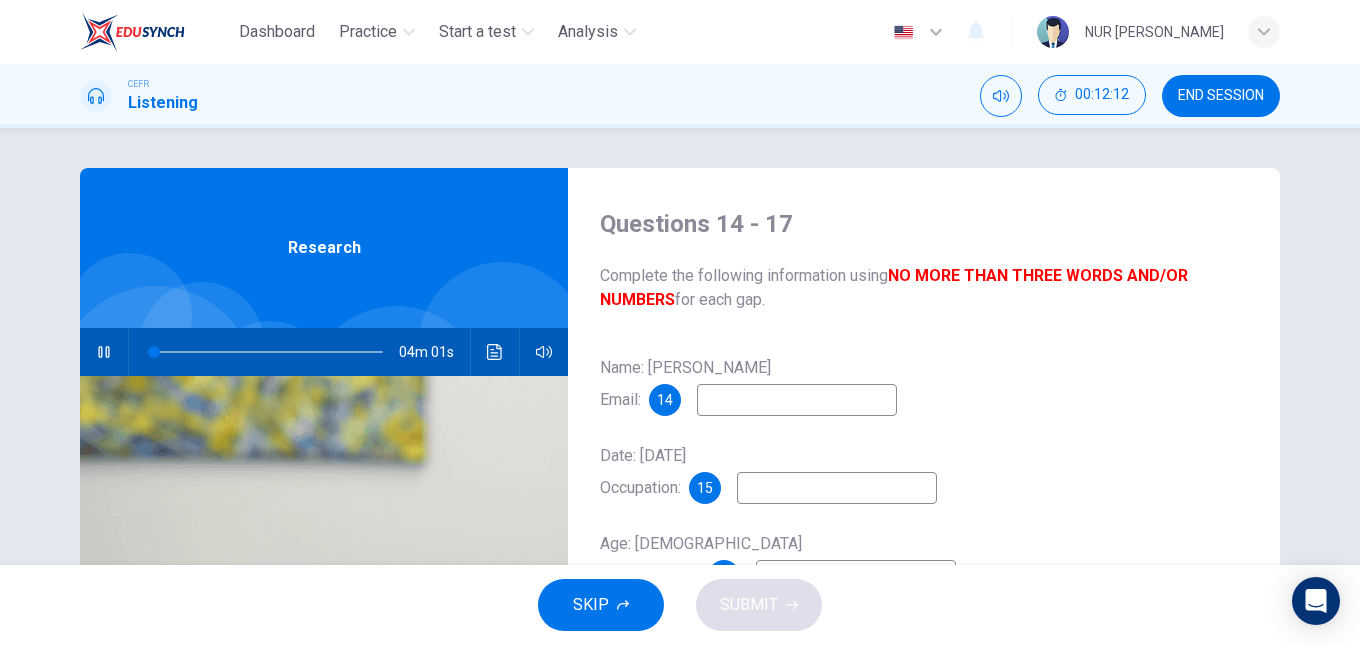 scroll, scrollTop: 74, scrollLeft: 0, axis: vertical 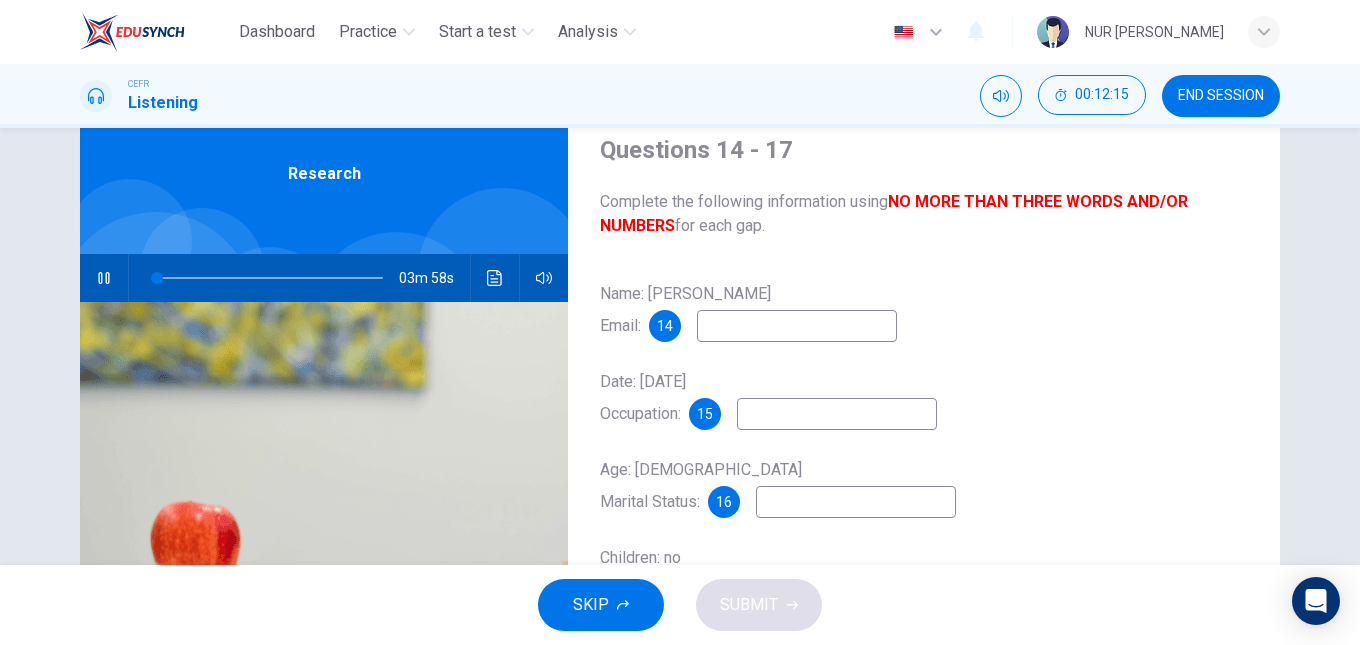 click at bounding box center (797, 326) 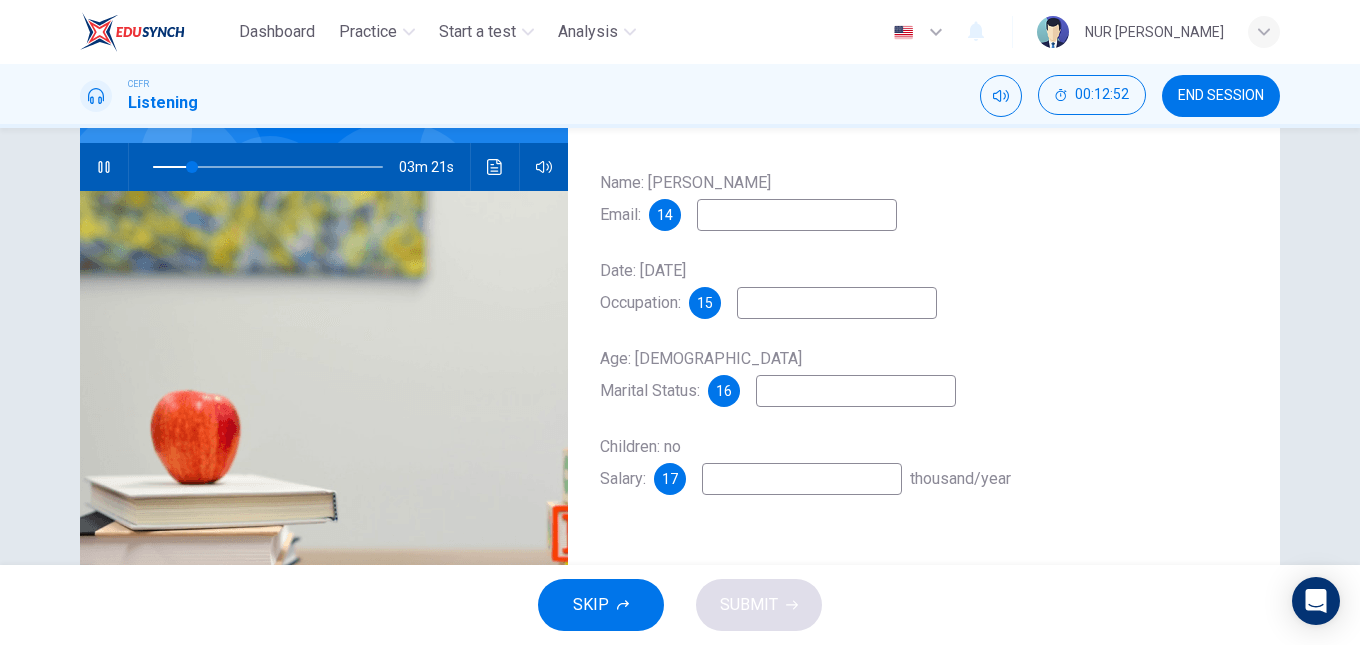 scroll, scrollTop: 186, scrollLeft: 0, axis: vertical 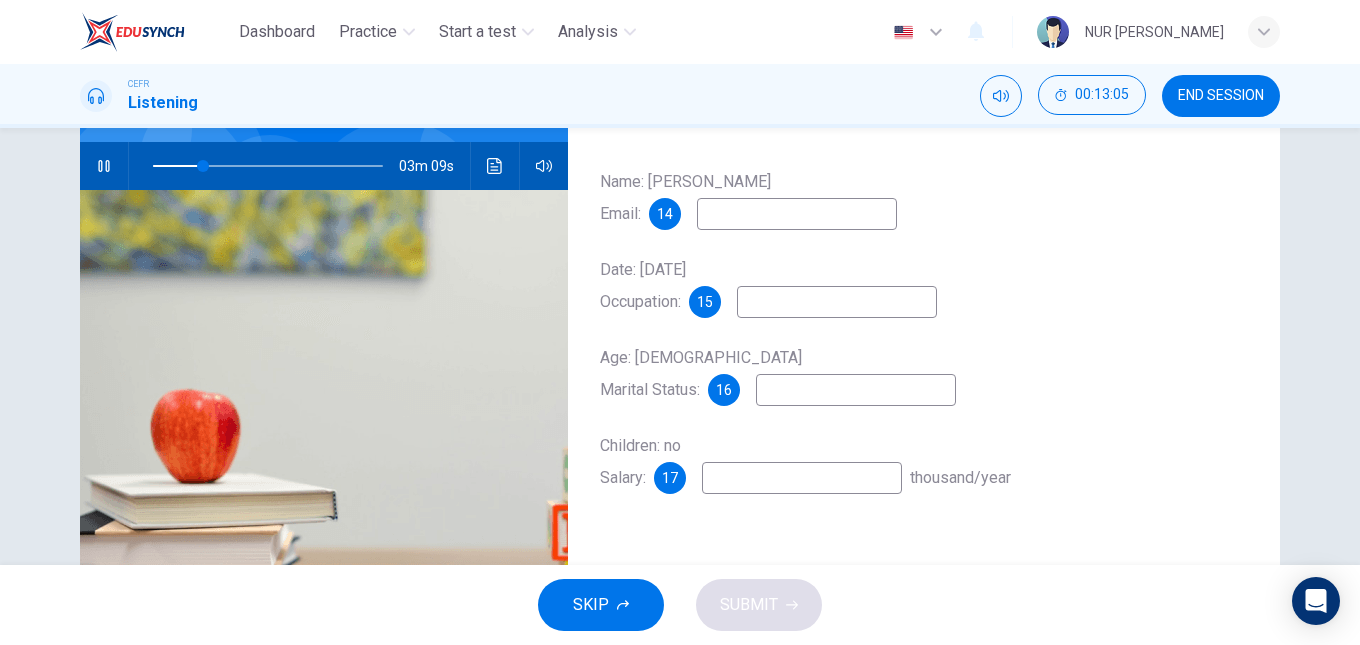 type on "22" 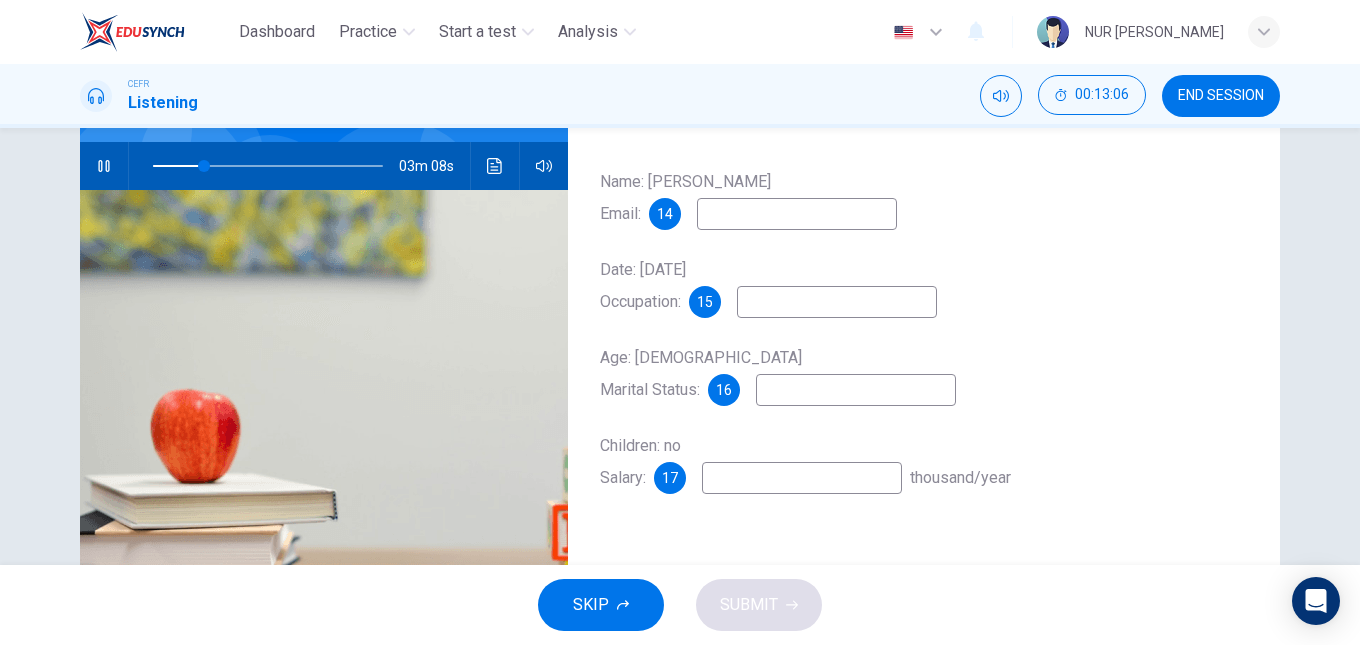 type on "w" 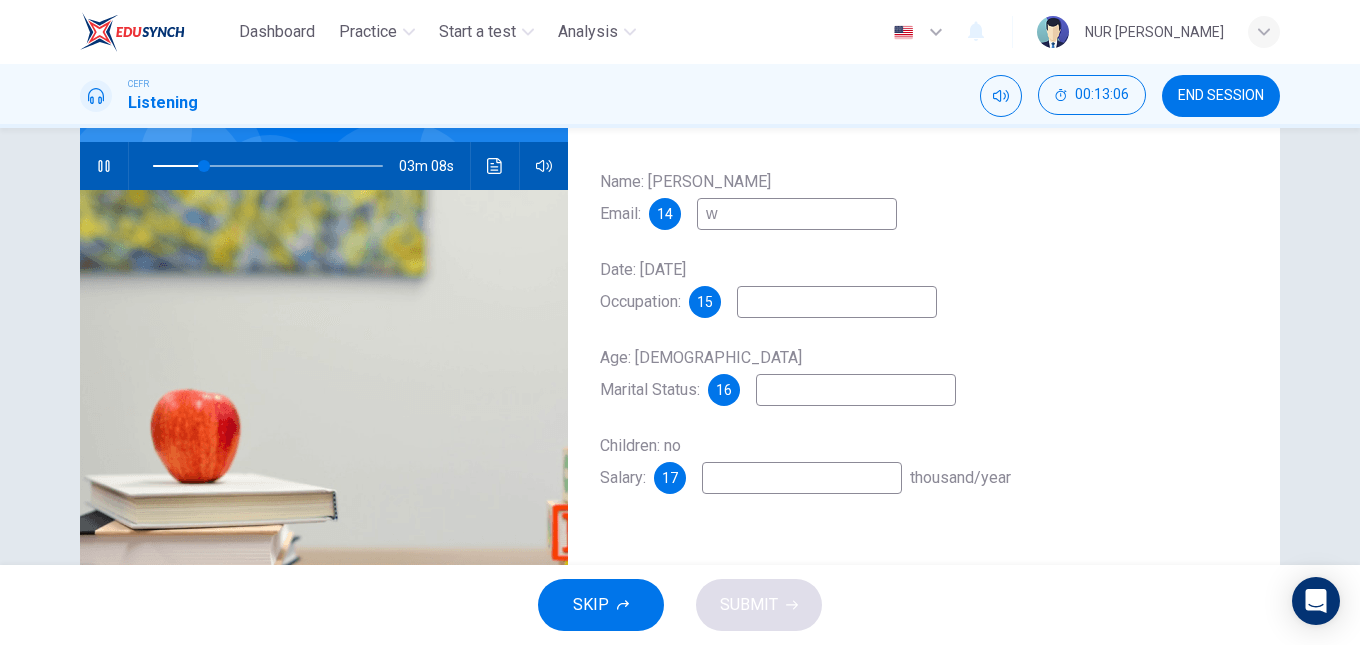 type on "23" 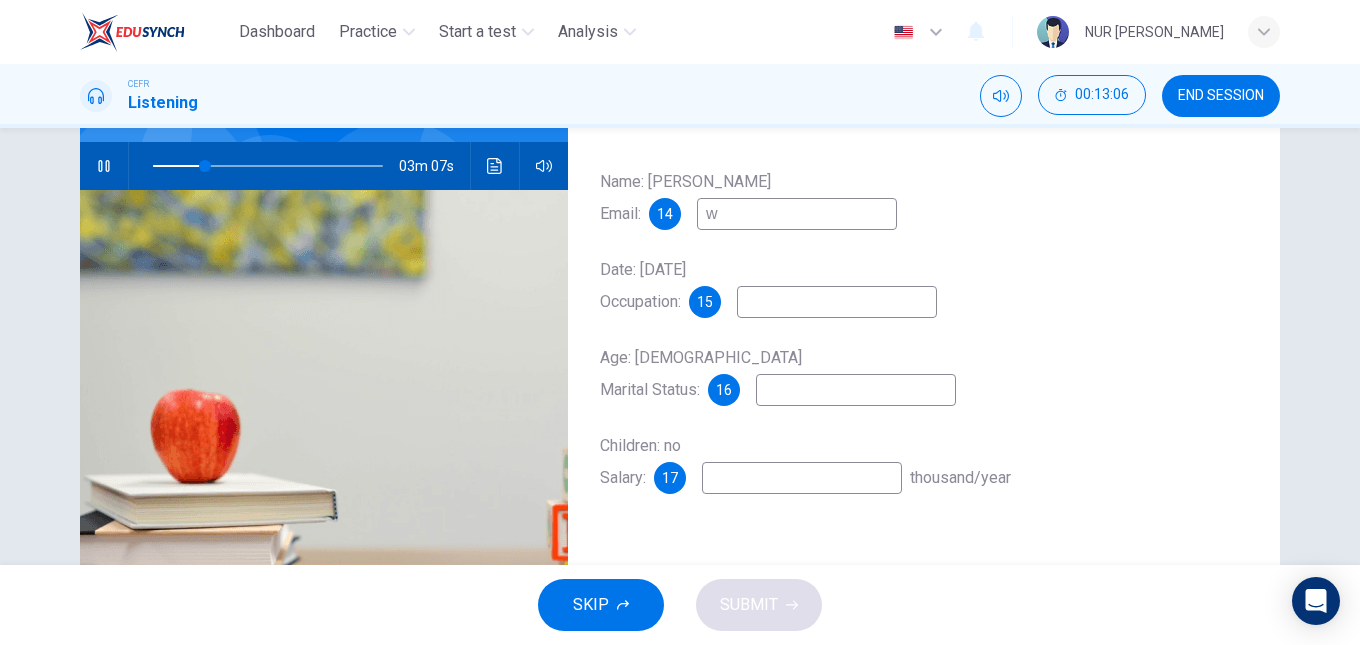 type on "wg" 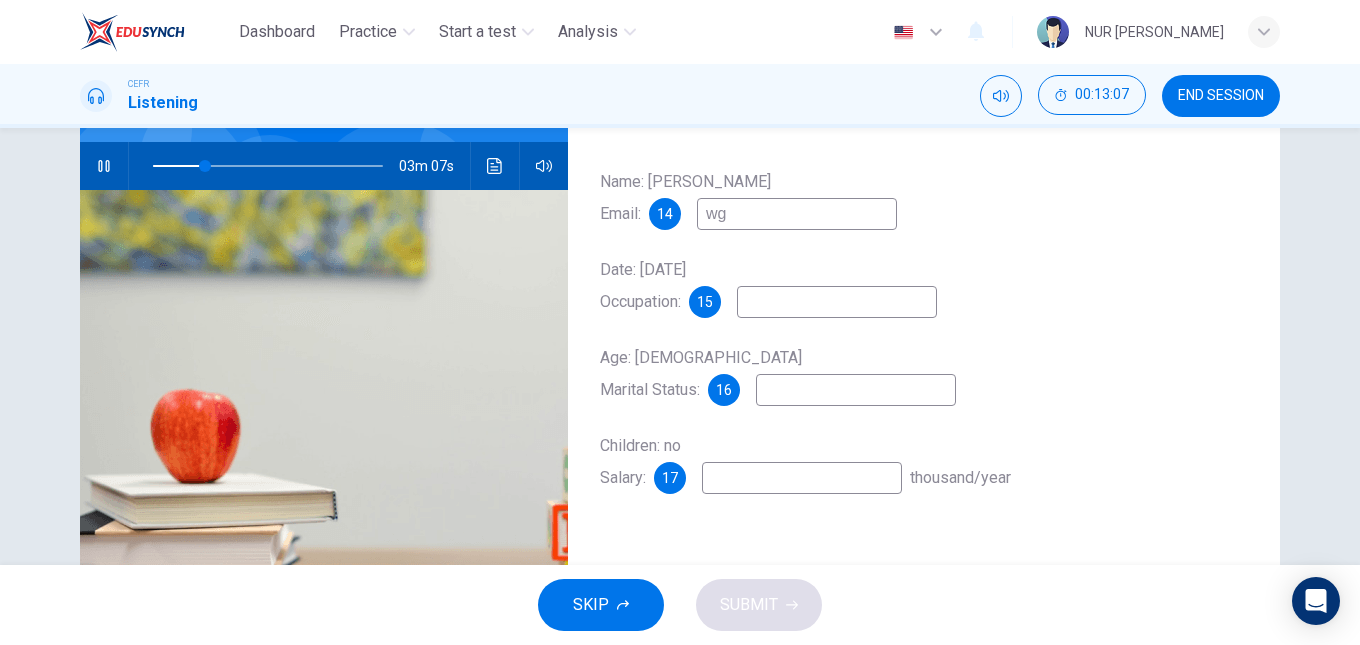 type on "23" 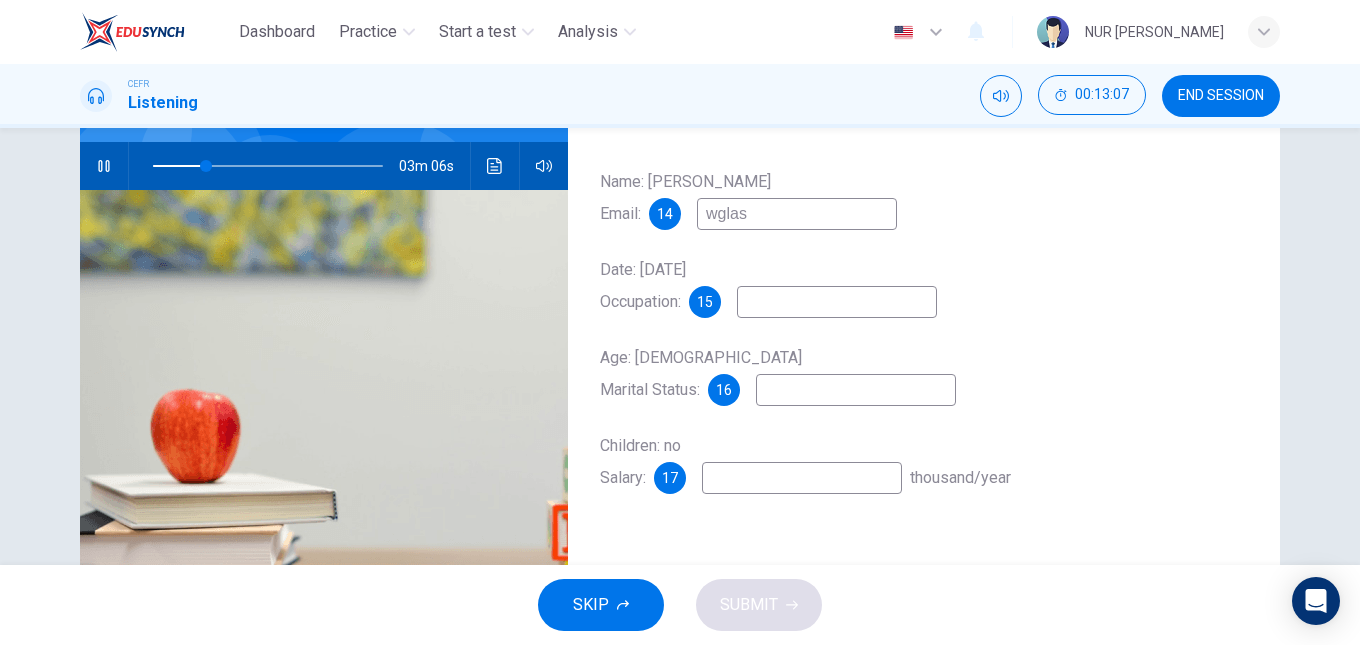 type on "wglass" 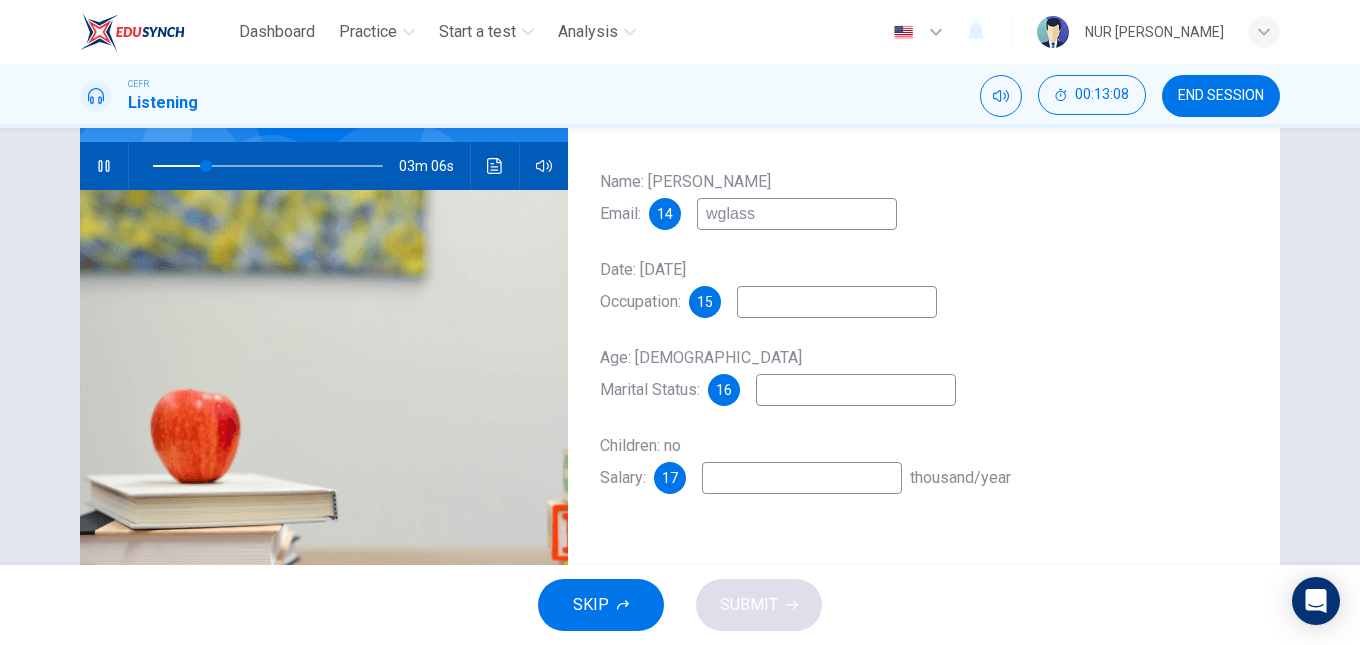 type on "23" 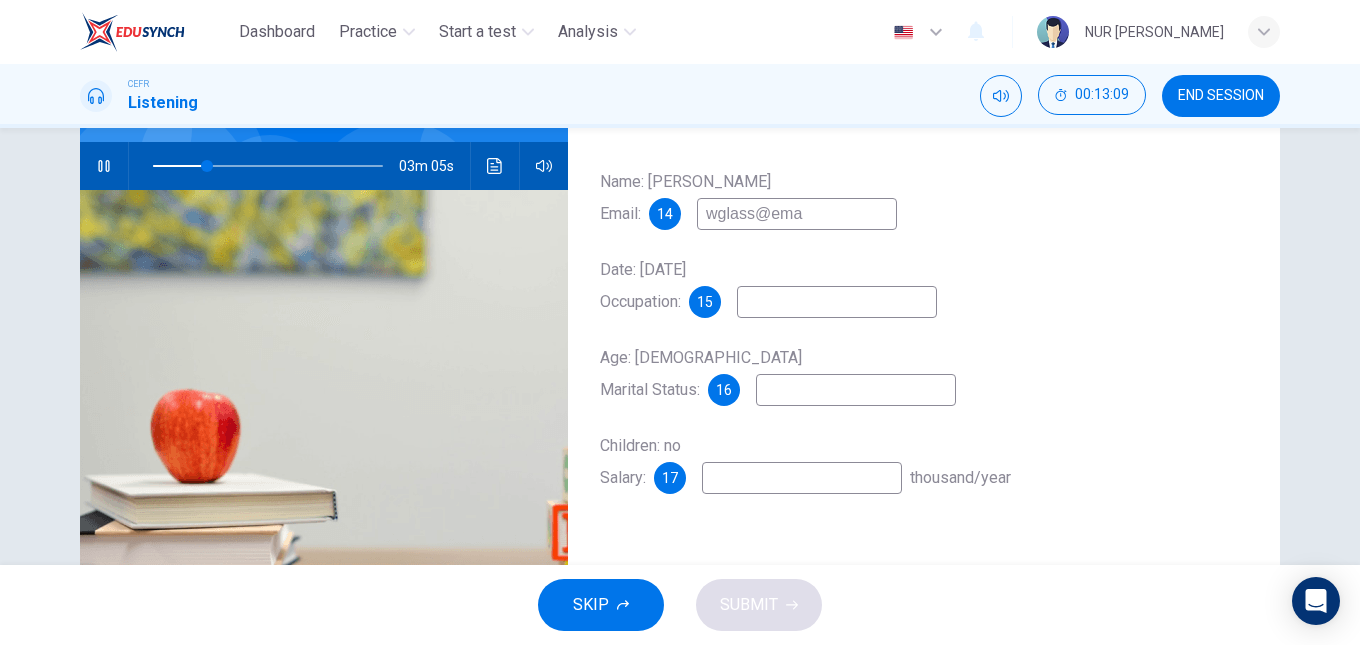 type on "wglass@emai" 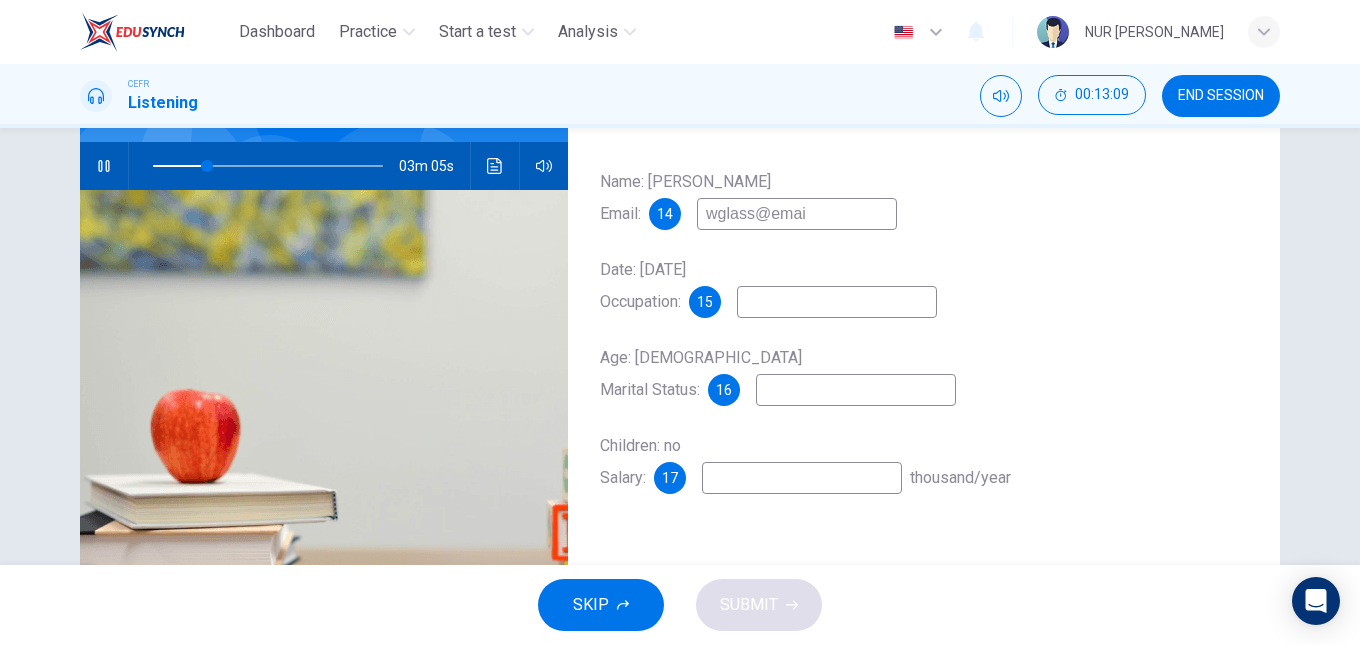 type on "24" 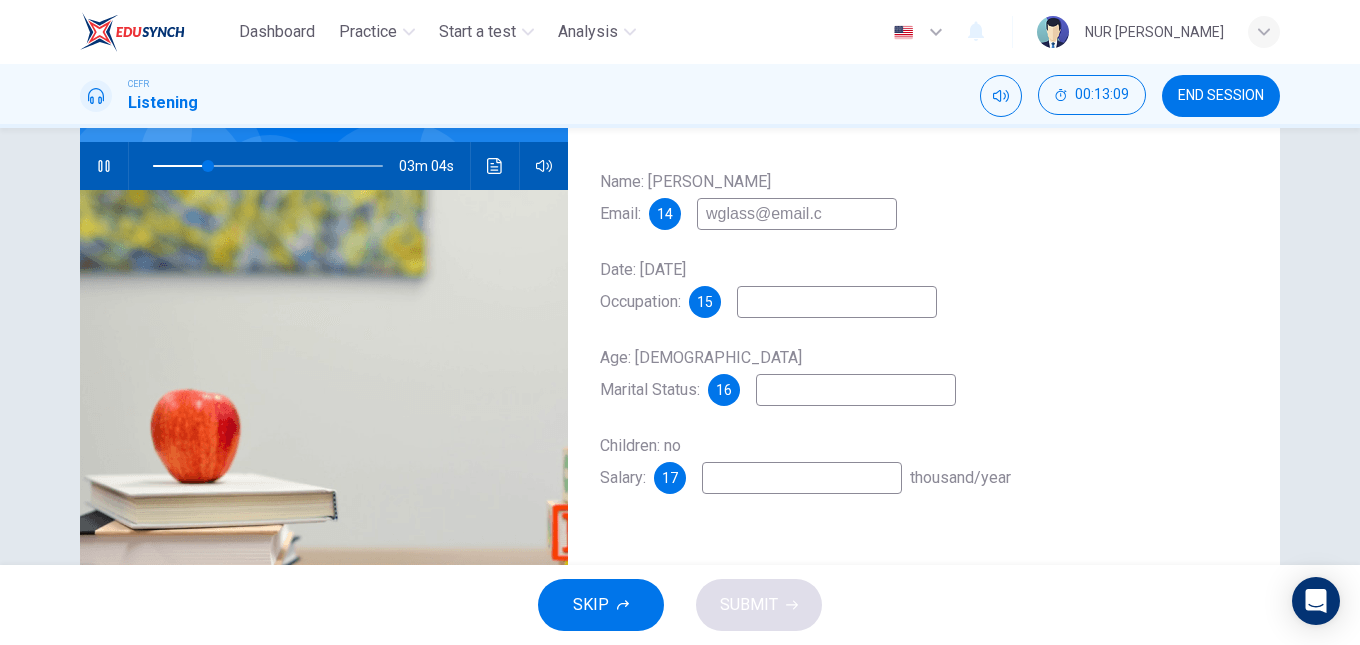 type on "wglass@email.co" 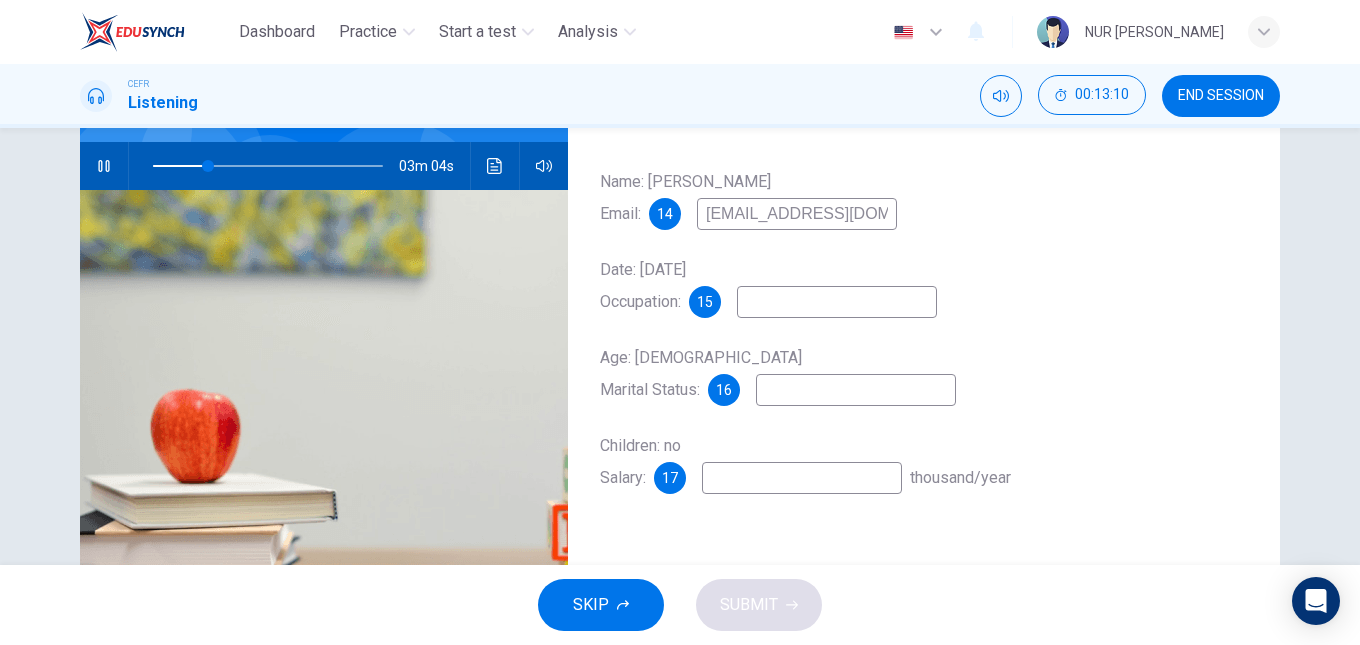 type on "24" 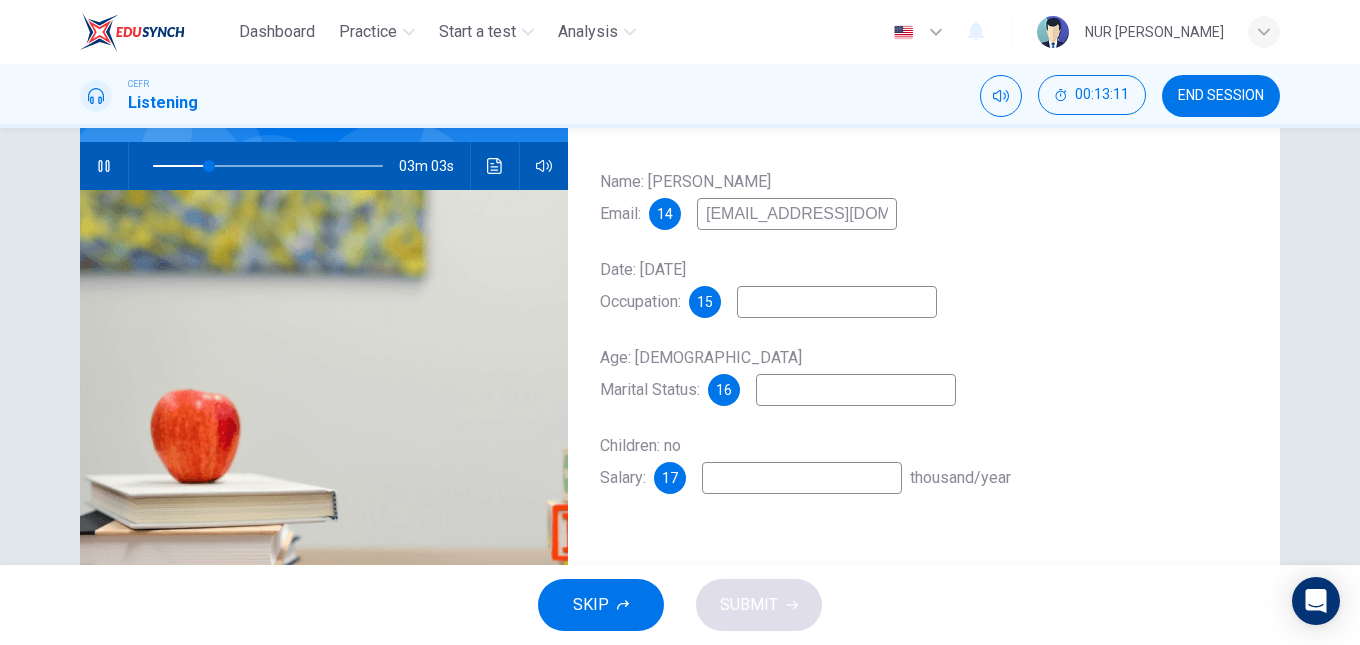 type on "25" 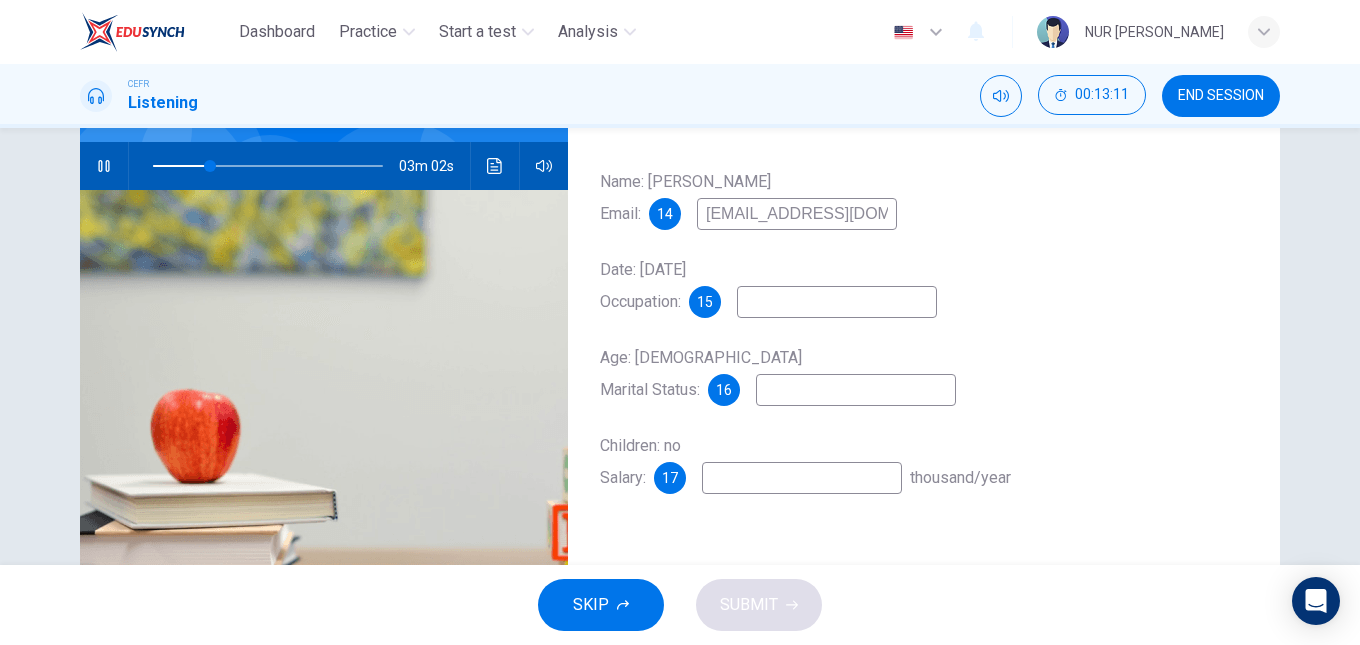 type on "wglass@email.com" 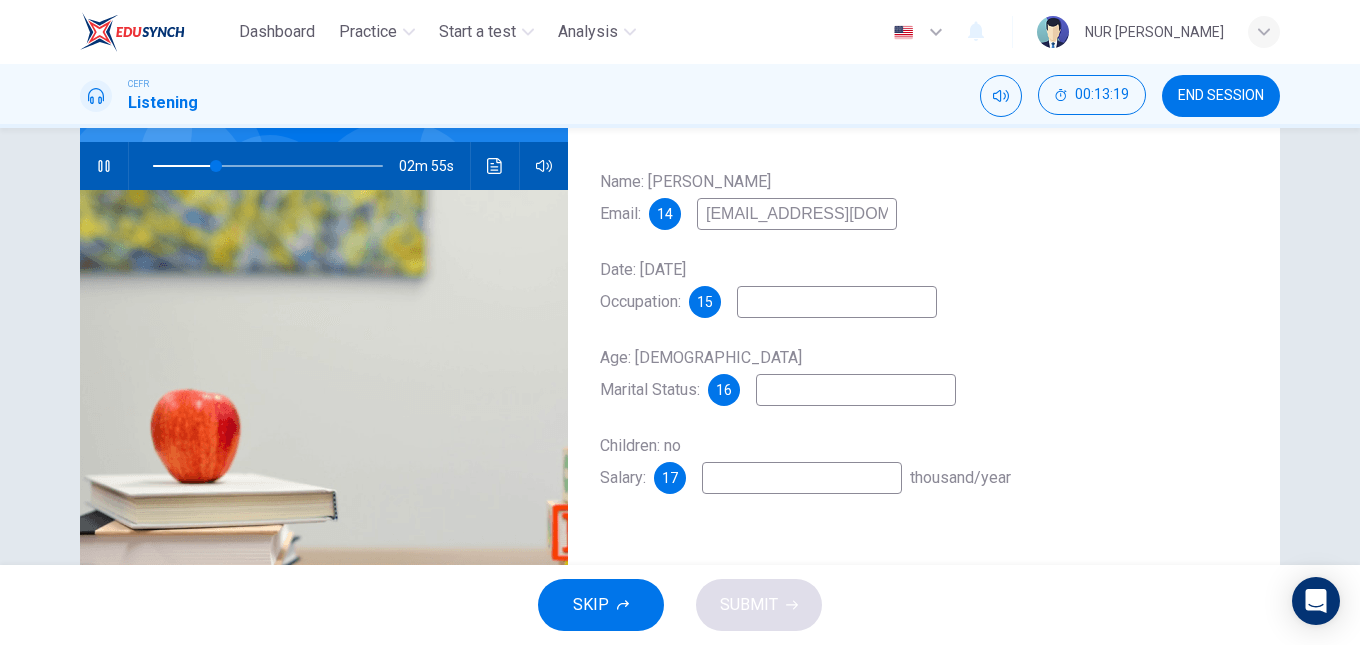 type on "28" 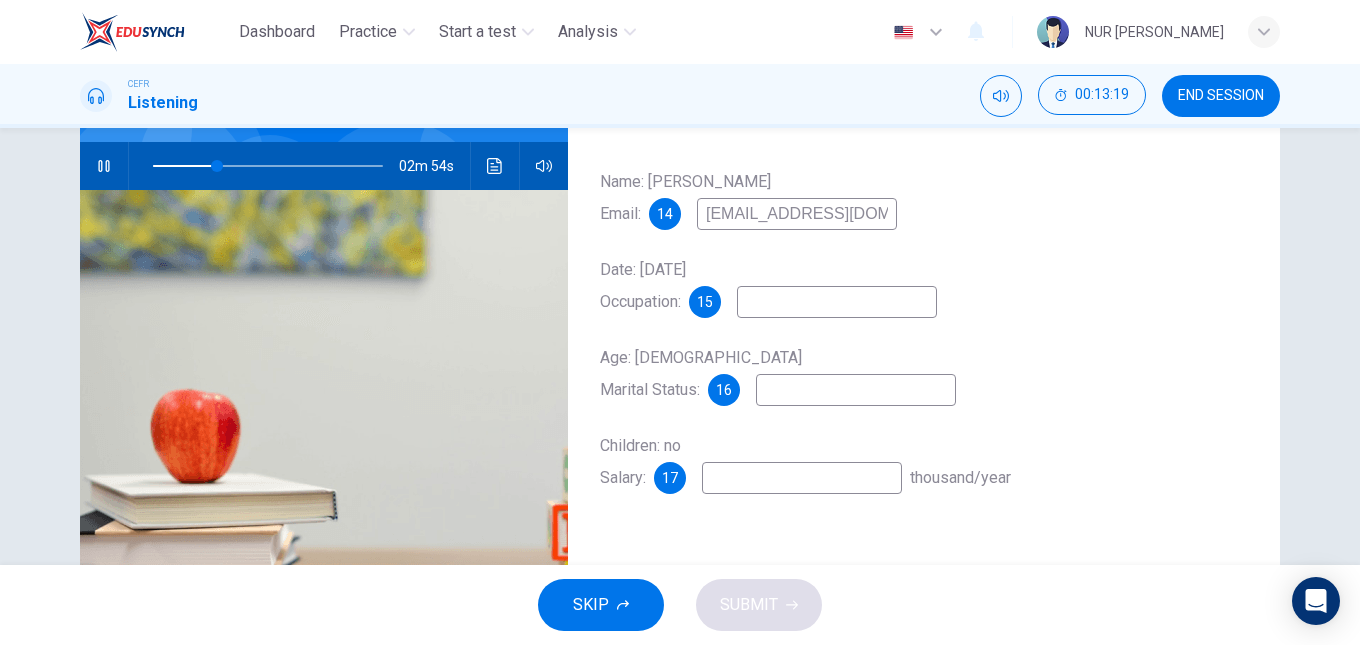 type on "M" 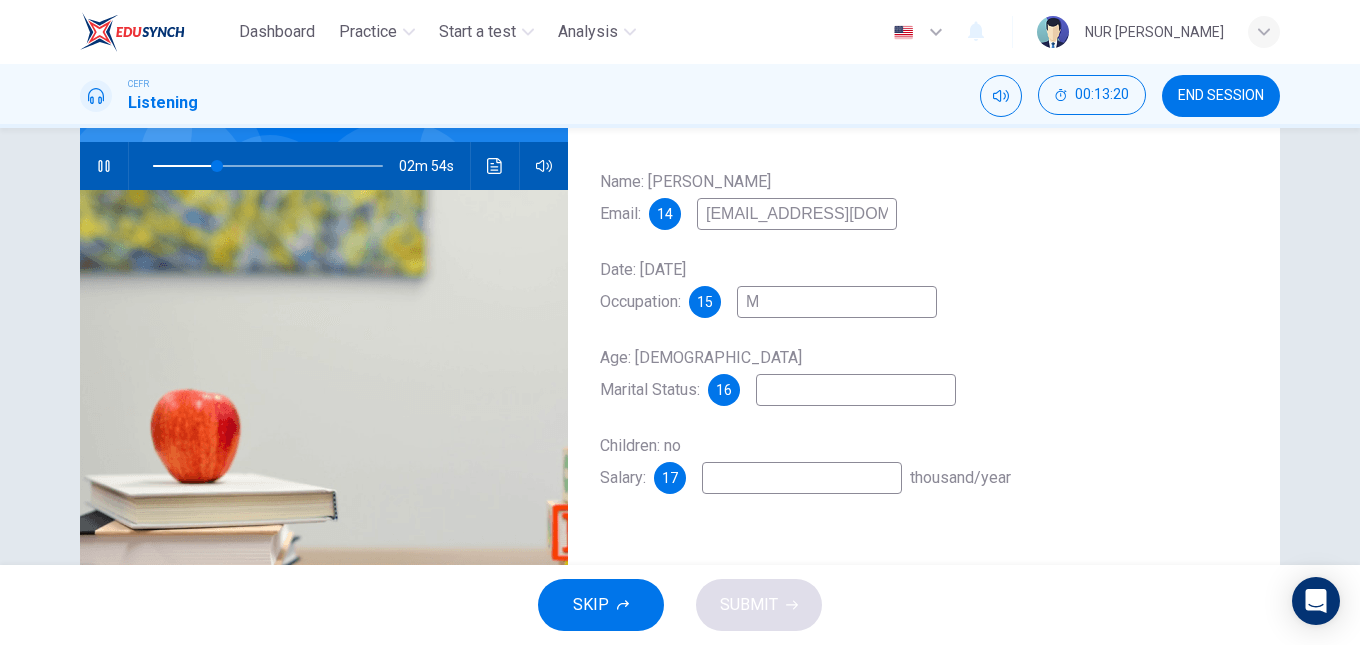 type on "28" 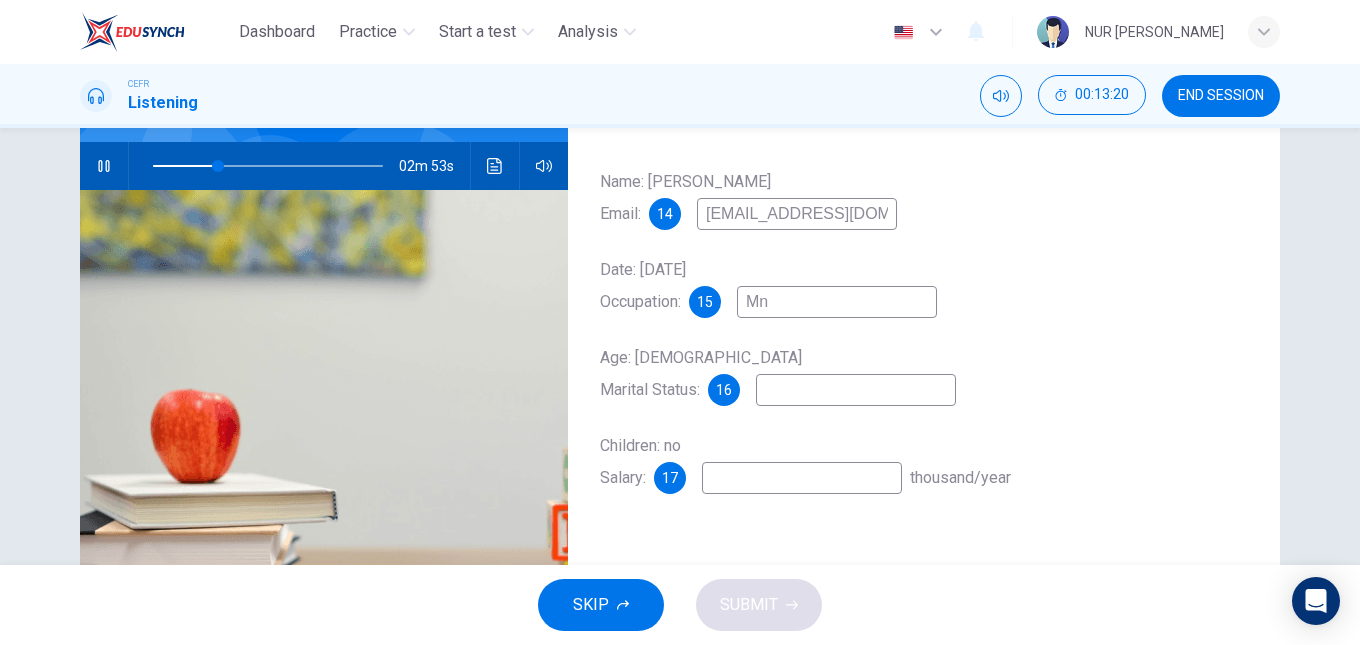 type on "M" 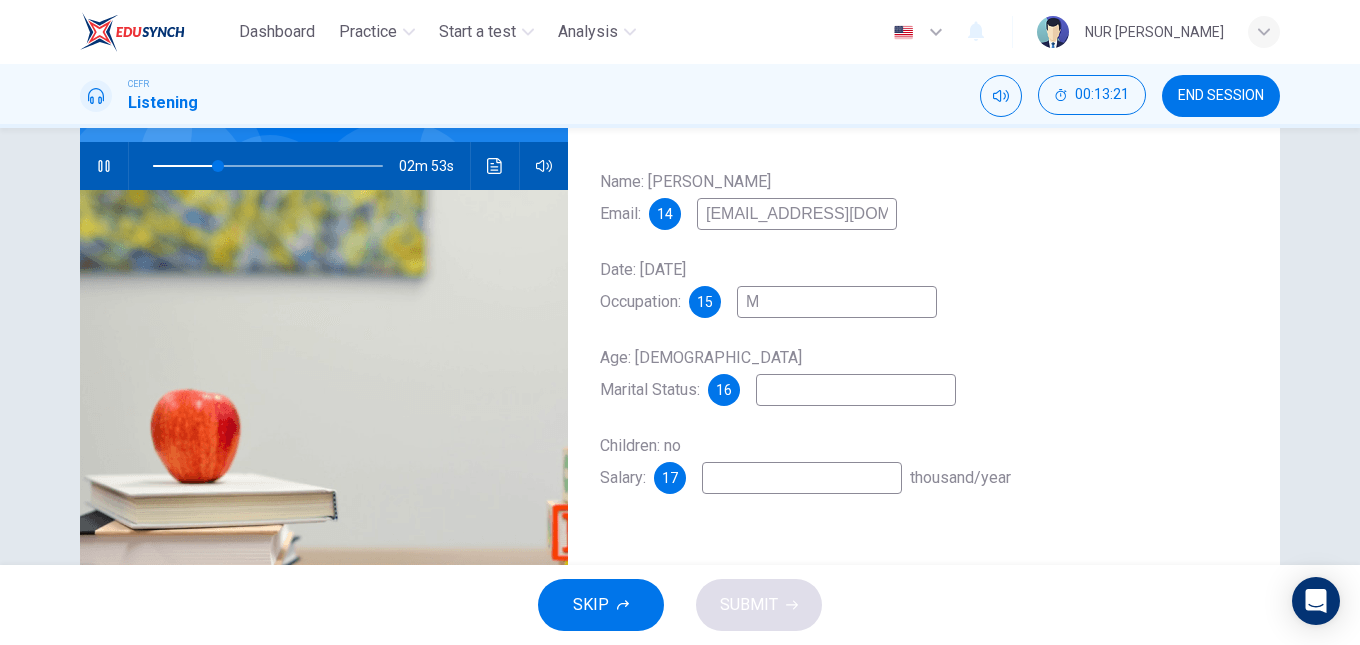 type on "29" 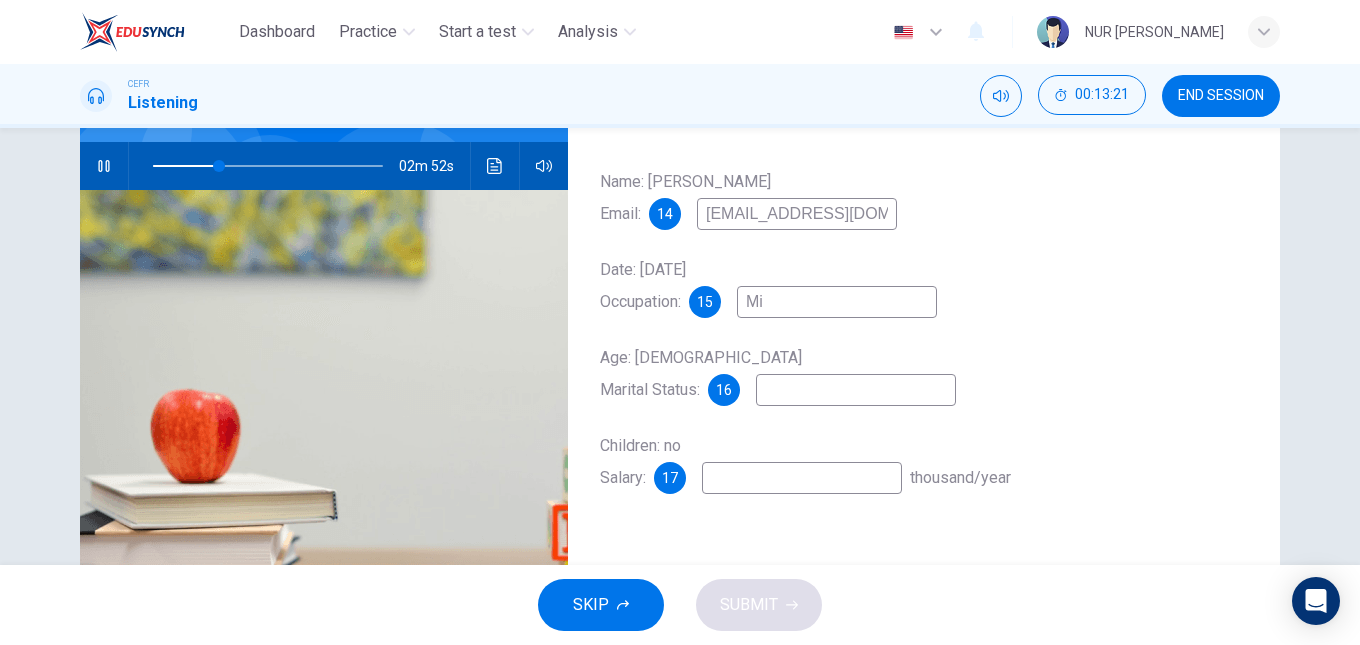 type on "M" 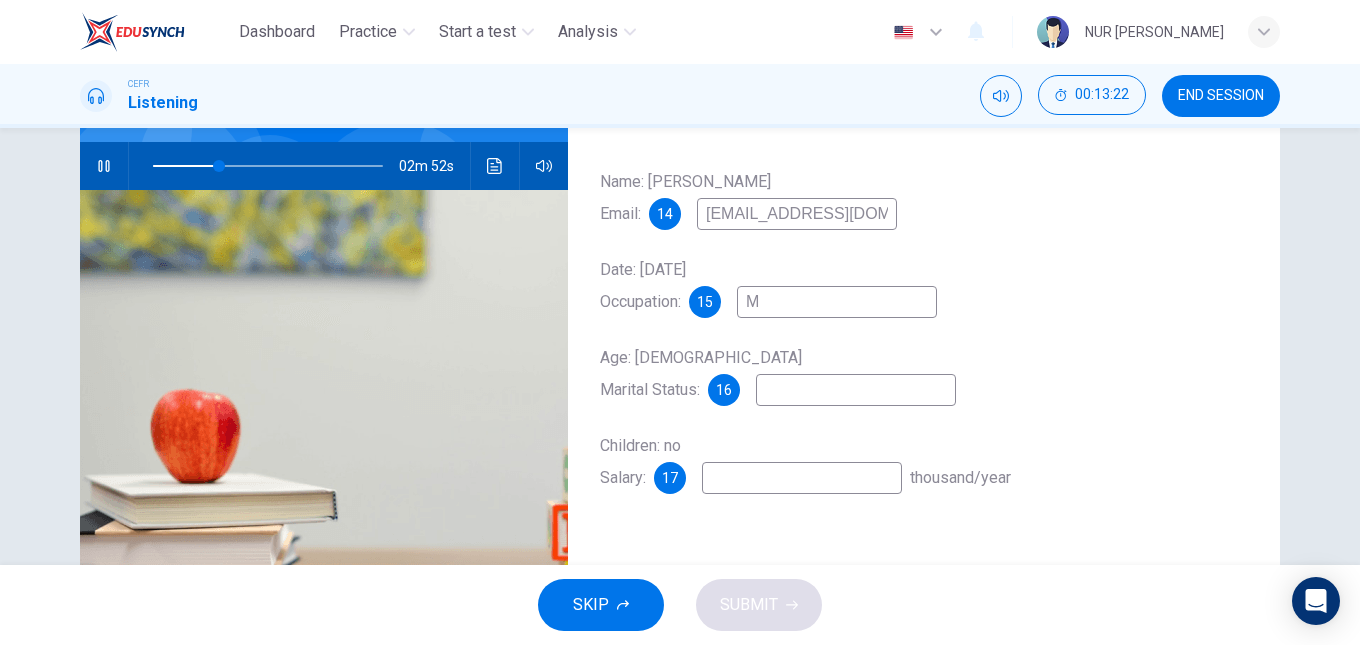 type 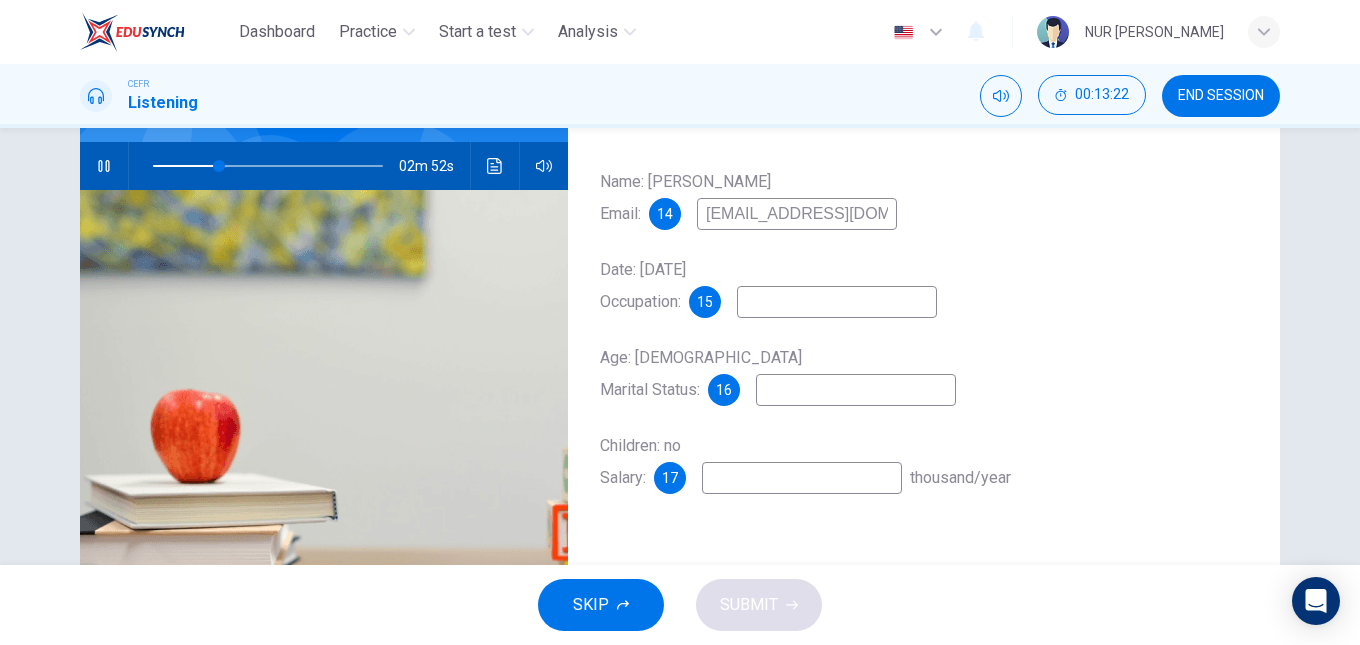 type on "29" 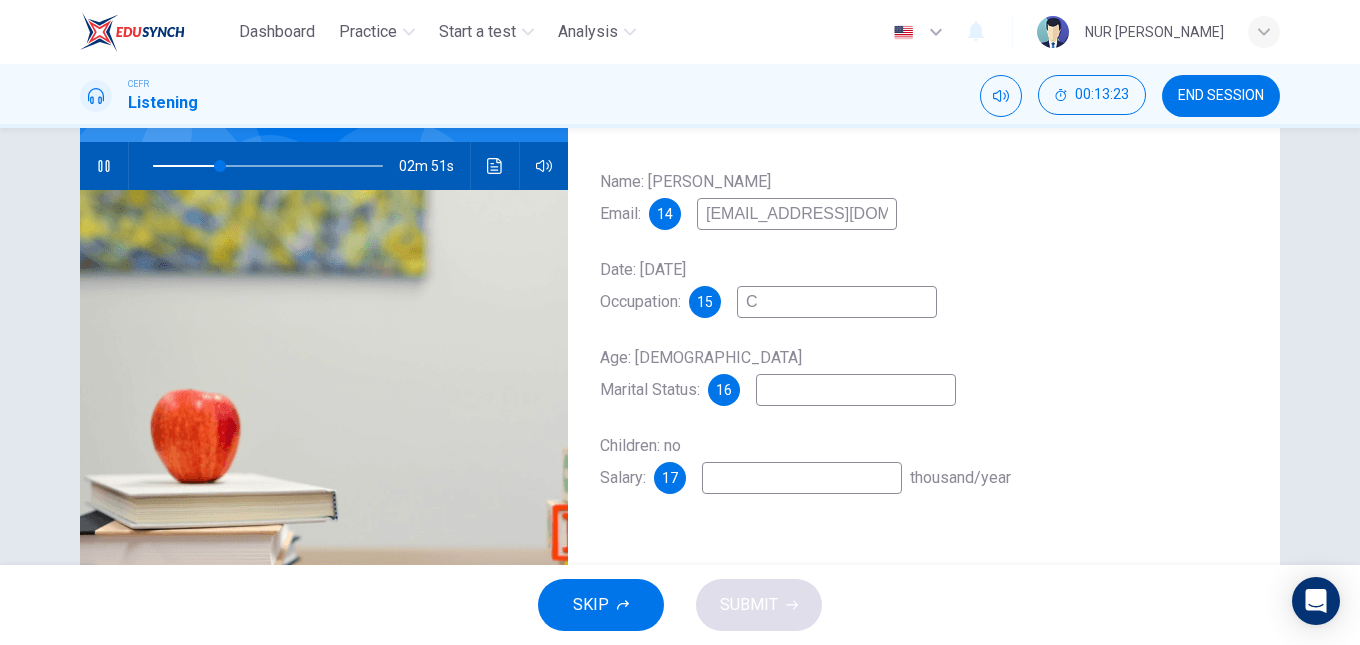 type on "Ci" 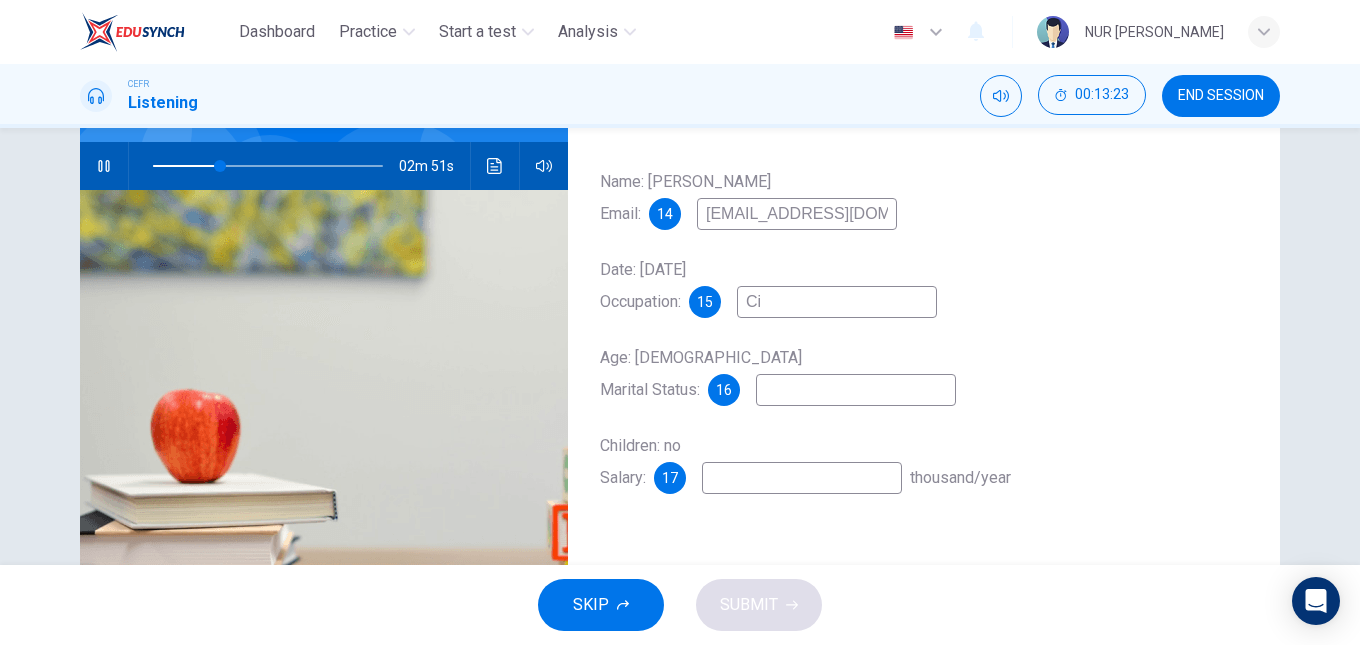 type on "30" 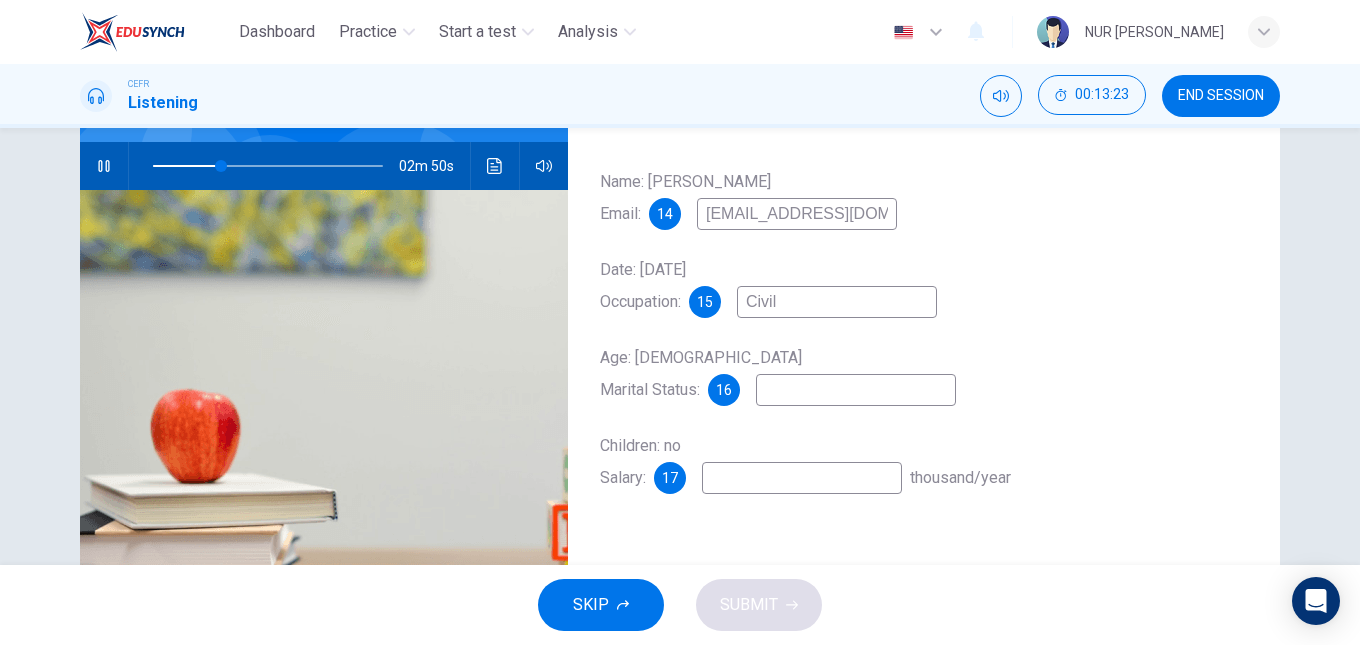 type on "Civil" 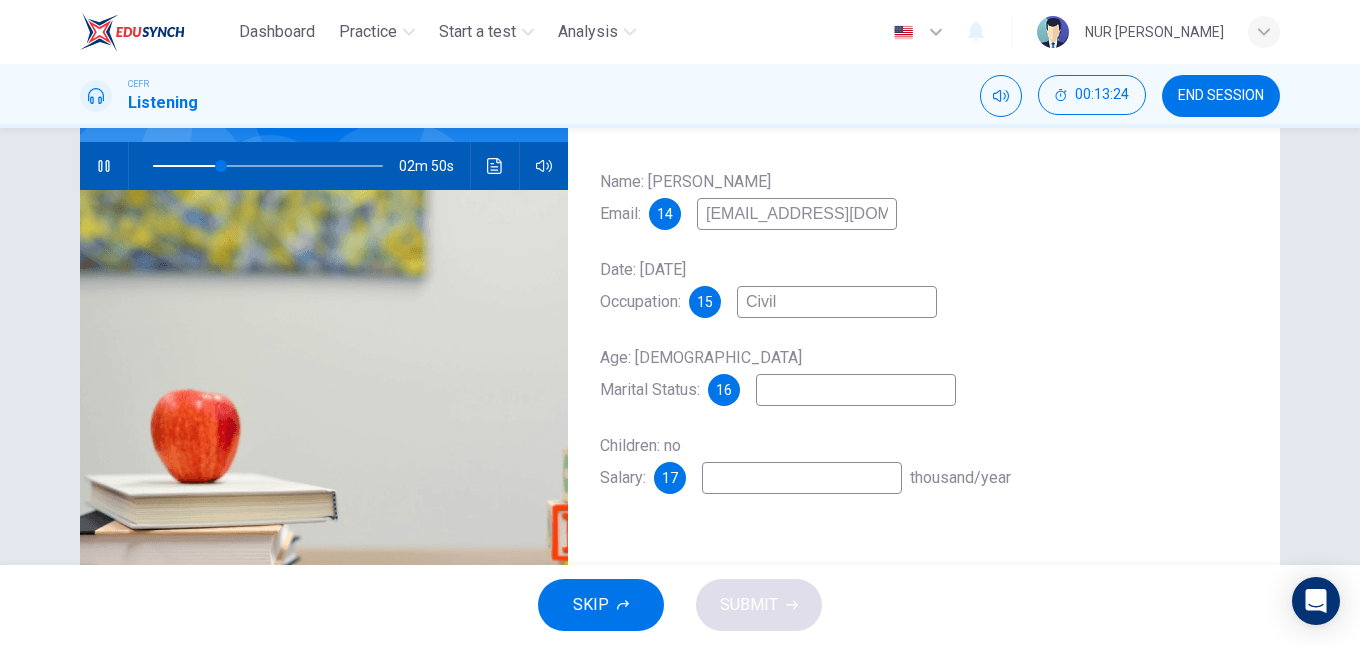 type on "30" 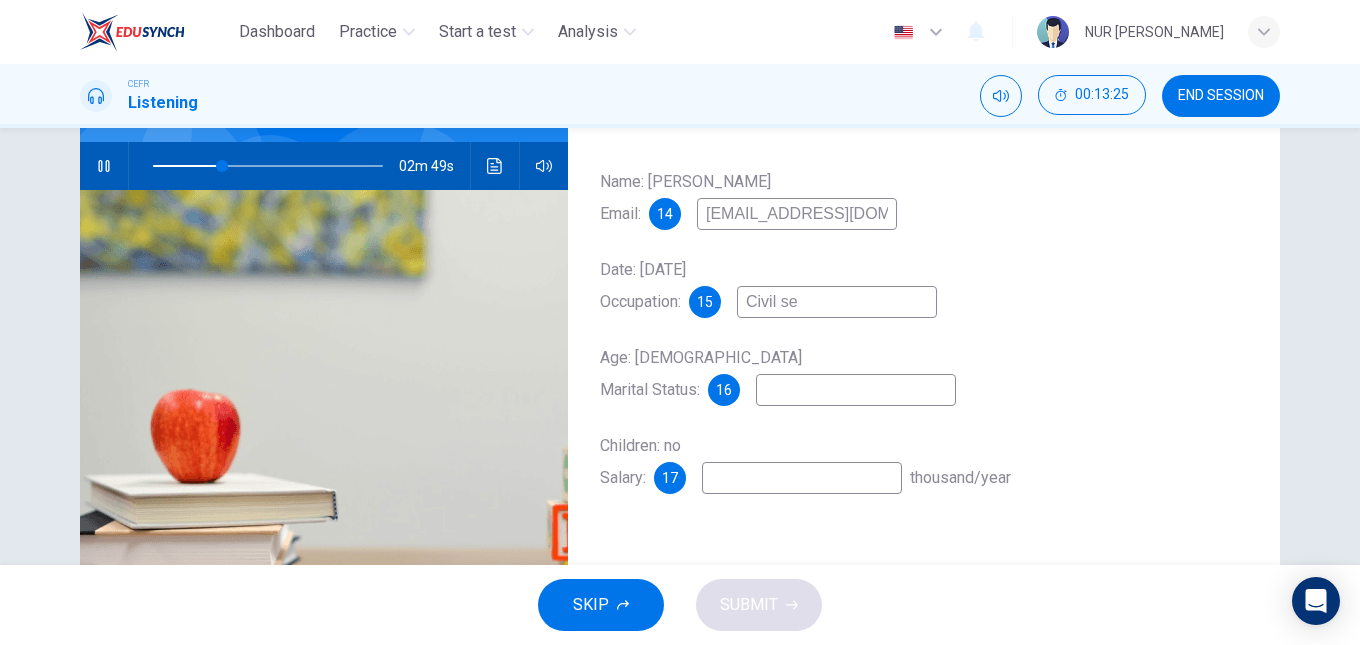 type on "Civil s" 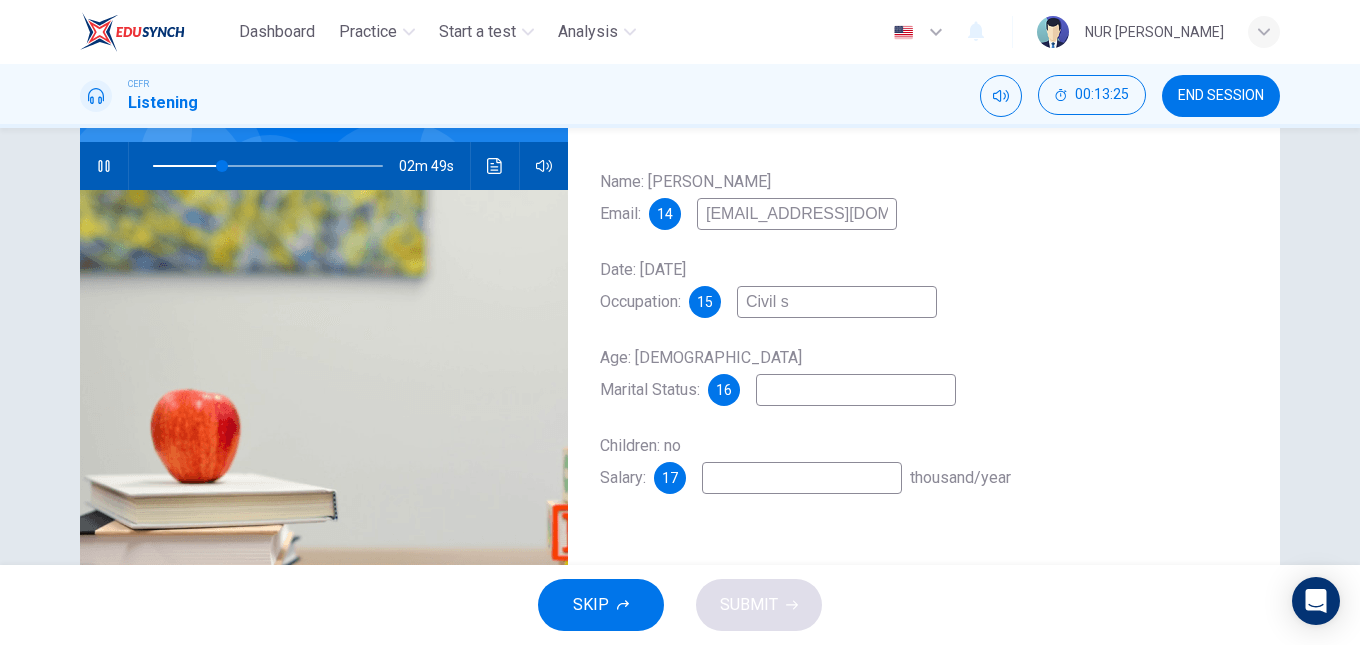 type on "30" 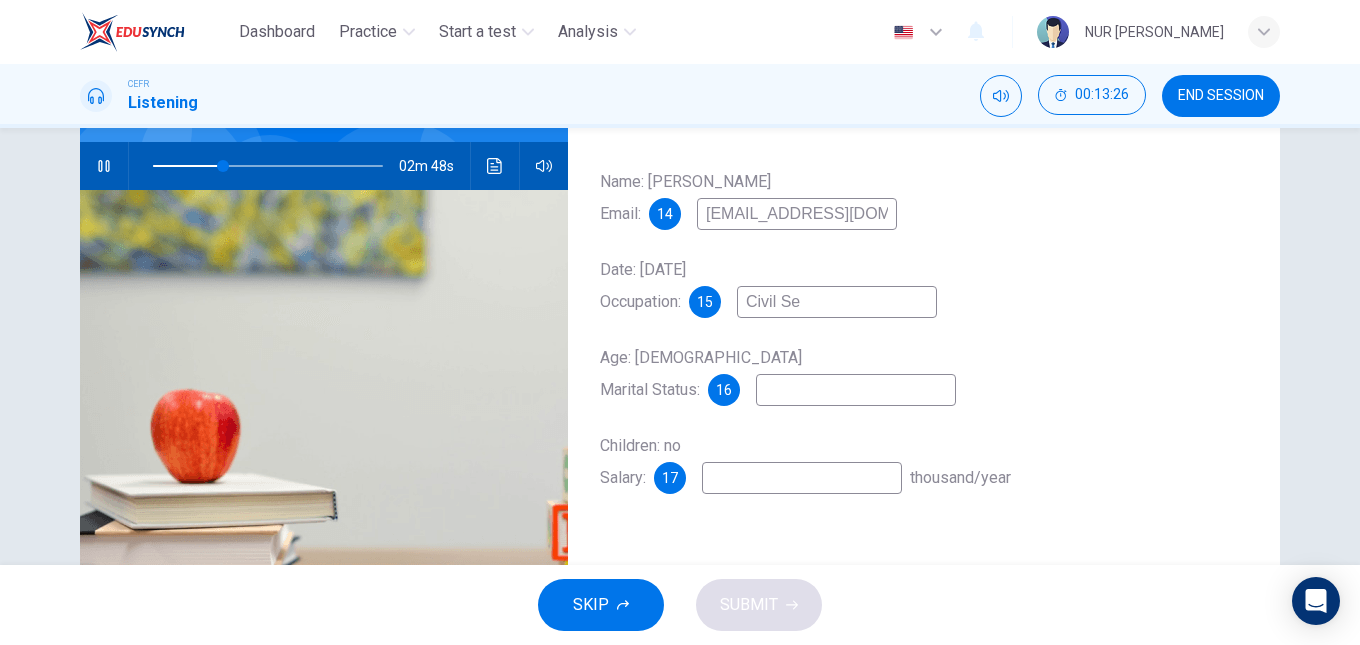 type on "Civil Ser" 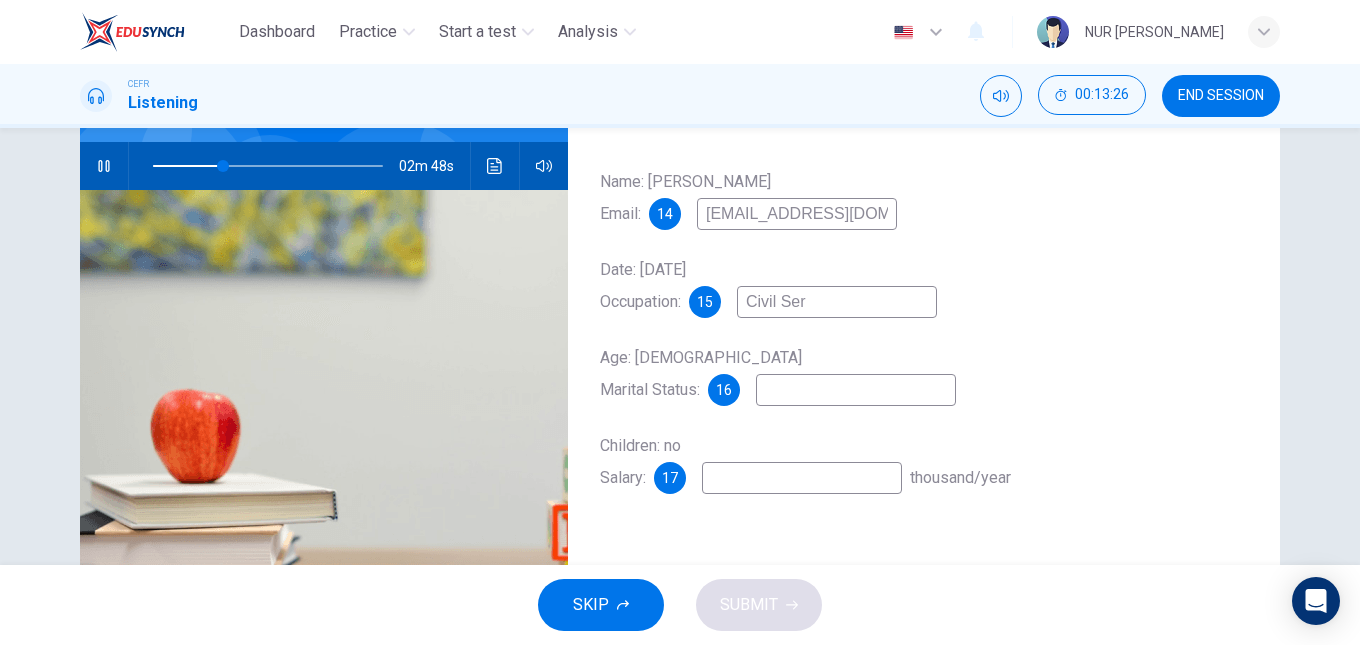 type on "31" 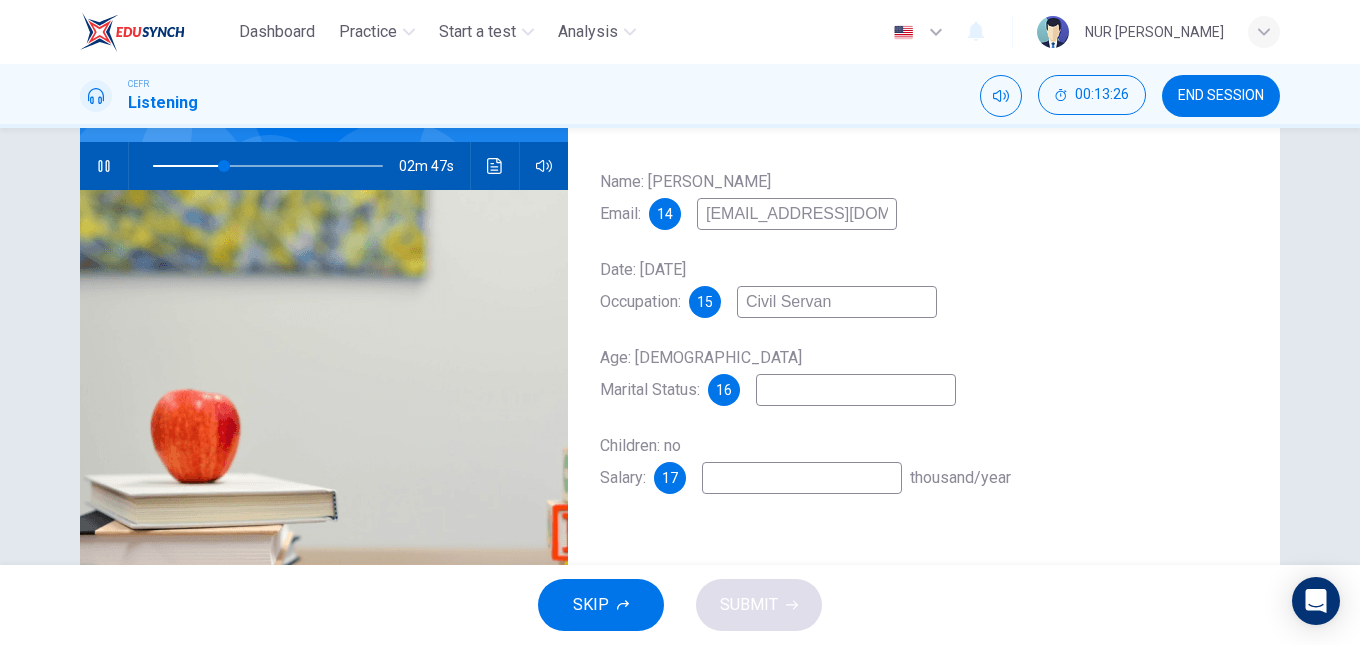 type on "Civil Servant" 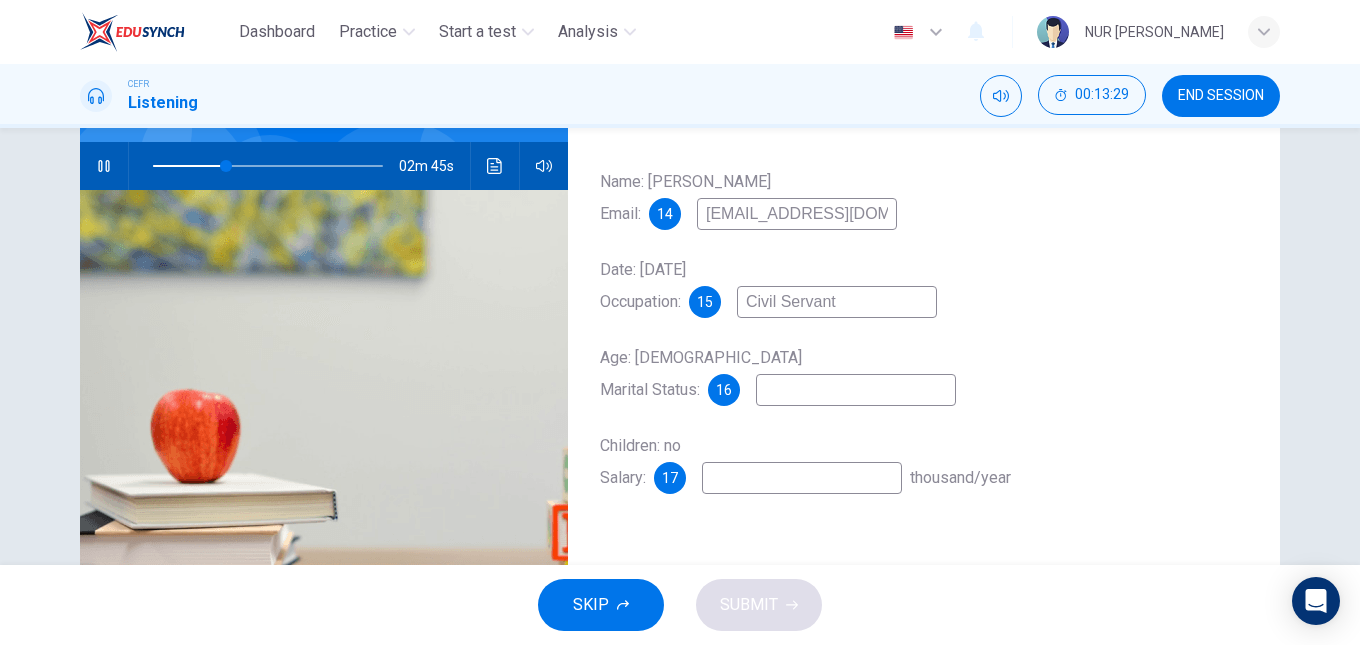 type on "32" 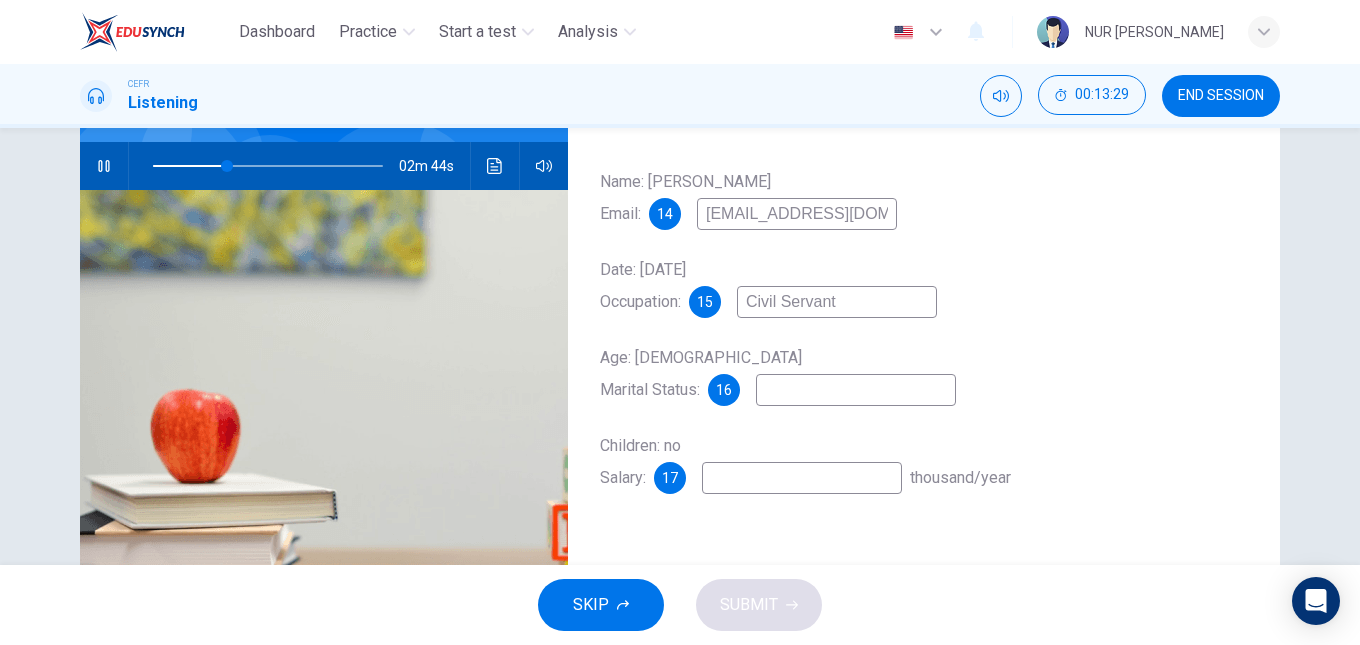 type on "Civil Servant" 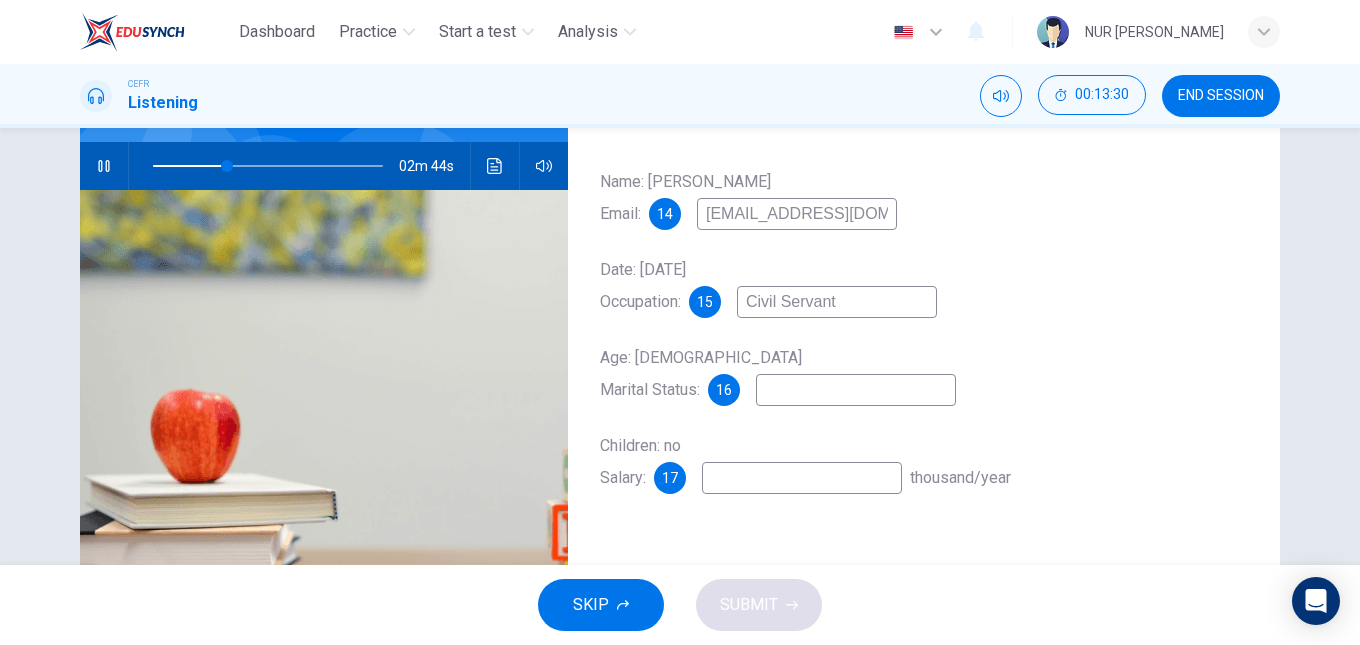 type on "33" 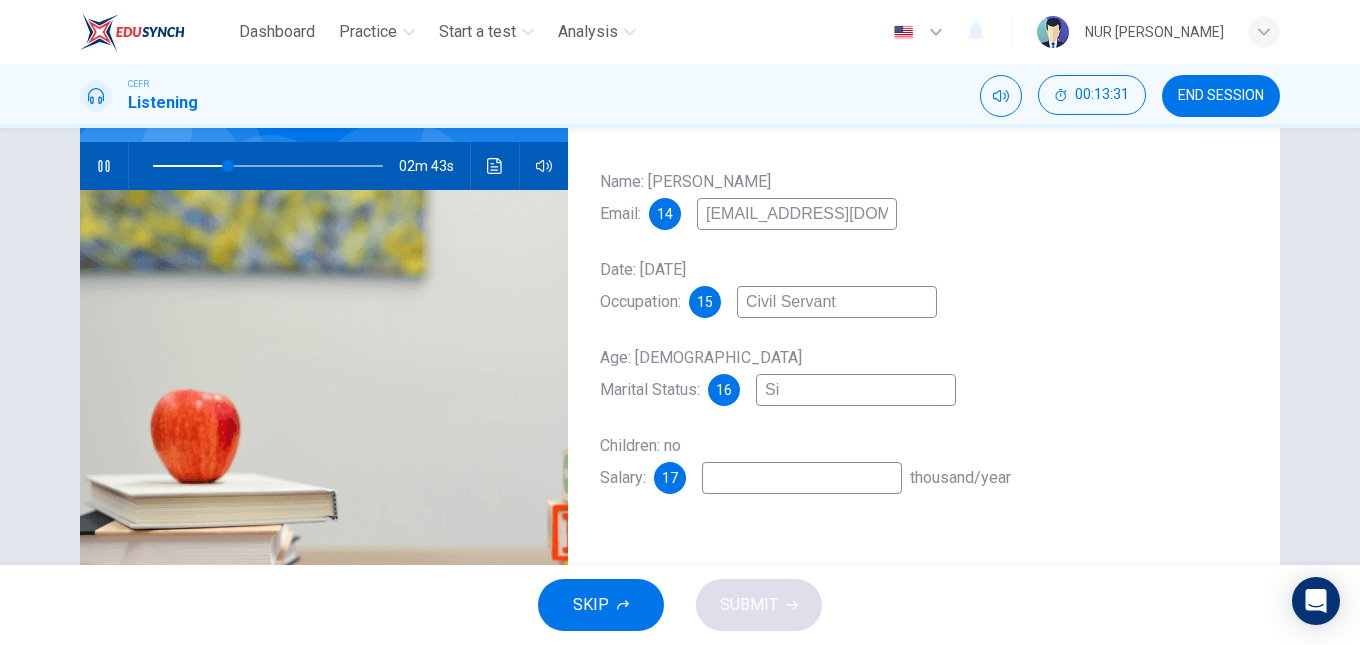 type on "Sin" 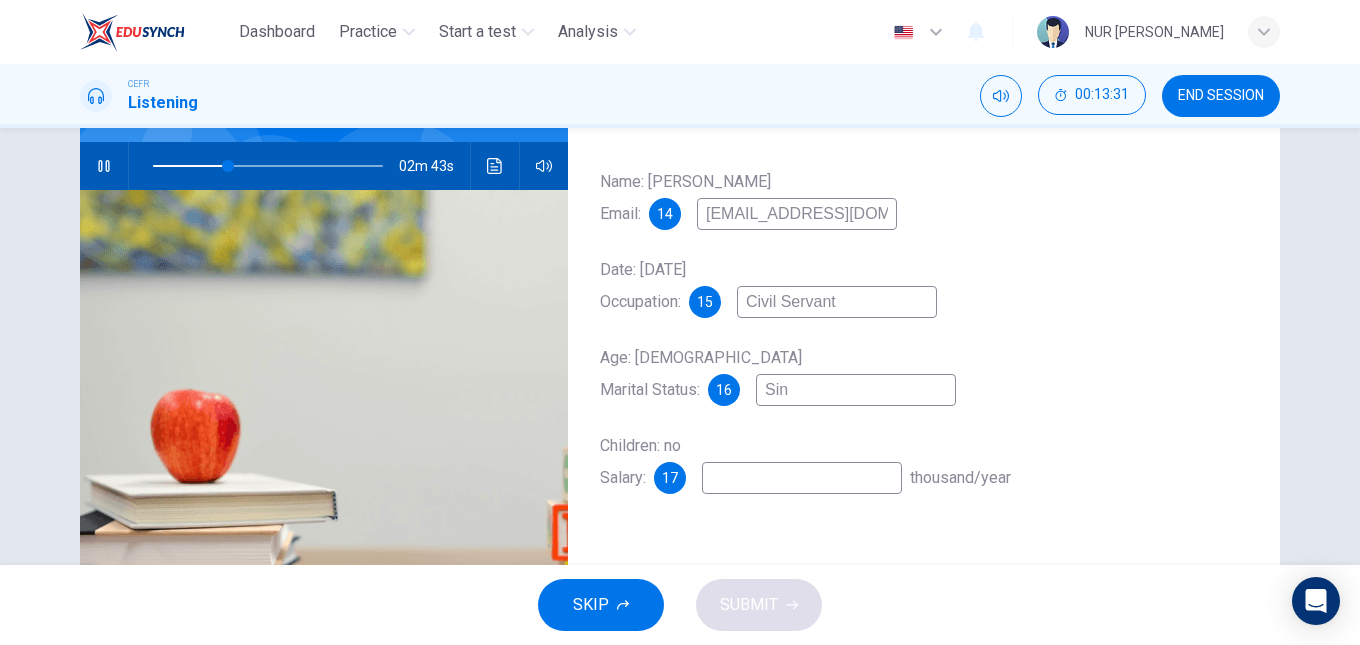 type on "33" 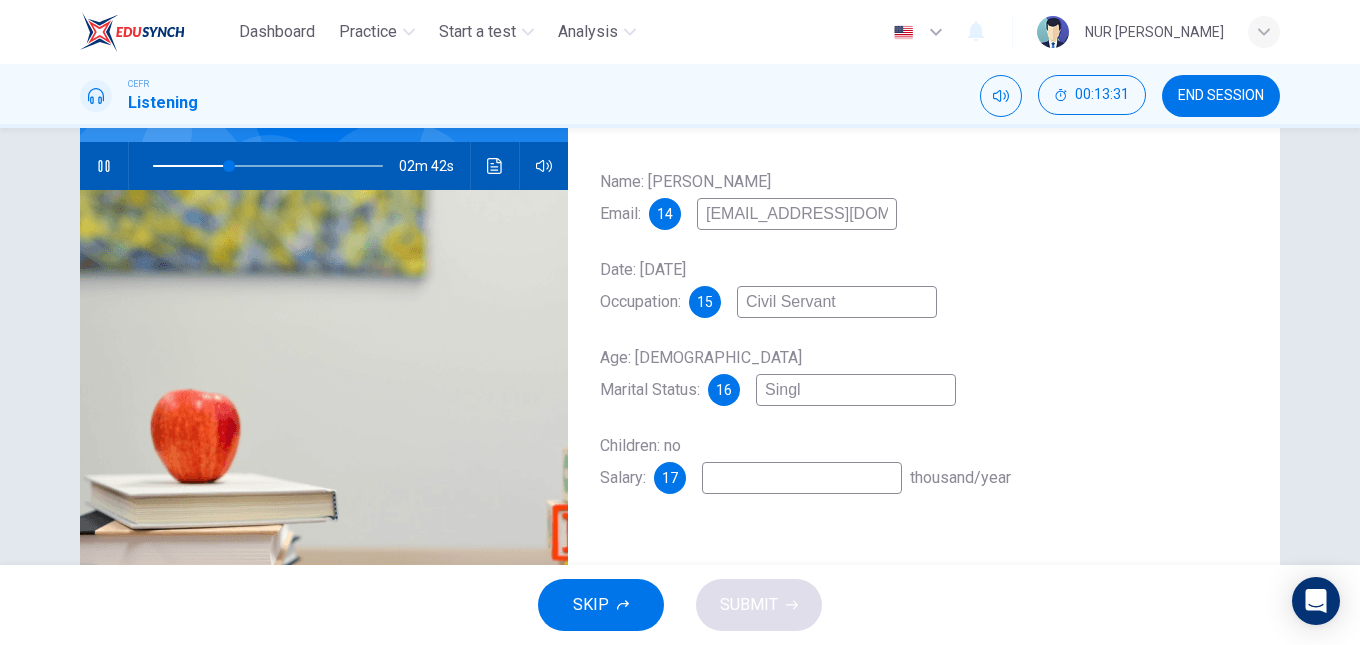 type on "Single" 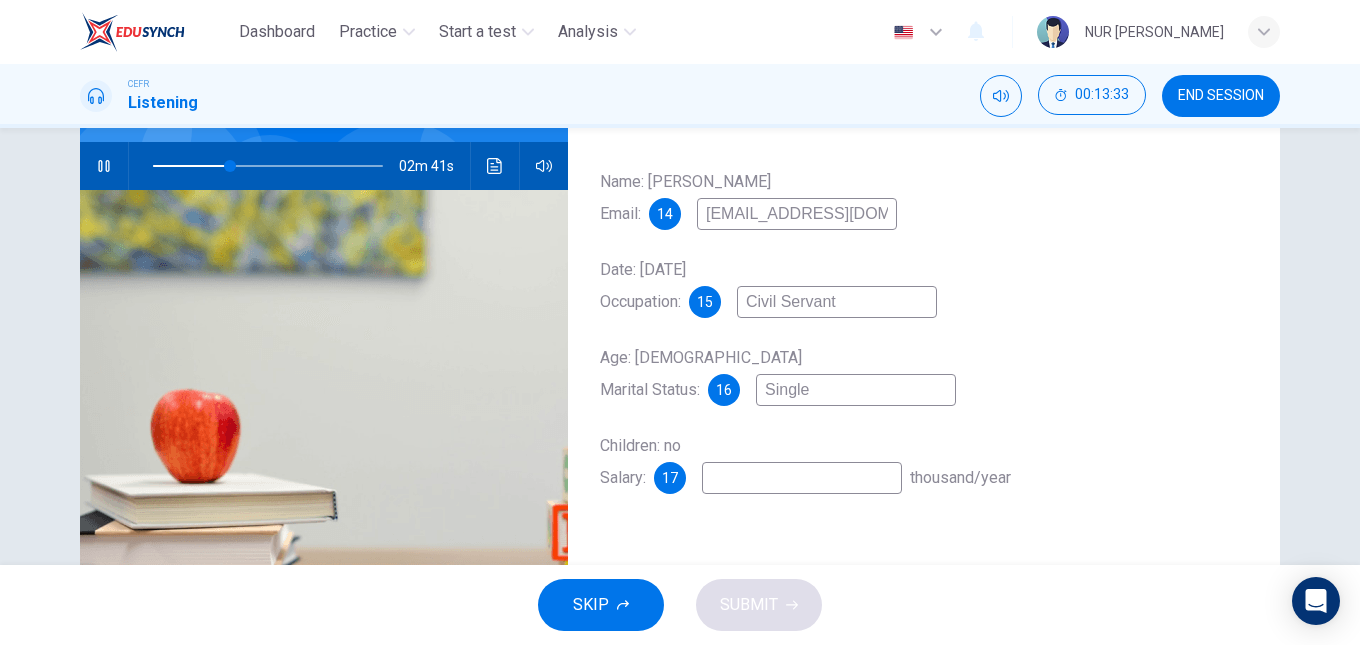 type on "34" 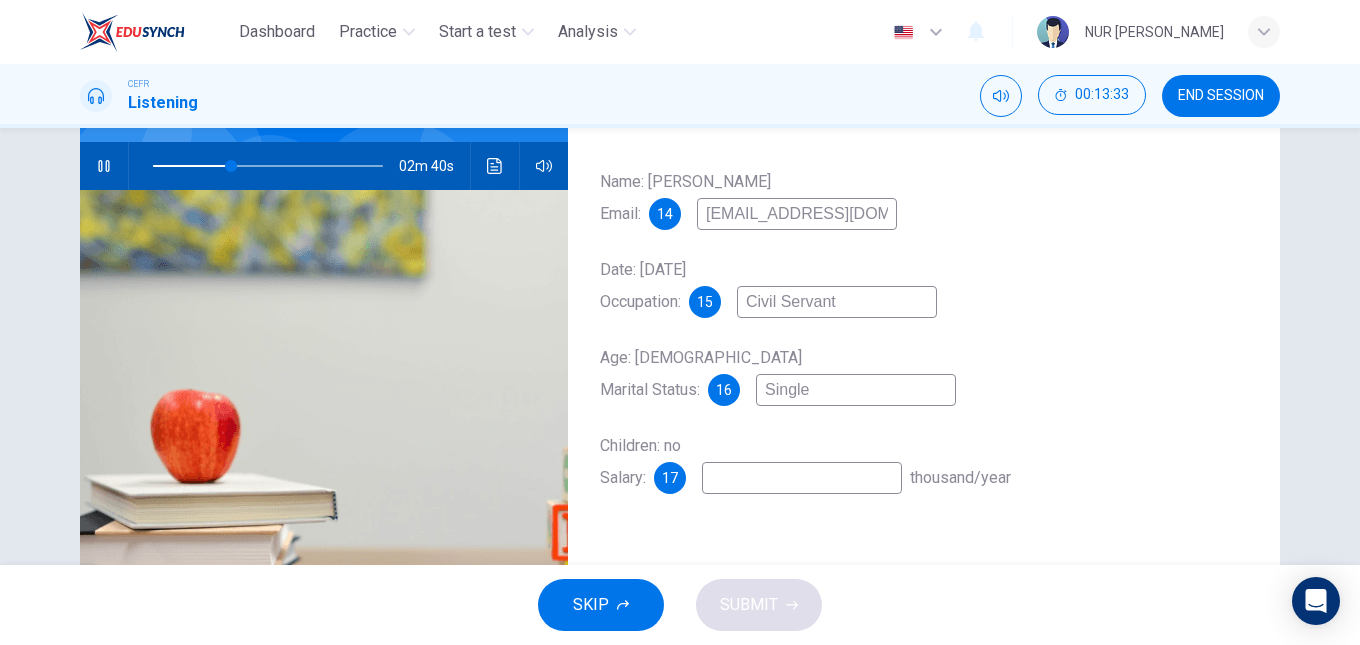 type on "Single" 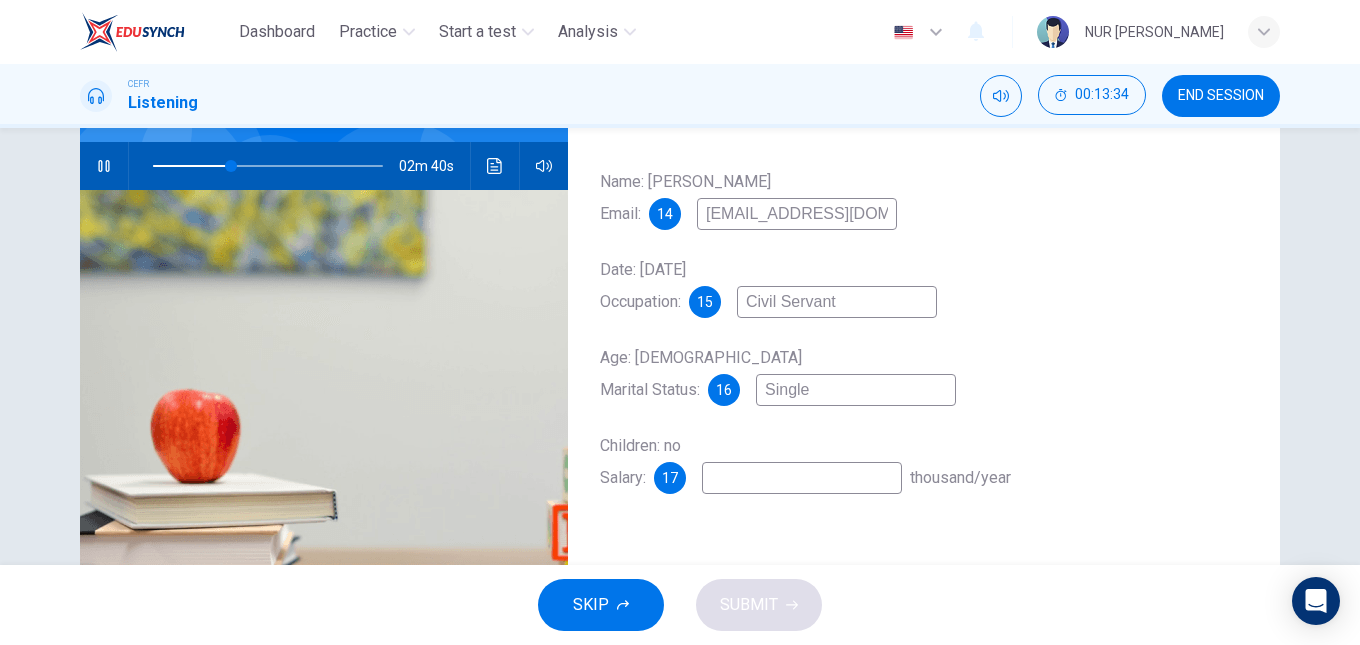 type on "Civil ervant" 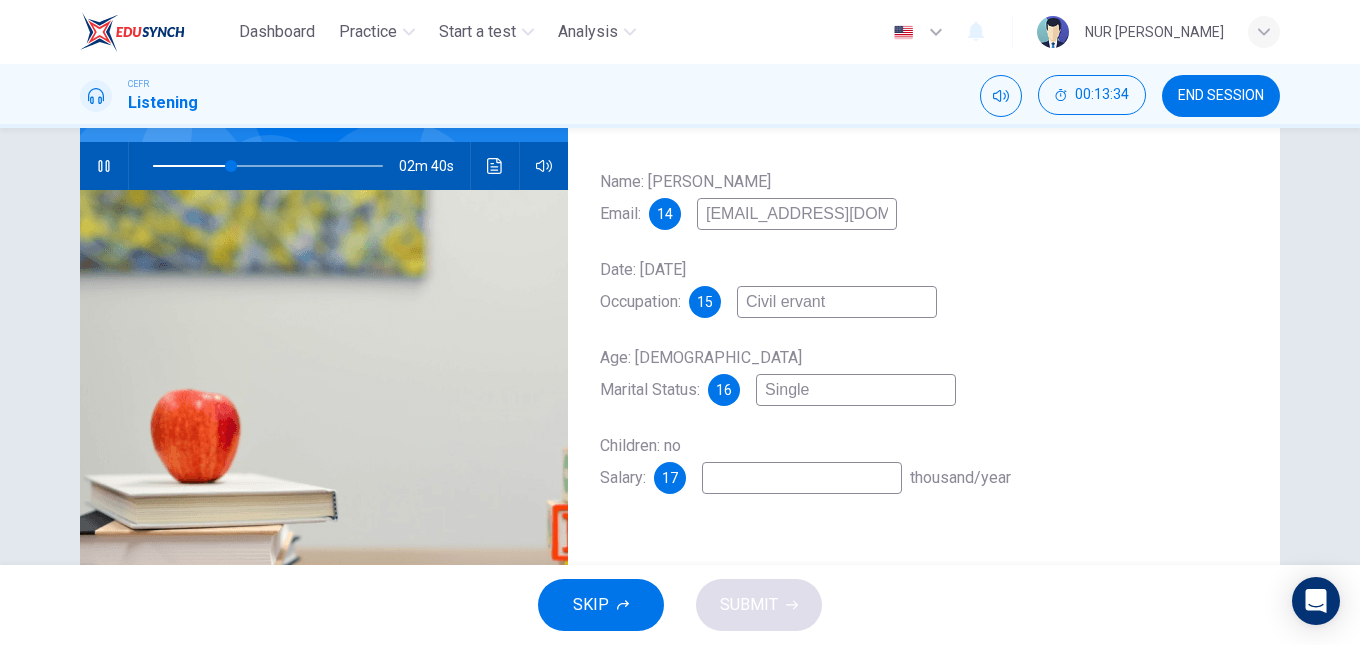 type on "34" 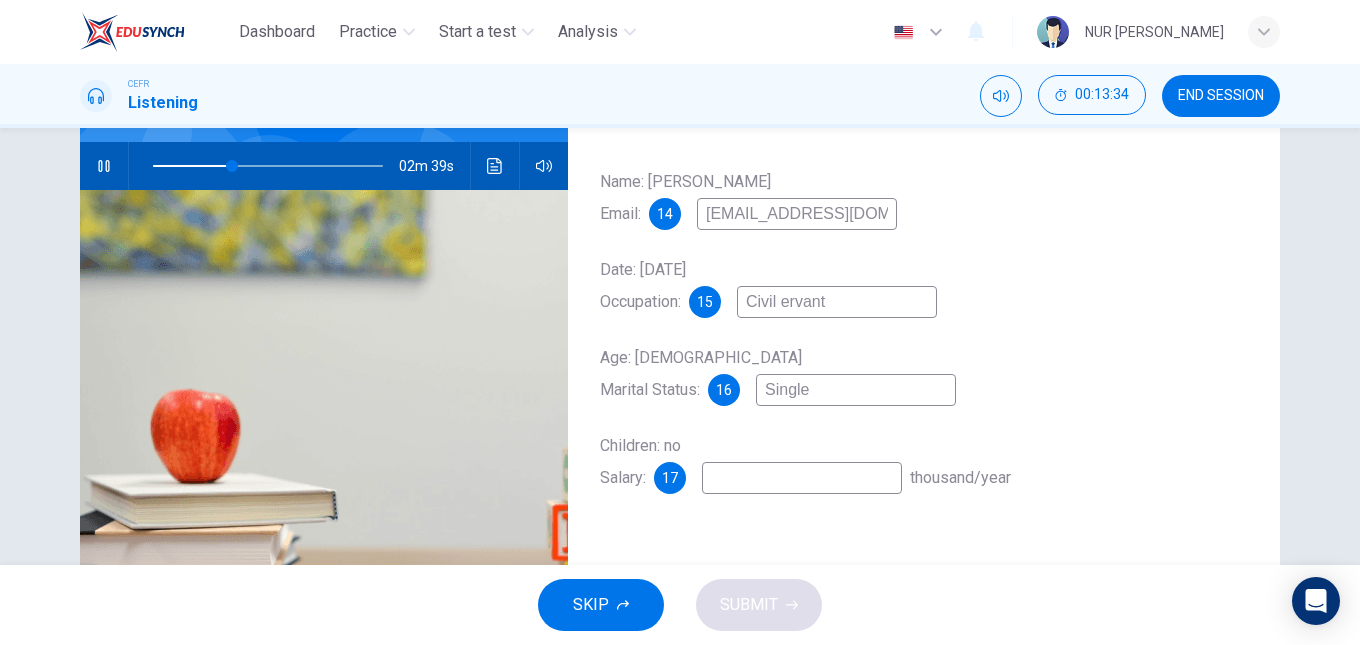 type on "Civil servant" 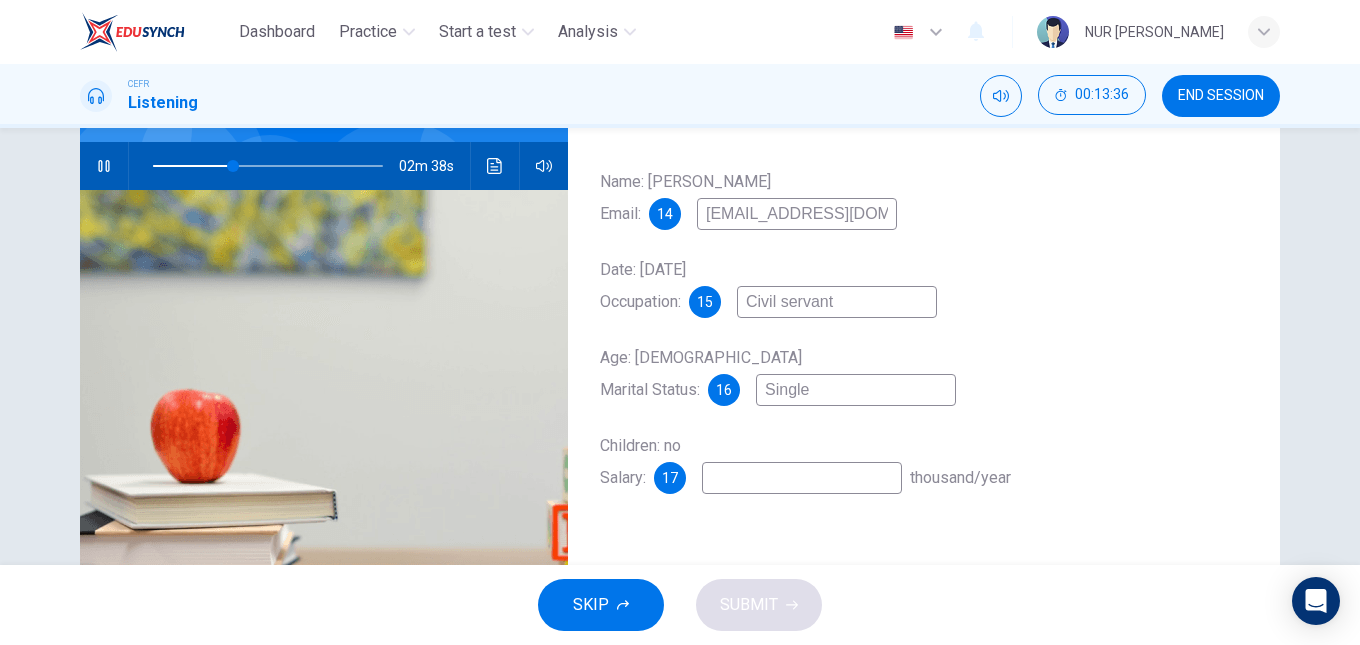 type on "35" 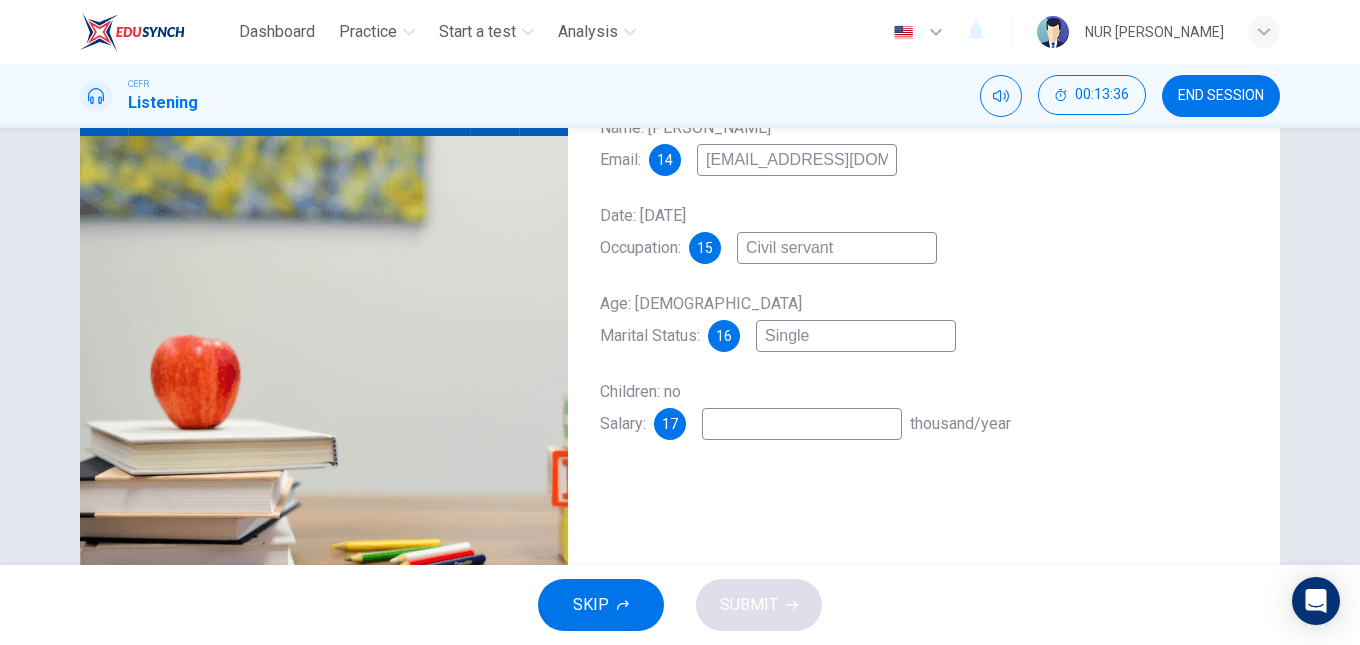 scroll, scrollTop: 239, scrollLeft: 0, axis: vertical 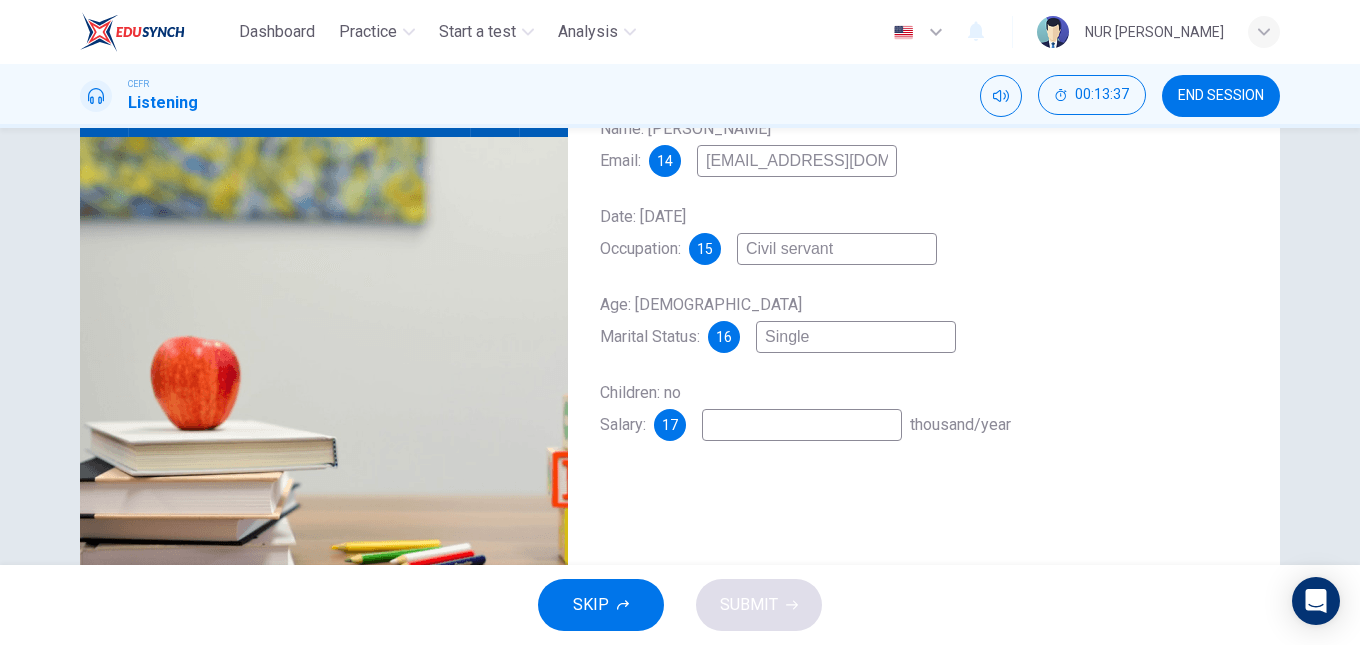 type on "Civil servant" 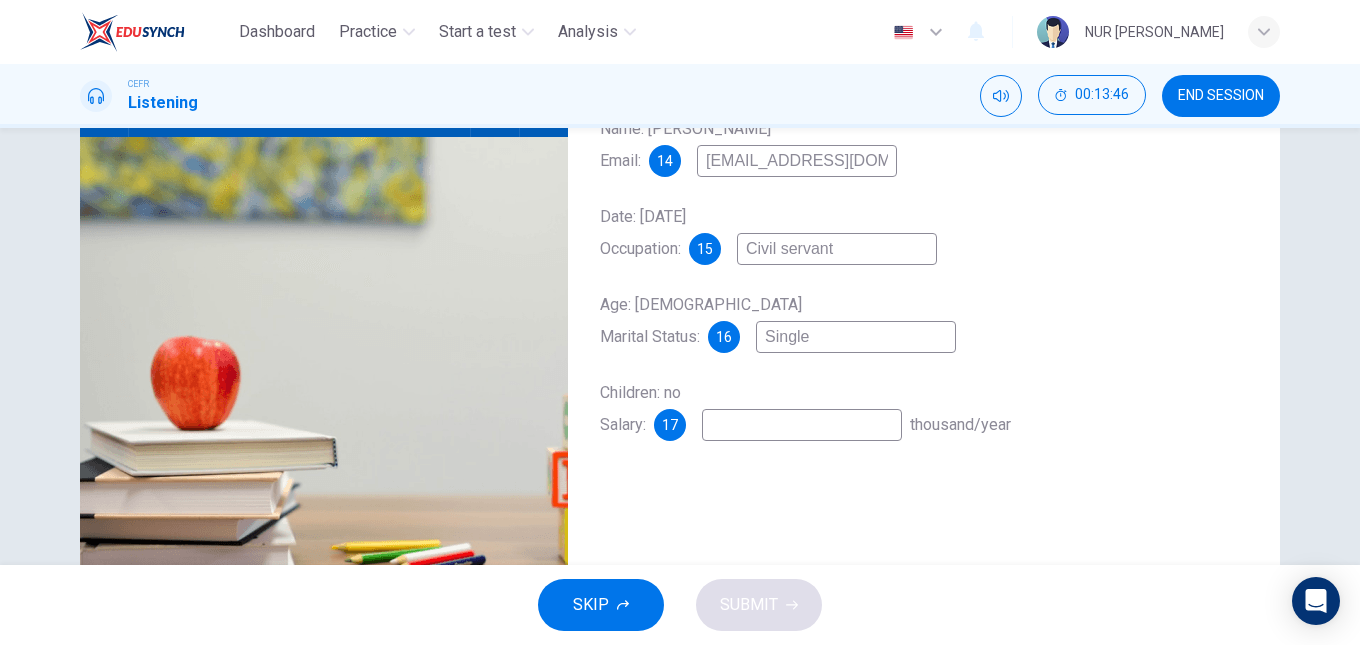 type on "39" 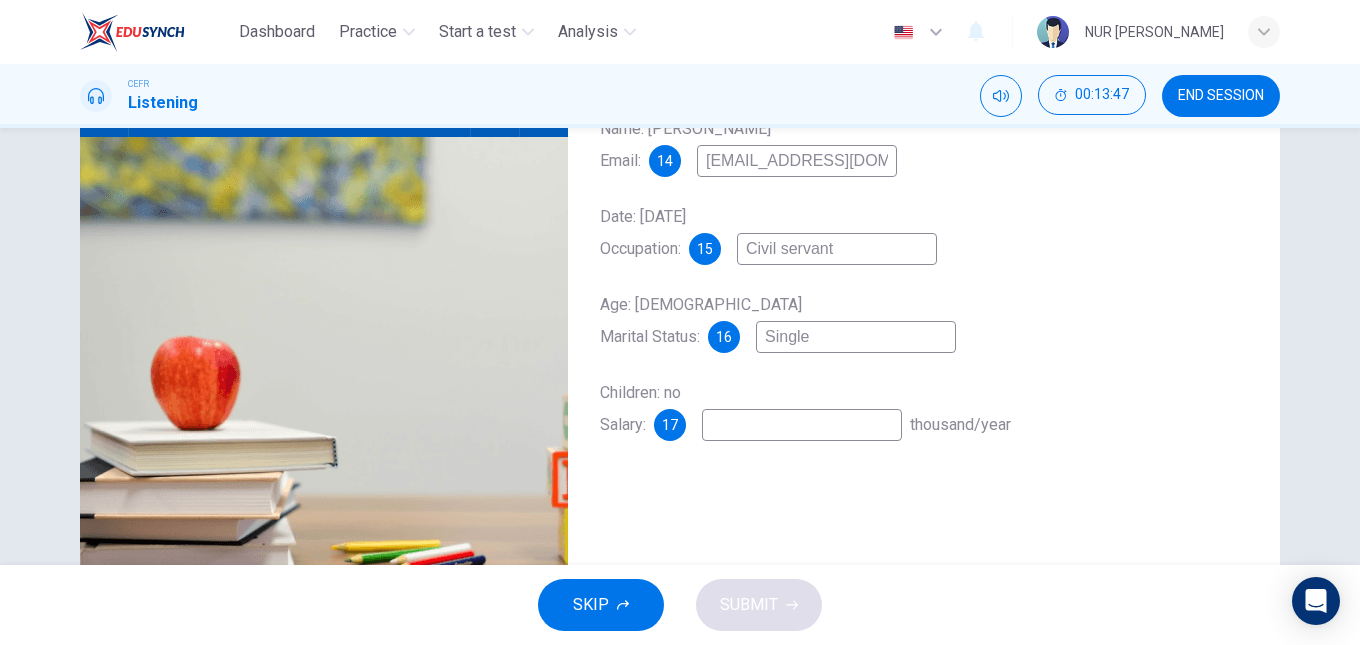 type on "2" 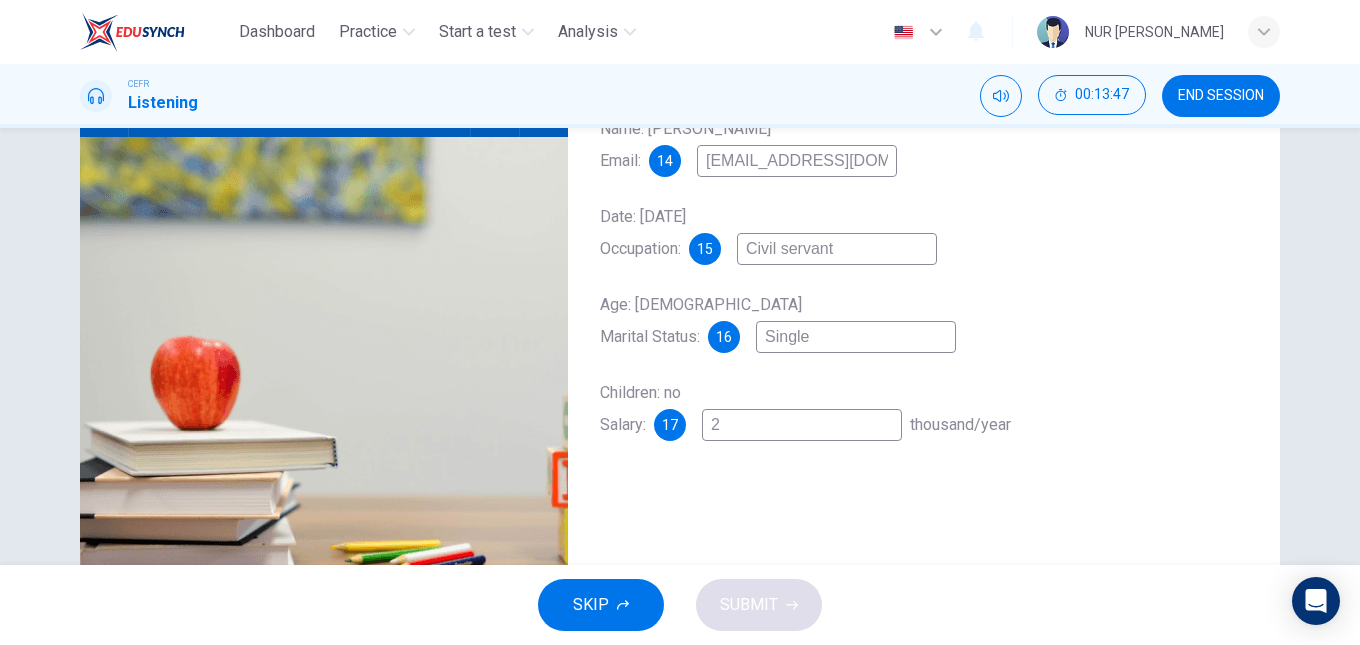 type on "40" 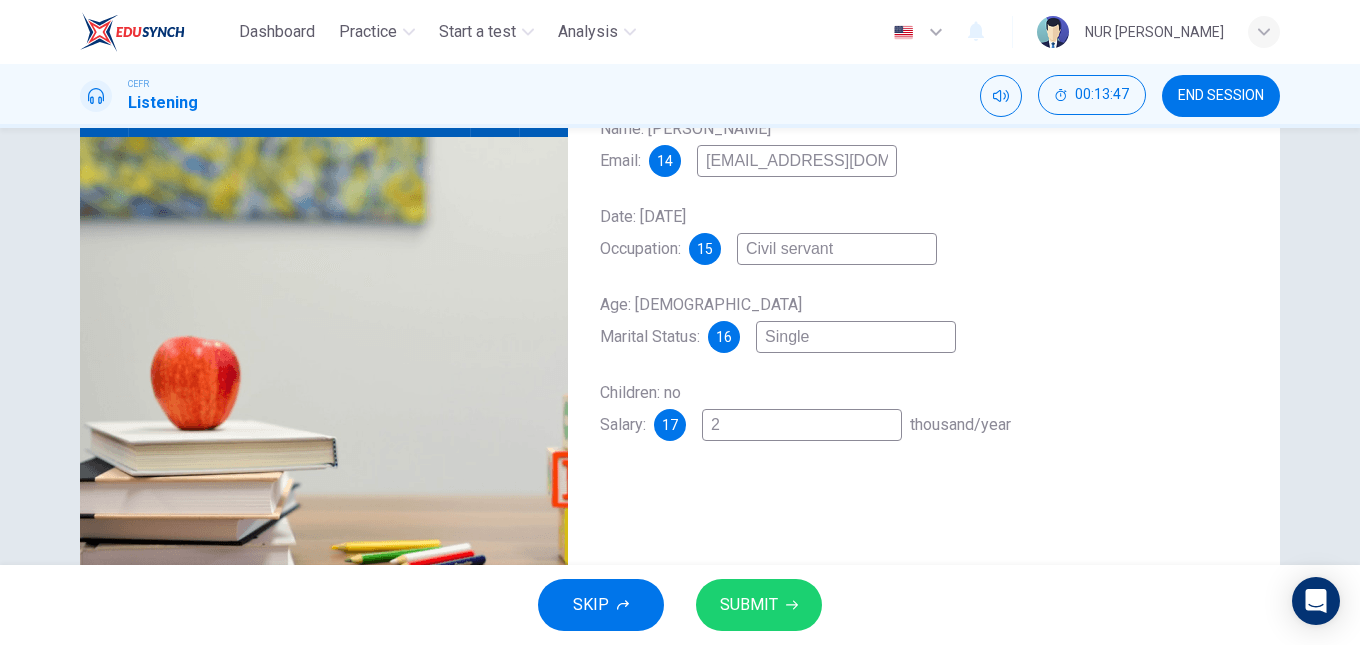 type on "24" 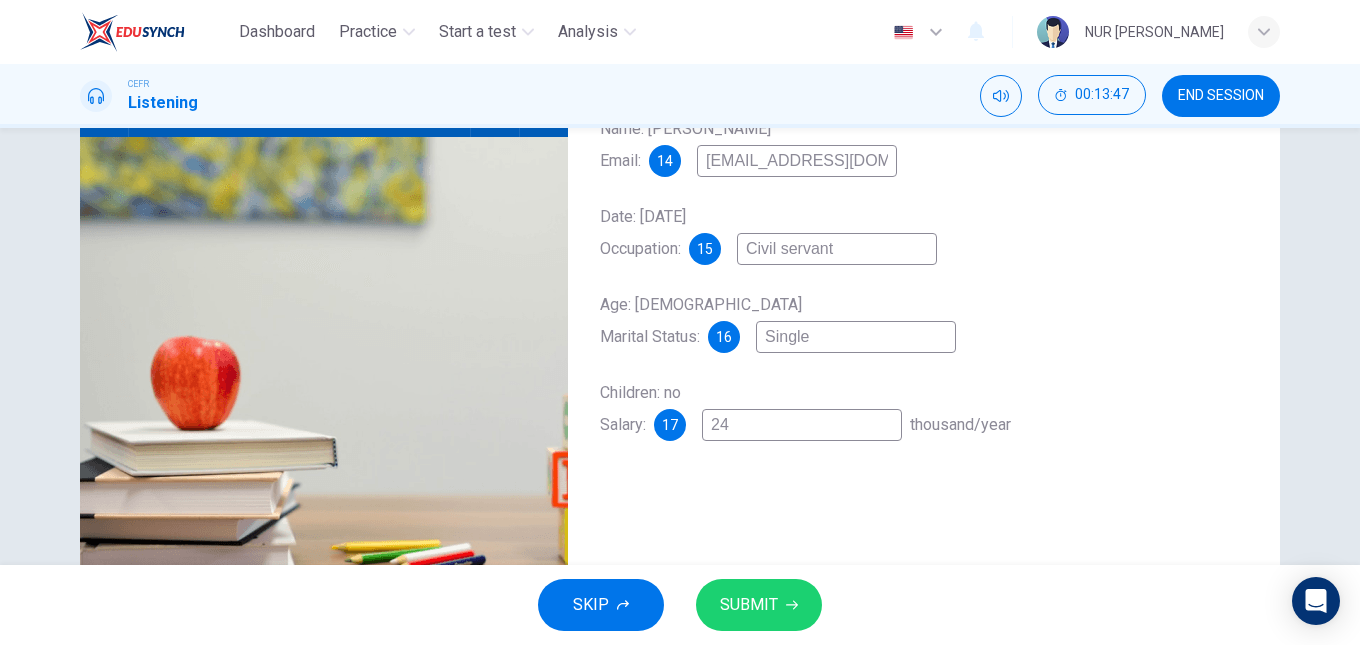 type on "40" 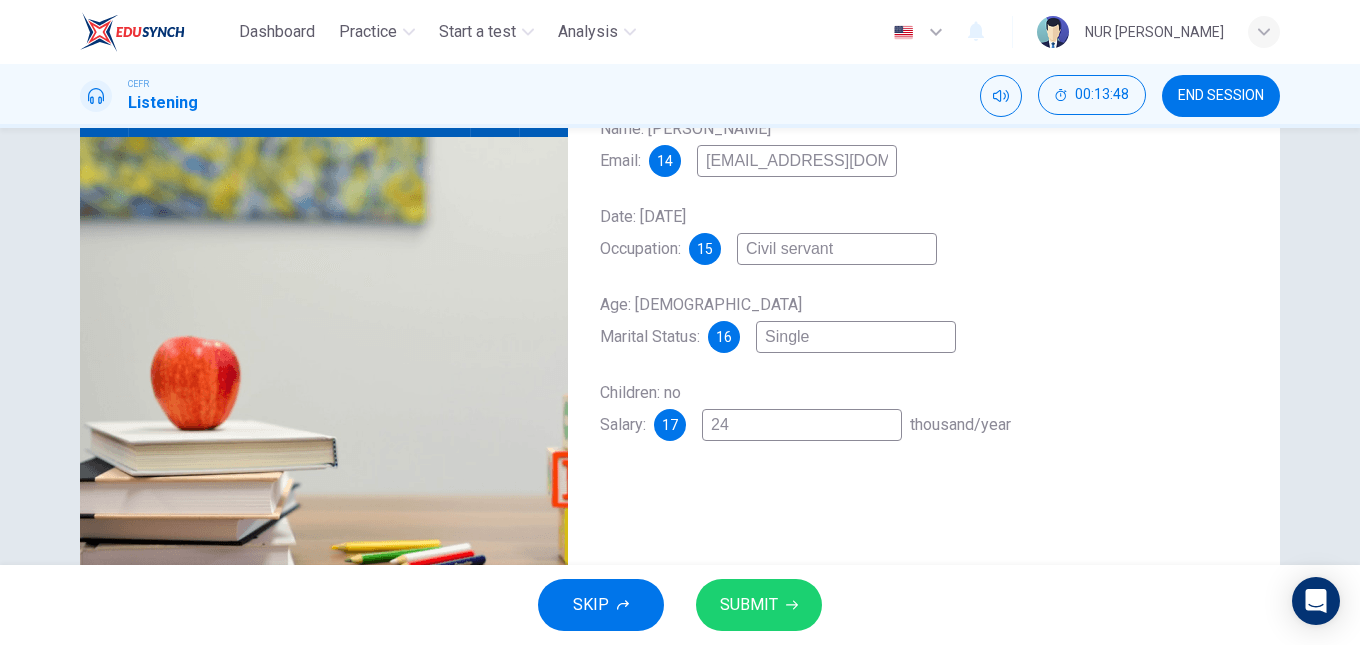 type on "24-" 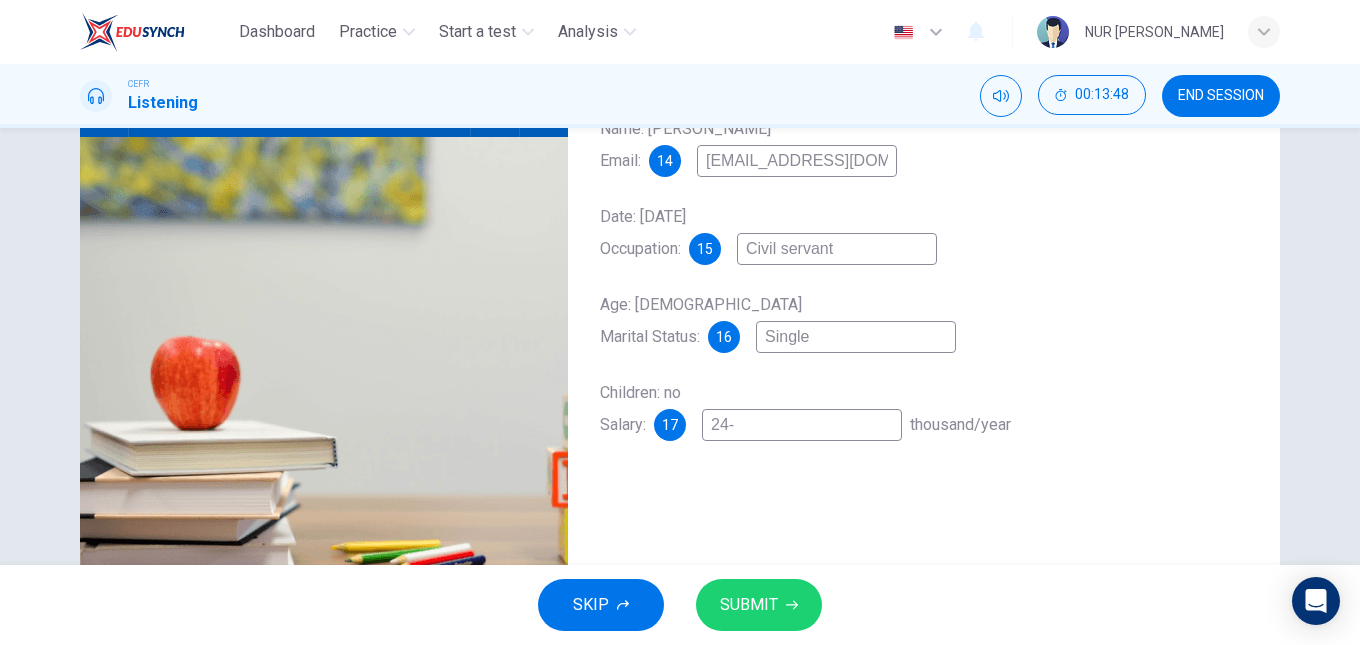 type on "40" 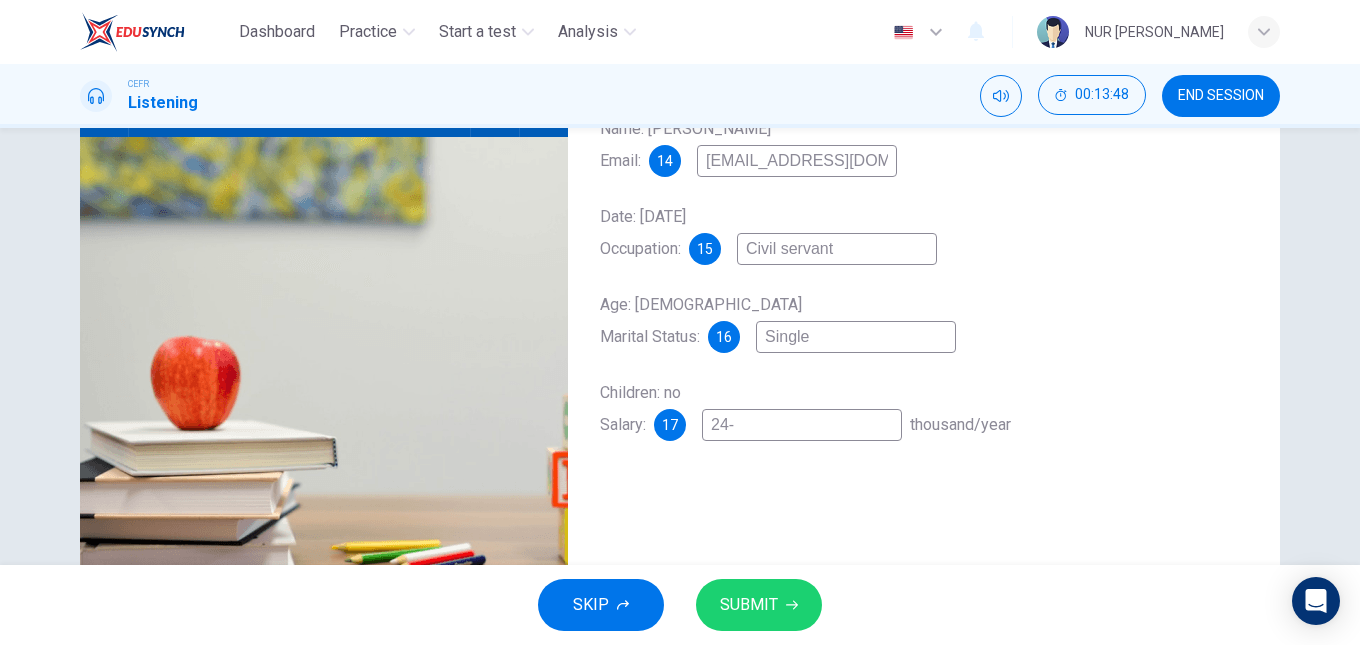 type on "24-2" 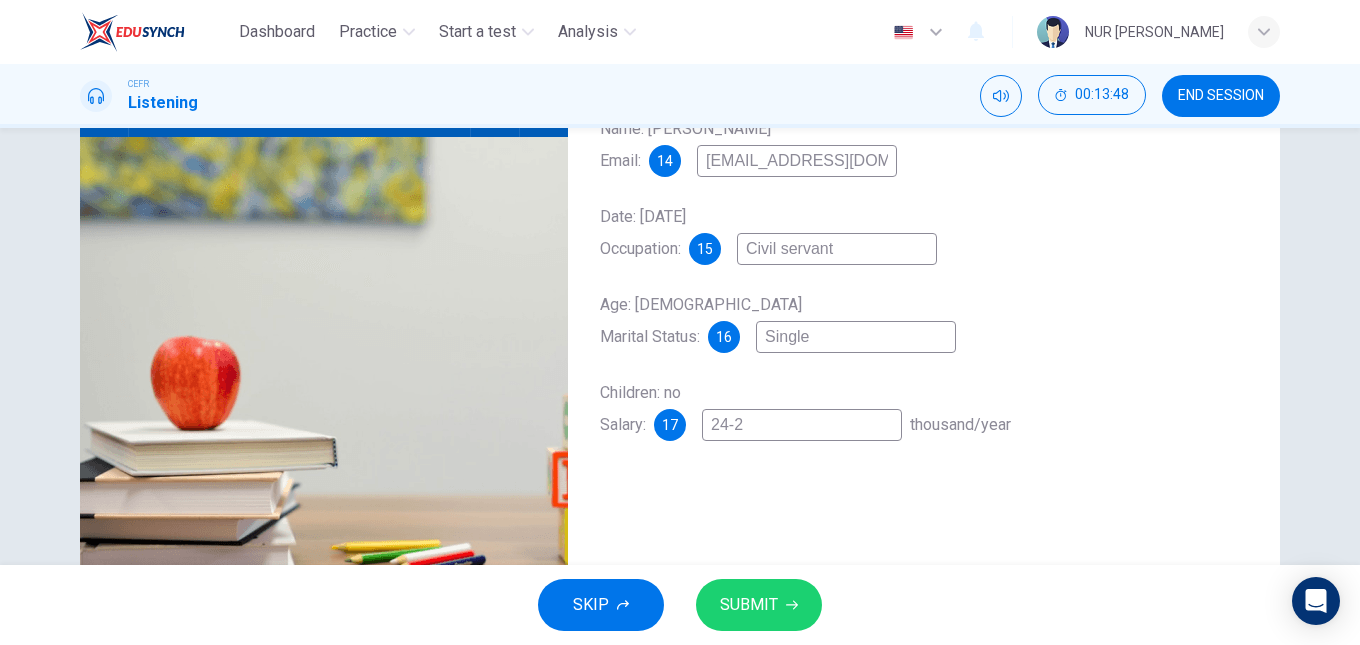 type on "40" 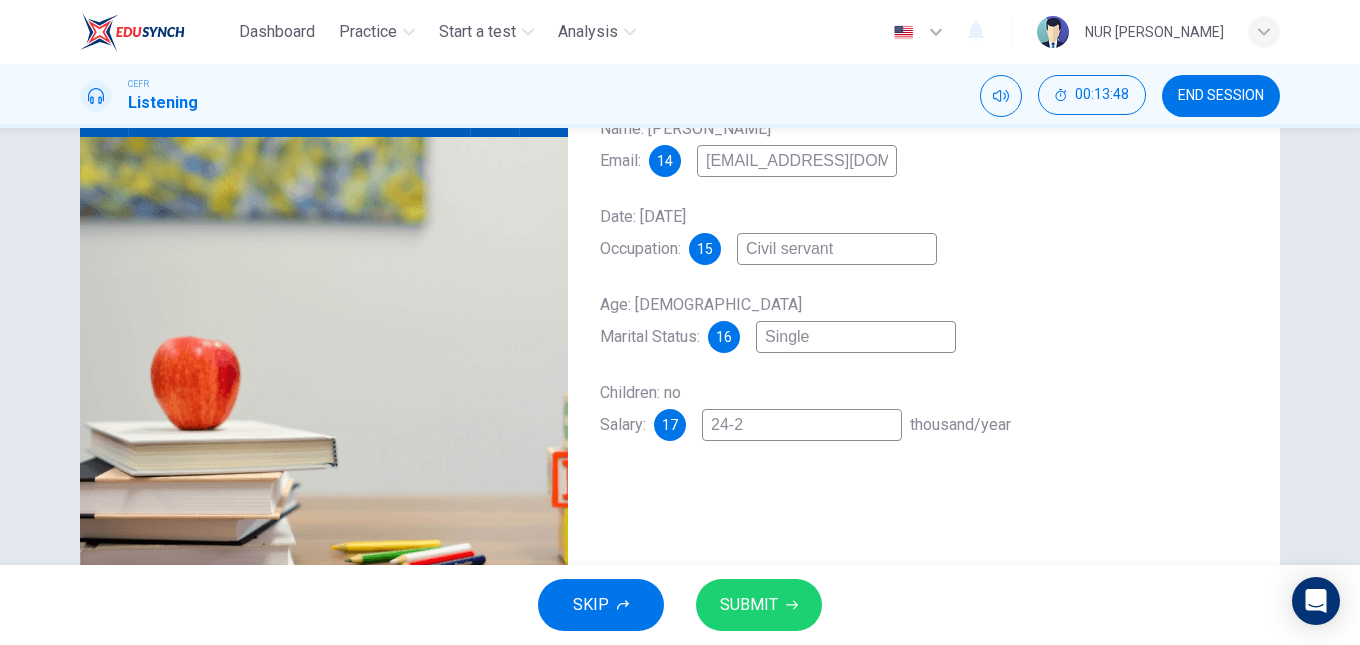 type on "24-26" 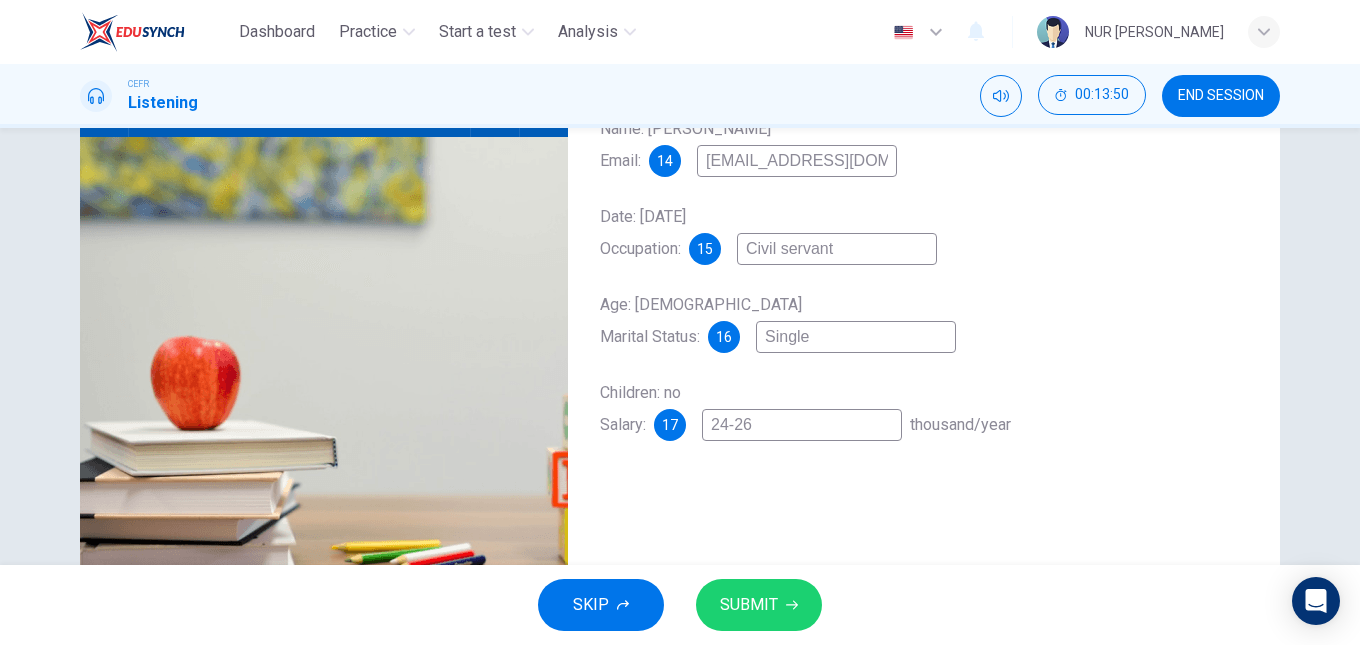 scroll, scrollTop: 139, scrollLeft: 0, axis: vertical 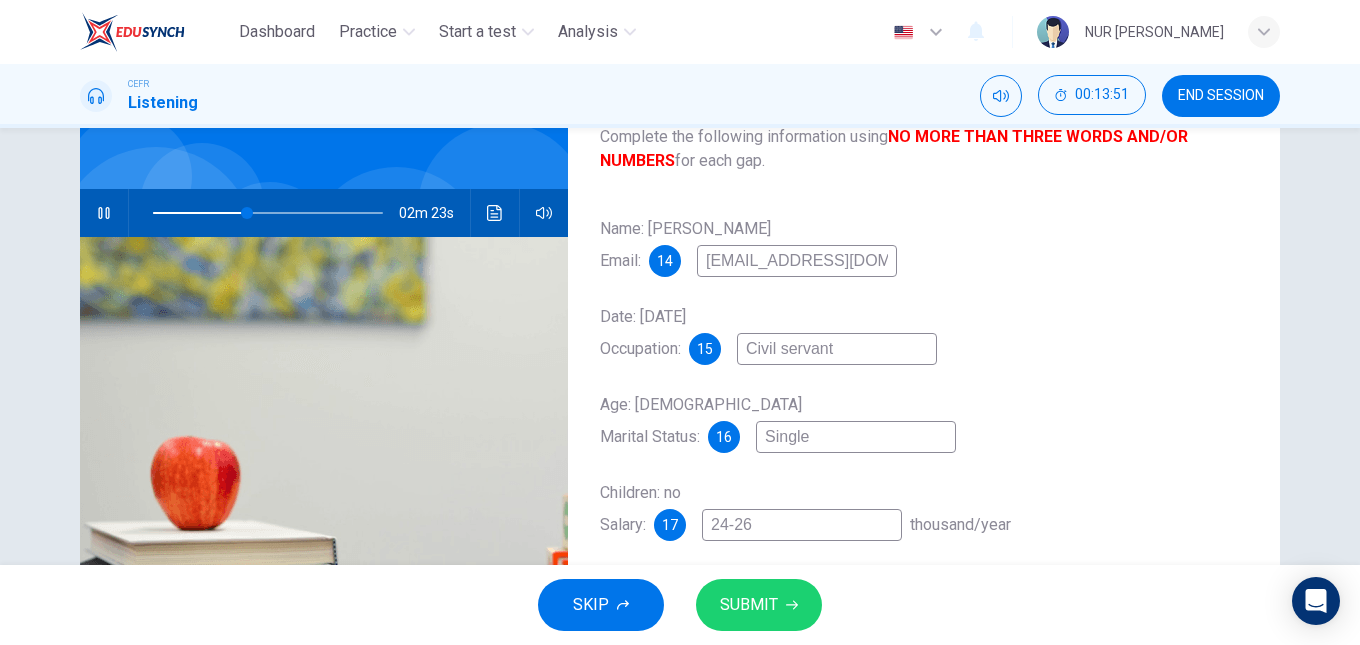 type on "41" 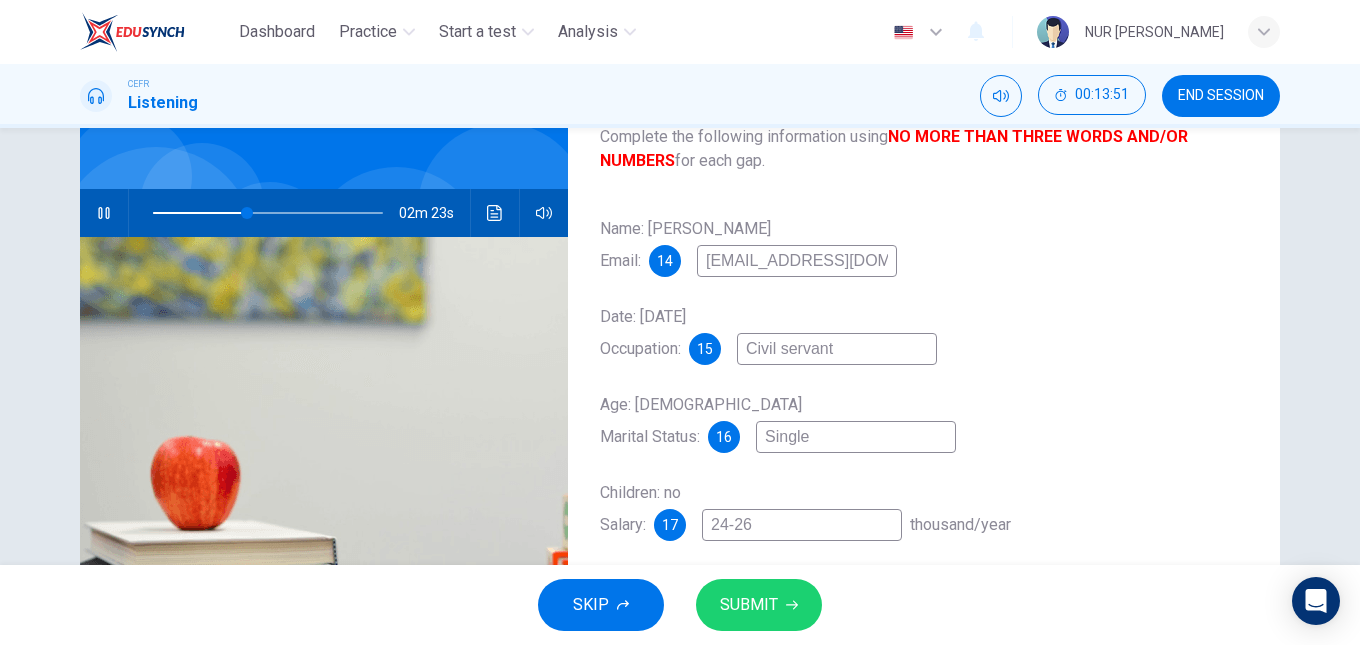 type on "24-26" 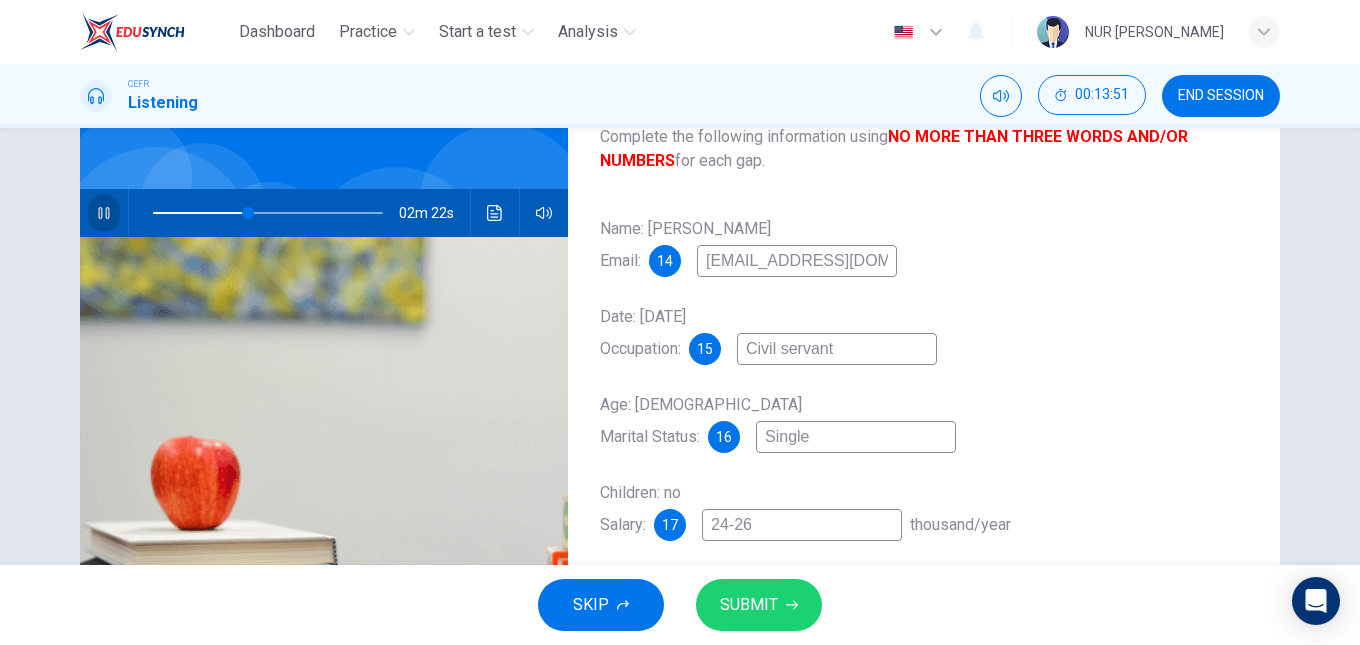 click 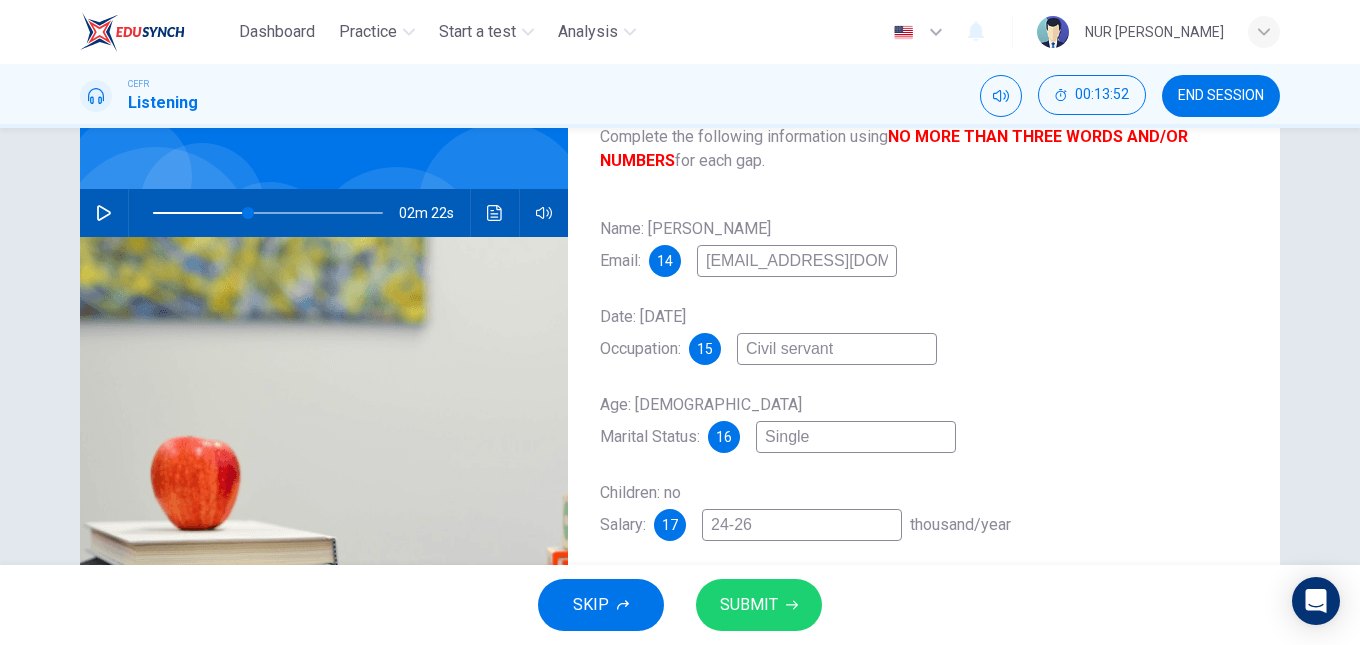 scroll, scrollTop: 204, scrollLeft: 0, axis: vertical 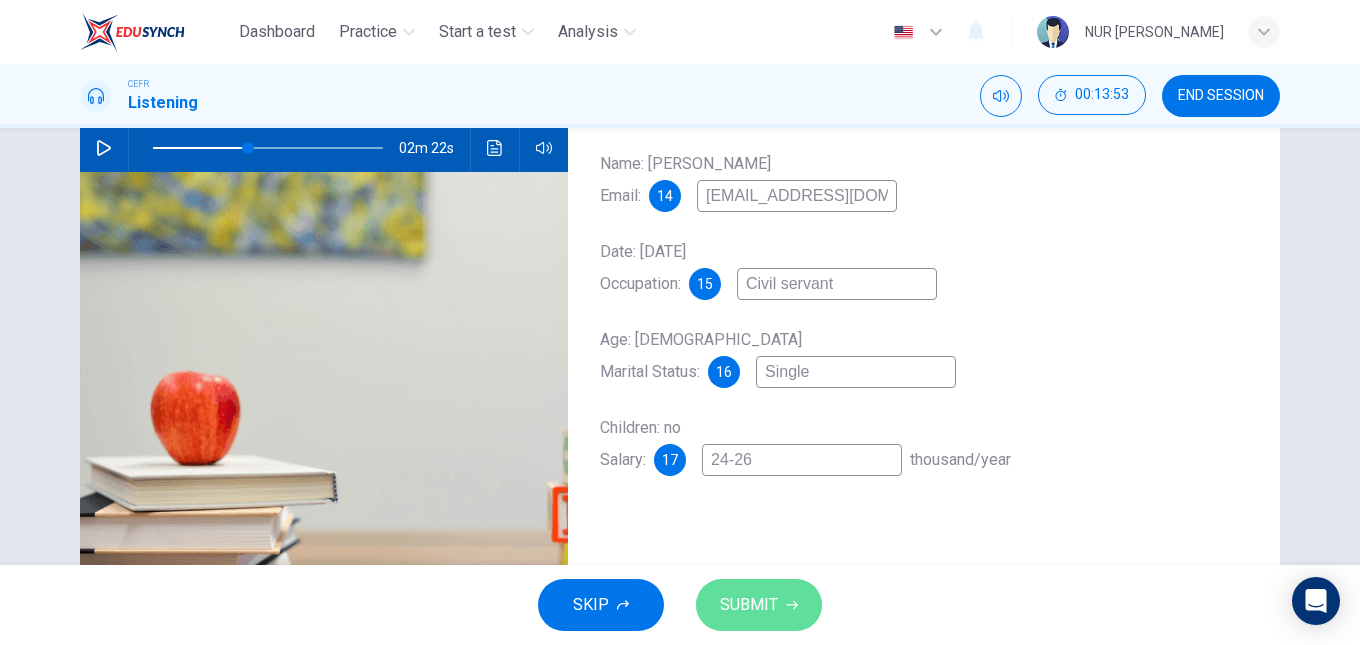 click on "SUBMIT" at bounding box center [749, 605] 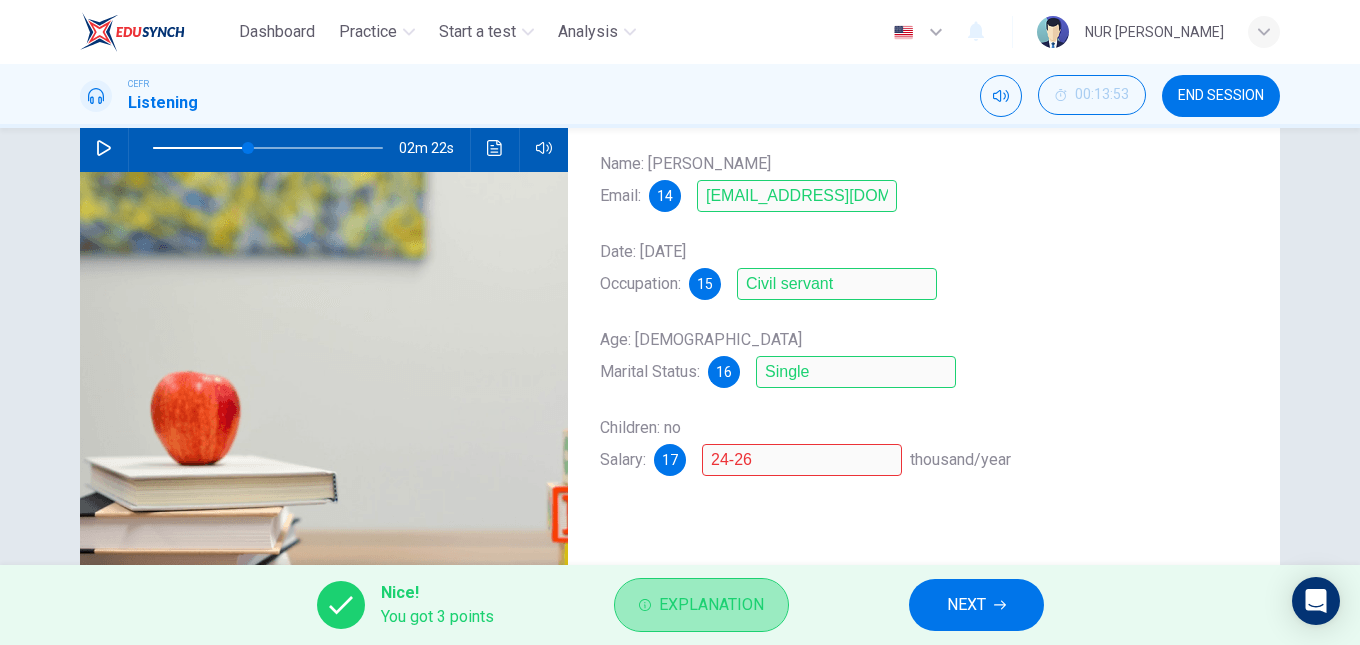 click on "Explanation" at bounding box center (711, 605) 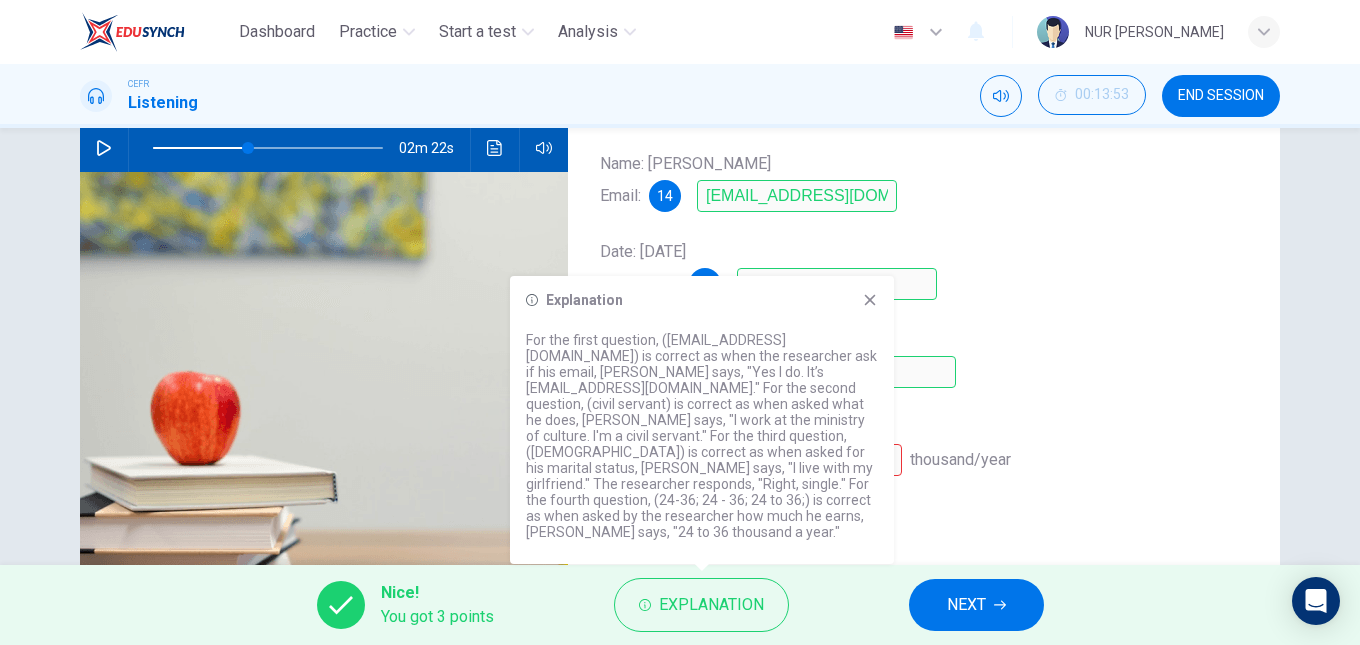 click 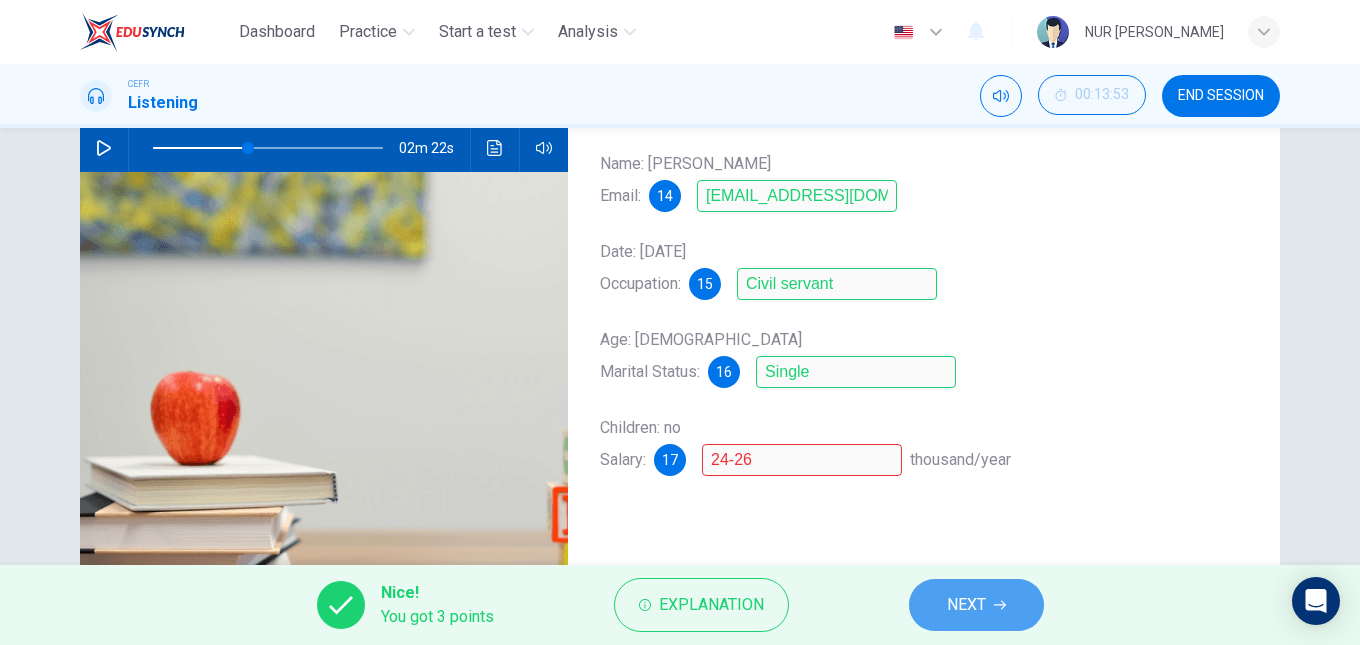 click on "NEXT" at bounding box center [976, 605] 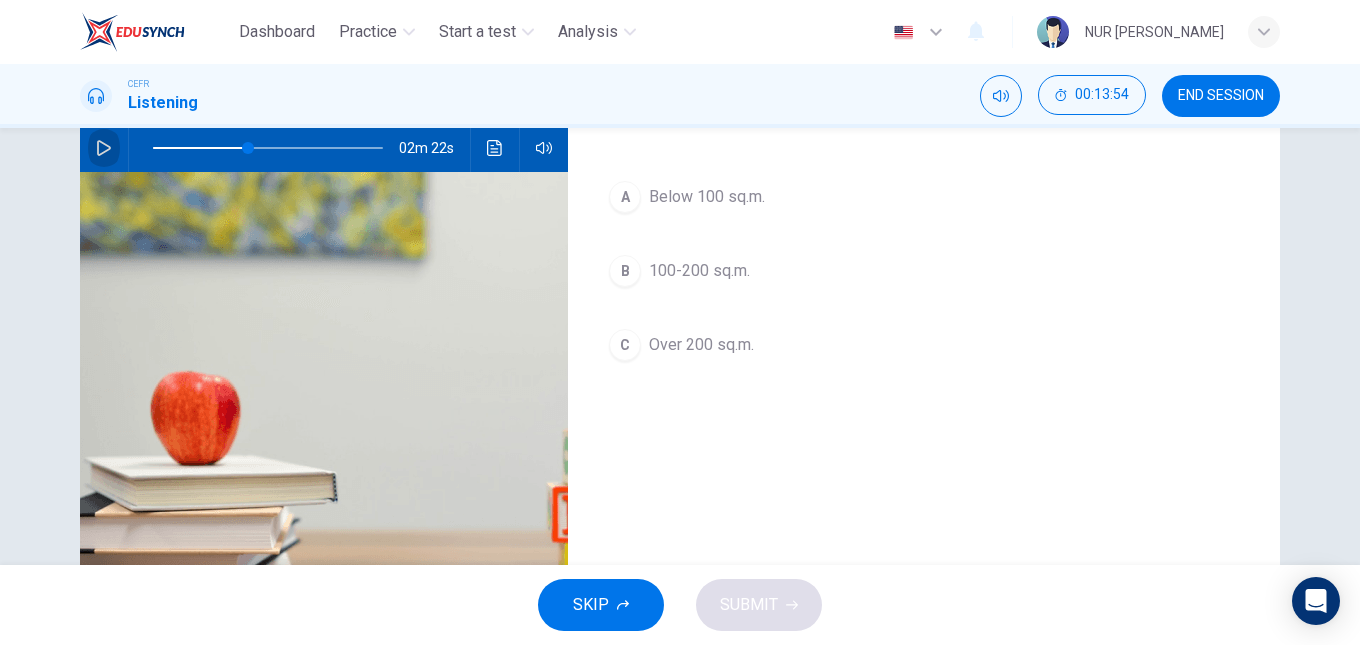 click at bounding box center (104, 148) 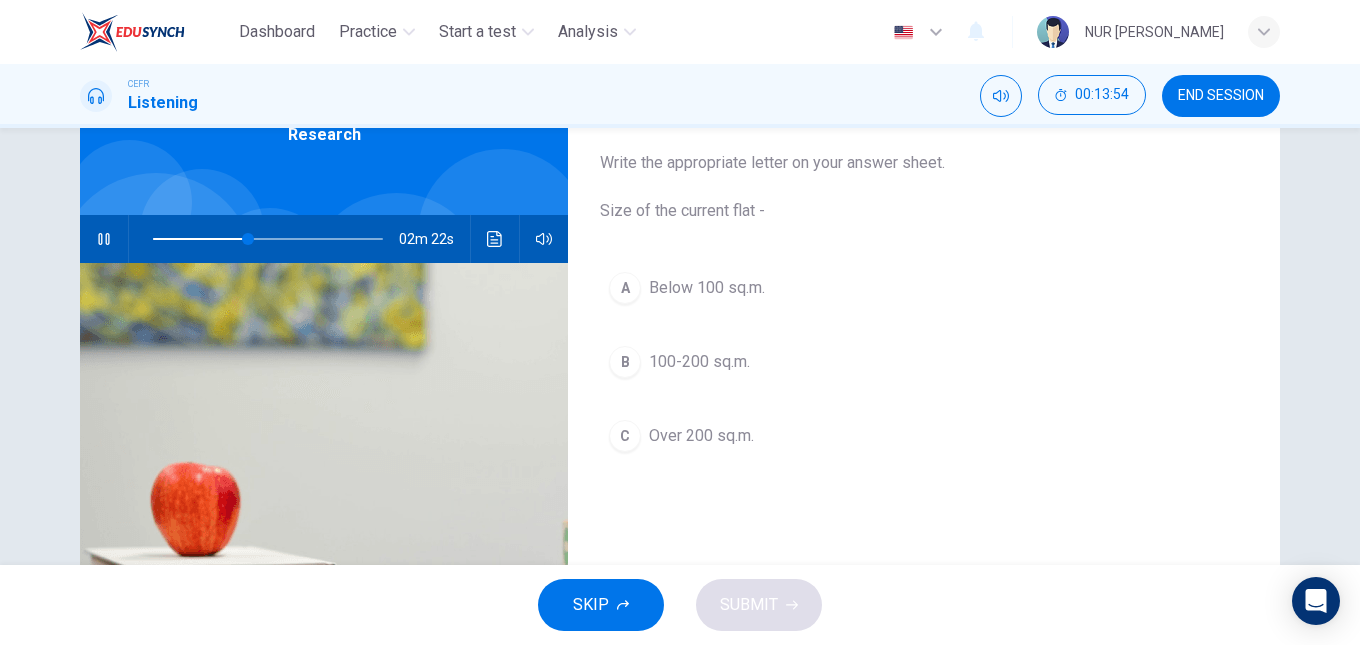 scroll, scrollTop: 114, scrollLeft: 0, axis: vertical 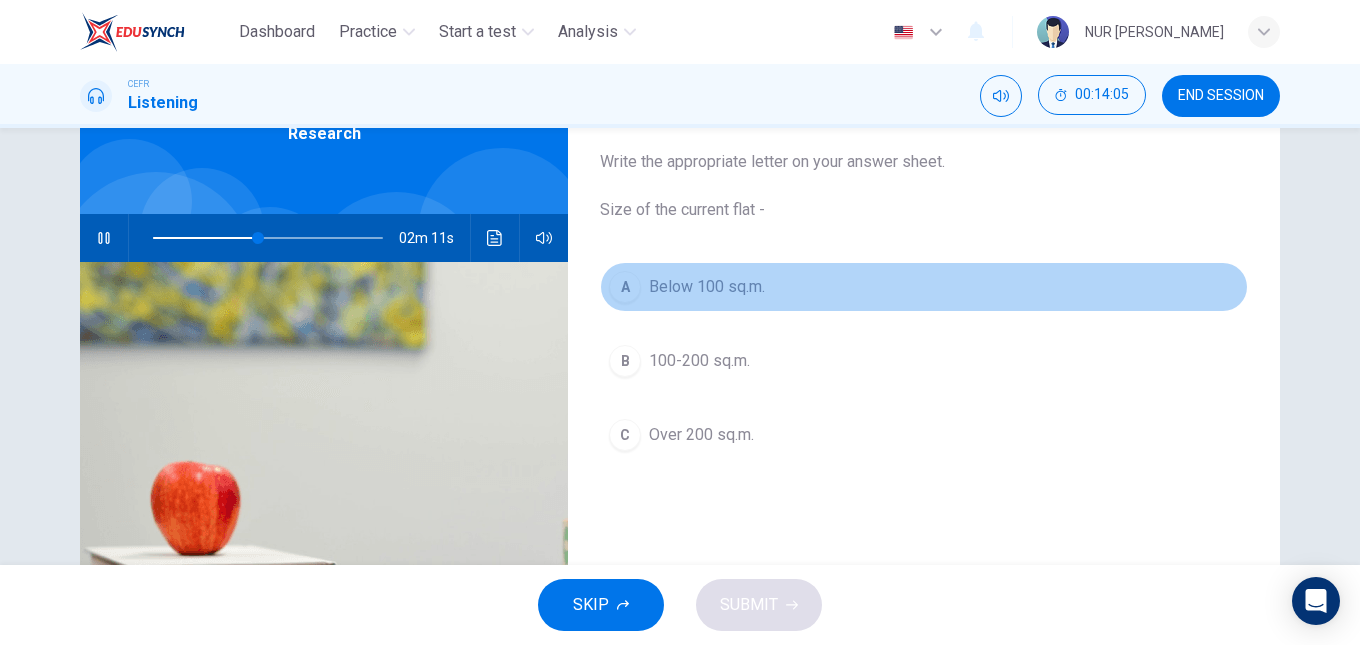 click on "A Below 100 sq.m." at bounding box center (924, 287) 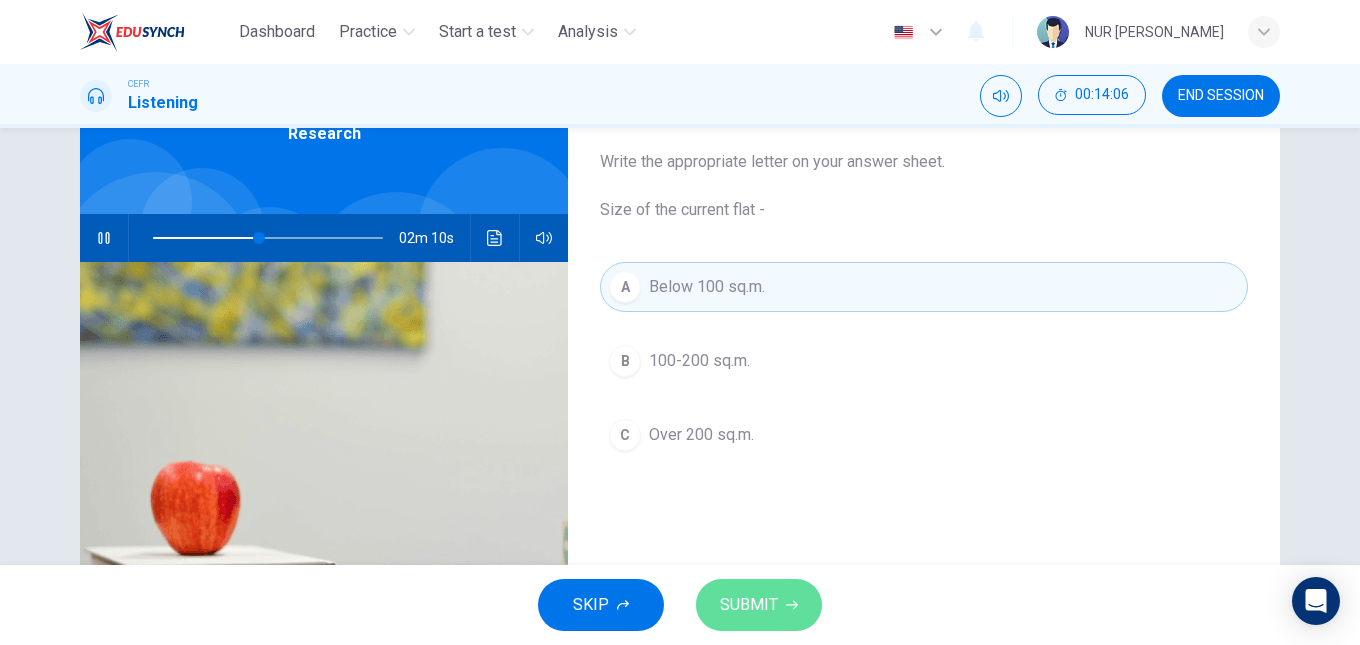 click on "SUBMIT" at bounding box center [749, 605] 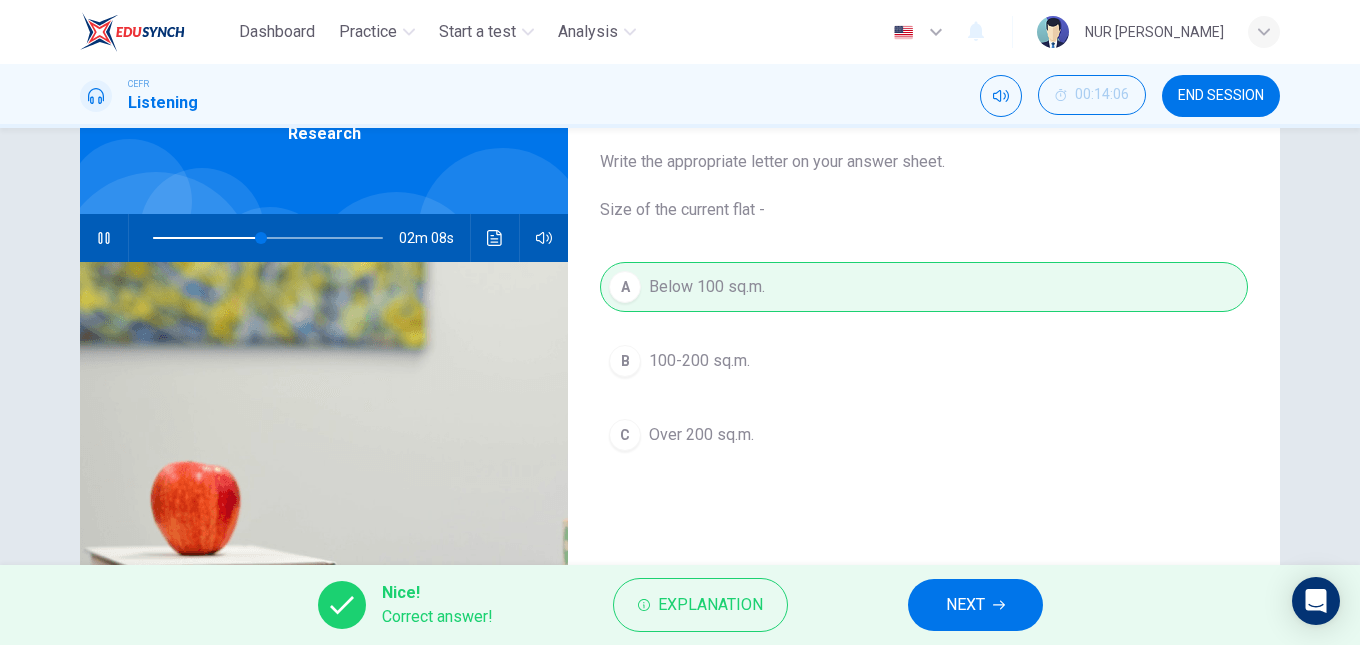 click on "NEXT" at bounding box center [975, 605] 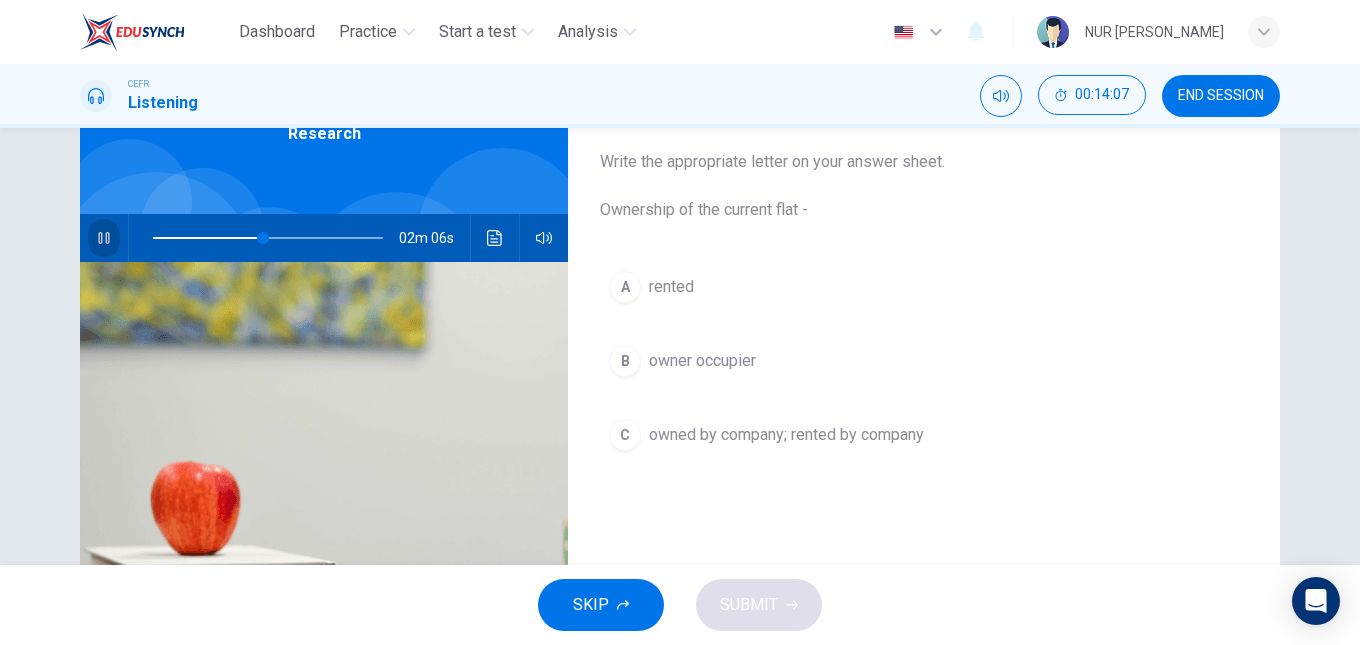 click 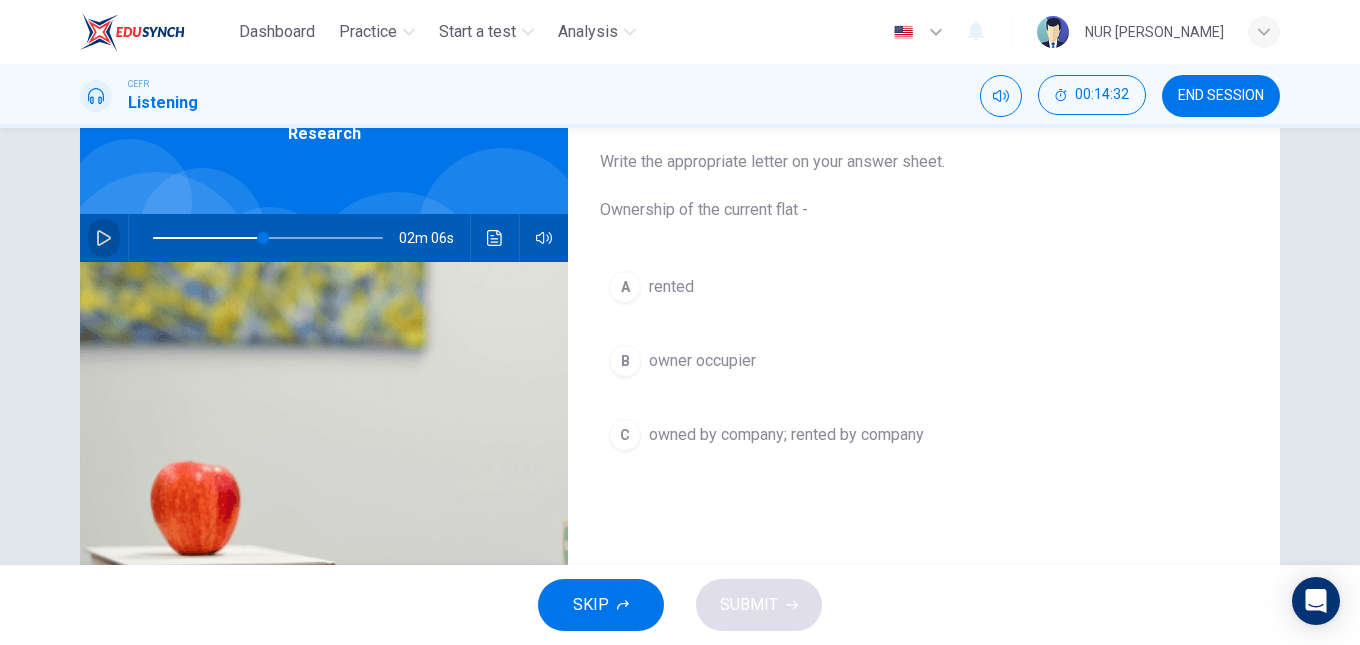 click 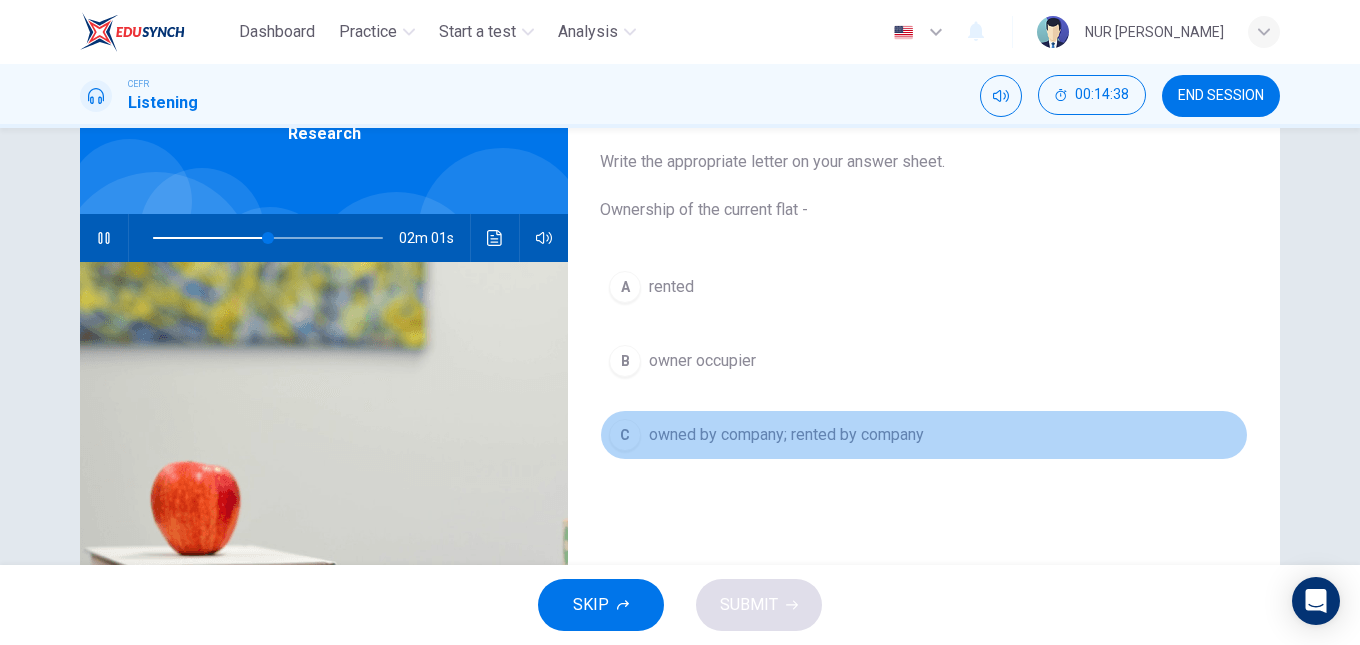 click on "C owned by company; rented by company" at bounding box center (924, 435) 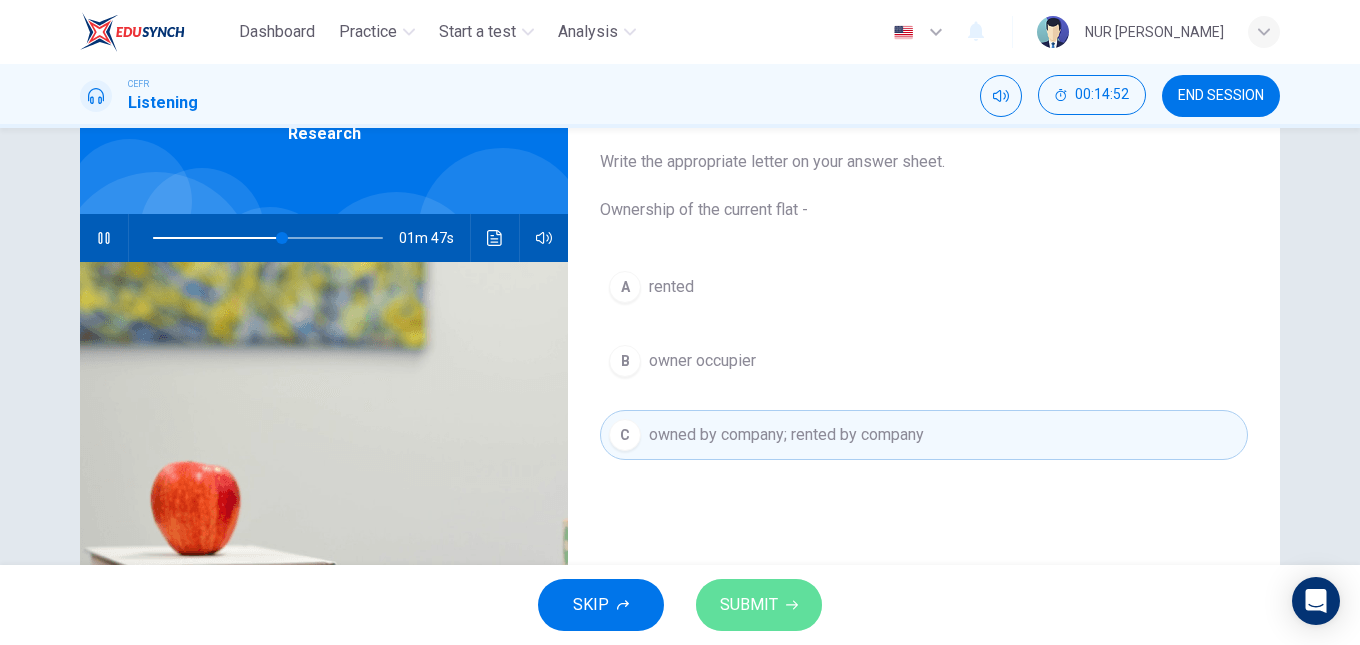 click on "SUBMIT" at bounding box center (749, 605) 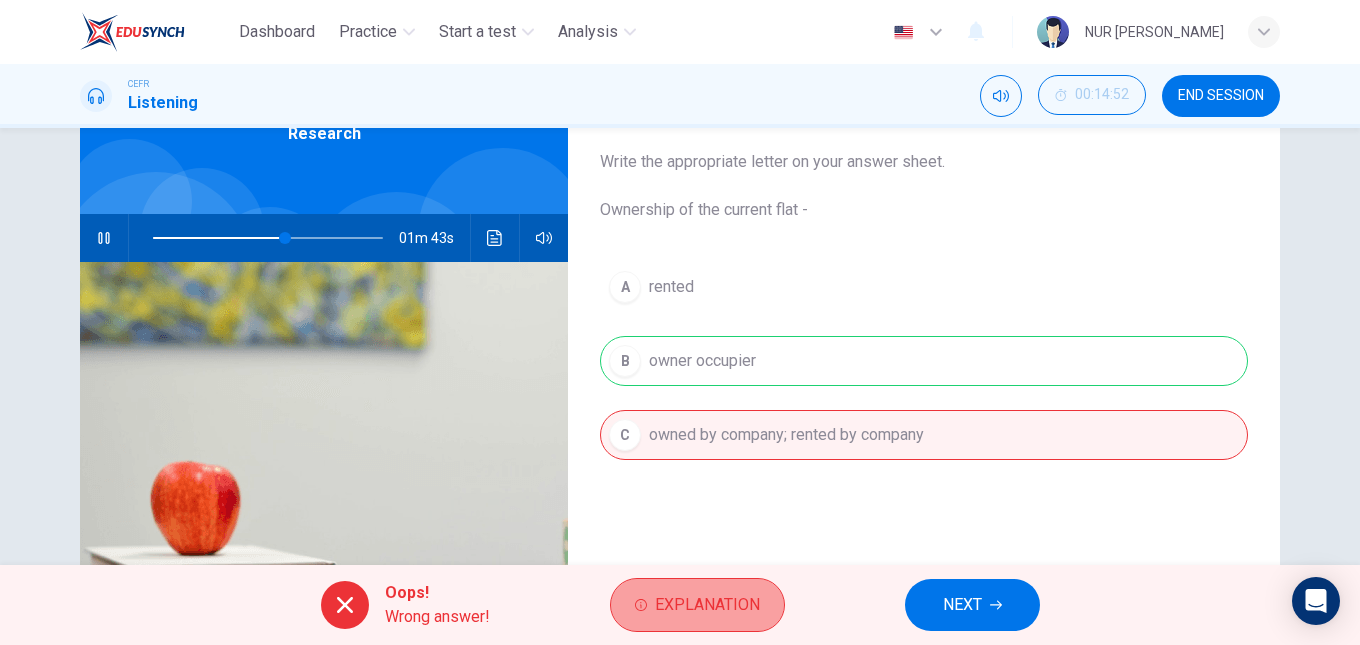 click on "Explanation" at bounding box center (707, 605) 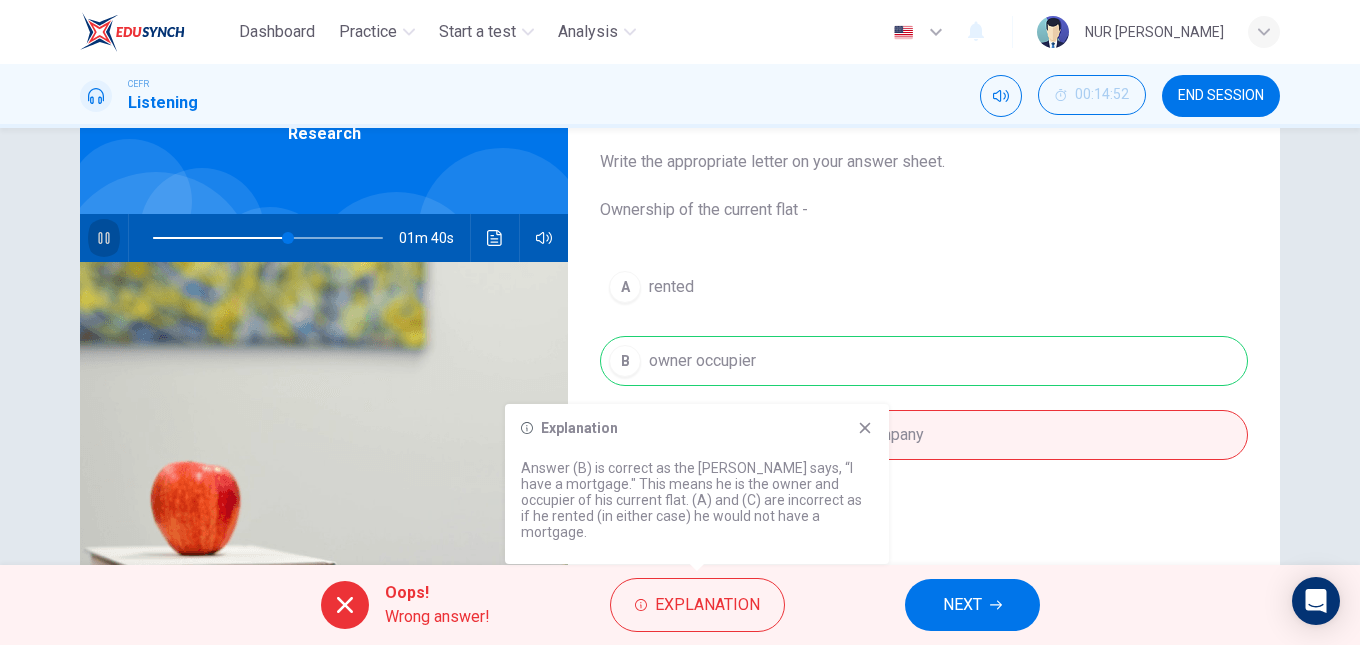 click 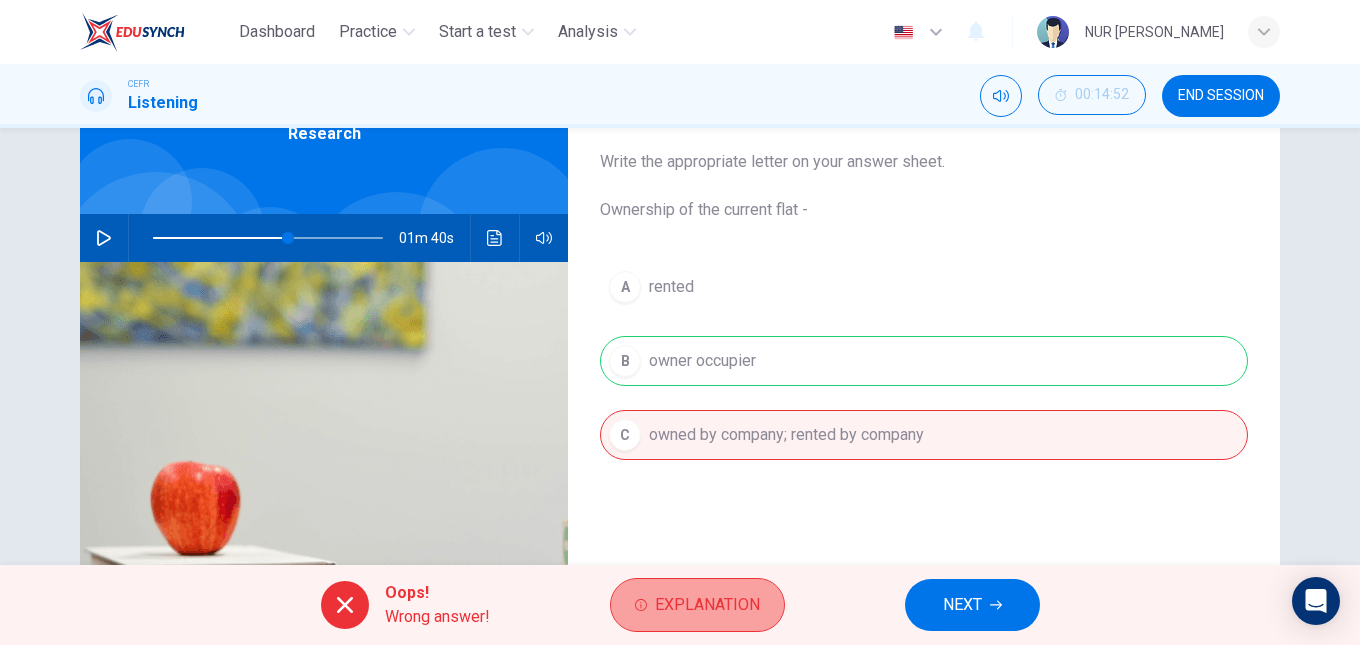 click on "Explanation" at bounding box center [707, 605] 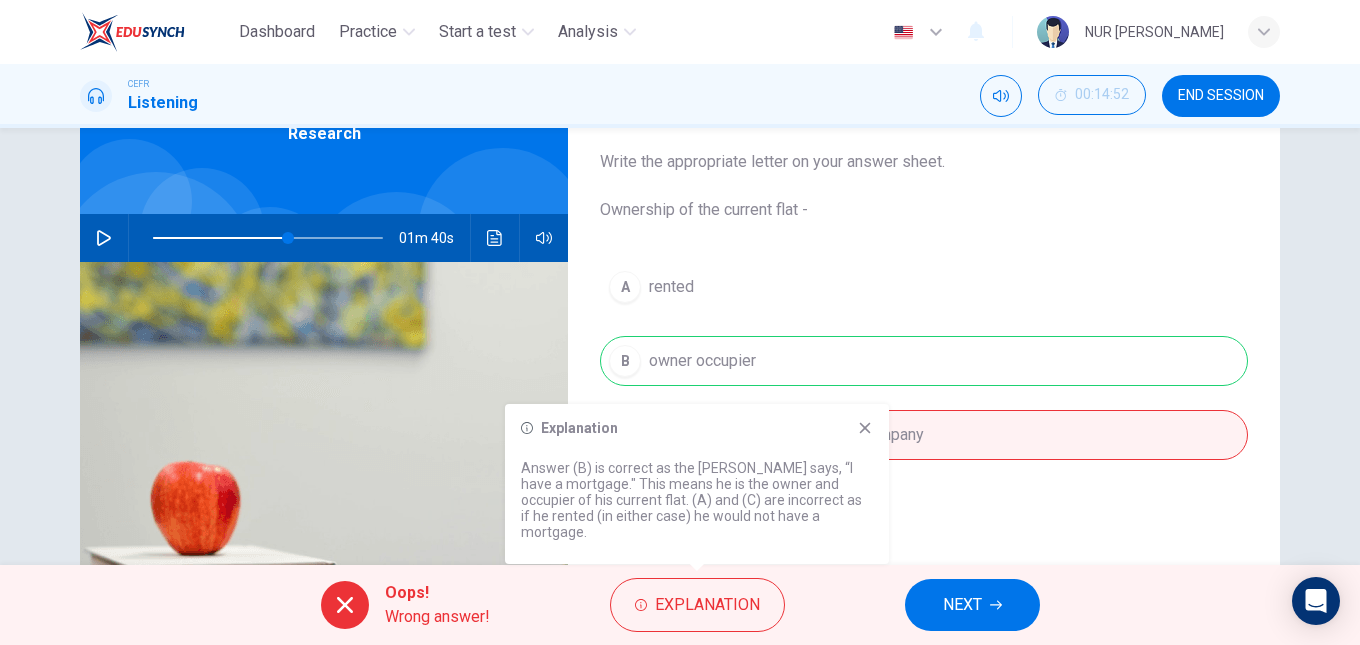 click 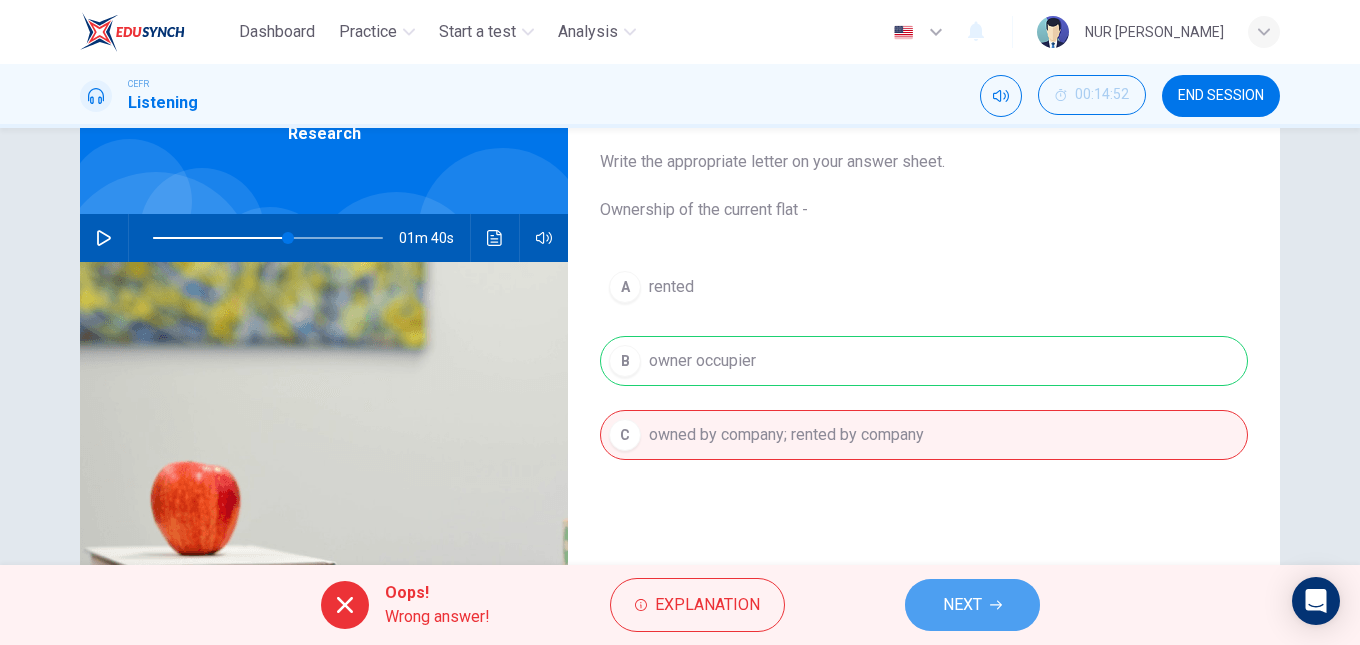 click on "NEXT" at bounding box center (962, 605) 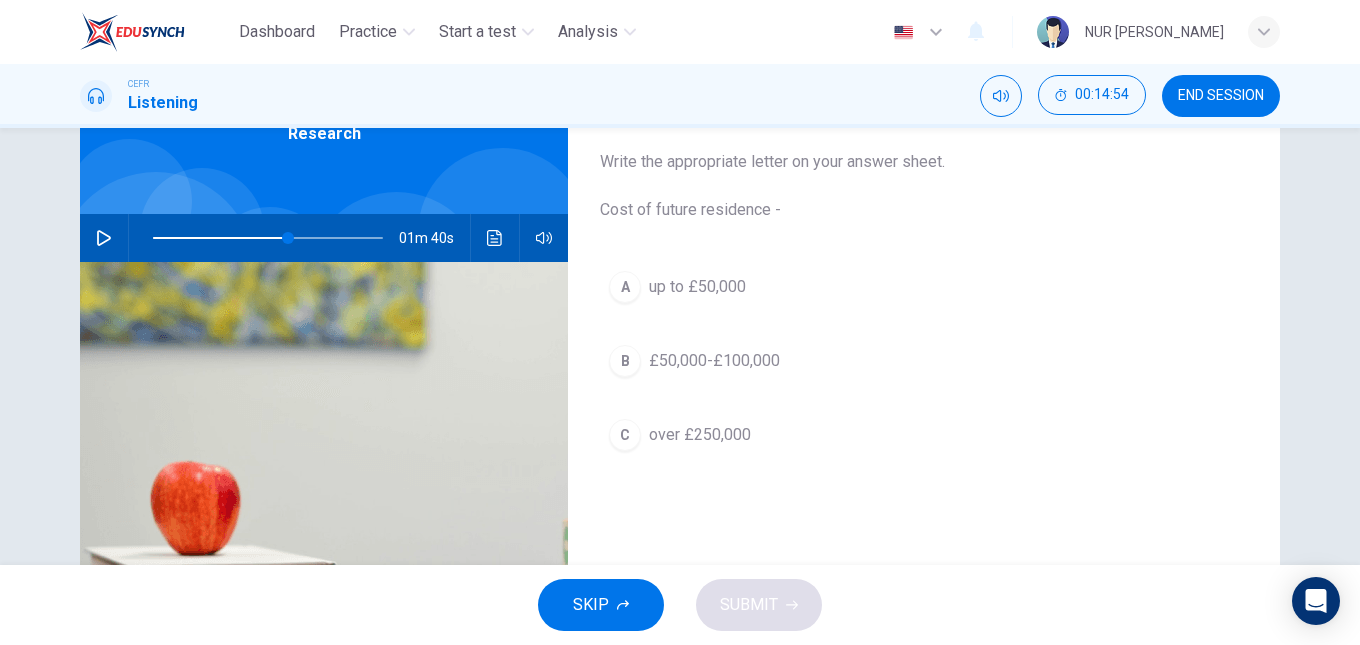 click at bounding box center (104, 238) 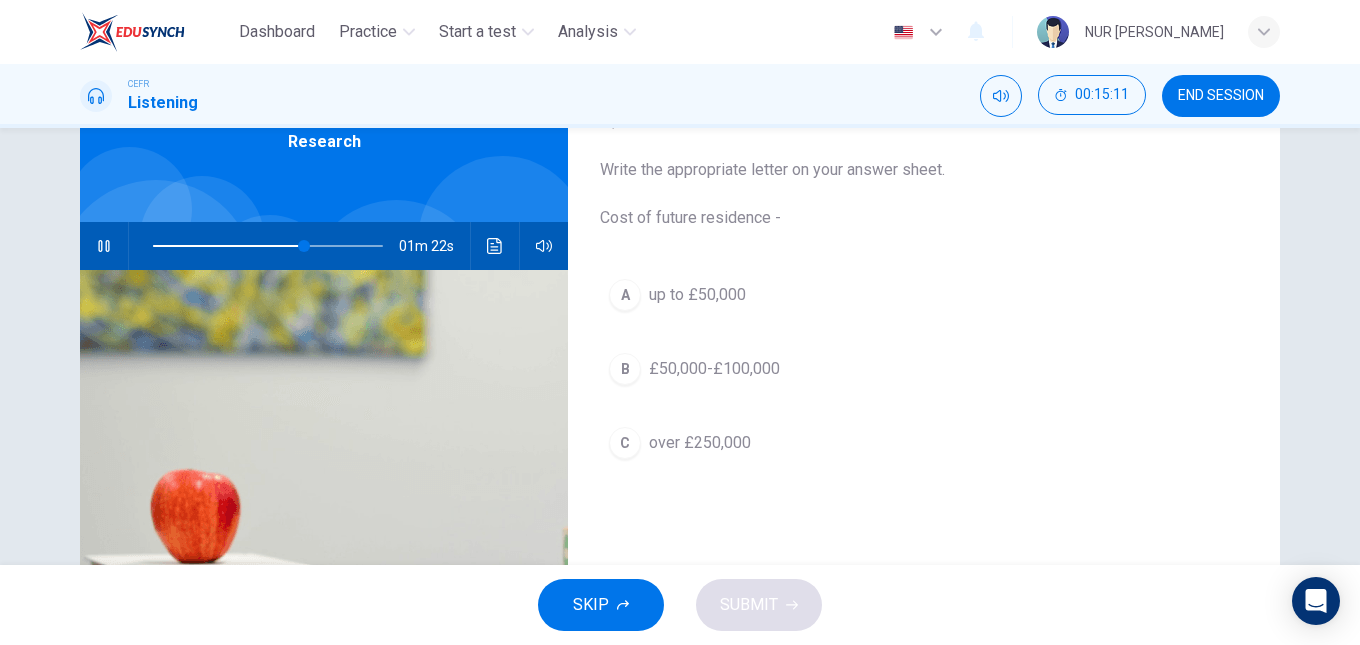 scroll, scrollTop: 105, scrollLeft: 0, axis: vertical 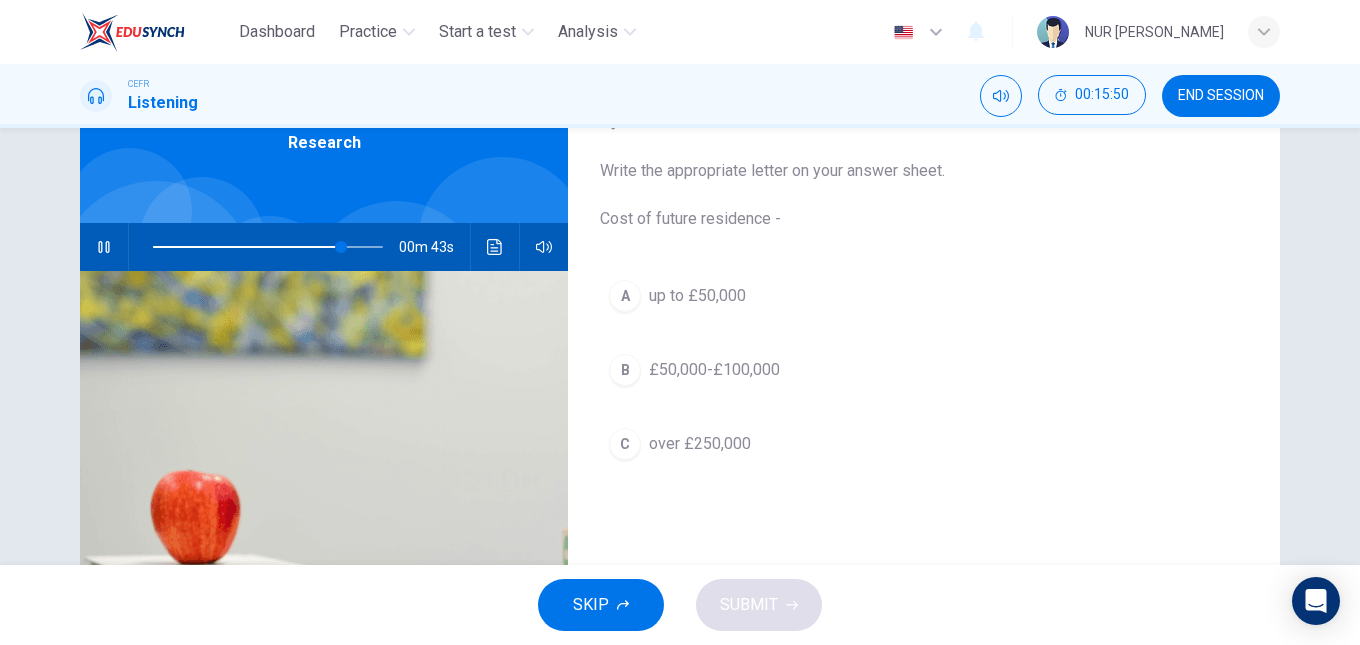drag, startPoint x: 730, startPoint y: 224, endPoint x: 747, endPoint y: 223, distance: 17.029387 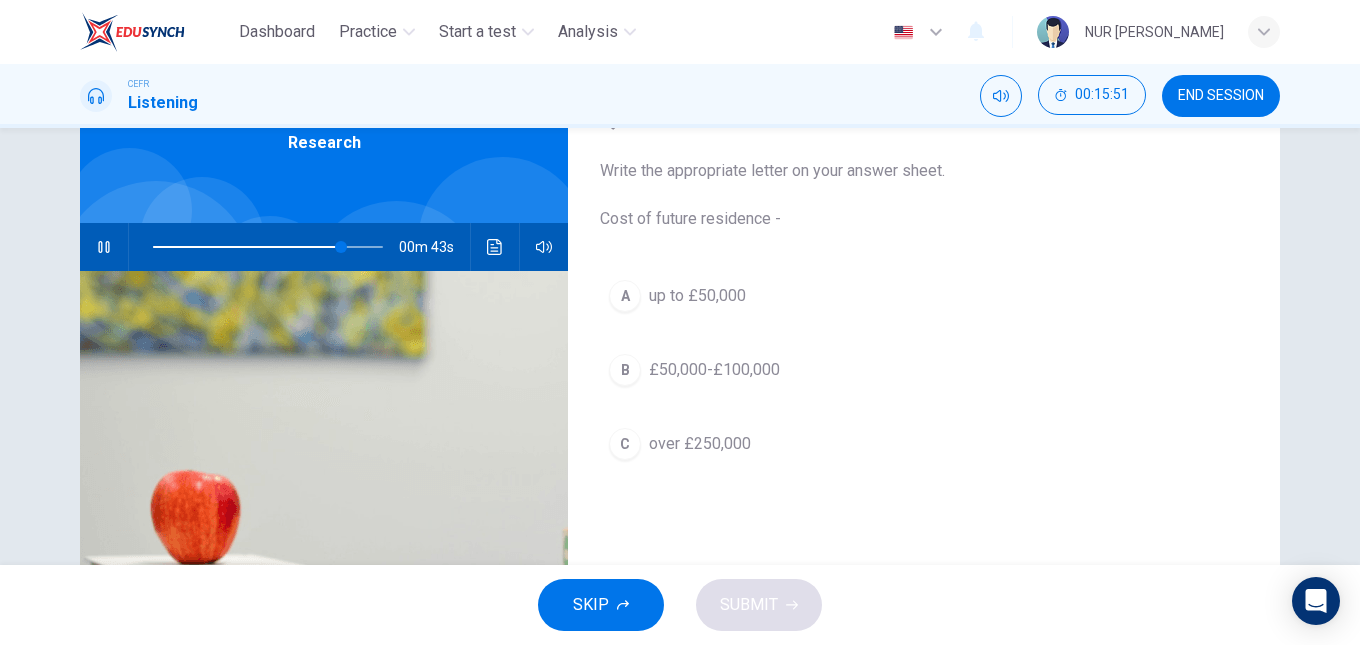 drag, startPoint x: 747, startPoint y: 223, endPoint x: 771, endPoint y: 222, distance: 24.020824 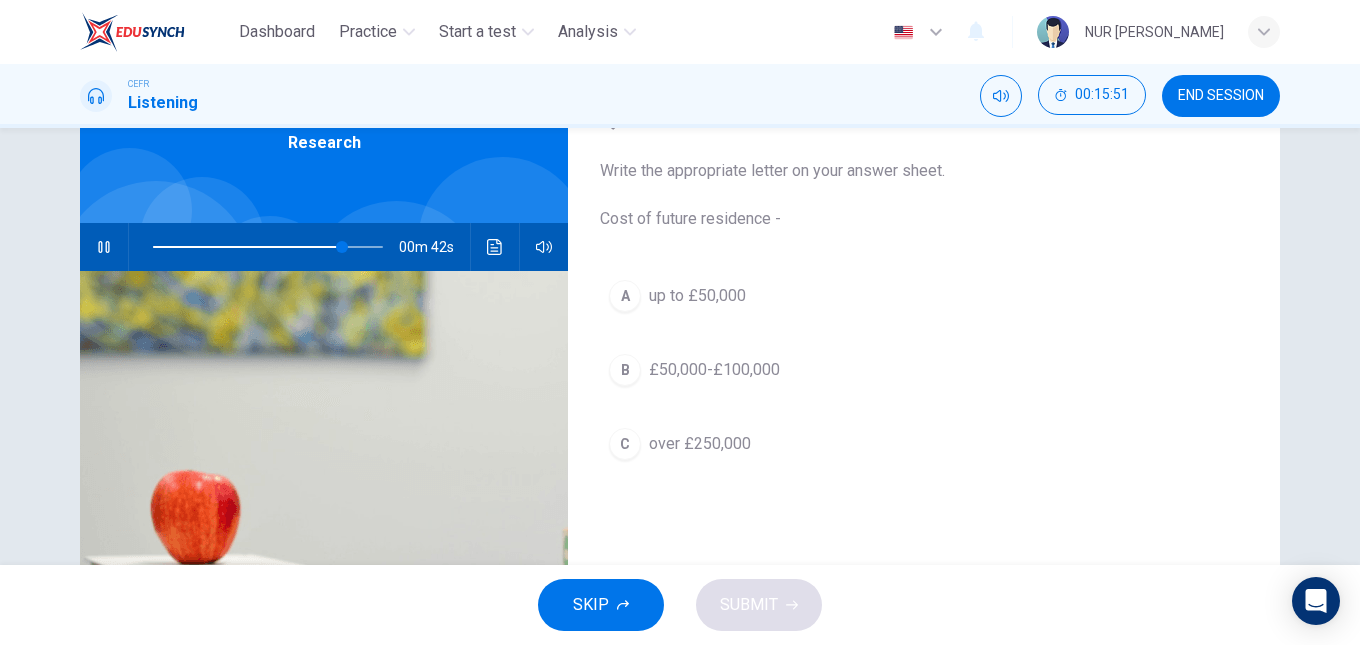 click on "Write the appropriate letter on your answer sheet. Cost of future residence -" at bounding box center (924, 195) 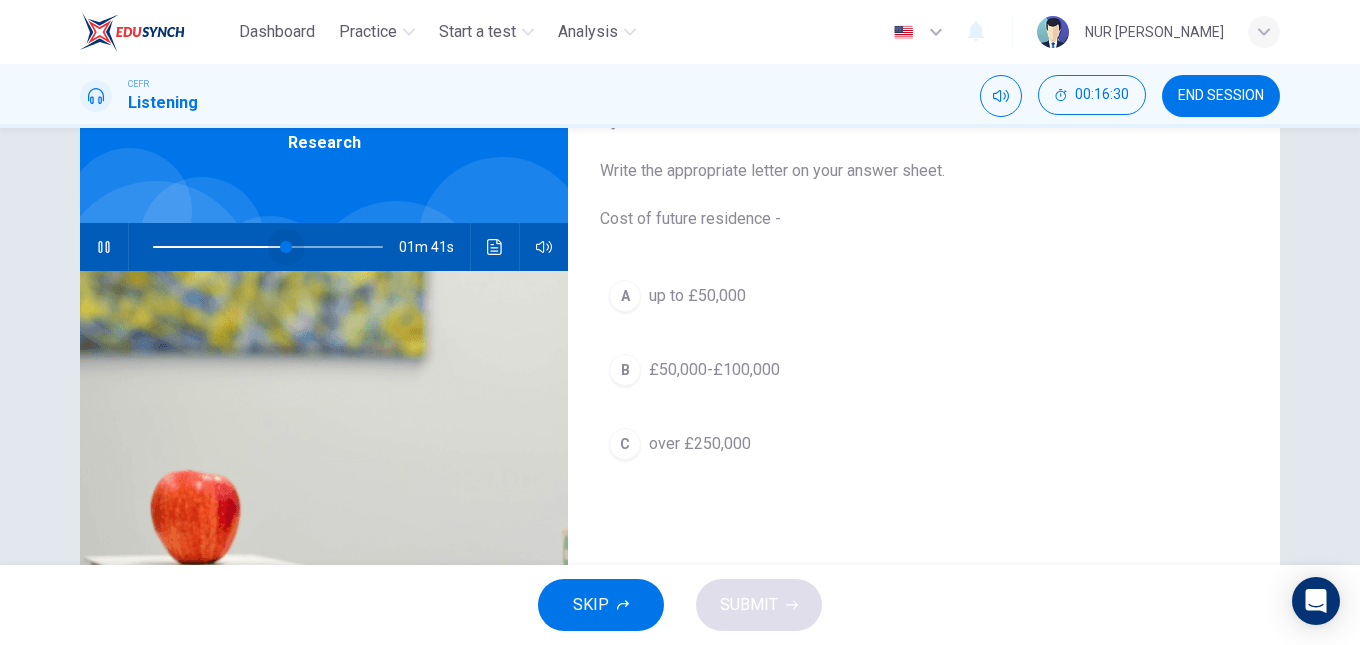 click at bounding box center [268, 247] 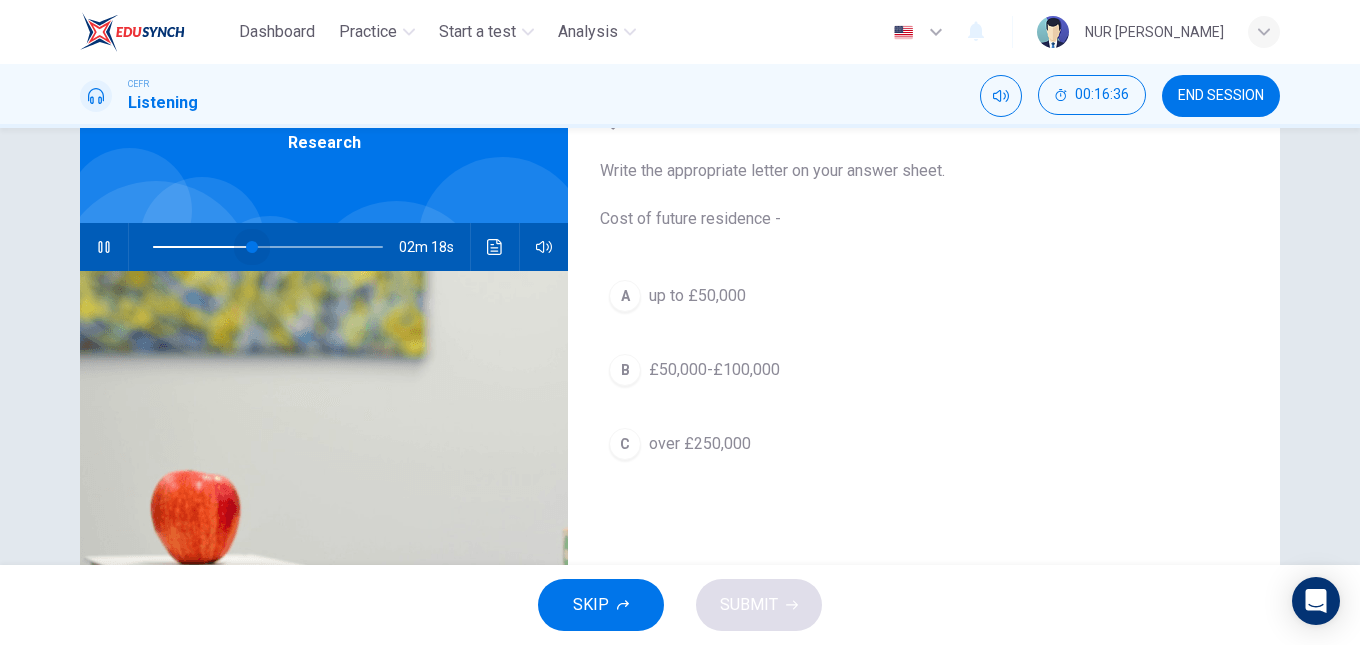 click at bounding box center (268, 247) 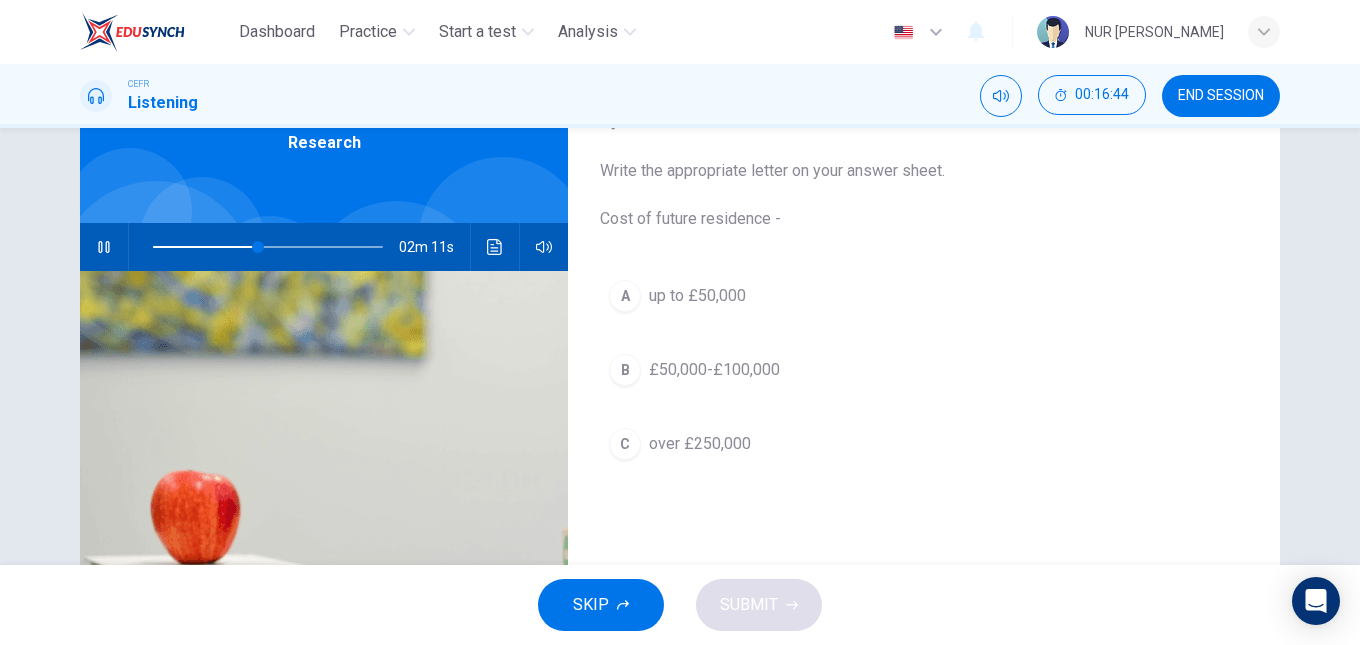 click on "£50,000-£100,000" at bounding box center (714, 370) 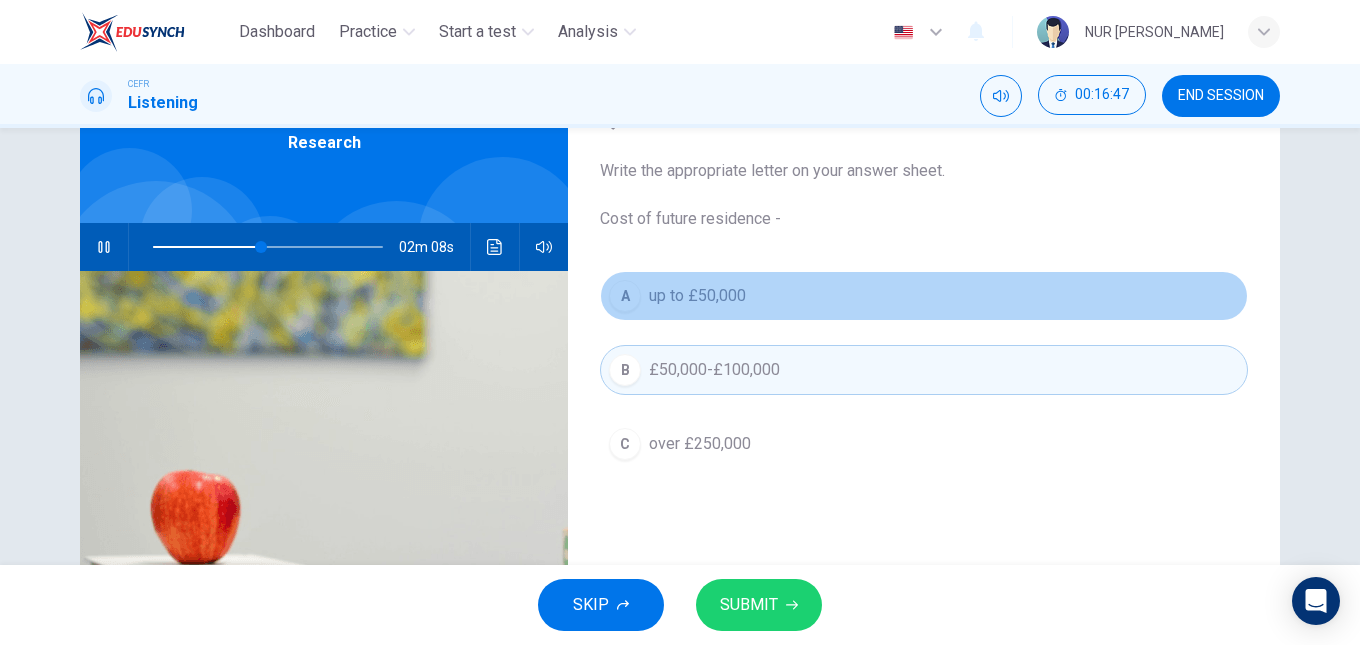 click on "up to £50,000" at bounding box center [697, 296] 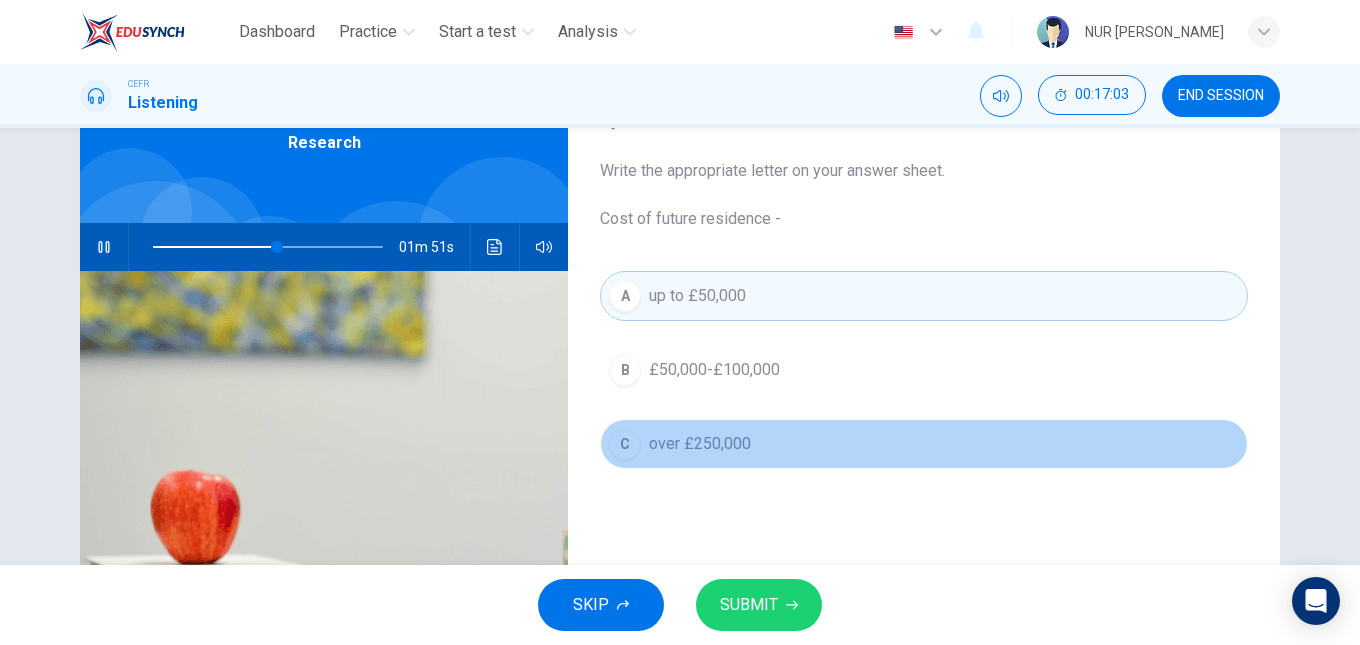 click on "over £250,000" at bounding box center (700, 444) 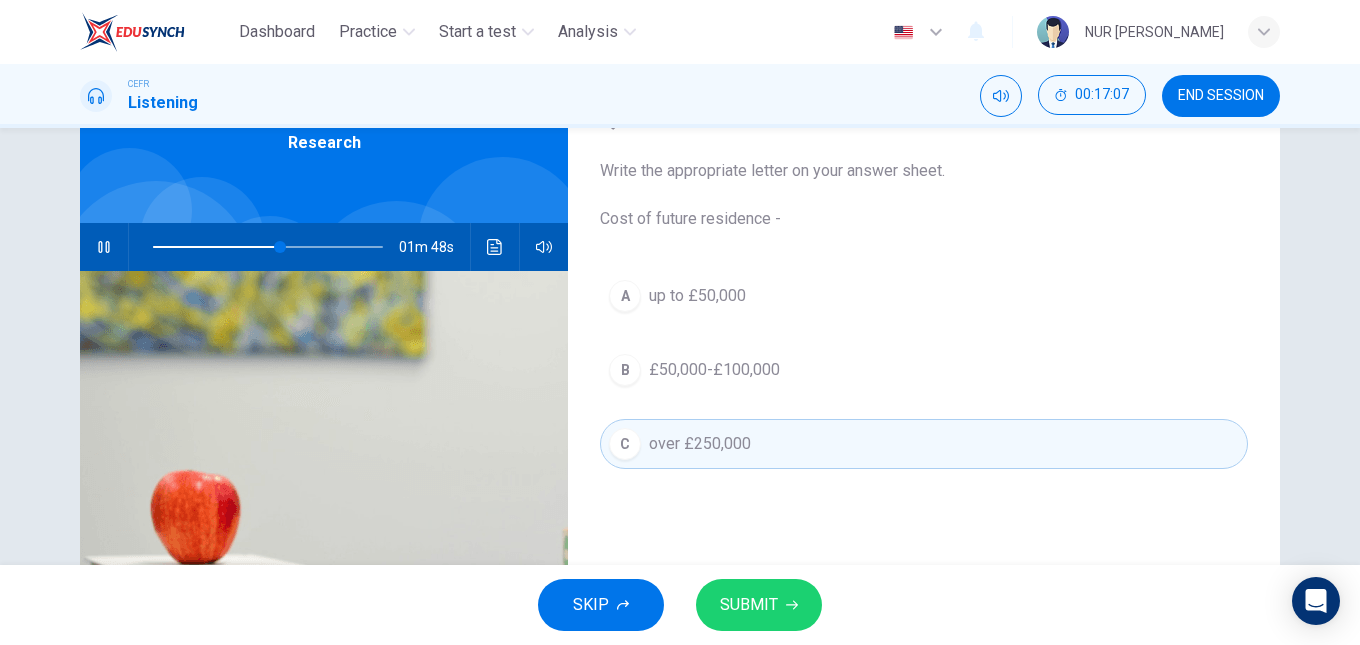 click on "B £50,000-£100,000" at bounding box center (924, 370) 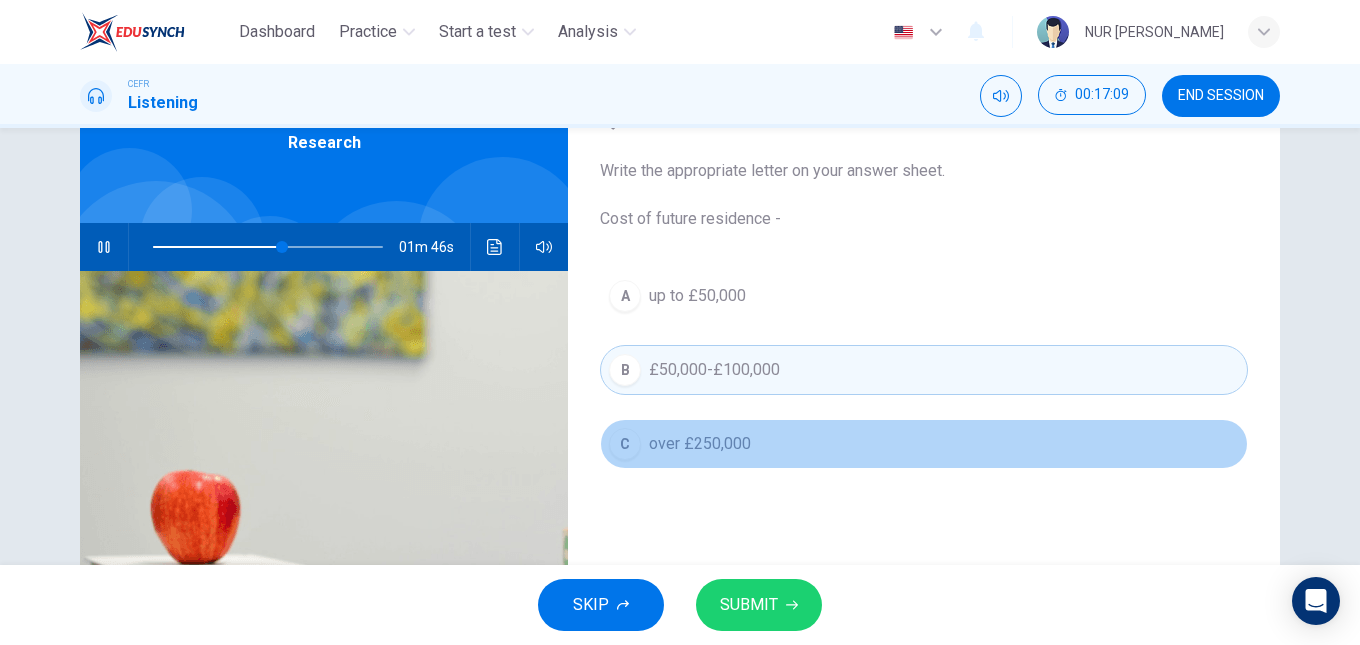 click on "C over £250,000" at bounding box center (924, 444) 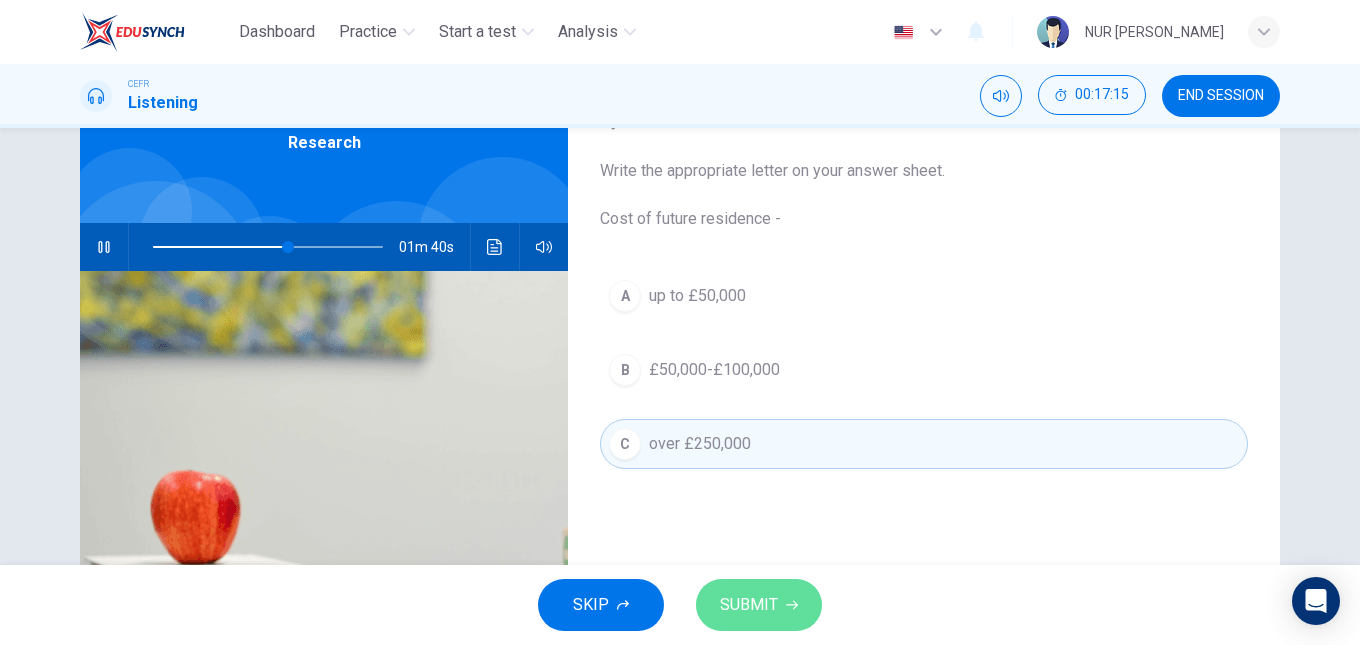 click on "SUBMIT" at bounding box center [759, 605] 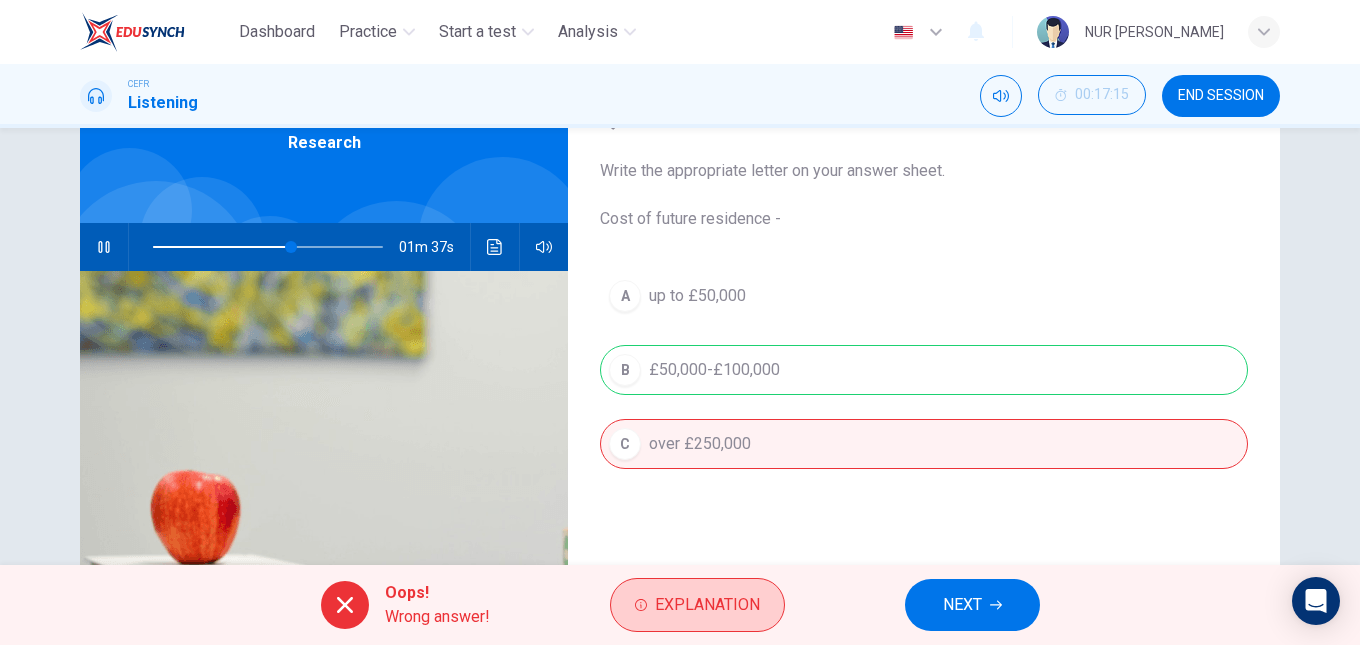 click on "Explanation" at bounding box center (697, 605) 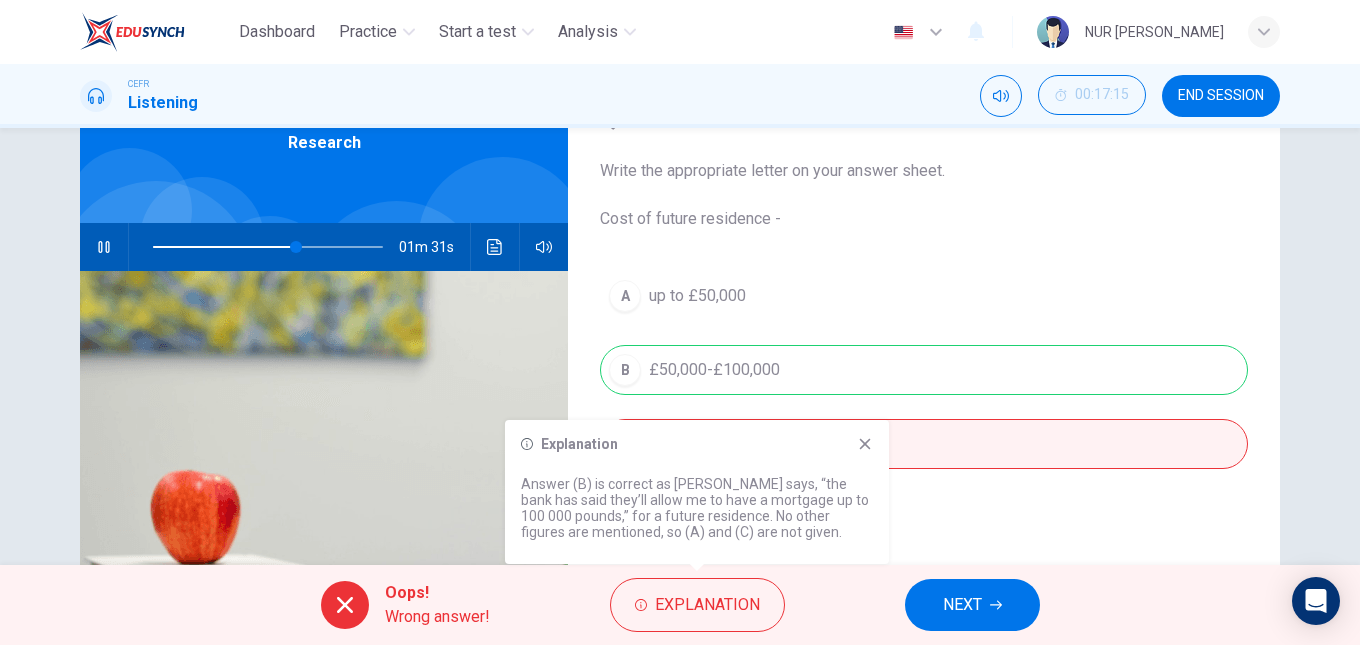 click 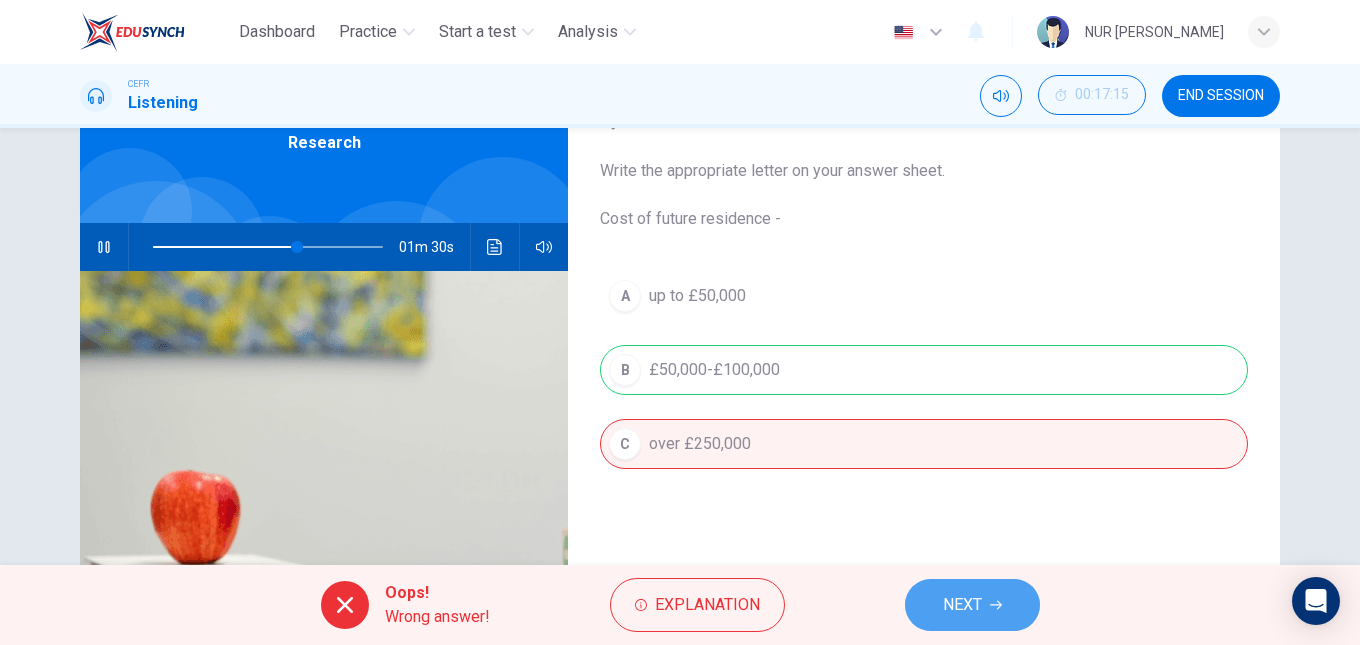 click on "NEXT" at bounding box center (962, 605) 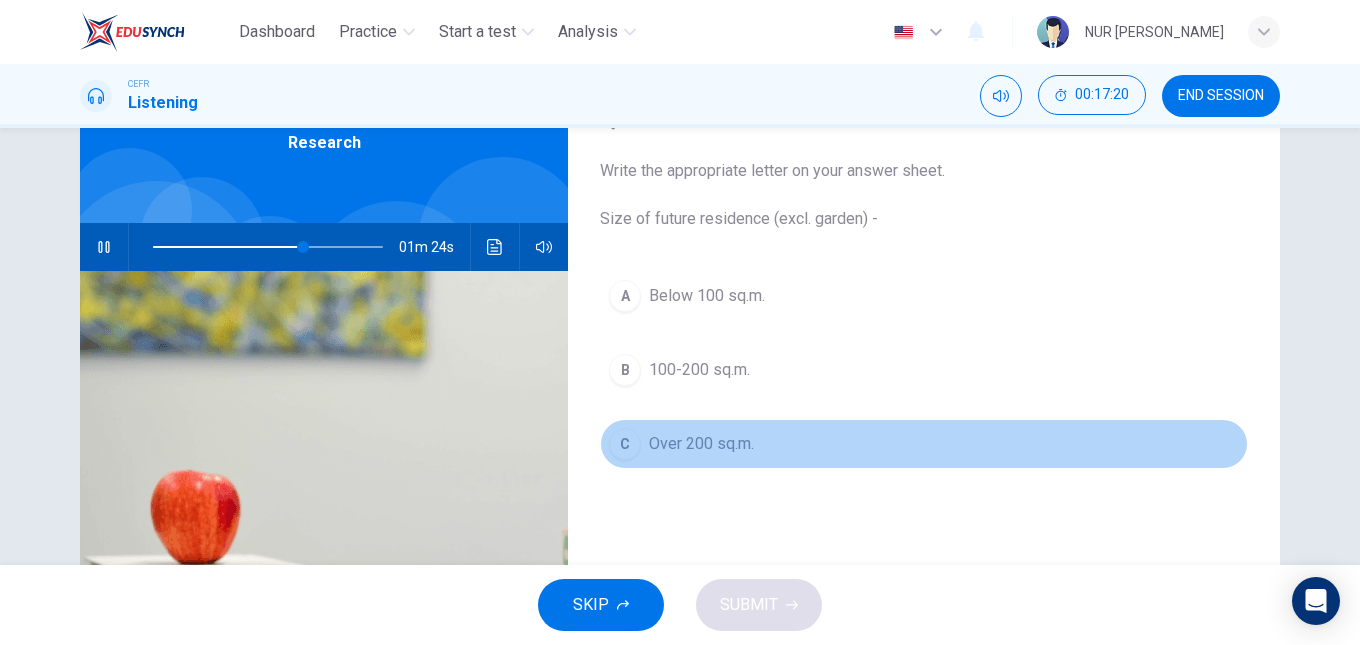 click on "Over 200 sq.m." at bounding box center [701, 444] 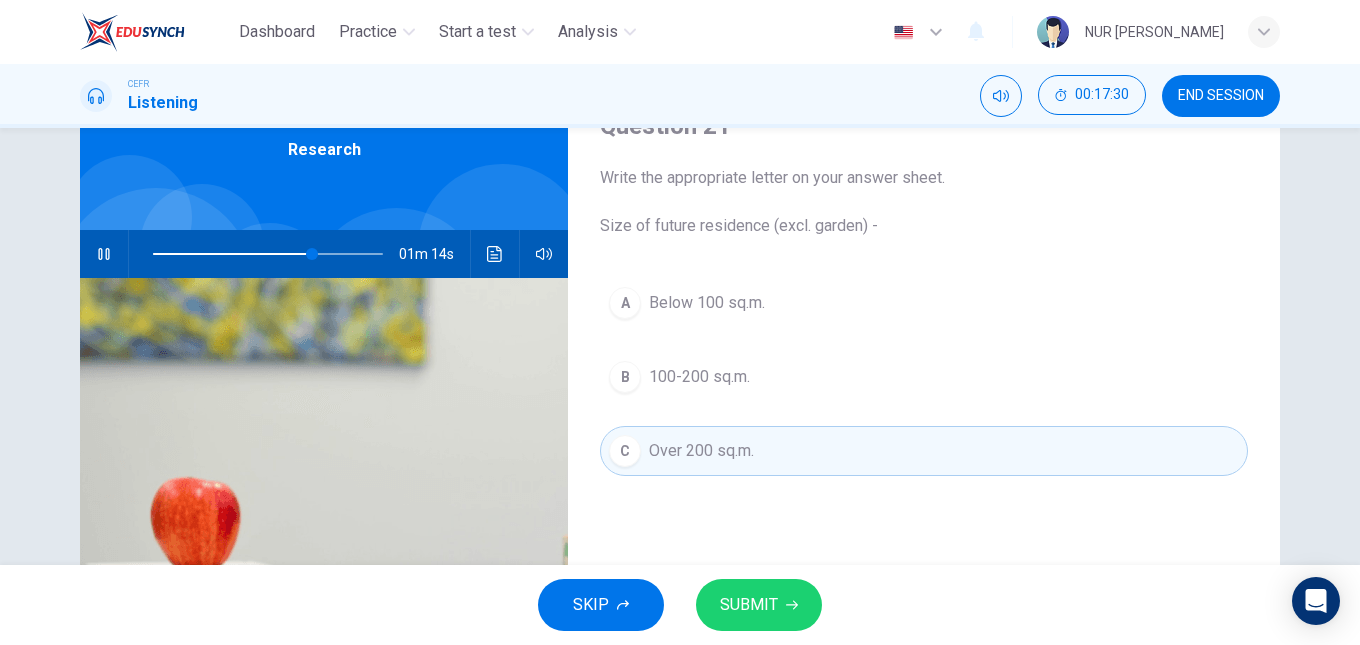 scroll, scrollTop: 100, scrollLeft: 0, axis: vertical 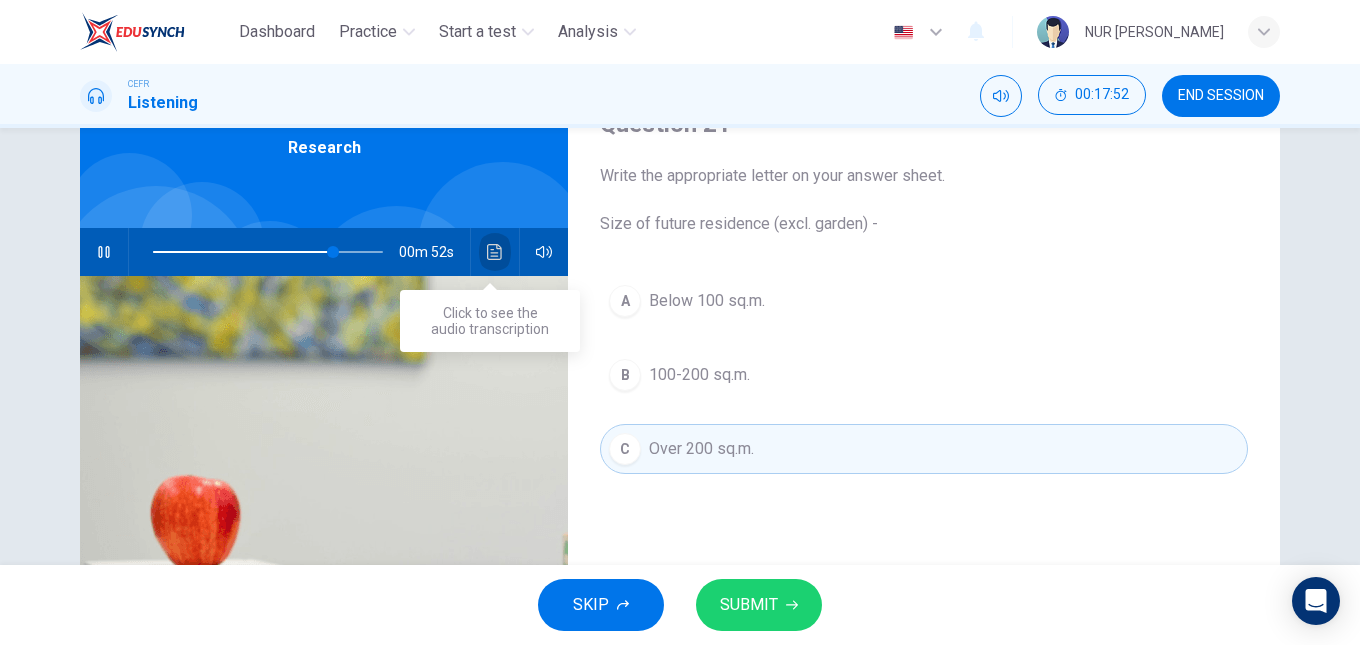 click 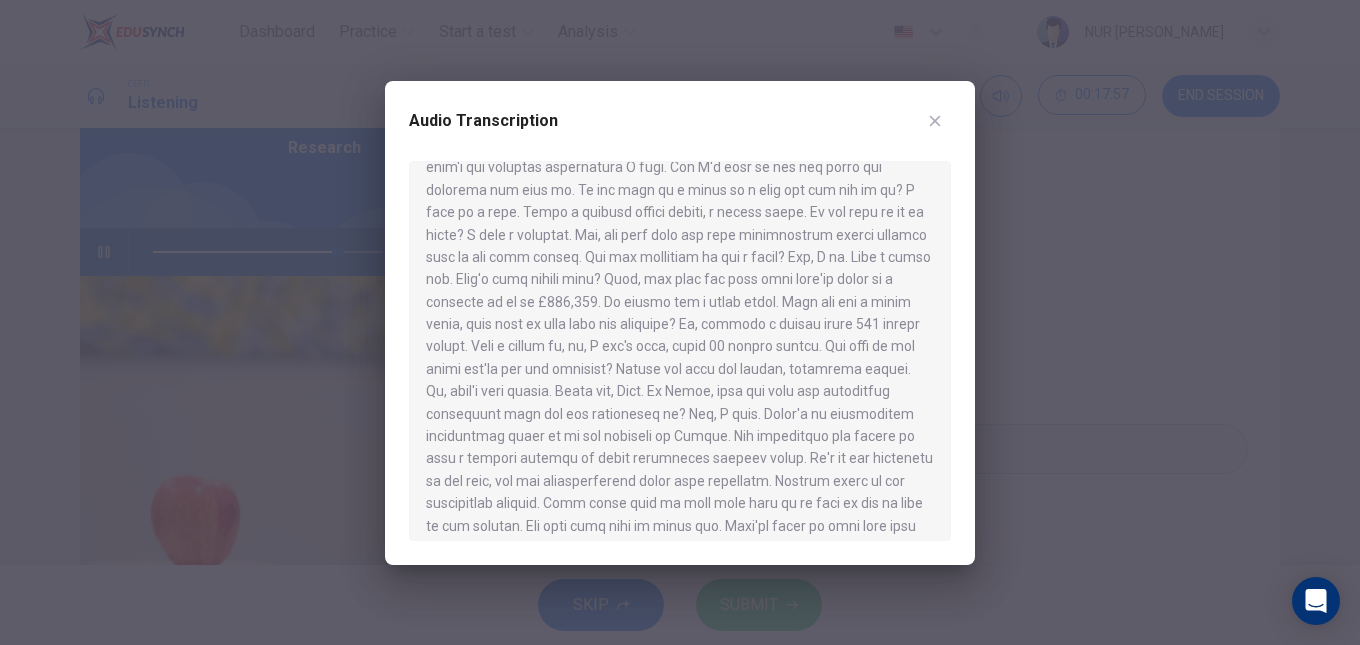 scroll, scrollTop: 358, scrollLeft: 0, axis: vertical 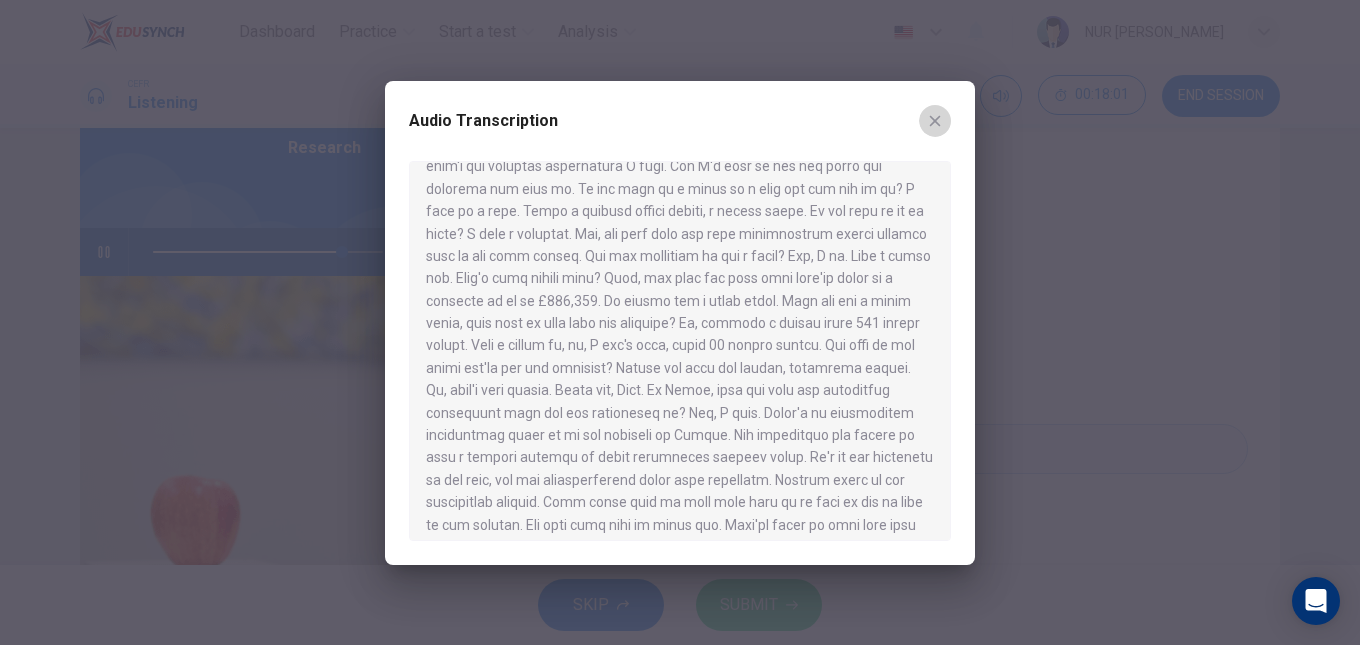 click 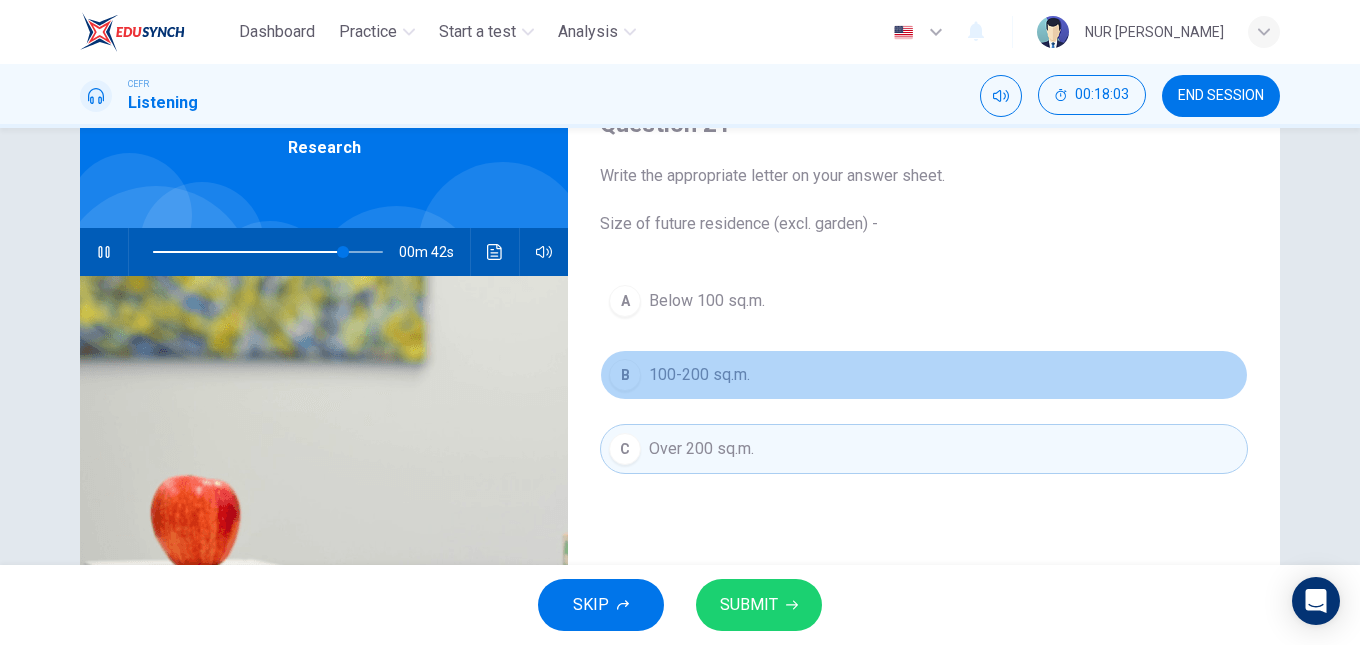 click on "B 100-200 sq.m." at bounding box center (924, 375) 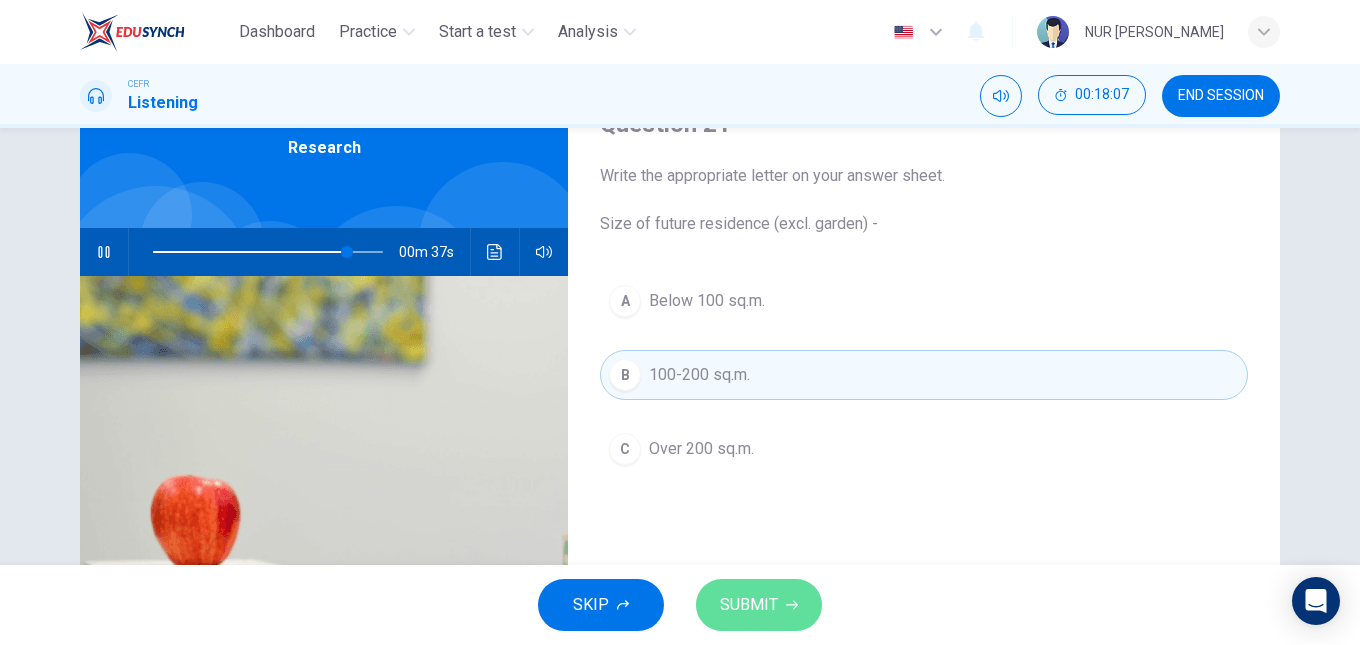 click on "SUBMIT" at bounding box center [749, 605] 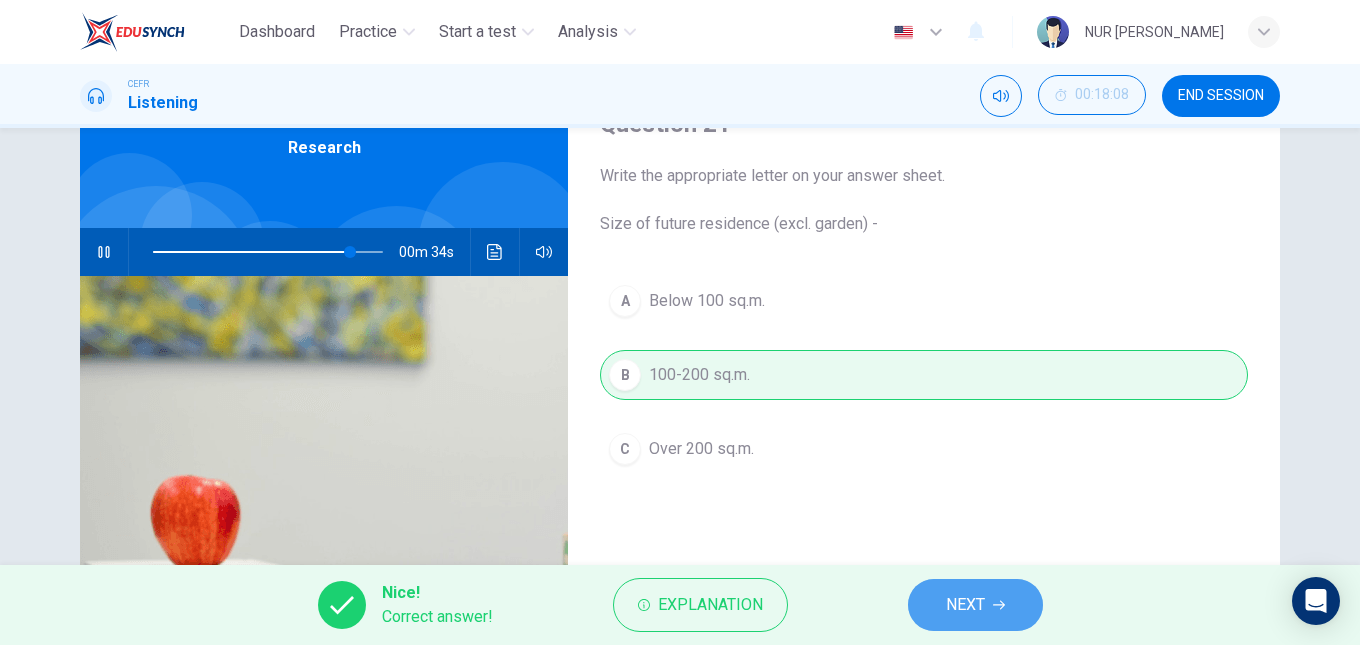 click on "NEXT" at bounding box center [975, 605] 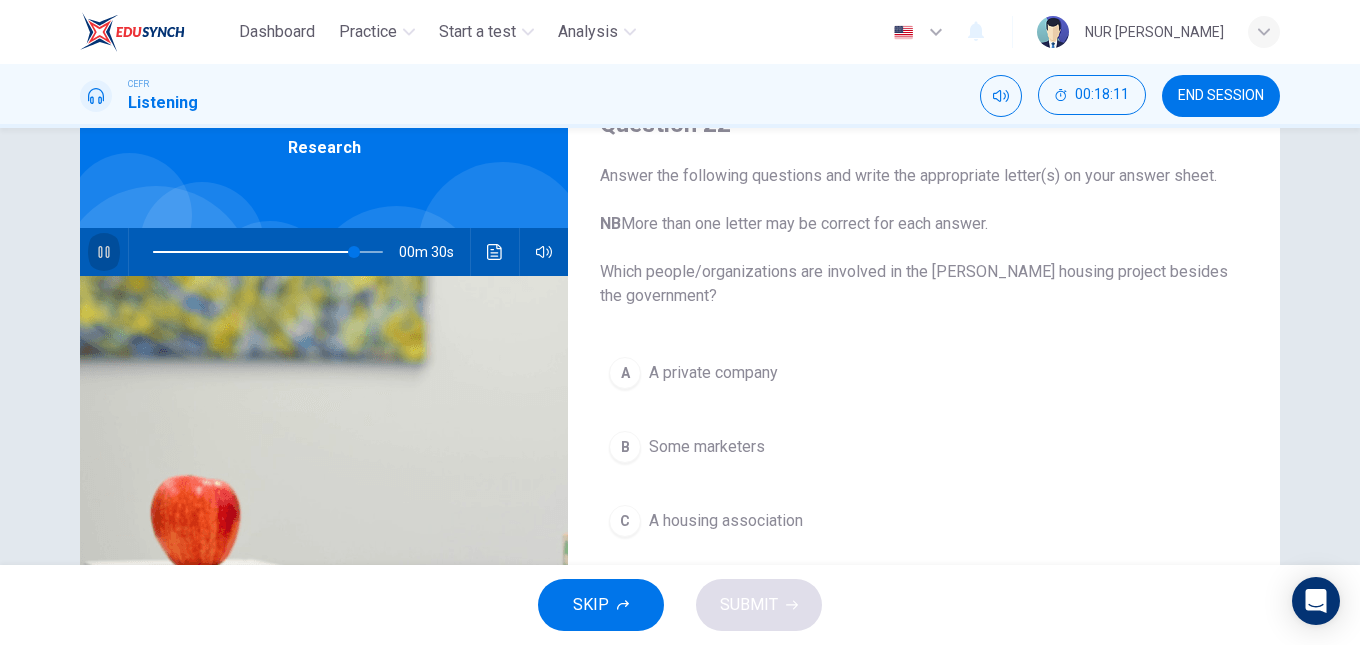click 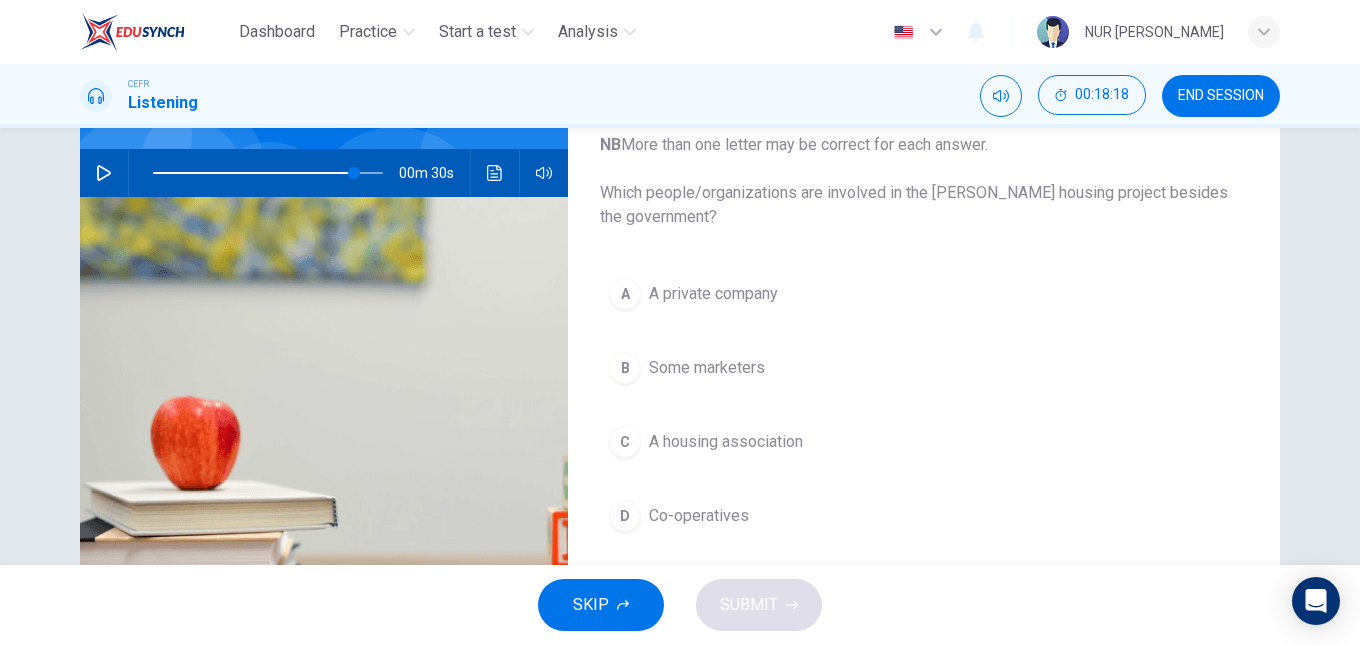 scroll, scrollTop: 197, scrollLeft: 0, axis: vertical 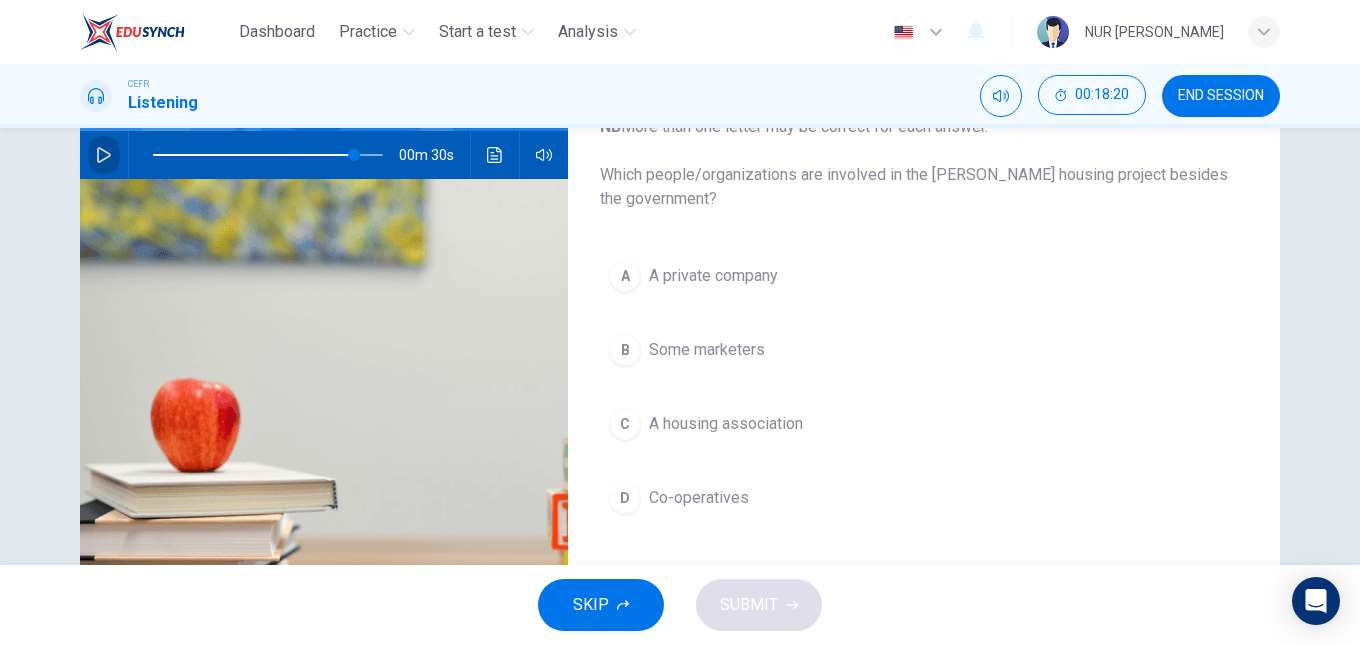 click at bounding box center [104, 155] 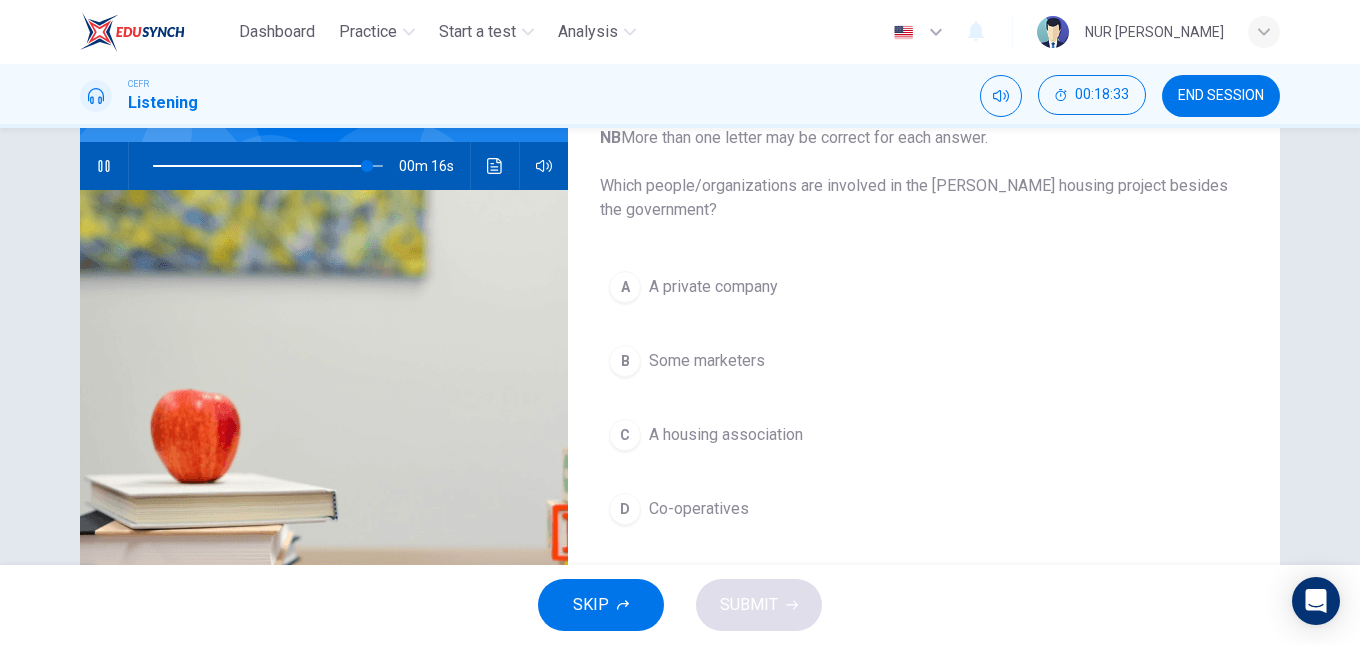 scroll, scrollTop: 184, scrollLeft: 0, axis: vertical 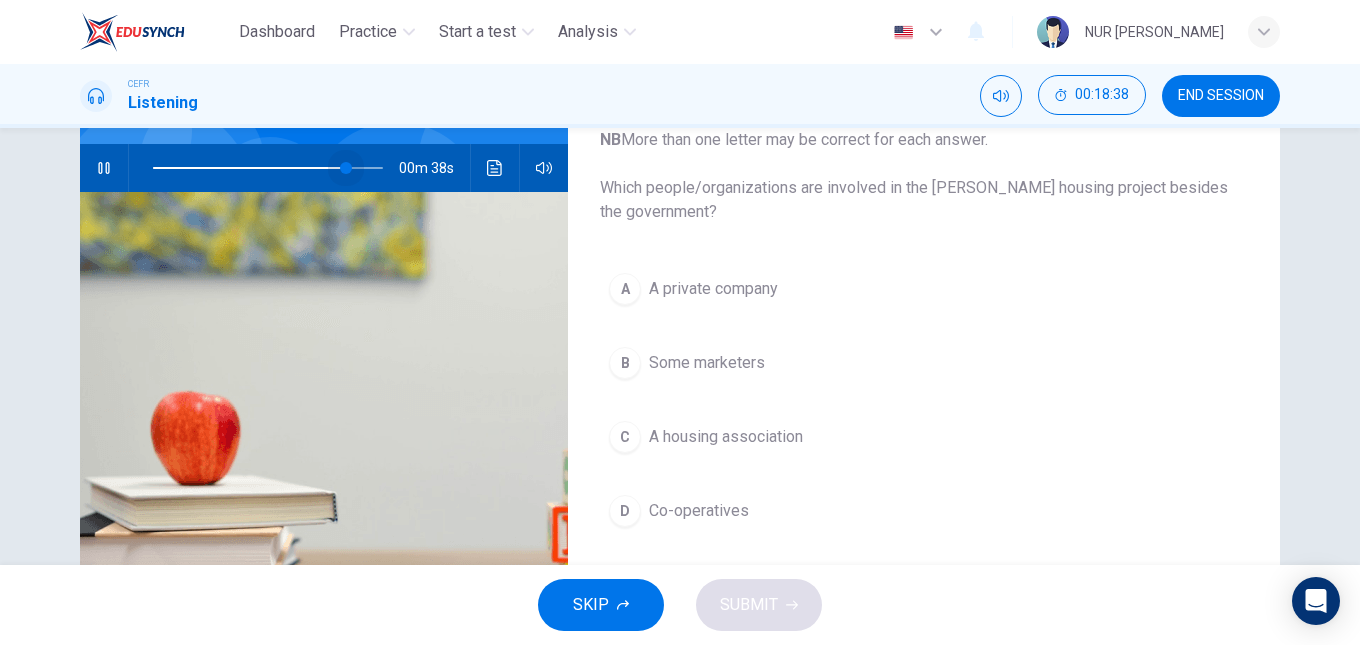 click at bounding box center (268, 168) 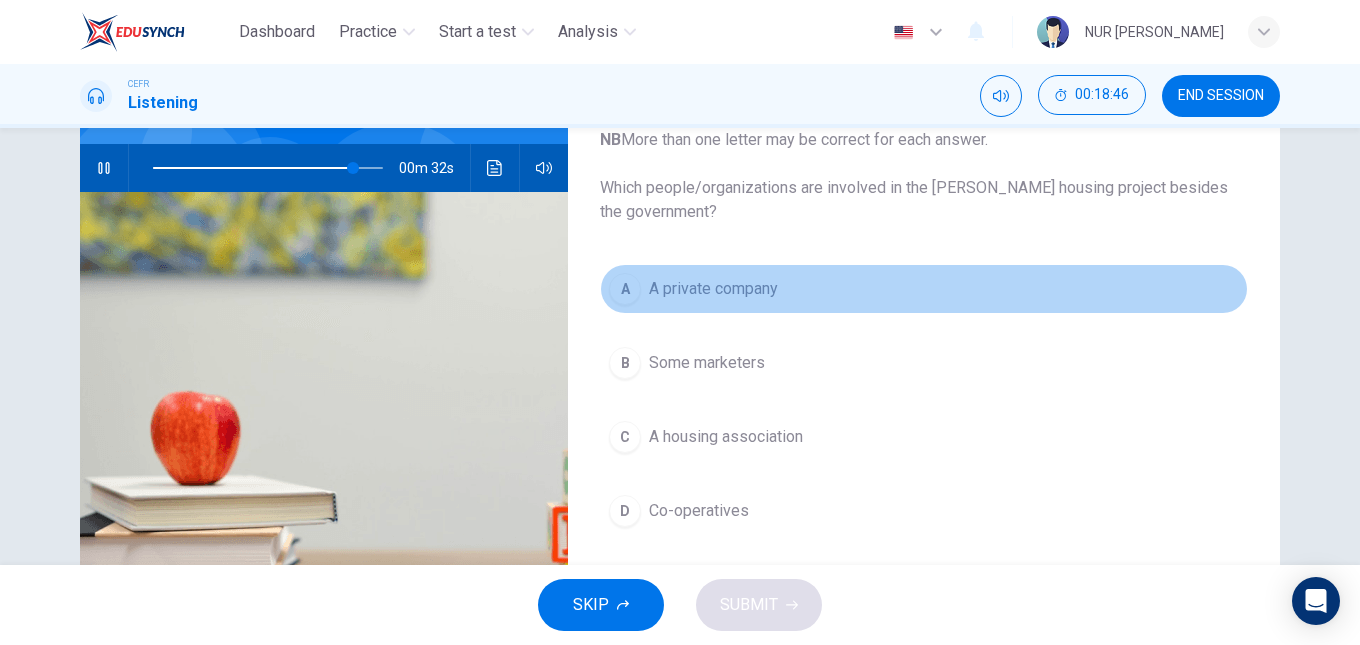click on "A private company" at bounding box center (713, 289) 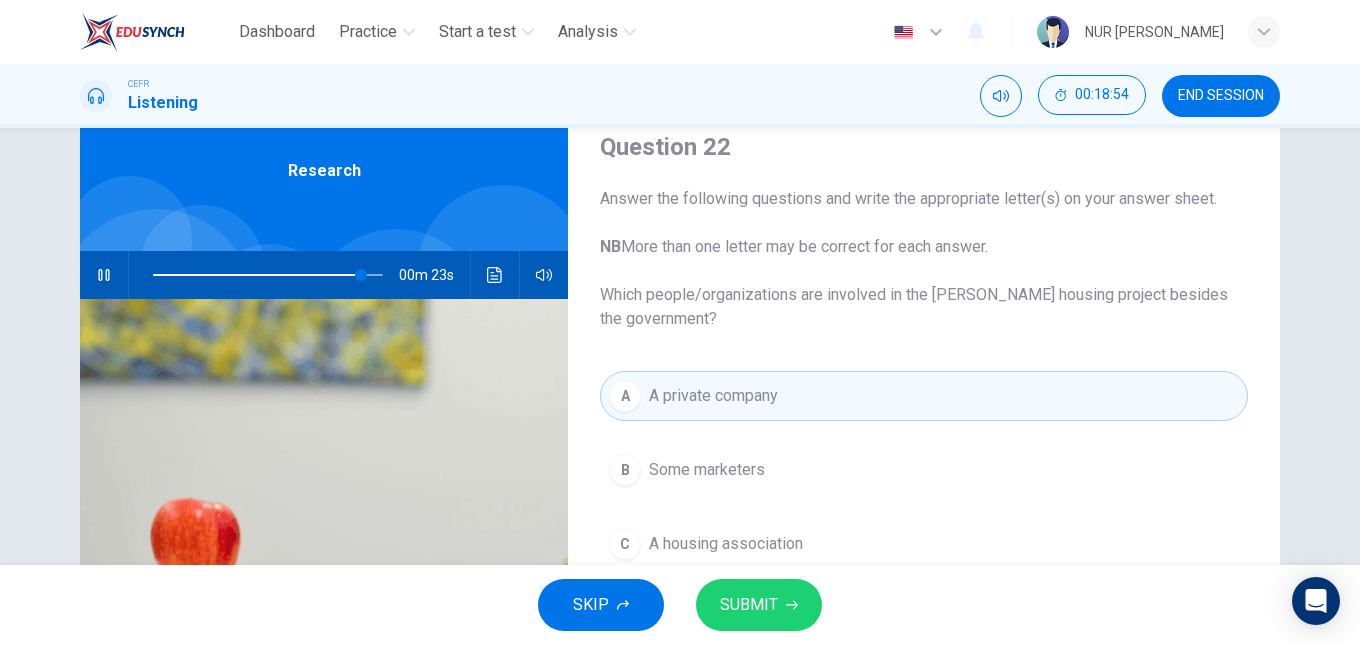 scroll, scrollTop: 76, scrollLeft: 0, axis: vertical 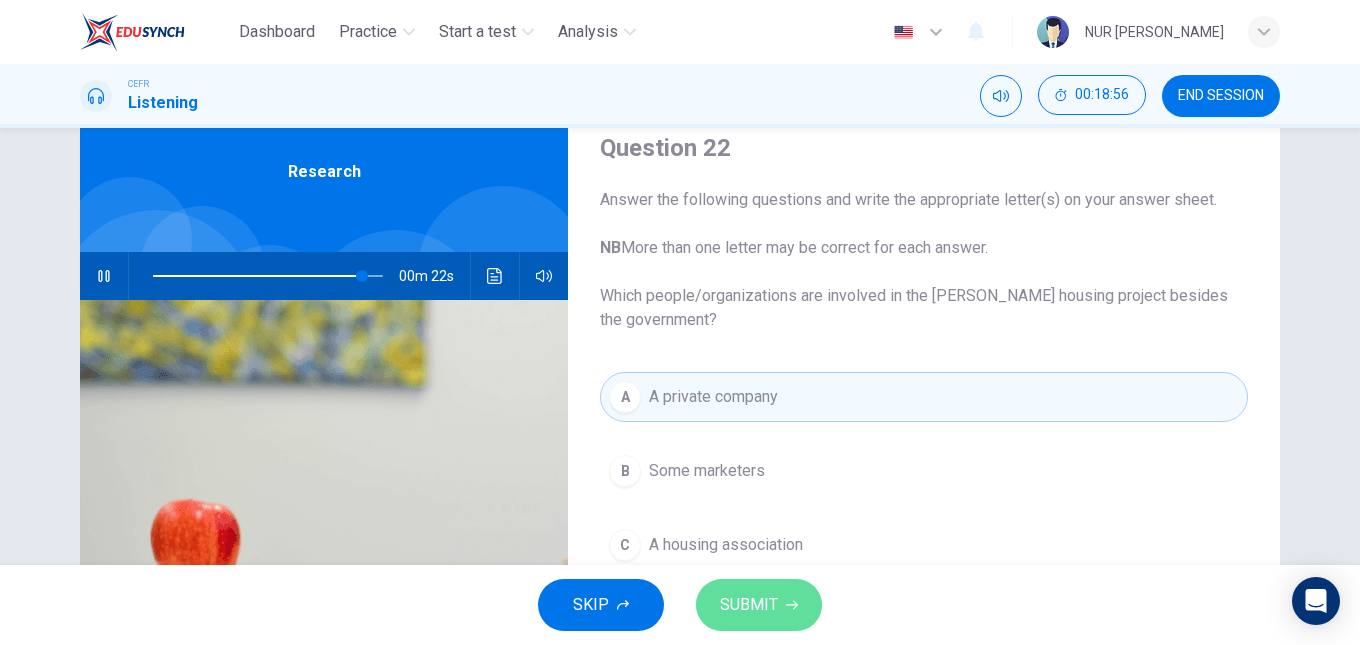 click on "SUBMIT" at bounding box center [749, 605] 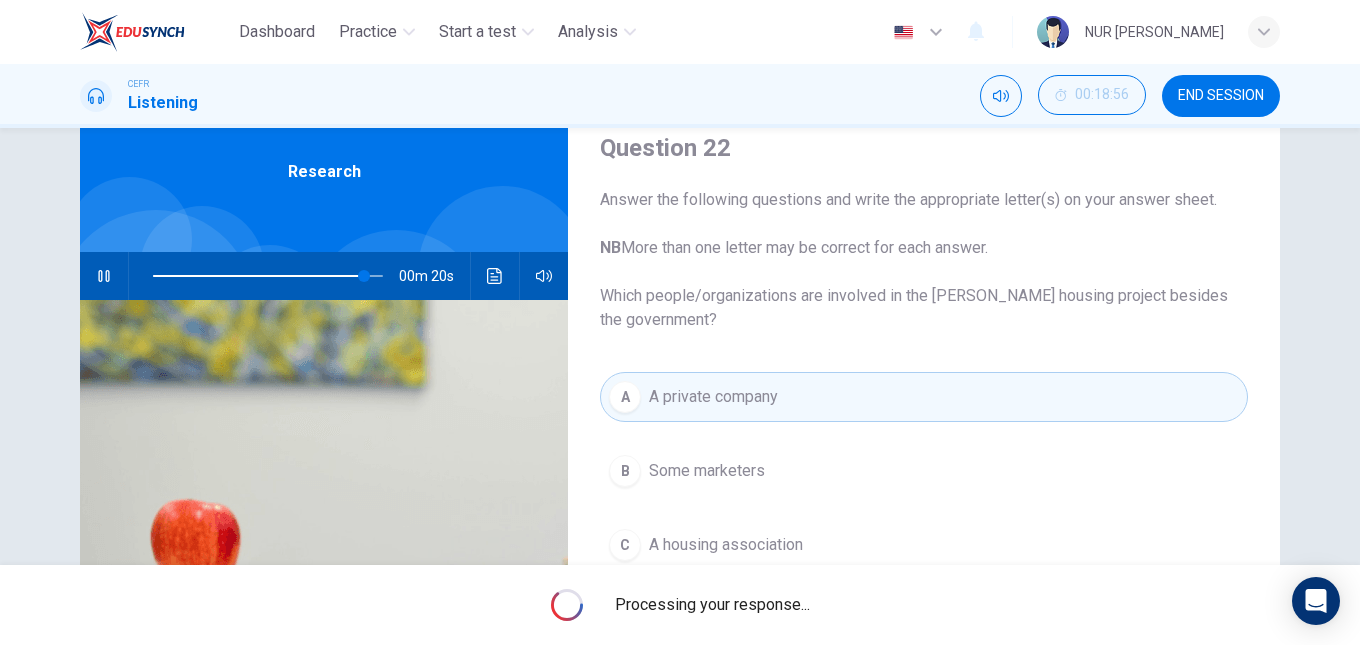 scroll, scrollTop: 295, scrollLeft: 0, axis: vertical 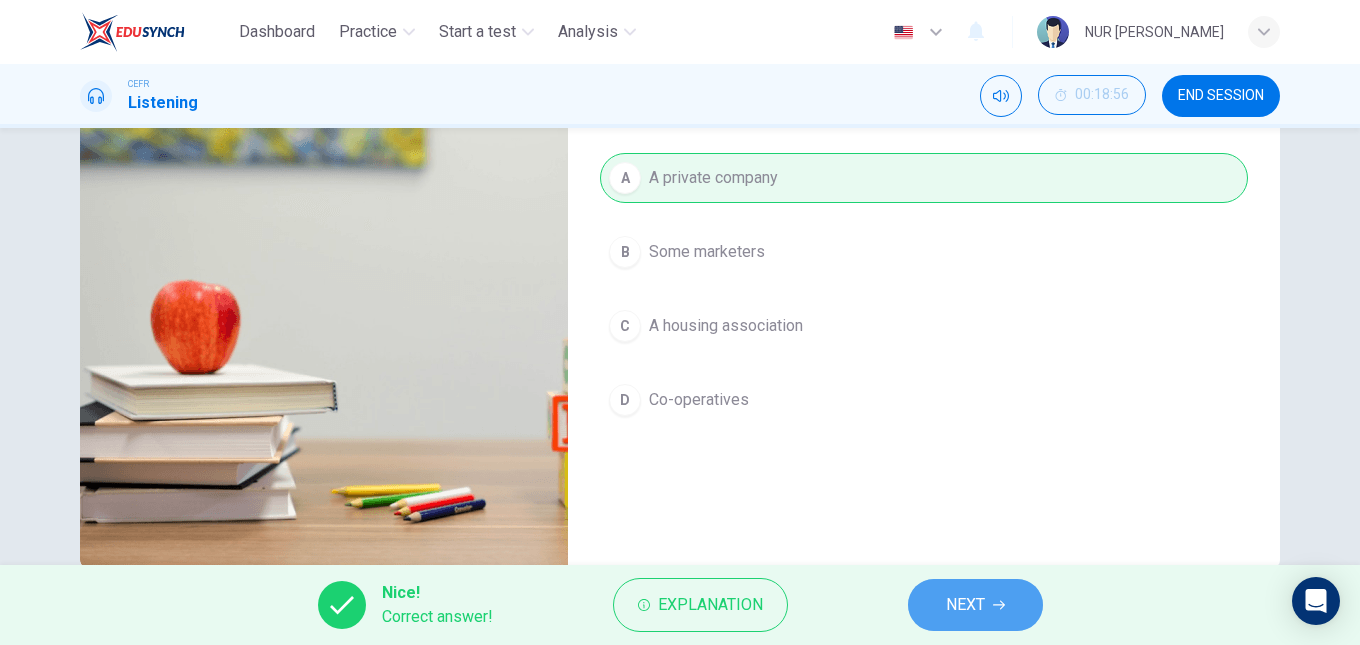 click on "NEXT" at bounding box center (975, 605) 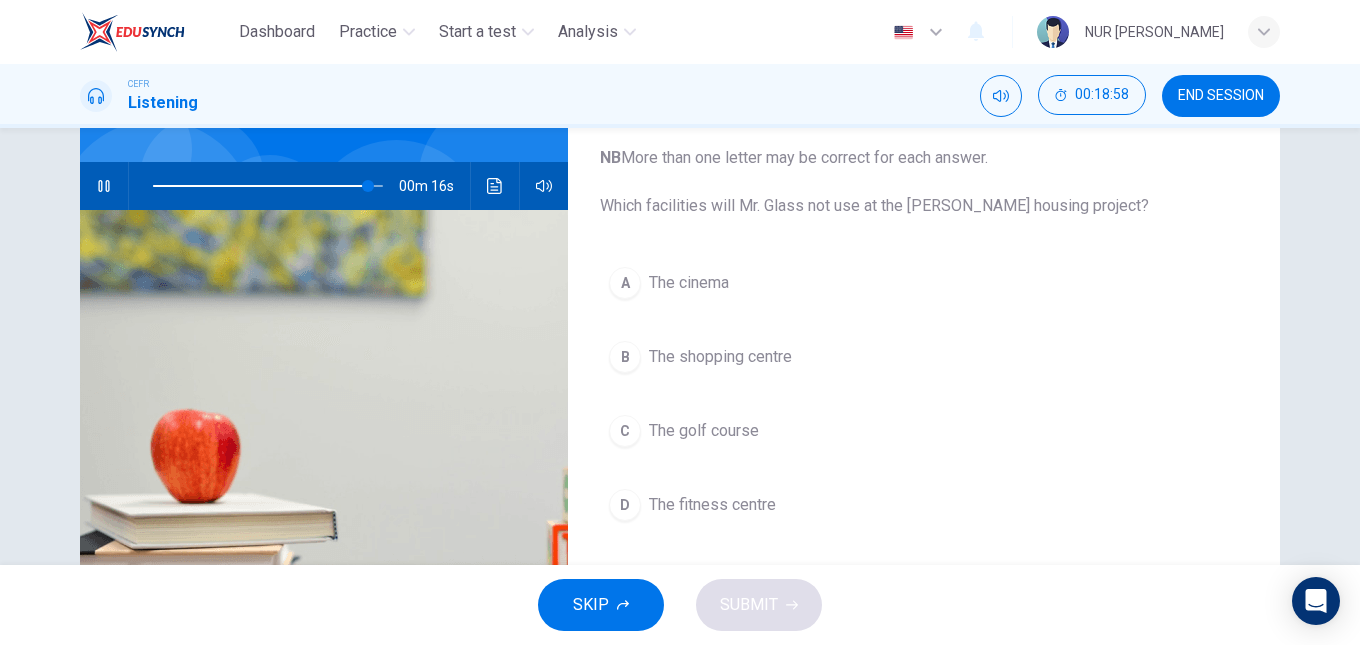 scroll, scrollTop: 167, scrollLeft: 0, axis: vertical 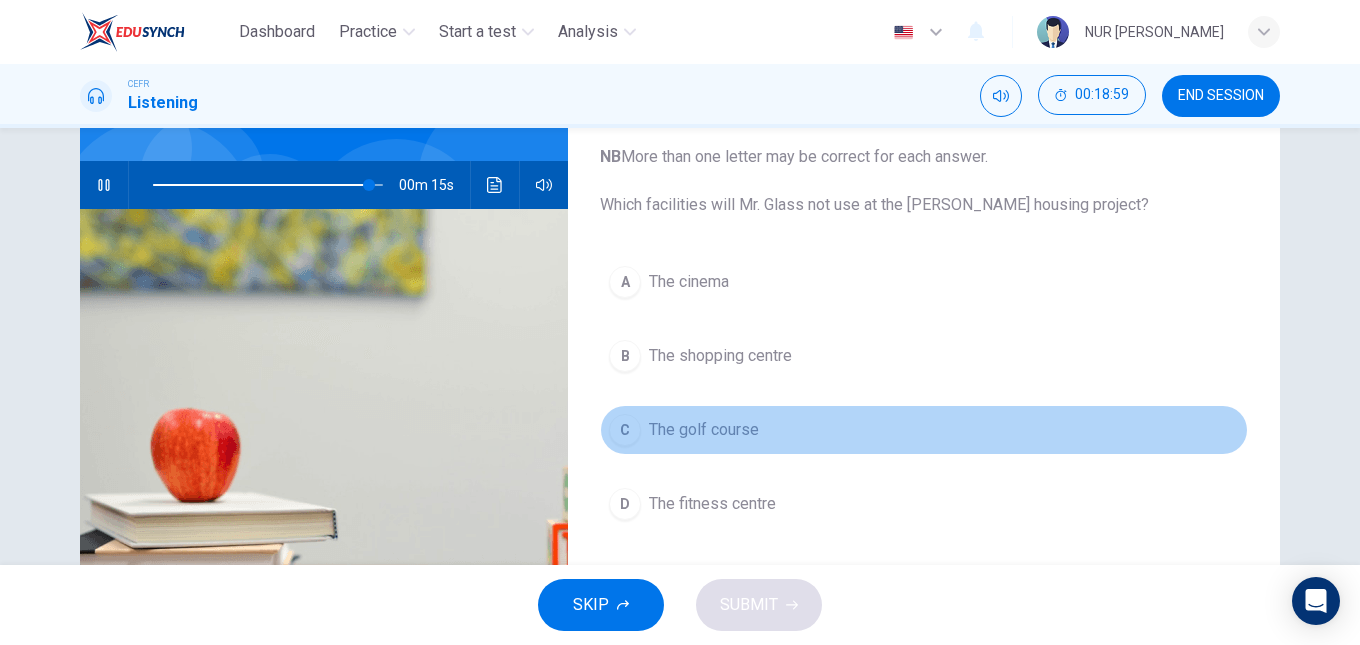click on "The golf course" at bounding box center (704, 430) 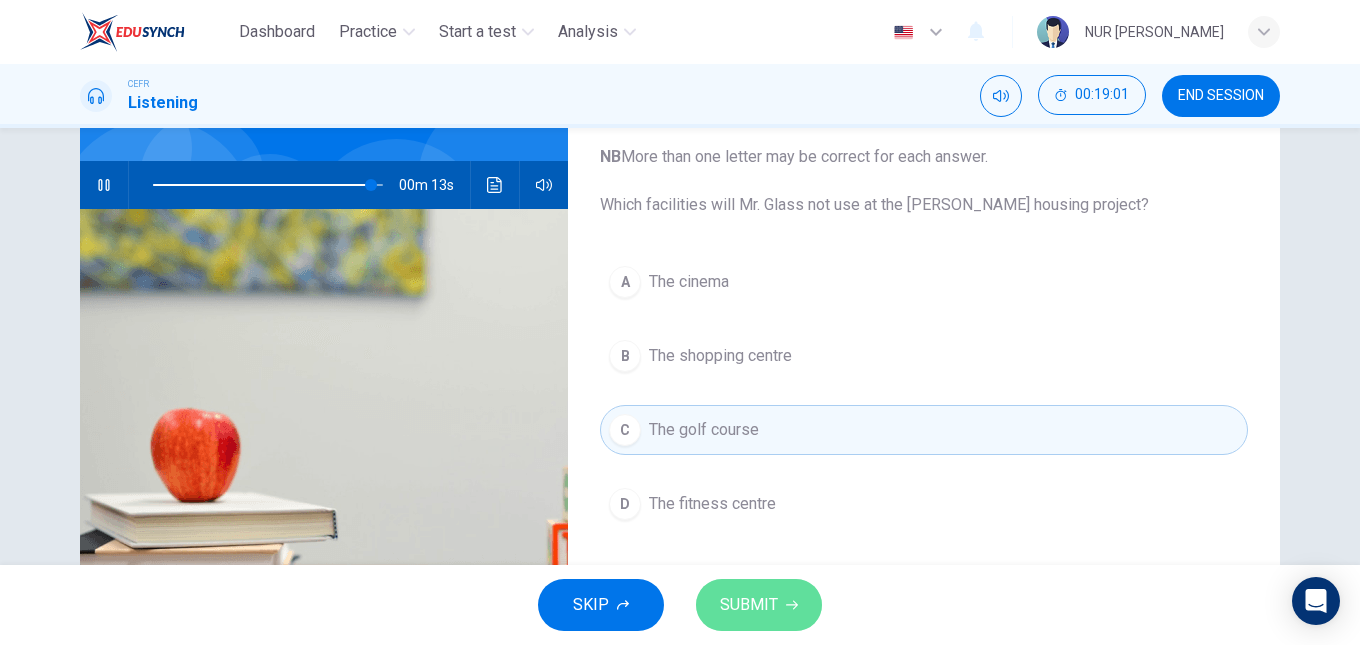 click on "SUBMIT" at bounding box center [759, 605] 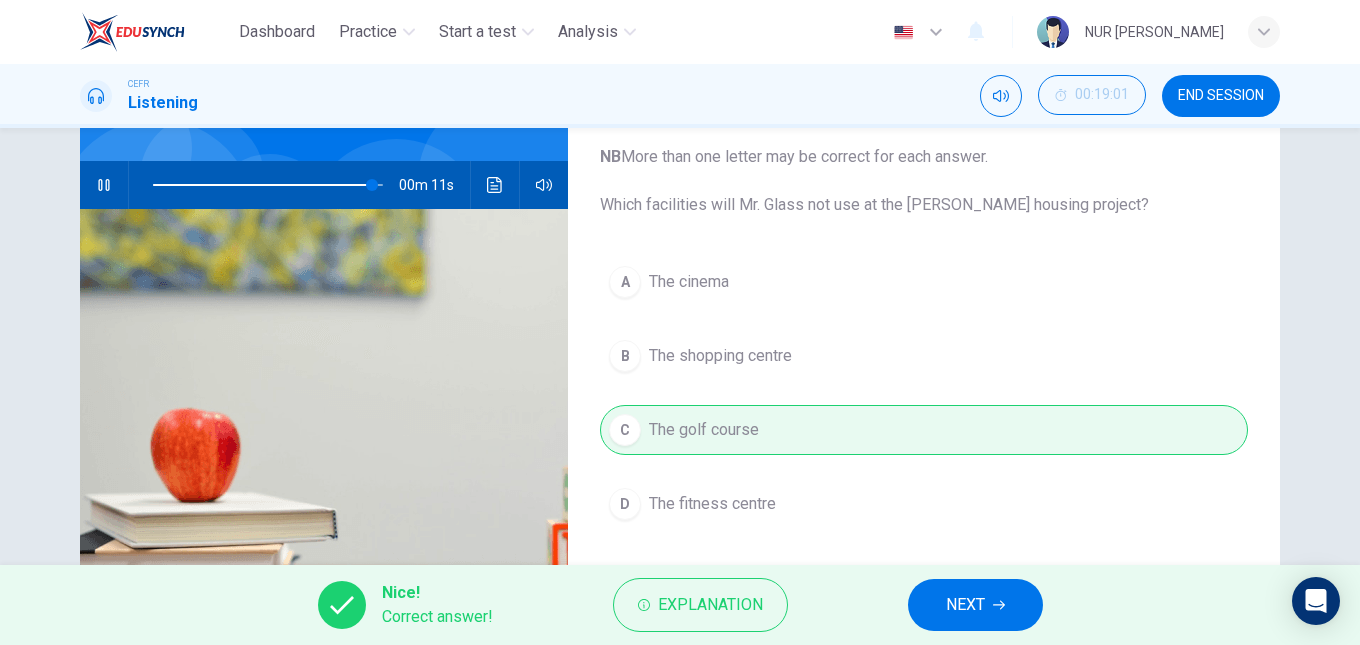 type on "96" 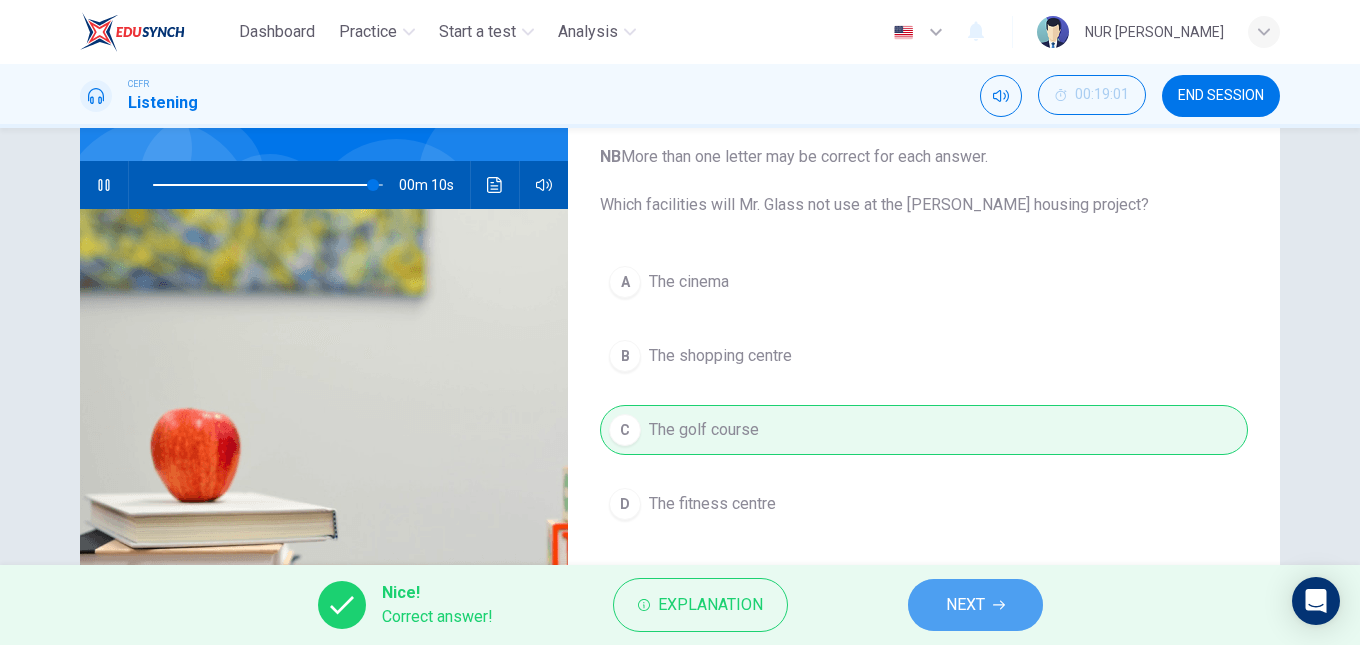 click on "NEXT" at bounding box center [975, 605] 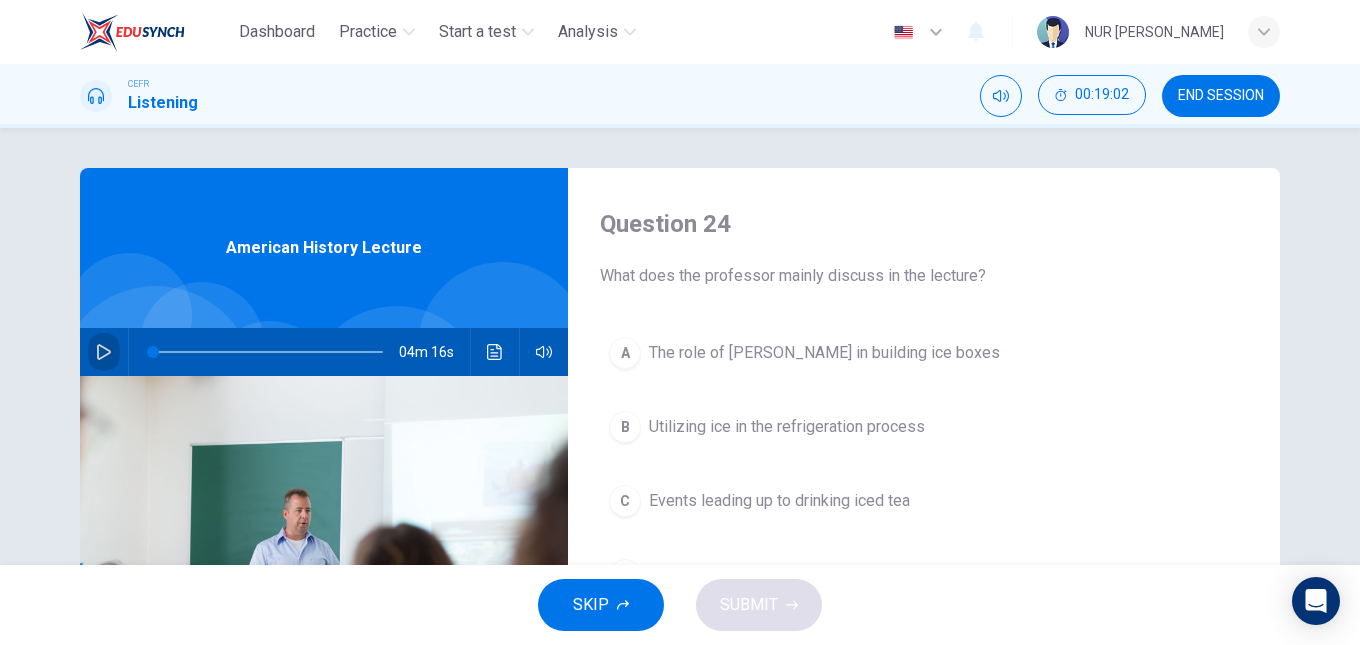 click at bounding box center (104, 352) 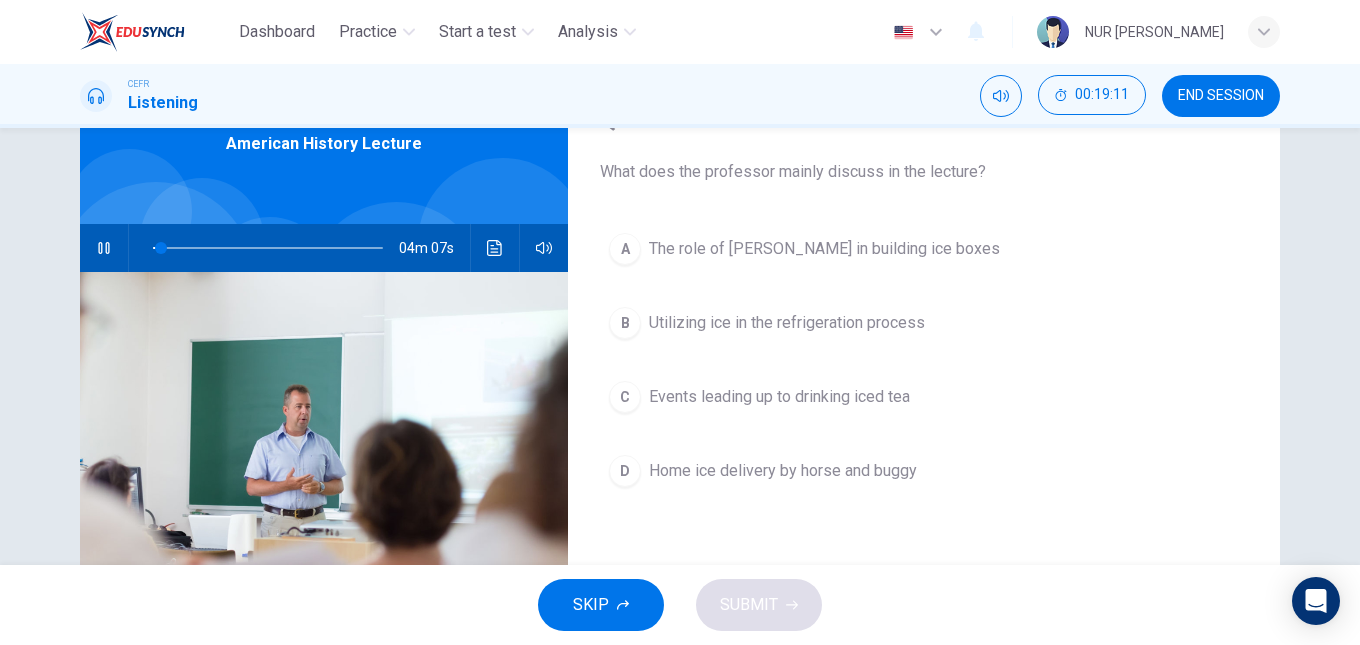 scroll, scrollTop: 103, scrollLeft: 0, axis: vertical 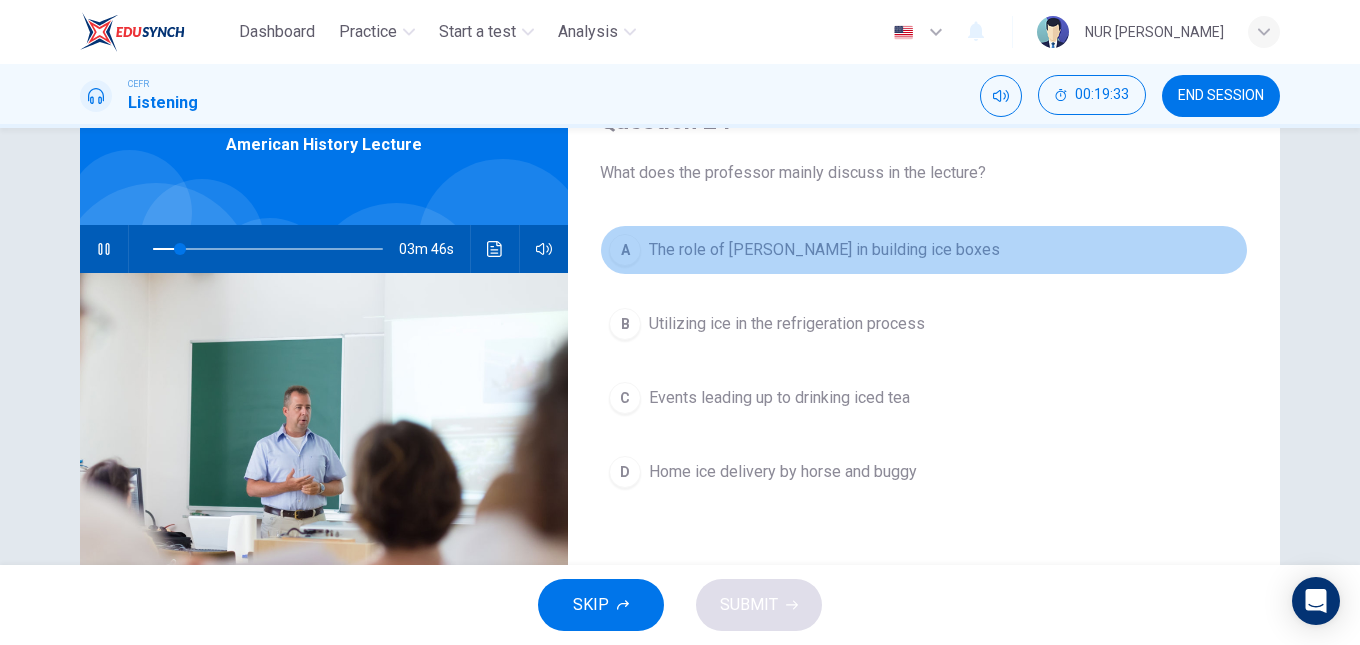 click on "The role of Frederick Tudor in building ice boxes" at bounding box center [824, 250] 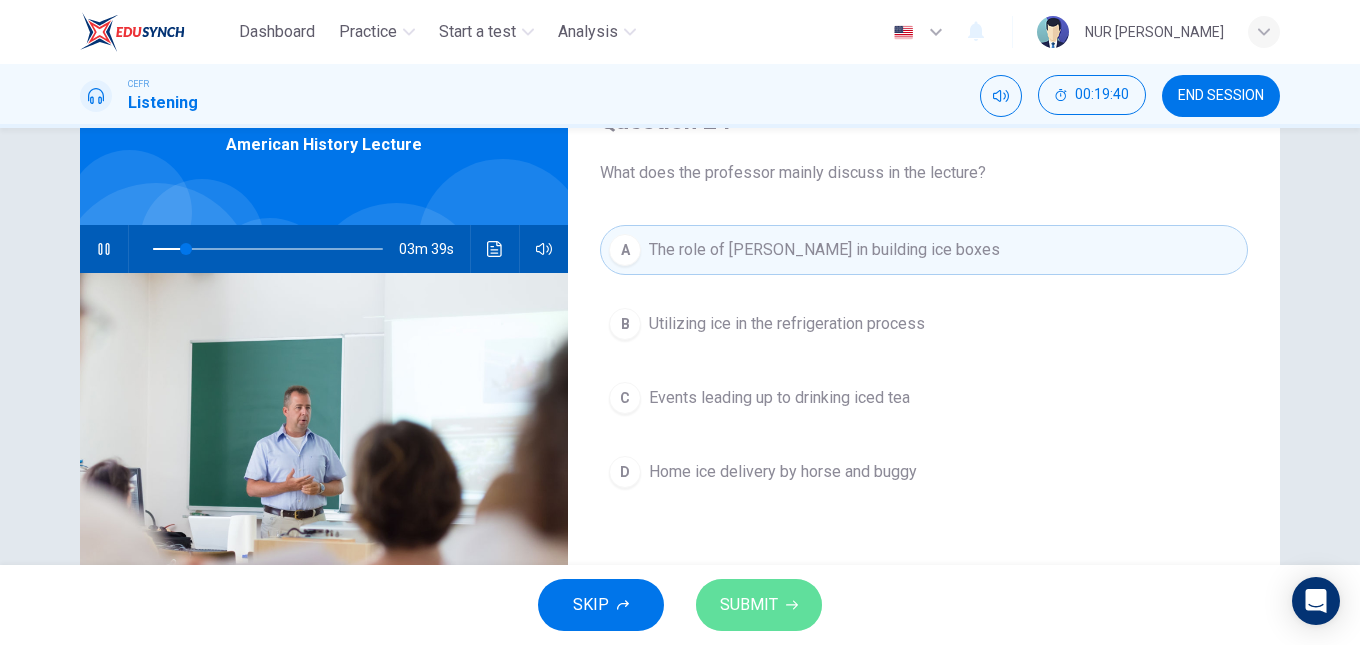 click on "SUBMIT" at bounding box center (759, 605) 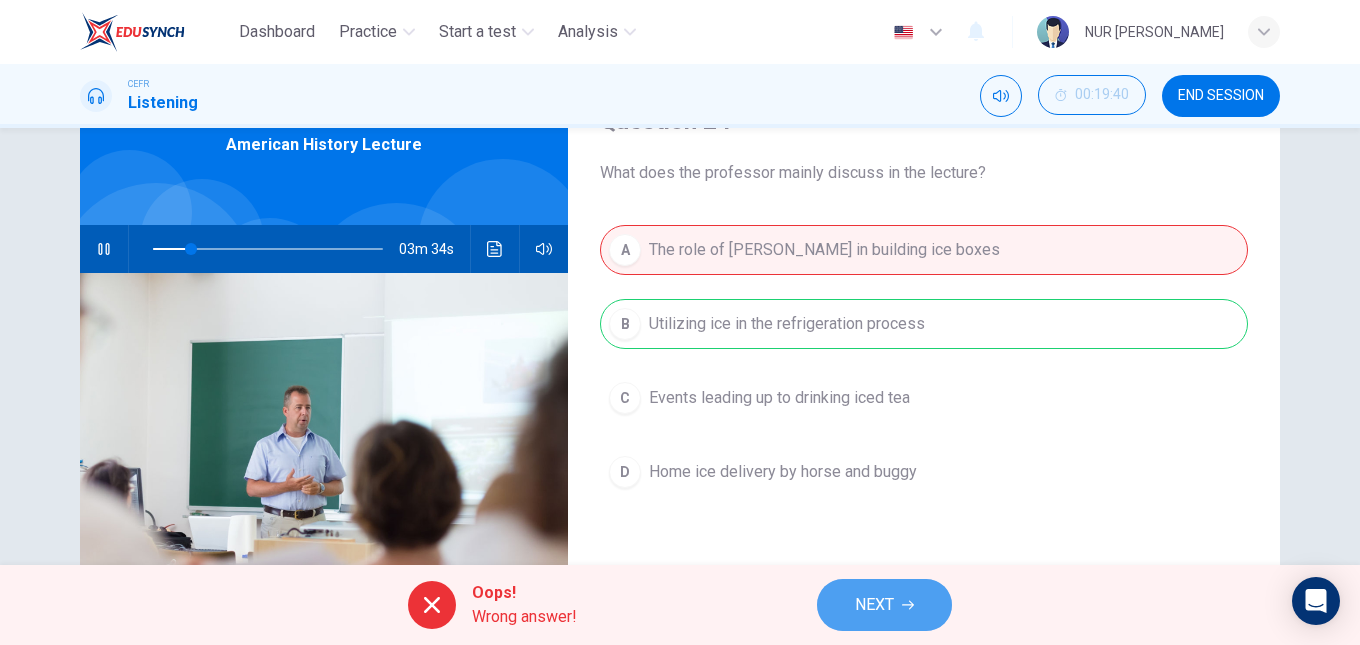 click on "NEXT" at bounding box center [884, 605] 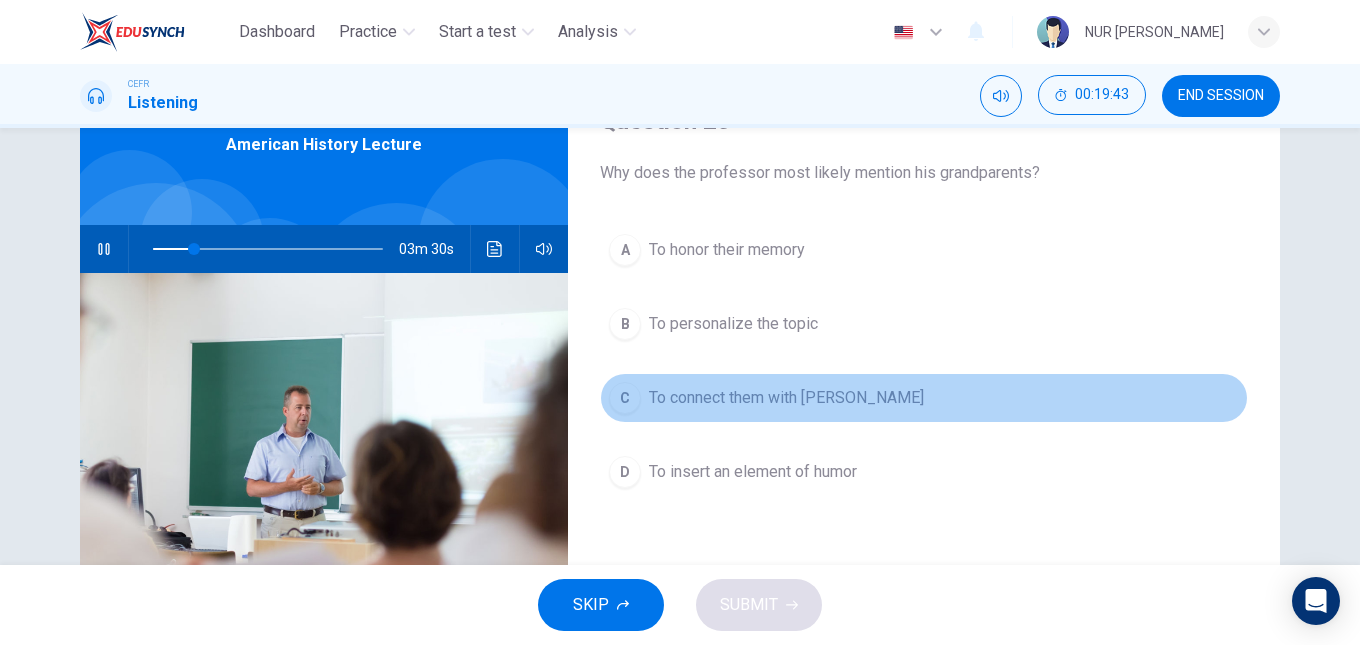 click on "To connect them with Tudor" at bounding box center [786, 398] 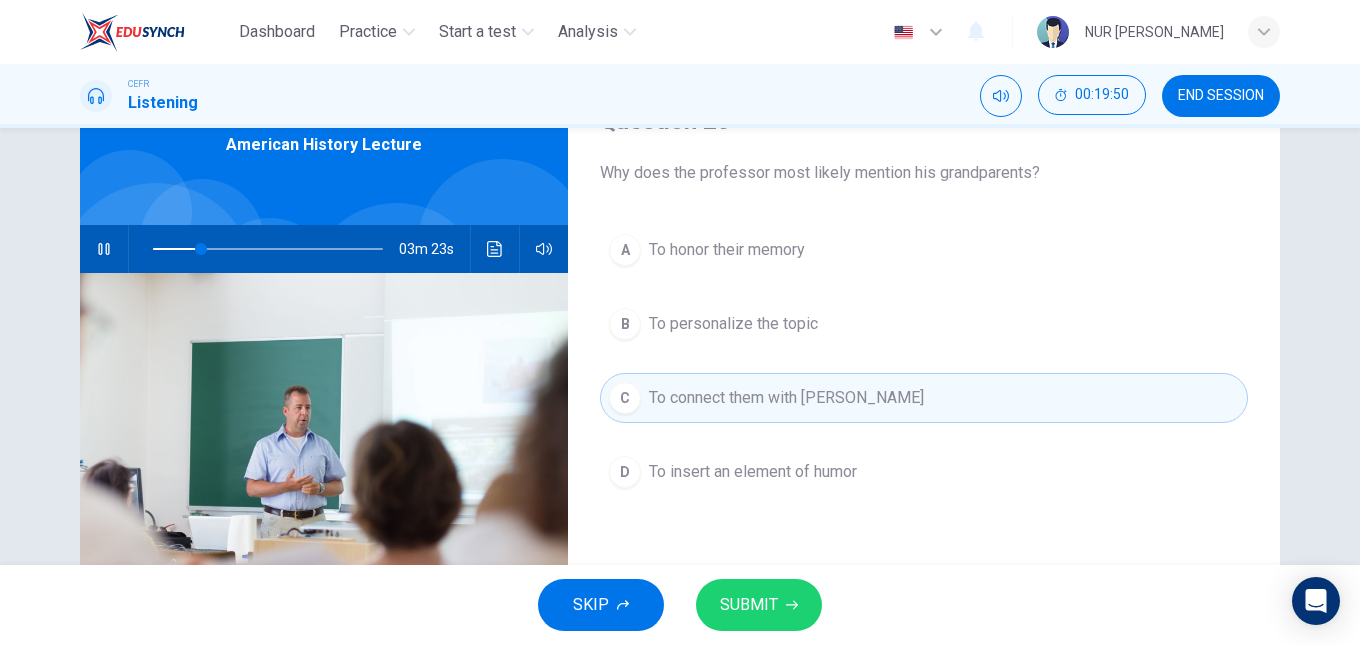 click on "To personalize the topic" at bounding box center (733, 324) 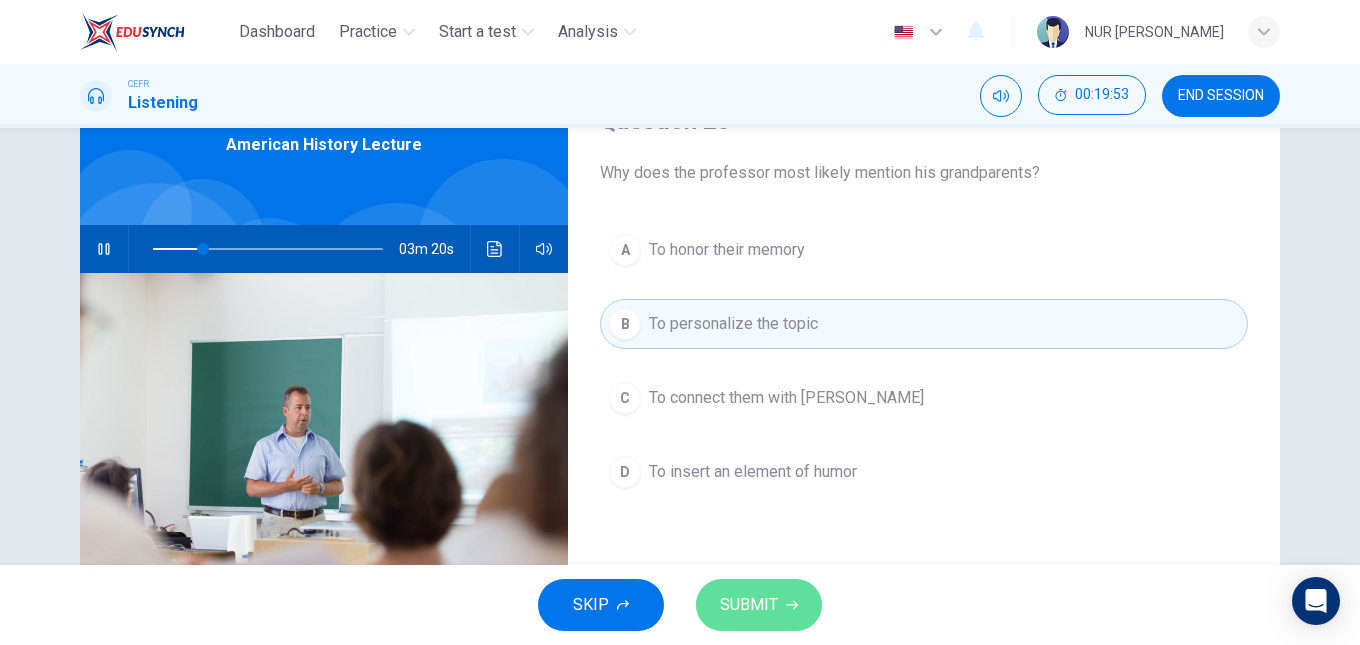 click 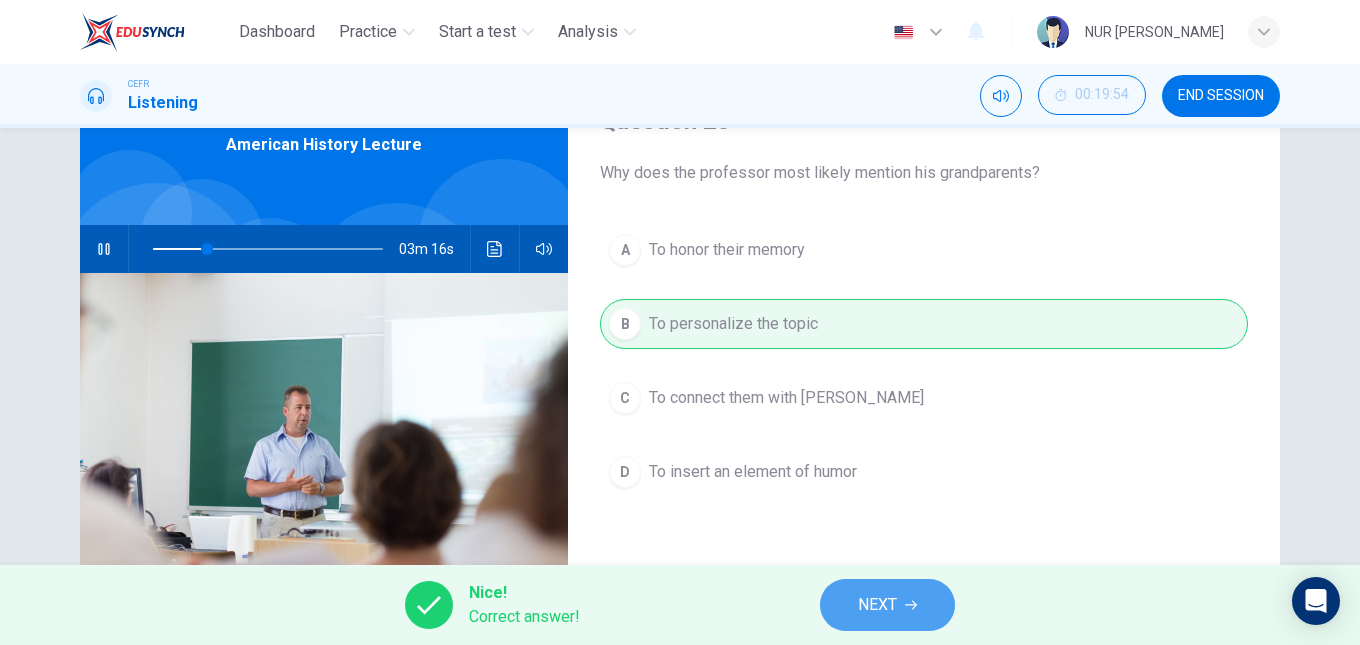 click on "NEXT" at bounding box center (887, 605) 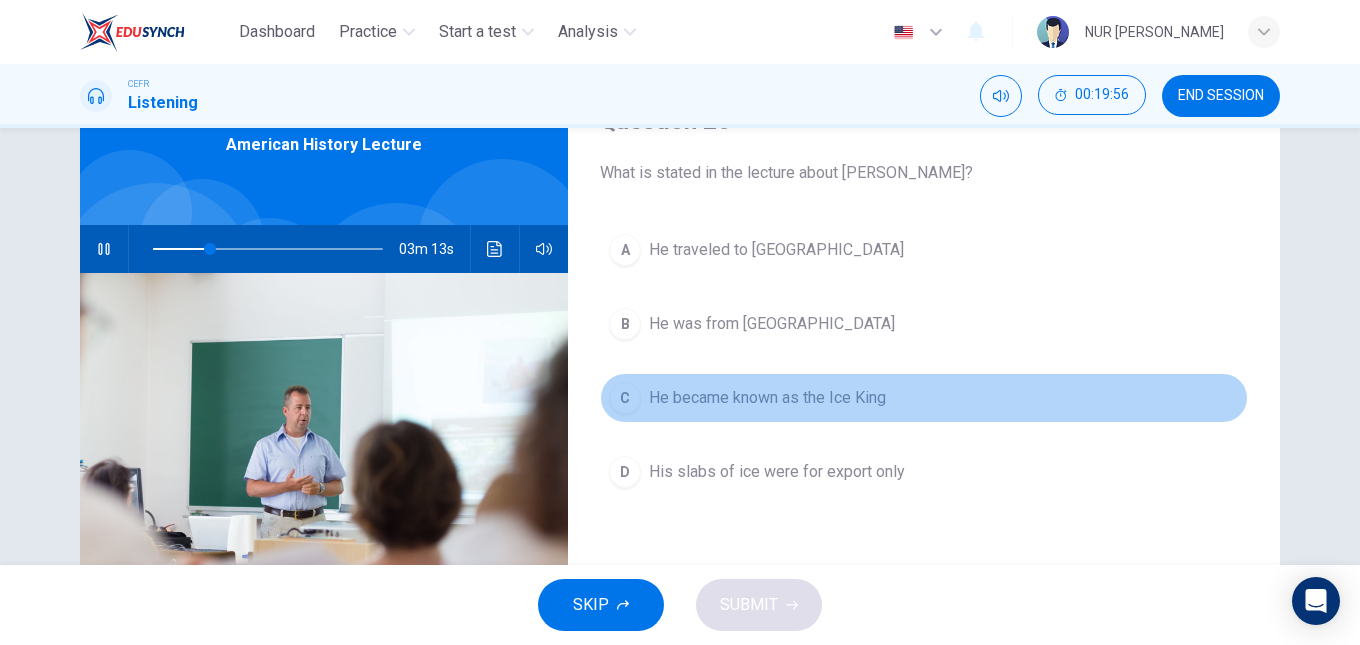 click on "He became known as the Ice King" at bounding box center (767, 398) 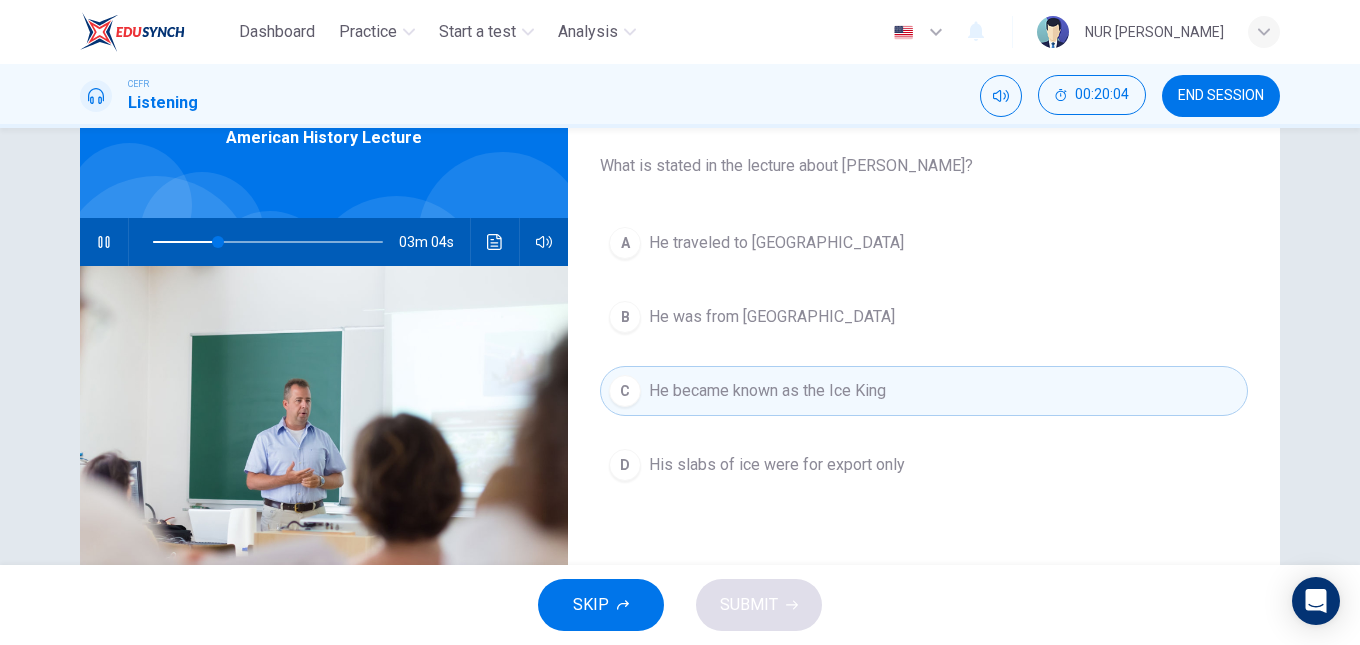 scroll, scrollTop: 109, scrollLeft: 0, axis: vertical 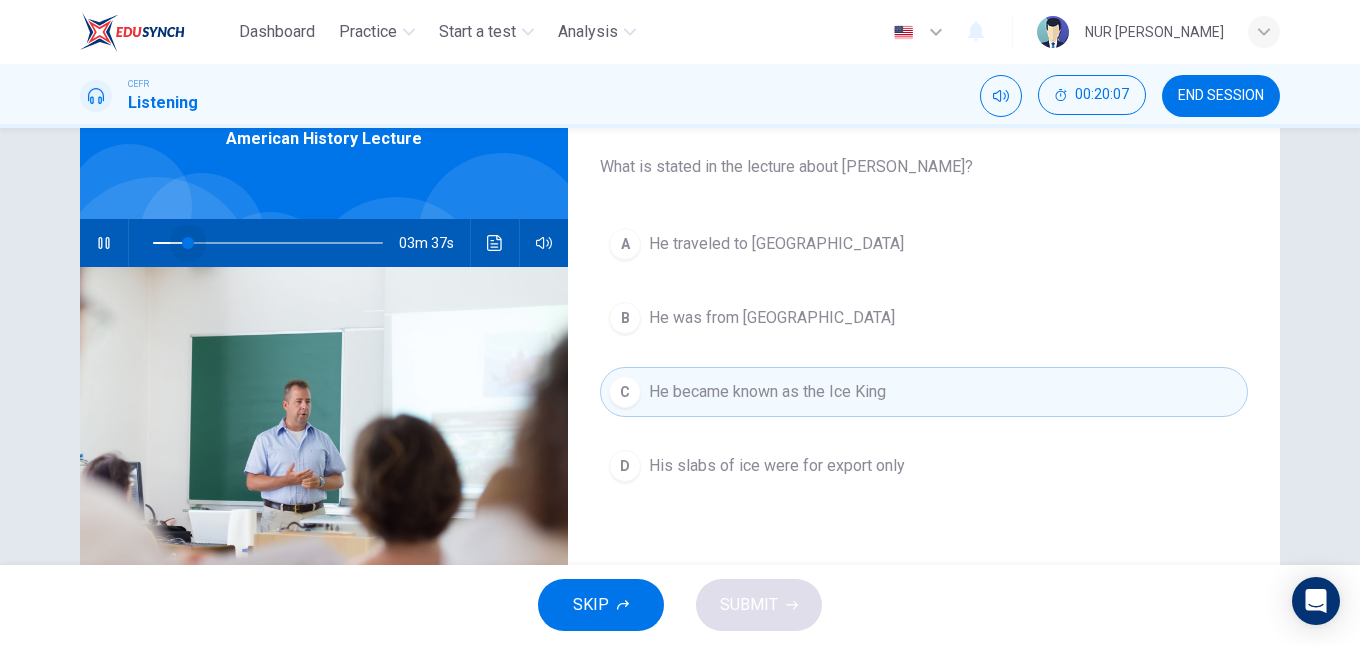 click at bounding box center [268, 243] 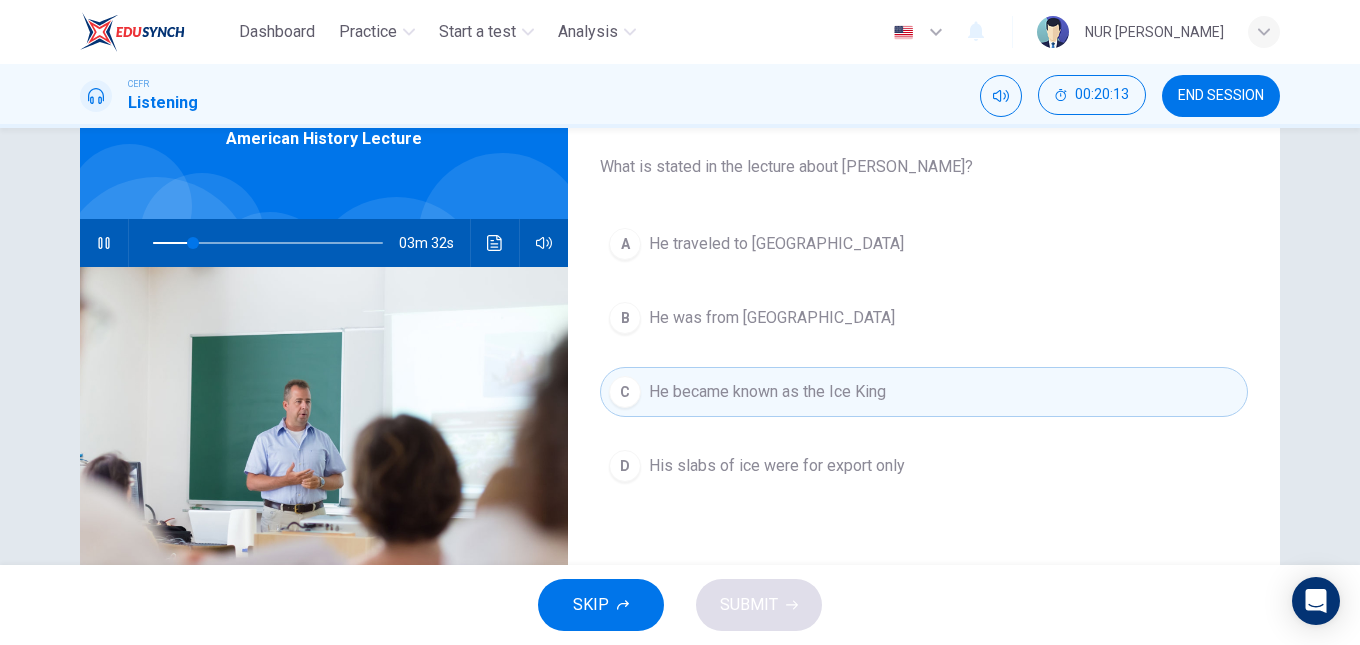 click at bounding box center [268, 243] 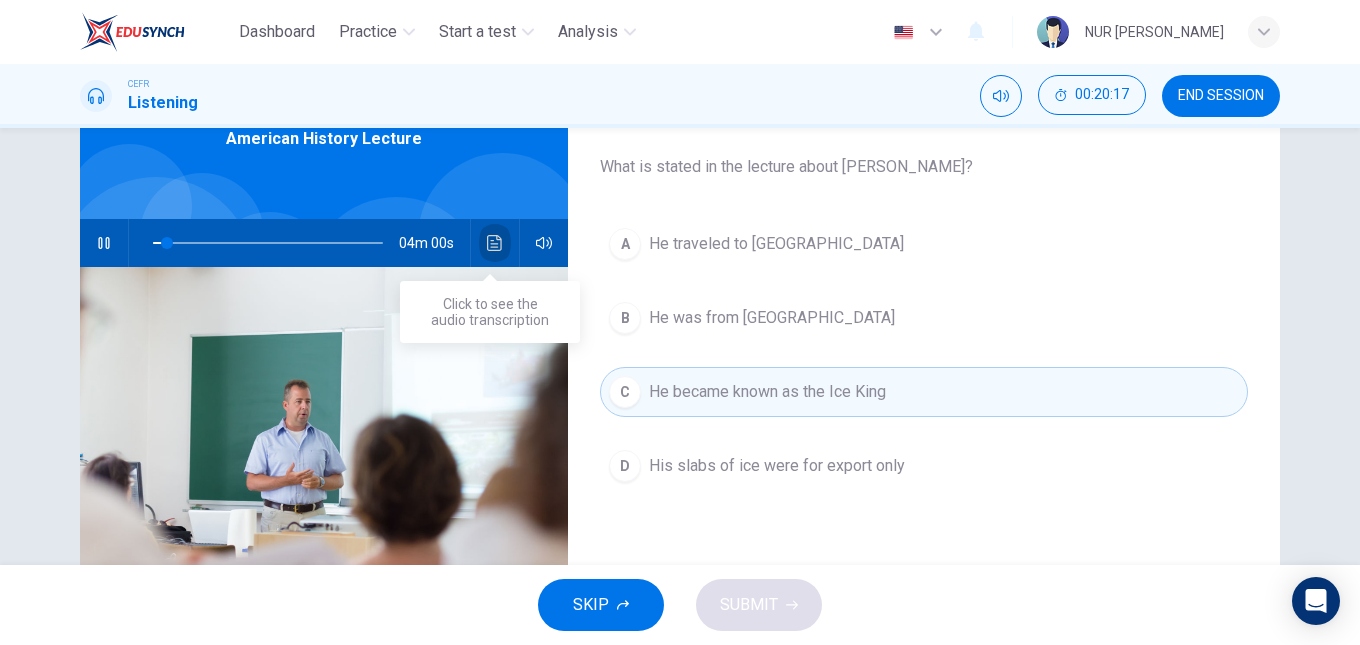 click at bounding box center (495, 243) 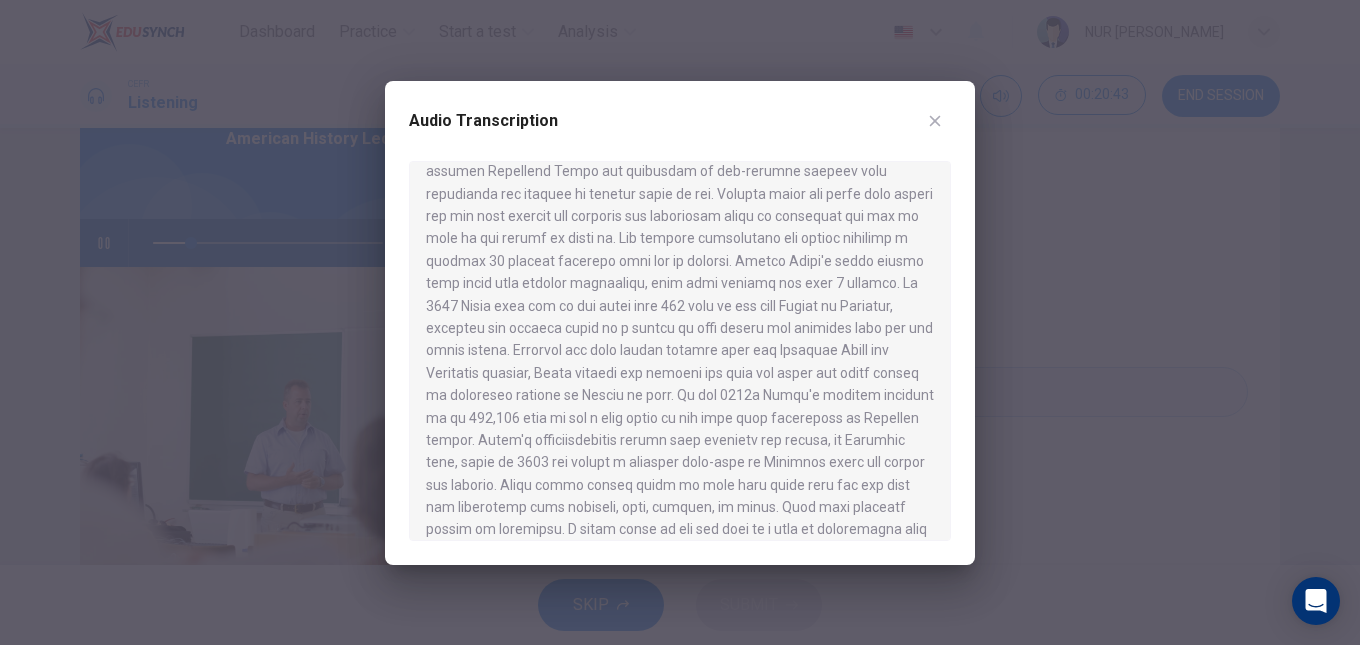 scroll, scrollTop: 174, scrollLeft: 0, axis: vertical 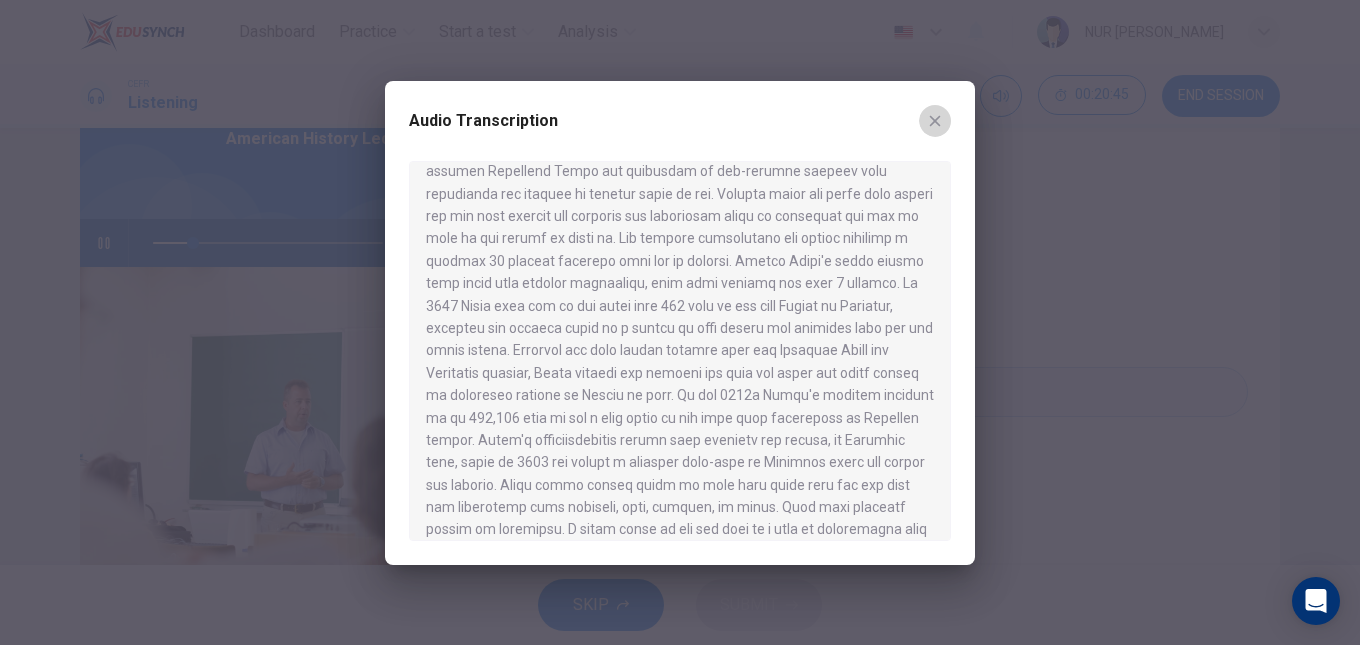 click at bounding box center (935, 121) 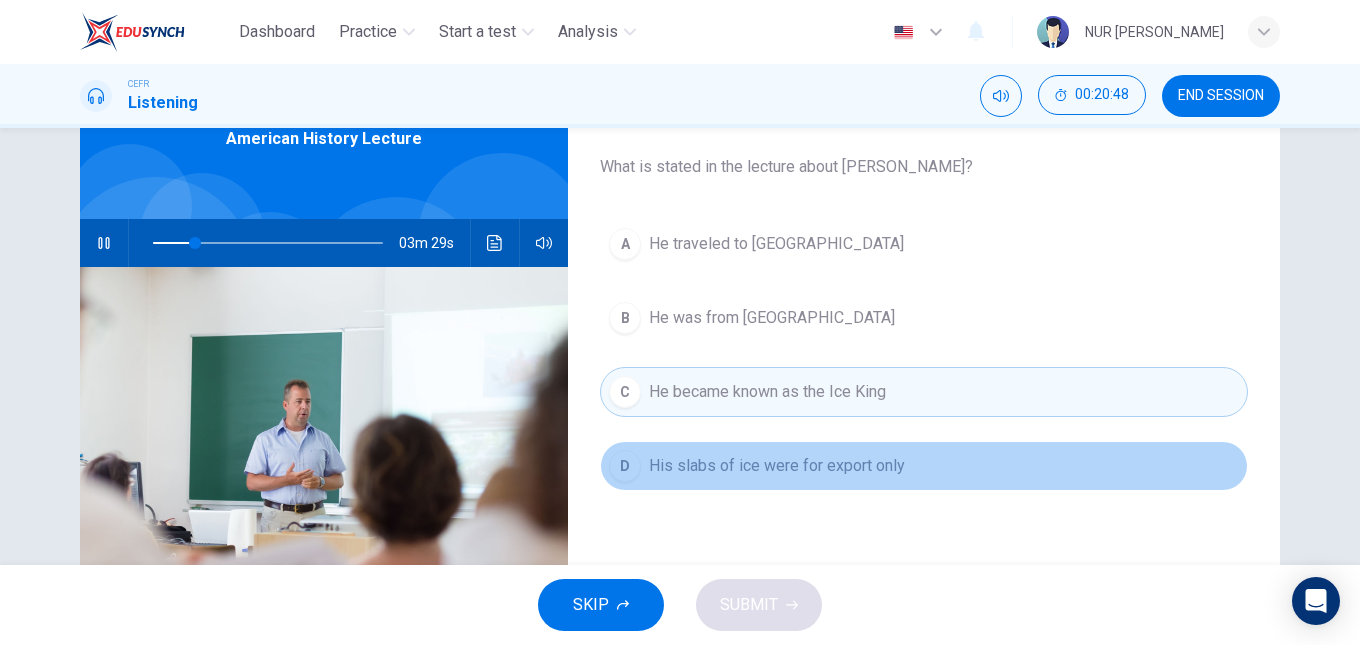 click on "His slabs of ice were for export only" at bounding box center (777, 466) 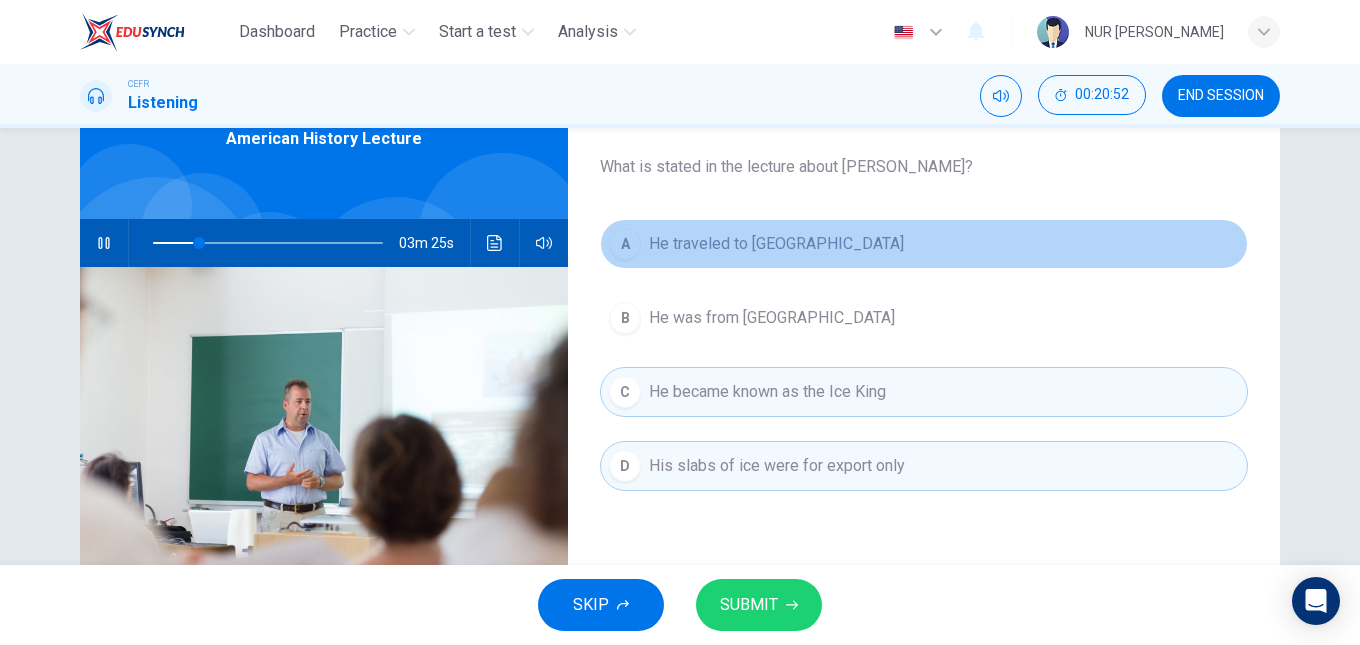 click on "A He traveled to India" at bounding box center [924, 244] 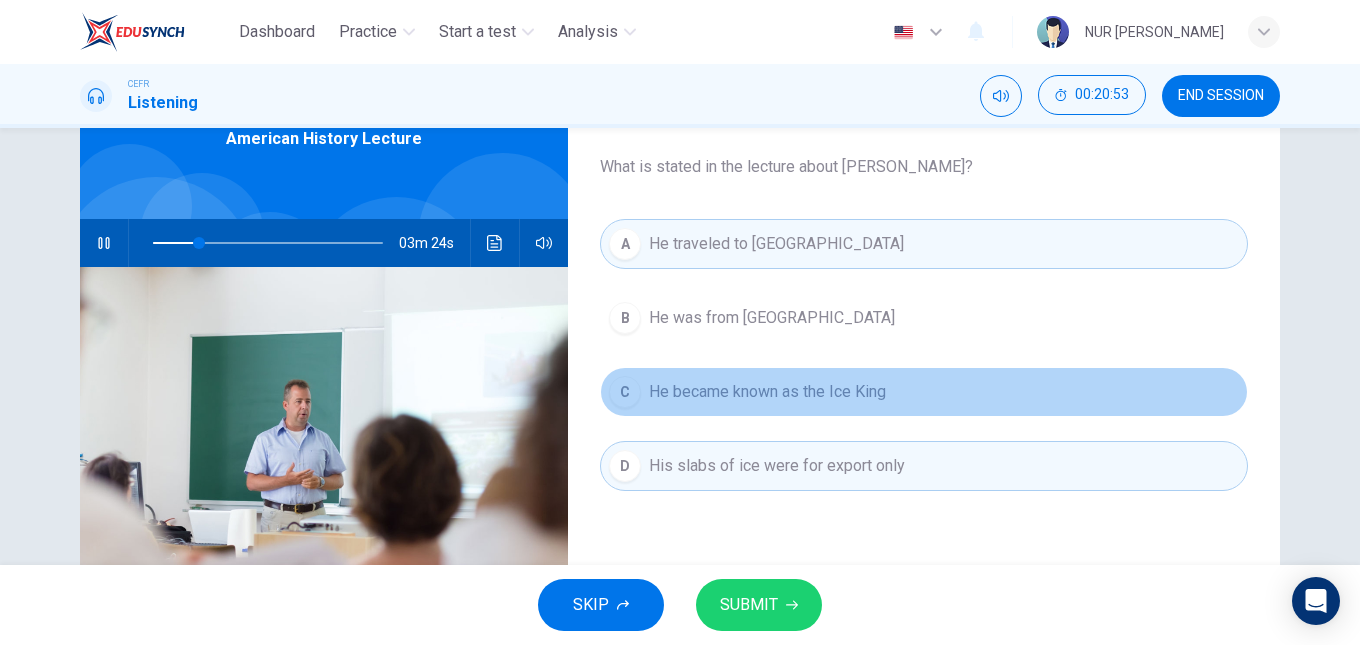 click on "C He became known as the Ice King" at bounding box center [924, 392] 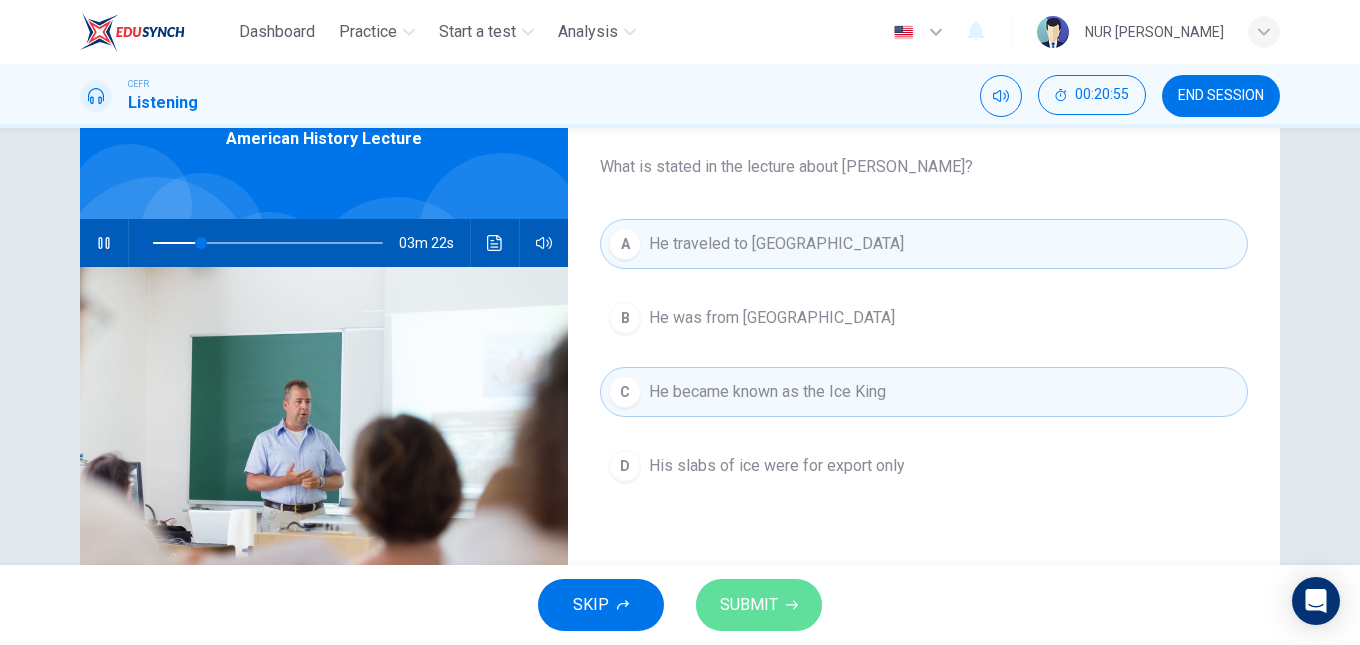 click on "SUBMIT" at bounding box center (759, 605) 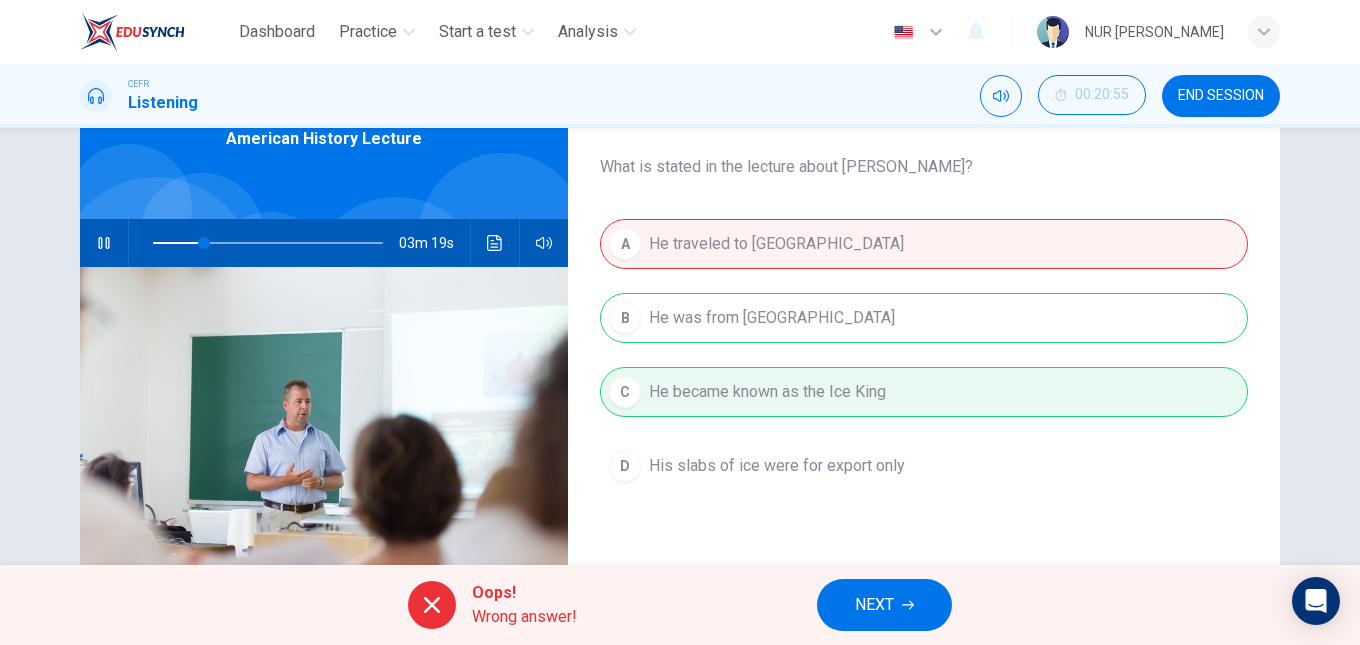 click on "NEXT" at bounding box center [874, 605] 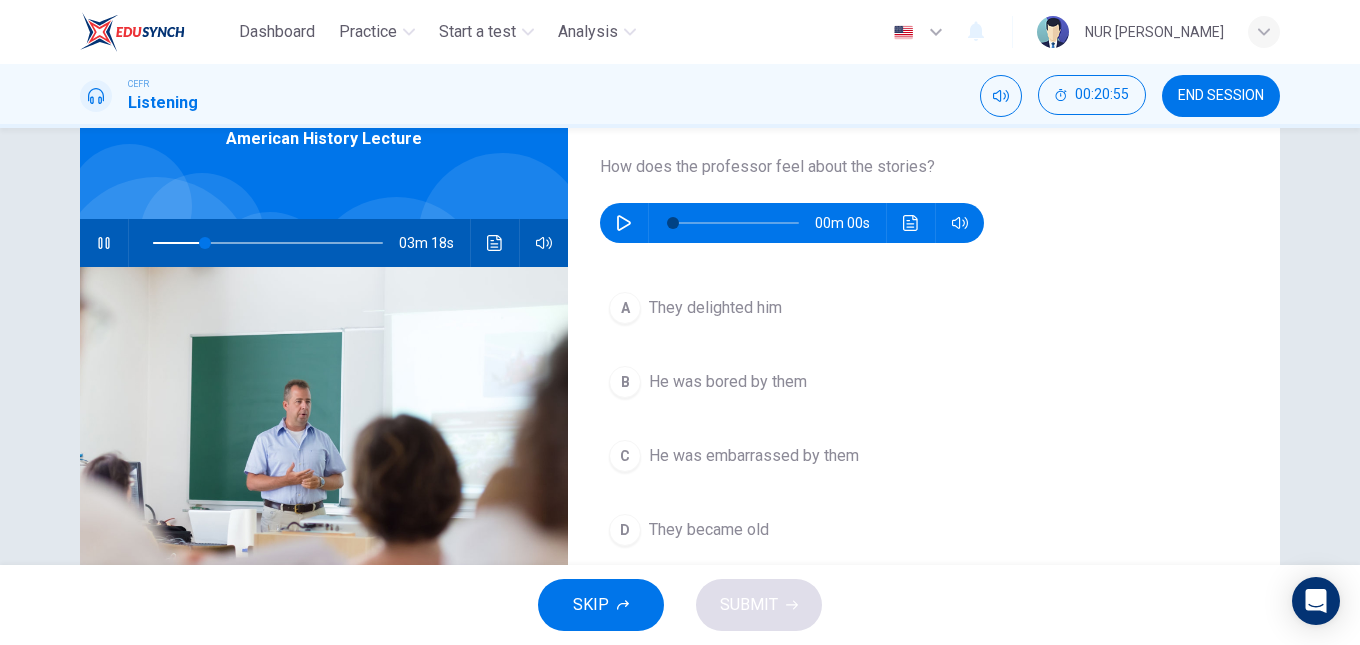 type on "23" 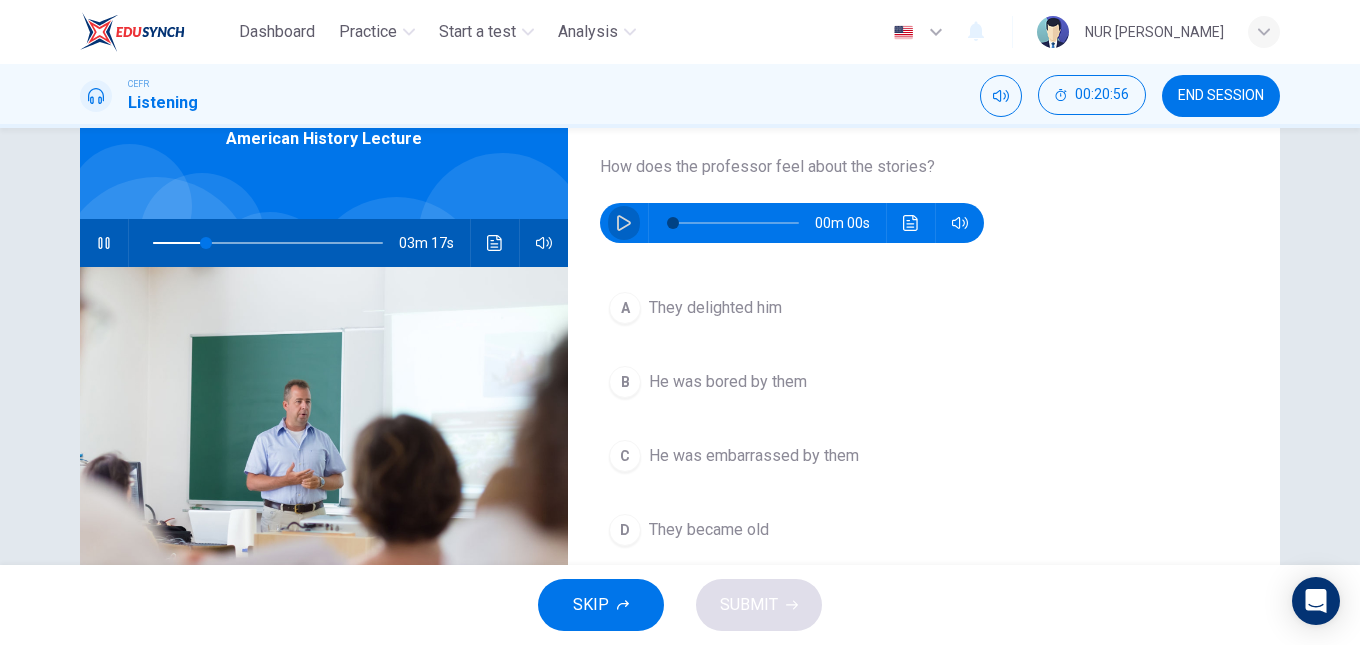 click 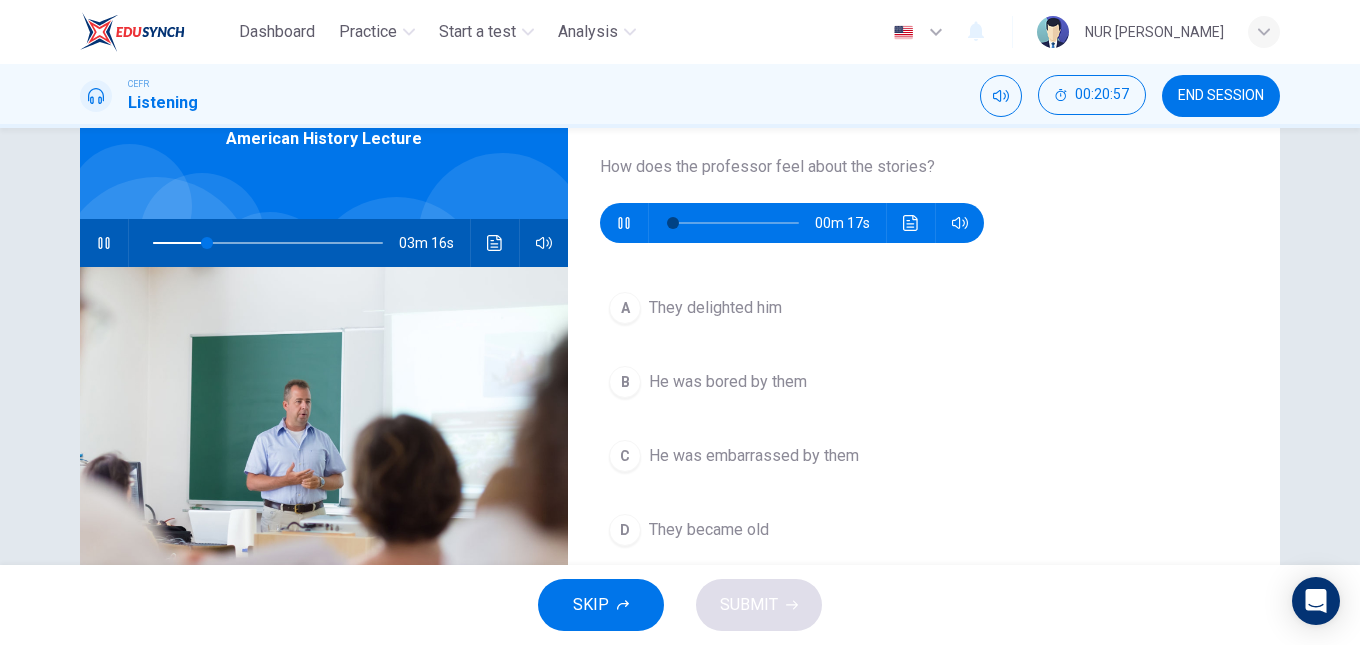 type on "23" 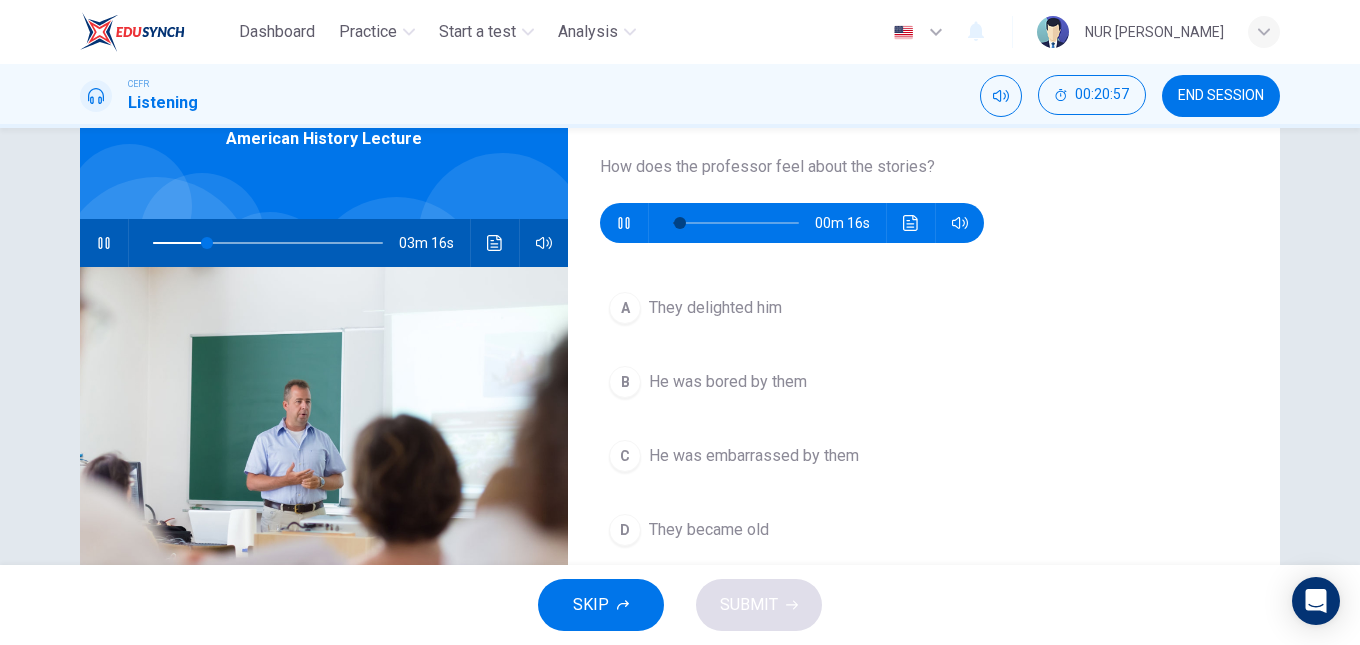 type on "6" 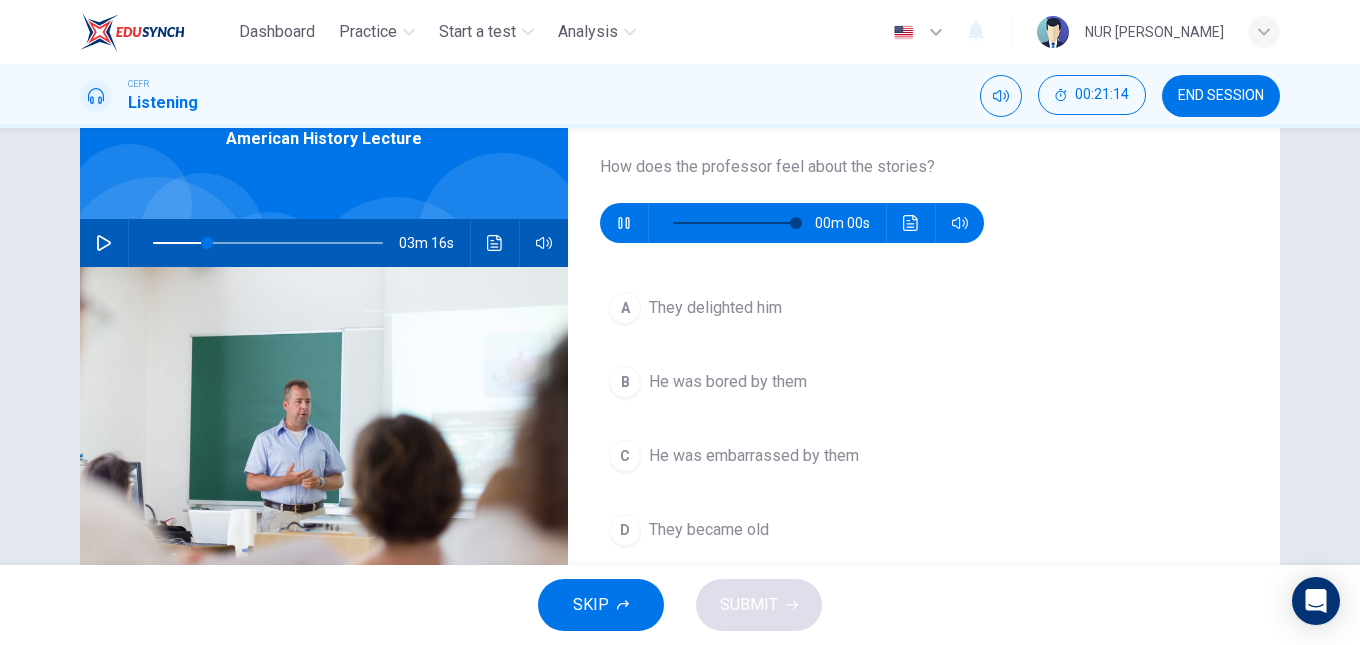 type on "0" 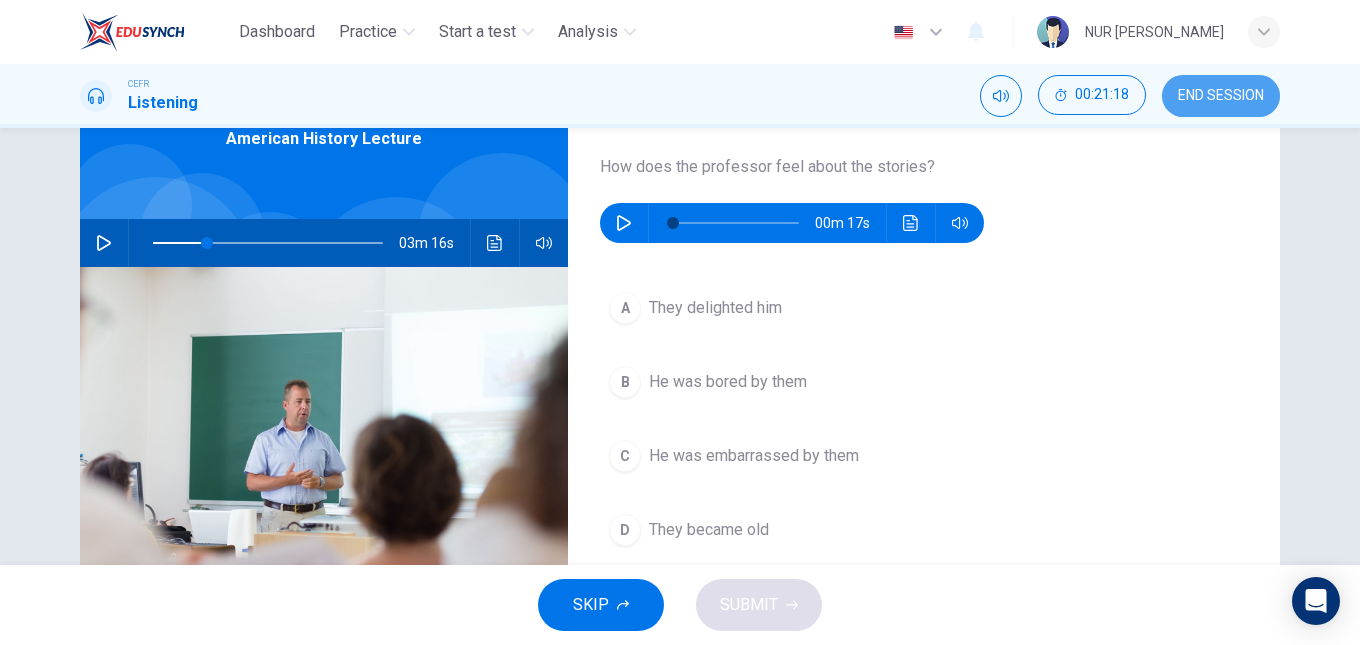 click on "END SESSION" at bounding box center [1221, 96] 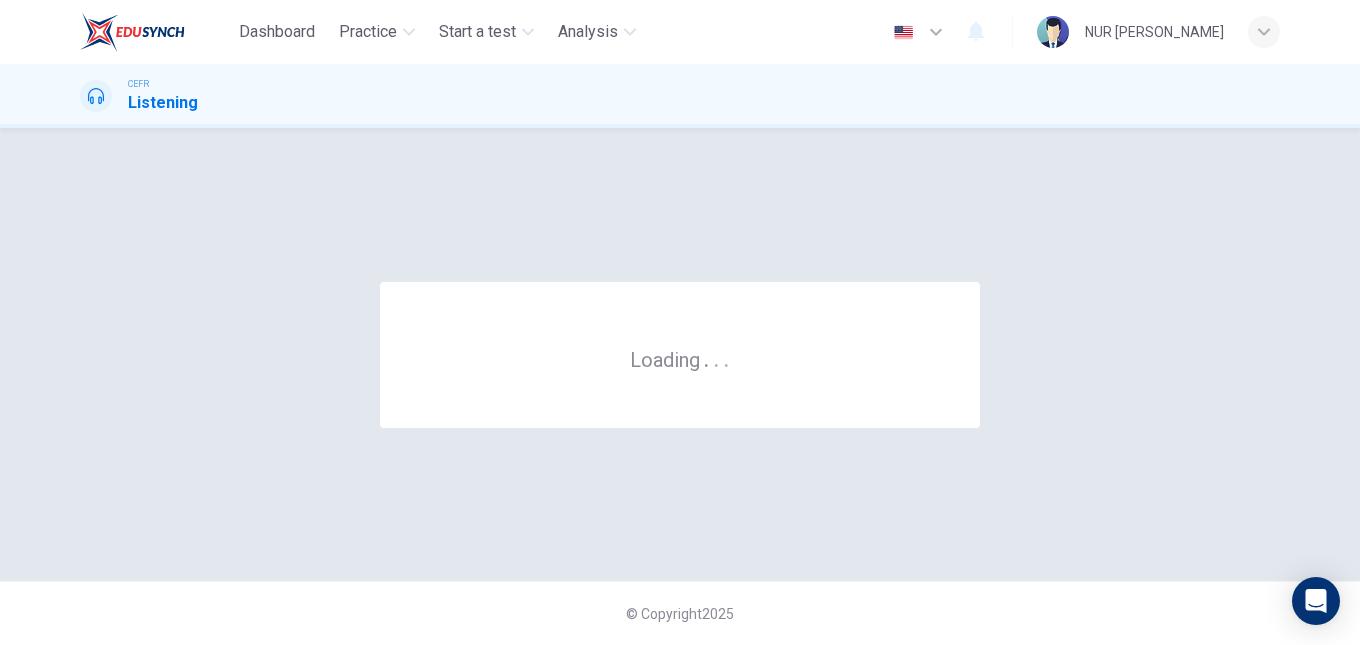 scroll, scrollTop: 0, scrollLeft: 0, axis: both 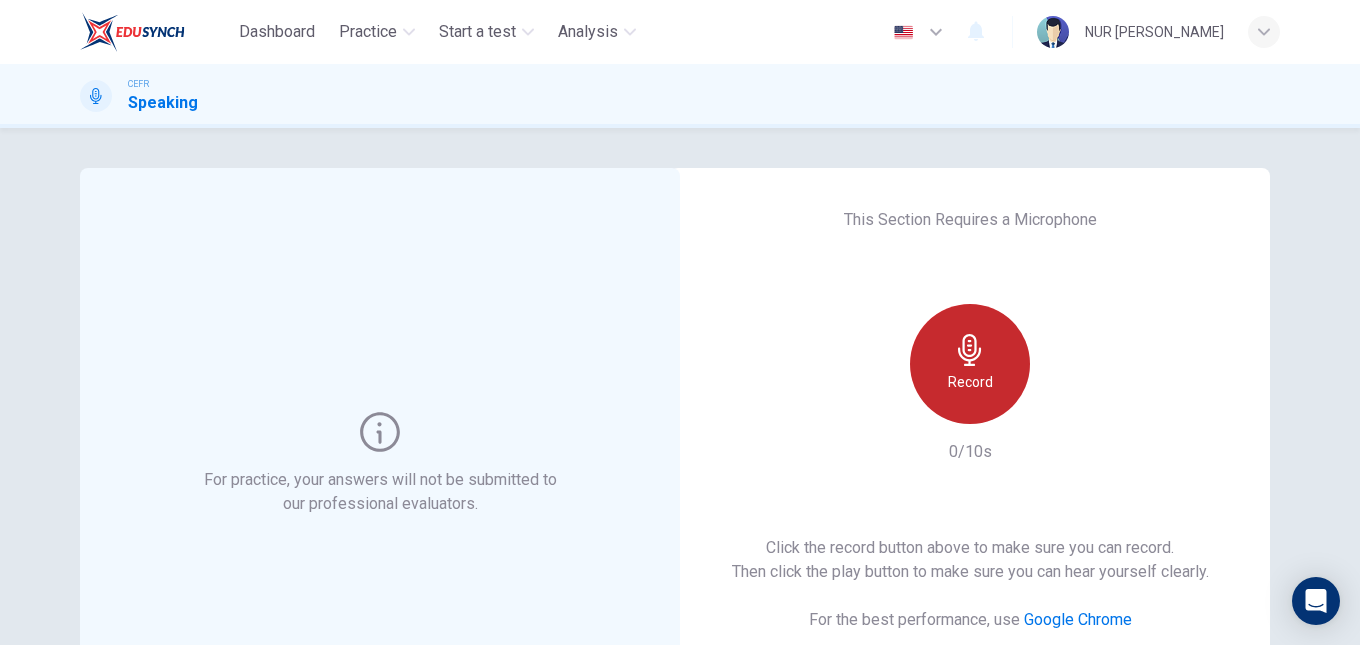 click on "Record" at bounding box center [970, 364] 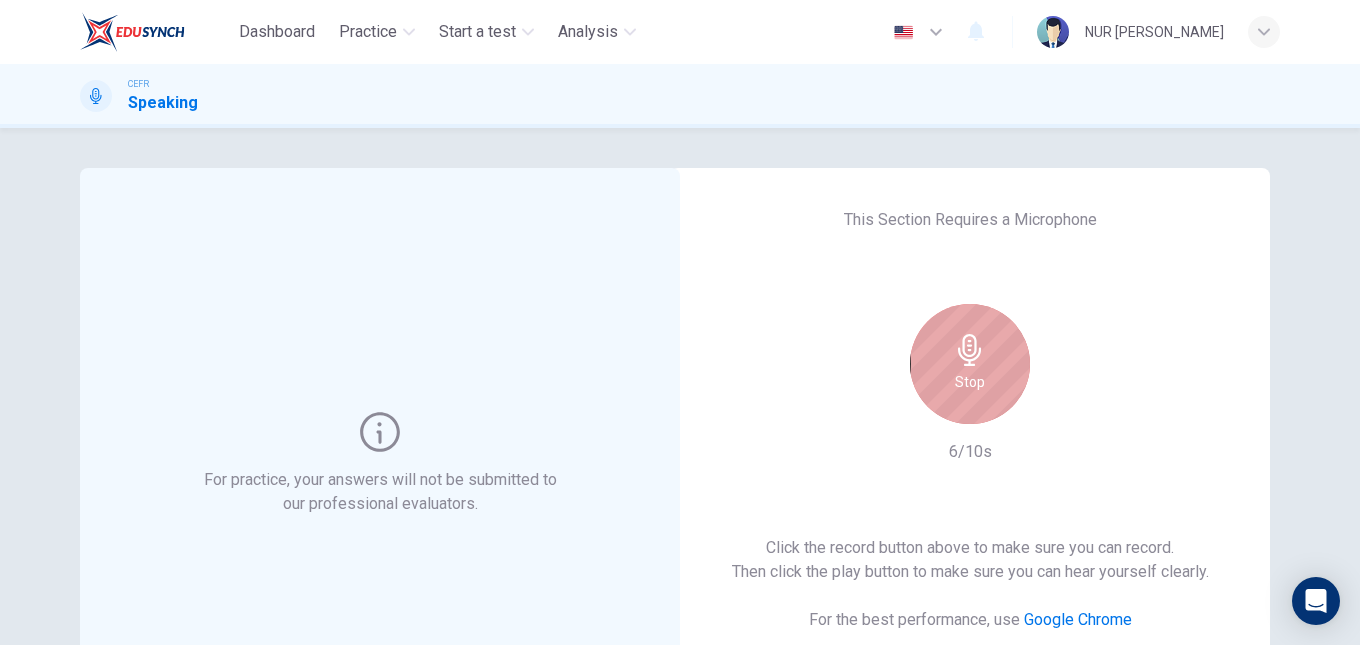 click on "Stop" at bounding box center (970, 364) 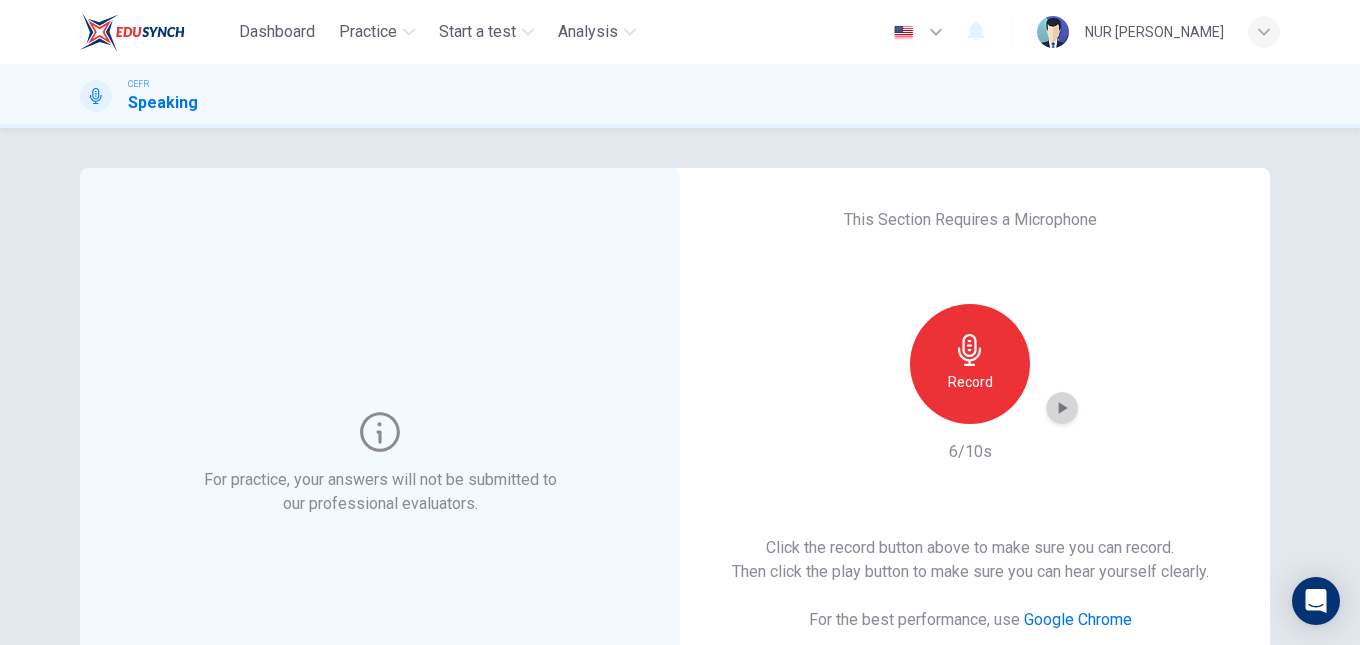 click 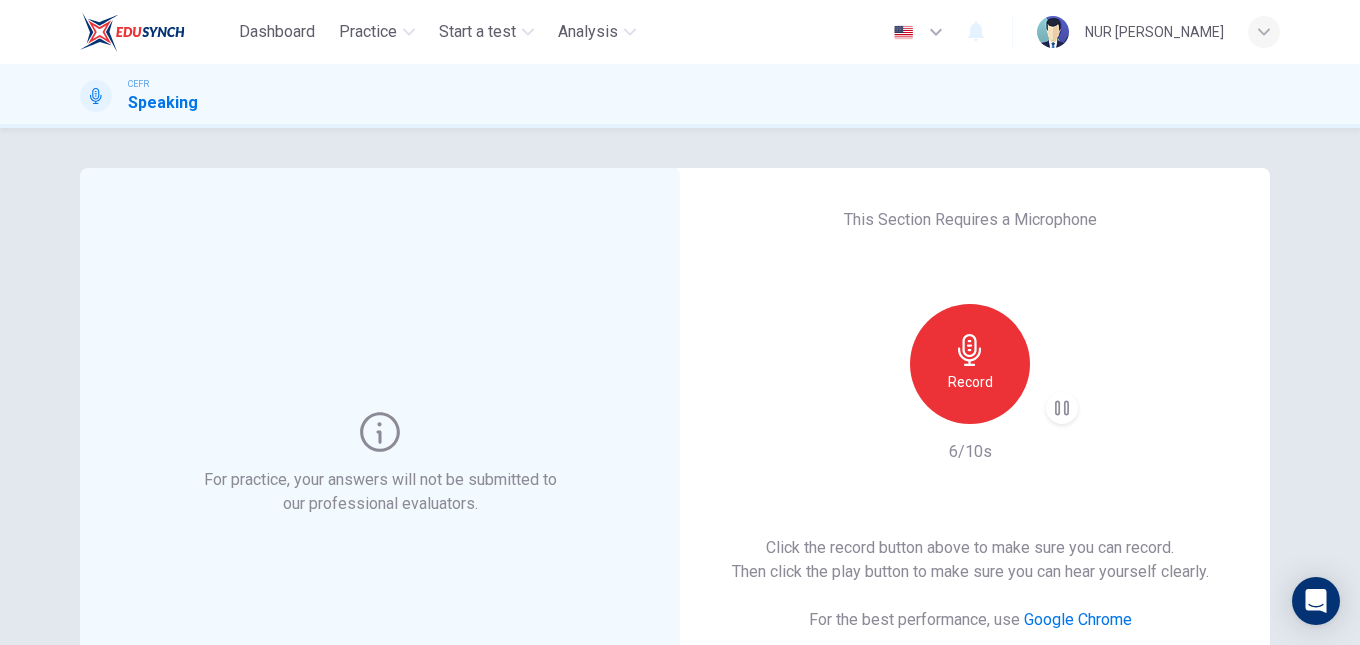 scroll, scrollTop: 126, scrollLeft: 0, axis: vertical 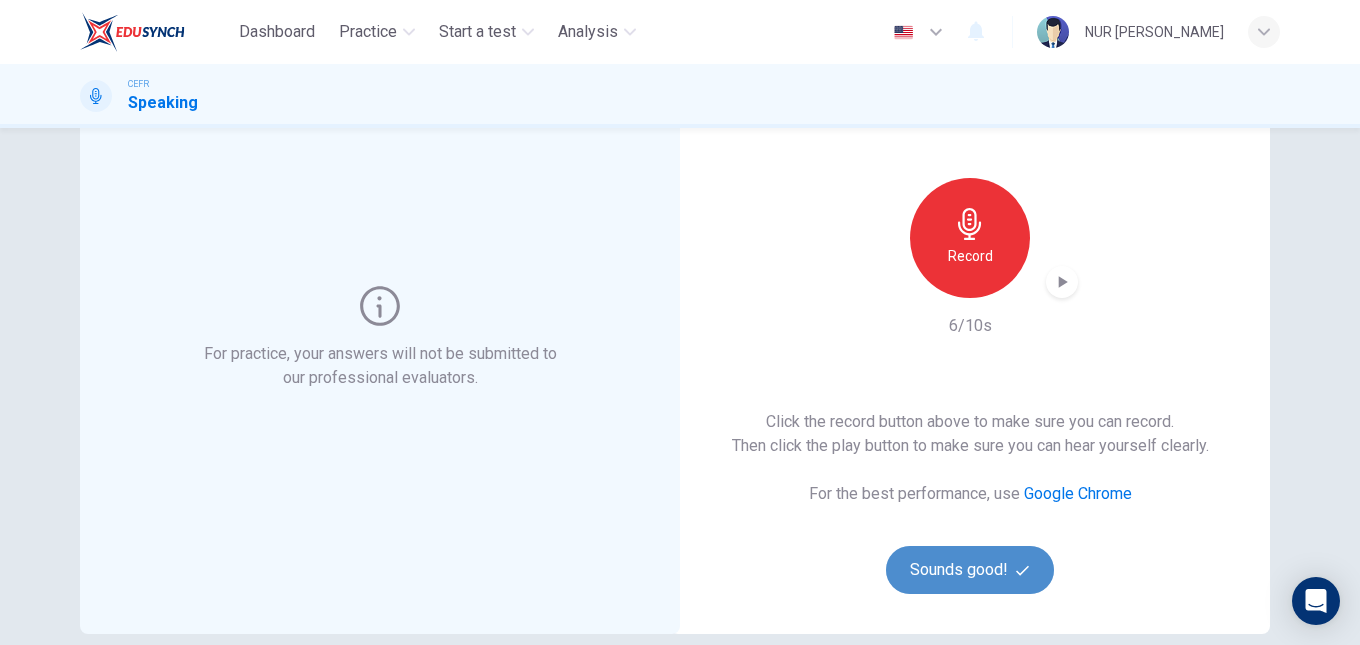 click on "Sounds good!" at bounding box center [970, 570] 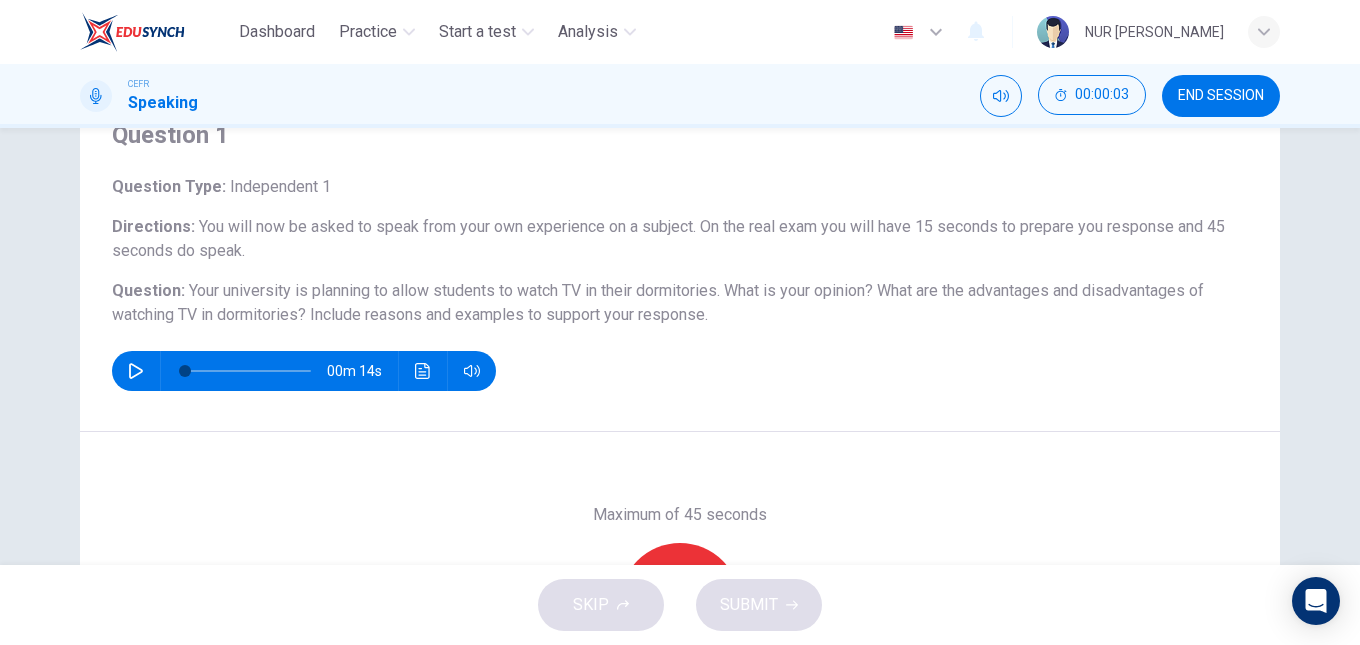 scroll, scrollTop: 88, scrollLeft: 0, axis: vertical 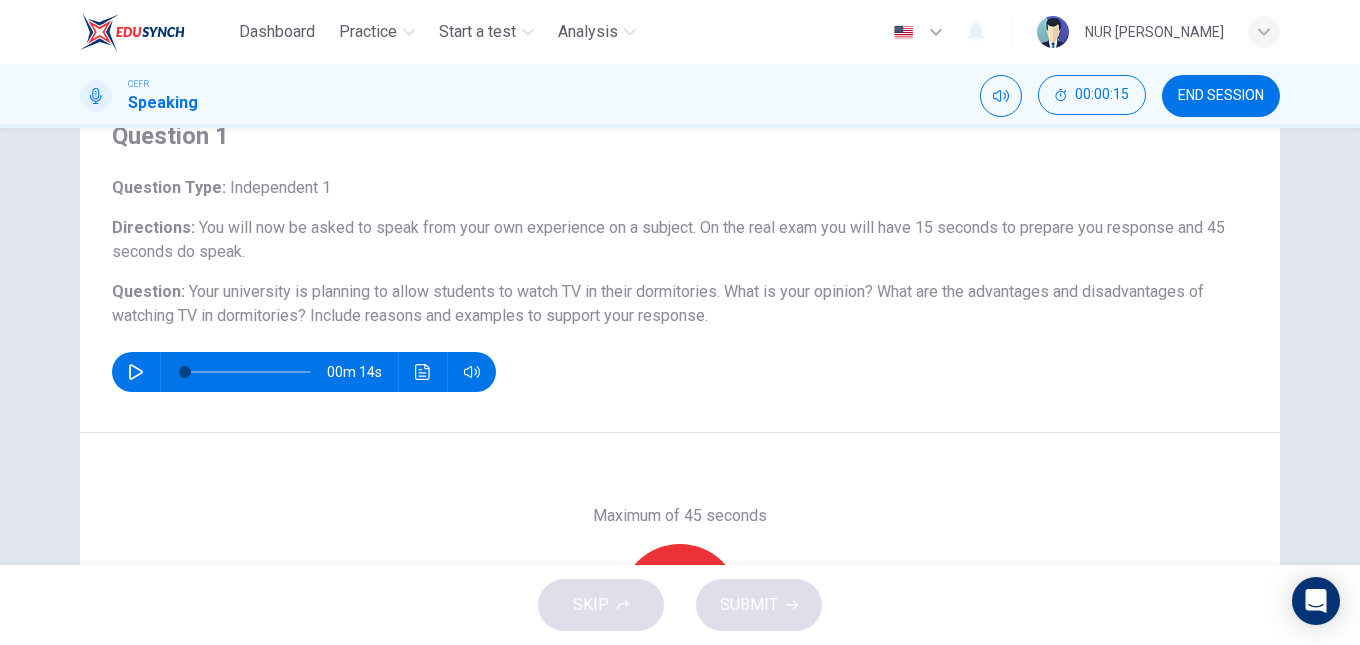 click at bounding box center (136, 372) 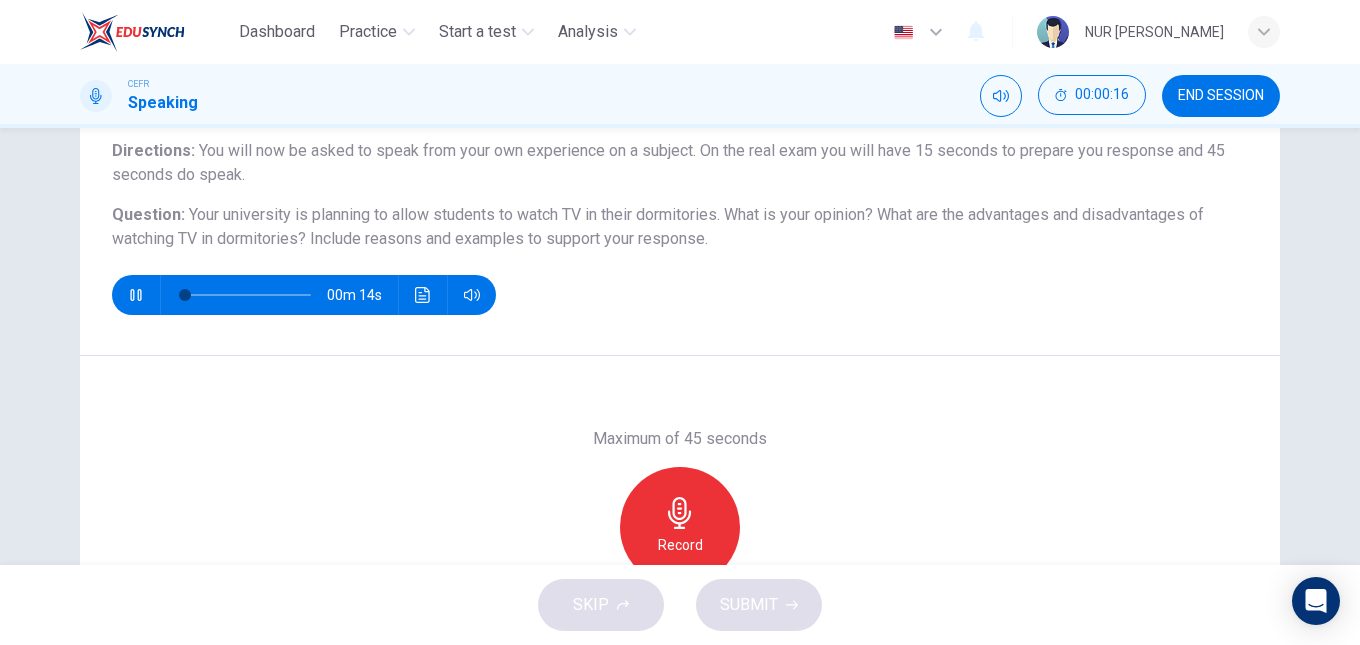 scroll, scrollTop: 172, scrollLeft: 0, axis: vertical 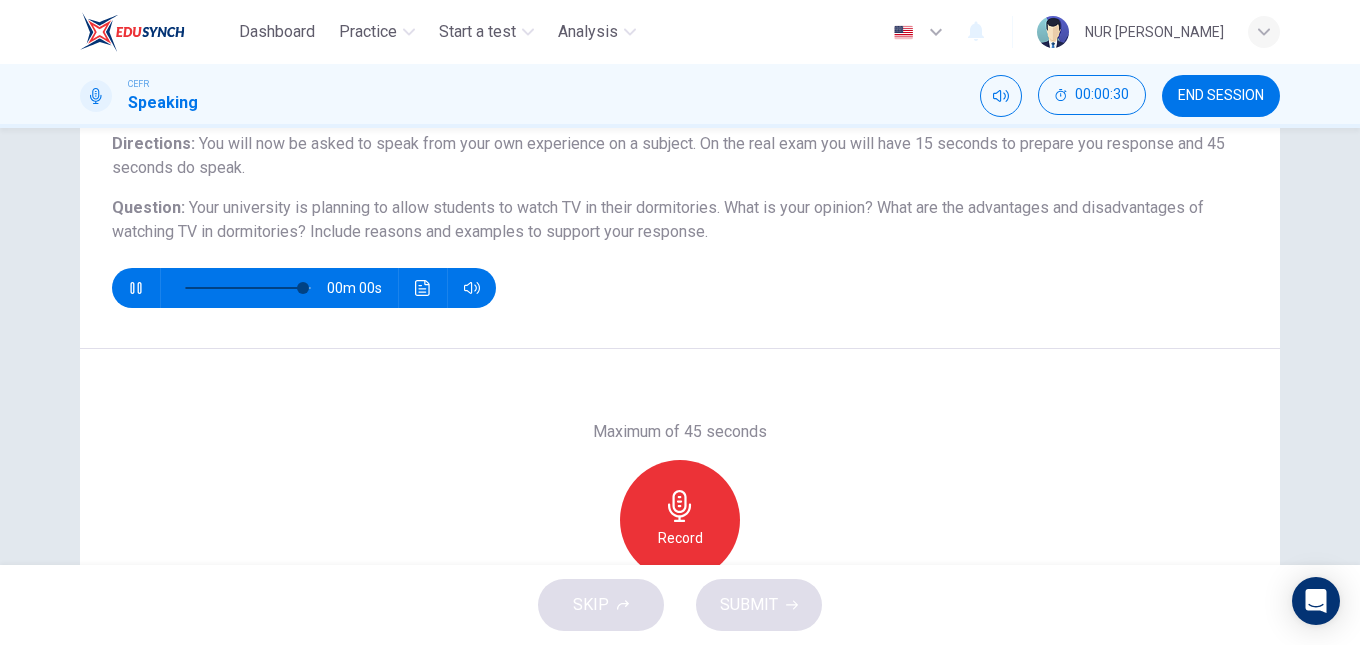type on "0" 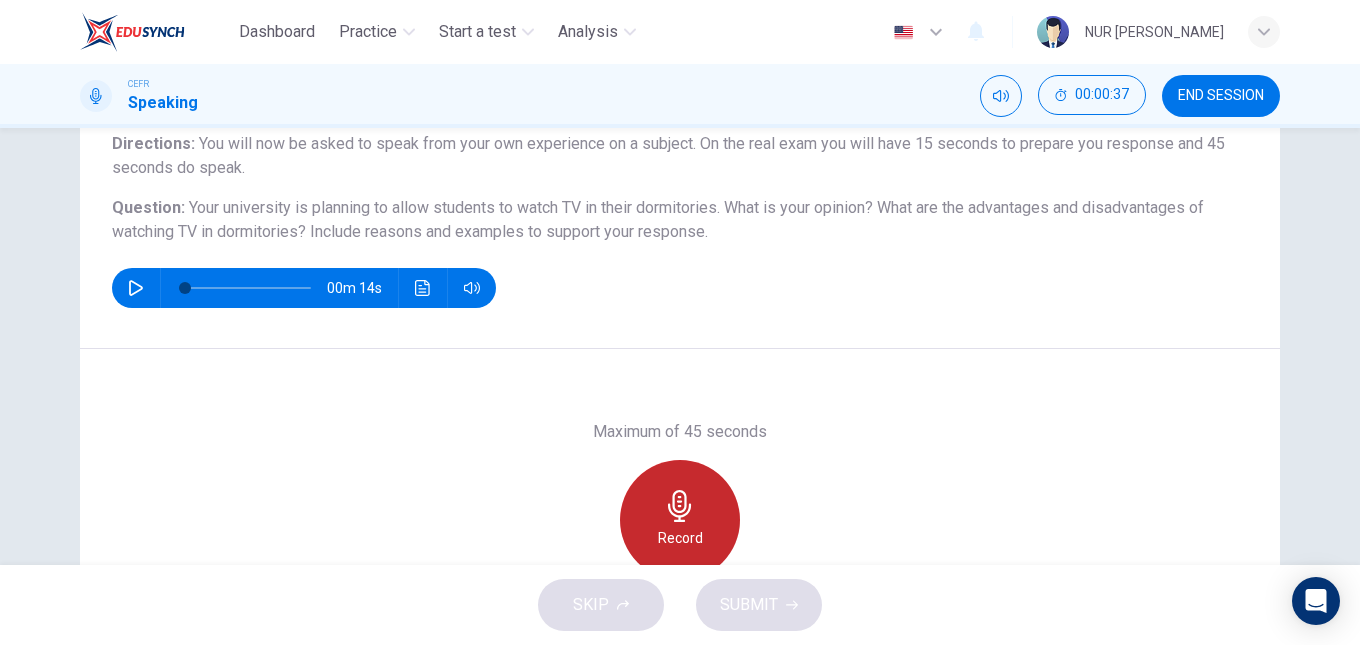 click on "Record" at bounding box center (680, 538) 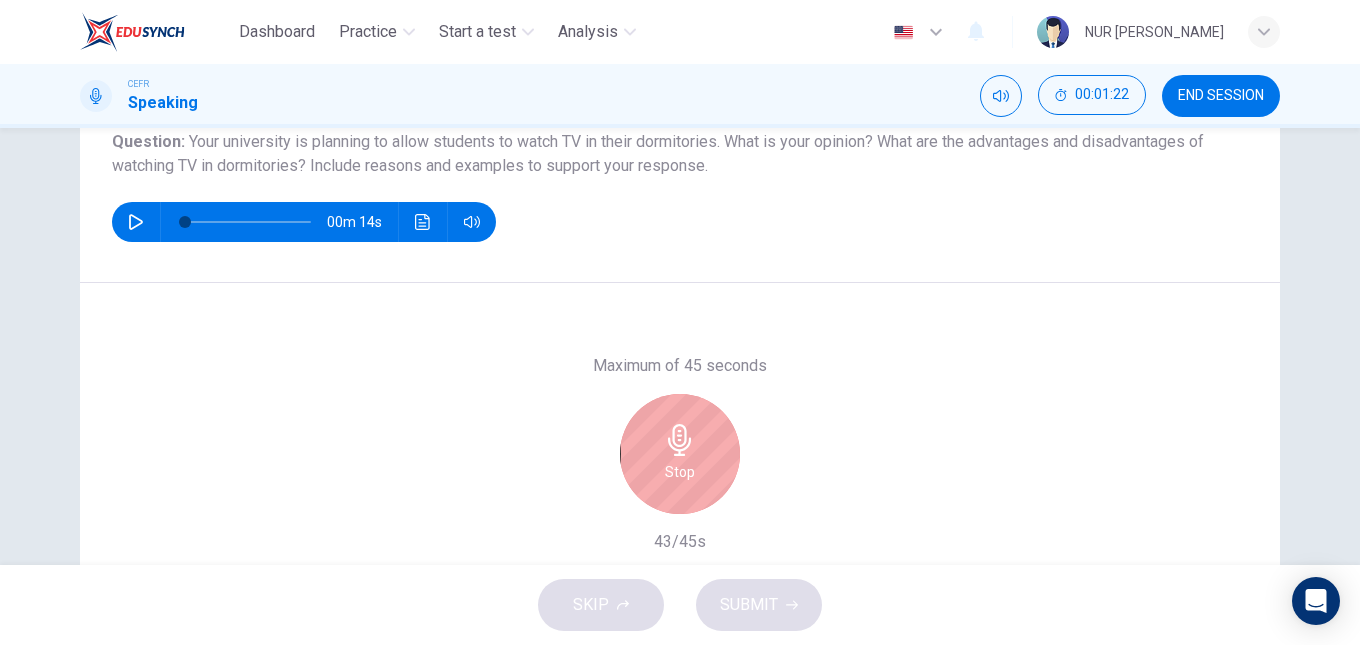 scroll, scrollTop: 237, scrollLeft: 0, axis: vertical 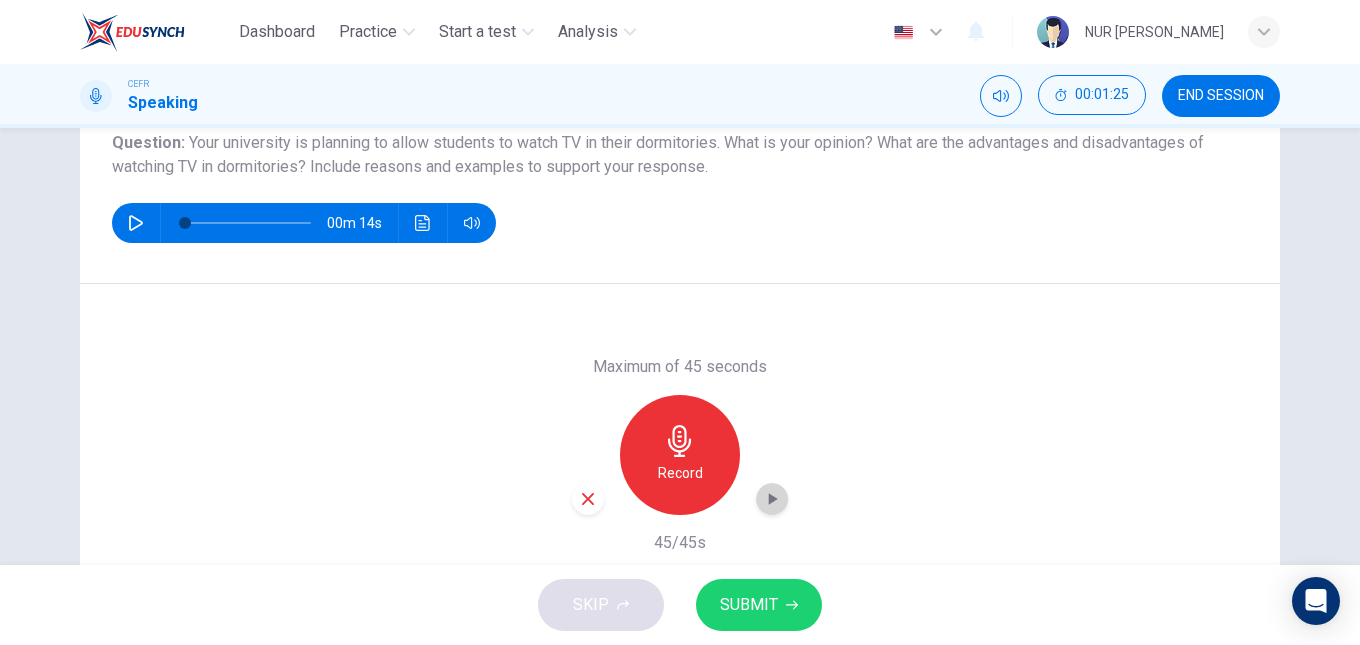 click at bounding box center [772, 499] 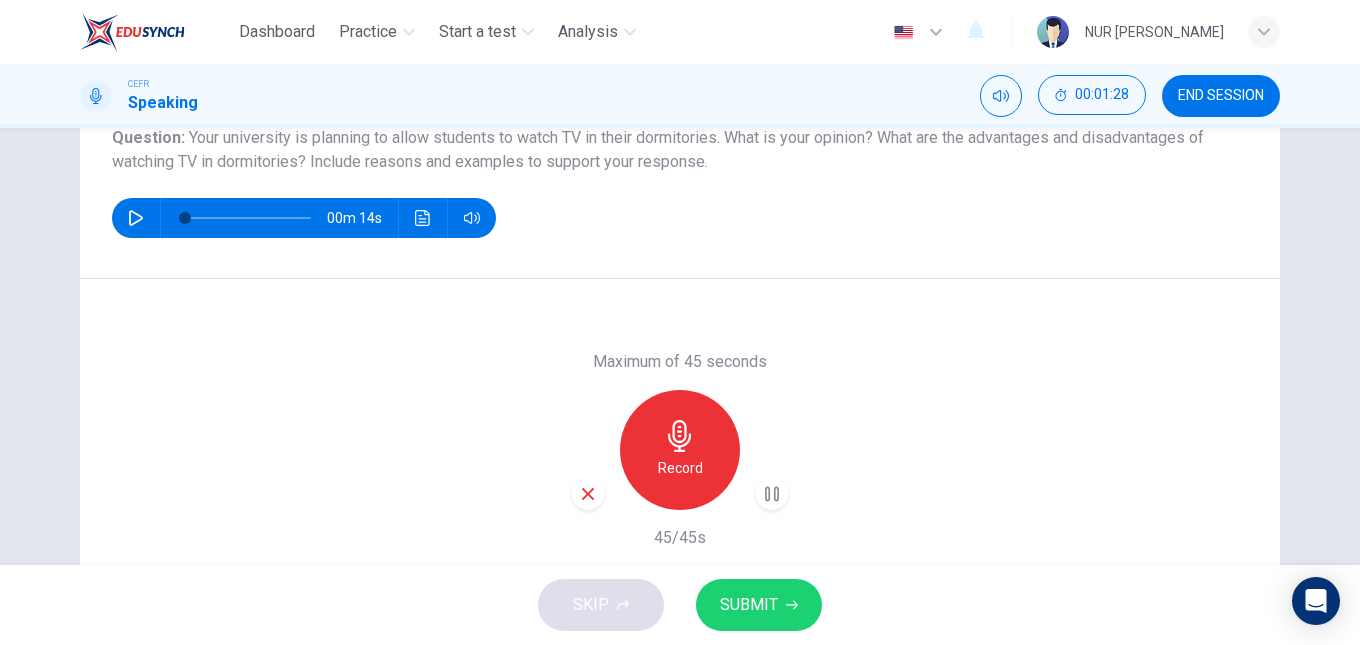 scroll, scrollTop: 242, scrollLeft: 0, axis: vertical 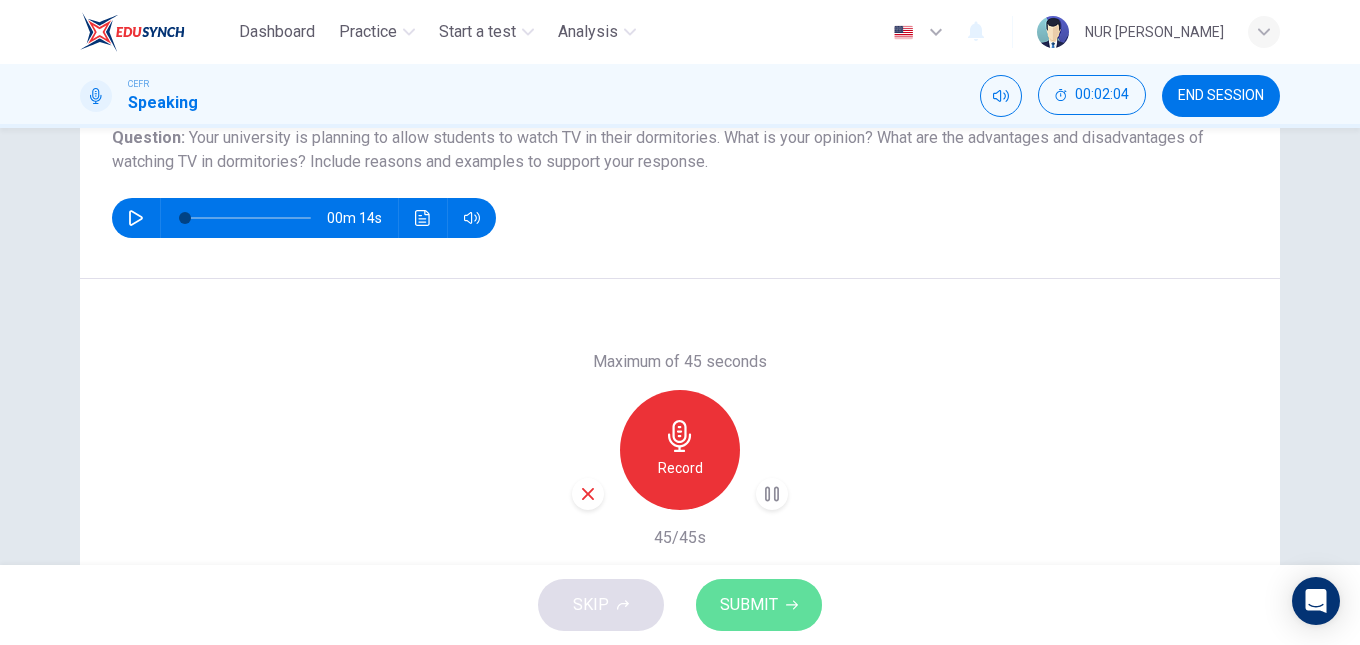 click on "SUBMIT" at bounding box center (749, 605) 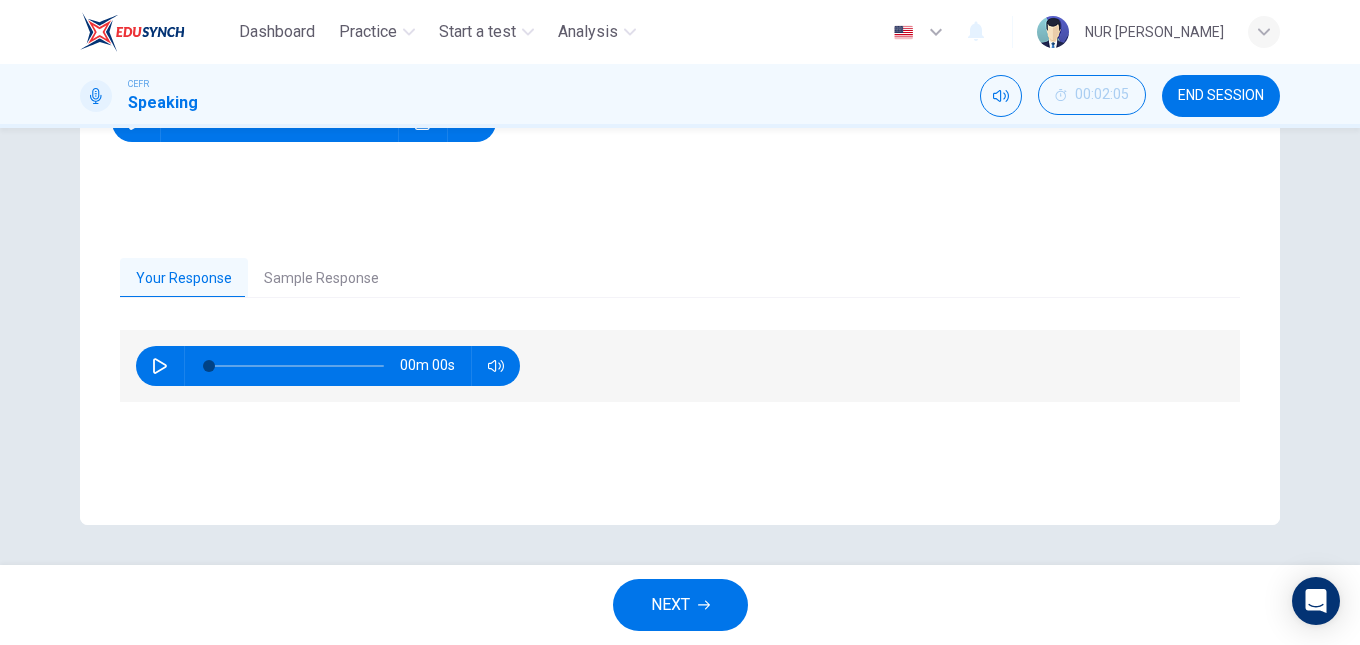 scroll, scrollTop: 337, scrollLeft: 0, axis: vertical 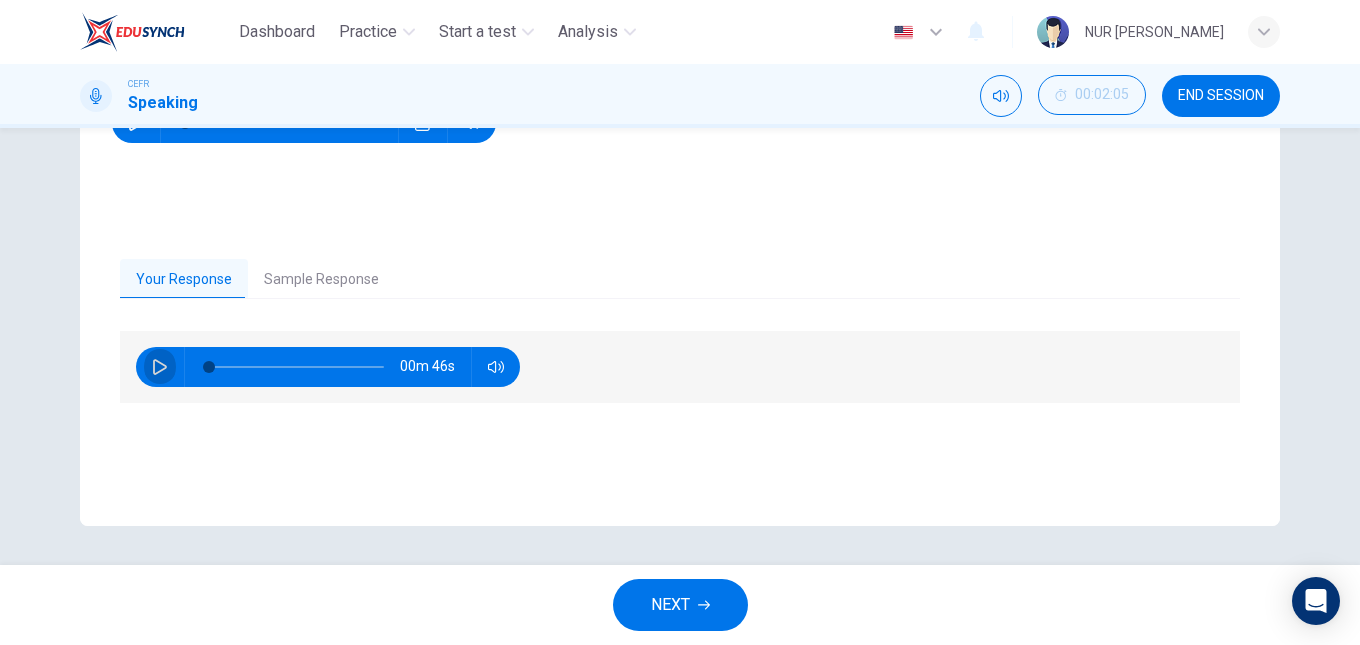 click 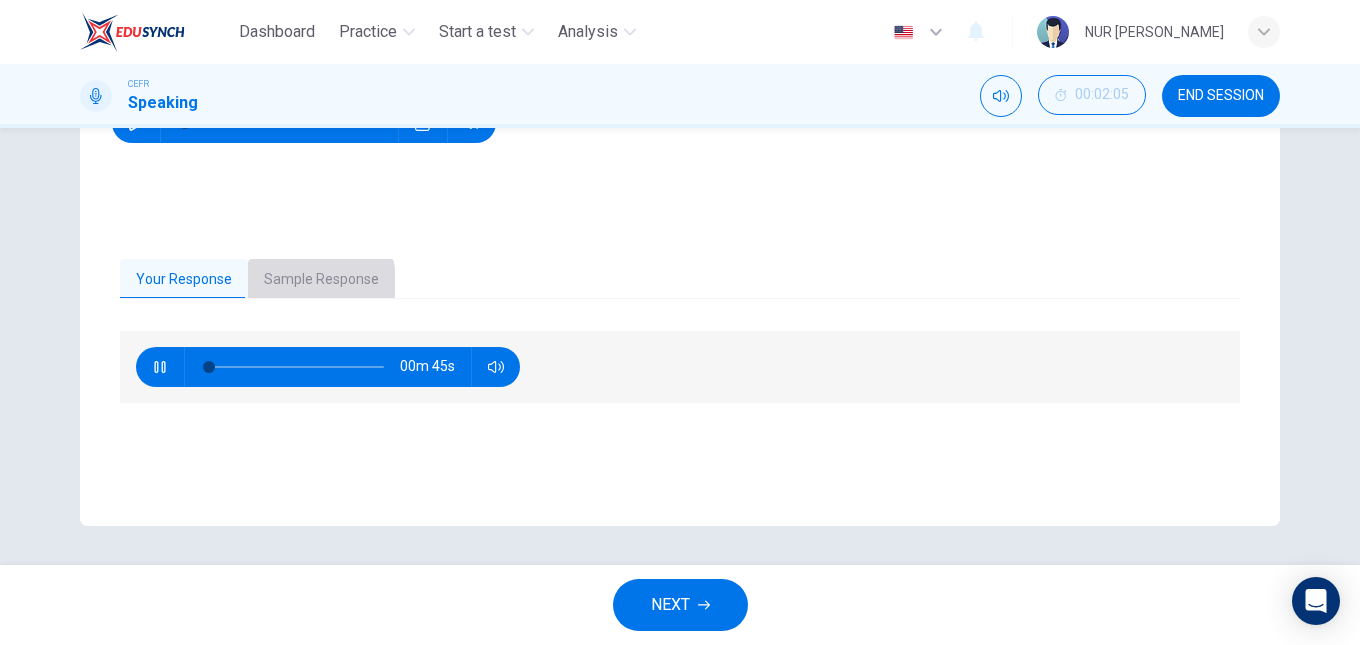 type on "2" 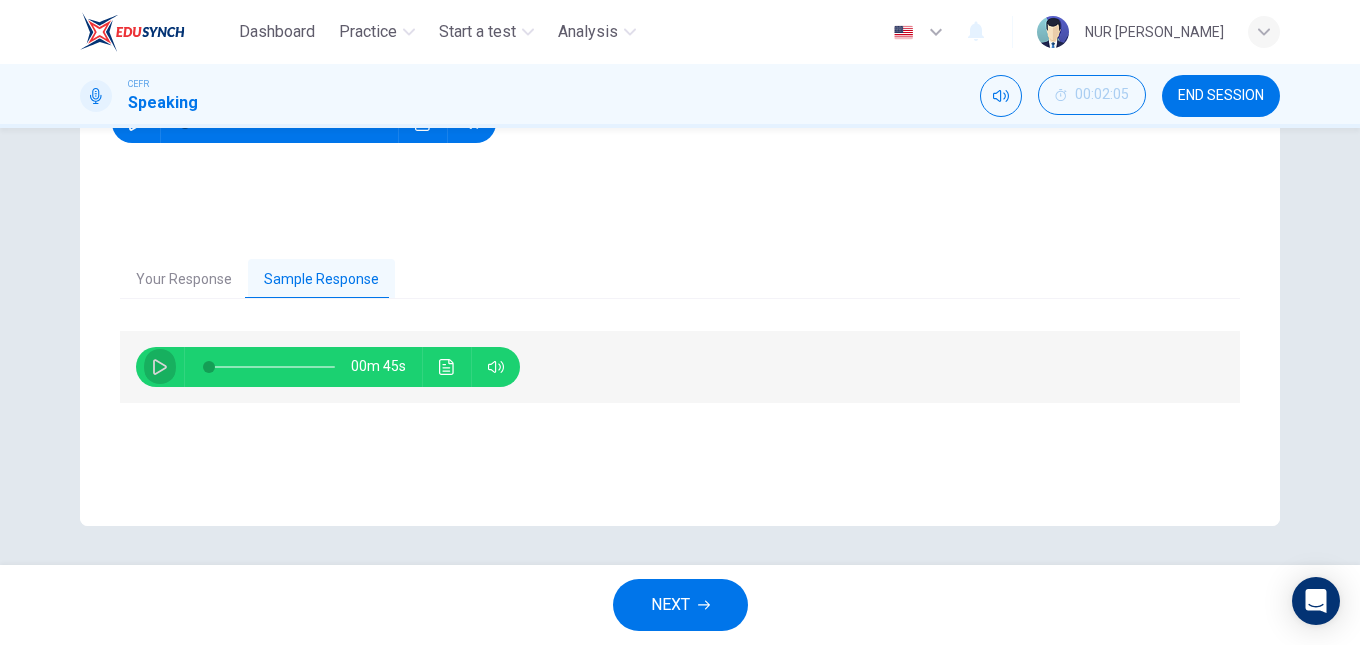 click 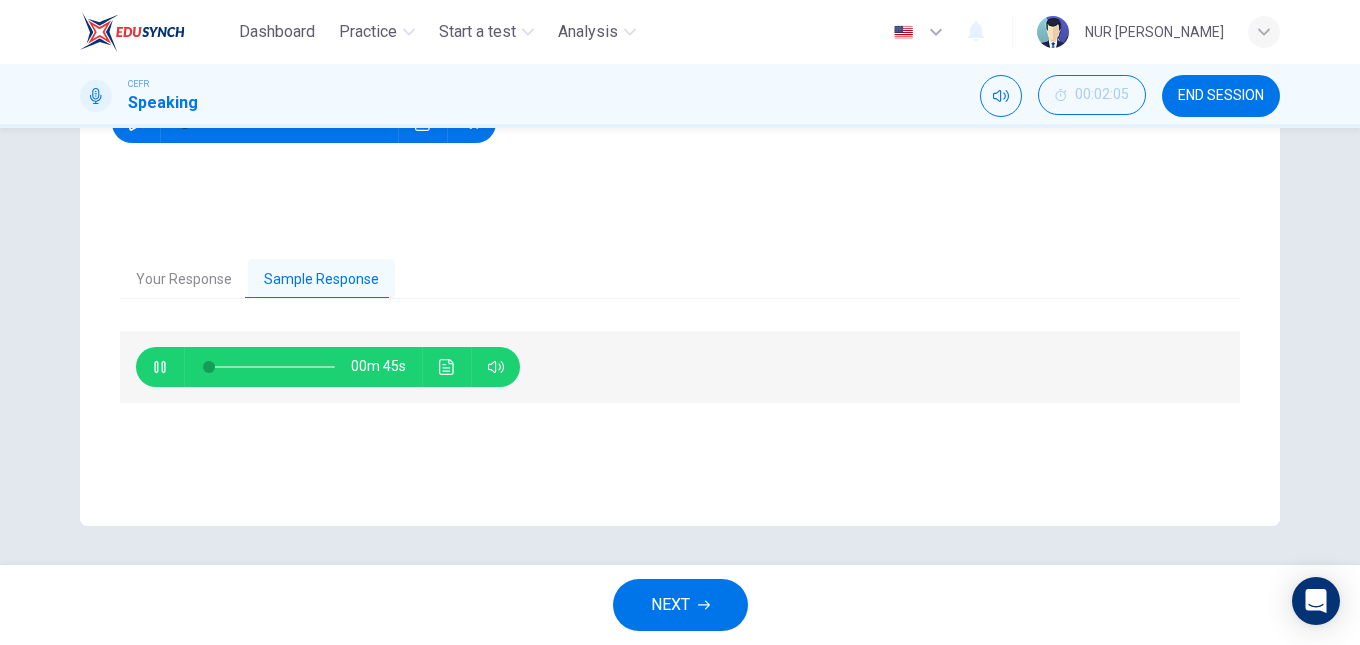 type on "2" 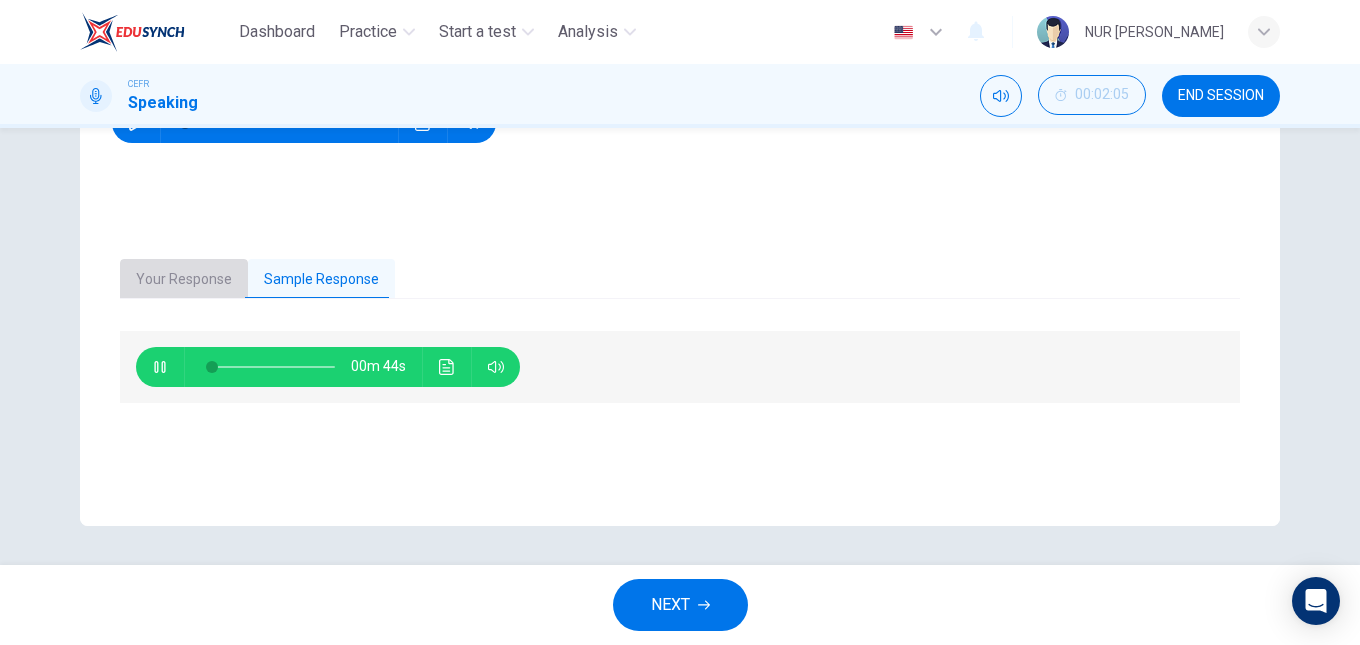 click on "Your Response" at bounding box center [184, 280] 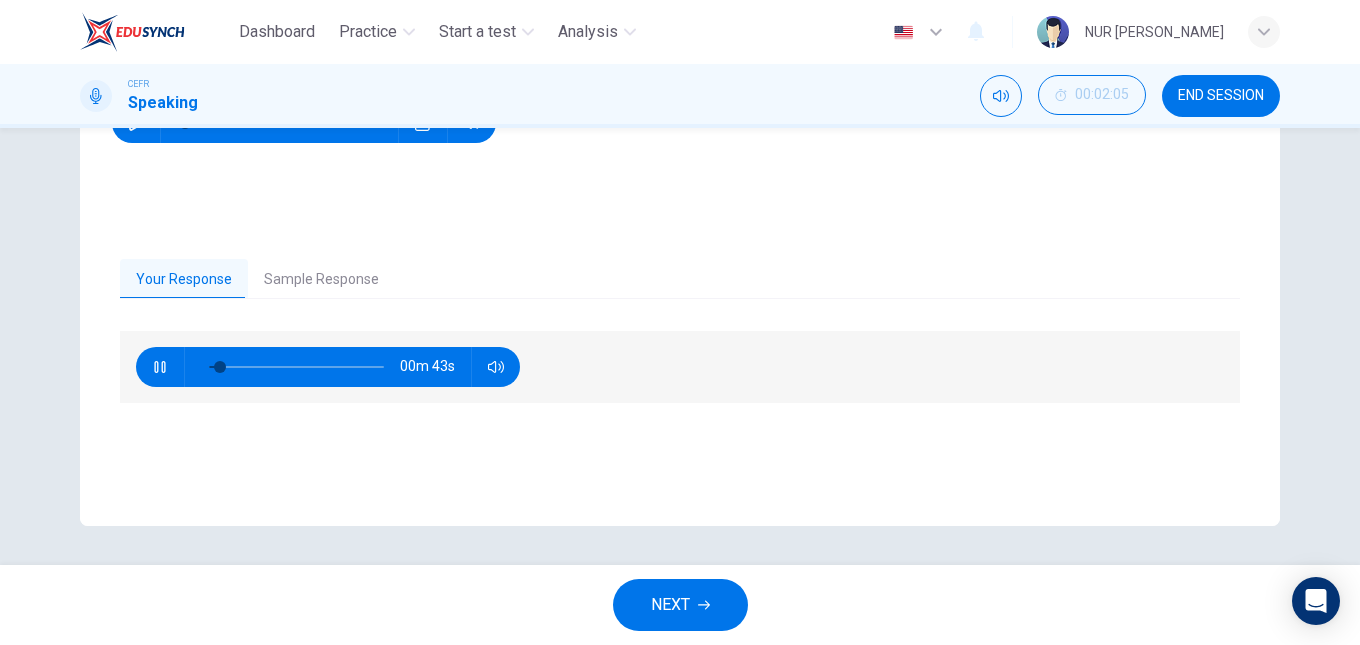 type on "9" 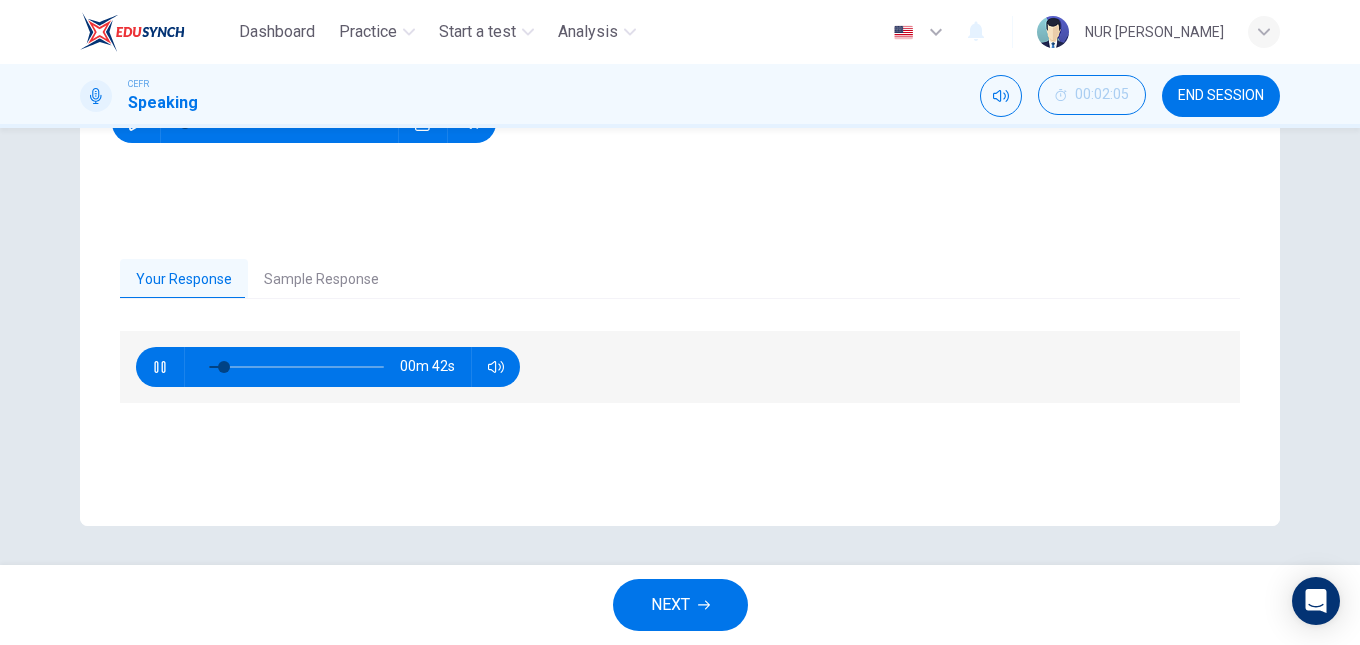 type on "4" 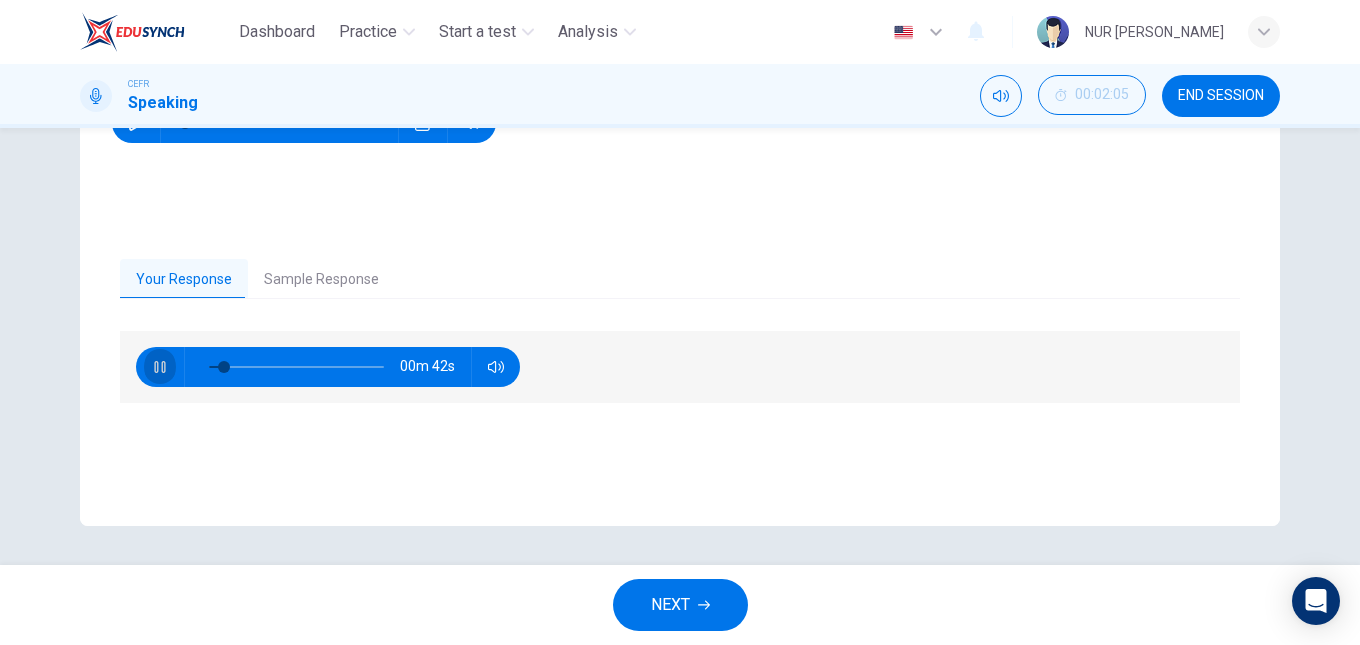 click 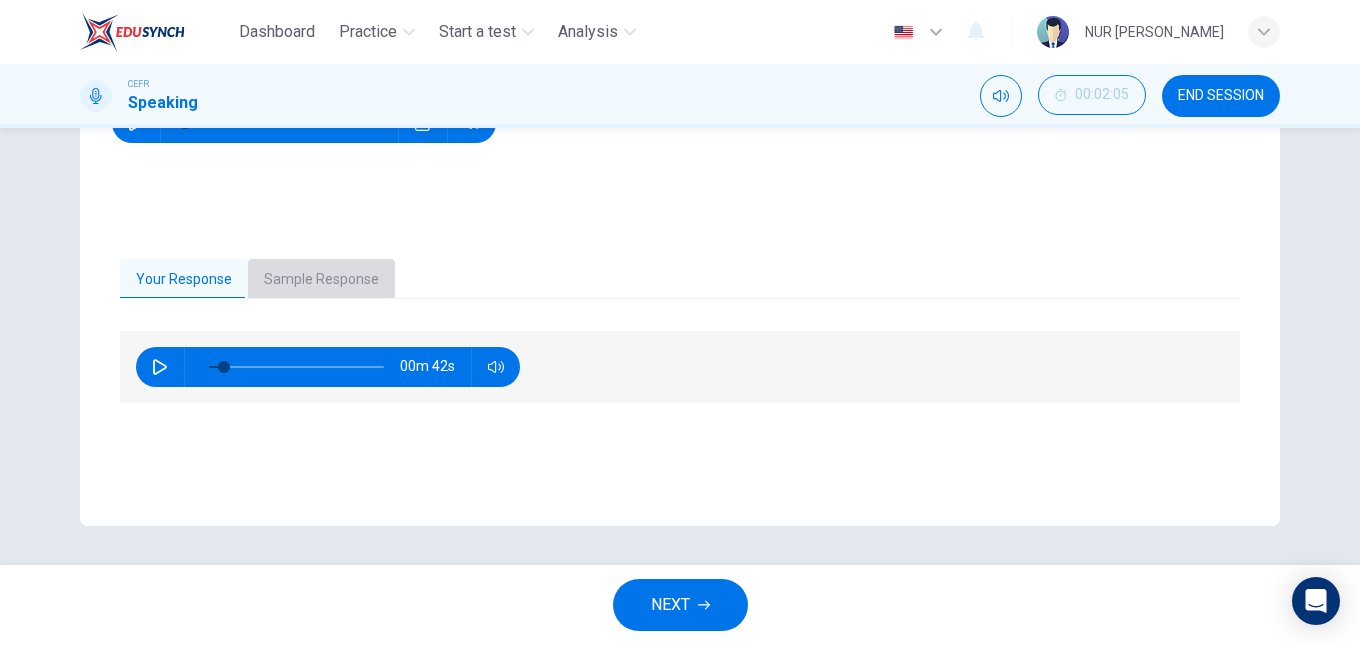 click on "Sample Response" at bounding box center [321, 280] 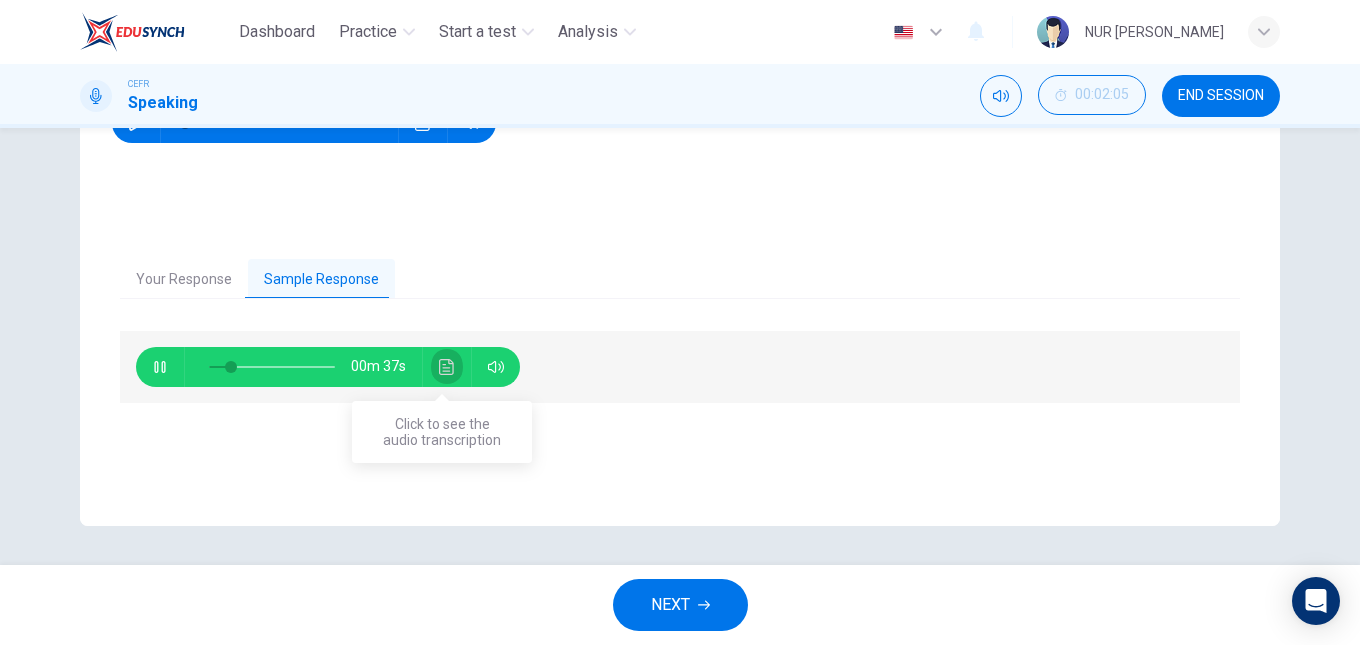 click 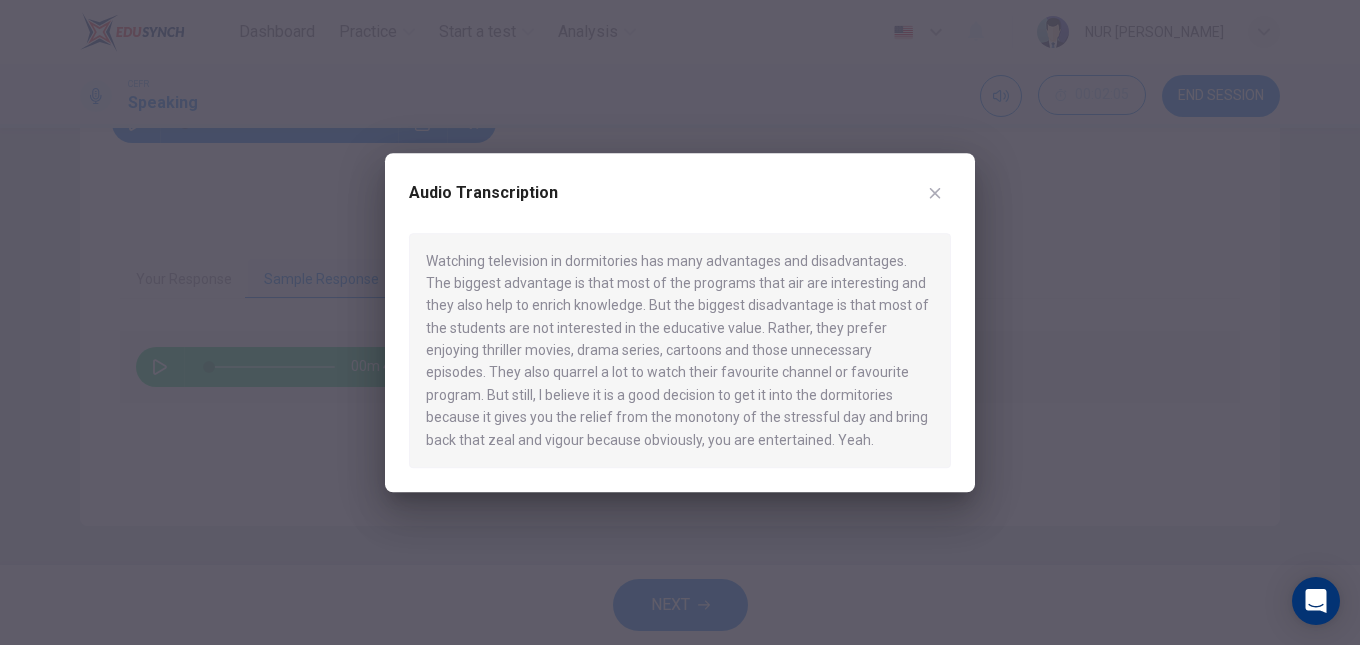 type on "0" 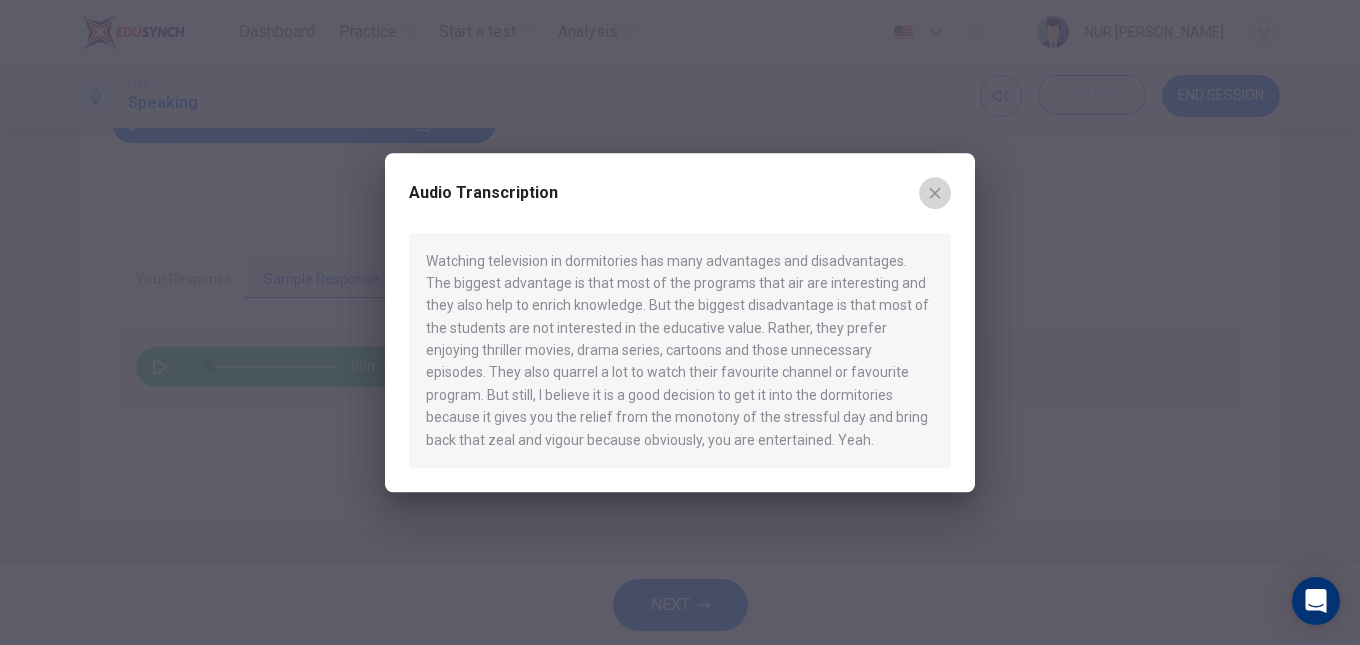 click 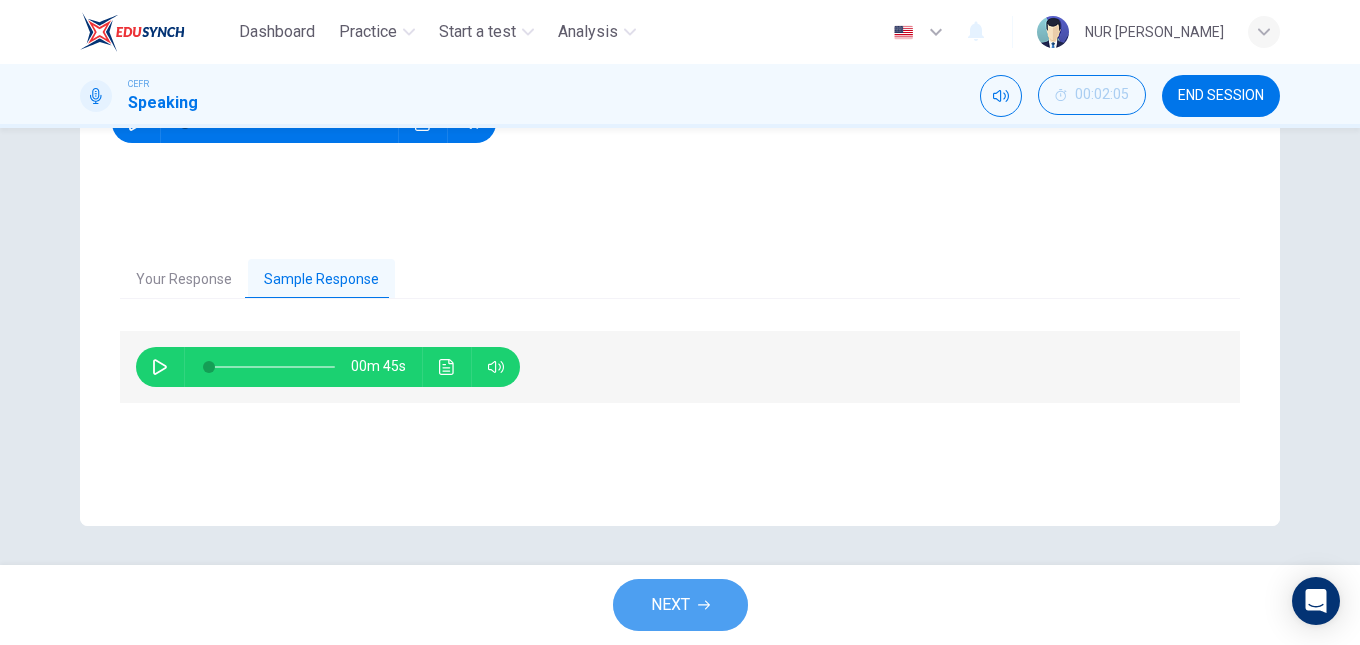 click on "NEXT" at bounding box center (670, 605) 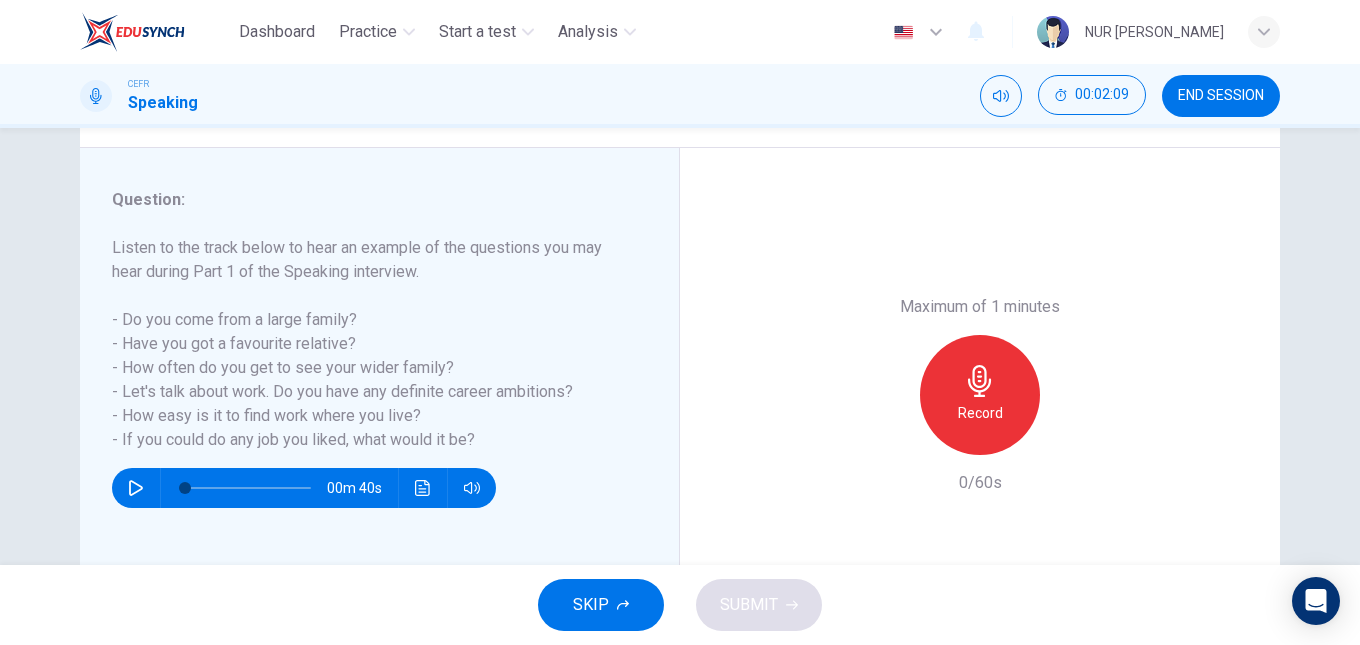 scroll, scrollTop: 220, scrollLeft: 0, axis: vertical 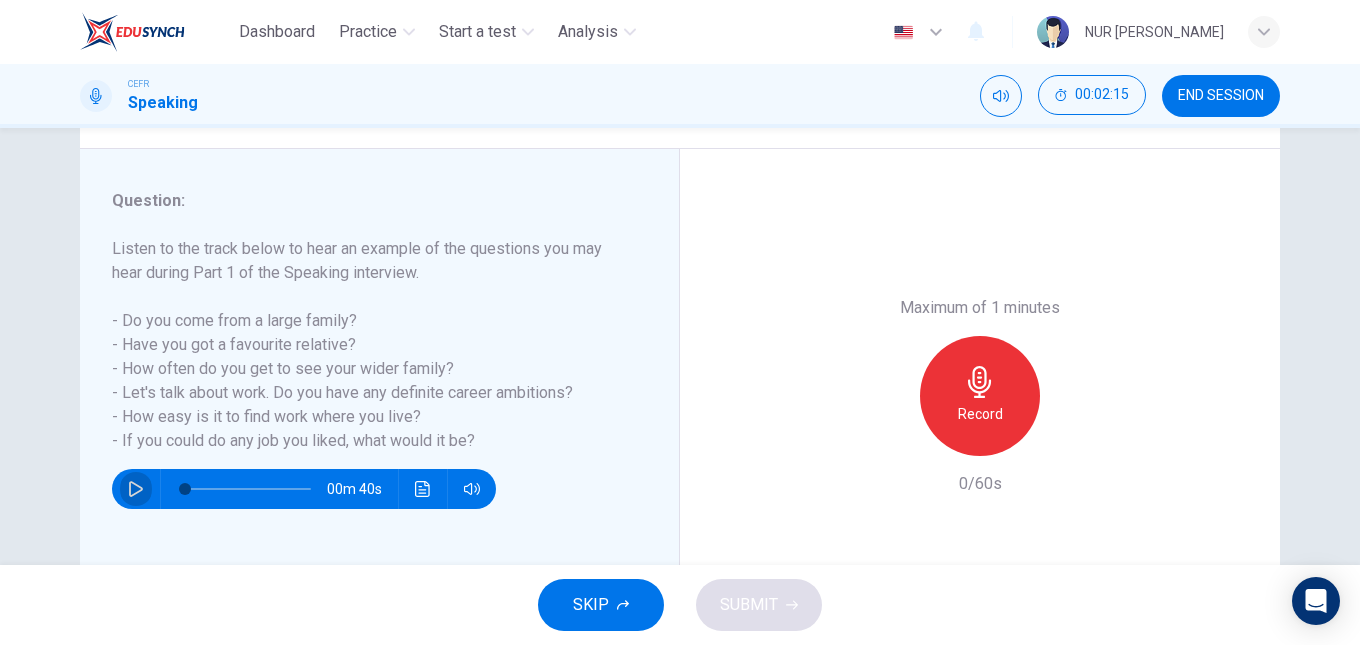 click at bounding box center [136, 489] 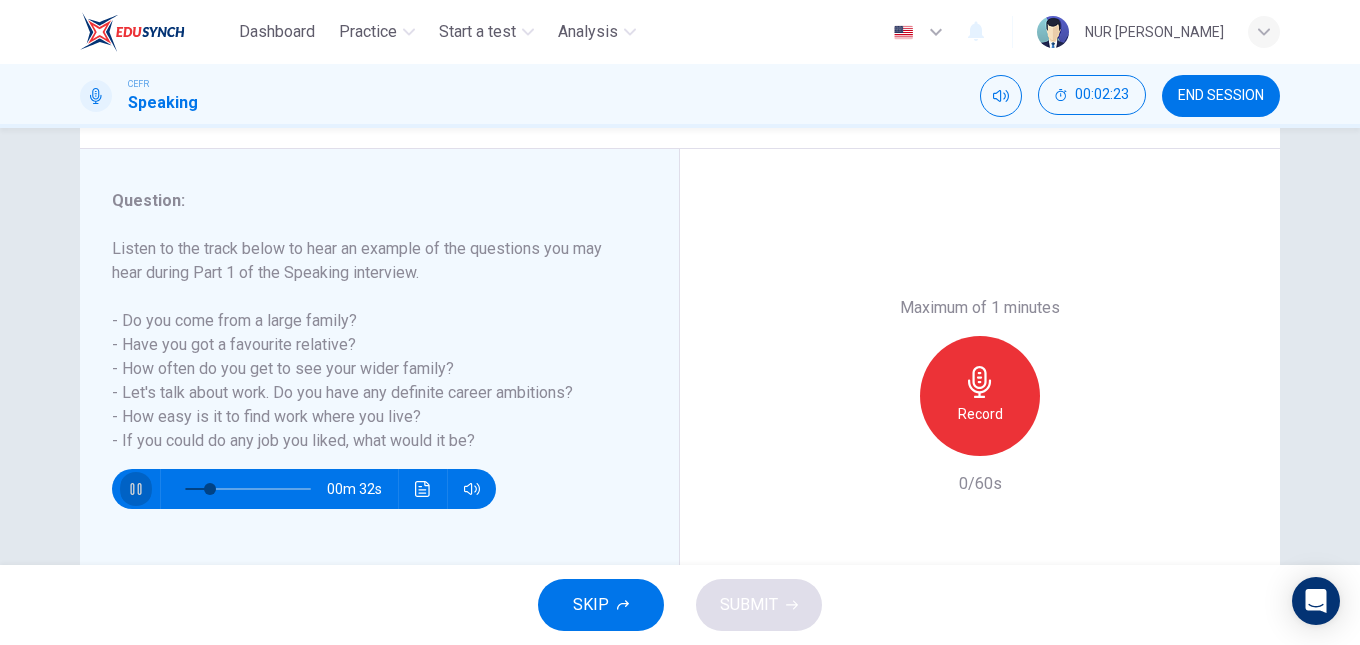 click at bounding box center (136, 489) 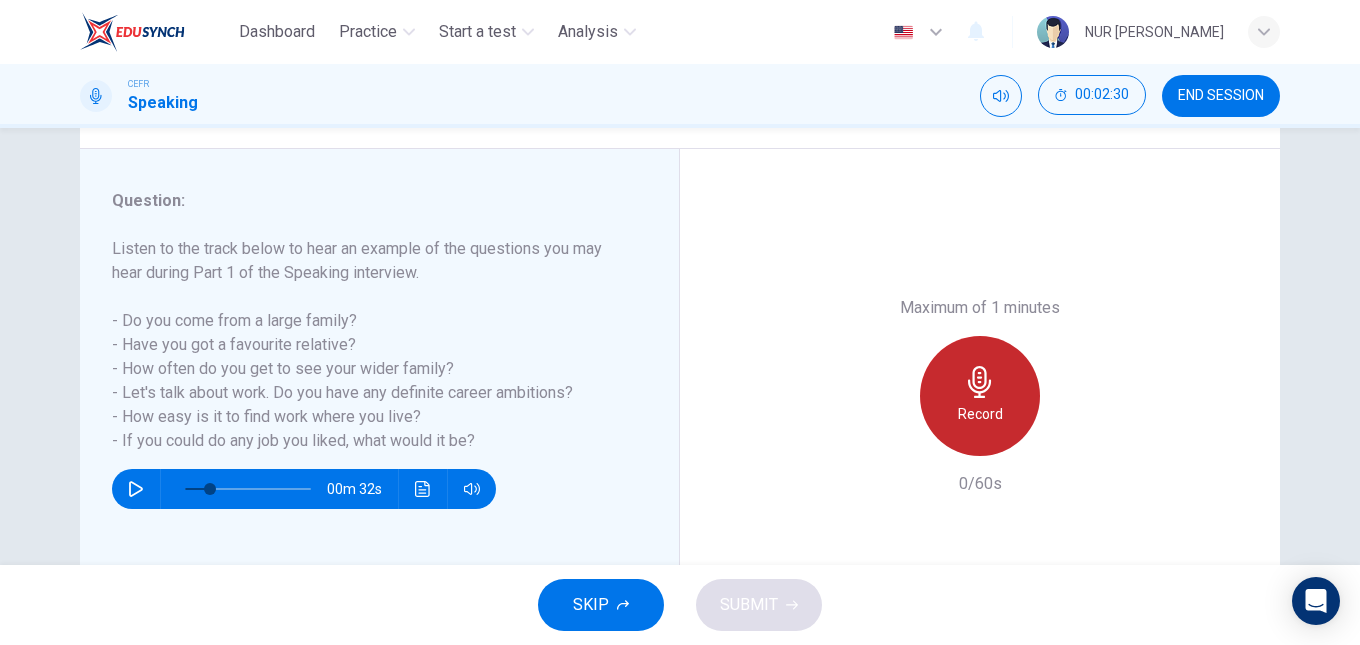 click 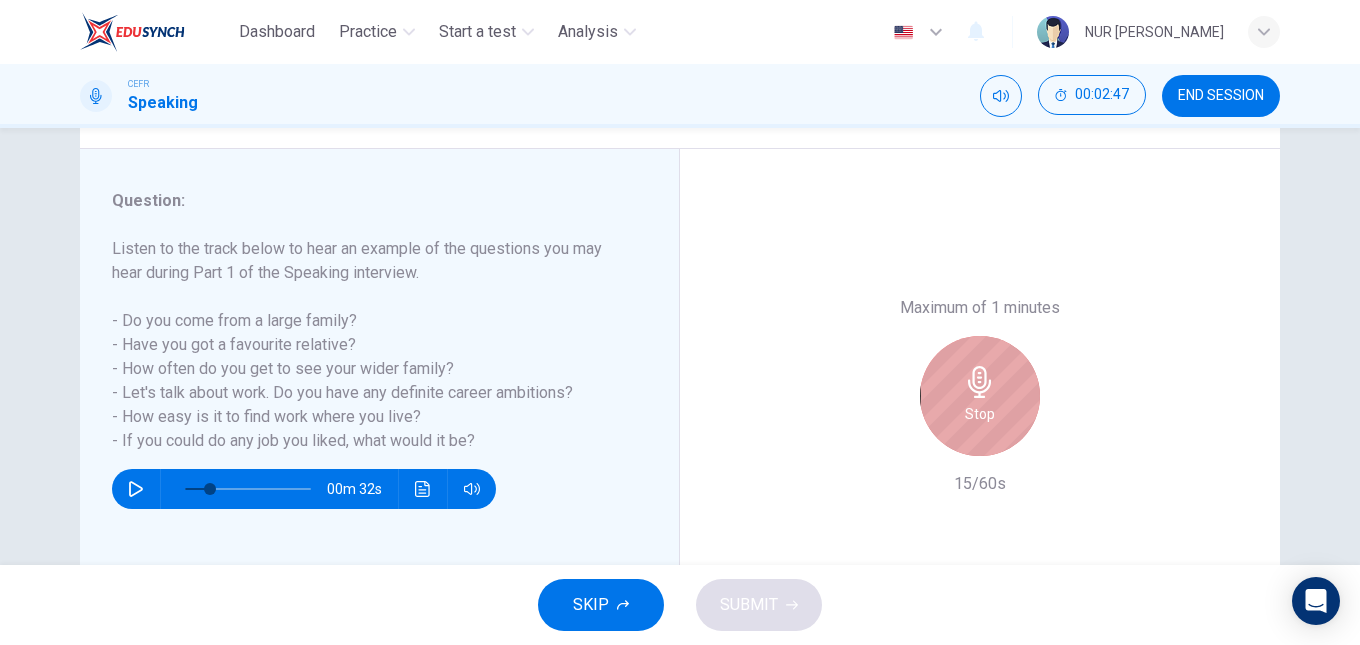 click 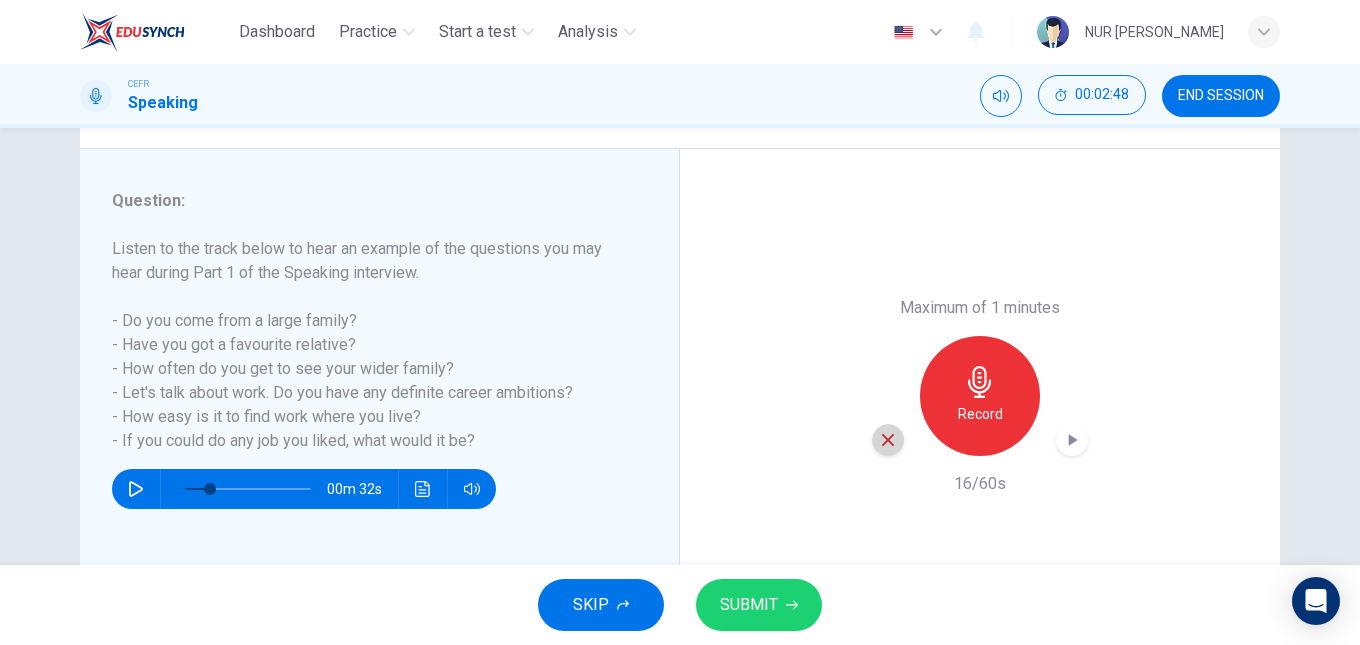 click 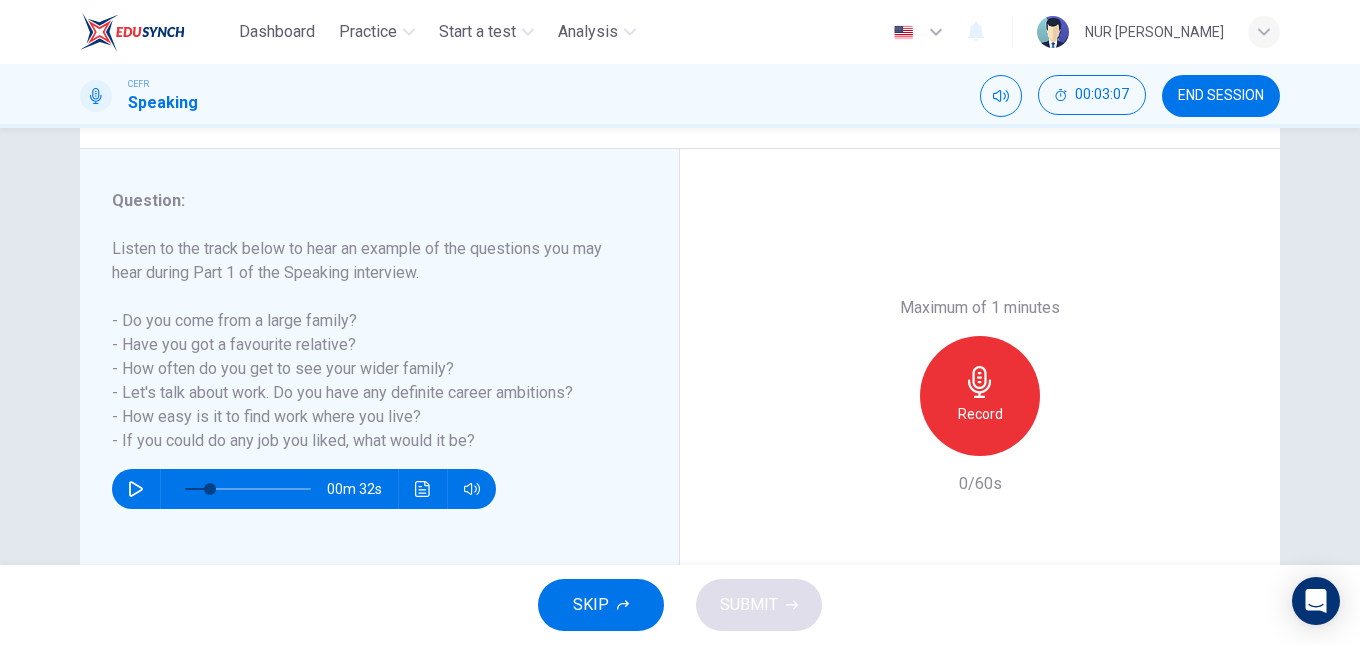 click on "END SESSION" at bounding box center (1221, 96) 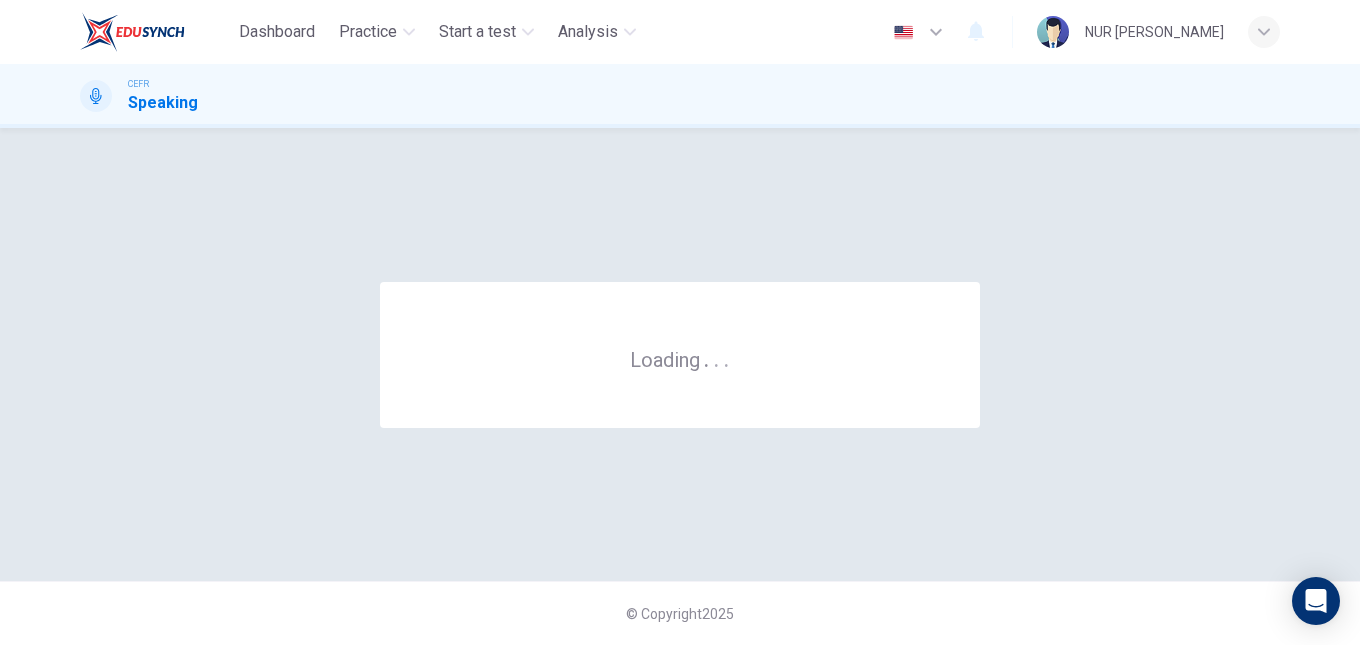 scroll, scrollTop: 0, scrollLeft: 0, axis: both 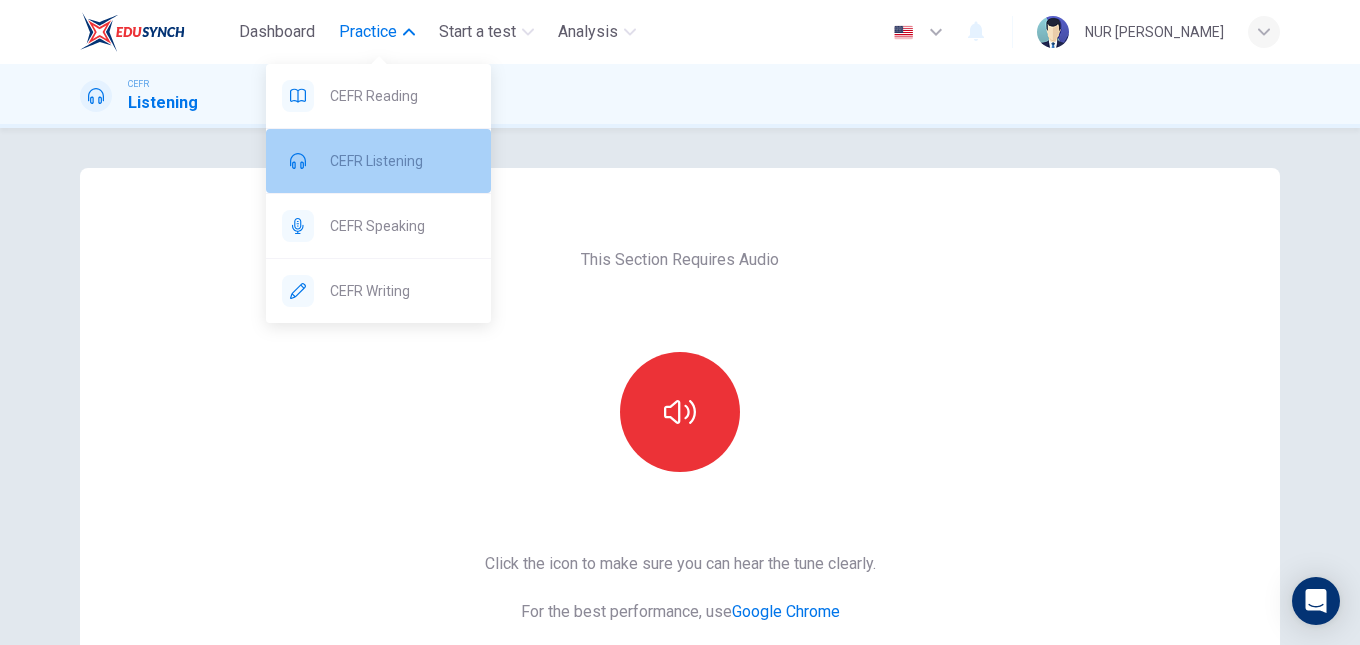 click on "CEFR Listening" at bounding box center [402, 161] 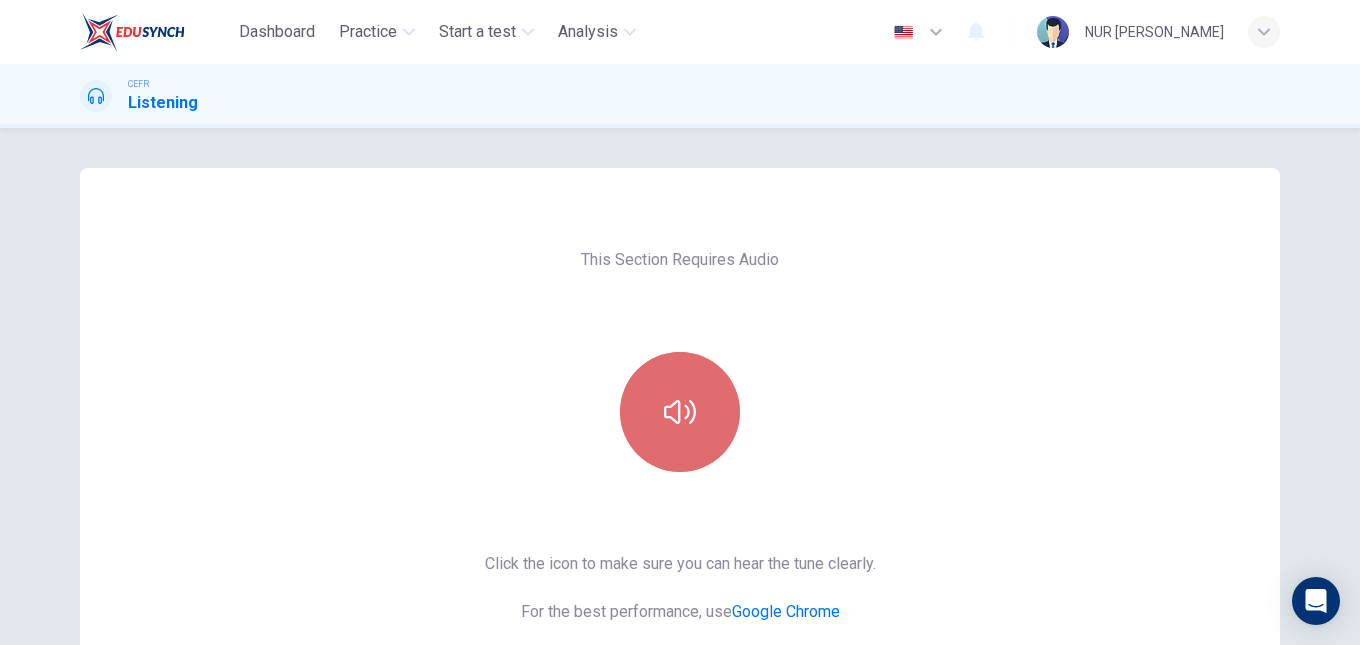 click at bounding box center (680, 412) 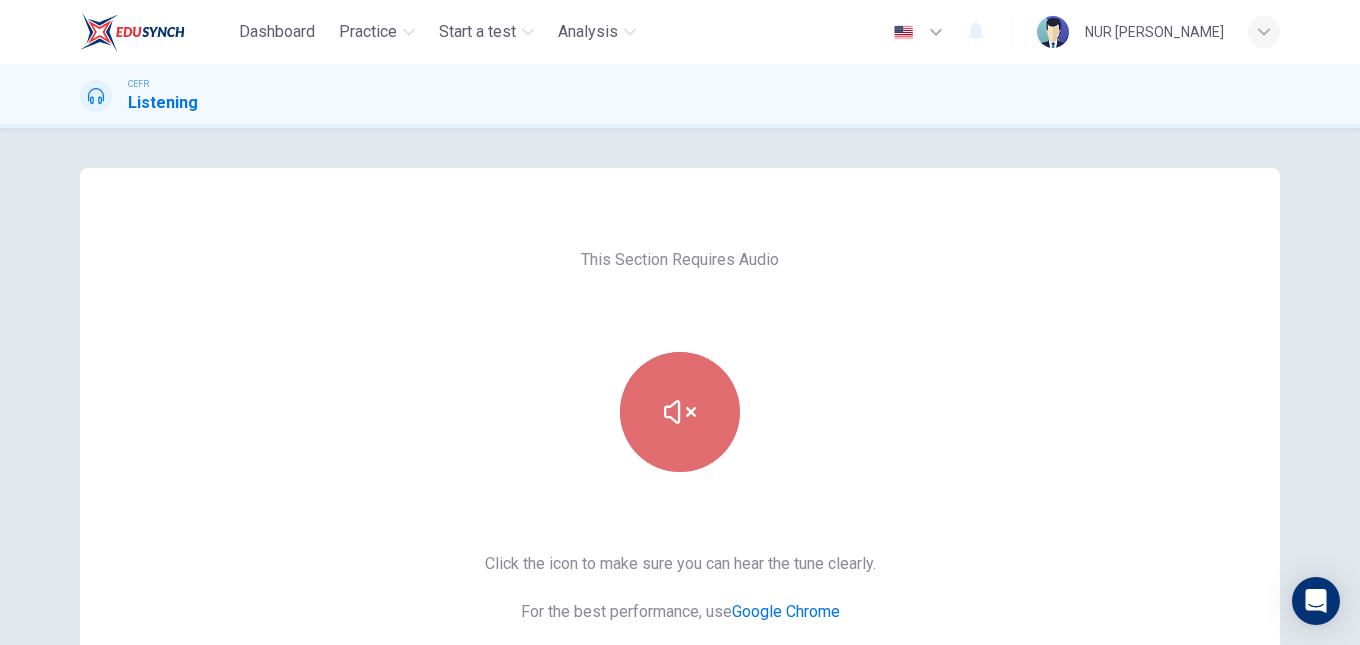 click 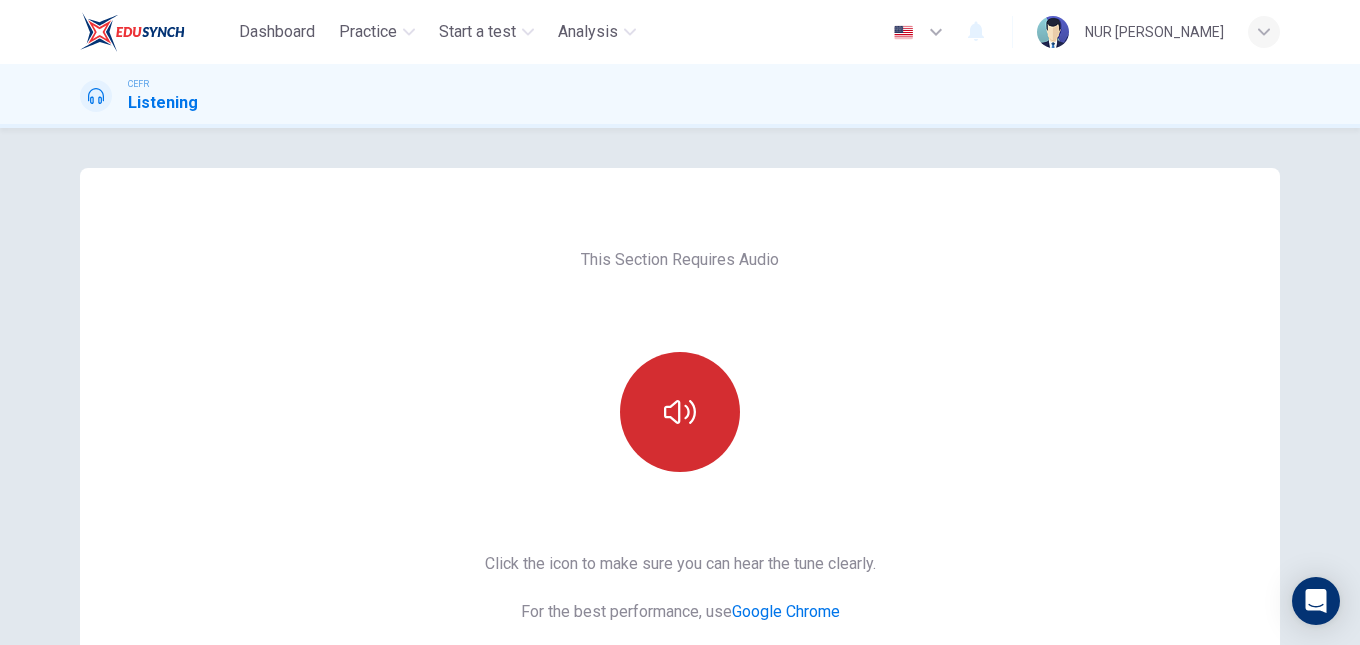 scroll, scrollTop: 308, scrollLeft: 0, axis: vertical 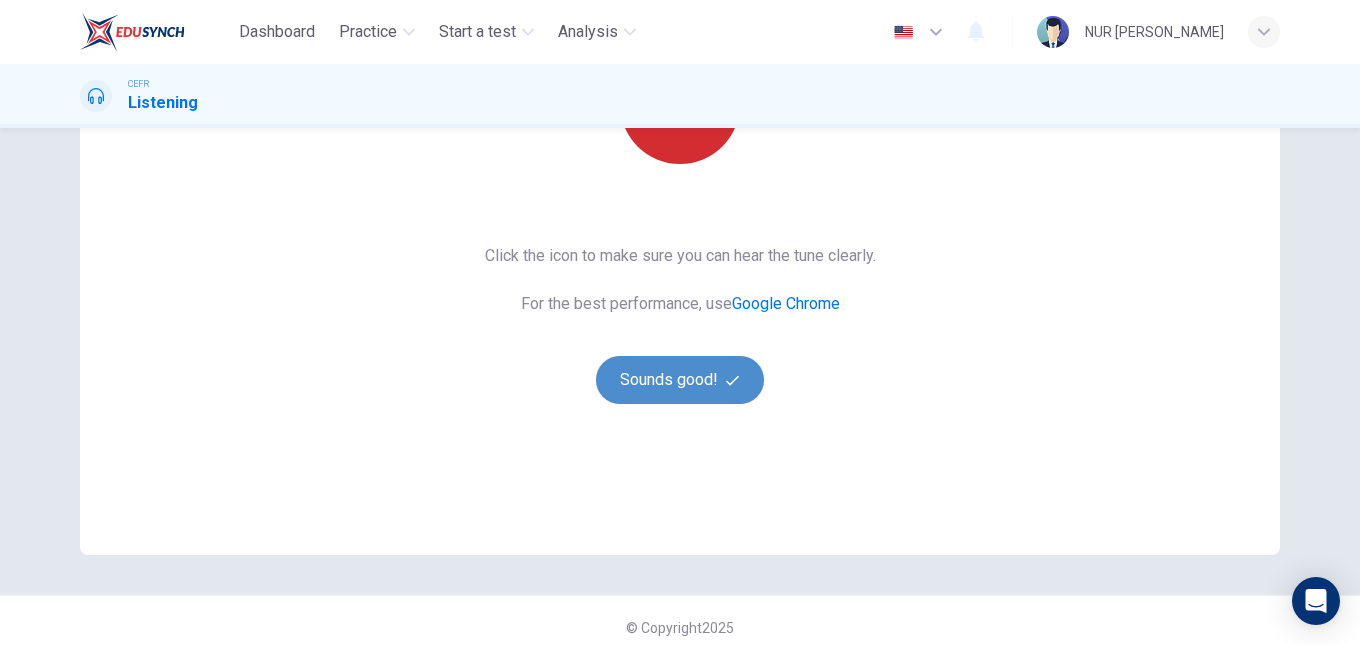 click on "Sounds good!" at bounding box center [680, 380] 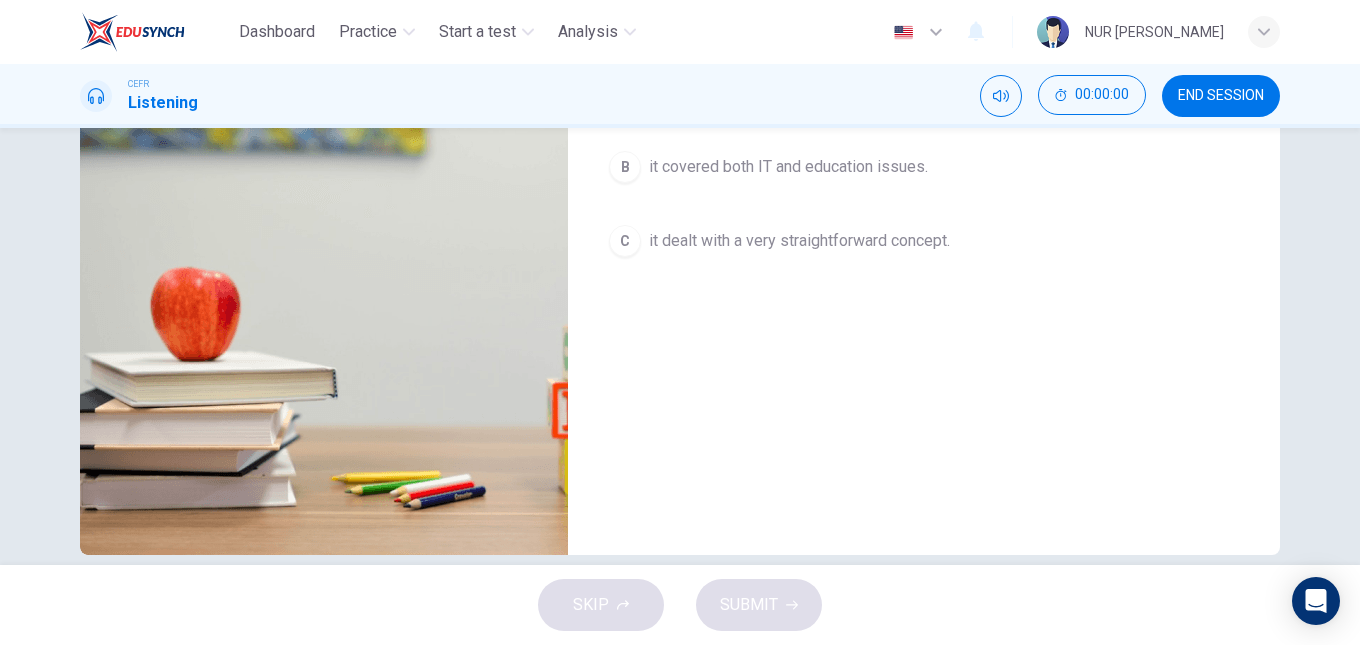 scroll, scrollTop: 0, scrollLeft: 0, axis: both 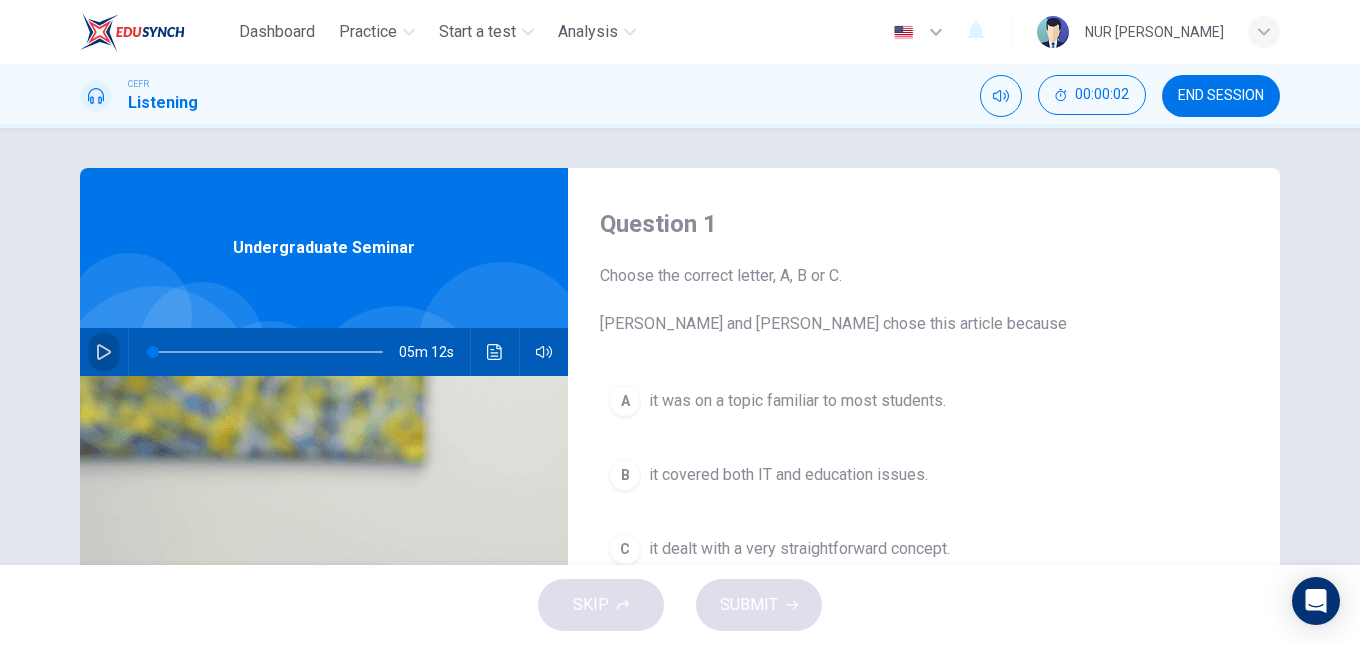 click at bounding box center (104, 352) 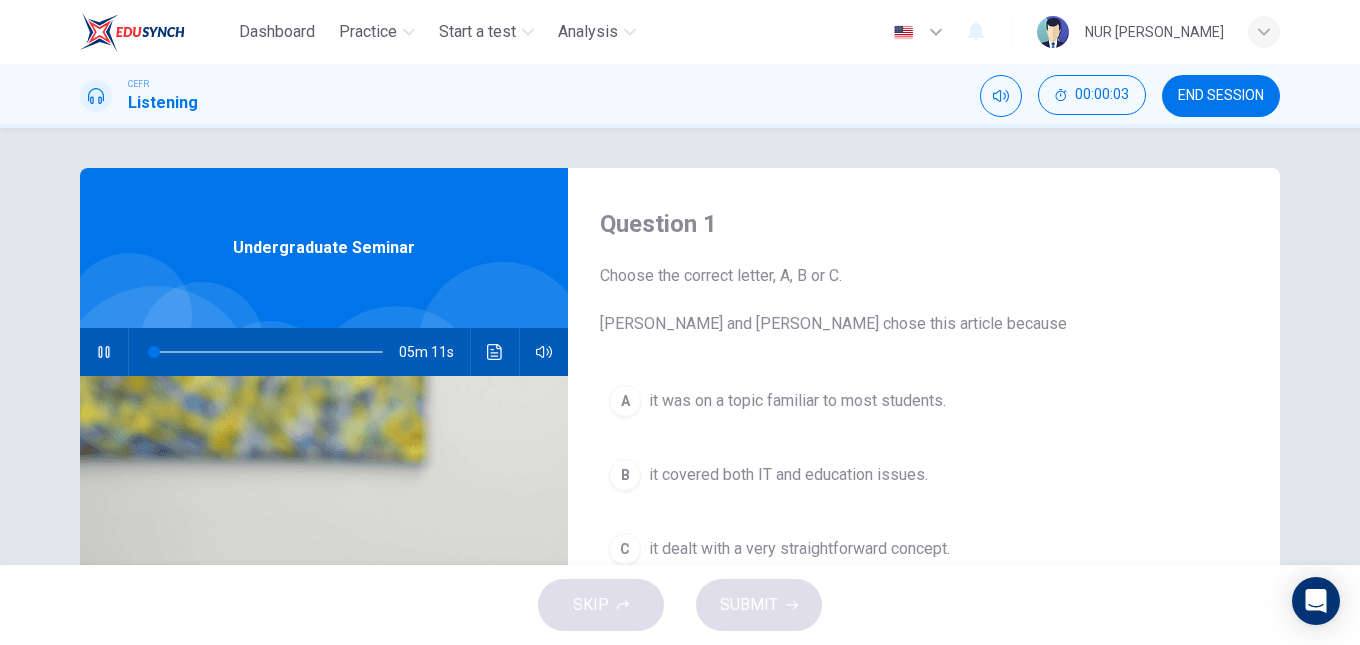 type on "0" 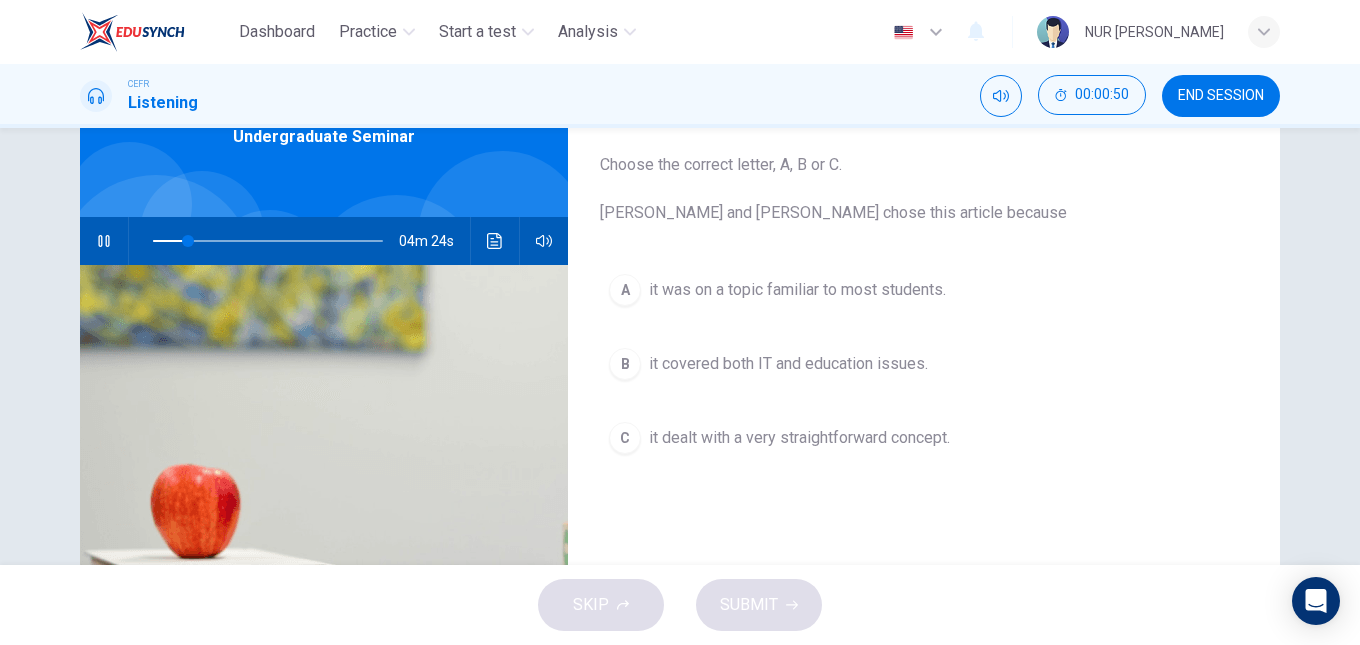 scroll, scrollTop: 113, scrollLeft: 0, axis: vertical 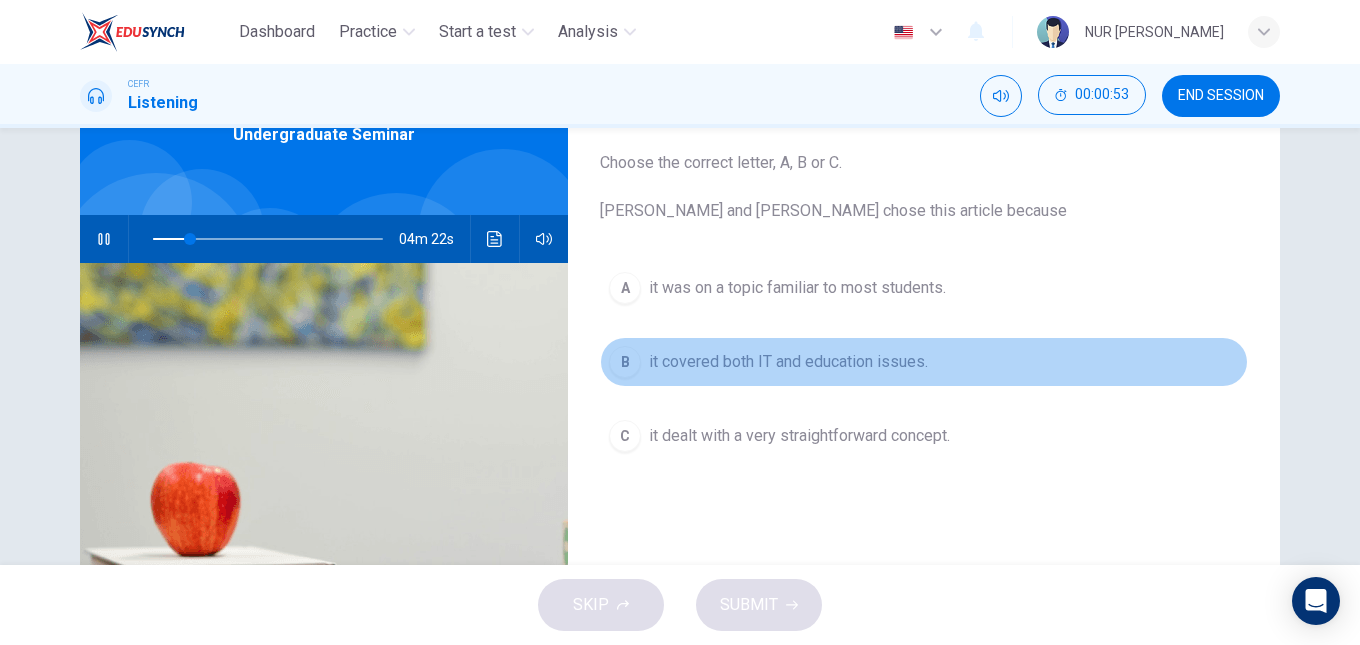click on "it covered both IT and education issues." at bounding box center (788, 362) 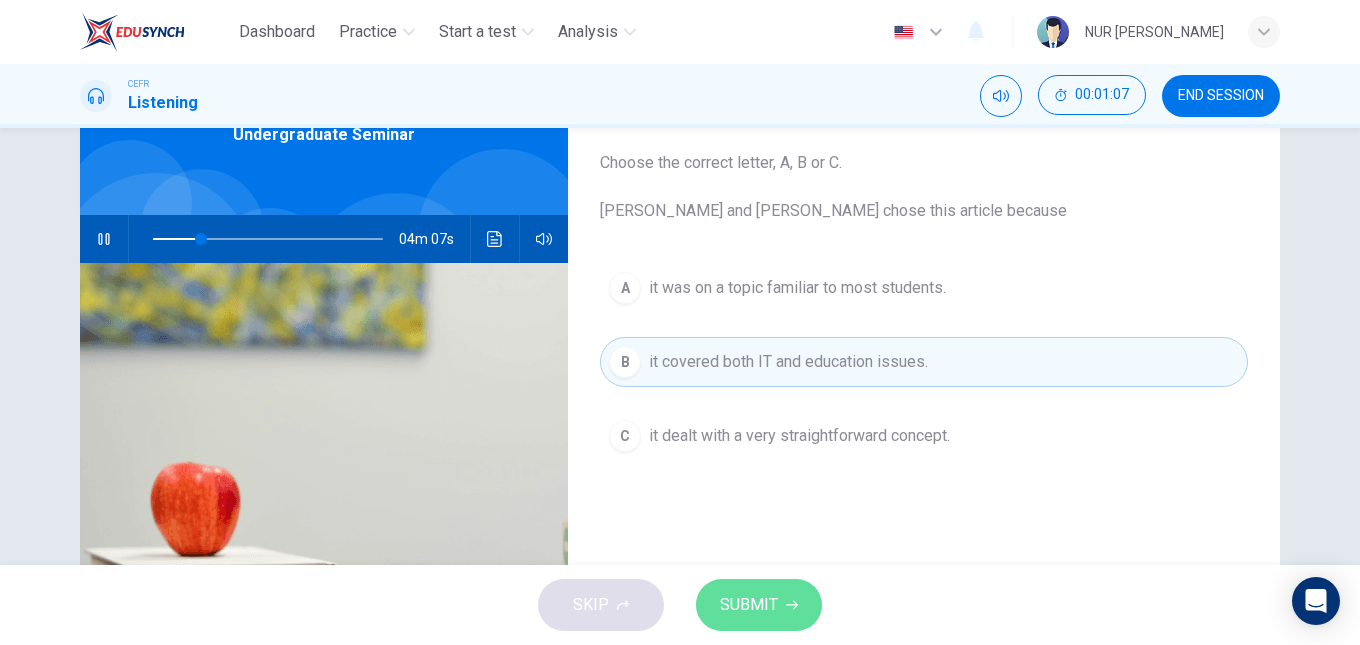 click on "SUBMIT" at bounding box center (759, 605) 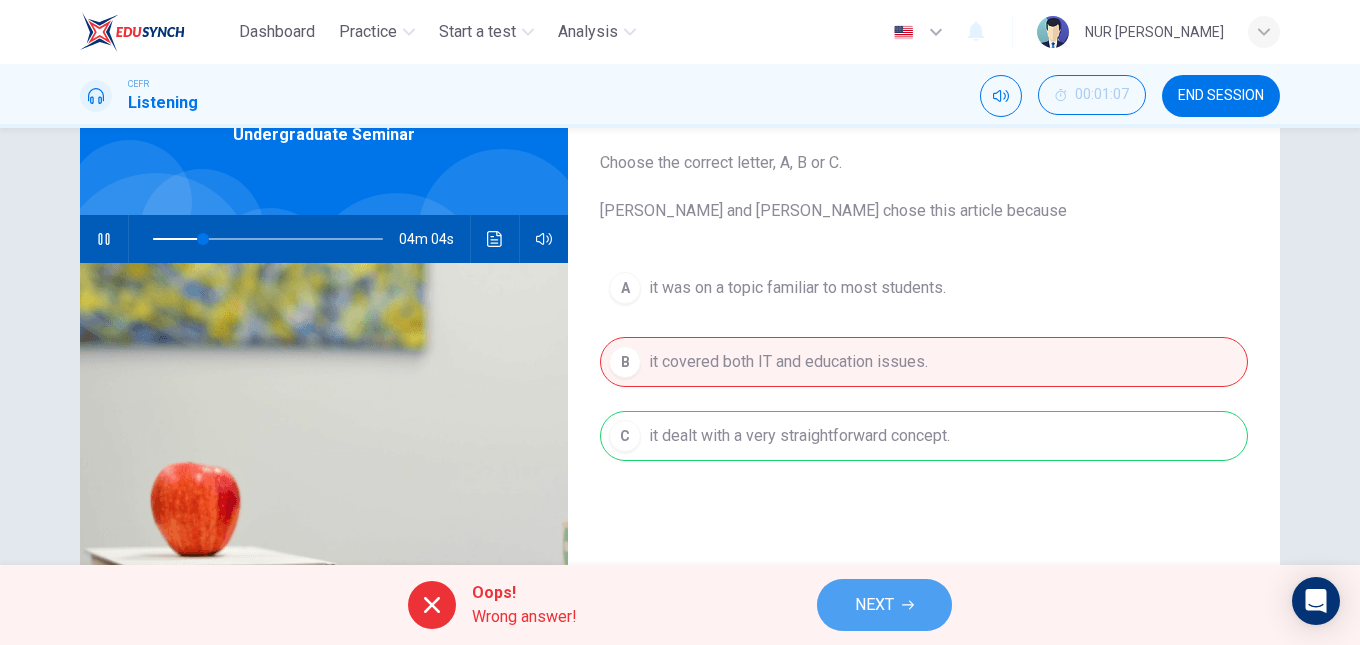 click on "NEXT" at bounding box center [874, 605] 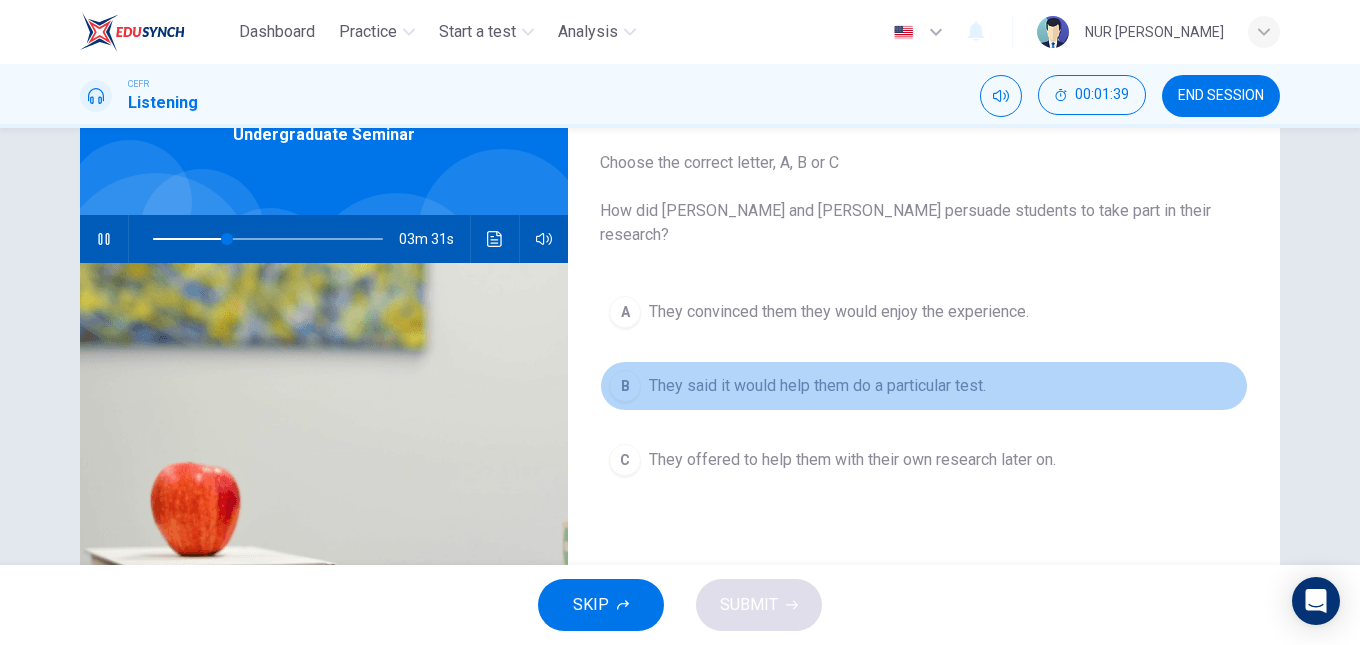 click on "They said it would help them do a particular test." at bounding box center (817, 386) 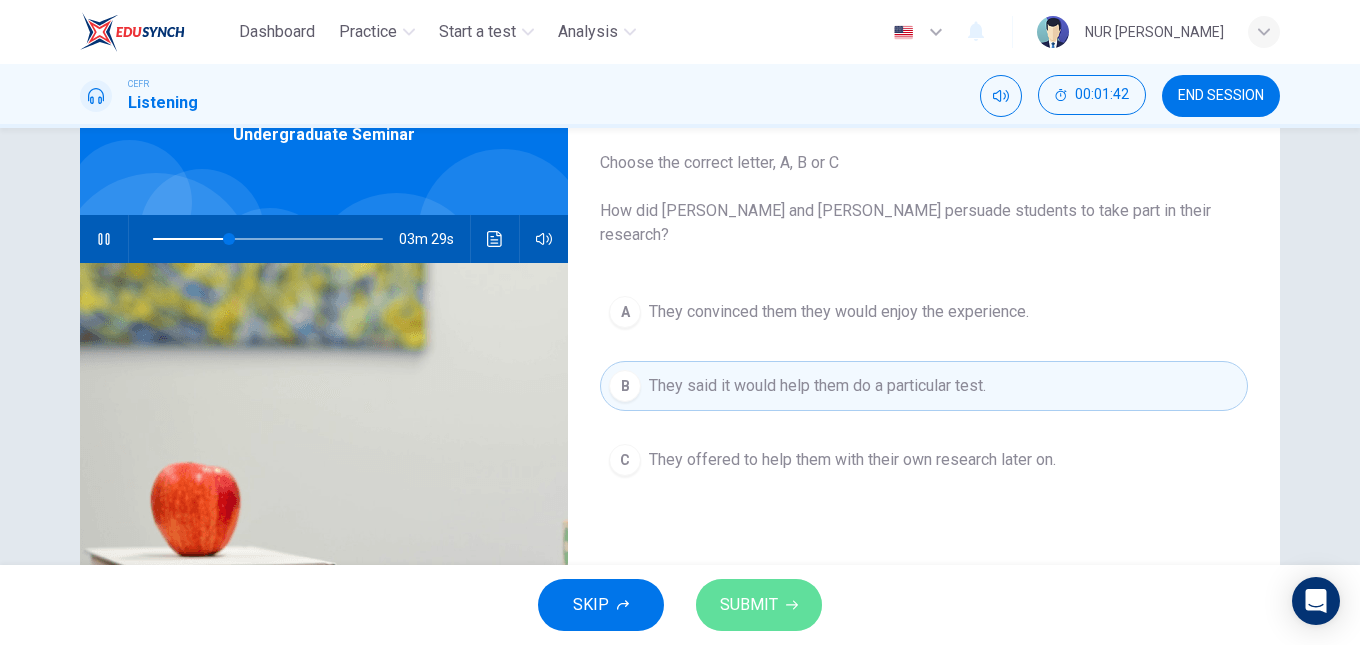 click on "SUBMIT" at bounding box center [749, 605] 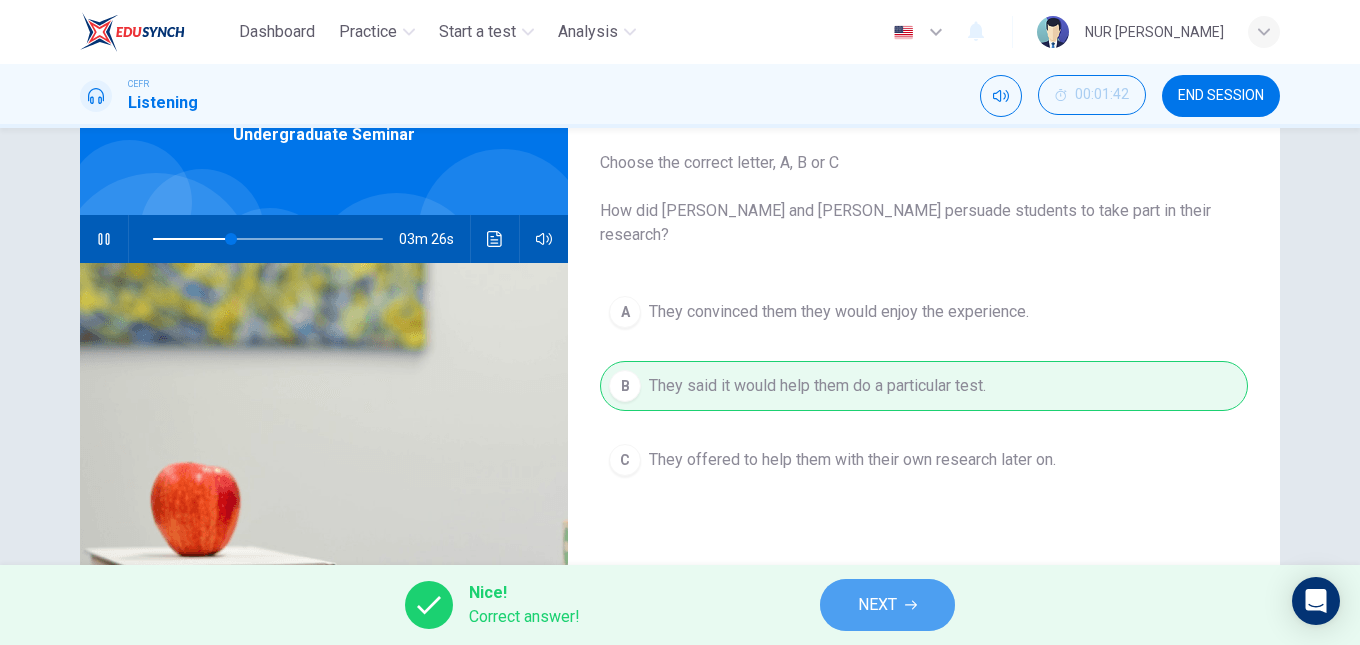 click on "NEXT" at bounding box center [887, 605] 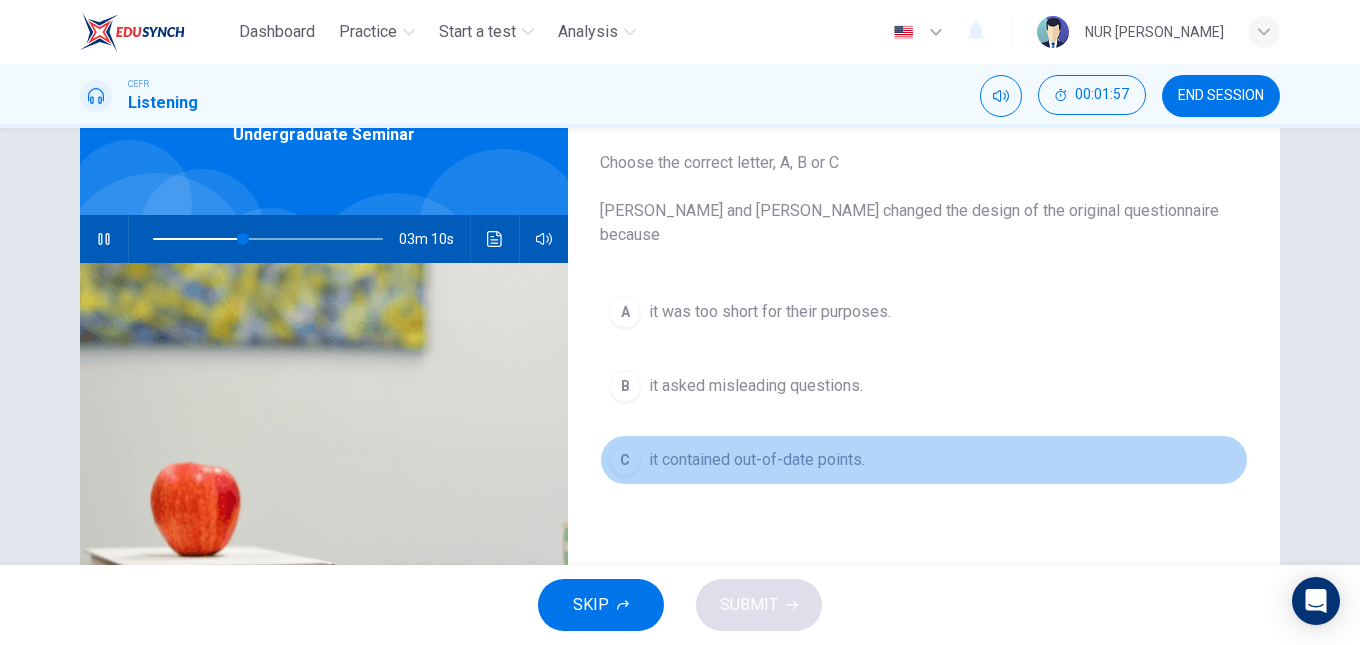 click on "it contained out-of-date points." at bounding box center [757, 460] 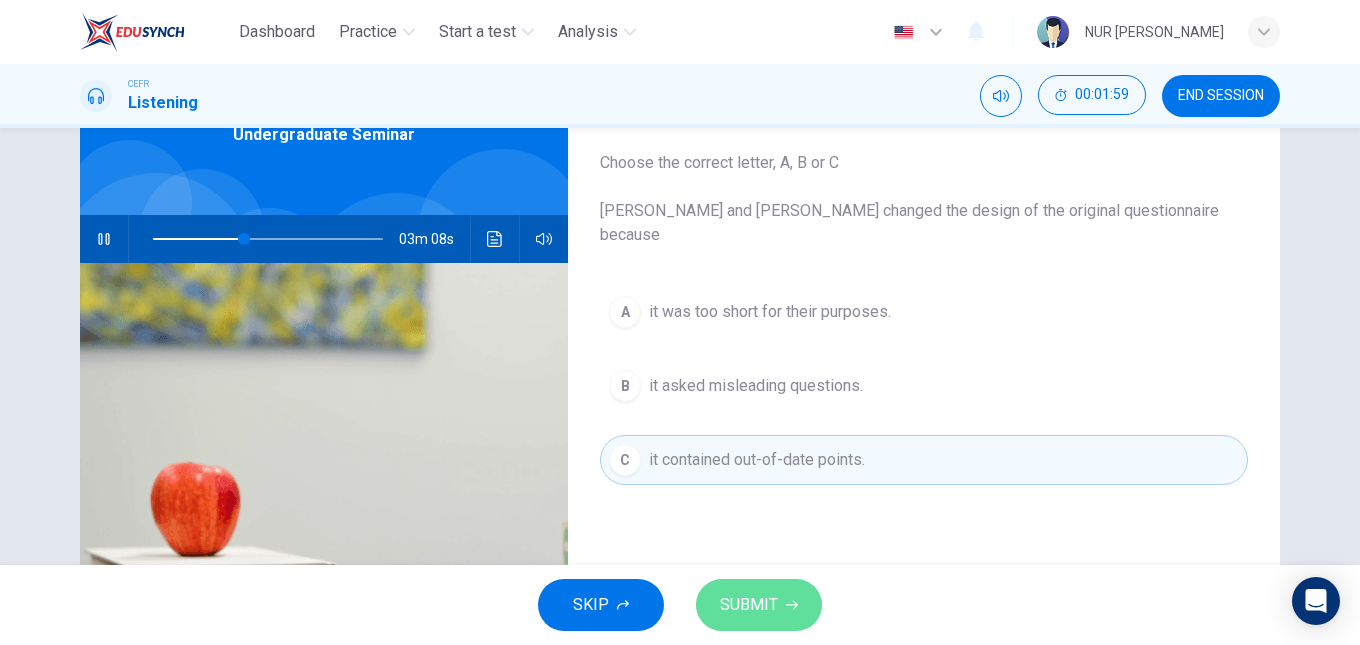 click on "SUBMIT" at bounding box center [749, 605] 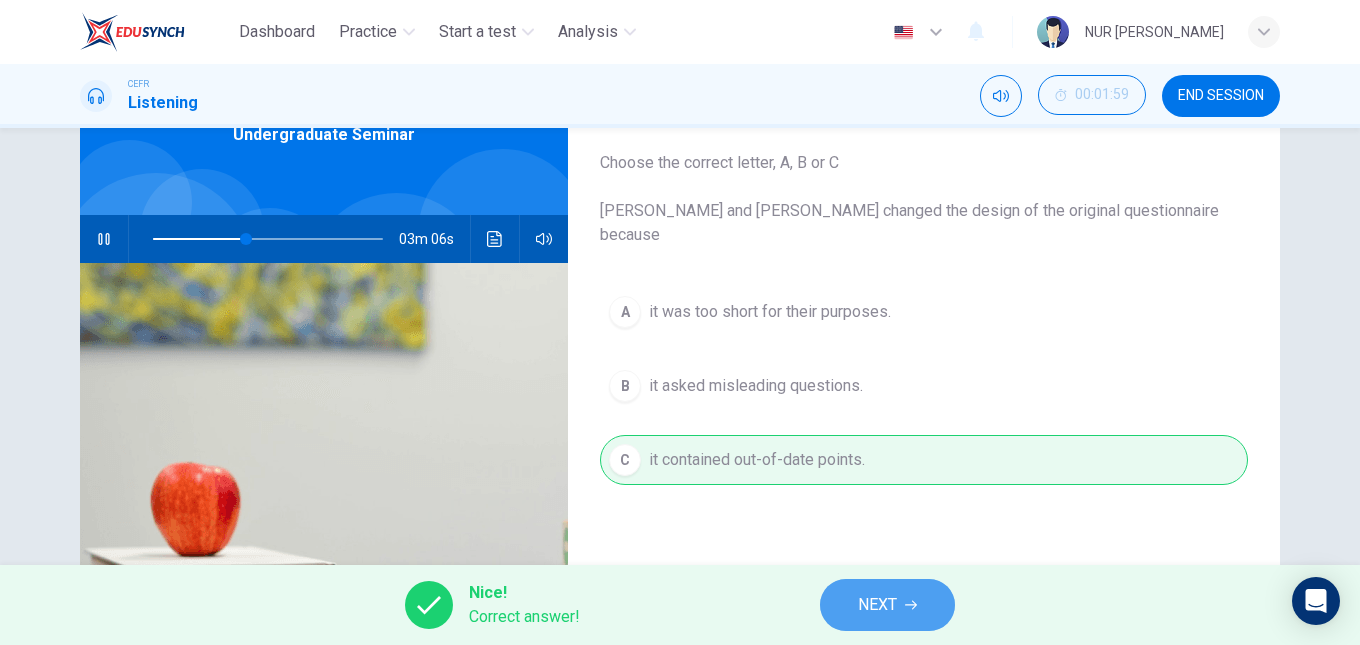 click on "NEXT" at bounding box center (887, 605) 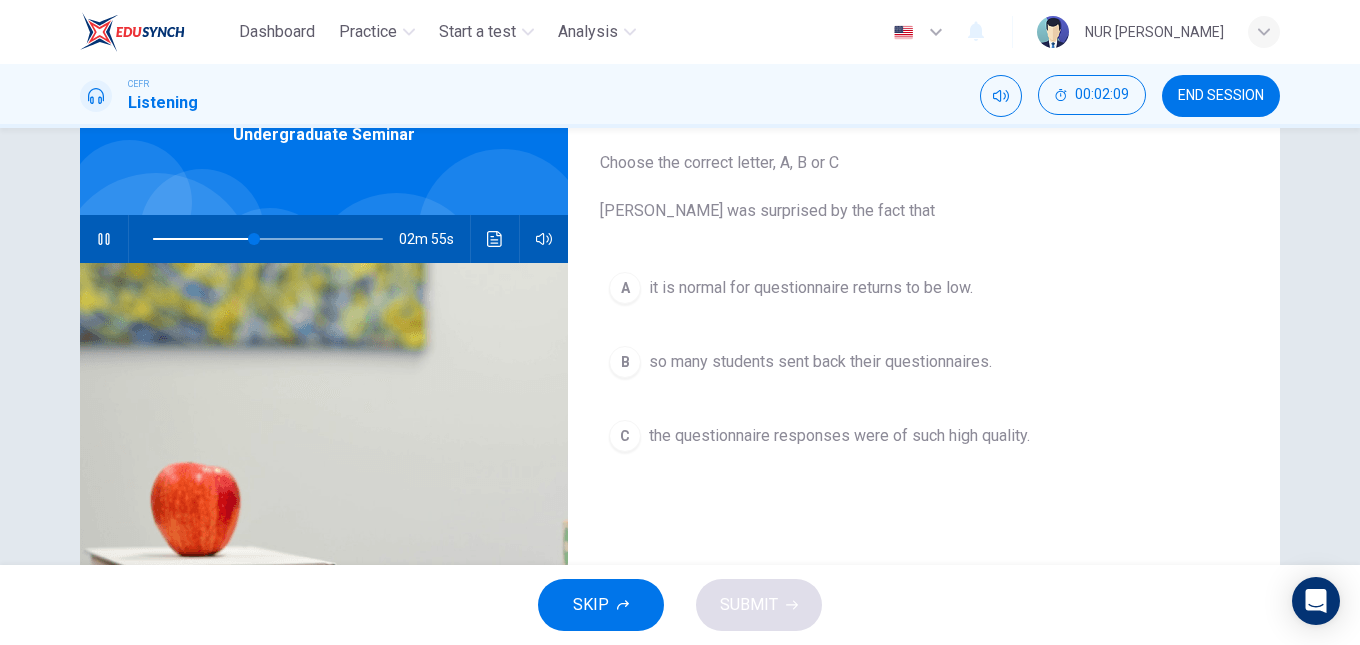 click on "B so many students sent back their questionnaires." at bounding box center (924, 362) 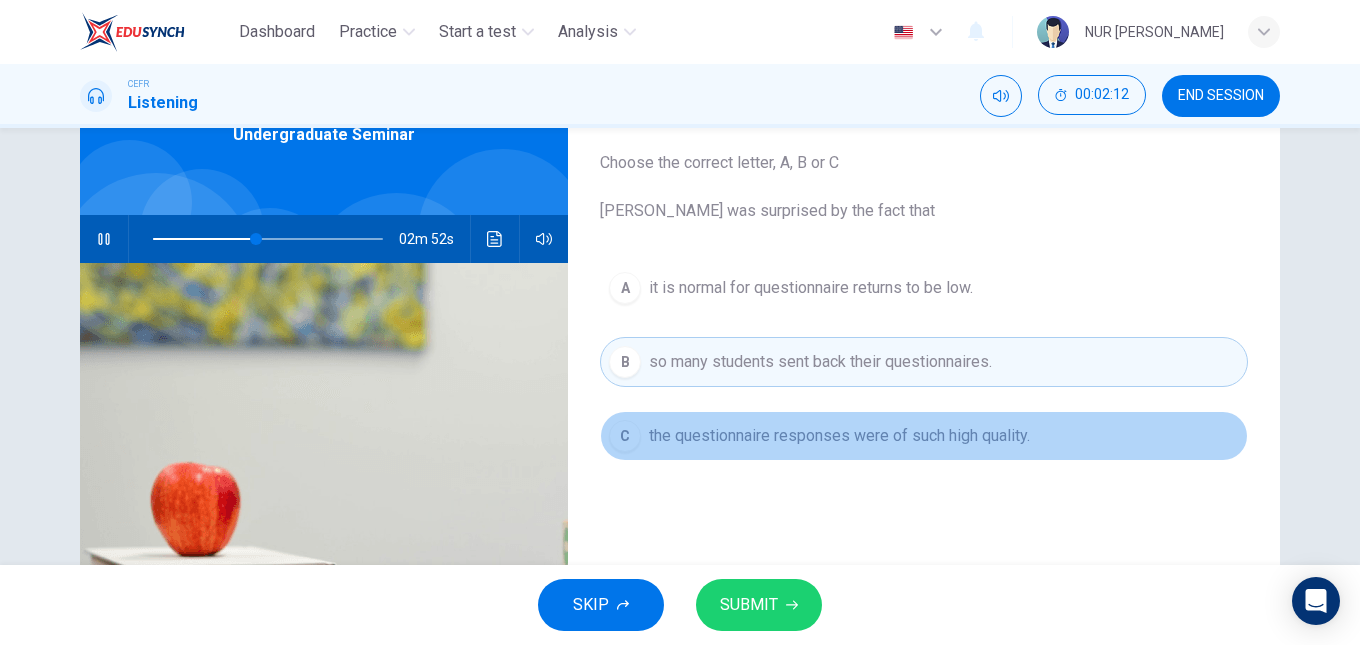 click on "C the questionnaire responses were of such high quality." at bounding box center (924, 436) 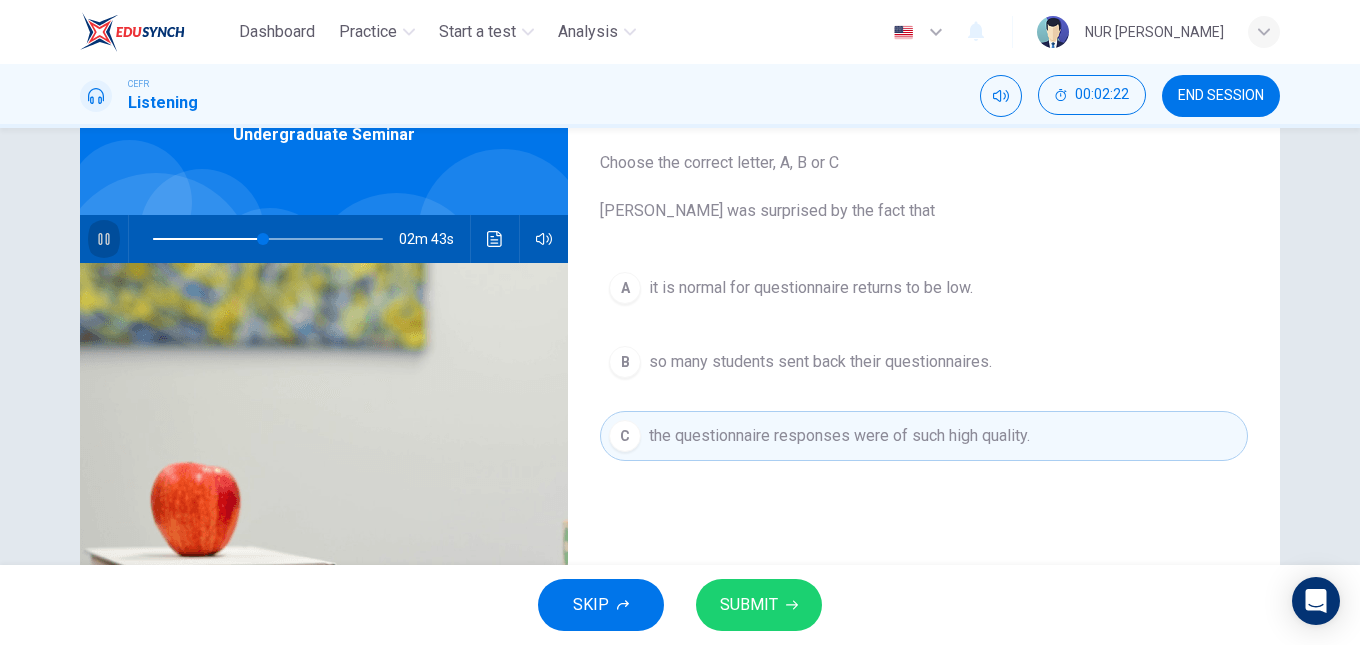 click 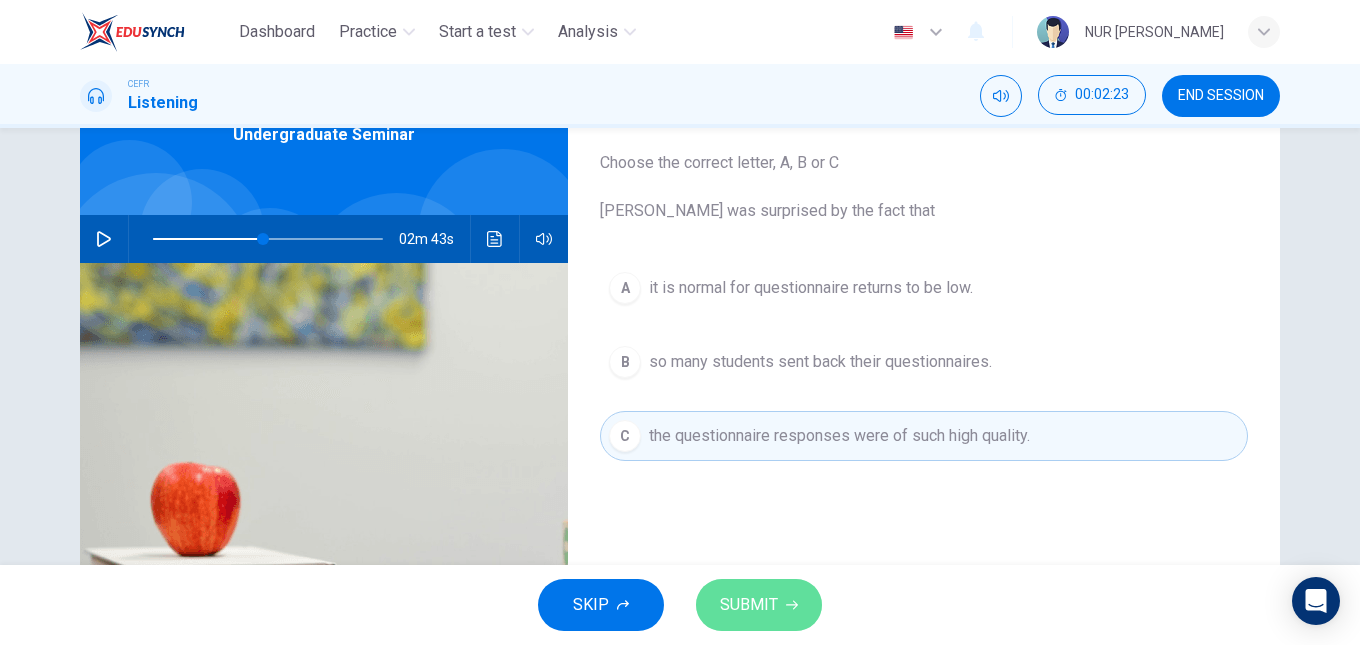 click on "SUBMIT" at bounding box center (759, 605) 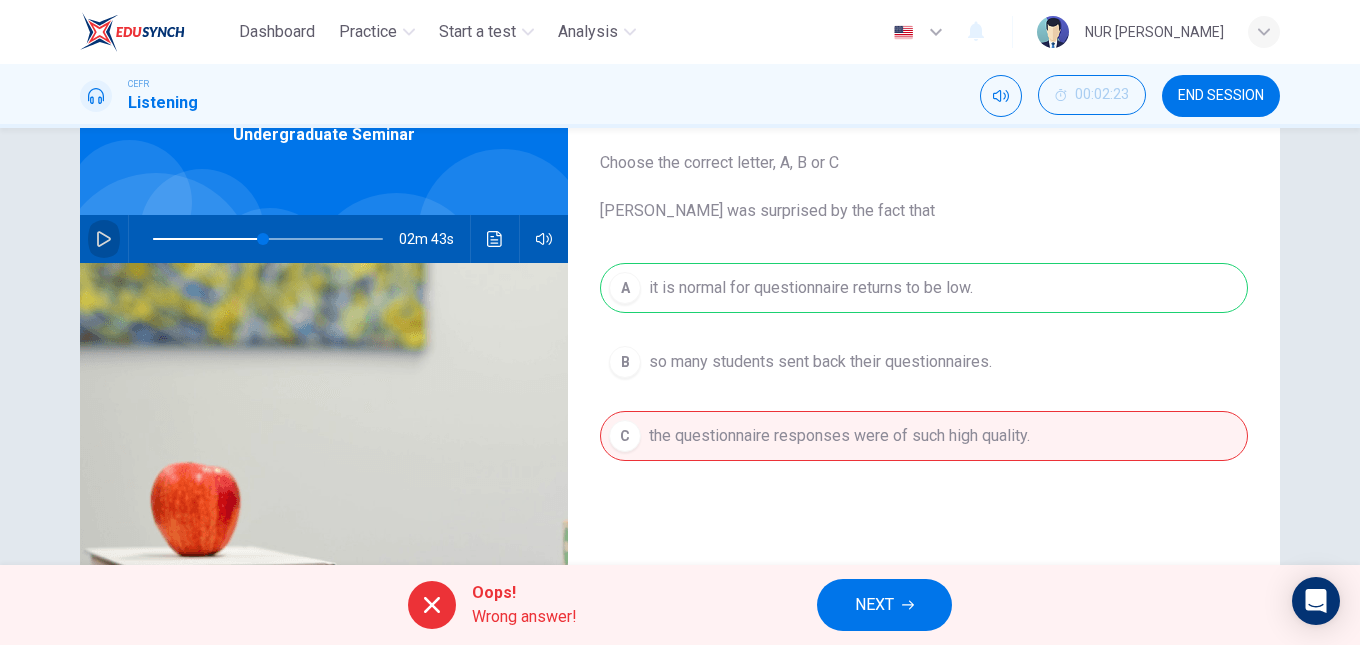 click 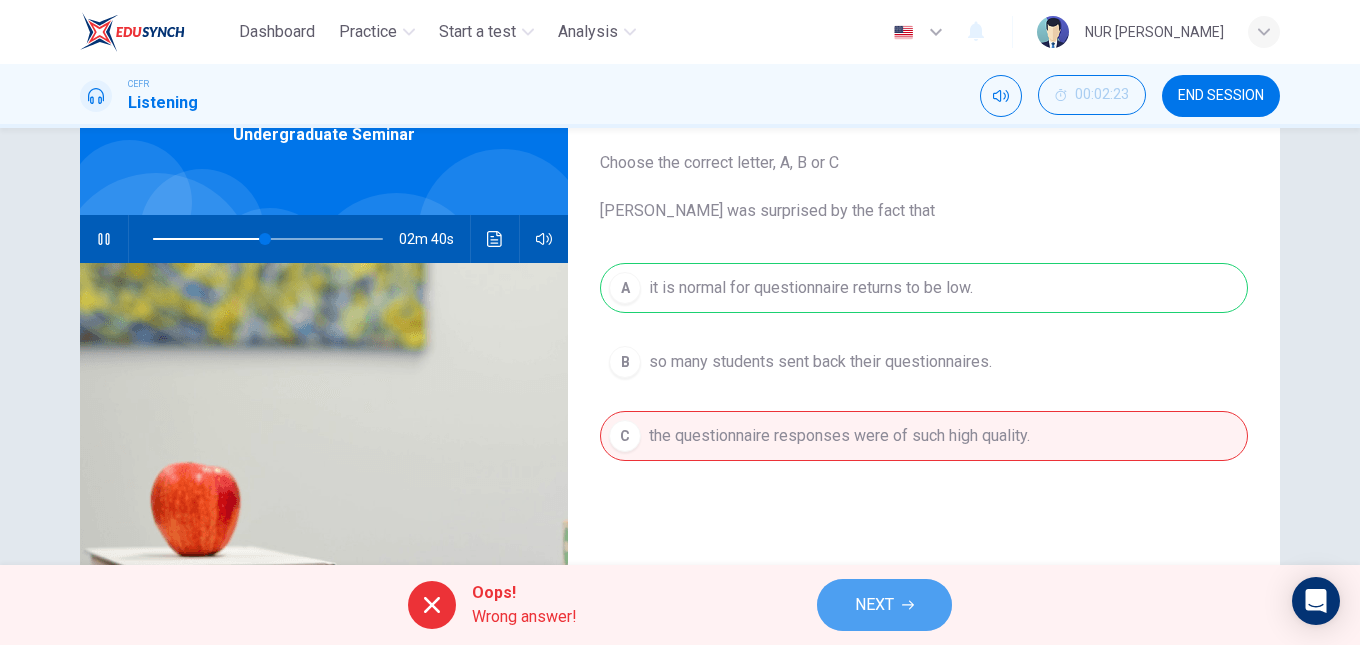 click on "NEXT" at bounding box center [874, 605] 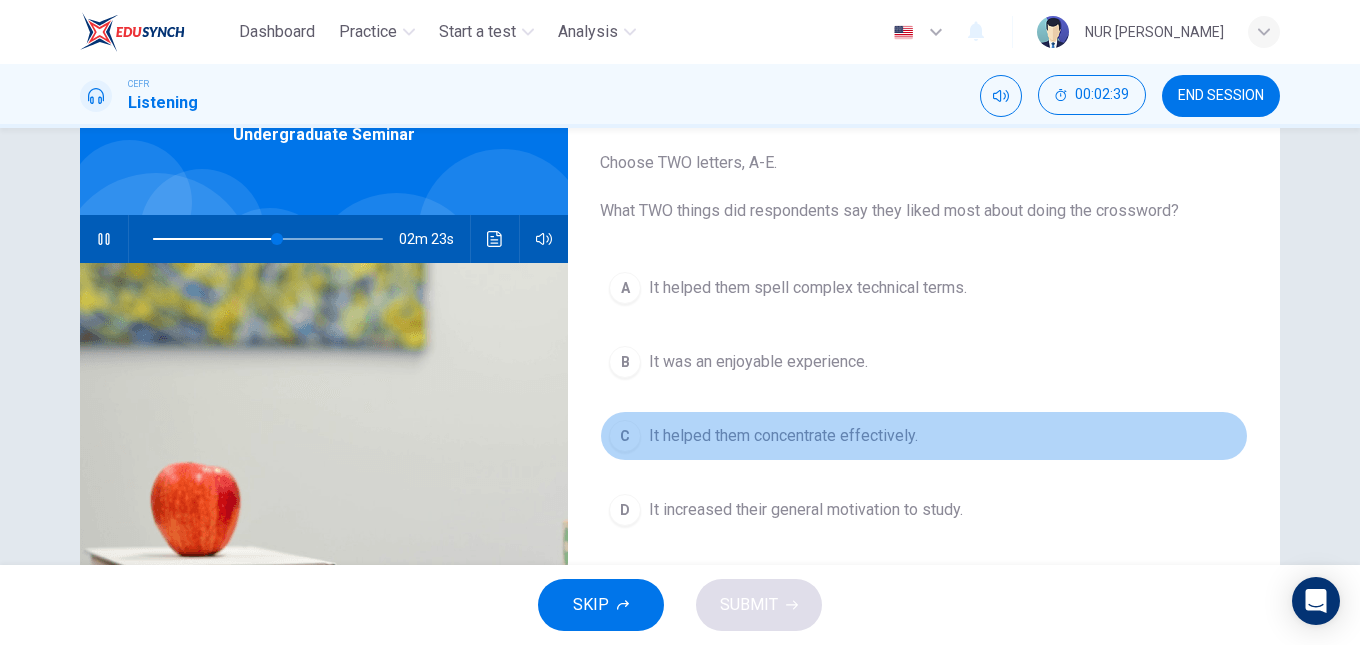 click on "It helped them concentrate effectively." at bounding box center [783, 436] 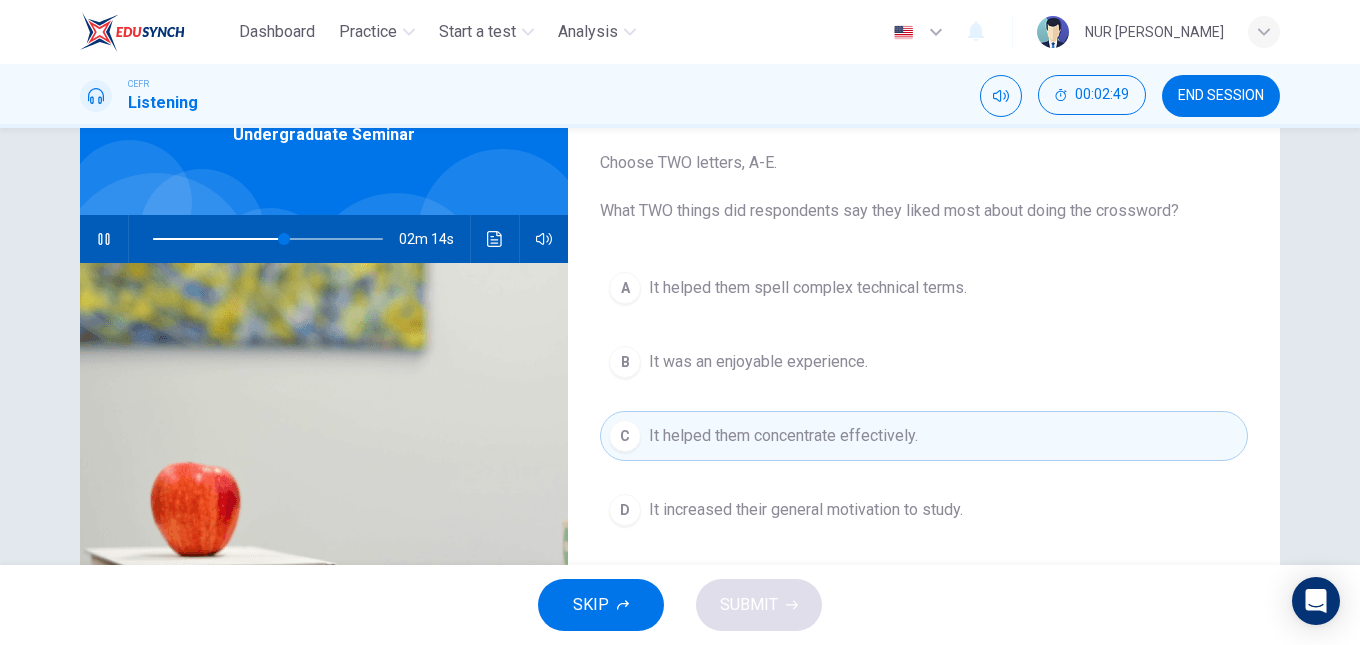 click on "It was an enjoyable experience." at bounding box center (758, 362) 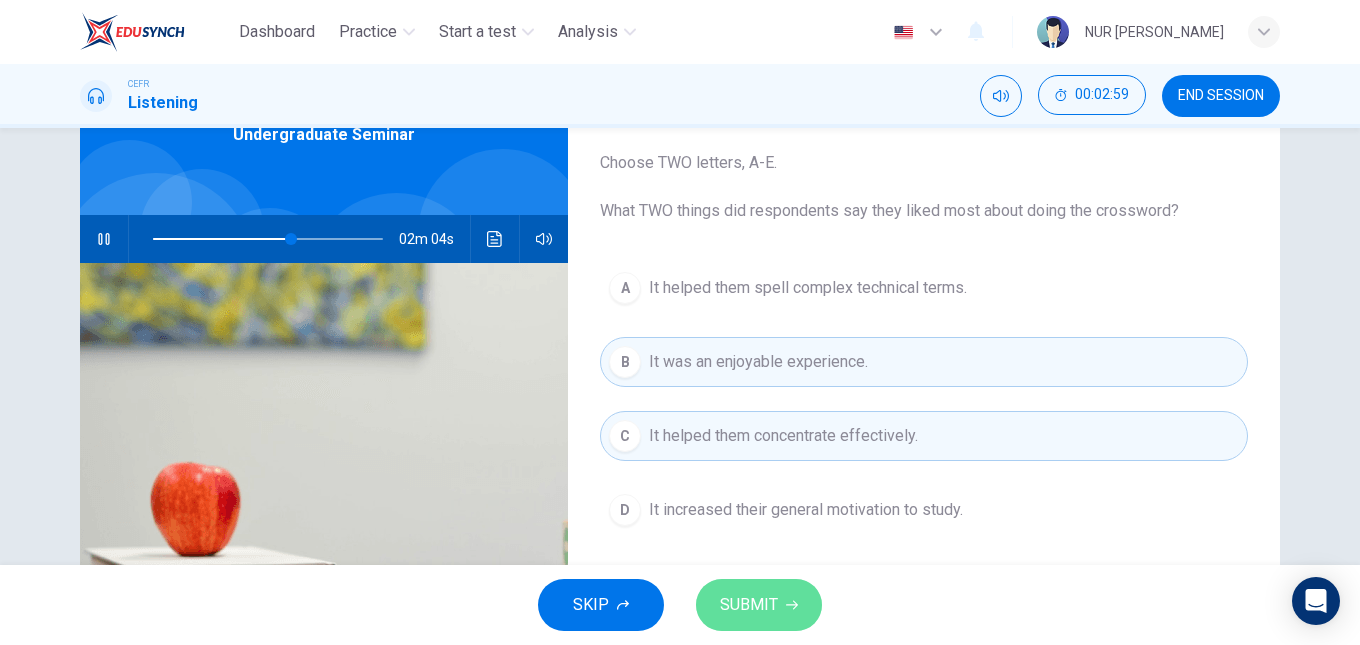 click 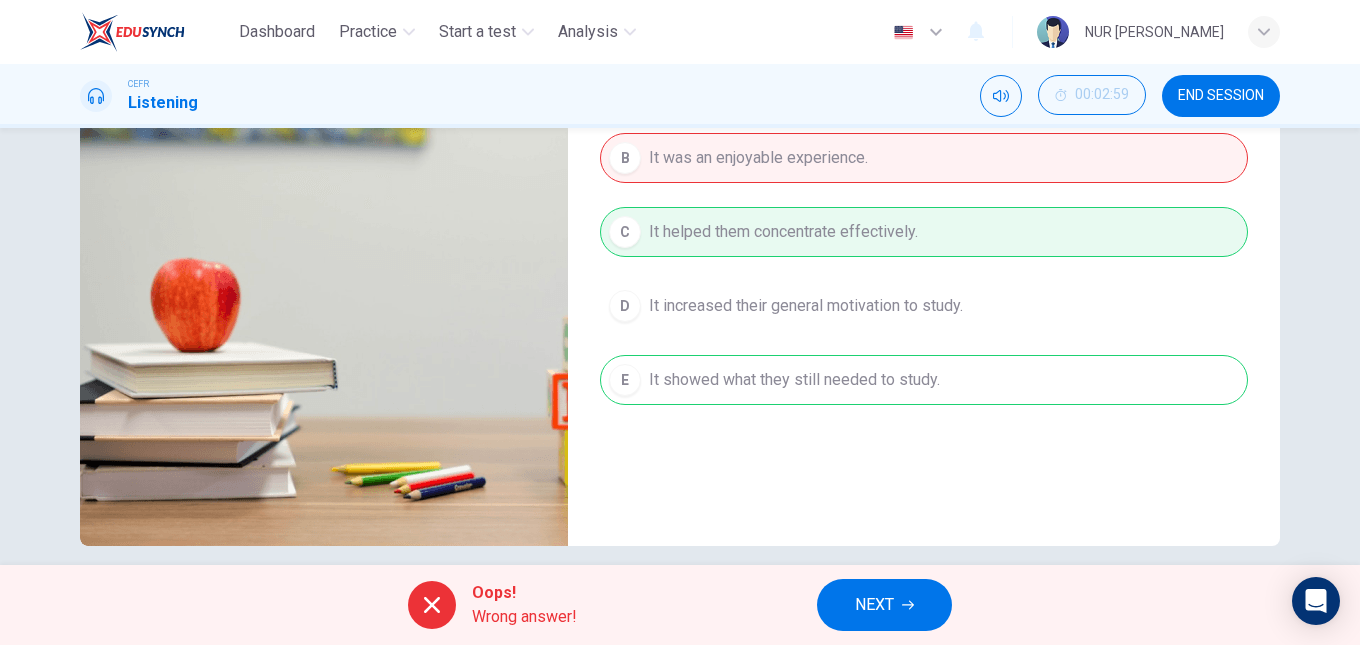 scroll, scrollTop: 338, scrollLeft: 0, axis: vertical 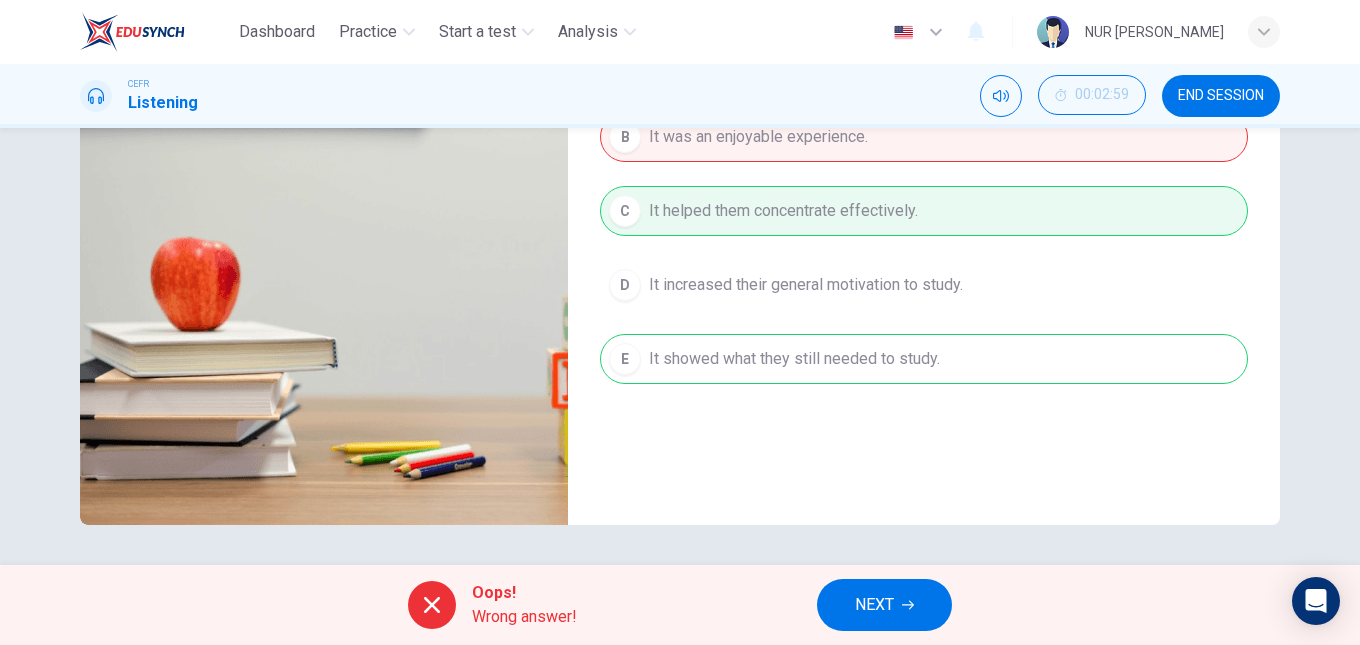 click on "NEXT" at bounding box center [874, 605] 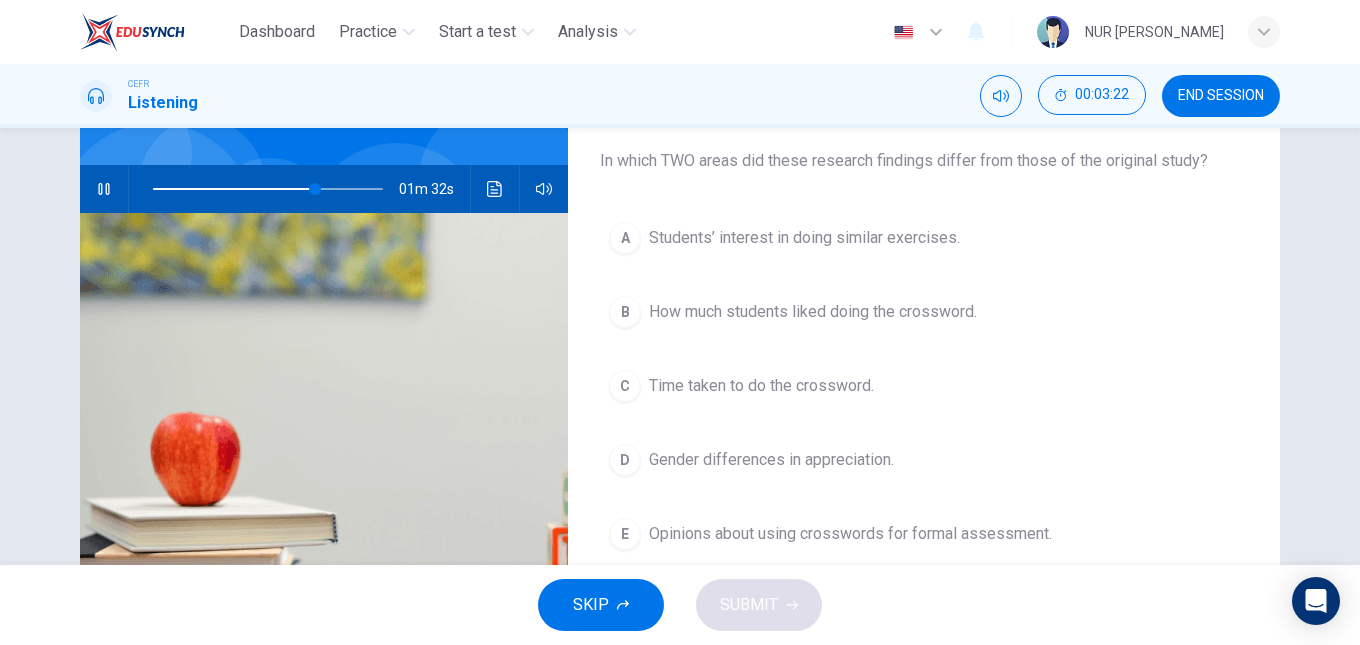scroll, scrollTop: 170, scrollLeft: 0, axis: vertical 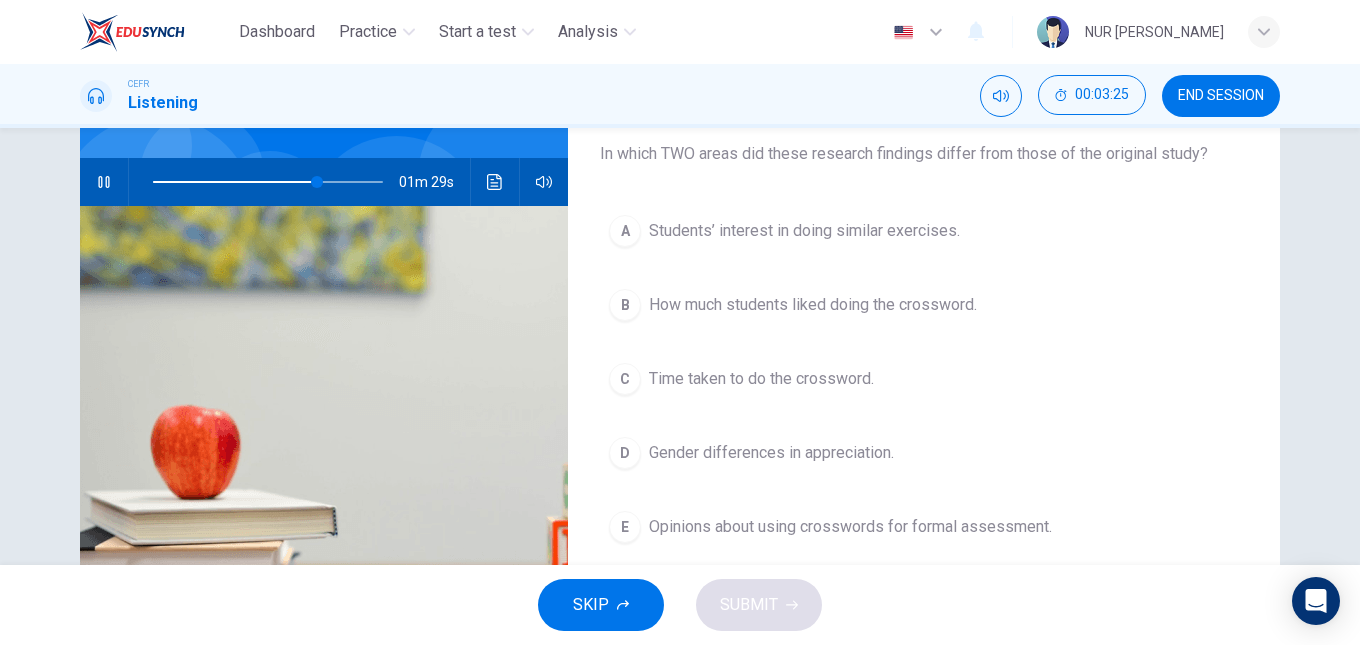click at bounding box center (104, 182) 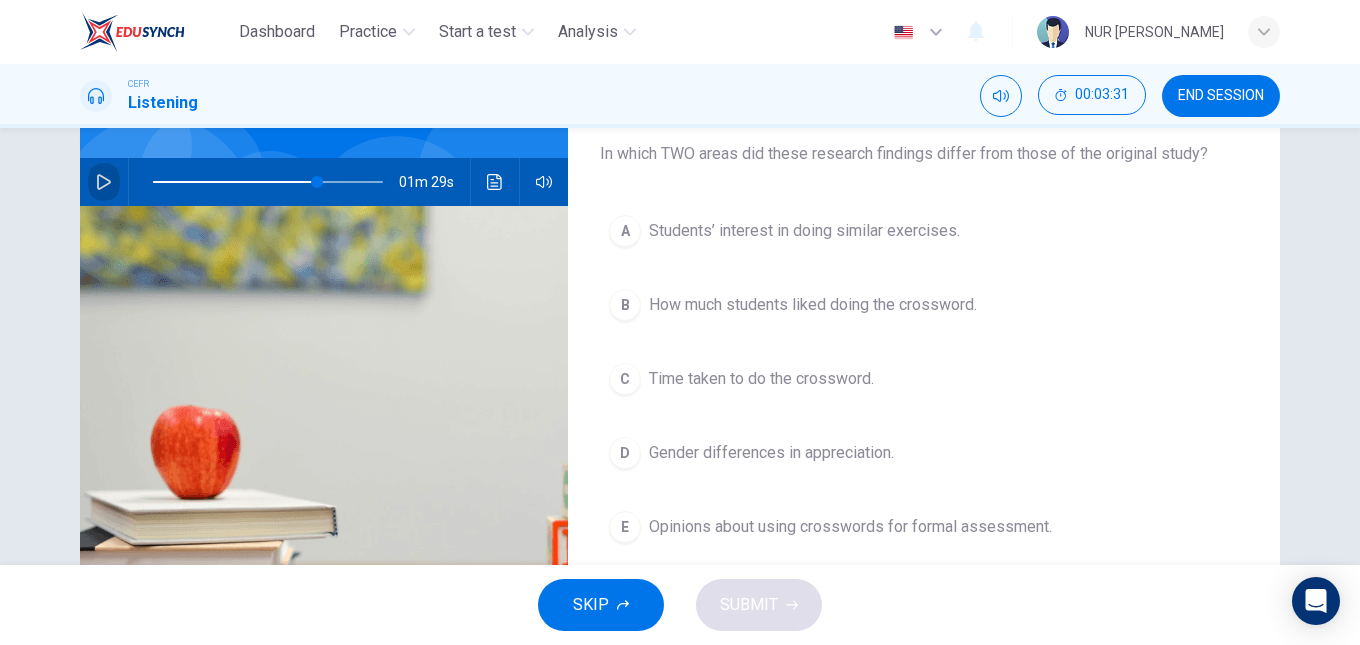 click at bounding box center [104, 182] 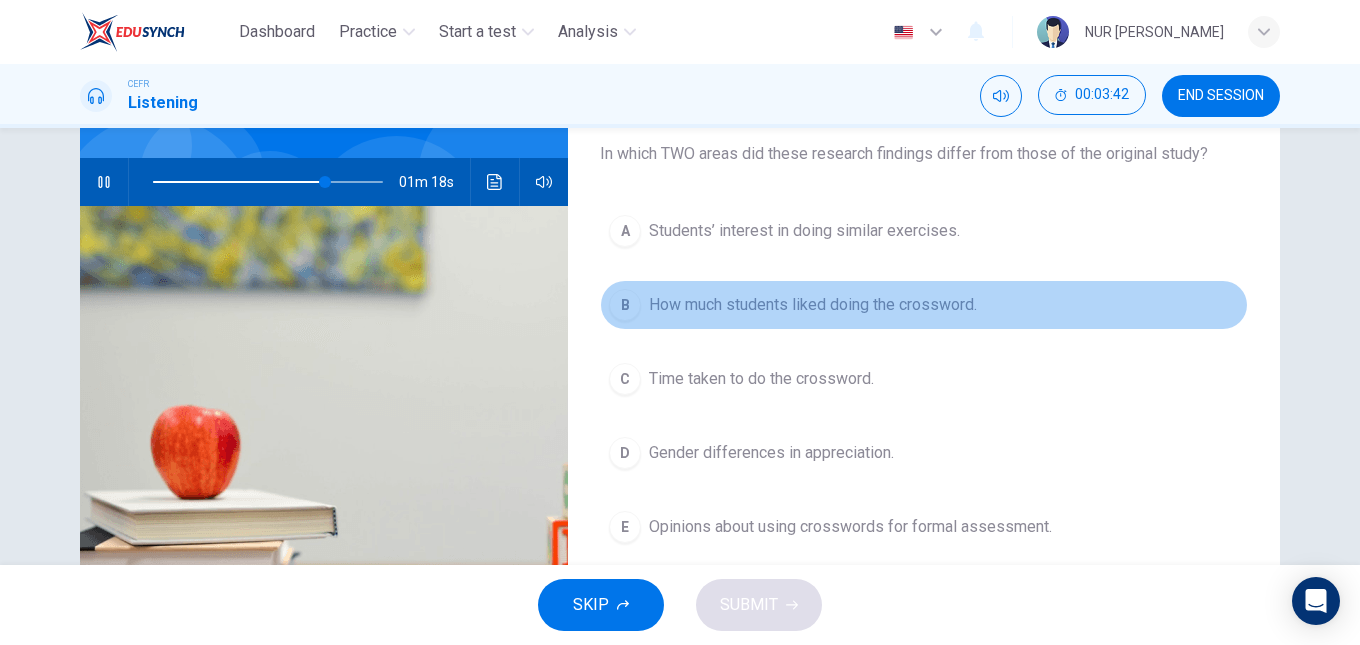 click on "How much students liked doing the crossword." at bounding box center (813, 305) 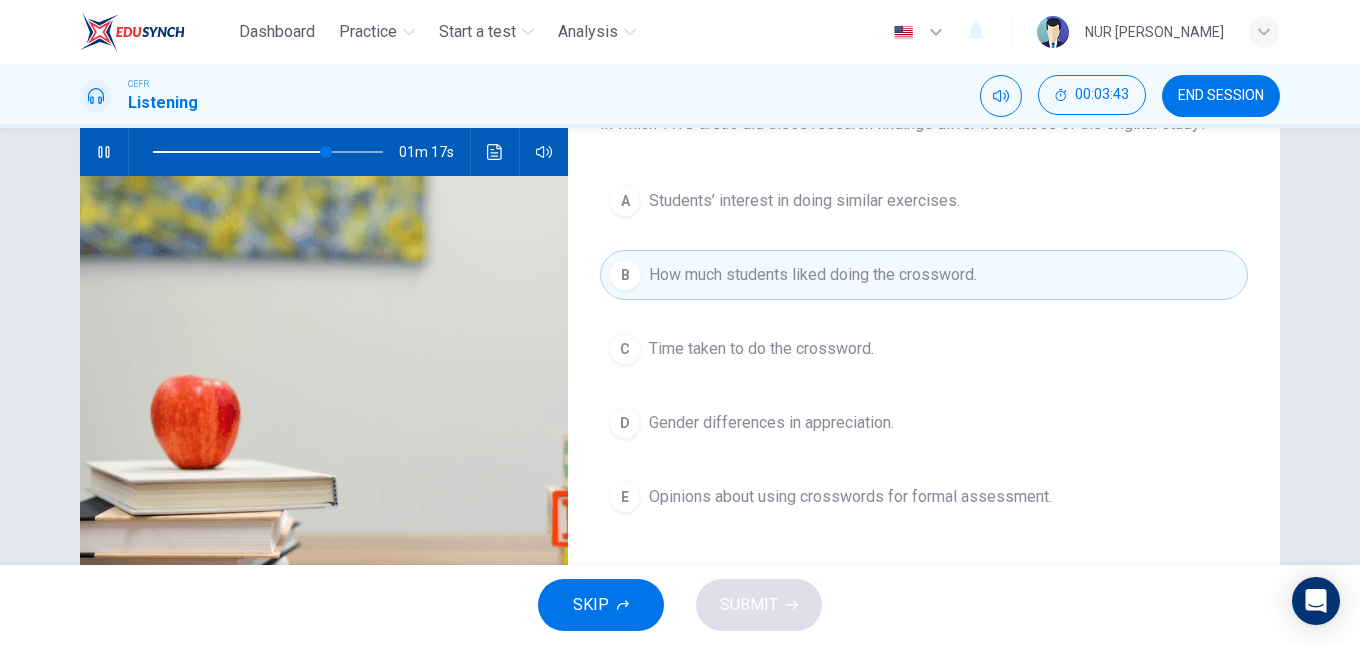 scroll, scrollTop: 201, scrollLeft: 0, axis: vertical 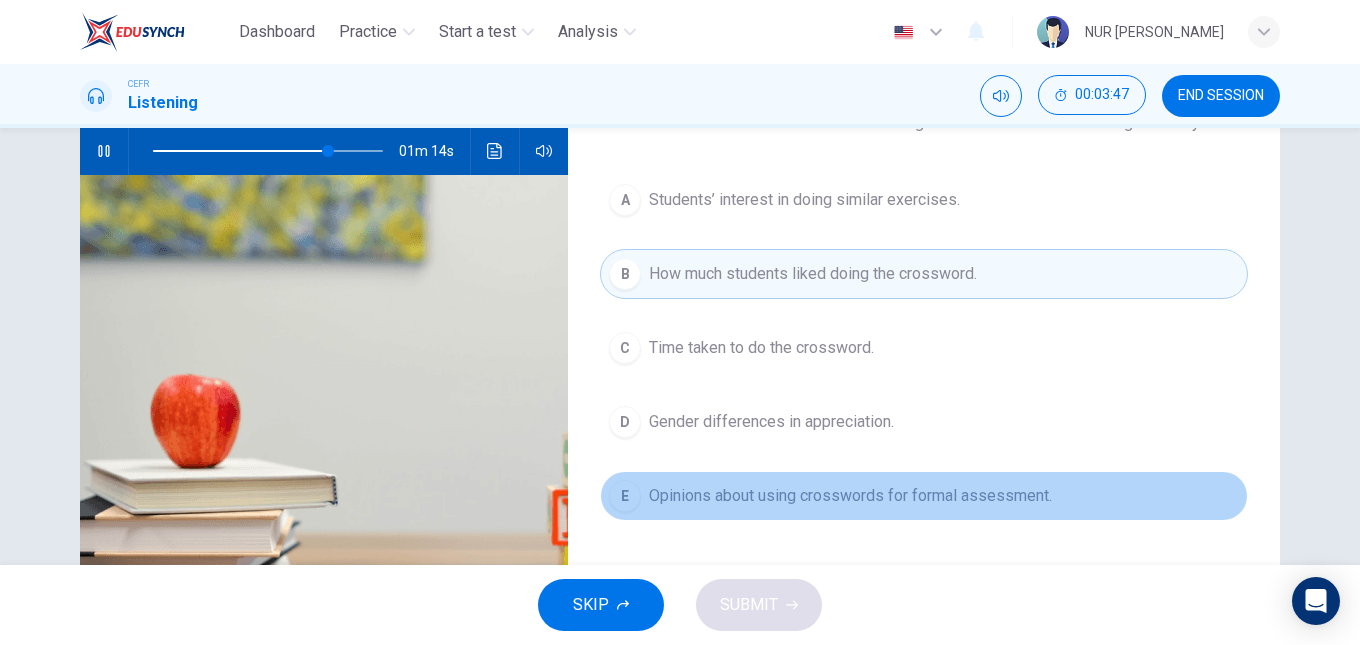 click on "E Opinions about using crosswords for formal assessment." at bounding box center (924, 496) 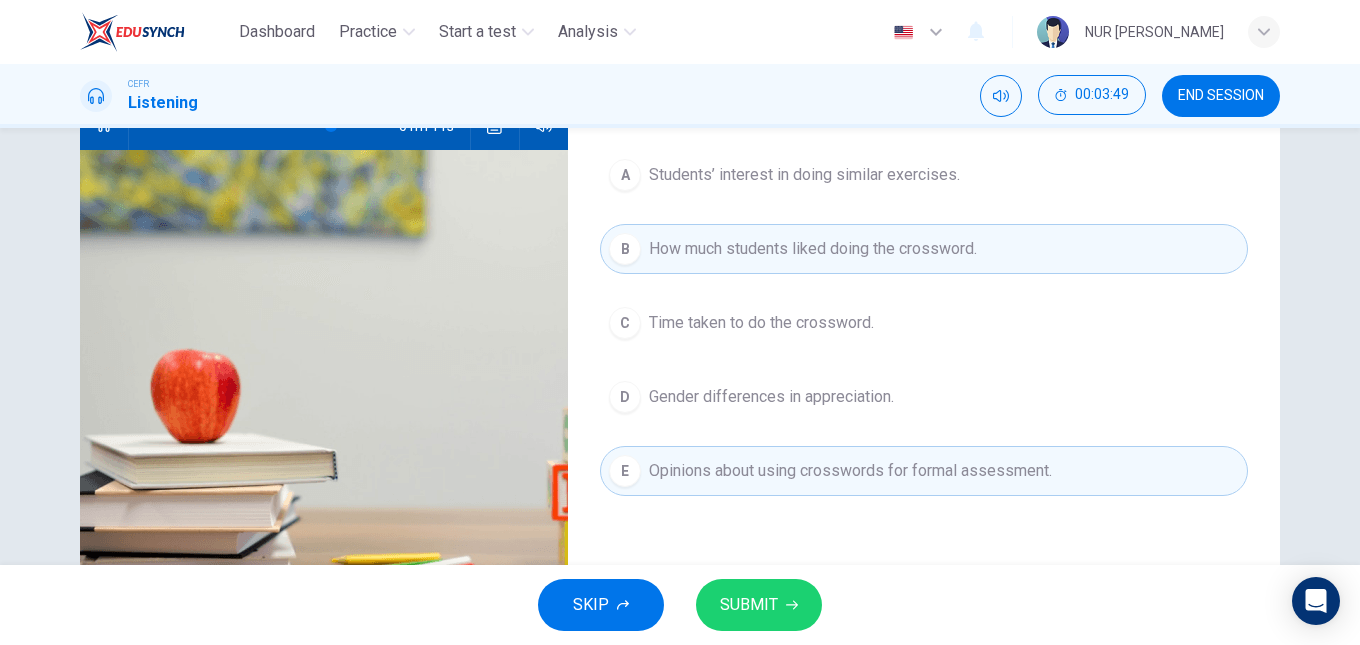 scroll, scrollTop: 225, scrollLeft: 0, axis: vertical 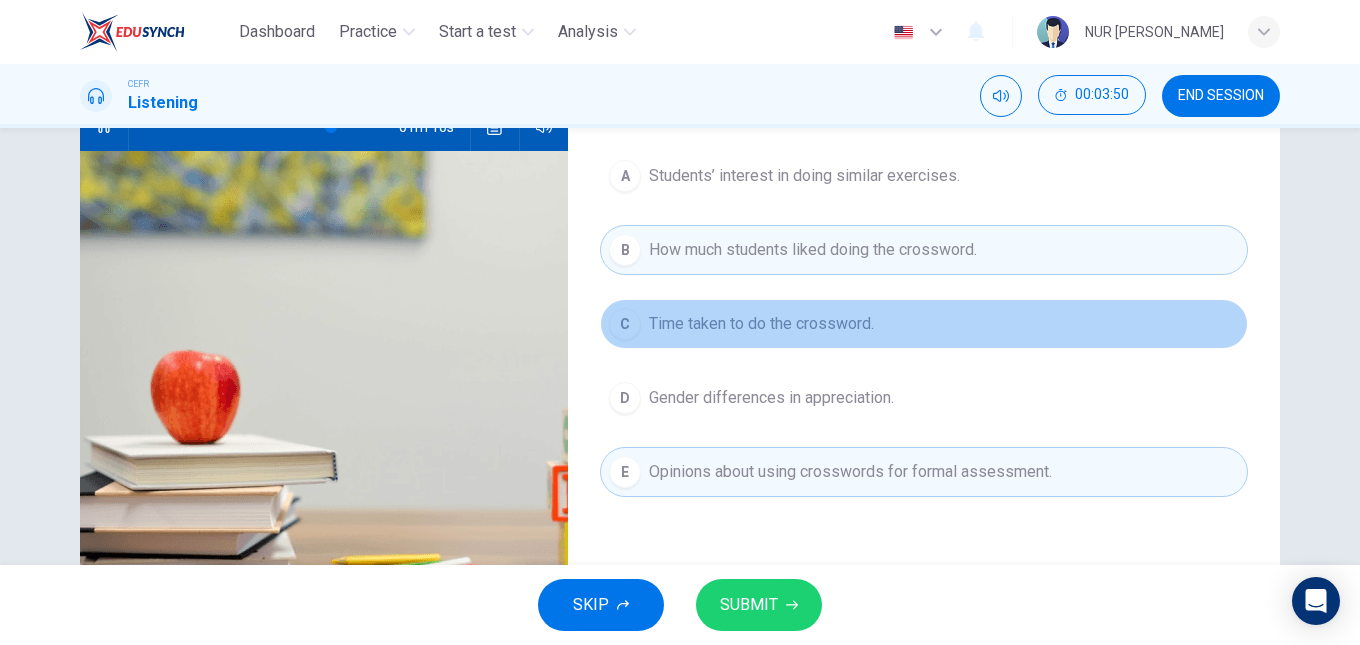 click on "Time taken to do the crossword." at bounding box center [761, 324] 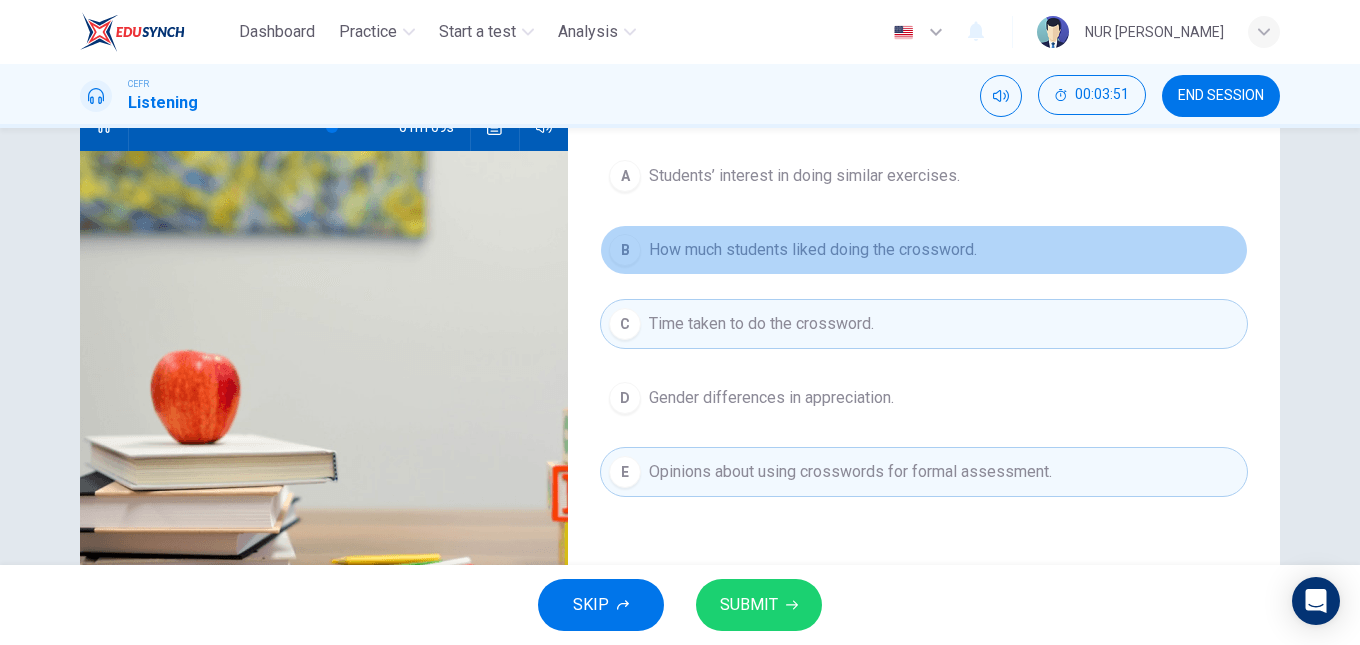 click on "How much students liked doing the crossword." at bounding box center [813, 250] 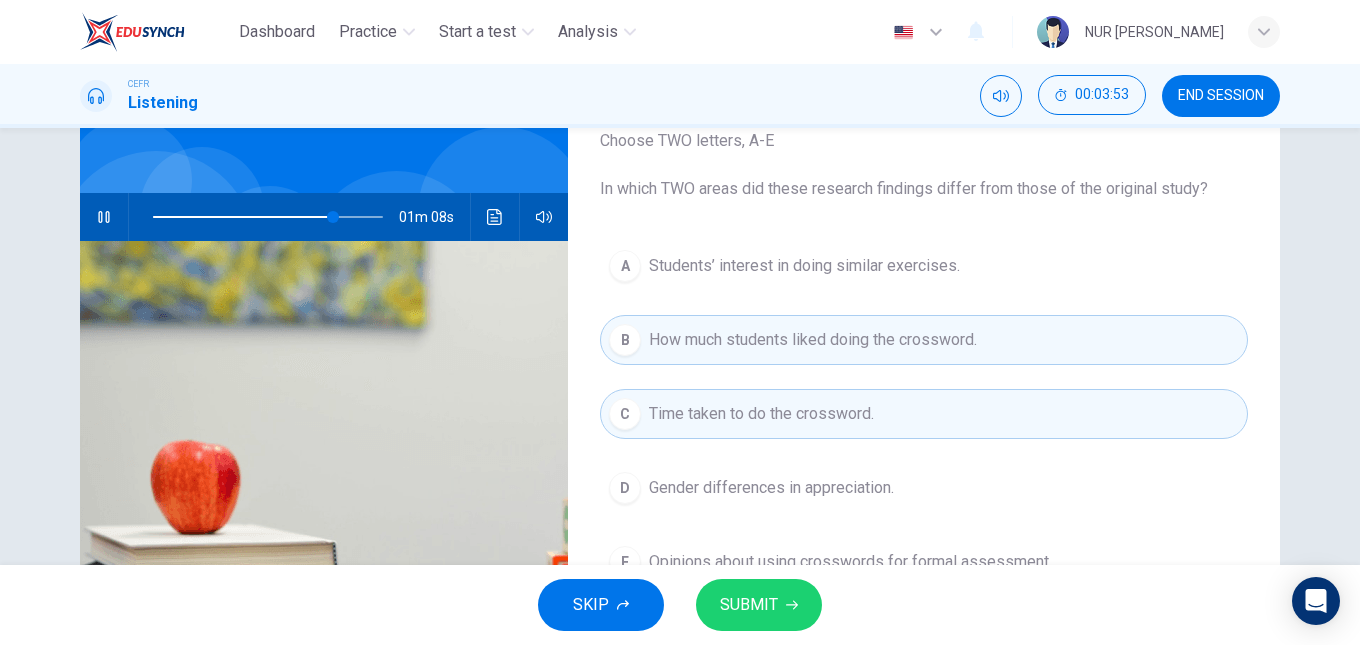 scroll, scrollTop: 135, scrollLeft: 0, axis: vertical 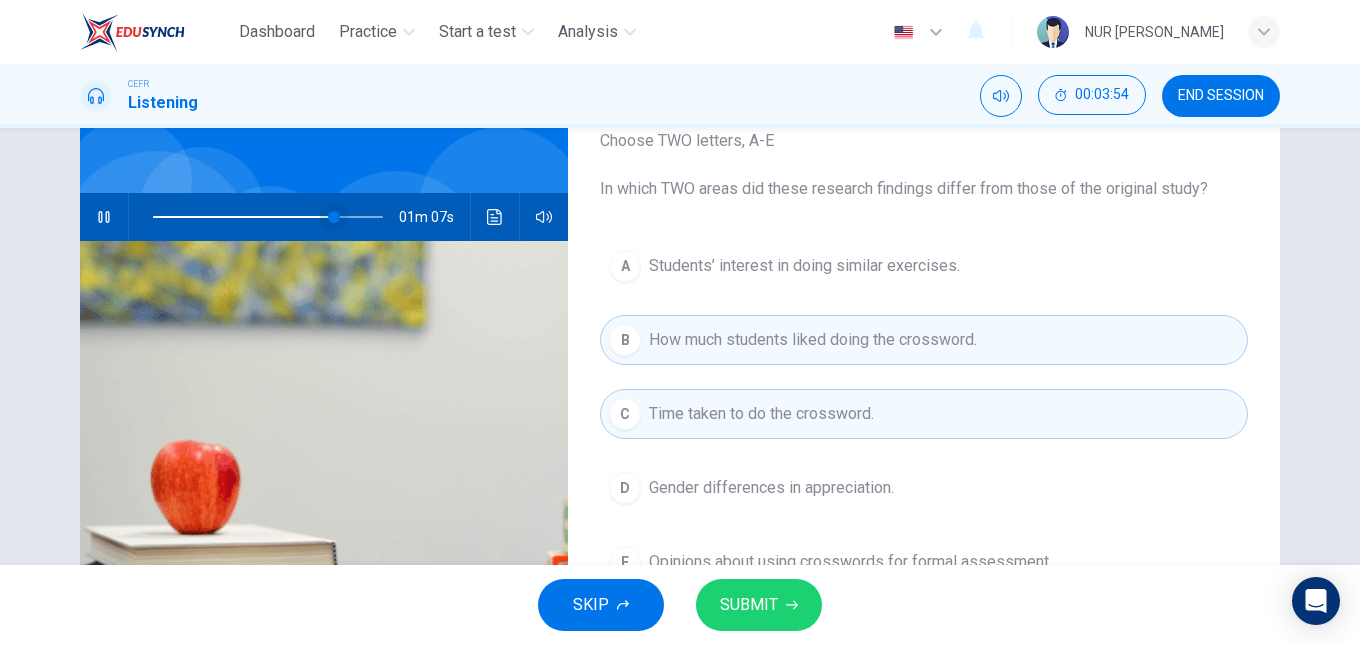 click at bounding box center [334, 217] 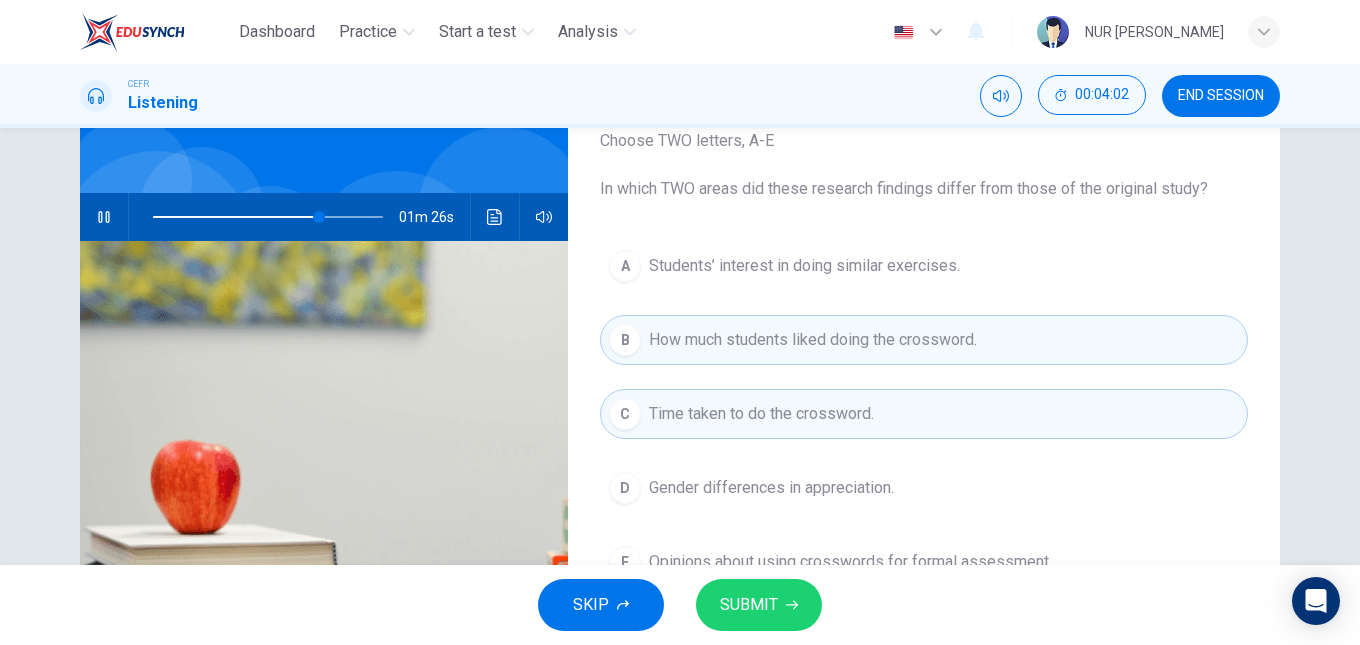 scroll, scrollTop: 227, scrollLeft: 0, axis: vertical 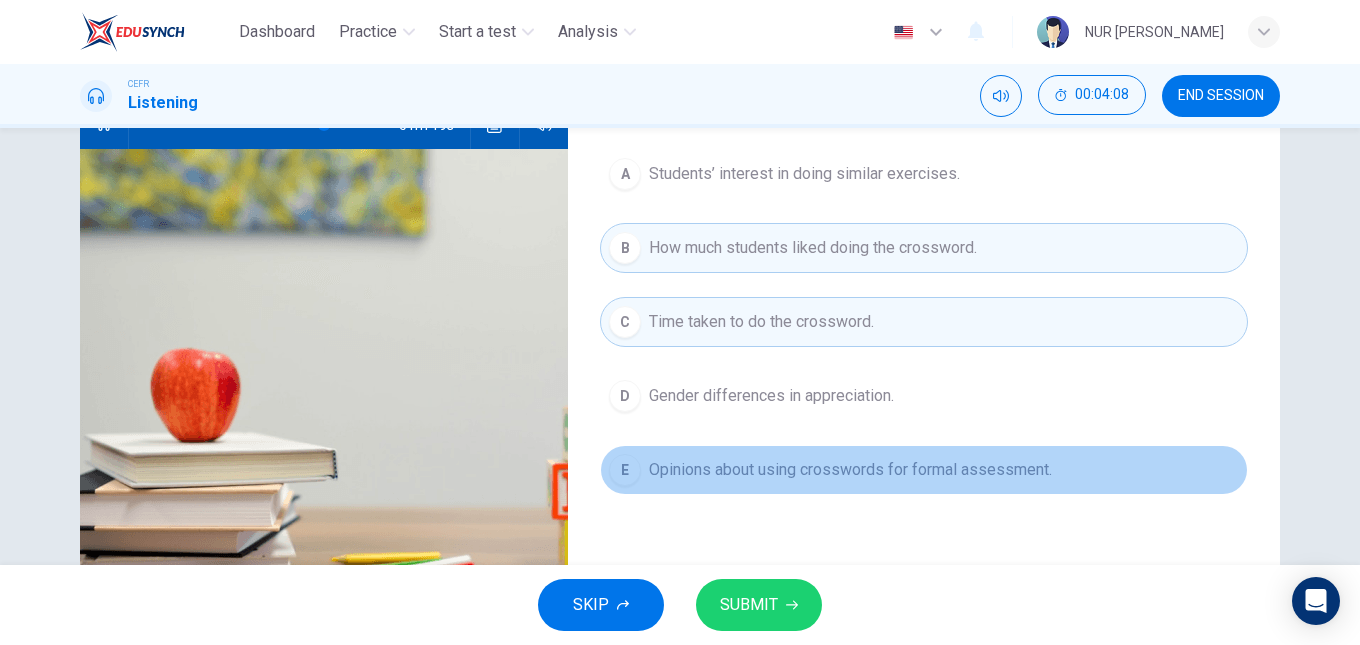 click on "Opinions about using crosswords for formal assessment." at bounding box center [850, 470] 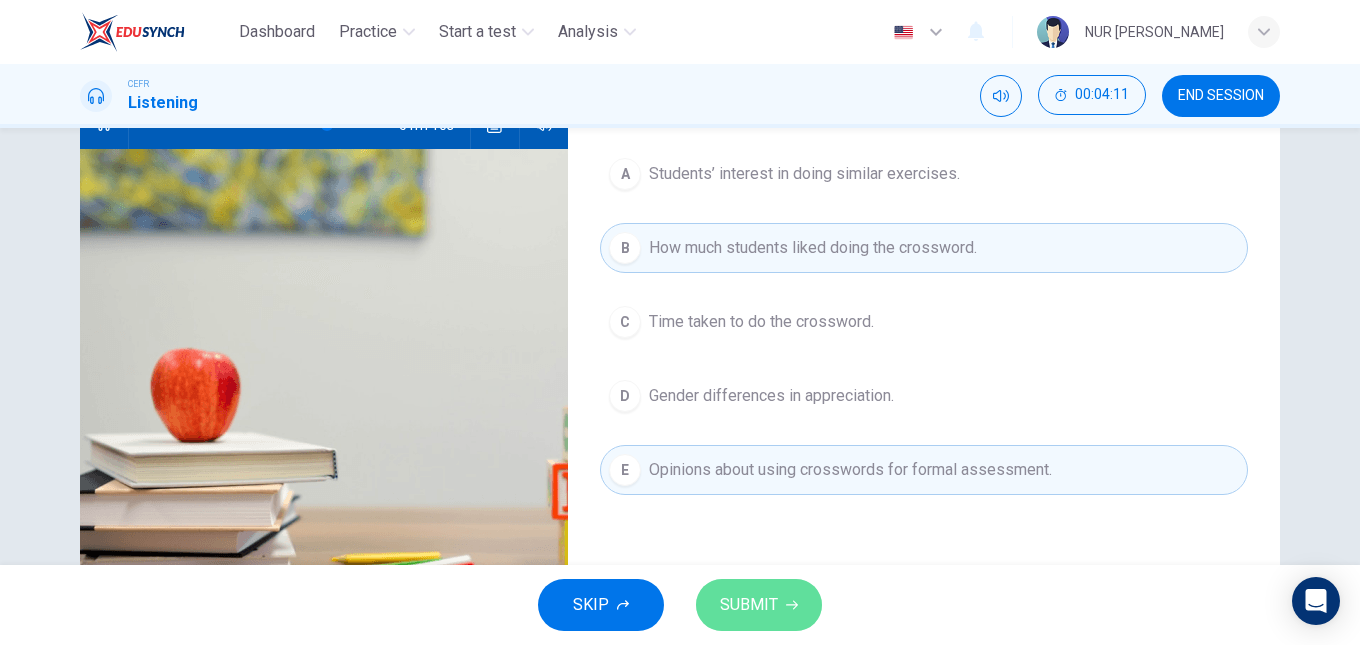 click on "SUBMIT" at bounding box center (749, 605) 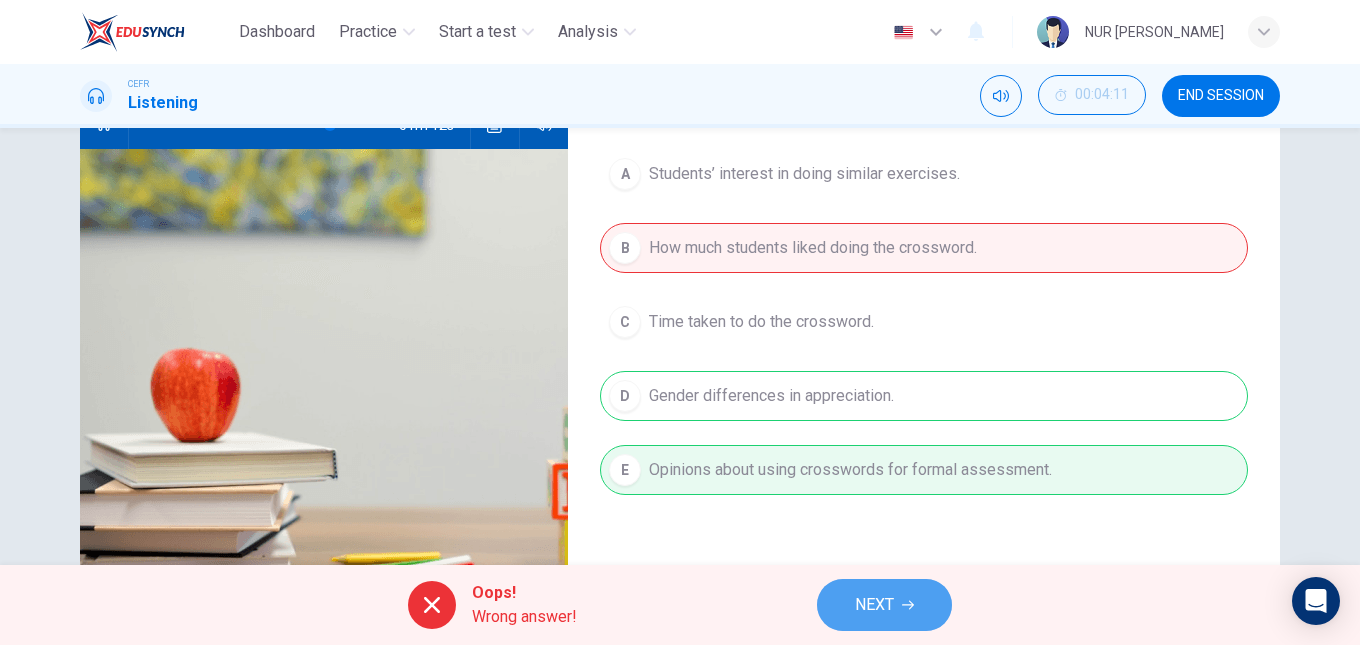 click on "NEXT" at bounding box center [874, 605] 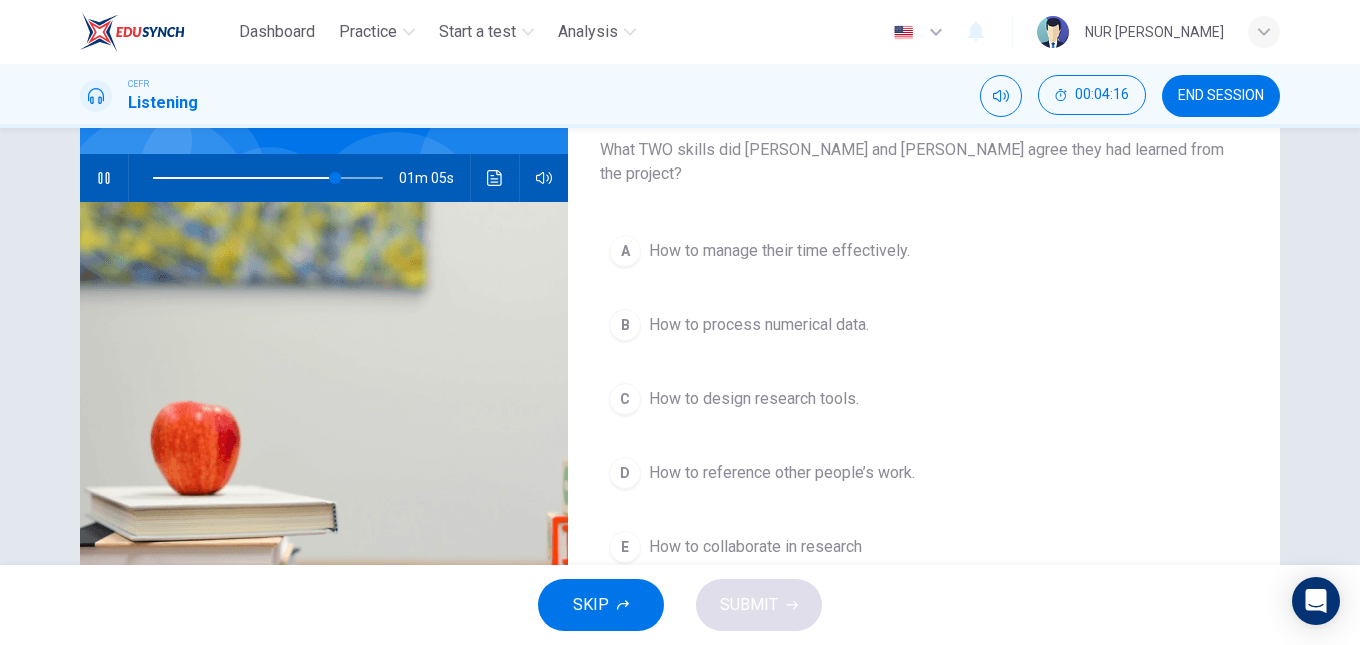 scroll, scrollTop: 175, scrollLeft: 0, axis: vertical 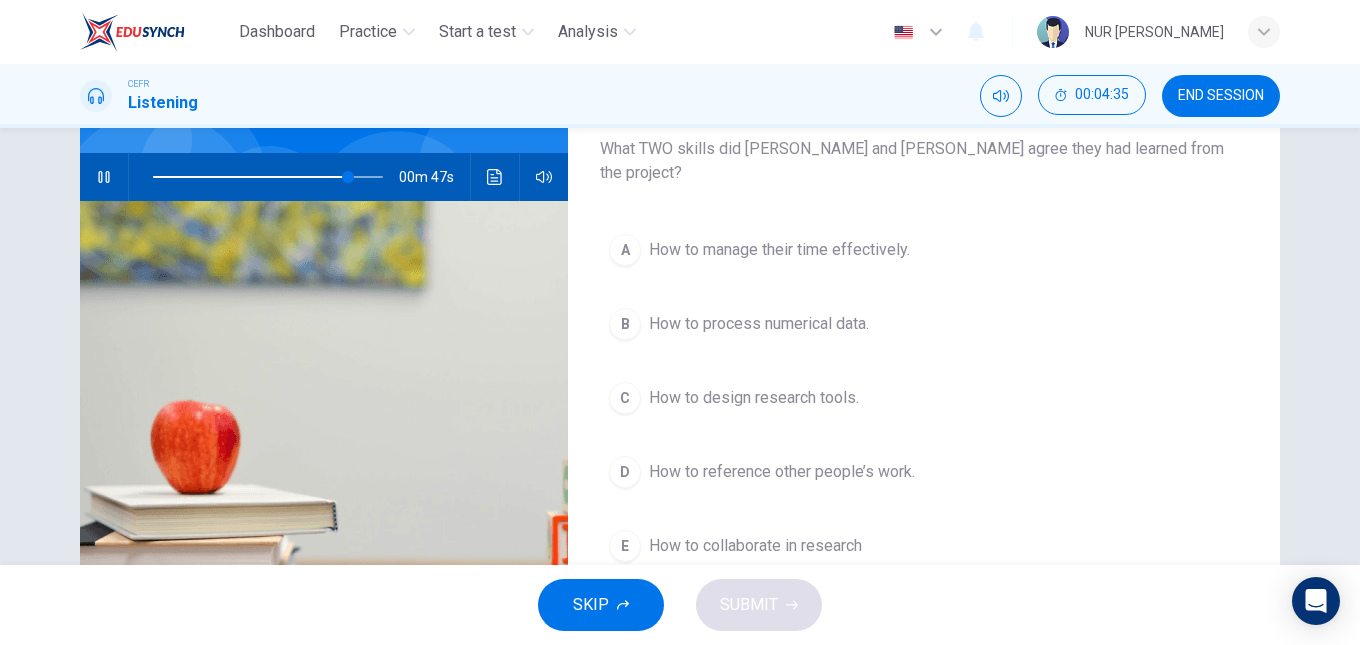 click on "B How to process numerical data." at bounding box center [924, 324] 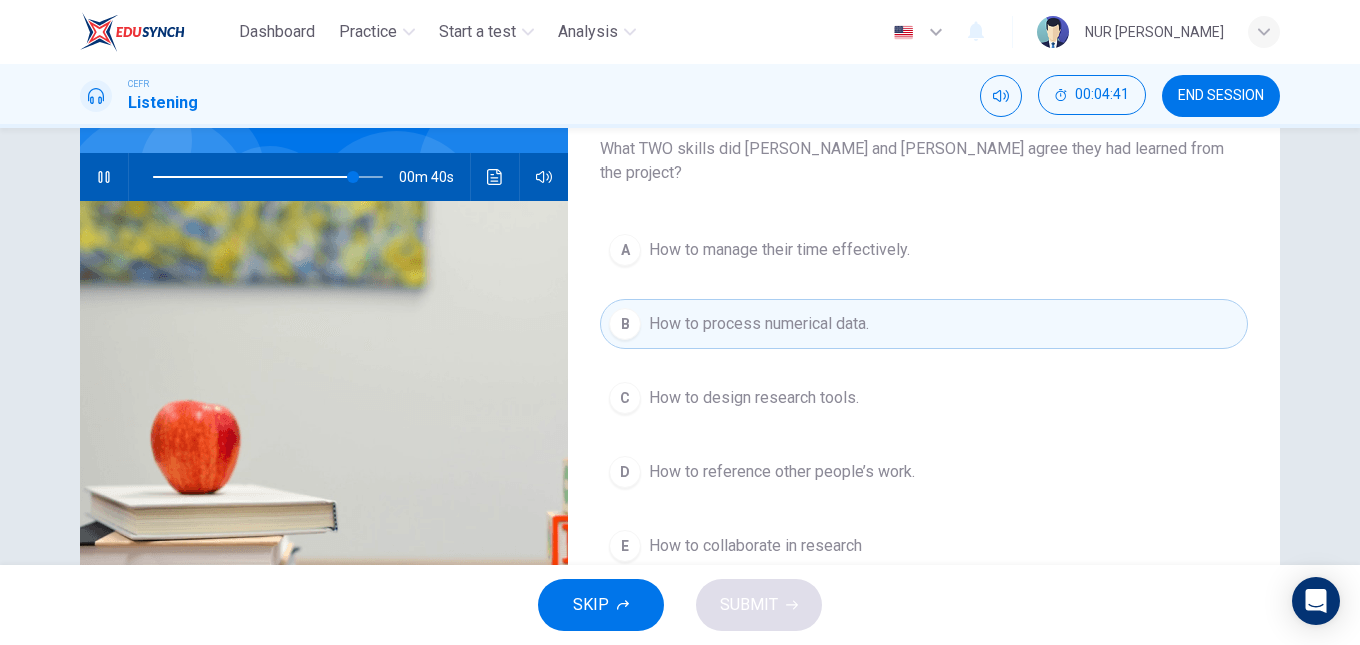 click on "How to design research tools." at bounding box center [754, 398] 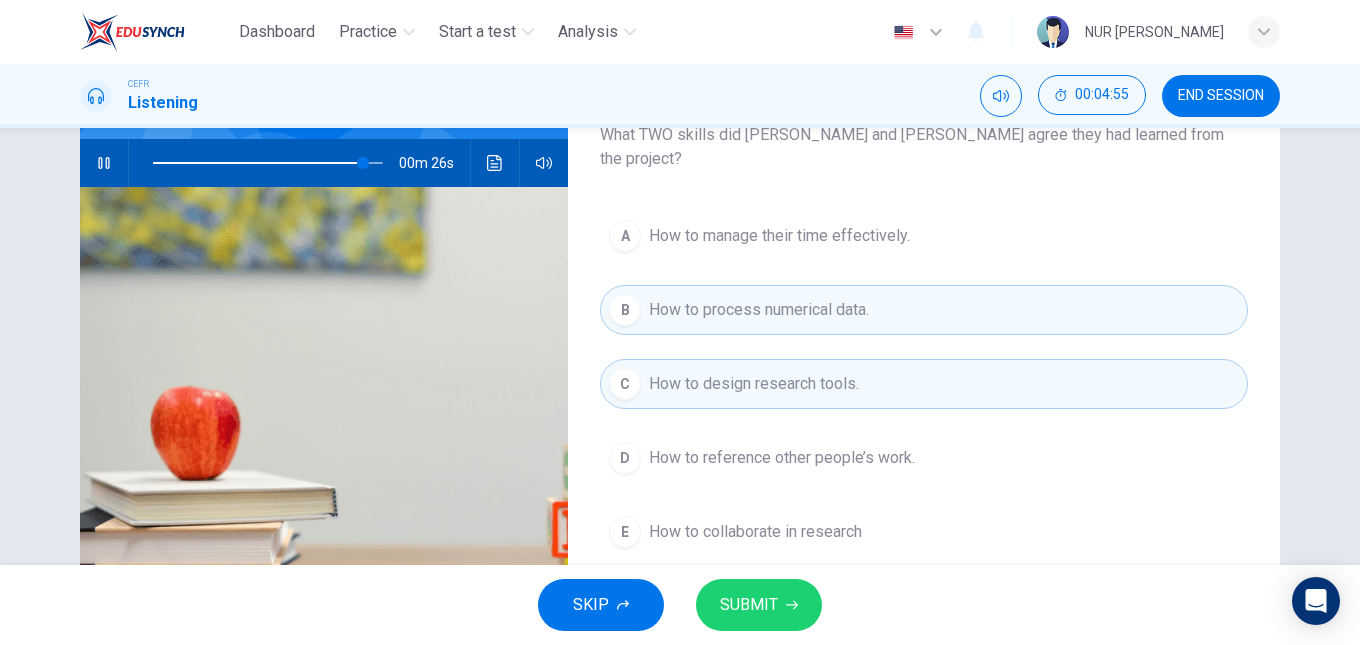 scroll, scrollTop: 190, scrollLeft: 0, axis: vertical 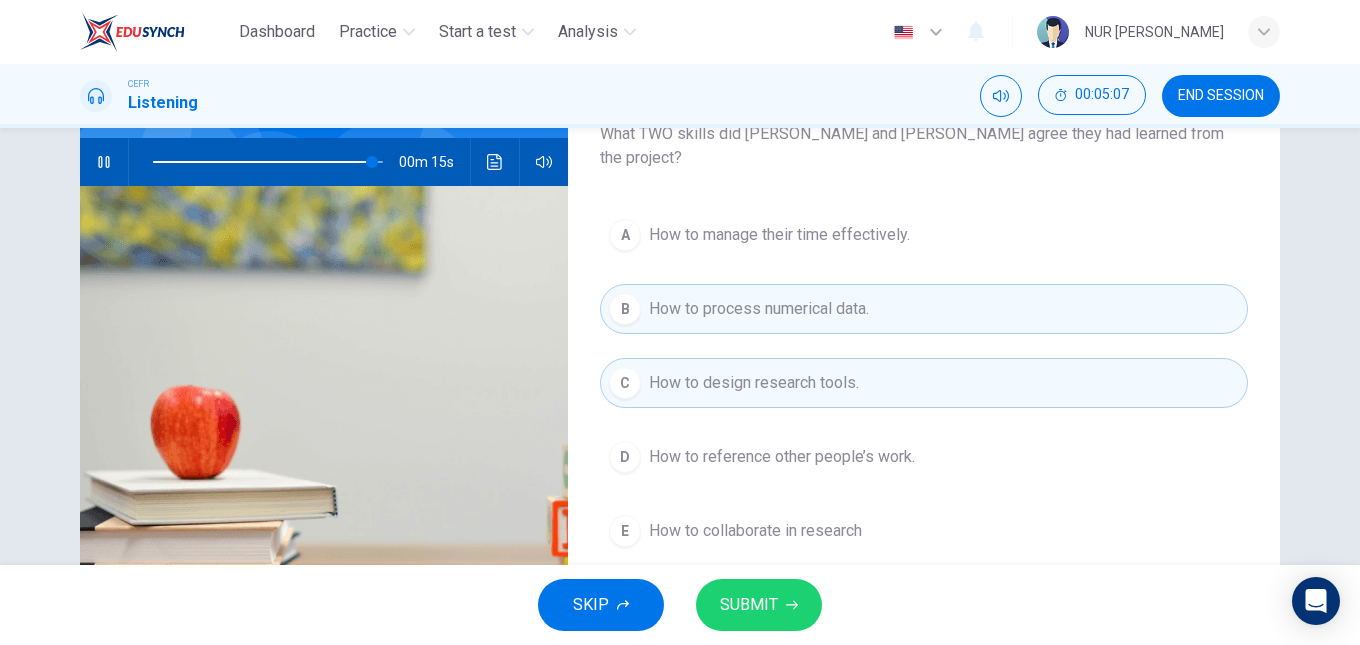 click on "SUBMIT" at bounding box center [749, 605] 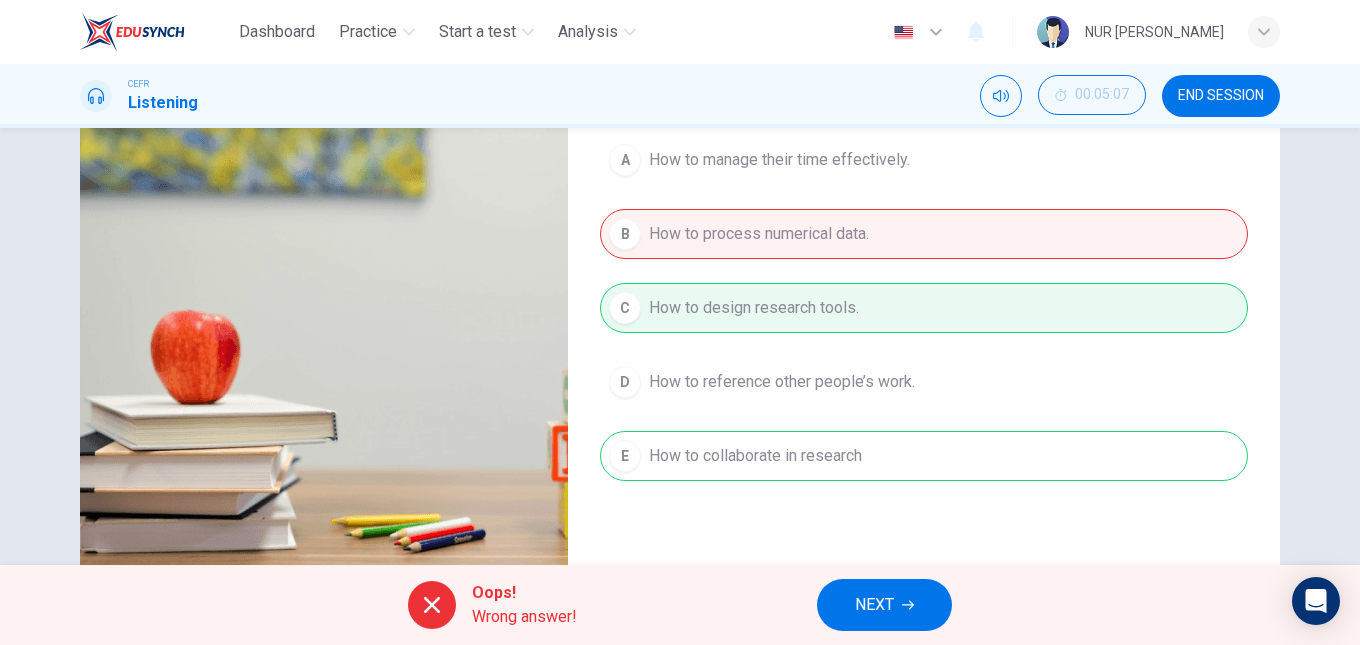 scroll, scrollTop: 268, scrollLeft: 0, axis: vertical 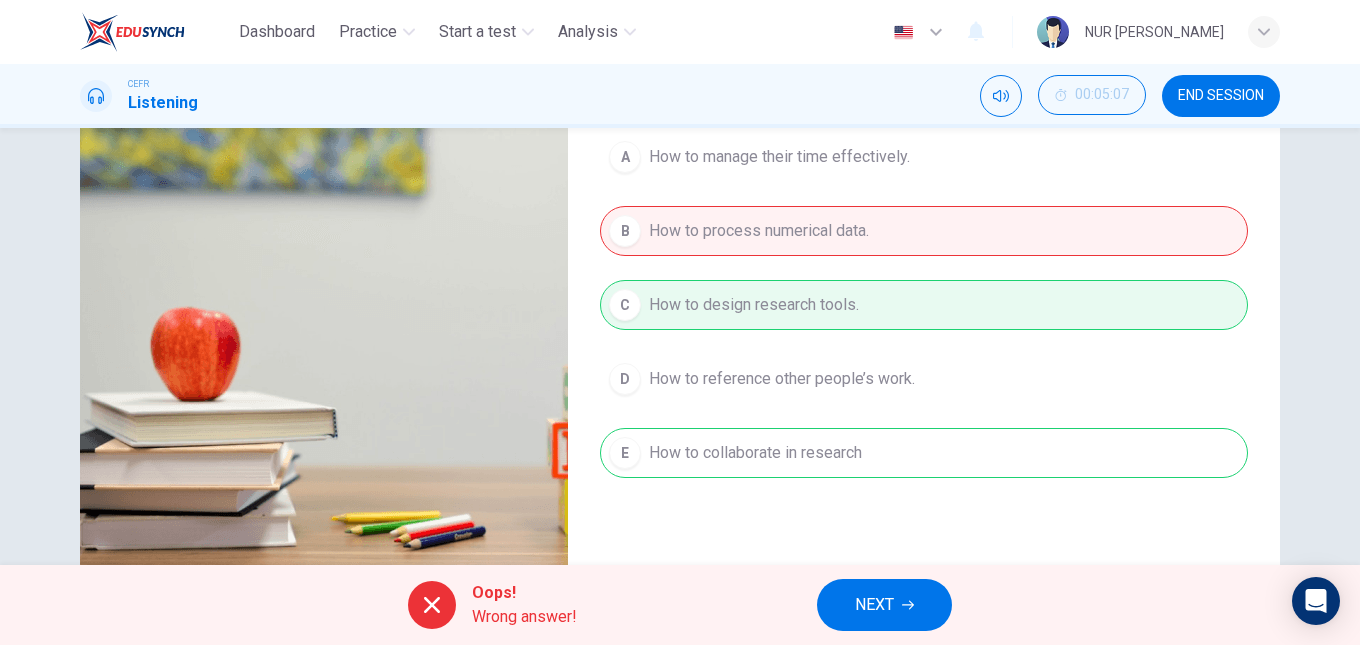 type on "96" 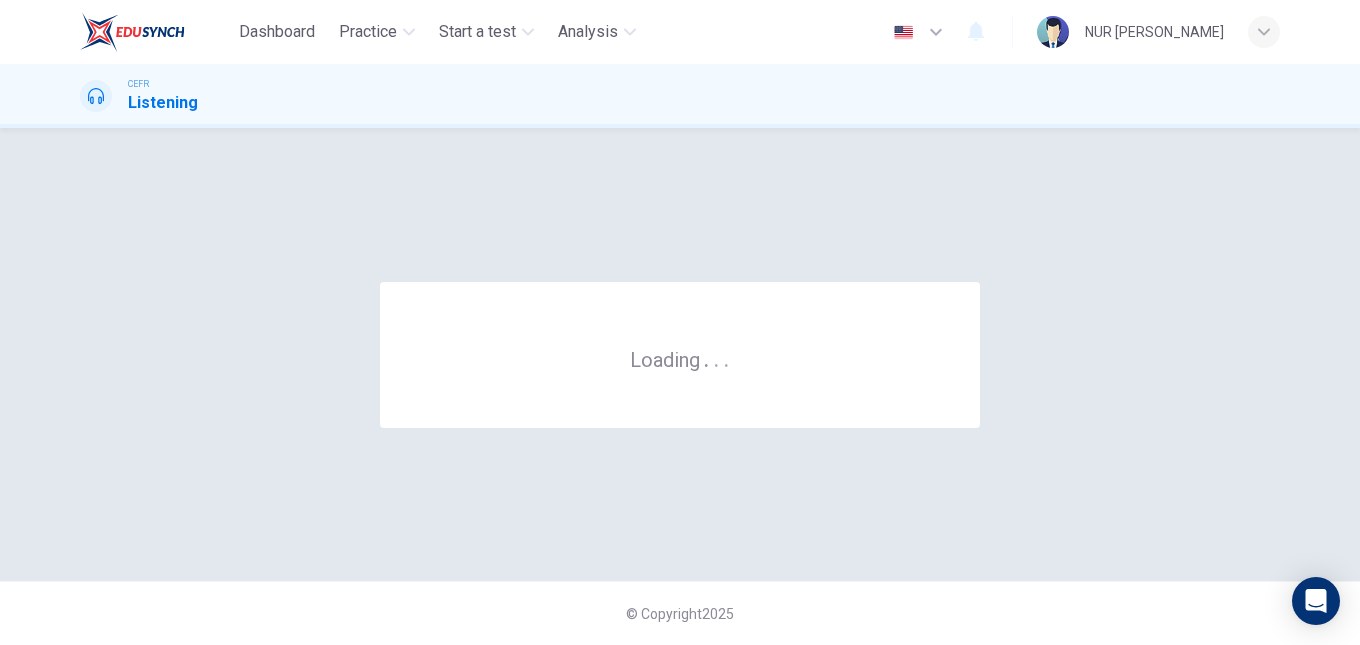 scroll, scrollTop: 0, scrollLeft: 0, axis: both 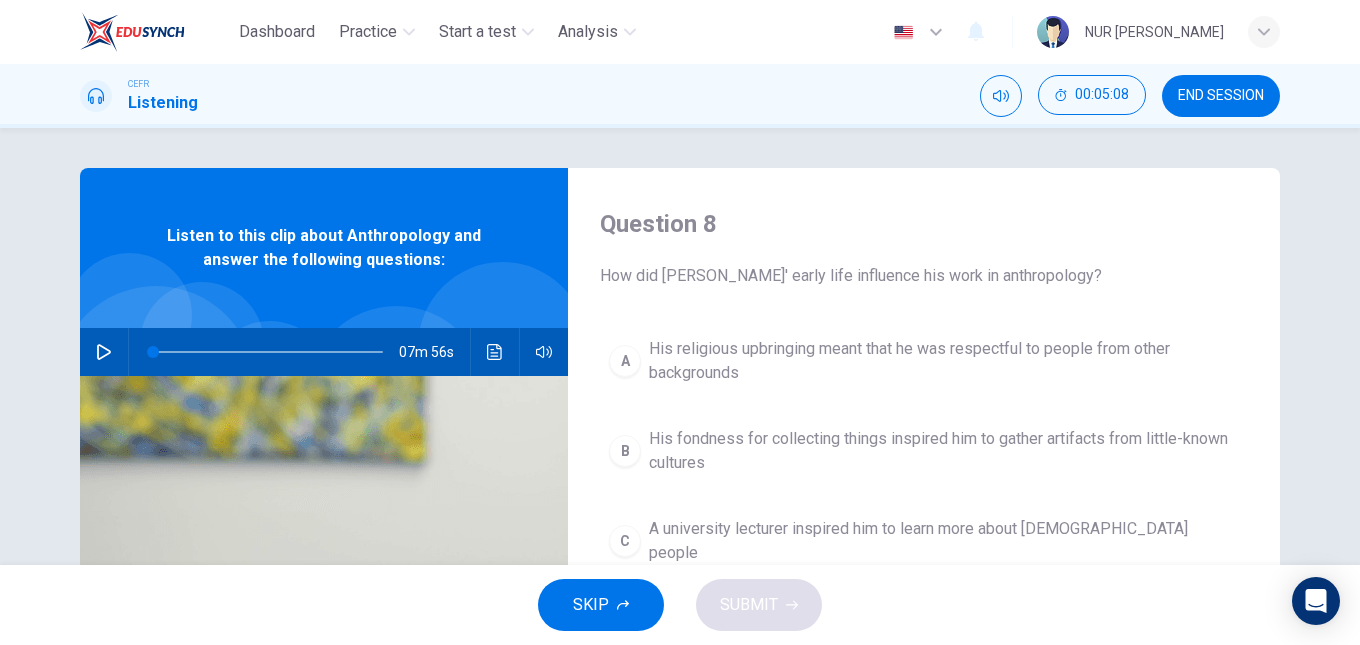 click on "07m 56s" at bounding box center (324, 352) 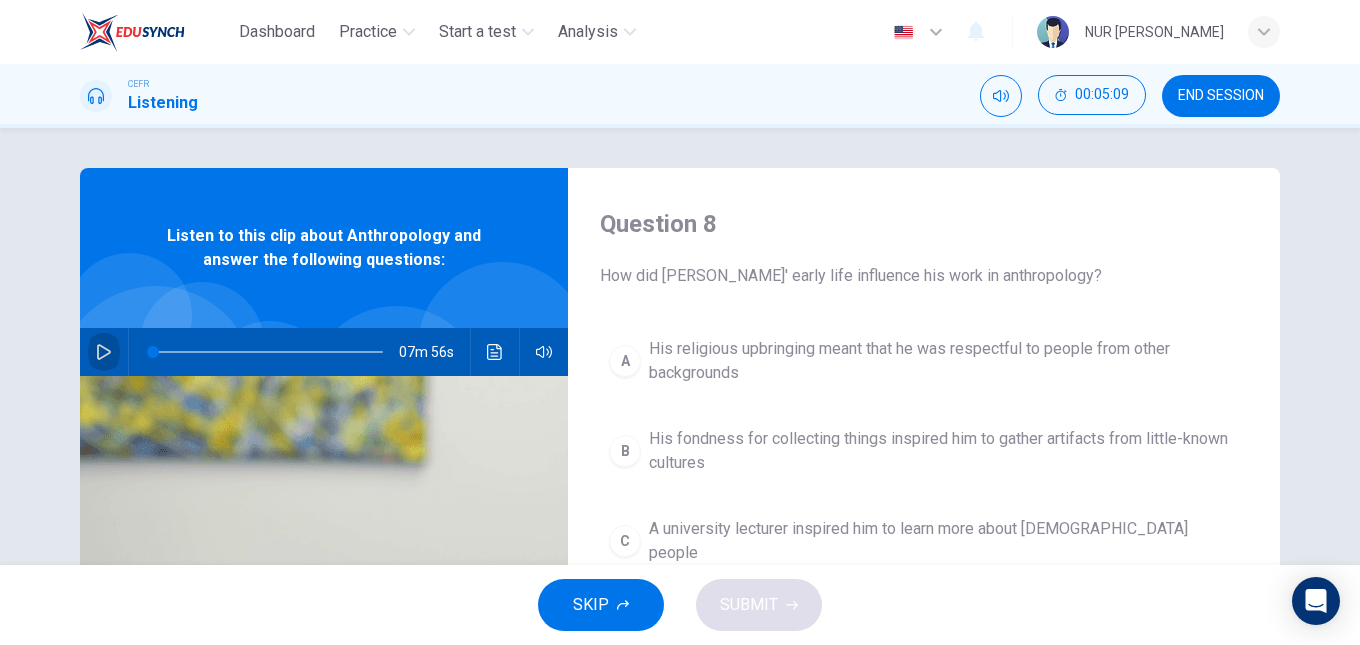 click at bounding box center [104, 352] 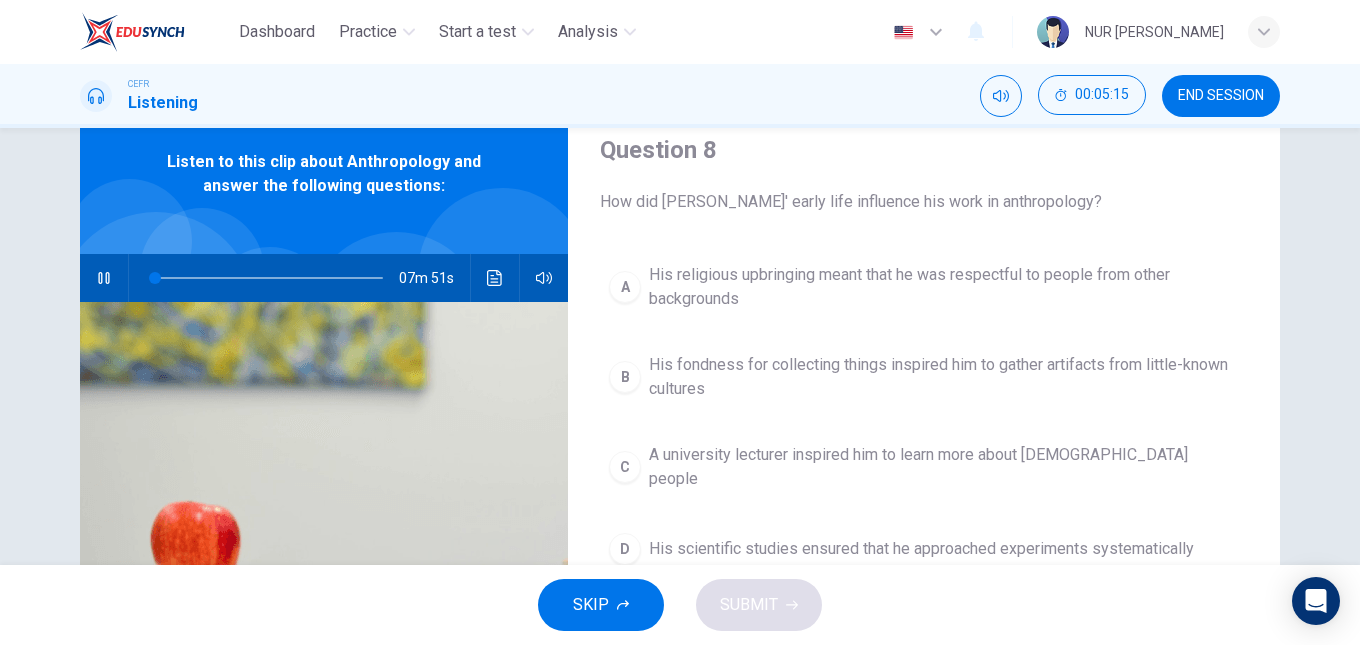 scroll, scrollTop: 74, scrollLeft: 0, axis: vertical 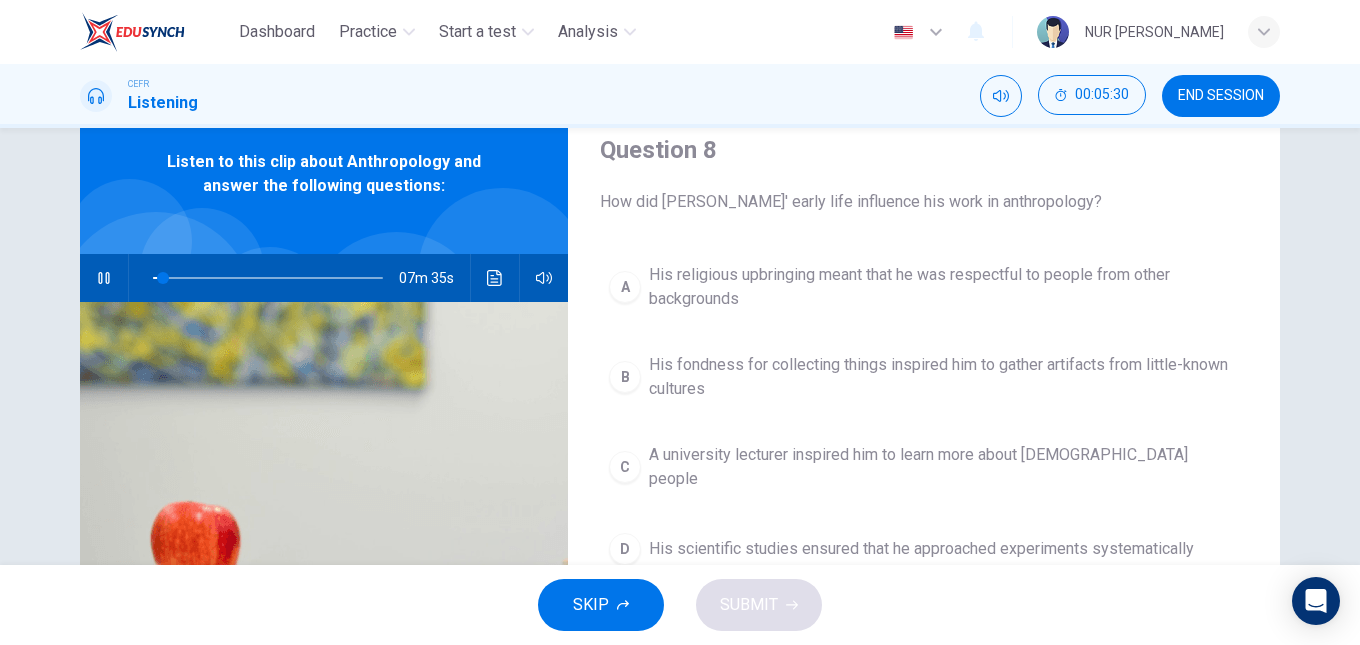 type on "4" 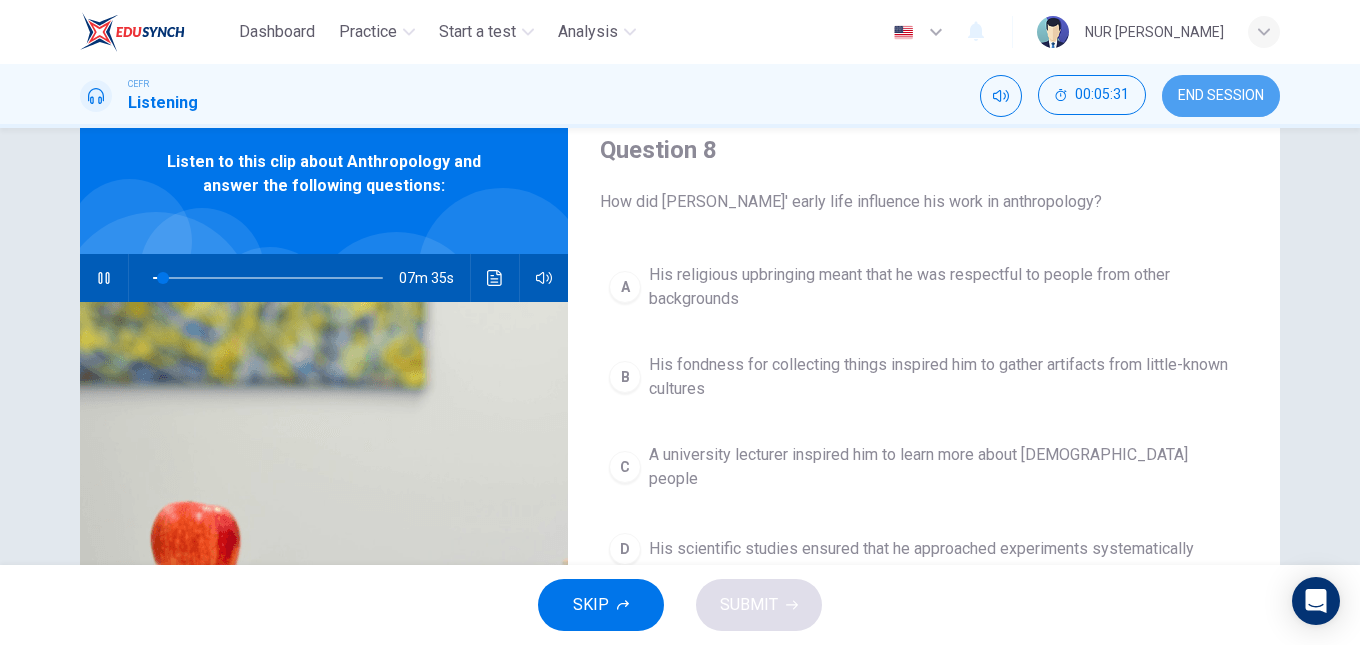 click on "END SESSION" at bounding box center [1221, 96] 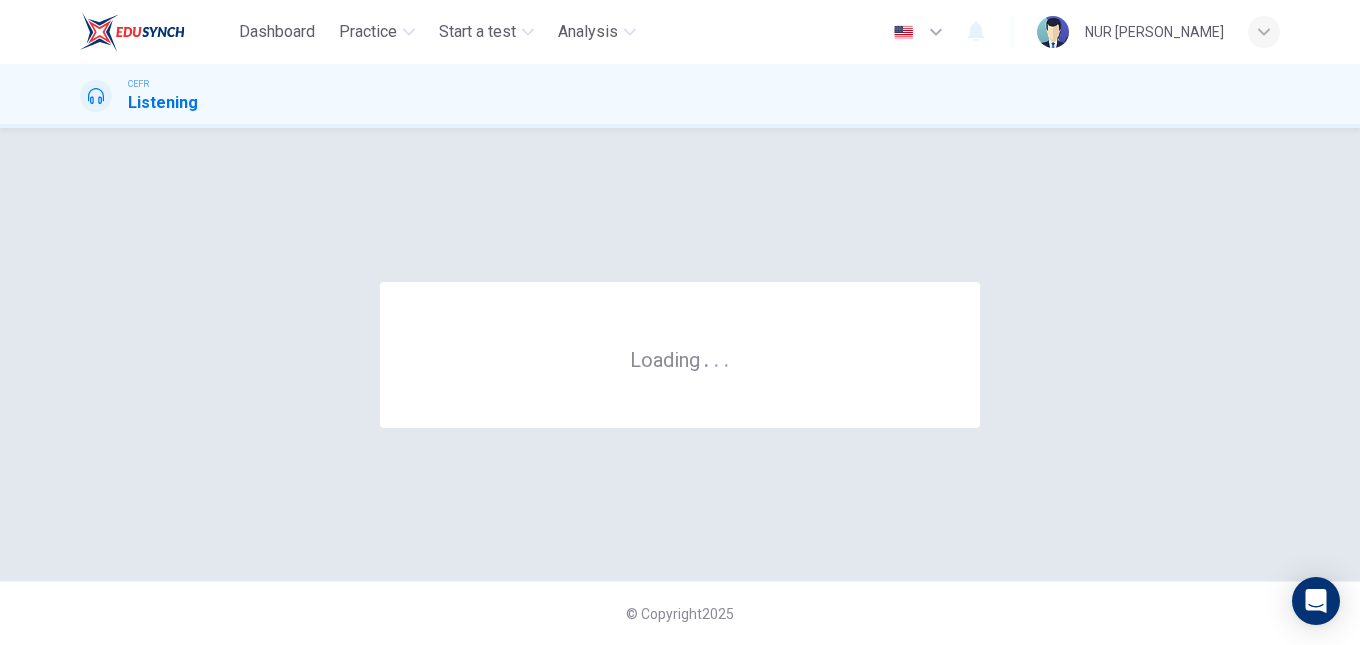 scroll, scrollTop: 0, scrollLeft: 0, axis: both 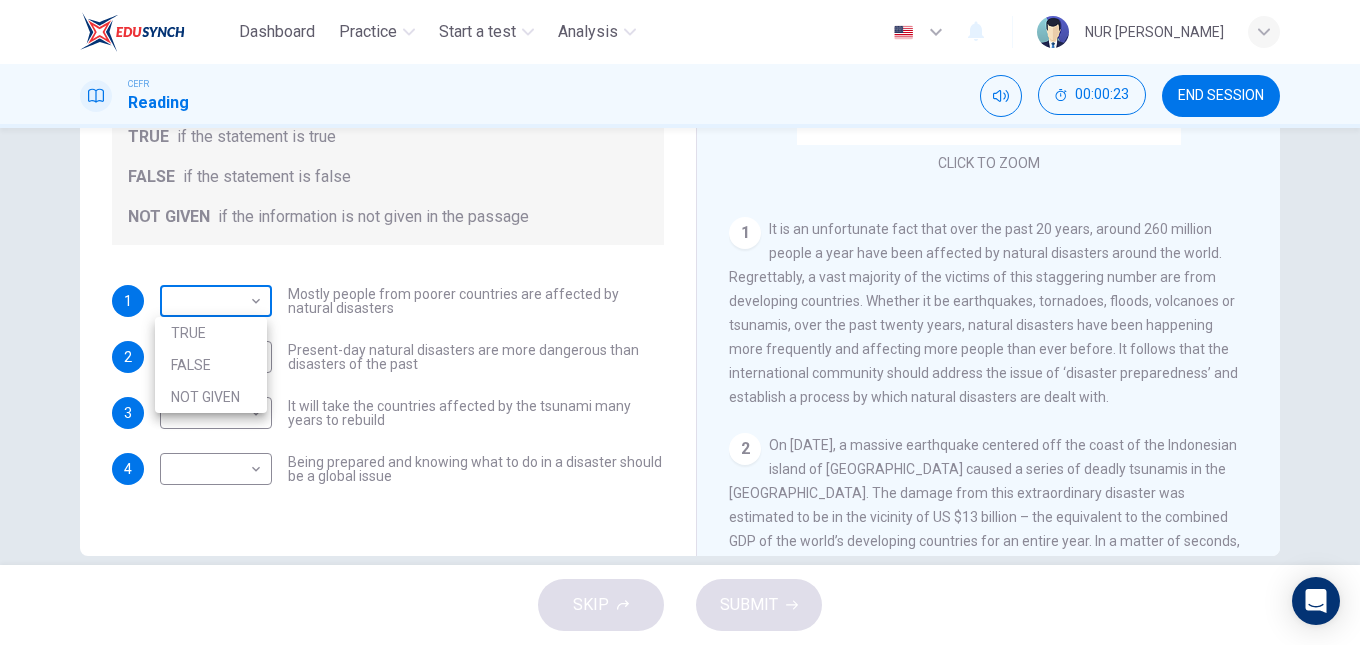 click on "Dashboard Practice Start a test Analysis English en ​ NUR [PERSON_NAME] CEFR Reading 00:00:23 END SESSION Questions 1 - 4 Do the following statements agree with the information given in the Reading Passage?
In the boxes below, write TRUE if the statement is true FALSE if the statement is false NOT GIVEN if the information is not given in the passage 1 ​ ​ Mostly people from poorer countries are affected by natural disasters 2 ​ ​ Present-day natural disasters are more dangerous than disasters of the past 3 ​ ​ It will take the countries affected by the tsunami many years to rebuild 4 ​ ​ Being prepared and knowing what to do in a disaster should be a global issue Preparing for the Threat CLICK TO ZOOM Click to Zoom 1 2 3 4 5 6 SKIP SUBMIT EduSynch - Online Language Proficiency Testing
Dashboard Practice Start a test Analysis Notifications © Copyright  2025 TRUE FALSE NOT GIVEN" at bounding box center (680, 322) 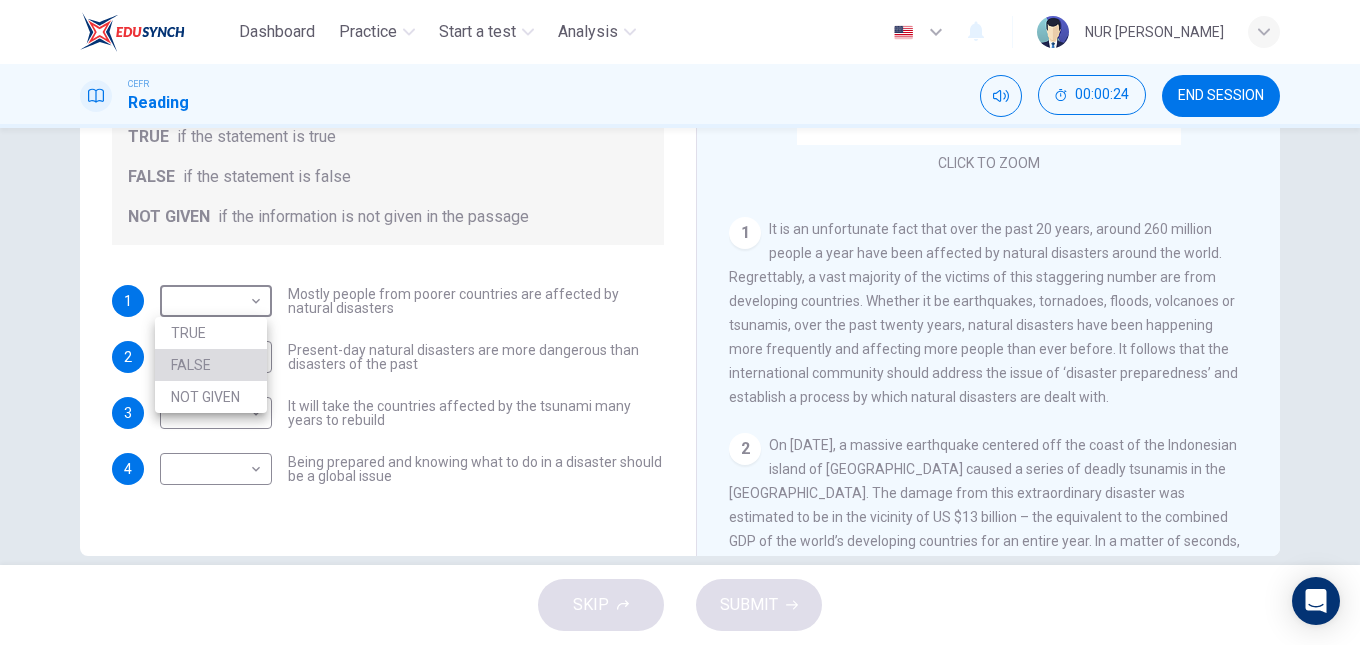 click on "FALSE" at bounding box center [211, 365] 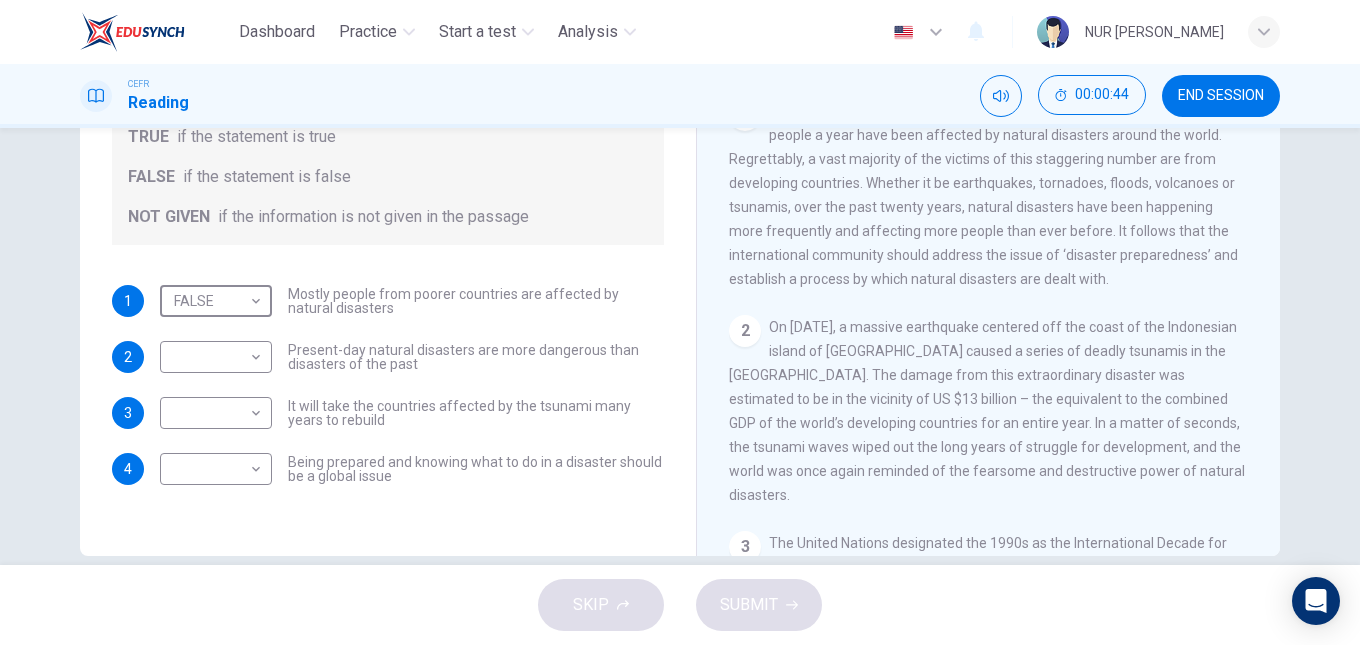 scroll, scrollTop: 272, scrollLeft: 0, axis: vertical 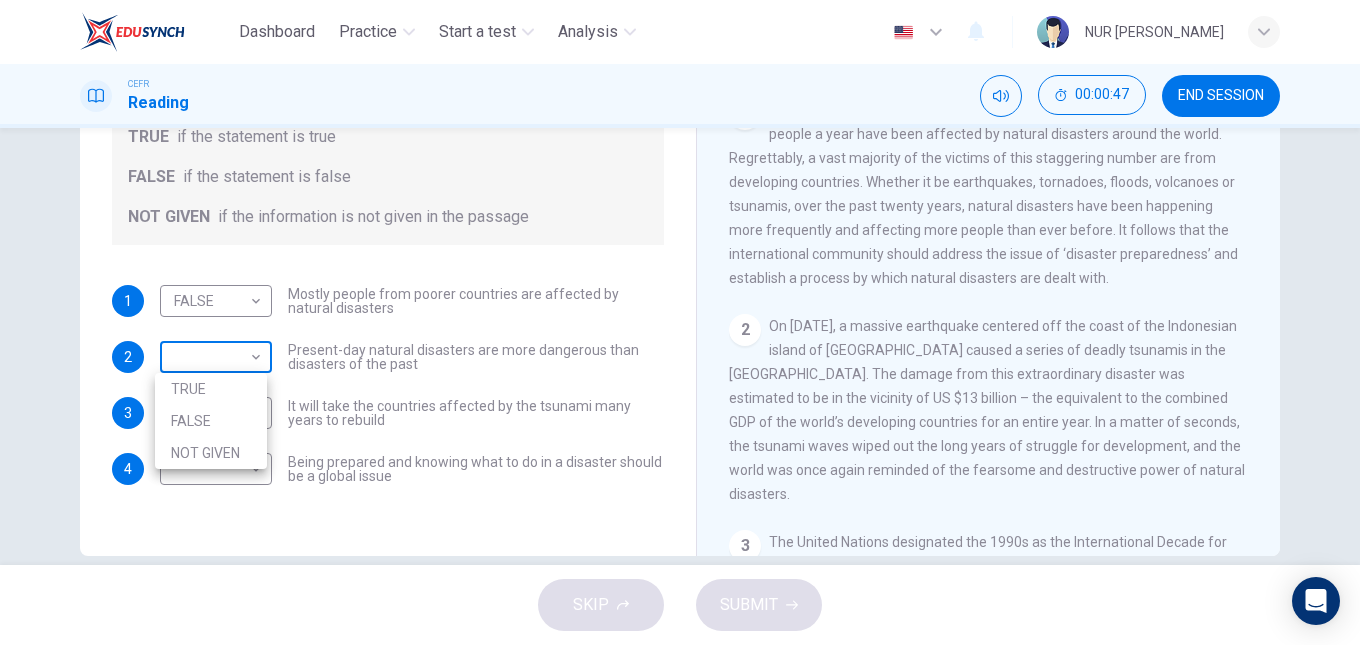 click on "Dashboard Practice Start a test Analysis English en ​ NUR [PERSON_NAME] CEFR Reading 00:00:47 END SESSION Questions 1 - 4 Do the following statements agree with the information given in the Reading Passage?
In the boxes below, write TRUE if the statement is true FALSE if the statement is false NOT GIVEN if the information is not given in the passage 1 FALSE FALSE ​ Mostly people from poorer countries are affected by natural disasters 2 ​ ​ Present-day natural disasters are more dangerous than disasters of the past 3 ​ ​ It will take the countries affected by the tsunami many years to rebuild 4 ​ ​ Being prepared and knowing what to do in a disaster should be a global issue Preparing for the Threat CLICK TO ZOOM Click to Zoom 1 2 3 4 5 6 SKIP SUBMIT EduSynch - Online Language Proficiency Testing
Dashboard Practice Start a test Analysis Notifications © Copyright  2025 TRUE FALSE NOT GIVEN" at bounding box center (680, 322) 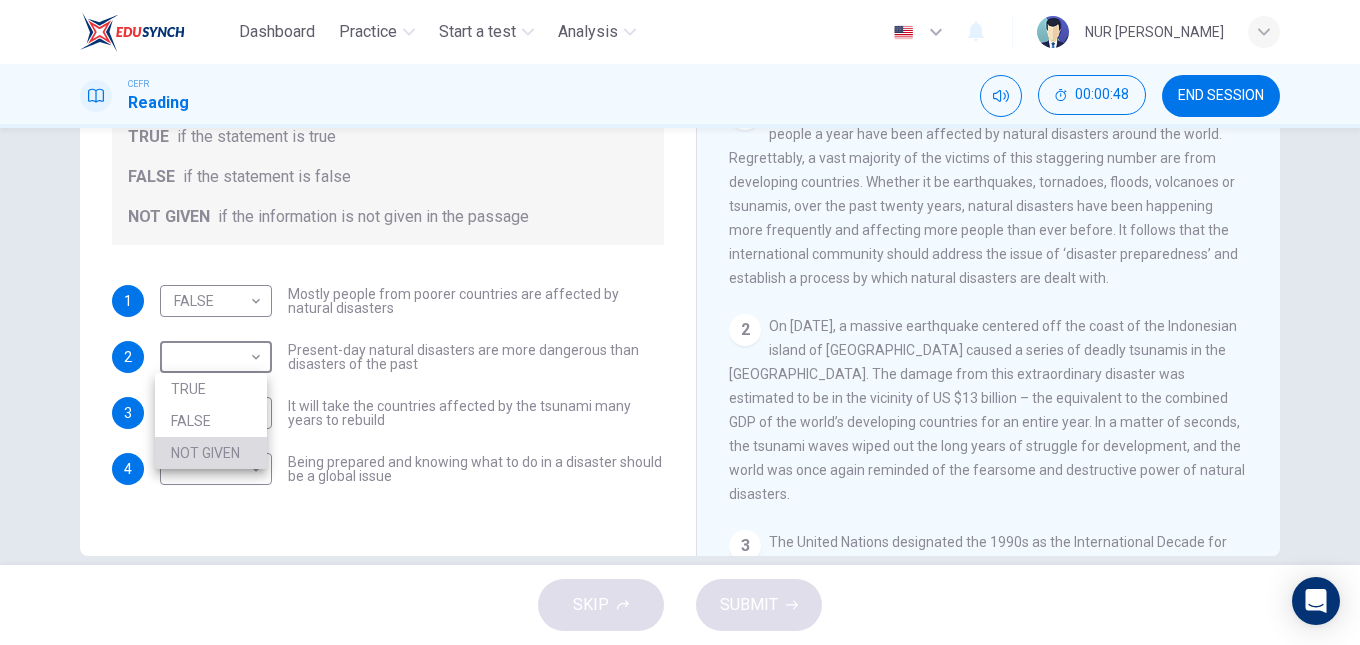 click on "NOT GIVEN" at bounding box center [211, 453] 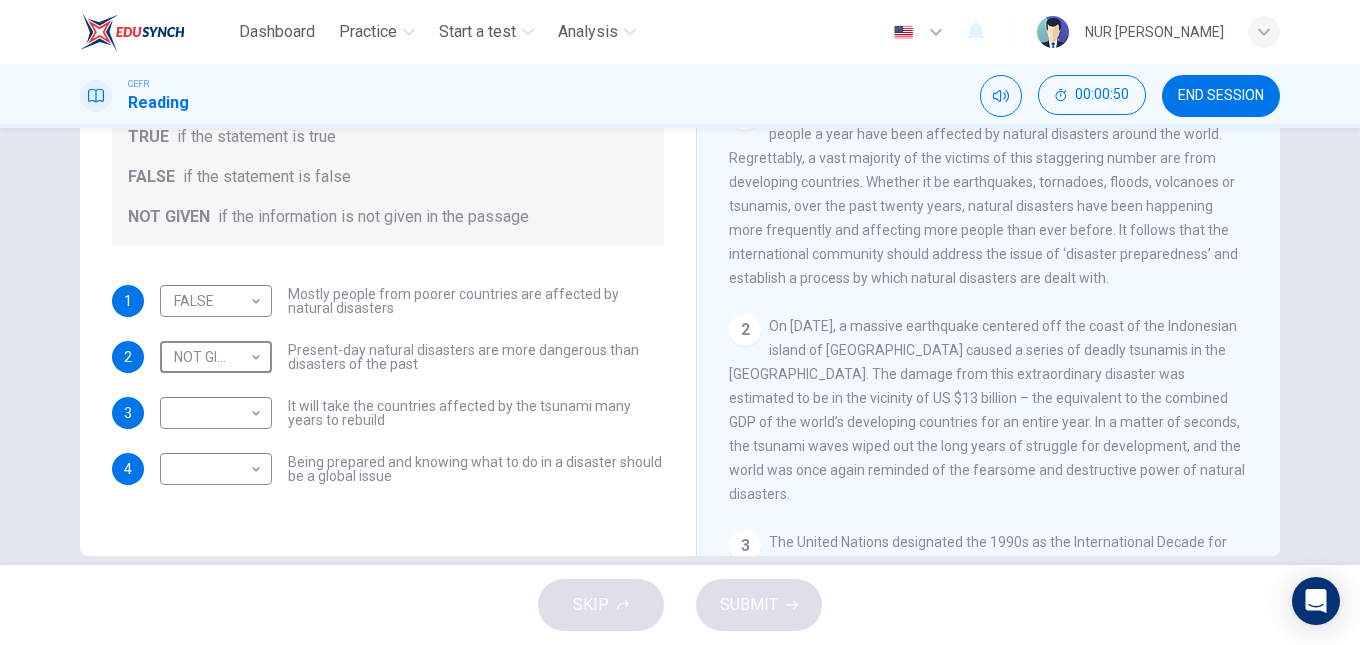 scroll, scrollTop: 259, scrollLeft: 0, axis: vertical 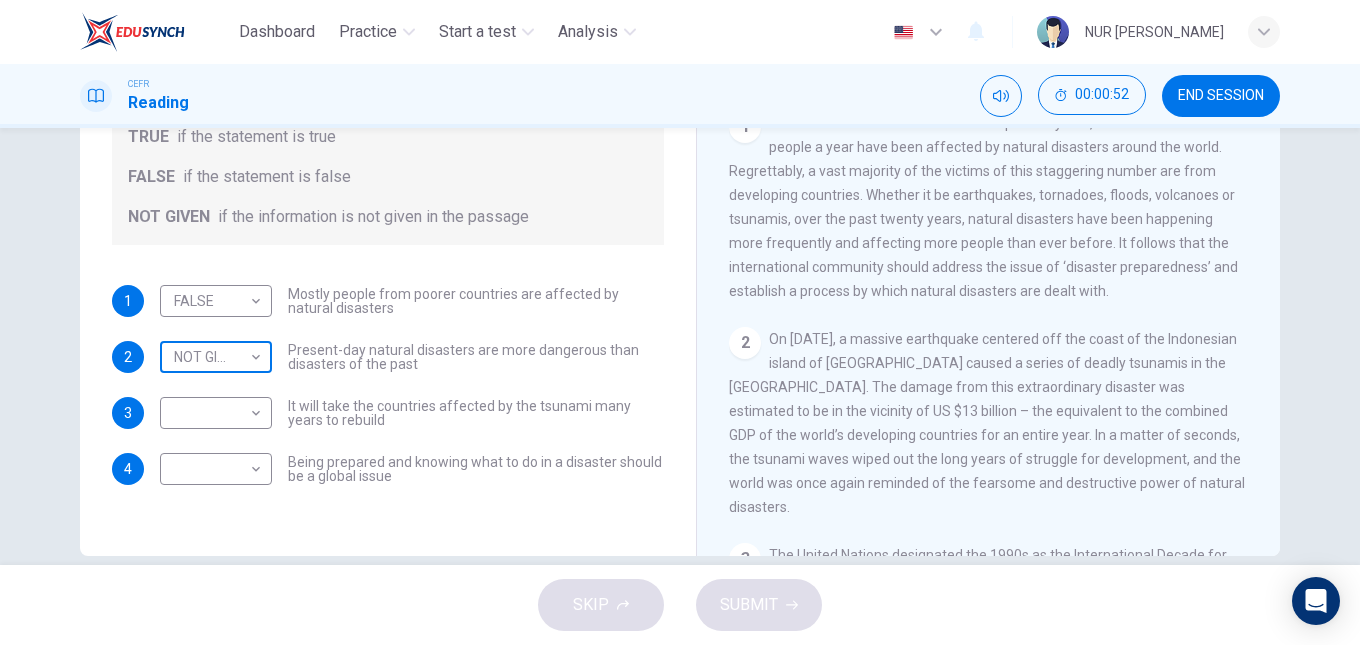 click on "Dashboard Practice Start a test Analysis English en ​ NUR [PERSON_NAME] CEFR Reading 00:00:52 END SESSION Questions 1 - 4 Do the following statements agree with the information given in the Reading Passage?
In the boxes below, write TRUE if the statement is true FALSE if the statement is false NOT GIVEN if the information is not given in the passage 1 FALSE FALSE ​ Mostly people from poorer countries are affected by natural disasters 2 NOT GIVEN NOT GIVEN ​ Present-day natural disasters are more dangerous than disasters of the past 3 ​ ​ It will take the countries affected by the tsunami many years to rebuild 4 ​ ​ Being prepared and knowing what to do in a disaster should be a global issue Preparing for the Threat CLICK TO ZOOM Click to Zoom 1 2 3 4 5 6 SKIP SUBMIT EduSynch - Online Language Proficiency Testing
Dashboard Practice Start a test Analysis Notifications © Copyright  2025" at bounding box center (680, 322) 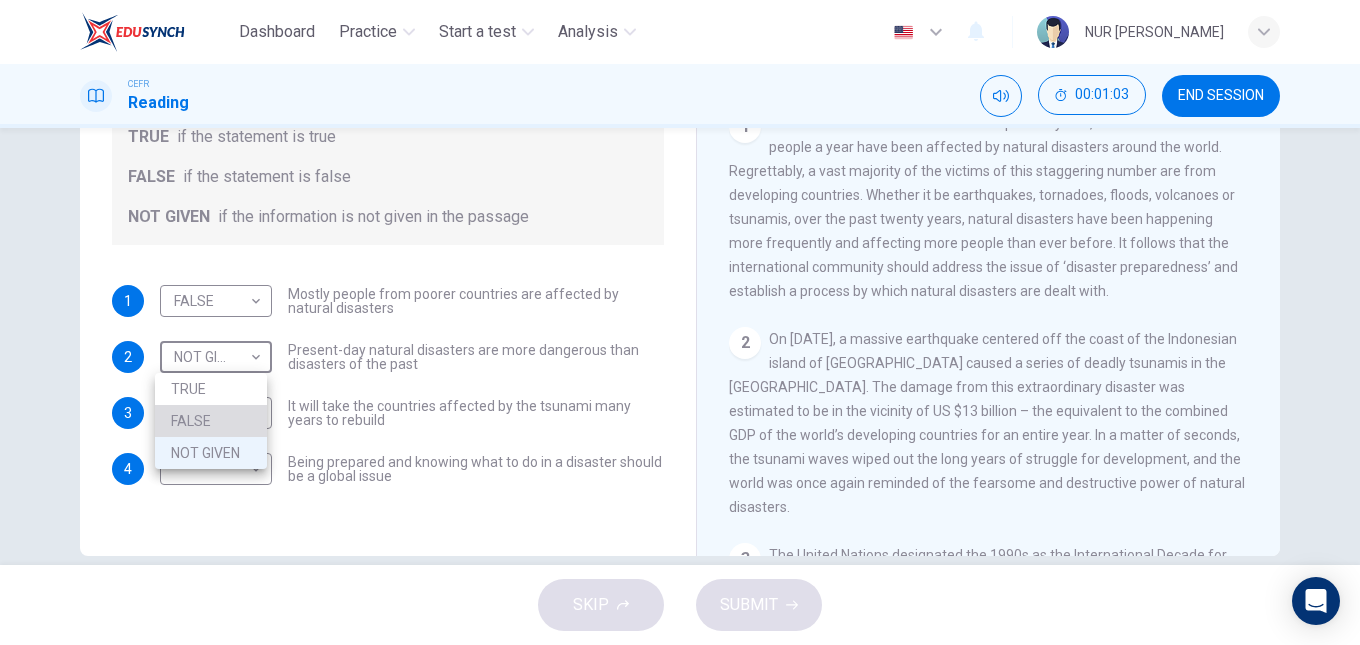 click on "FALSE" at bounding box center (211, 421) 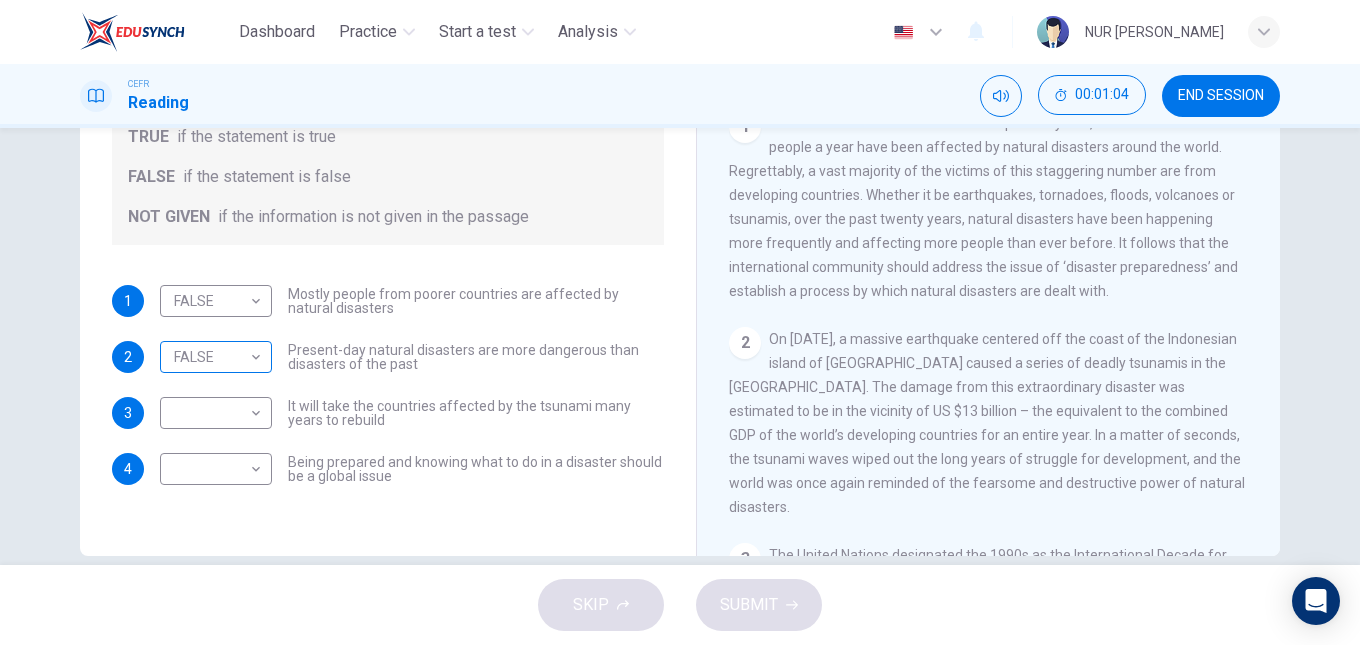 click on "FALSE FALSE ​" at bounding box center (216, 357) 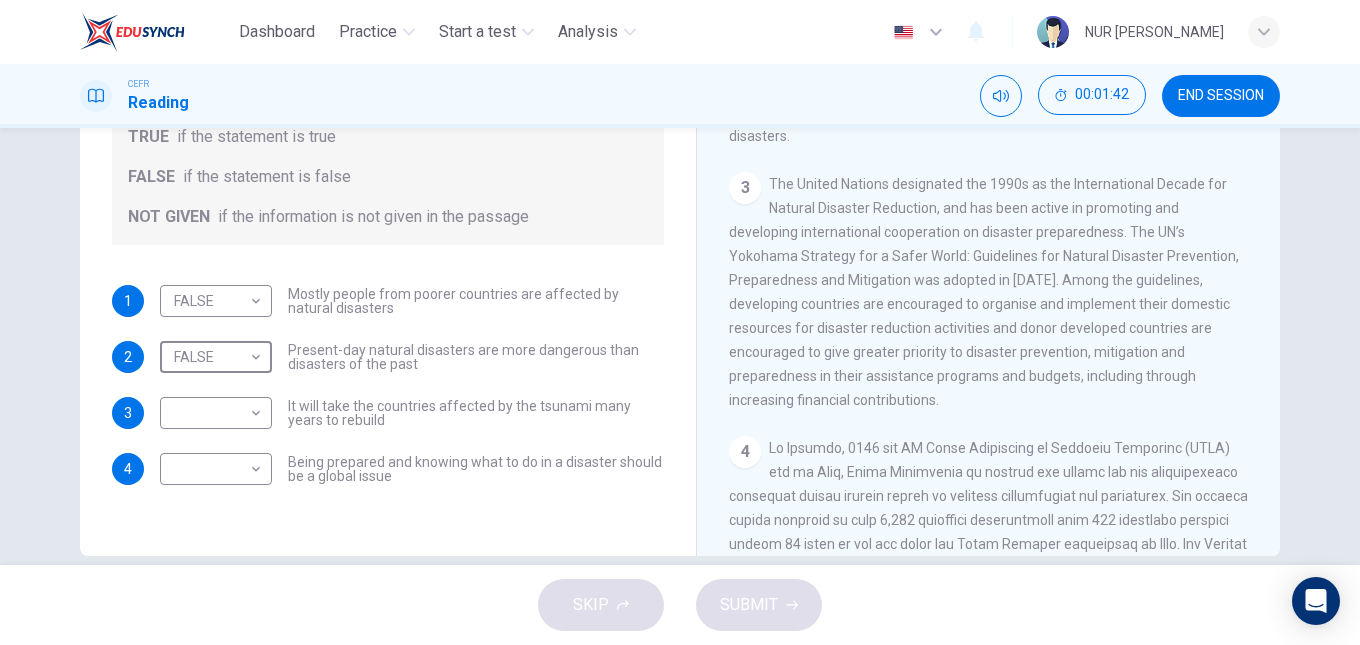 scroll, scrollTop: 631, scrollLeft: 0, axis: vertical 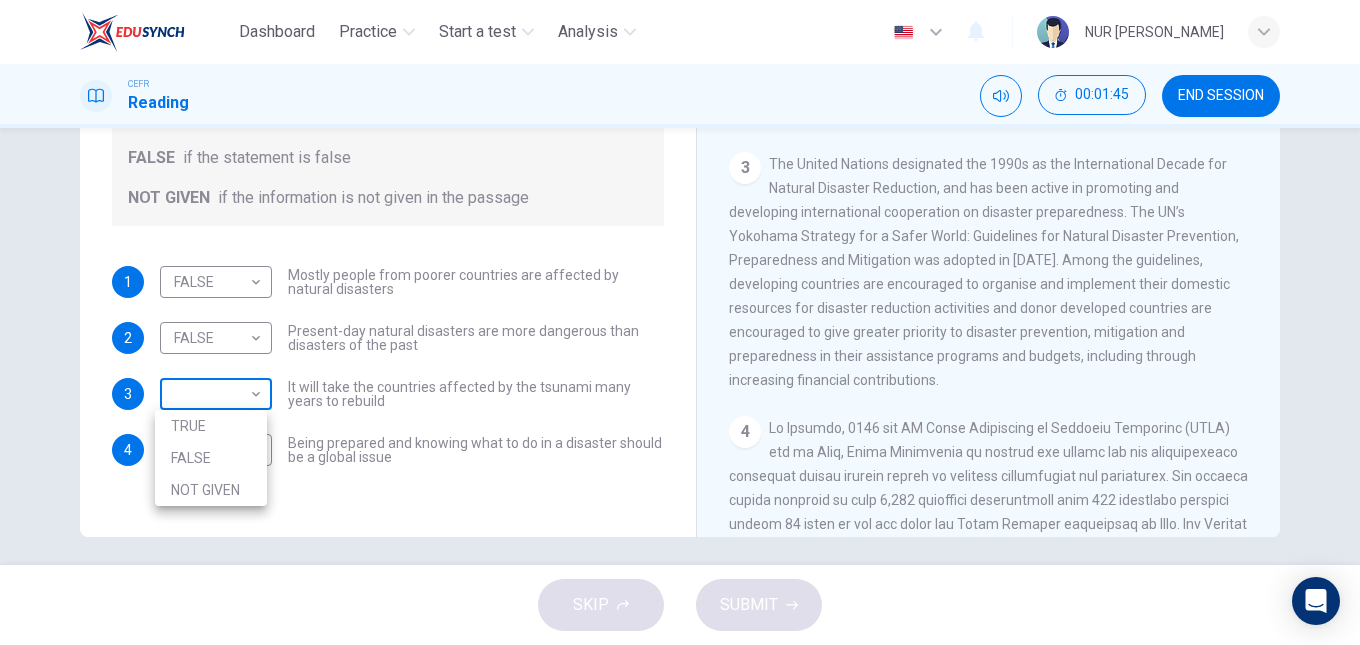 click on "Dashboard Practice Start a test Analysis English en ​ NUR [PERSON_NAME] CEFR Reading 00:01:45 END SESSION Questions 1 - 4 Do the following statements agree with the information given in the Reading Passage?
In the boxes below, write TRUE if the statement is true FALSE if the statement is false NOT GIVEN if the information is not given in the passage 1 FALSE FALSE ​ Mostly people from poorer countries are affected by natural disasters 2 FALSE FALSE ​ Present-day natural disasters are more dangerous than disasters of the past 3 ​ ​ It will take the countries affected by the tsunami many years to rebuild 4 ​ ​ Being prepared and knowing what to do in a disaster should be a global issue Preparing for the Threat CLICK TO ZOOM Click to Zoom 1 2 3 4 5 6 SKIP SUBMIT EduSynch - Online Language Proficiency Testing
Dashboard Practice Start a test Analysis Notifications © Copyright  2025 TRUE FALSE NOT GIVEN" at bounding box center [680, 322] 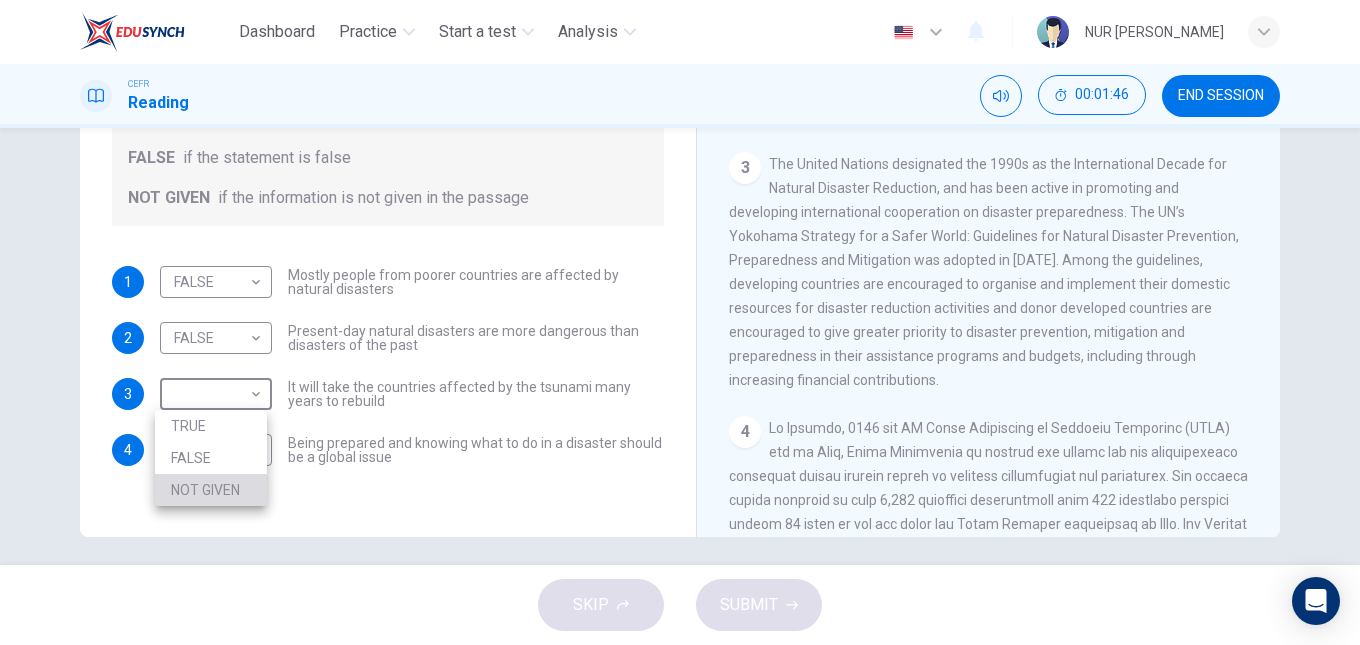 click on "NOT GIVEN" at bounding box center (211, 490) 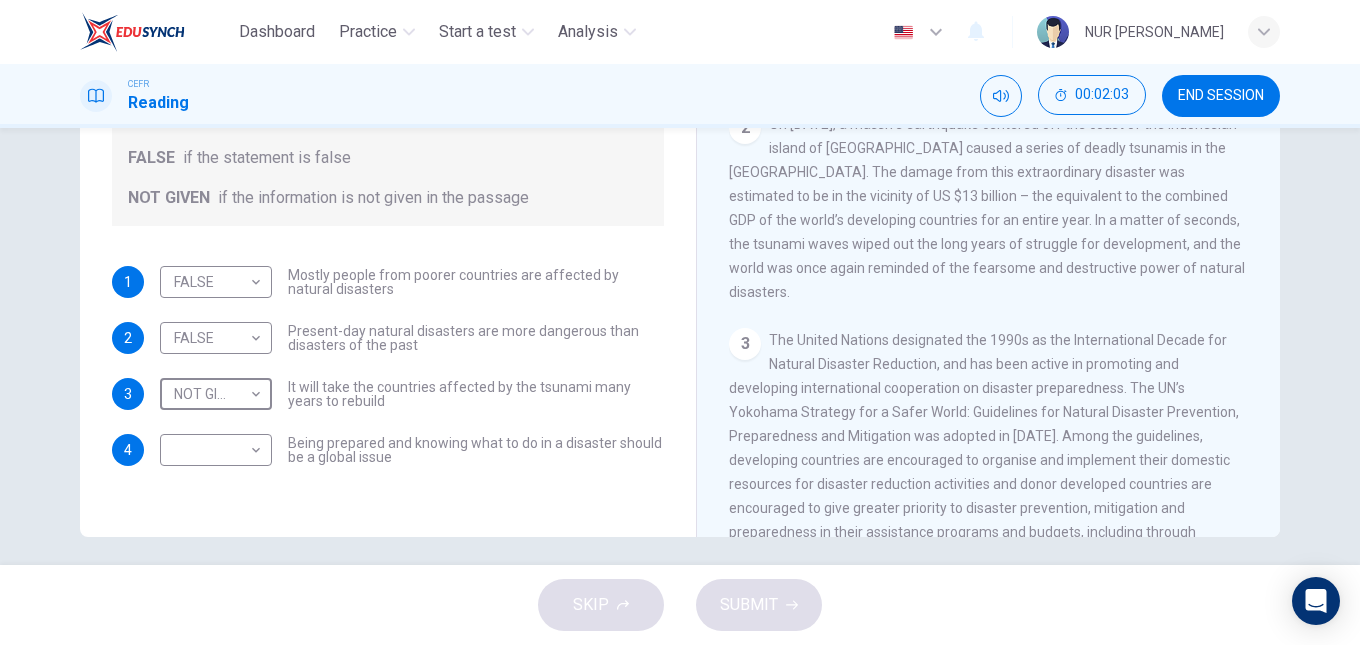 scroll, scrollTop: 456, scrollLeft: 0, axis: vertical 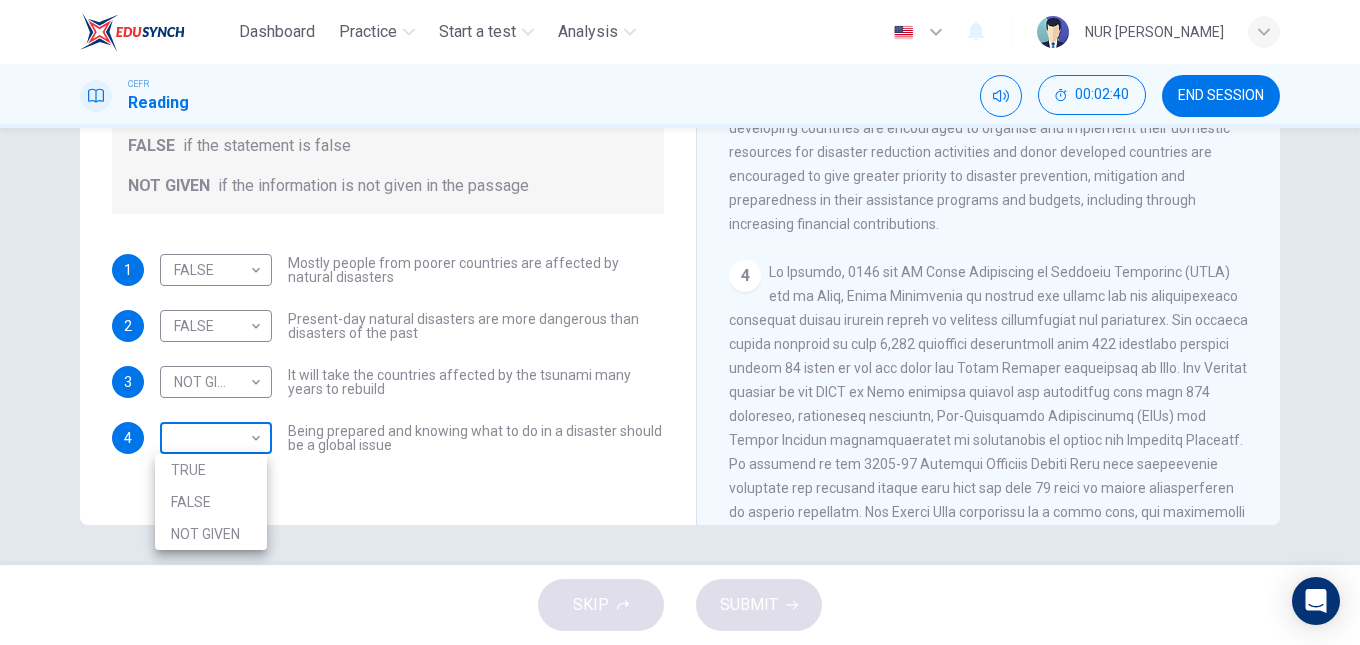 click on "Dashboard Practice Start a test Analysis English en ​ NUR [PERSON_NAME] CEFR Reading 00:02:40 END SESSION Questions 1 - 4 Do the following statements agree with the information given in the Reading Passage?
In the boxes below, write TRUE if the statement is true FALSE if the statement is false NOT GIVEN if the information is not given in the passage 1 FALSE FALSE ​ Mostly people from poorer countries are affected by natural disasters 2 FALSE FALSE ​ Present-day natural disasters are more dangerous than disasters of the past 3 NOT GIVEN NOT GIVEN ​ It will take the countries affected by the tsunami many years to rebuild 4 ​ ​ Being prepared and knowing what to do in a disaster should be a global issue Preparing for the Threat CLICK TO ZOOM Click to Zoom 1 2 3 4 5 6 SKIP SUBMIT EduSynch - Online Language Proficiency Testing
Dashboard Practice Start a test Analysis Notifications © Copyright  2025 TRUE FALSE NOT GIVEN" at bounding box center (680, 322) 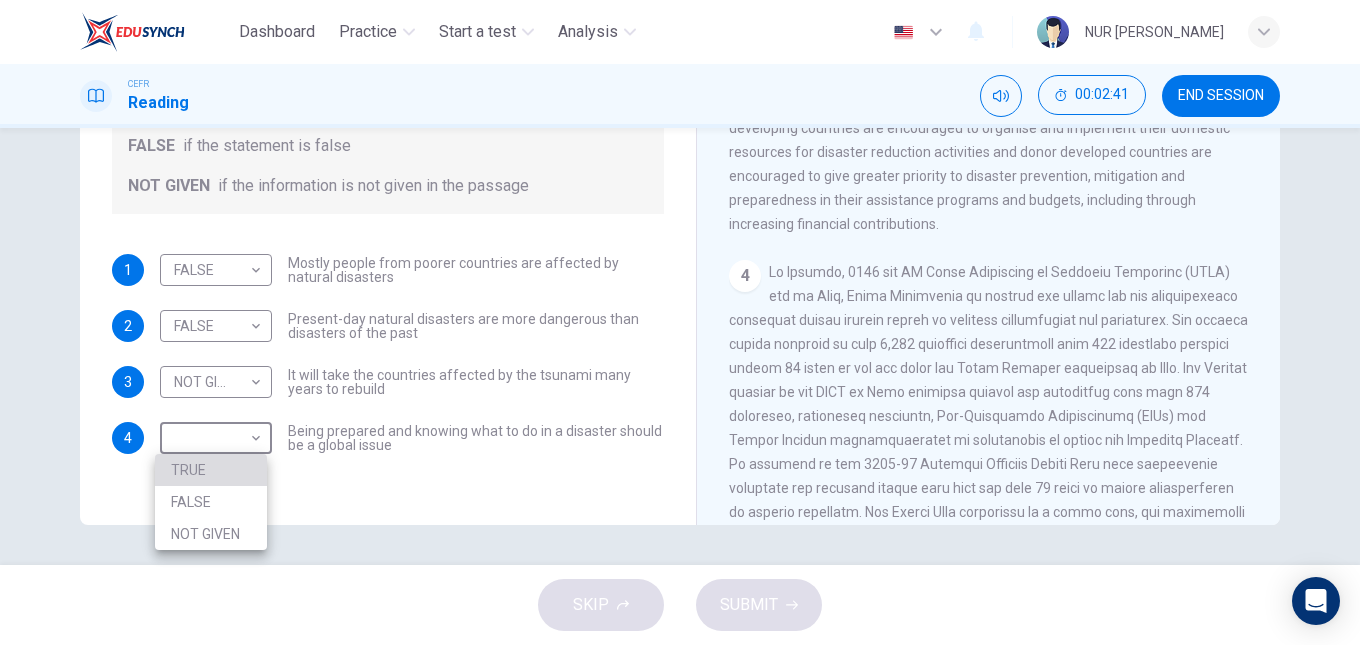click on "TRUE" at bounding box center [211, 470] 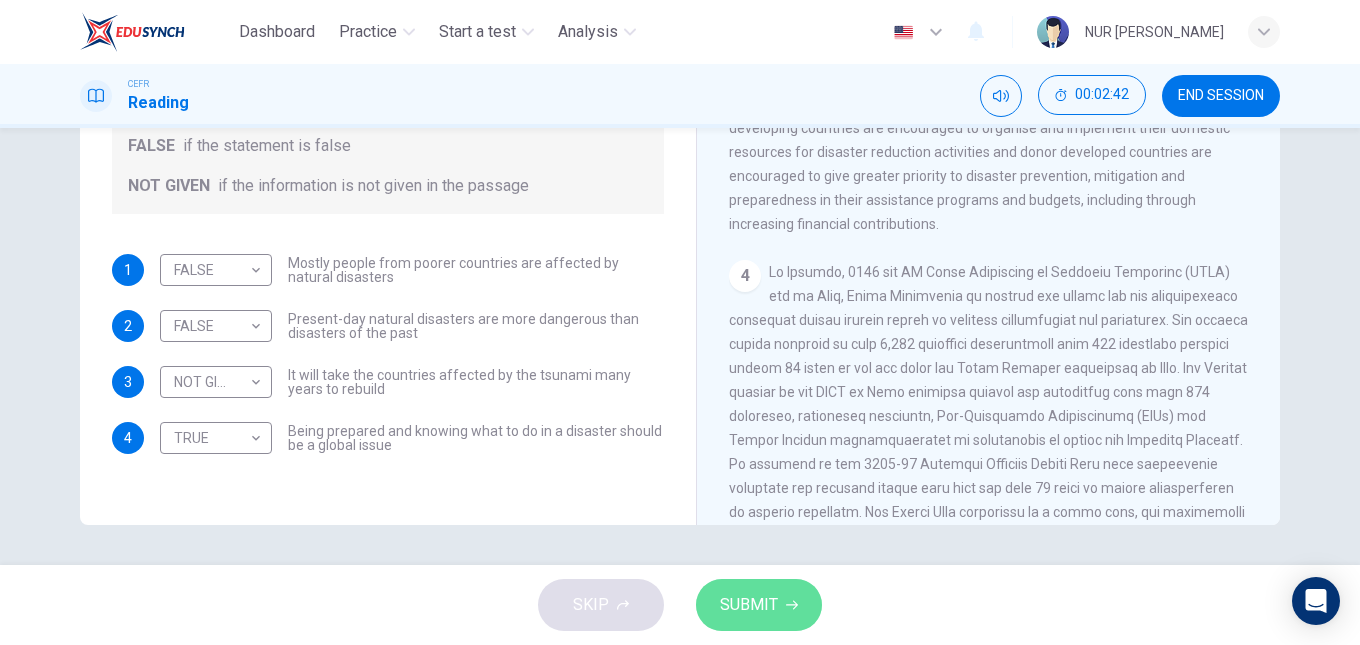 click 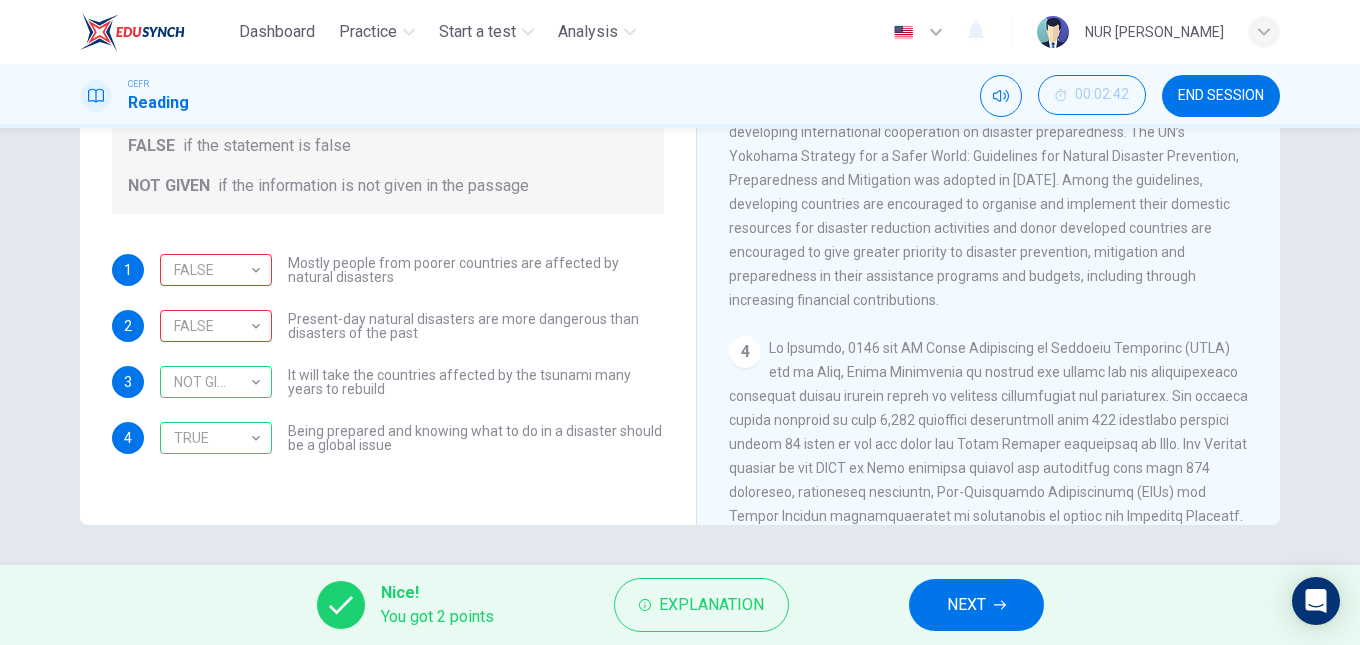 scroll, scrollTop: 698, scrollLeft: 0, axis: vertical 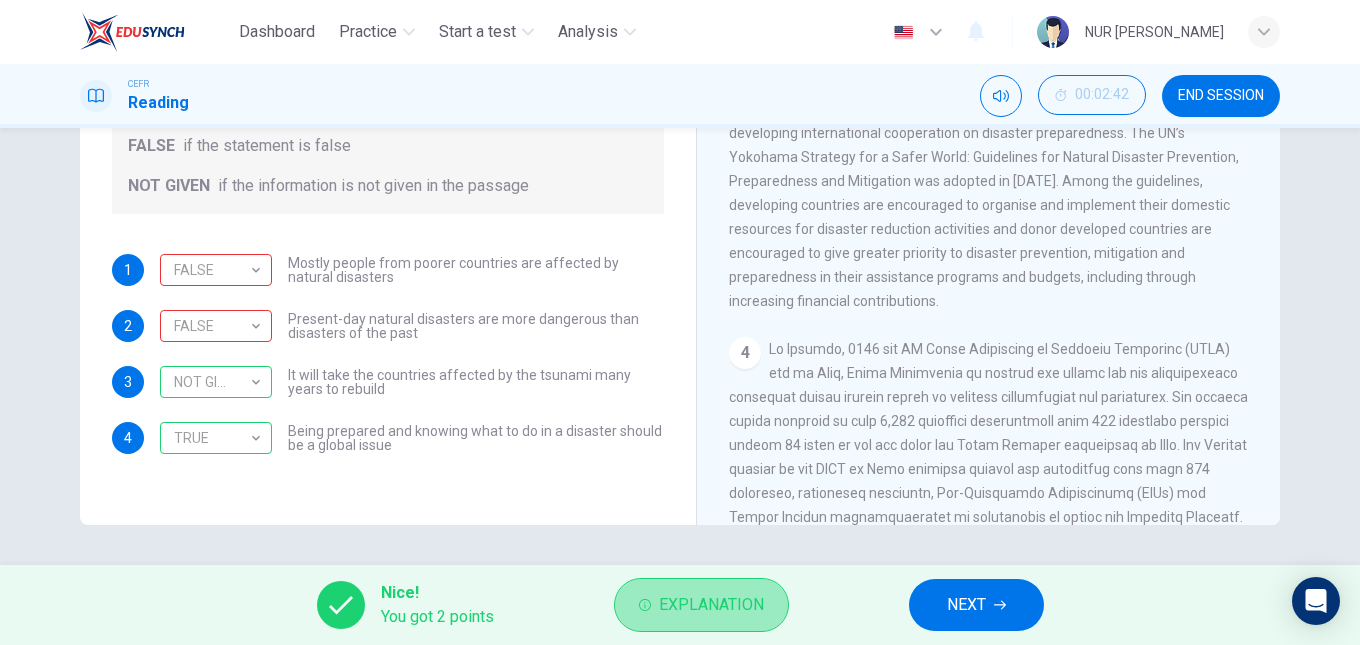 click on "Explanation" at bounding box center [701, 605] 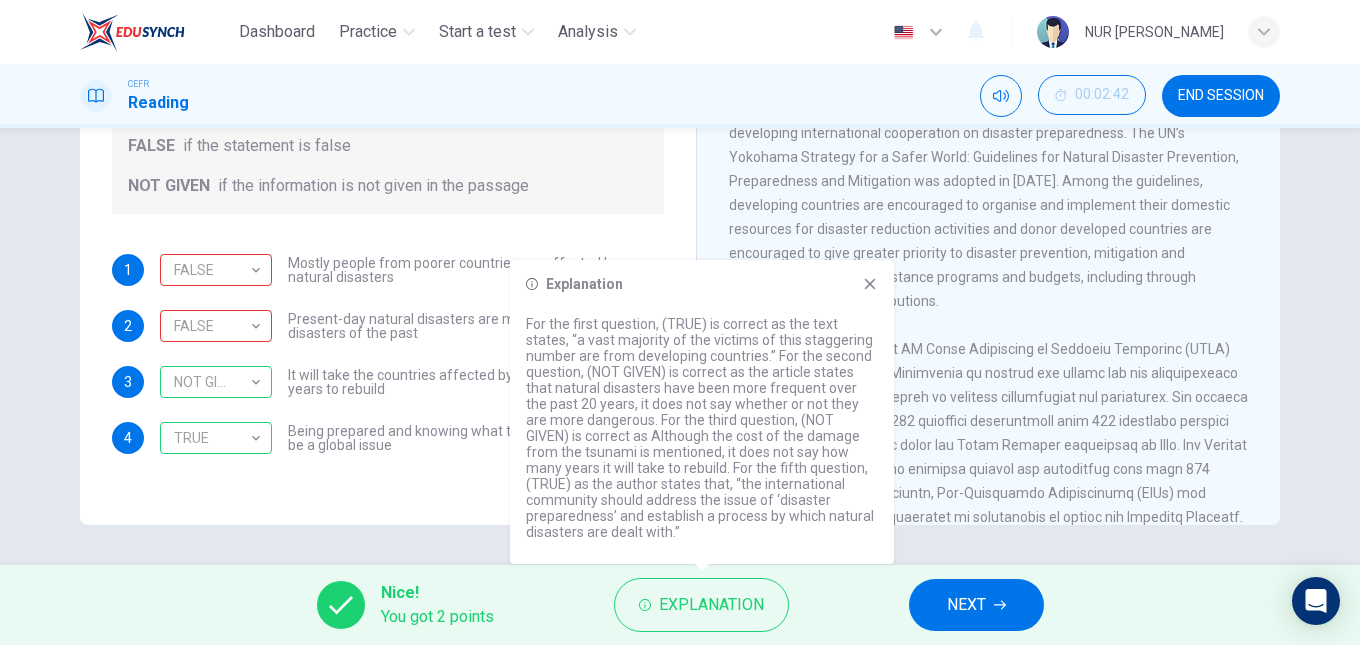 click on "NOT GIVEN if the information is not given in the passage" at bounding box center [388, 186] 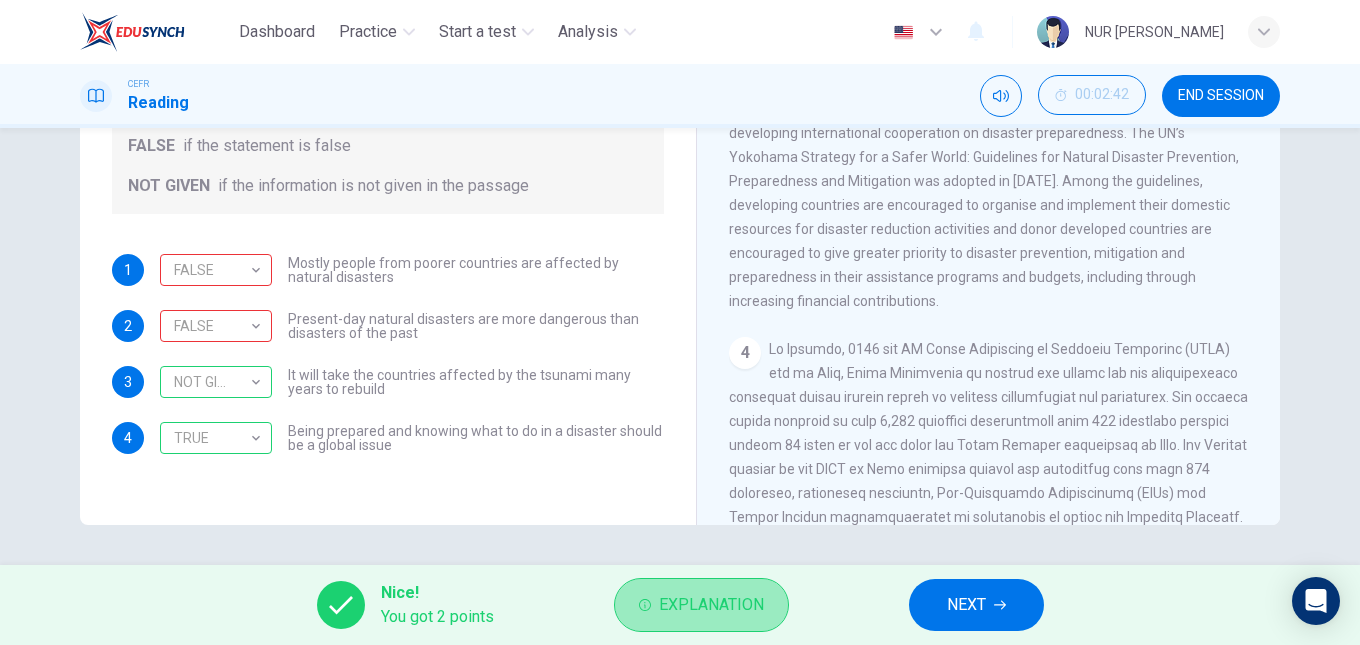 click on "Explanation" at bounding box center [711, 605] 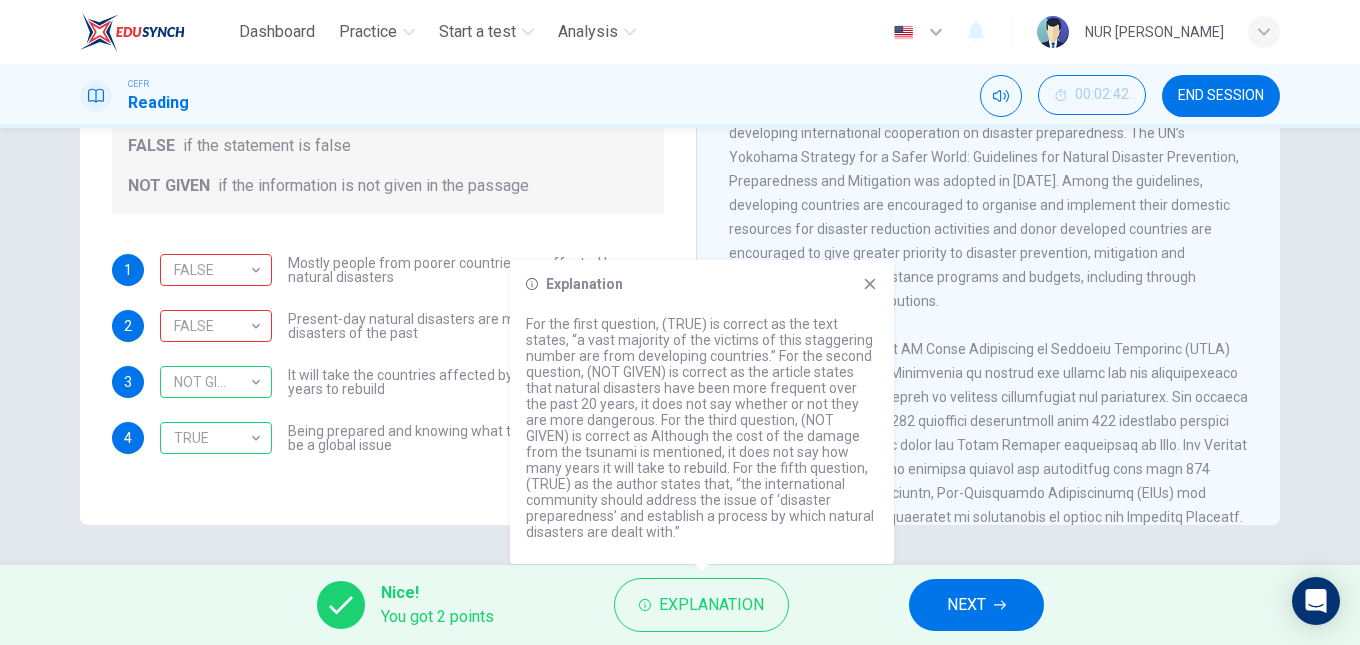 type 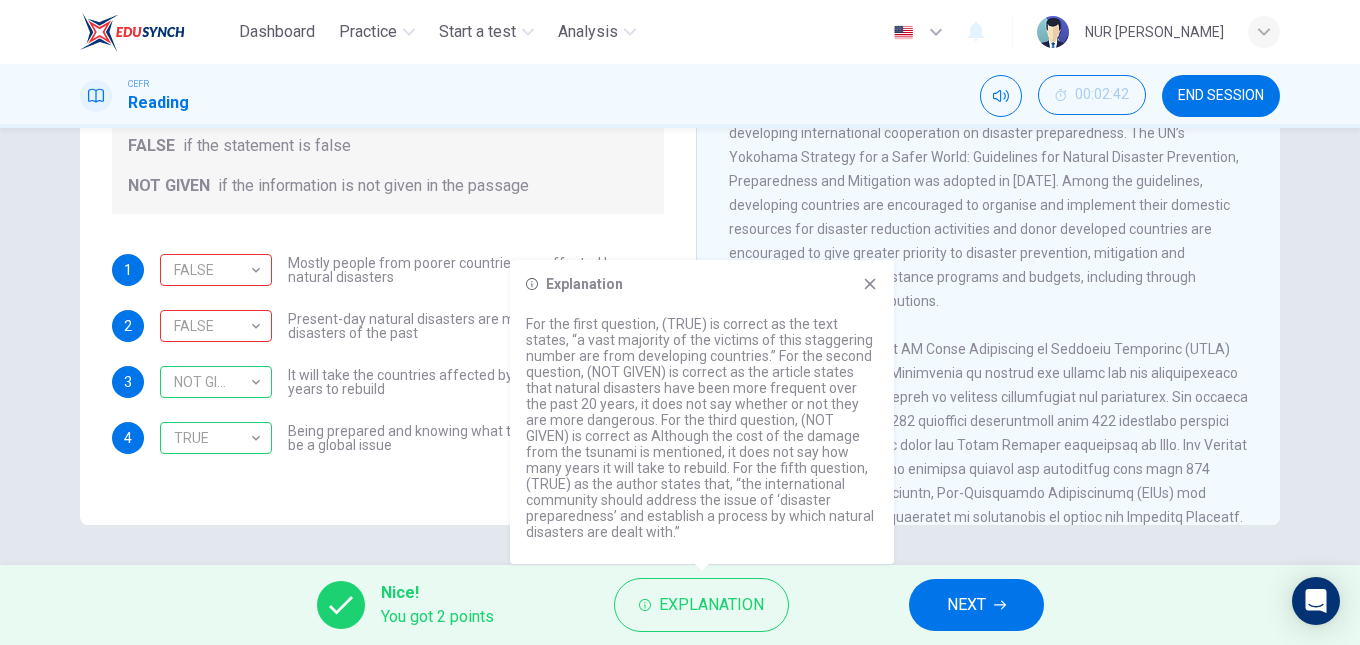 click 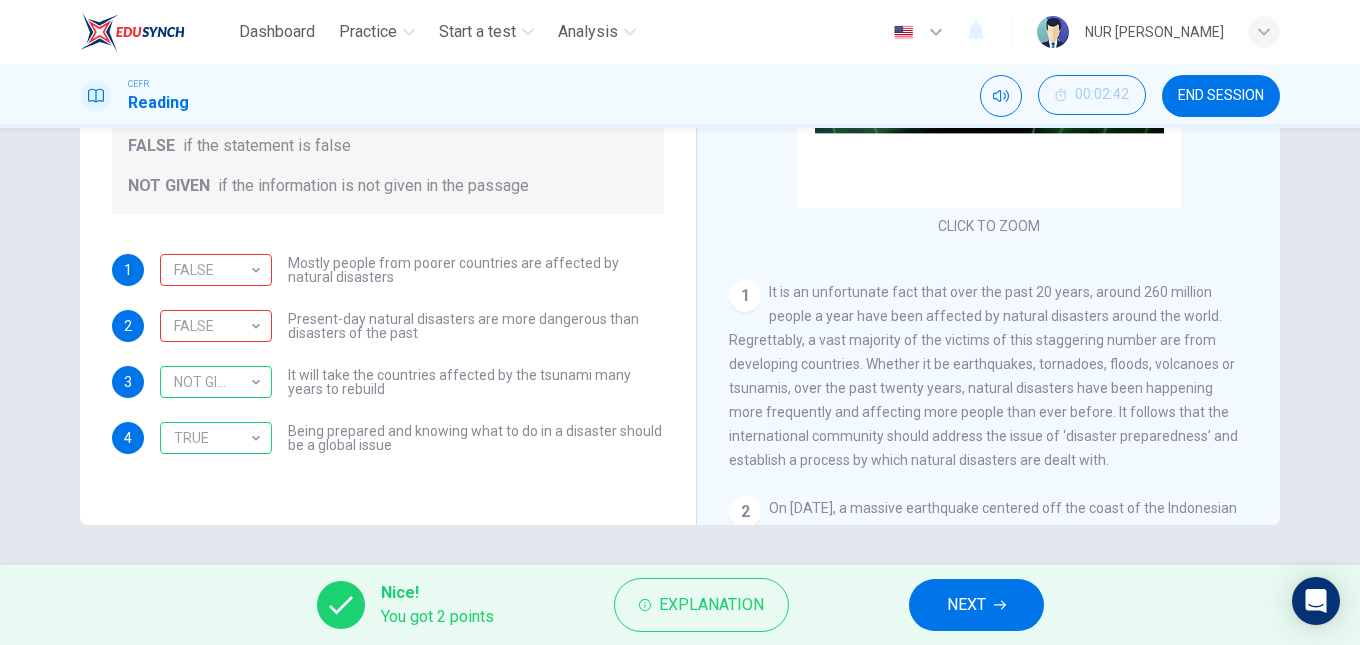 scroll, scrollTop: 58, scrollLeft: 0, axis: vertical 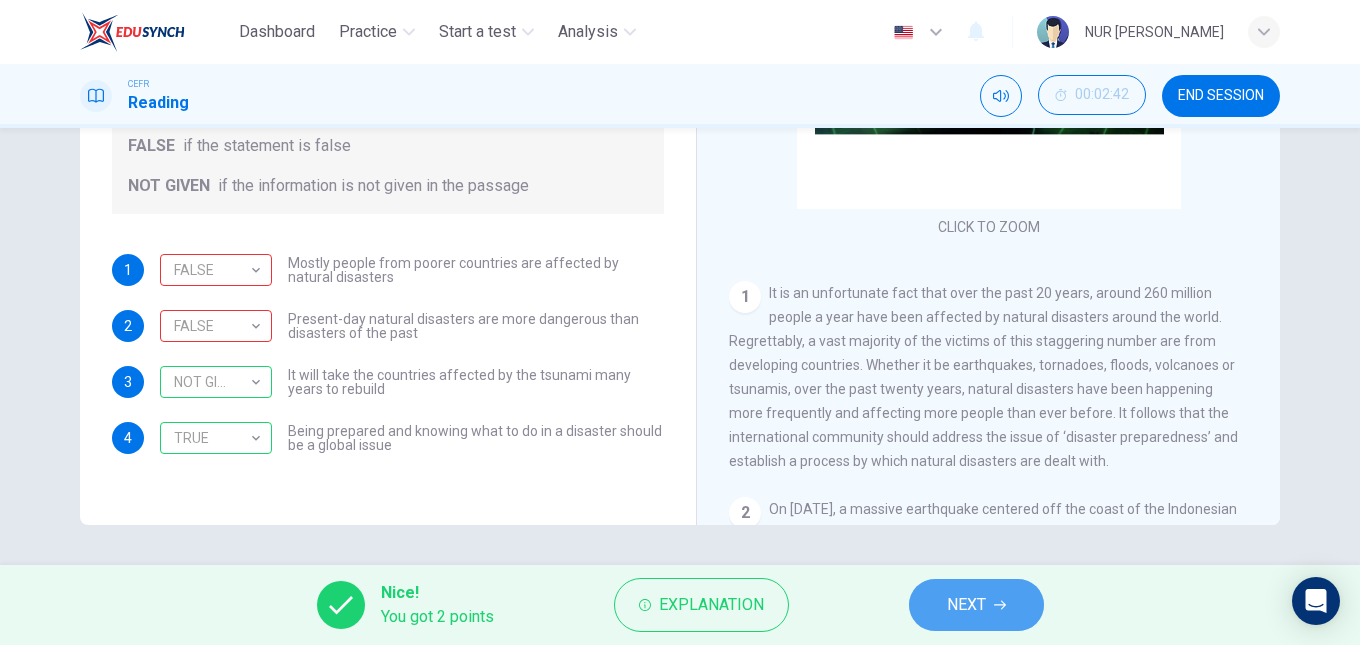 click on "NEXT" at bounding box center (966, 605) 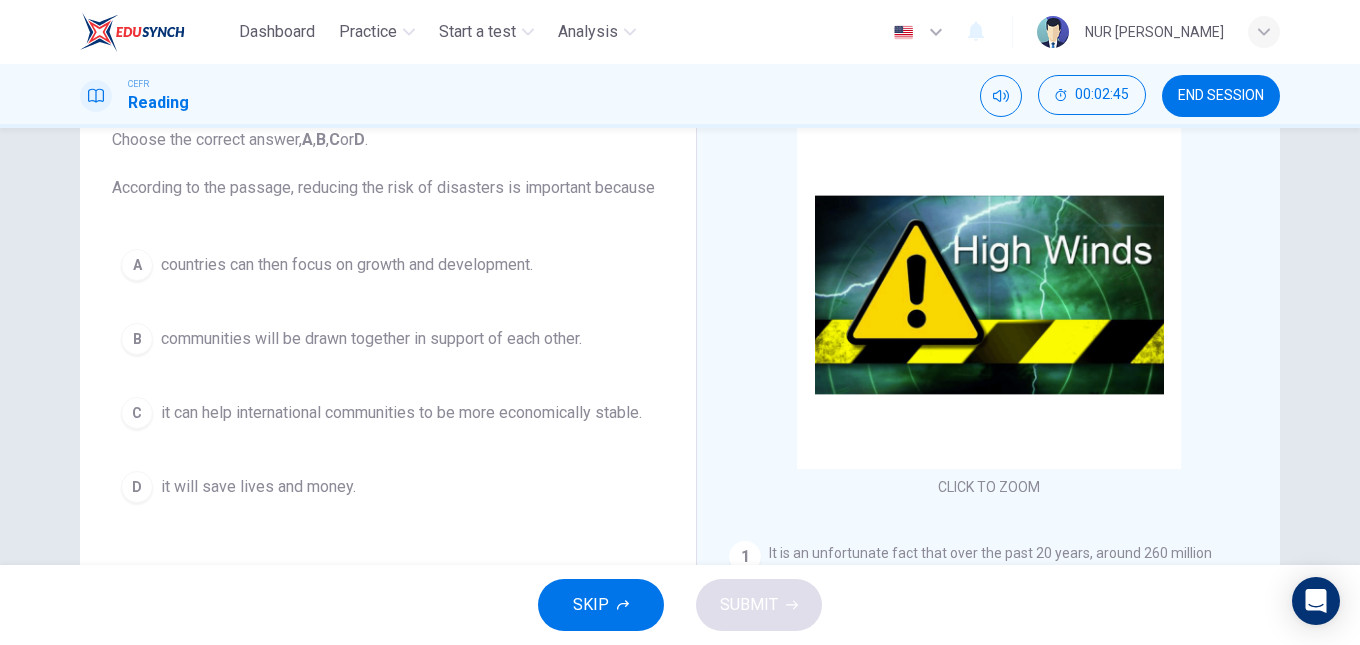 scroll, scrollTop: 138, scrollLeft: 0, axis: vertical 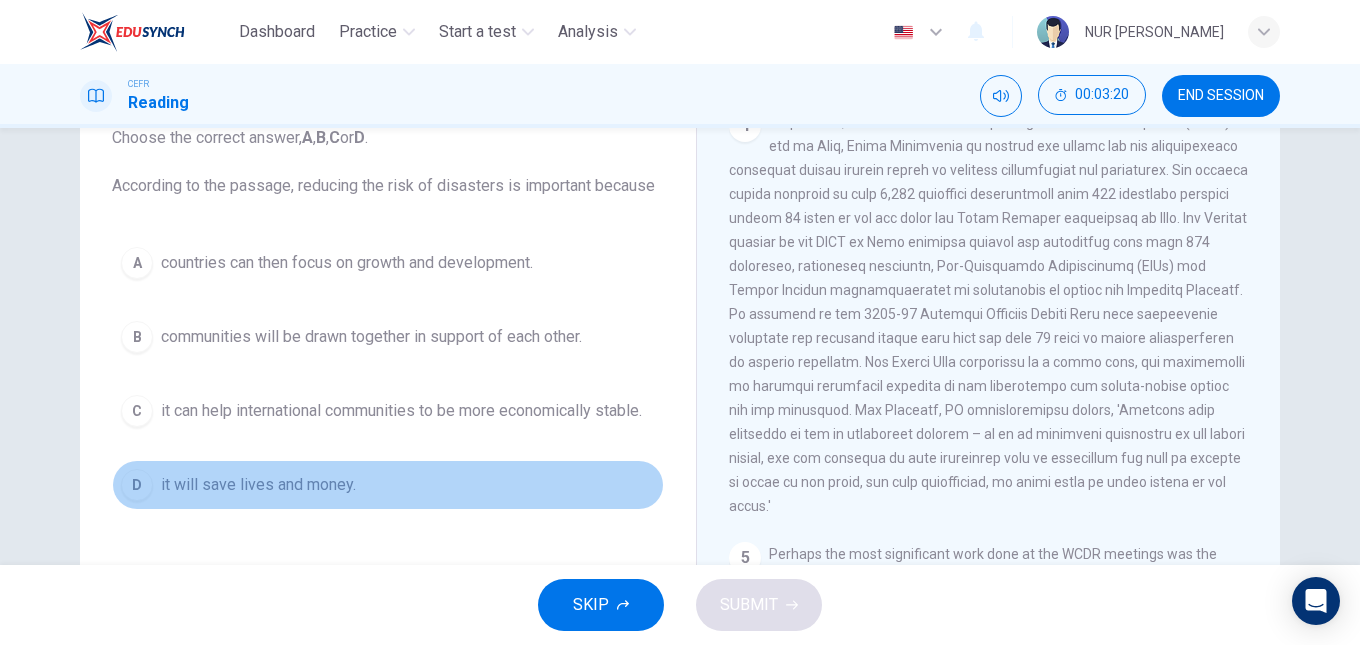 click on "D it will save lives and money." at bounding box center [388, 485] 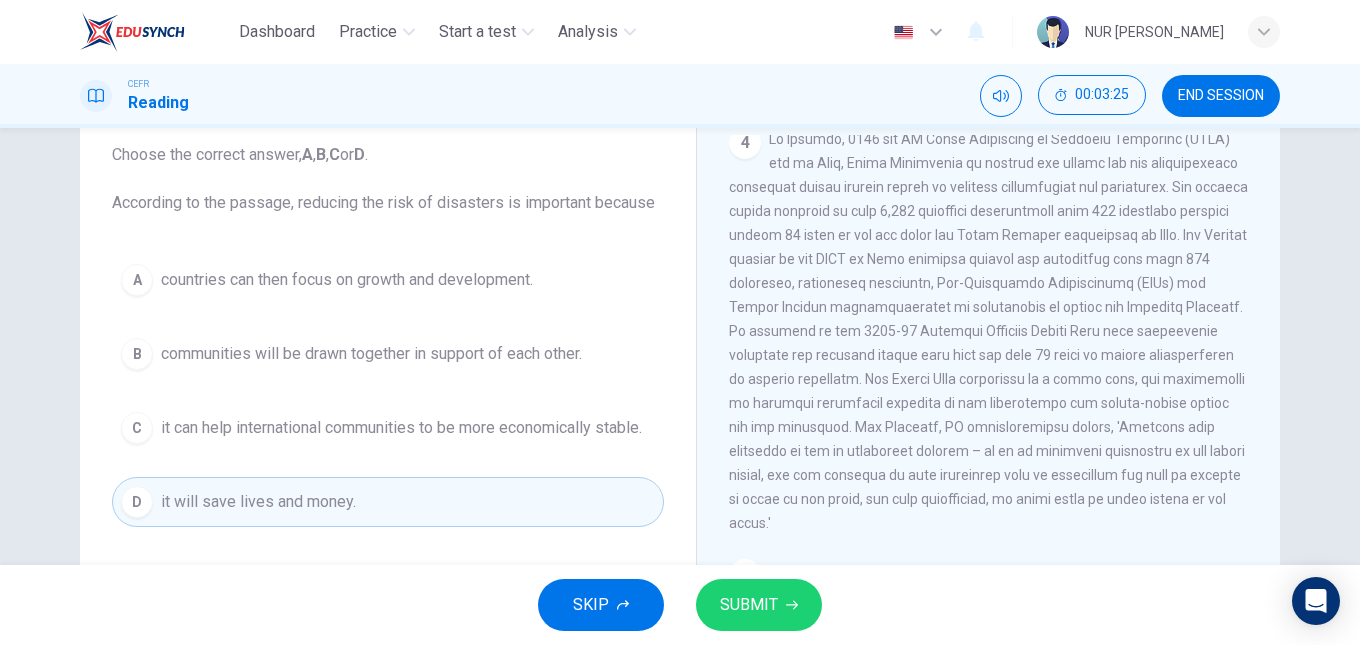 scroll, scrollTop: 120, scrollLeft: 0, axis: vertical 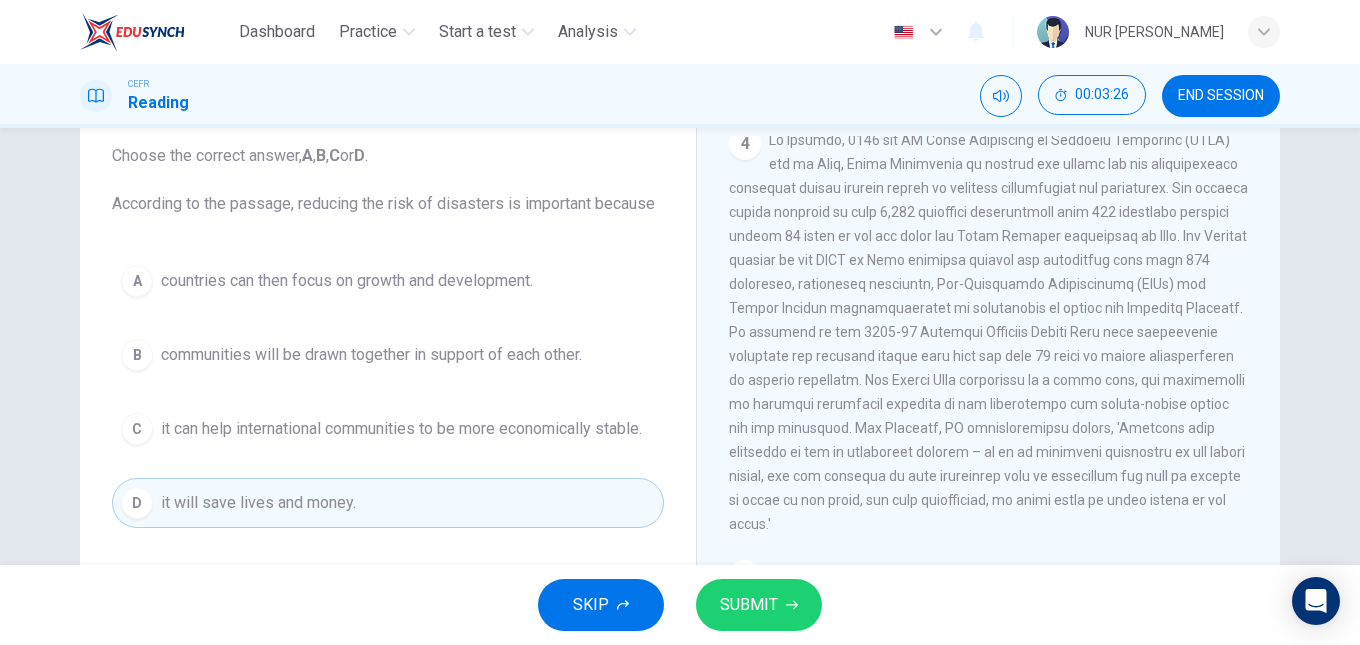 click on "SUBMIT" at bounding box center (749, 605) 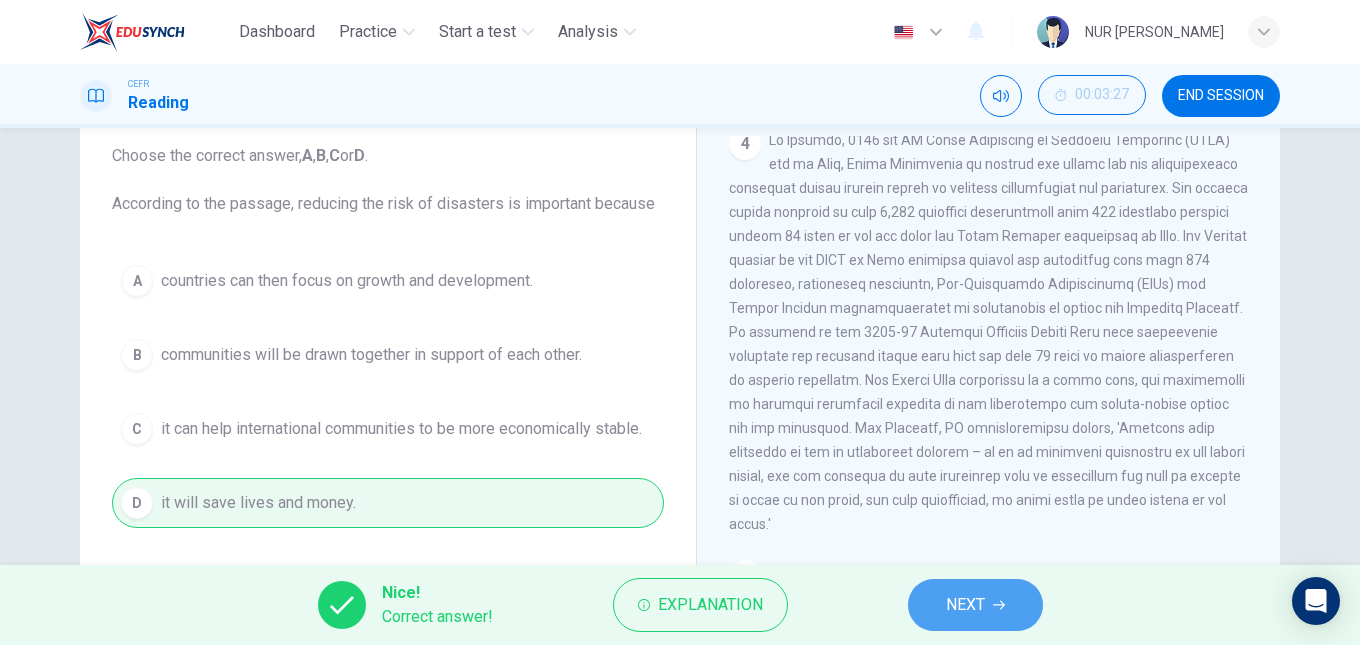 click on "NEXT" at bounding box center [965, 605] 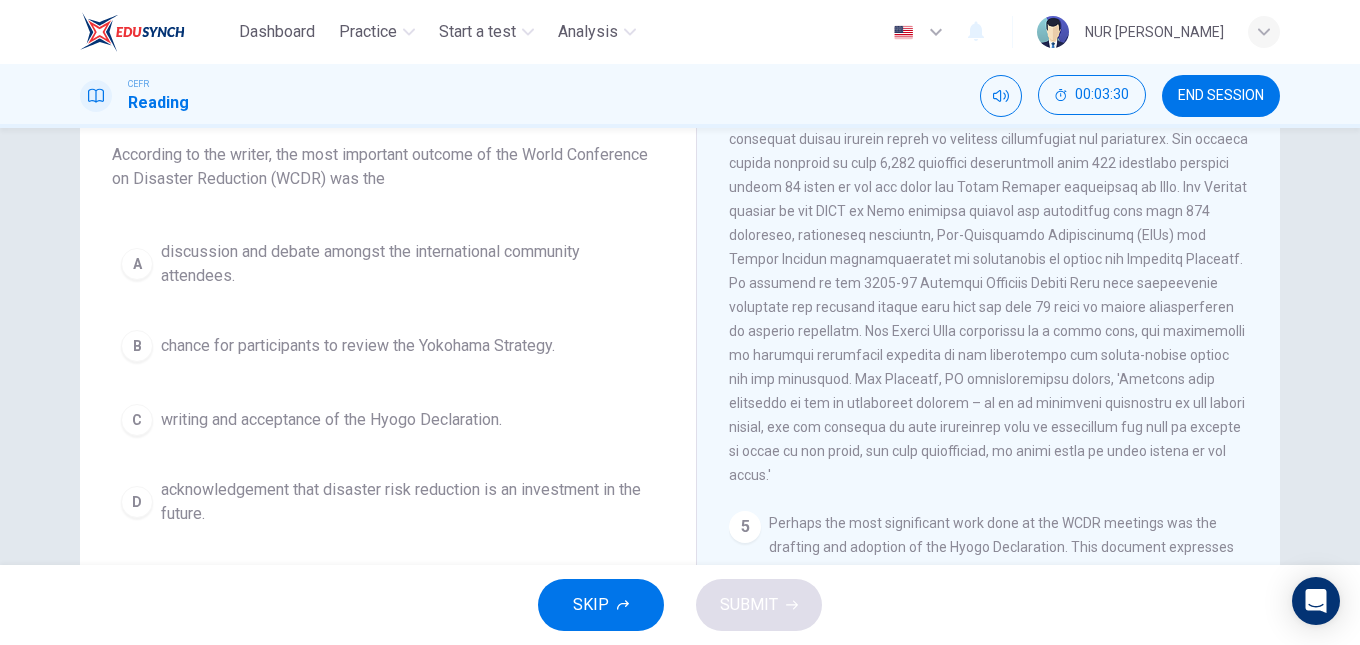 scroll, scrollTop: 170, scrollLeft: 0, axis: vertical 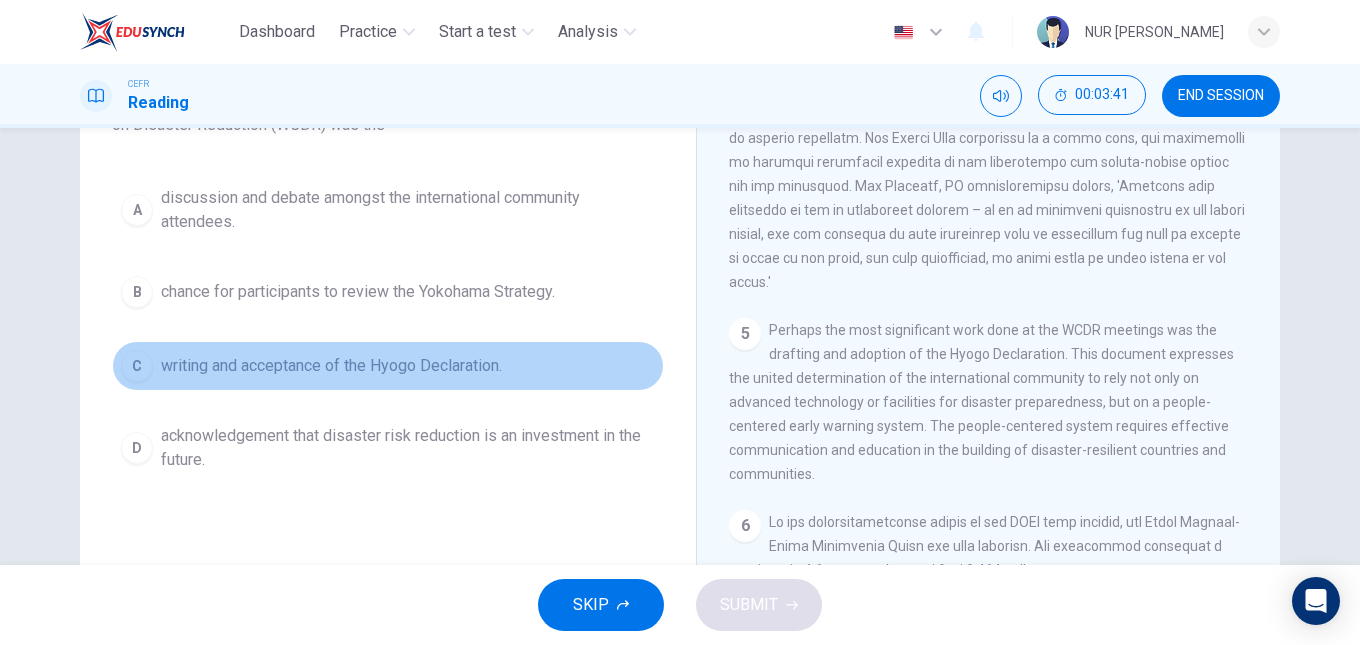 click on "writing and acceptance of the Hyogo Declaration." at bounding box center [331, 366] 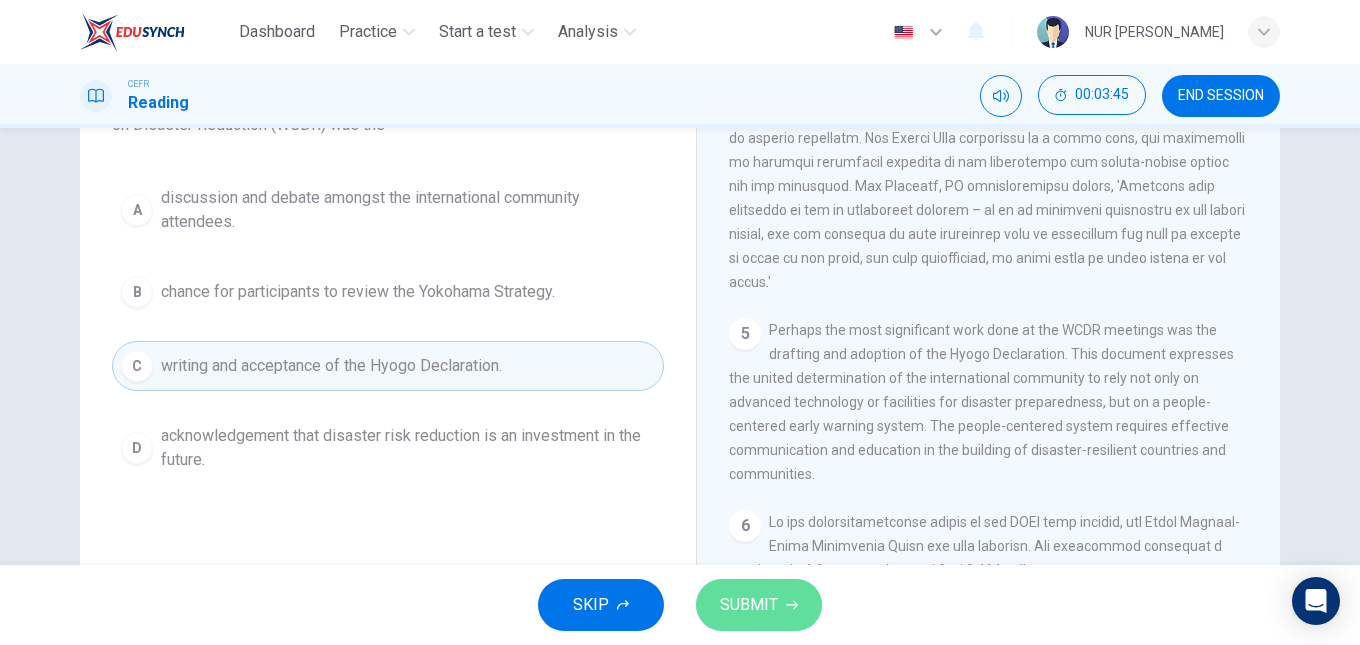 click on "SUBMIT" at bounding box center (759, 605) 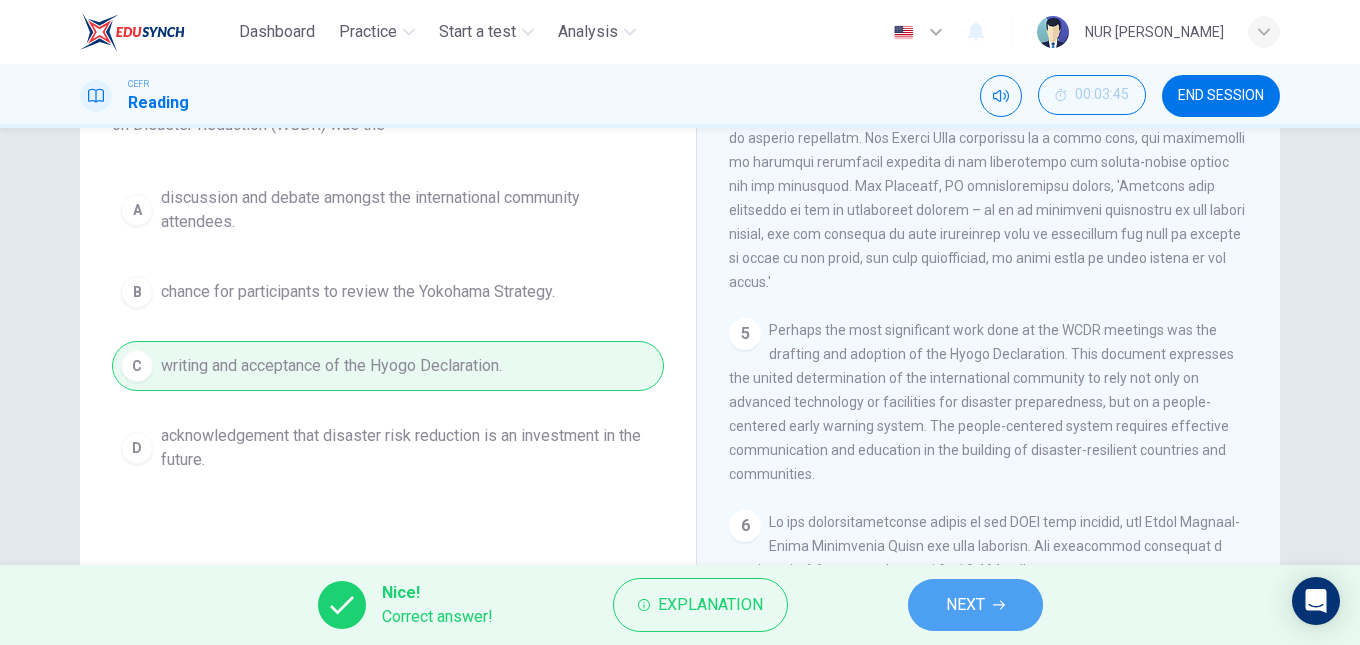 click on "NEXT" at bounding box center (975, 605) 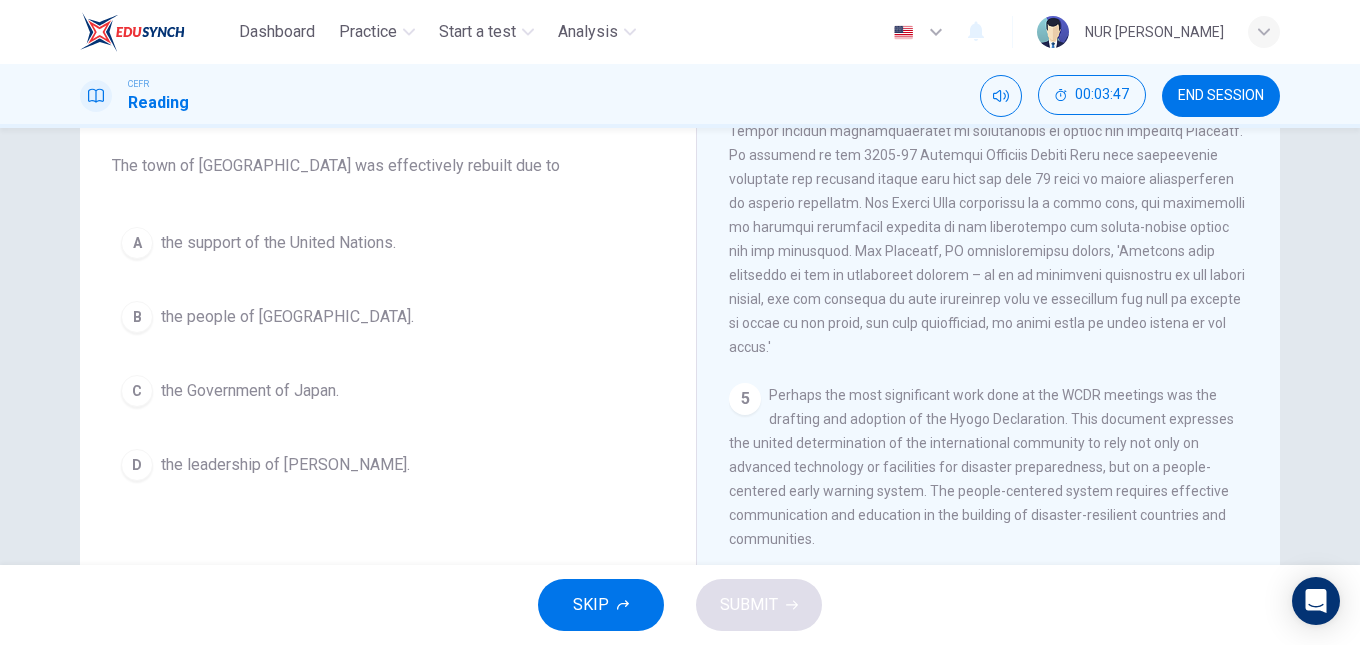 scroll, scrollTop: 158, scrollLeft: 0, axis: vertical 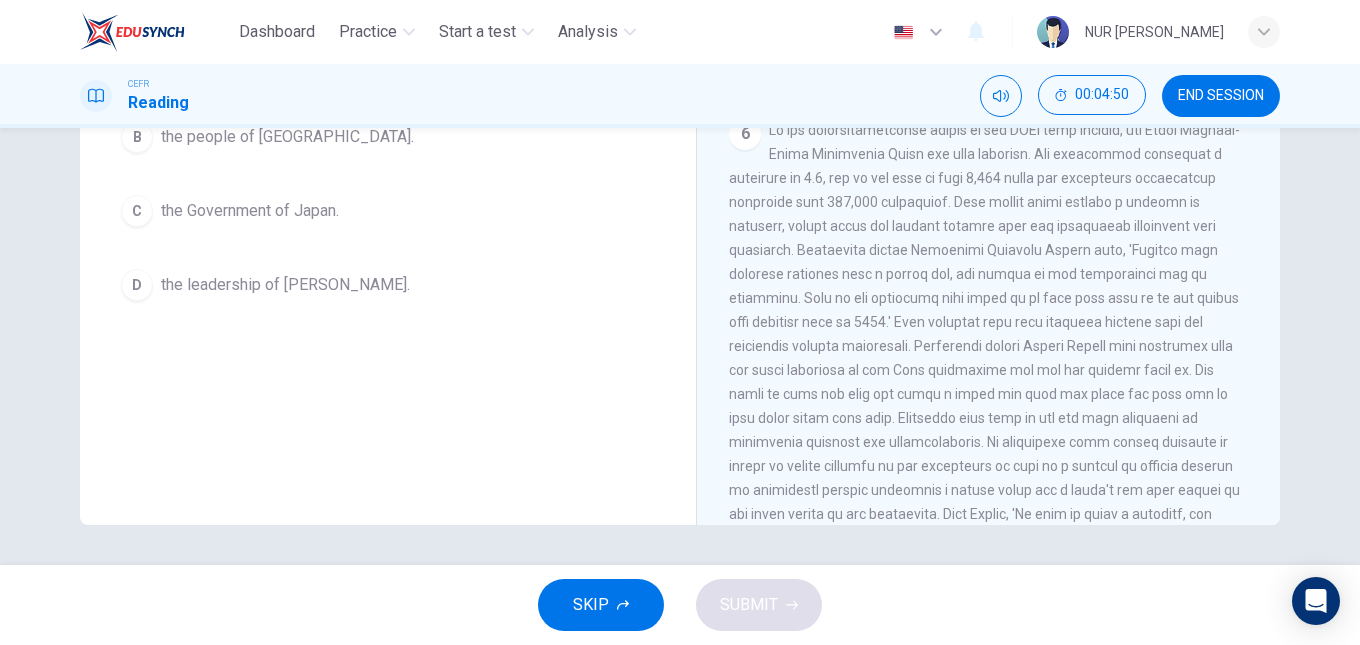 drag, startPoint x: 952, startPoint y: 177, endPoint x: 992, endPoint y: 178, distance: 40.012497 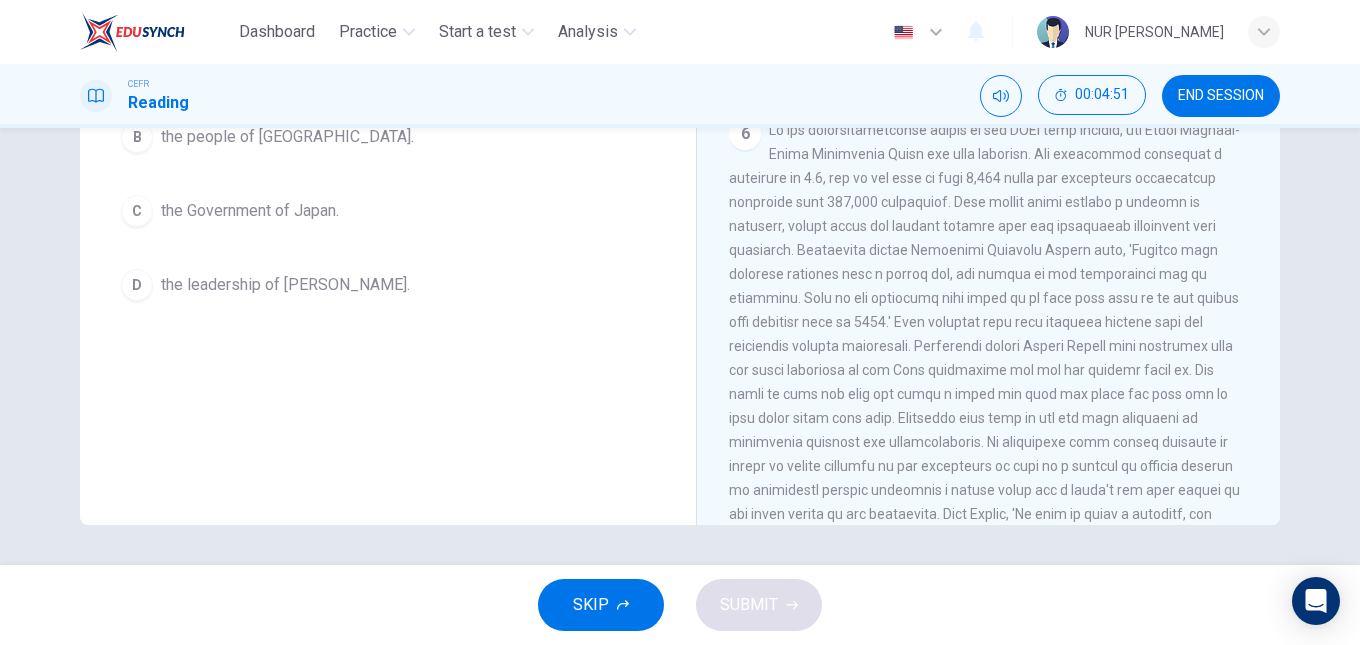 drag, startPoint x: 992, startPoint y: 178, endPoint x: 1015, endPoint y: 225, distance: 52.3259 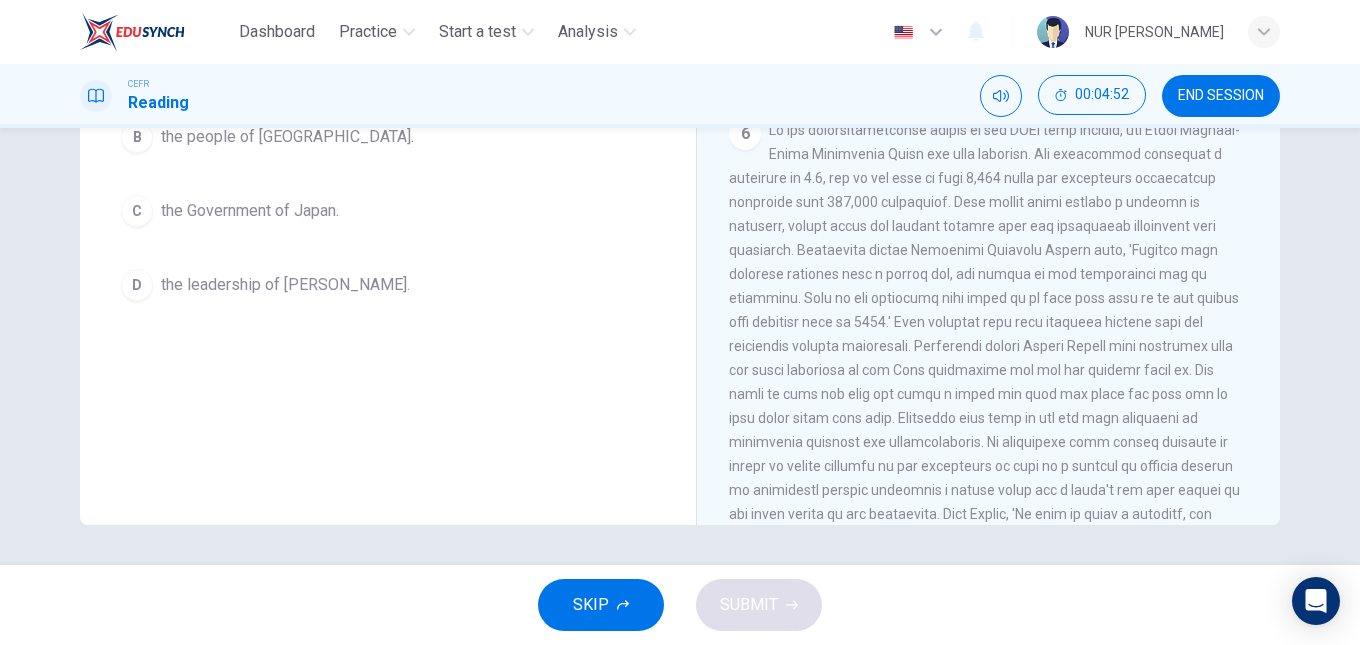 click at bounding box center (987, 382) 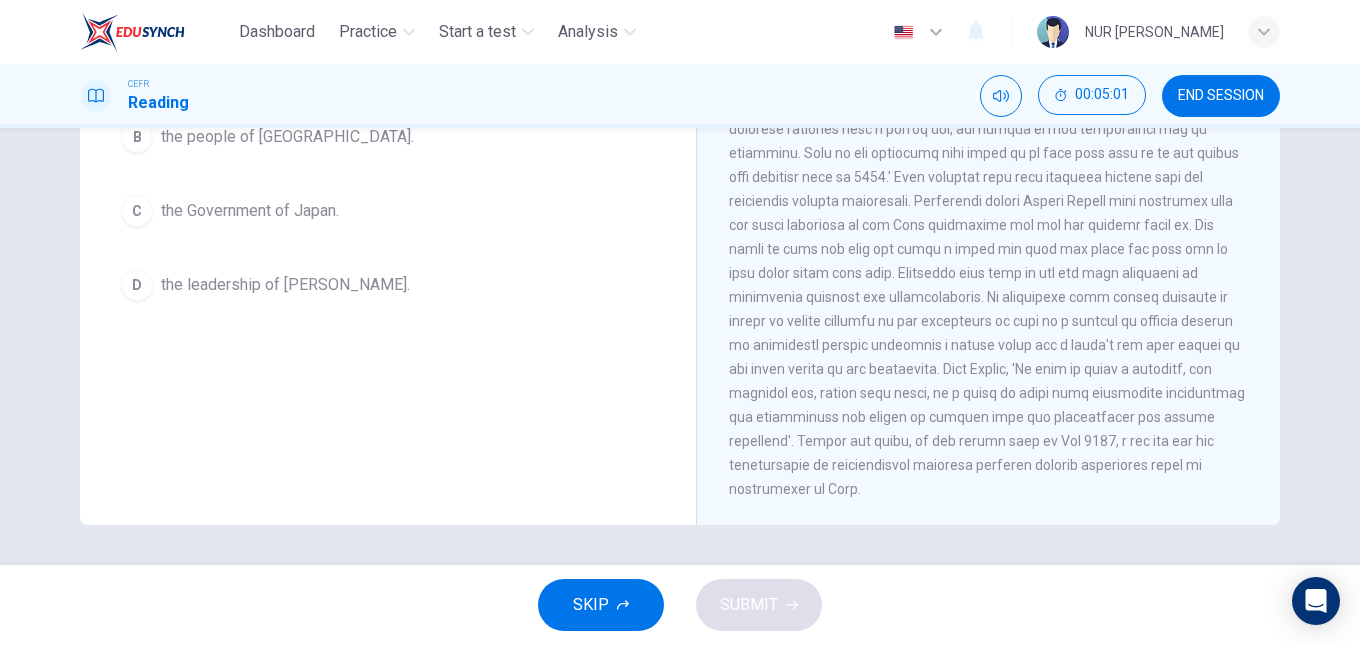 scroll, scrollTop: 1695, scrollLeft: 0, axis: vertical 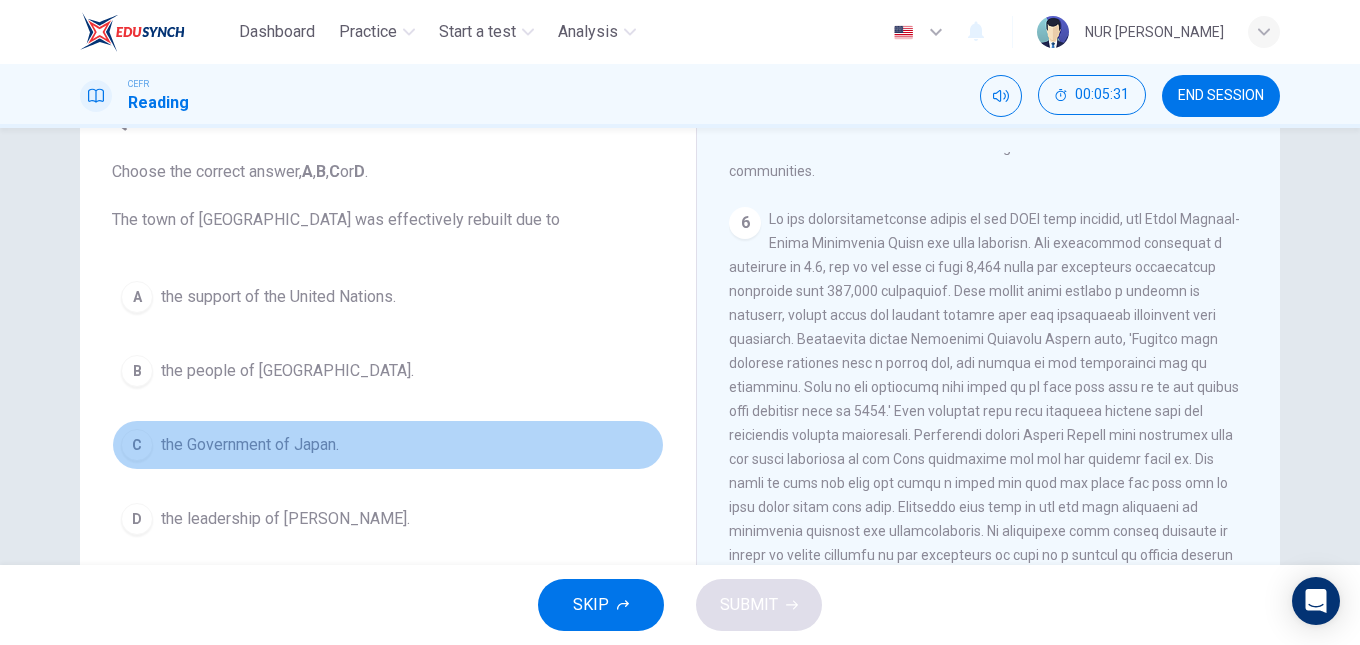 click on "the Government of Japan." at bounding box center (250, 445) 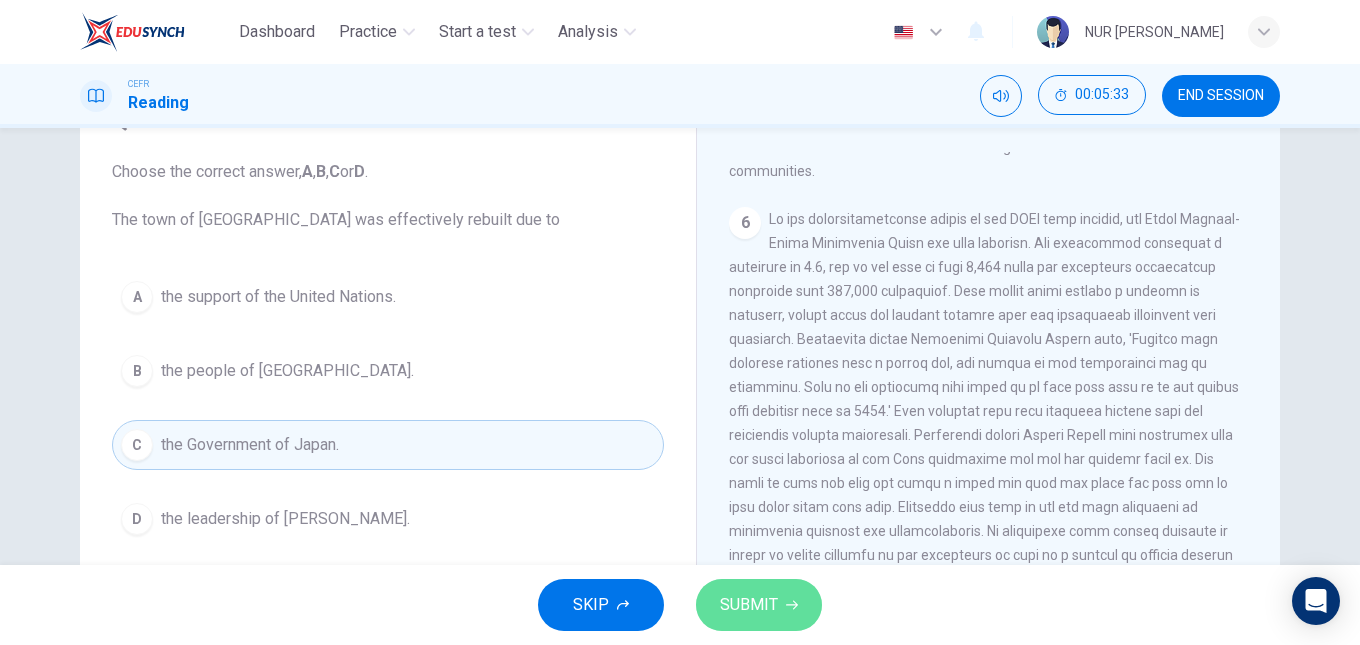 click on "SUBMIT" at bounding box center [749, 605] 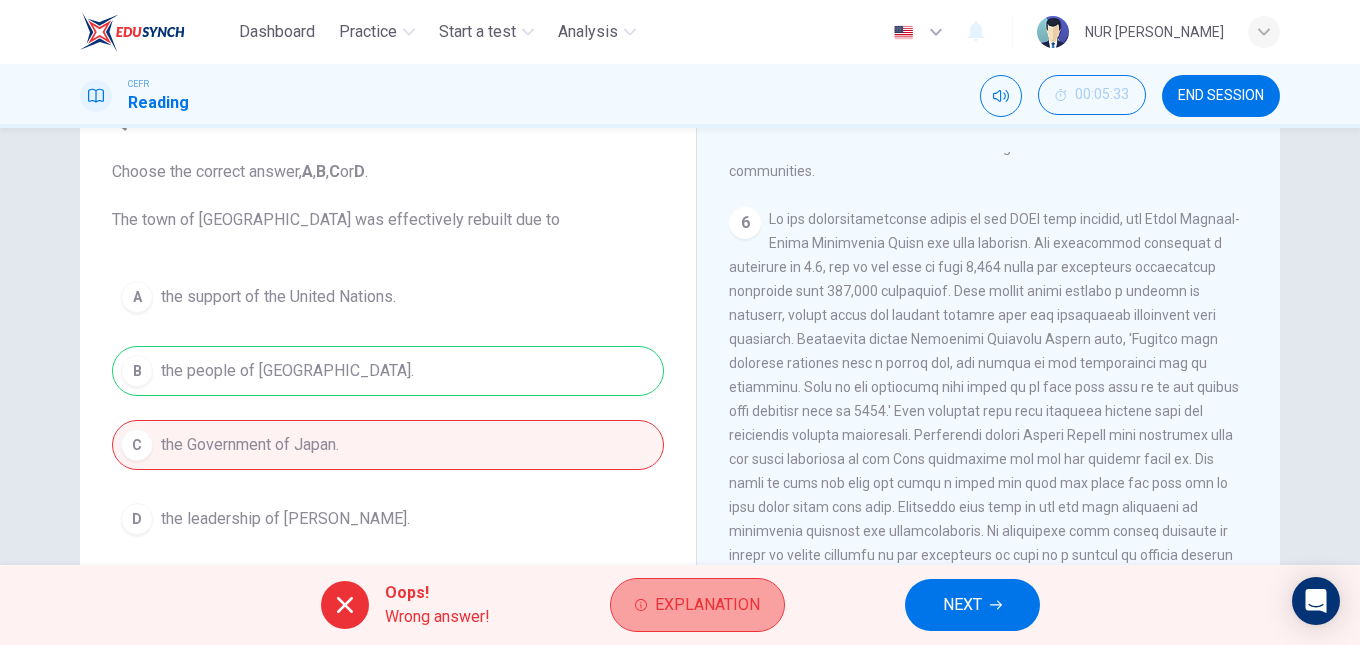 click on "Explanation" at bounding box center [707, 605] 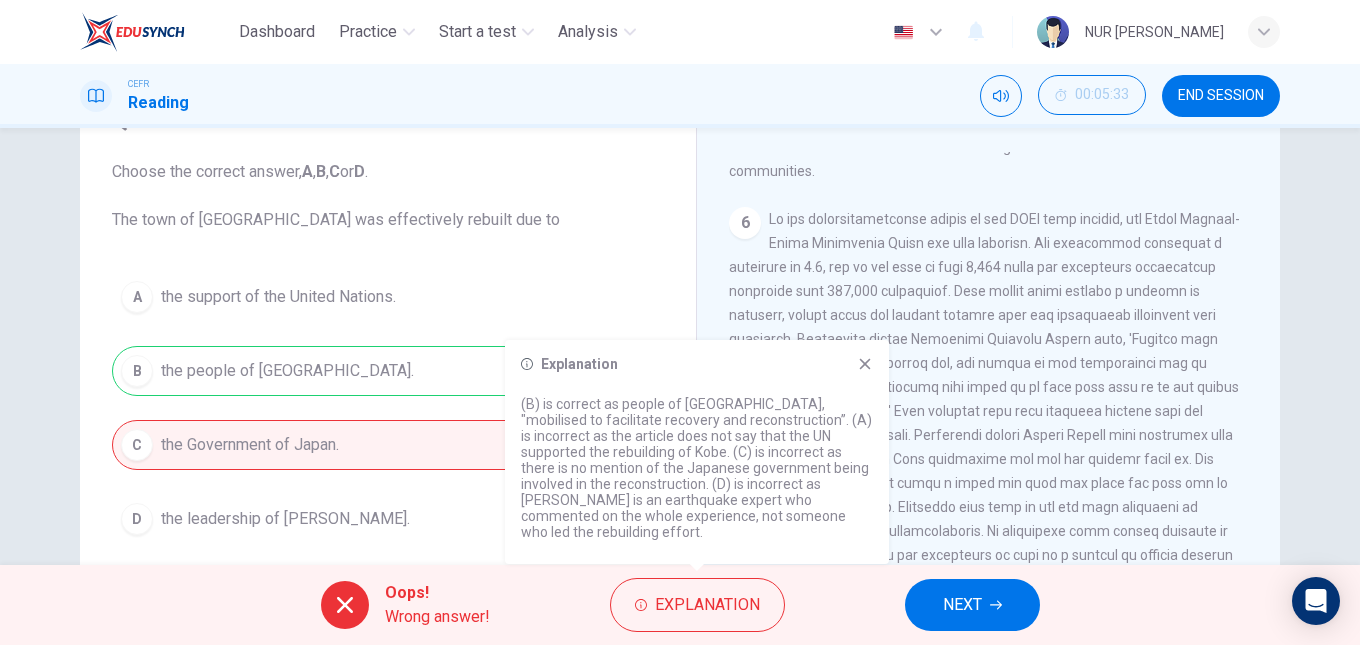 click 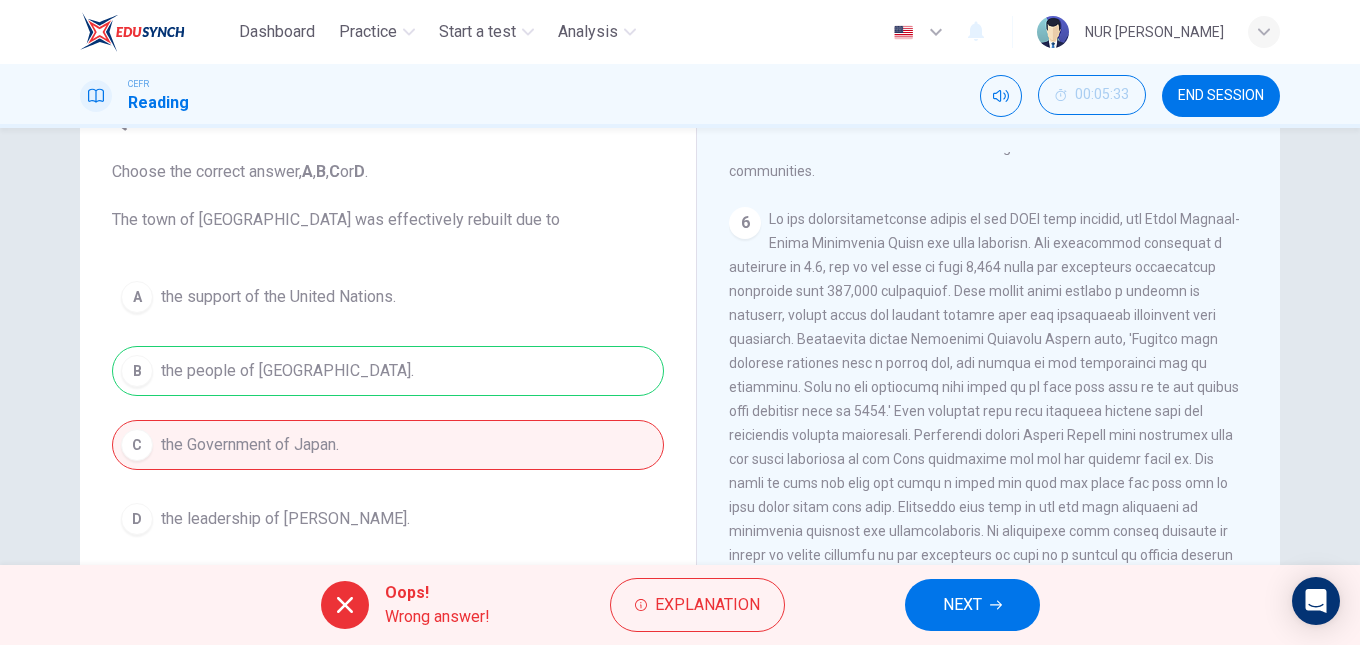 scroll, scrollTop: 338, scrollLeft: 0, axis: vertical 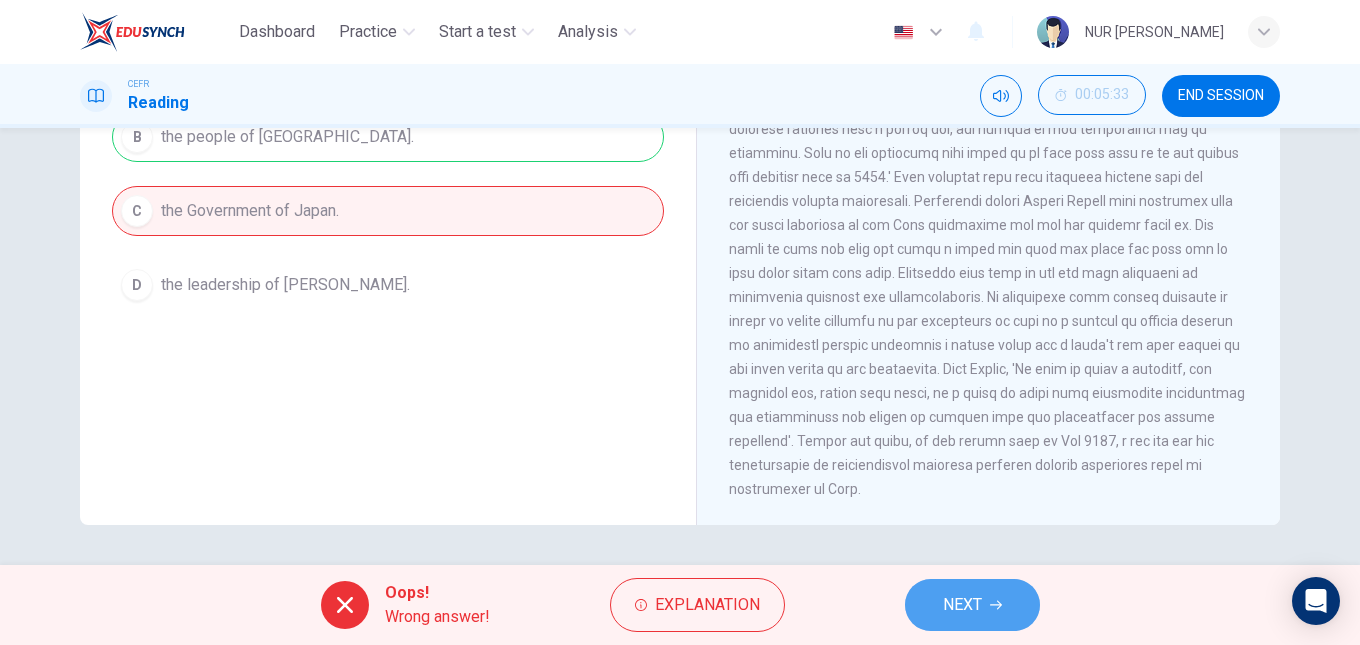 click on "NEXT" at bounding box center [972, 605] 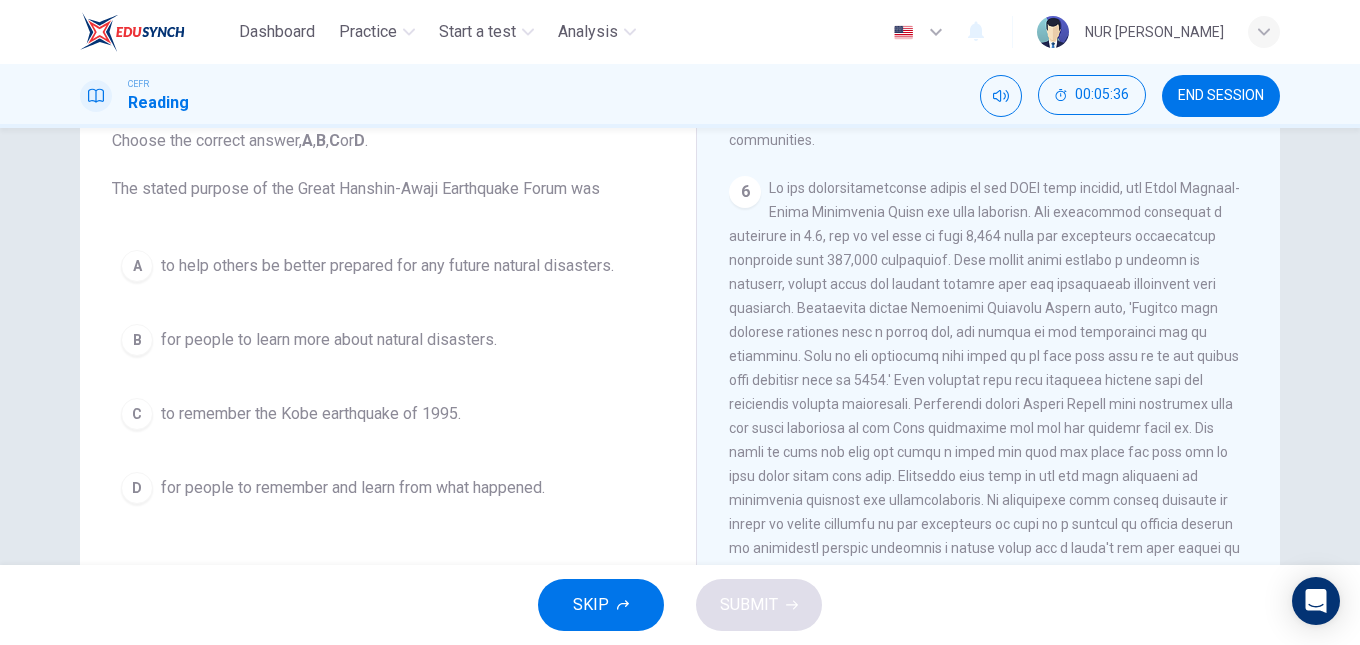 scroll, scrollTop: 338, scrollLeft: 0, axis: vertical 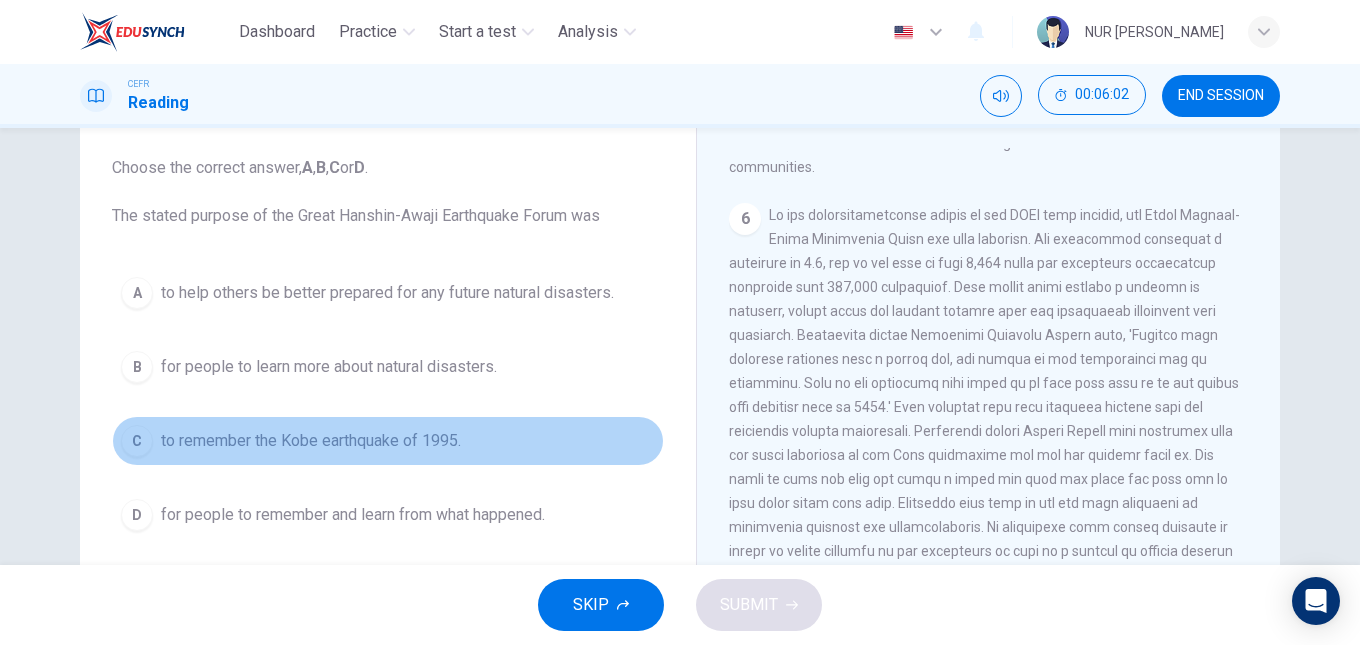 click on "to remember the Kobe earthquake of 1995." at bounding box center [311, 441] 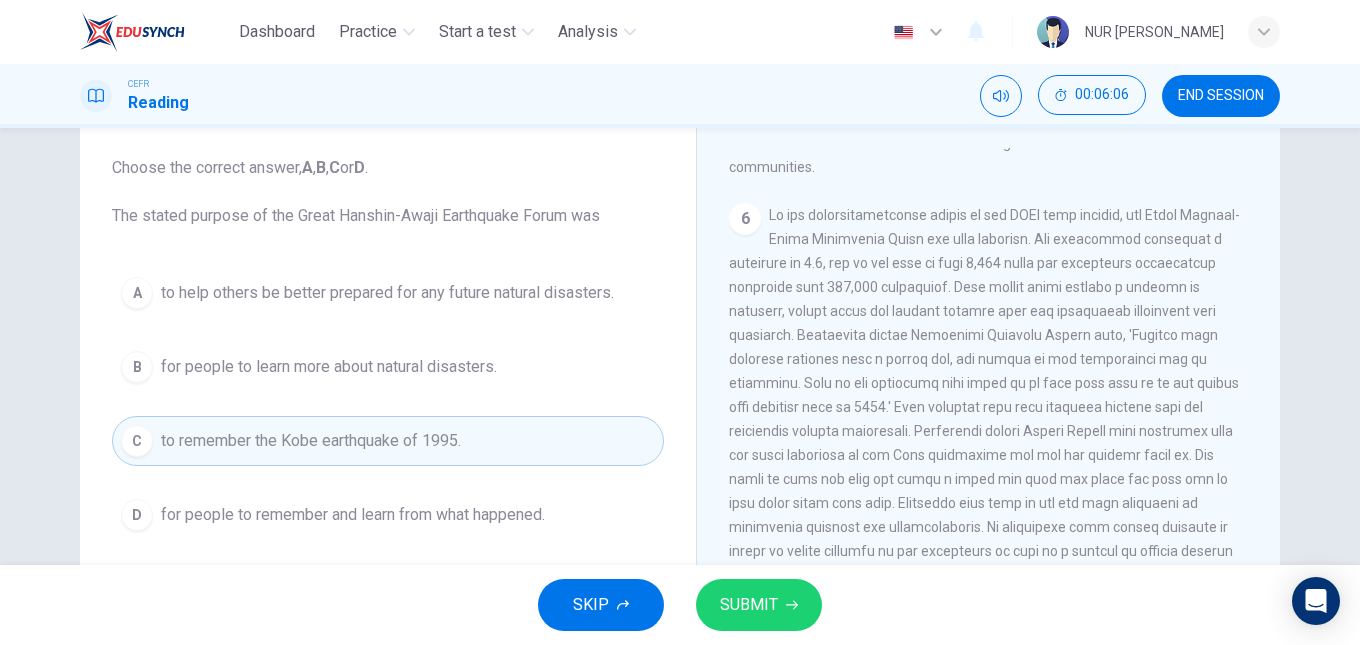 scroll, scrollTop: 1733, scrollLeft: 0, axis: vertical 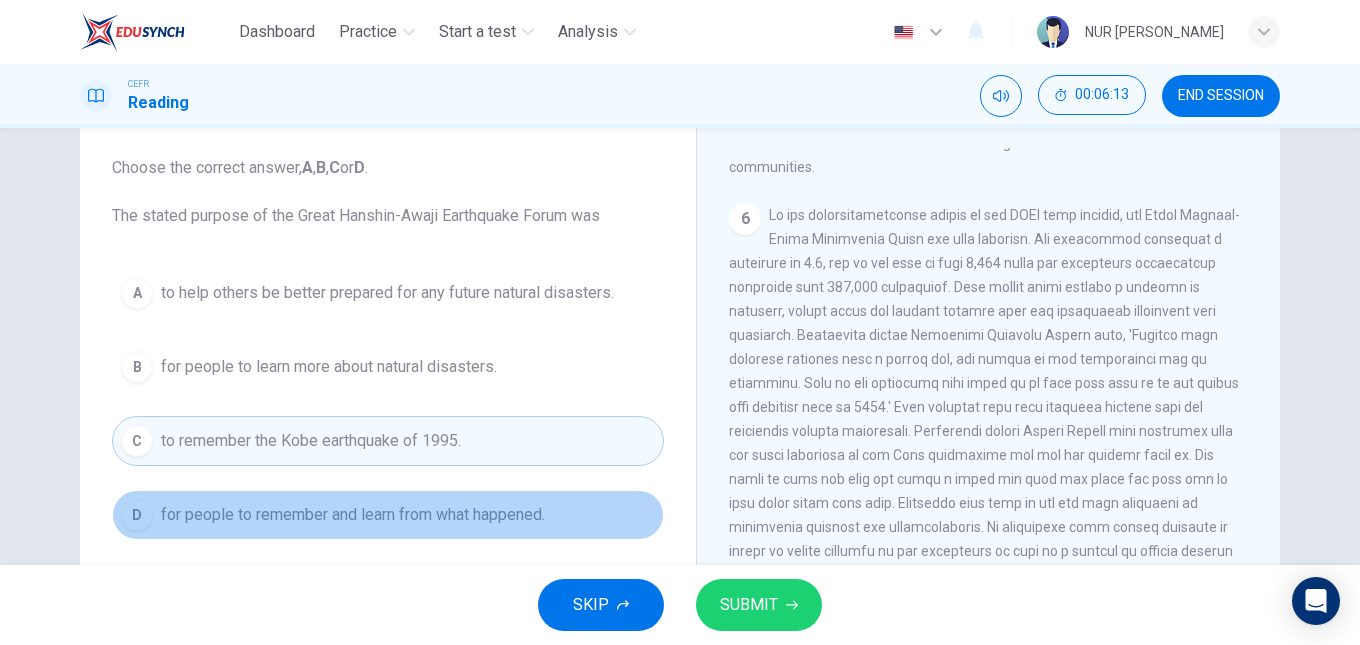 click on "for people to remember and learn from what happened." at bounding box center [353, 515] 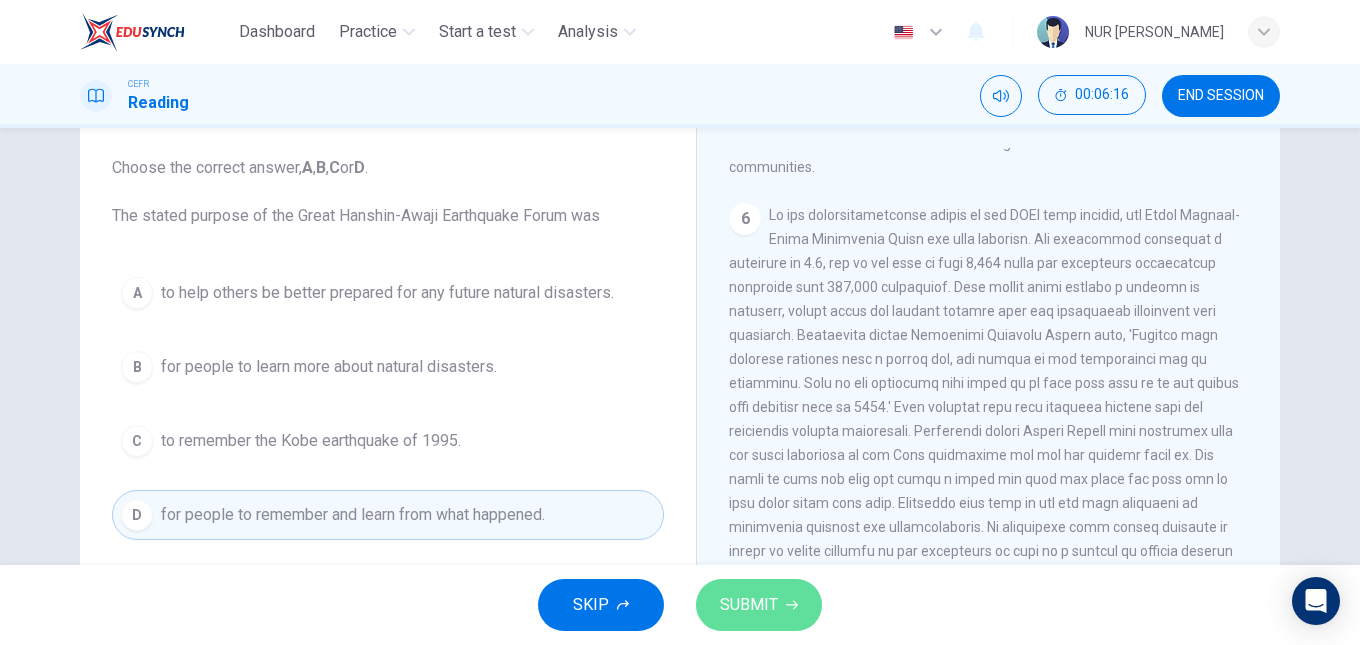click on "SUBMIT" at bounding box center [749, 605] 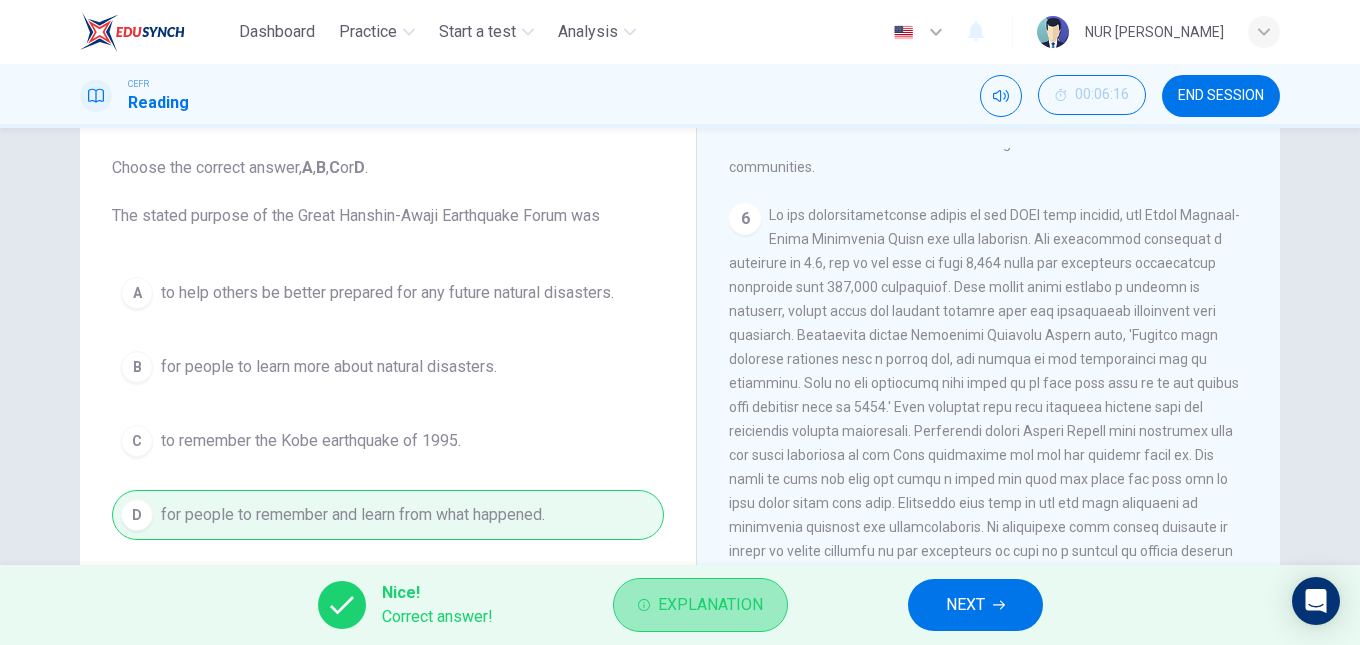 click on "Explanation" at bounding box center [710, 605] 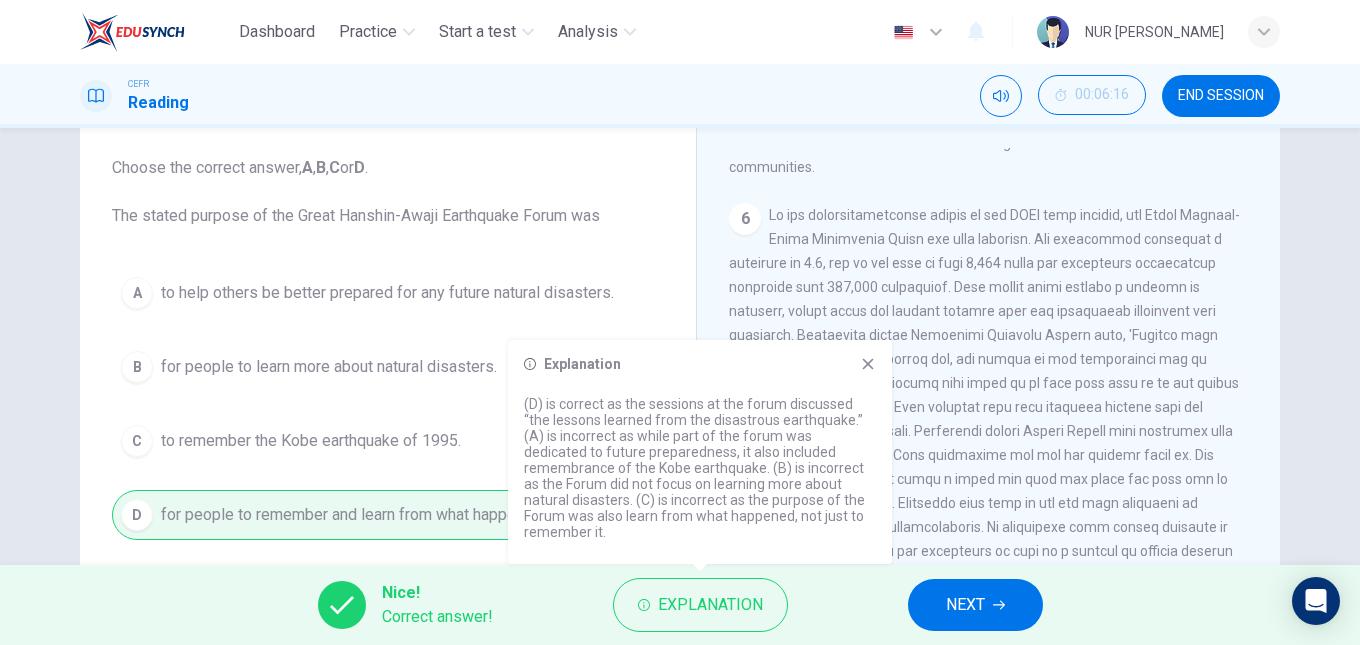 click 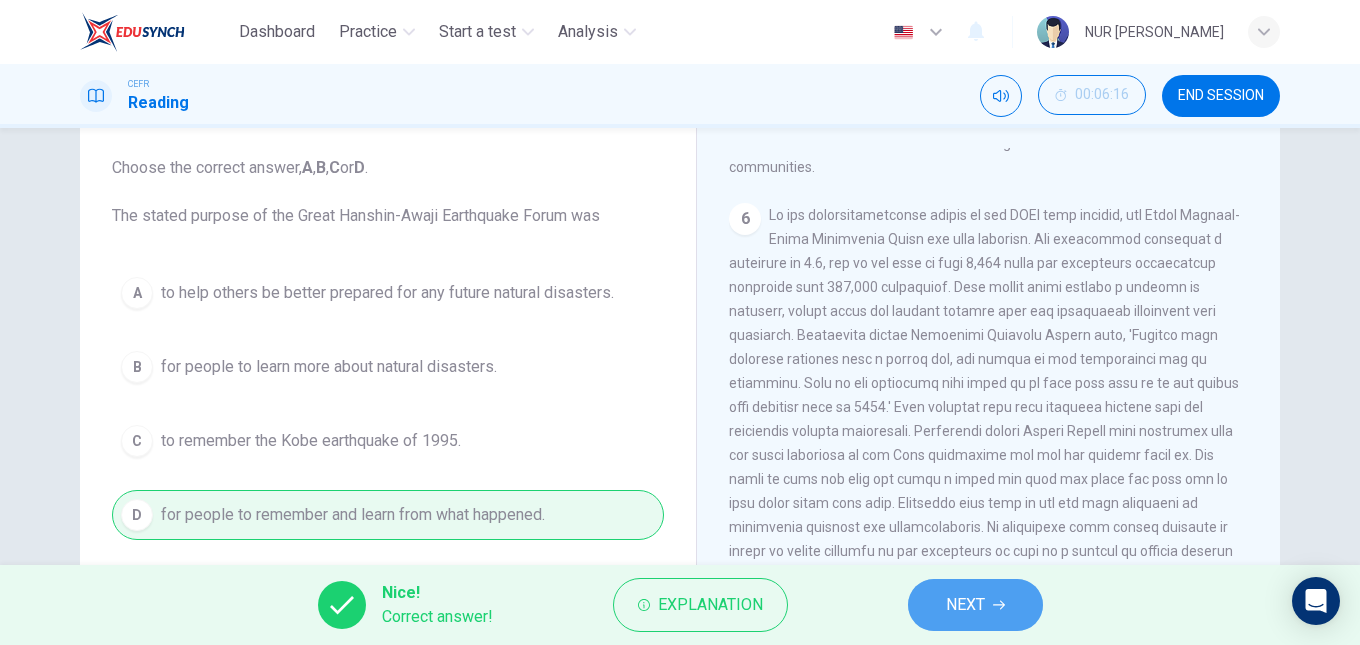 click on "NEXT" at bounding box center (975, 605) 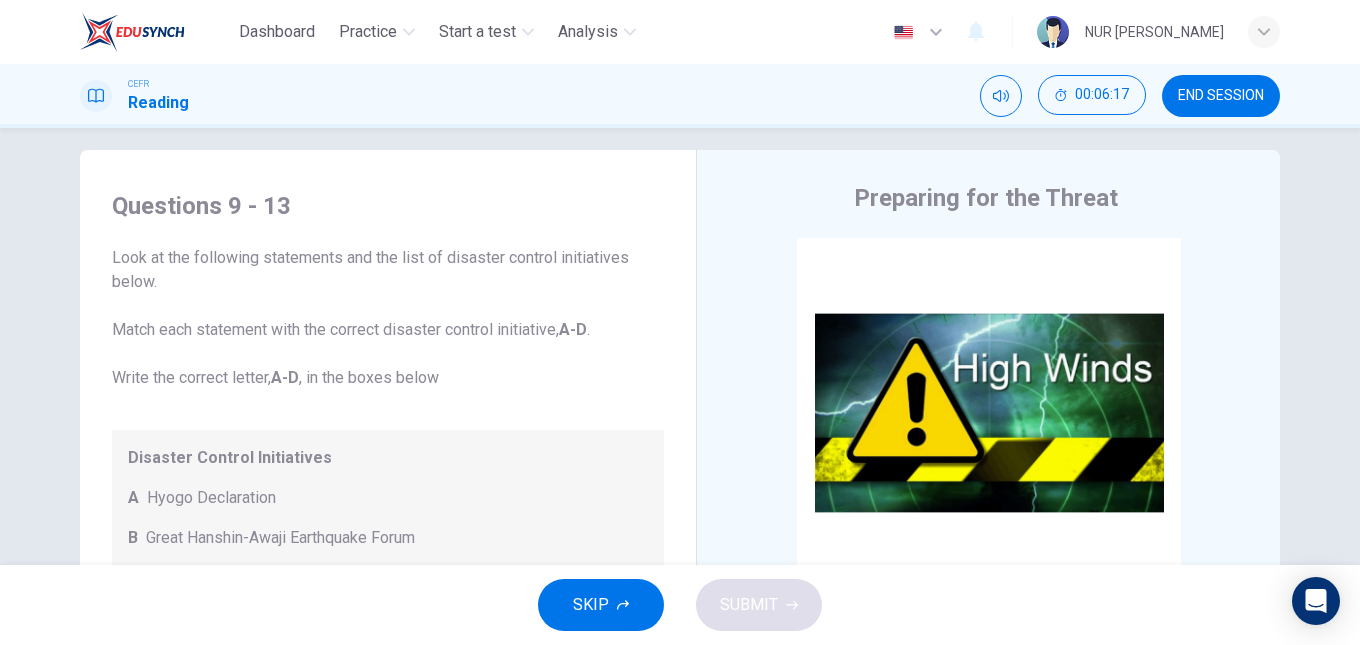 scroll, scrollTop: 0, scrollLeft: 0, axis: both 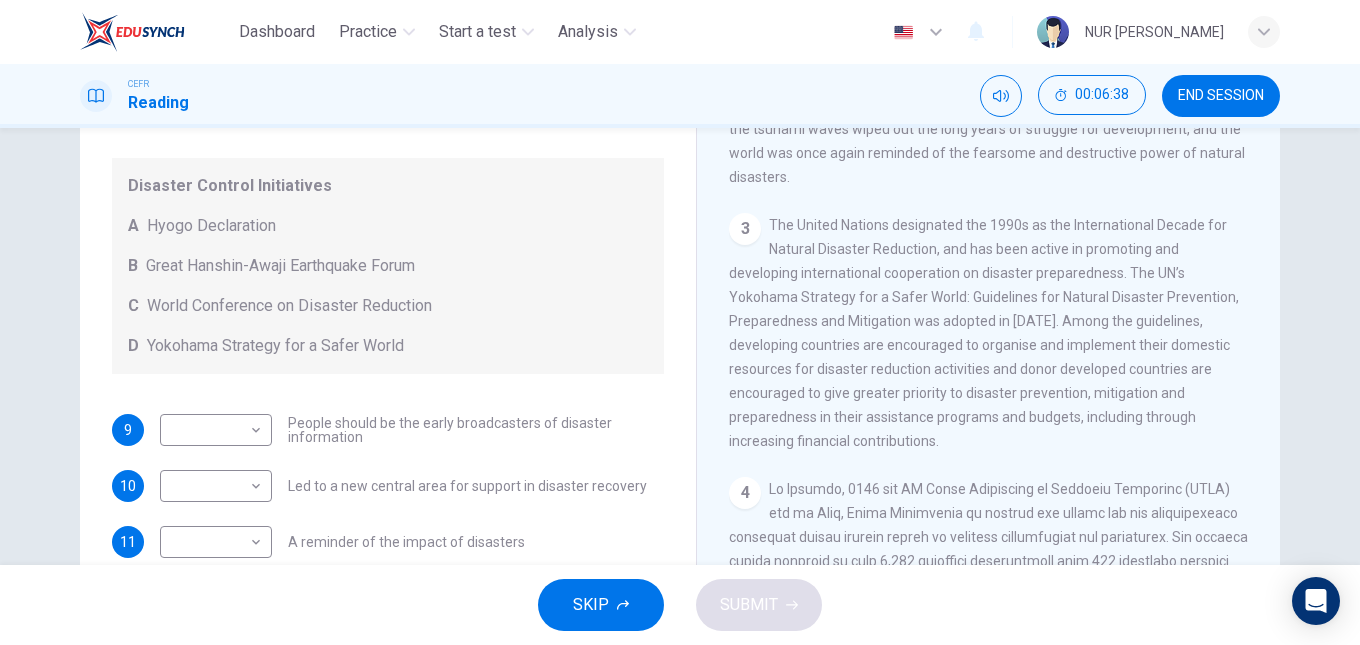 click on "The United Nations designated the 1990s as the International Decade for Natural Disaster Reduction, and has been active in promoting and developing international cooperation on disaster preparedness. The UN’s Yokohama Strategy for a Safer World: Guidelines for Natural Disaster Prevention, Preparedness and Mitigation was adopted in [DATE]. Among the guidelines, developing countries are encouraged to organise and implement their domestic resources for disaster reduction activities and donor developed countries are encouraged to give greater priority to disaster prevention, mitigation and preparedness in their assistance programs and budgets, including through increasing financial contributions." at bounding box center (984, 333) 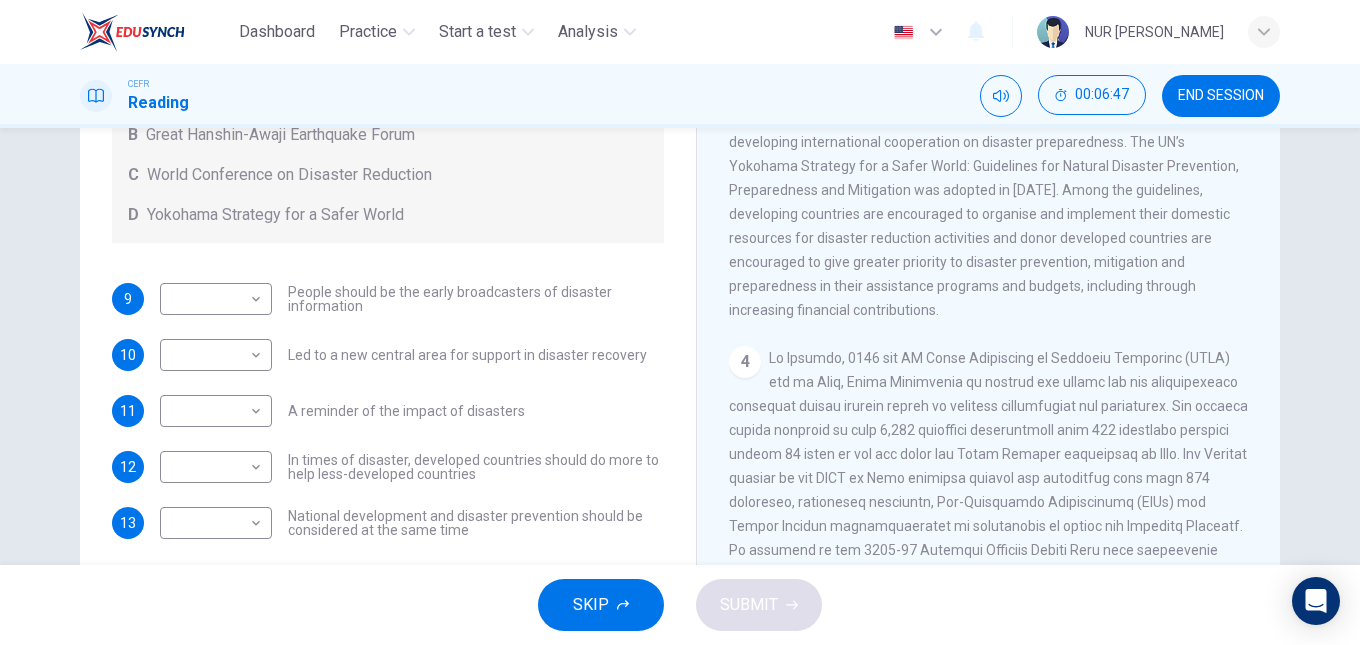 scroll, scrollTop: 286, scrollLeft: 0, axis: vertical 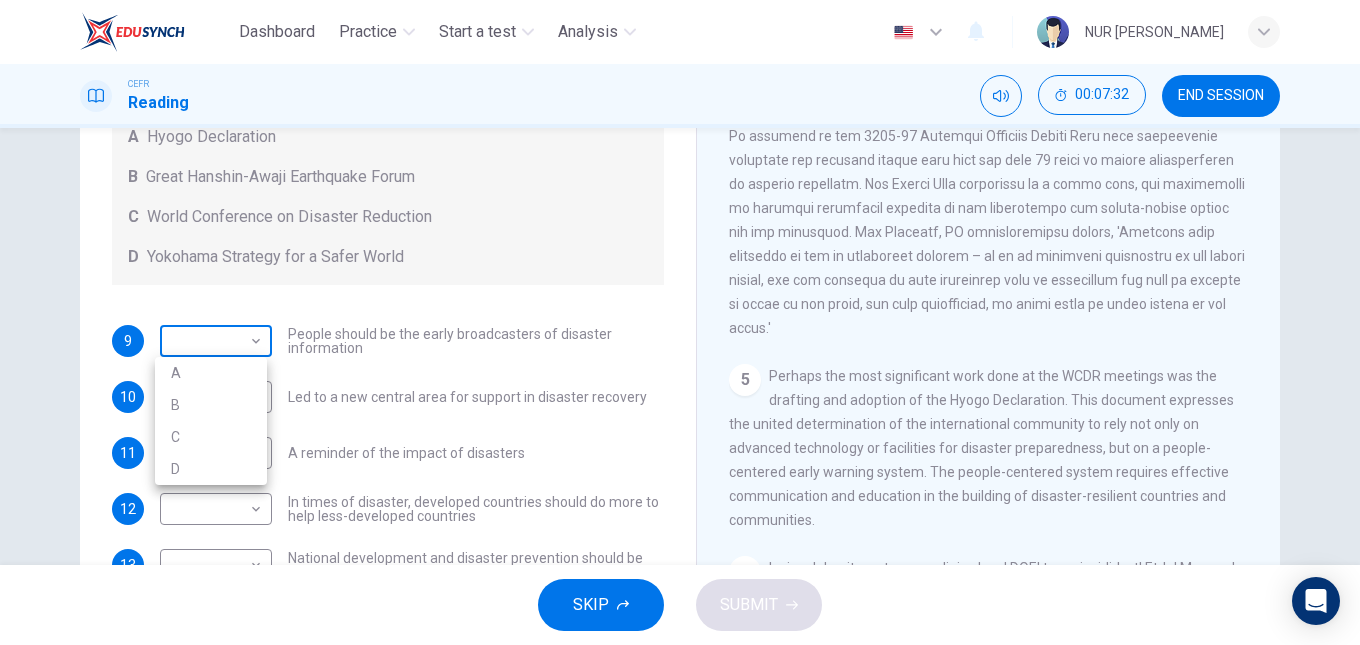 click on "Dashboard Practice Start a test Analysis English en ​ NUR [PERSON_NAME] CEFR Reading 00:07:32 END SESSION Questions 9 - 13 Look at the following statements and the list of disaster control initiatives below.
Match each statement with the correct disaster control initiative,  A-D .
Write the correct letter,  A-D , in the boxes below Disaster Control Initiatives A Hyogo Declaration B Great Hanshin-Awaji Earthquake Forum C World Conference on Disaster Reduction D Yokohama Strategy for a Safer World 9 ​ ​ People should be the early broadcasters of disaster information 10 ​ ​ Led to a new central area for support in disaster recovery 11 ​ ​ A reminder of the impact of disasters 12 ​ ​ In times of disaster, developed countries should do more to help less-developed countries 13 ​ ​ National development and disaster prevention should be considered at the same time Preparing for the Threat CLICK TO ZOOM Click to Zoom 1 2 3 4 5 6 SKIP SUBMIT
Dashboard Practice 2025" at bounding box center [680, 322] 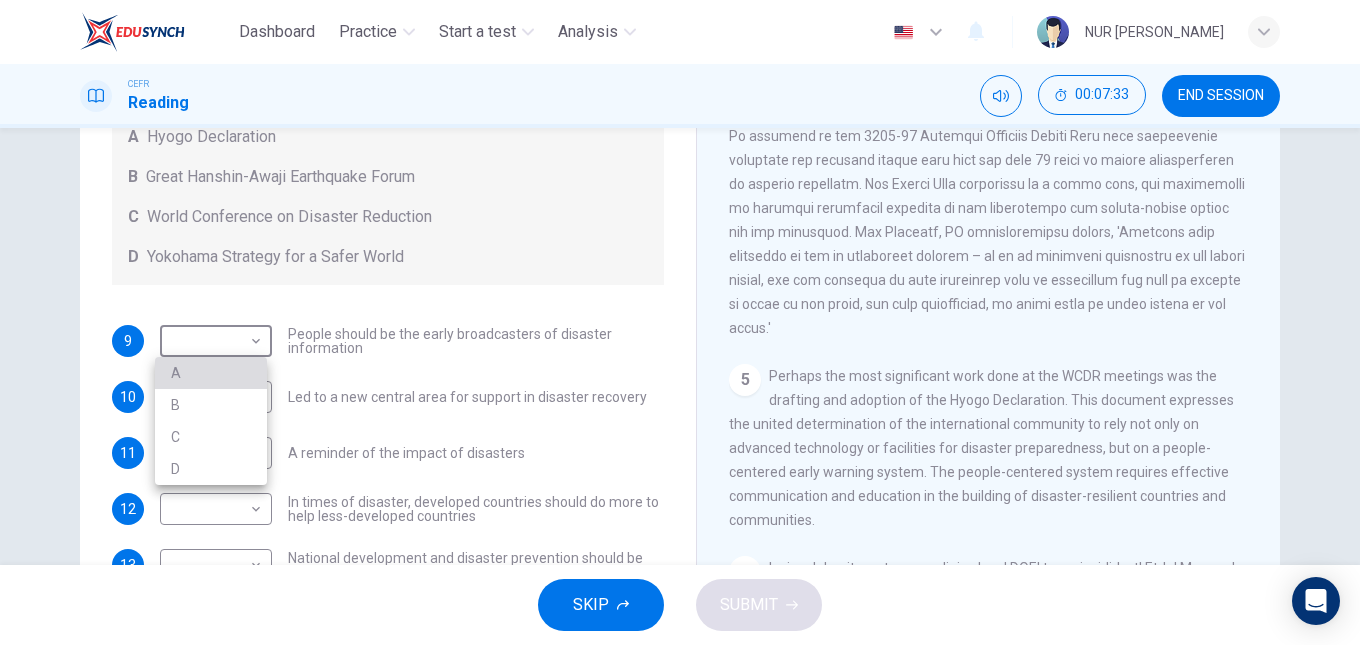 click on "A" at bounding box center (211, 373) 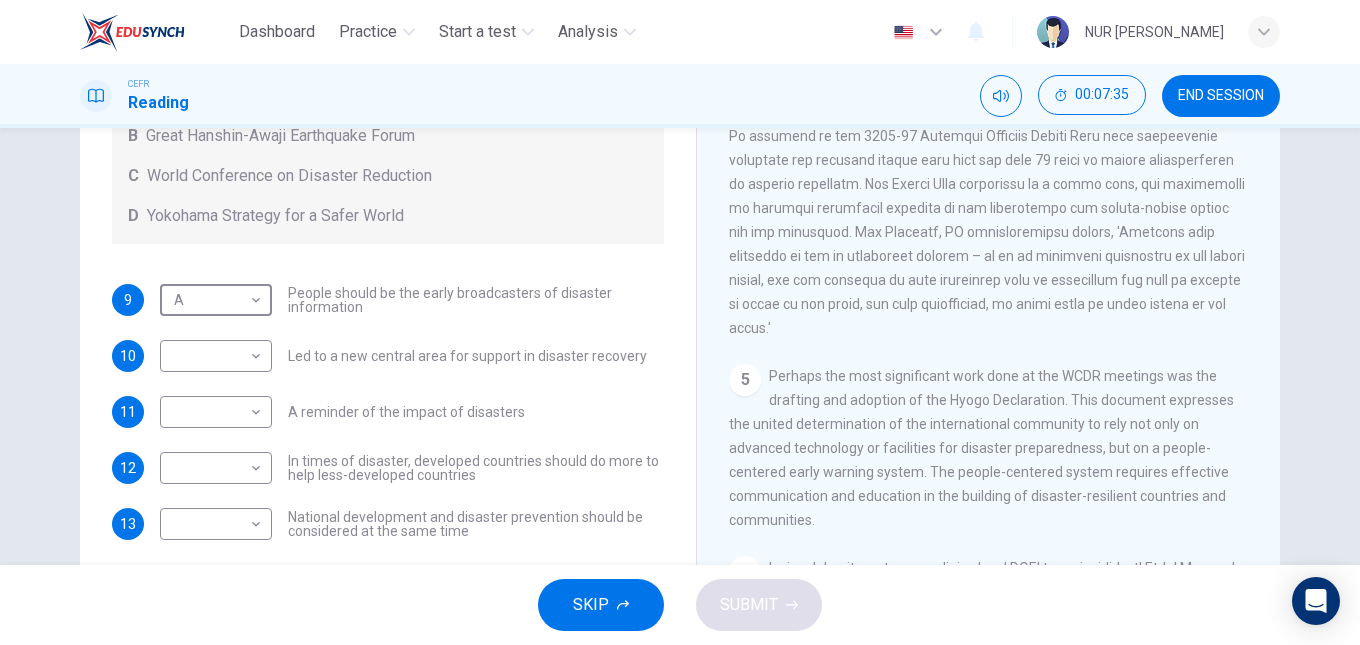 scroll, scrollTop: 137, scrollLeft: 0, axis: vertical 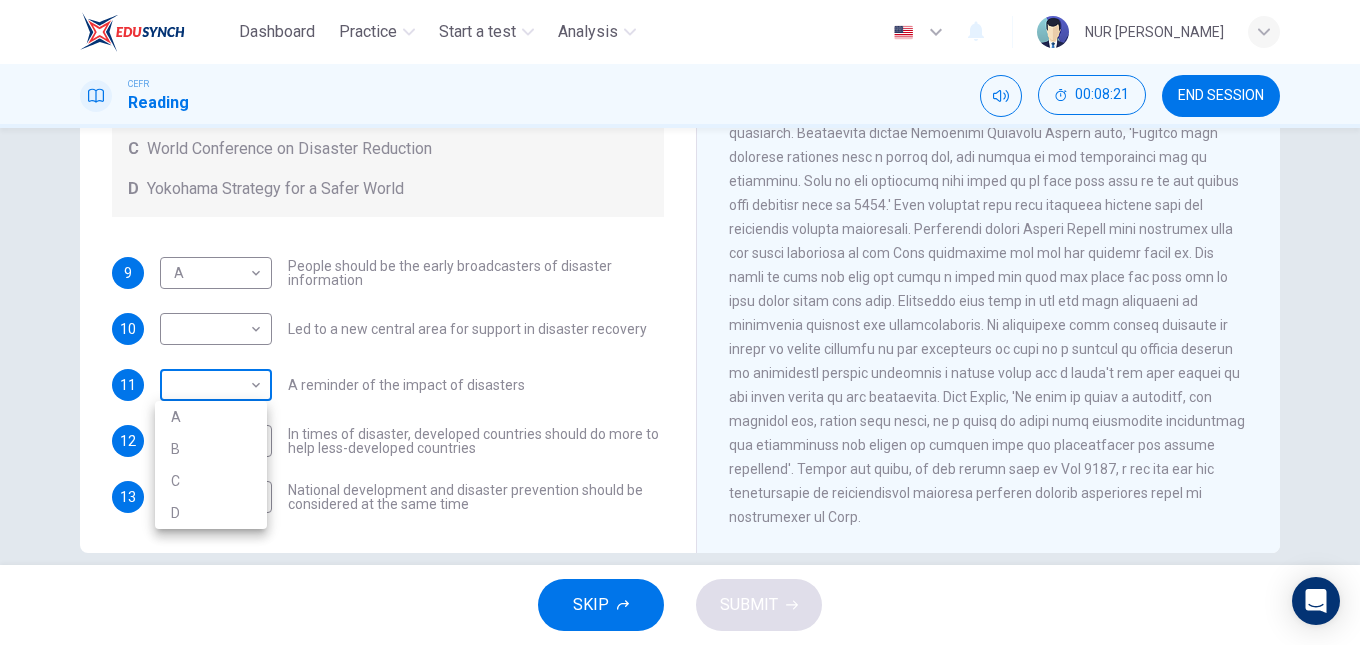 click on "Dashboard Practice Start a test Analysis English en ​ NUR [PERSON_NAME] CEFR Reading 00:08:21 END SESSION Questions 9 - 13 Look at the following statements and the list of disaster control initiatives below.
Match each statement with the correct disaster control initiative,  A-D .
Write the correct letter,  A-D , in the boxes below Disaster Control Initiatives A Hyogo Declaration B Great Hanshin-Awaji Earthquake Forum C World Conference on Disaster Reduction D Yokohama Strategy for a Safer World 9 A A ​ People should be the early broadcasters of disaster information 10 ​ ​ Led to a new central area for support in disaster recovery 11 ​ ​ A reminder of the impact of disasters 12 ​ ​ In times of disaster, developed countries should do more to help less-developed countries 13 ​ ​ National development and disaster prevention should be considered at the same time Preparing for the Threat CLICK TO ZOOM Click to Zoom 1 2 3 4 5 6 SKIP SUBMIT
Dashboard Practice 2025" at bounding box center [680, 322] 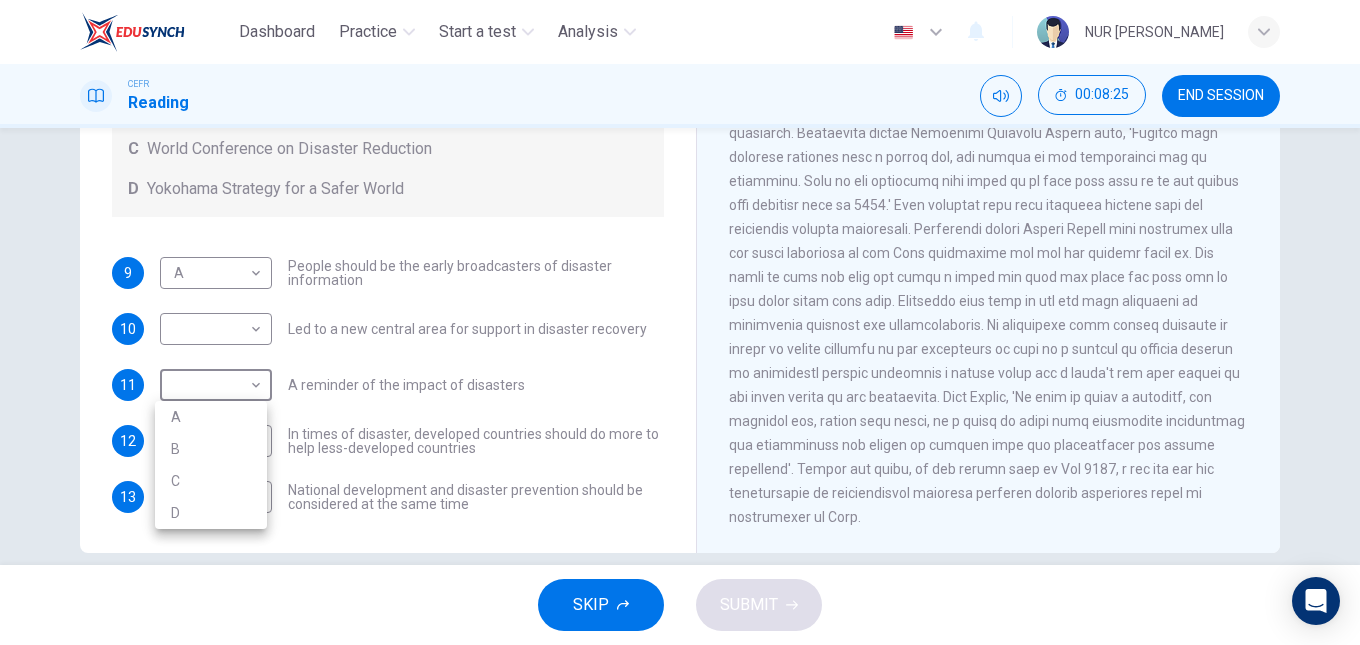 click at bounding box center (680, 322) 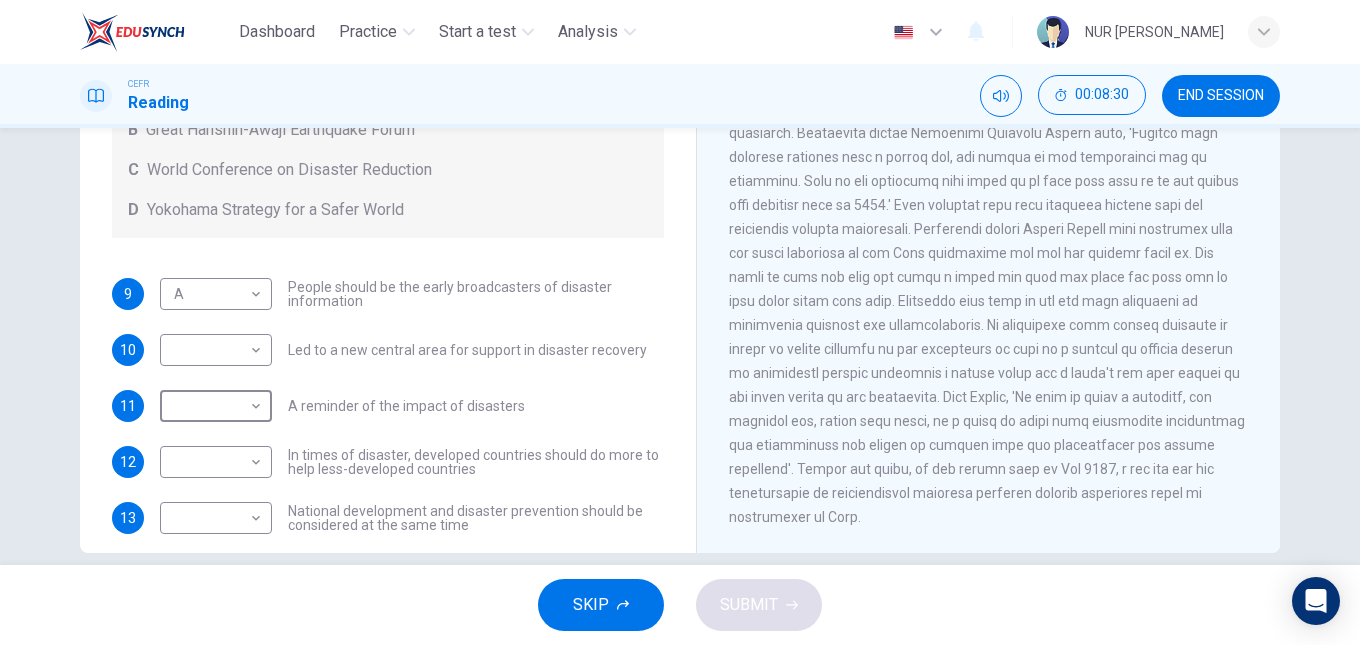 scroll, scrollTop: 115, scrollLeft: 0, axis: vertical 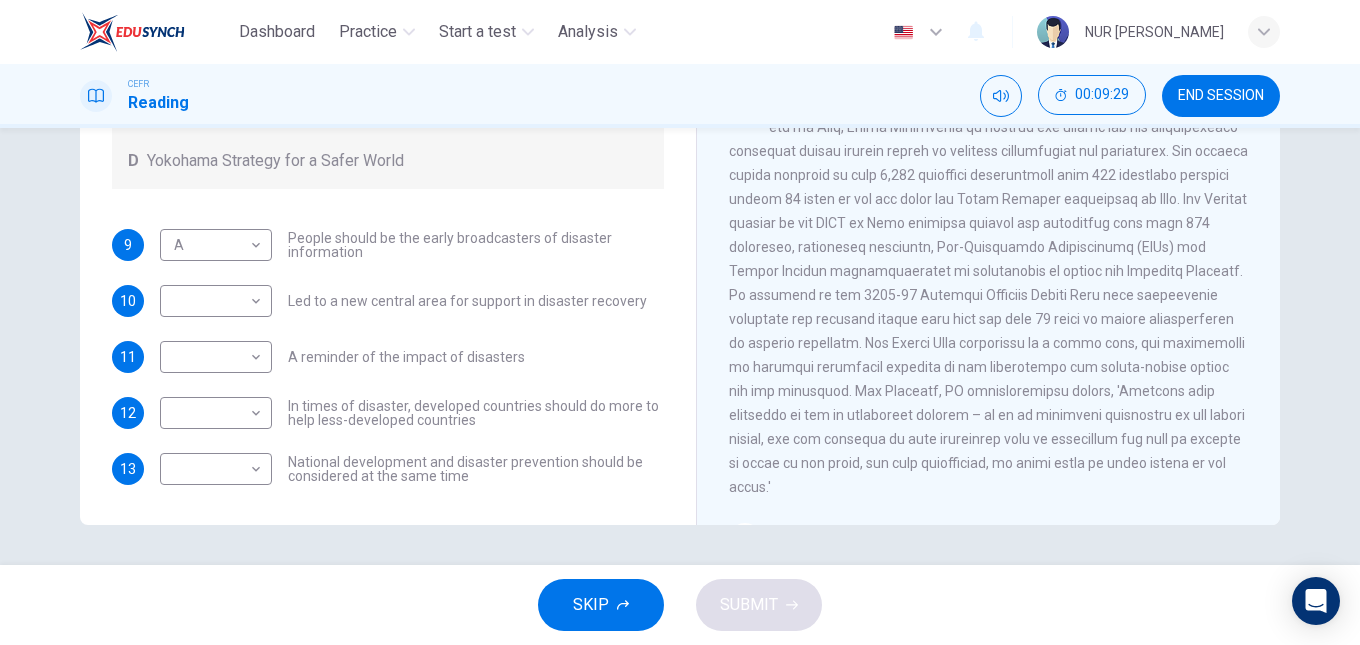 drag, startPoint x: 1025, startPoint y: 386, endPoint x: 1067, endPoint y: 382, distance: 42.190044 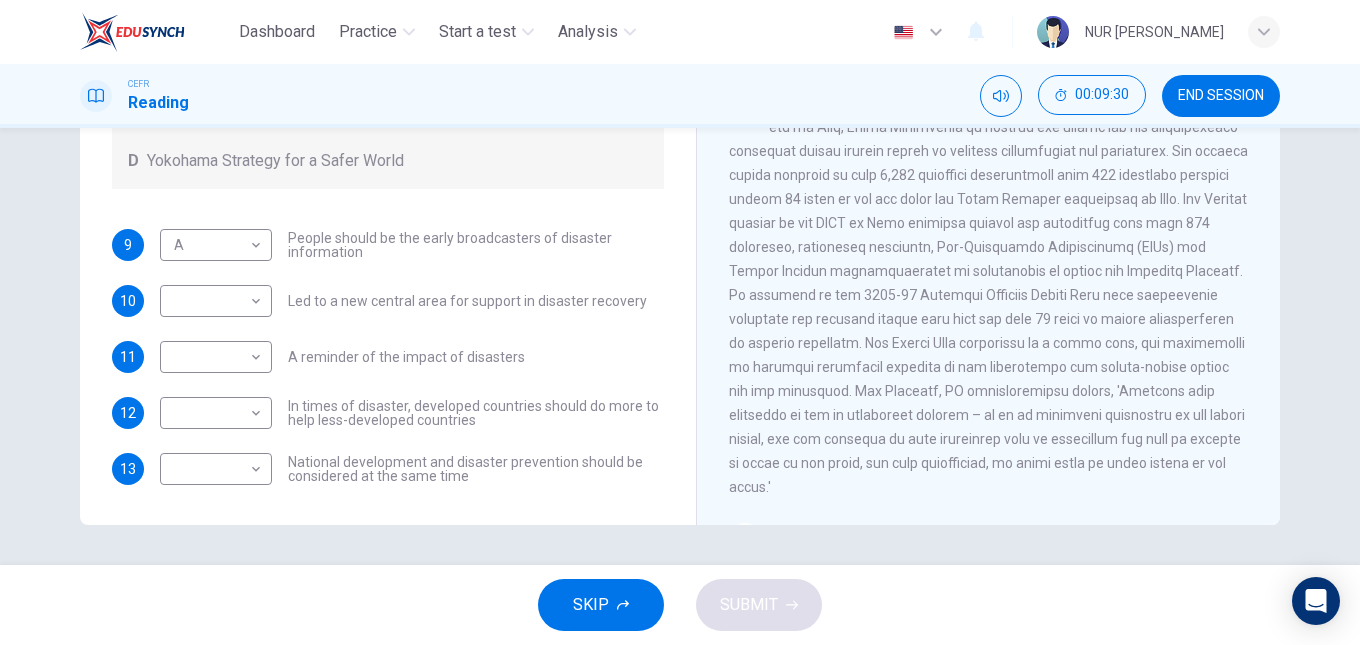click at bounding box center [988, 295] 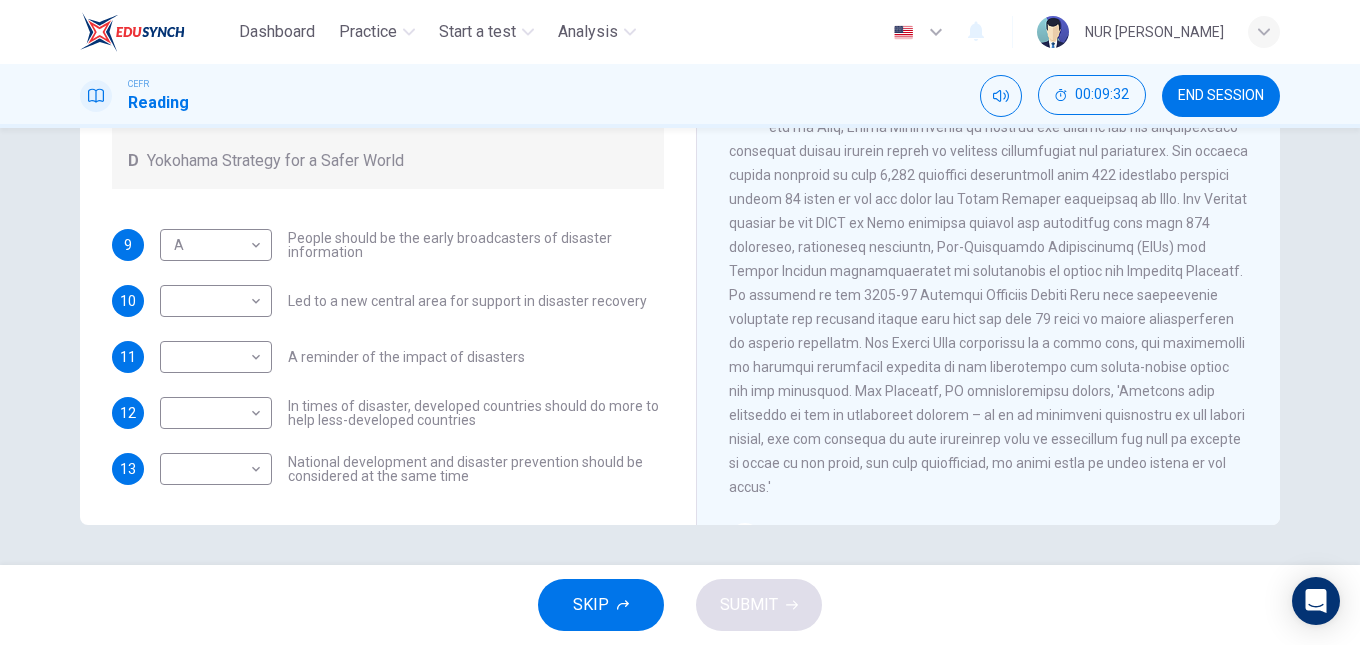 drag, startPoint x: 942, startPoint y: 354, endPoint x: 949, endPoint y: 368, distance: 15.652476 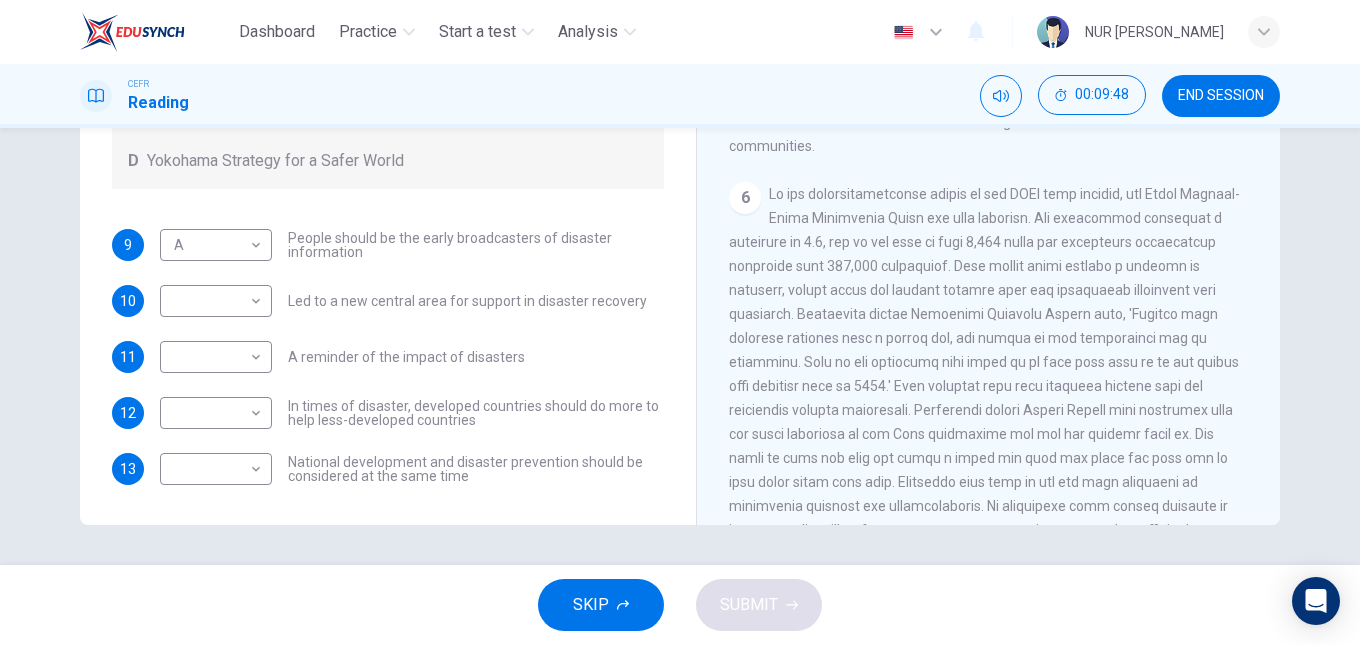 scroll, scrollTop: 1733, scrollLeft: 0, axis: vertical 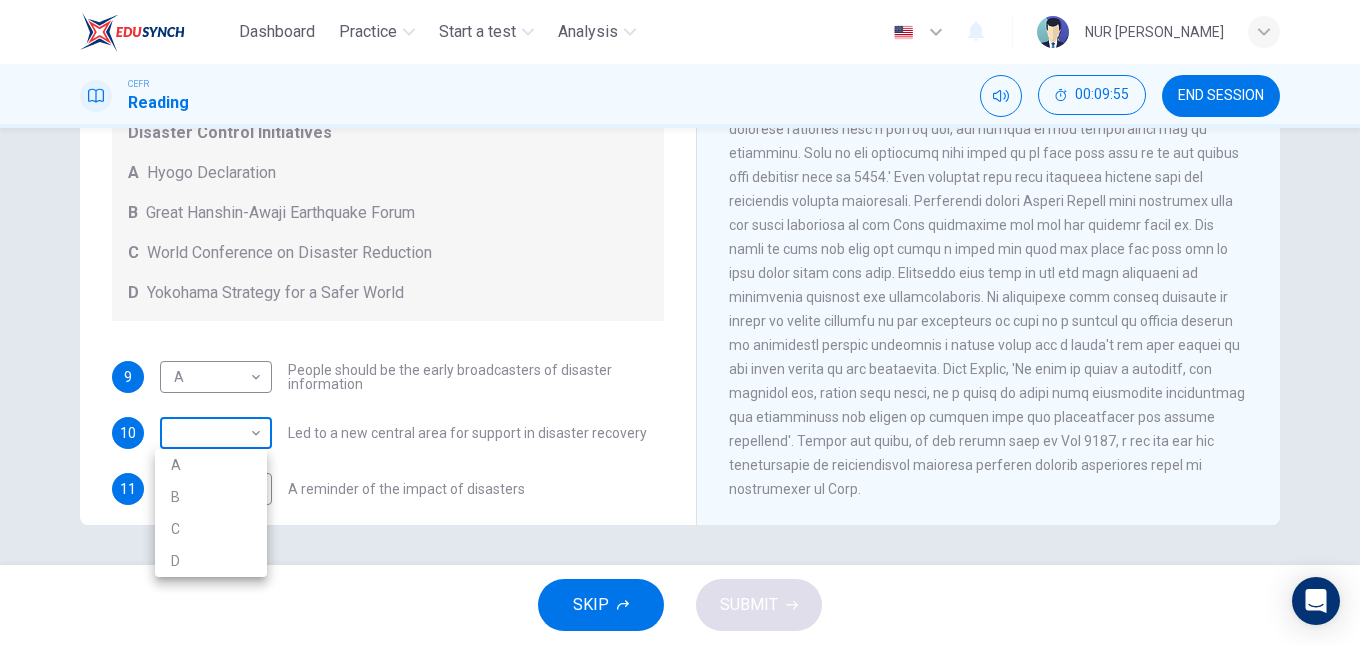 click on "Dashboard Practice Start a test Analysis English en ​ NUR [PERSON_NAME] CEFR Reading 00:09:55 END SESSION Questions 9 - 13 Look at the following statements and the list of disaster control initiatives below.
Match each statement with the correct disaster control initiative,  A-D .
Write the correct letter,  A-D , in the boxes below Disaster Control Initiatives A Hyogo Declaration B Great Hanshin-Awaji Earthquake Forum C World Conference on Disaster Reduction D Yokohama Strategy for a Safer World 9 A A ​ People should be the early broadcasters of disaster information 10 ​ ​ Led to a new central area for support in disaster recovery 11 ​ ​ A reminder of the impact of disasters 12 ​ ​ In times of disaster, developed countries should do more to help less-developed countries 13 ​ ​ National development and disaster prevention should be considered at the same time Preparing for the Threat CLICK TO ZOOM Click to Zoom 1 2 3 4 5 6 SKIP SUBMIT
Dashboard Practice 2025" at bounding box center (680, 322) 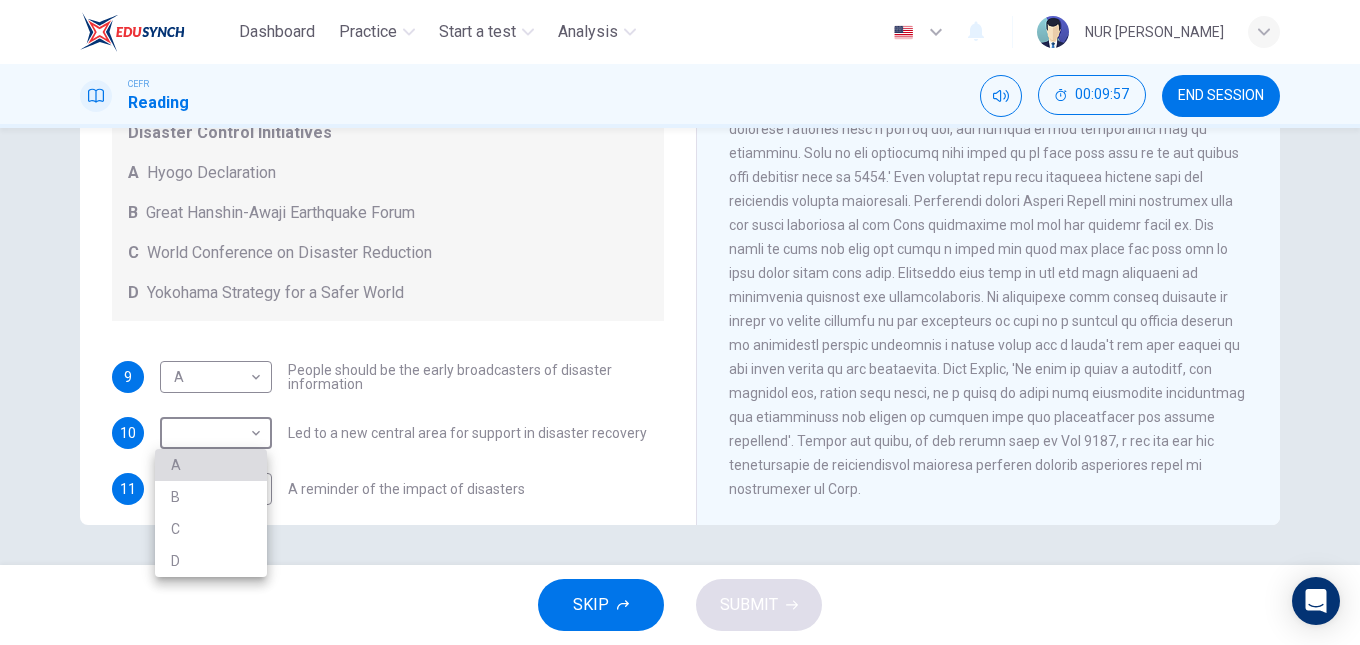 click on "A" at bounding box center [211, 465] 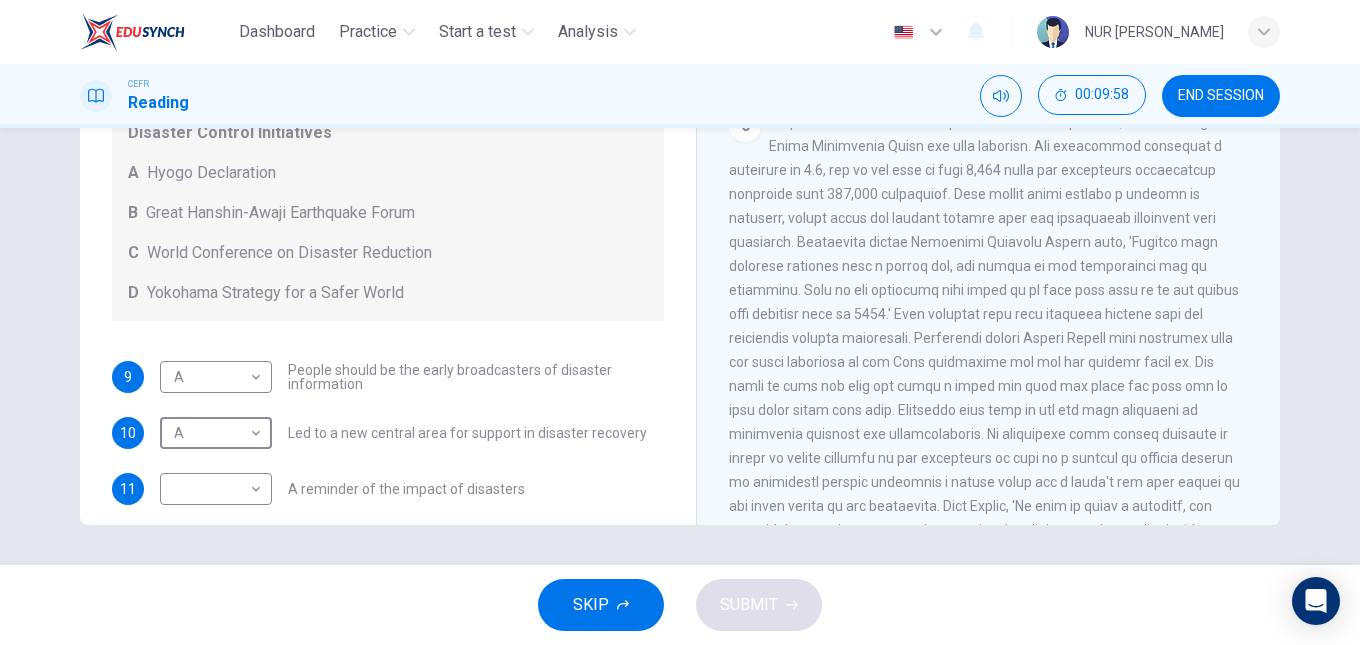 scroll, scrollTop: 1547, scrollLeft: 0, axis: vertical 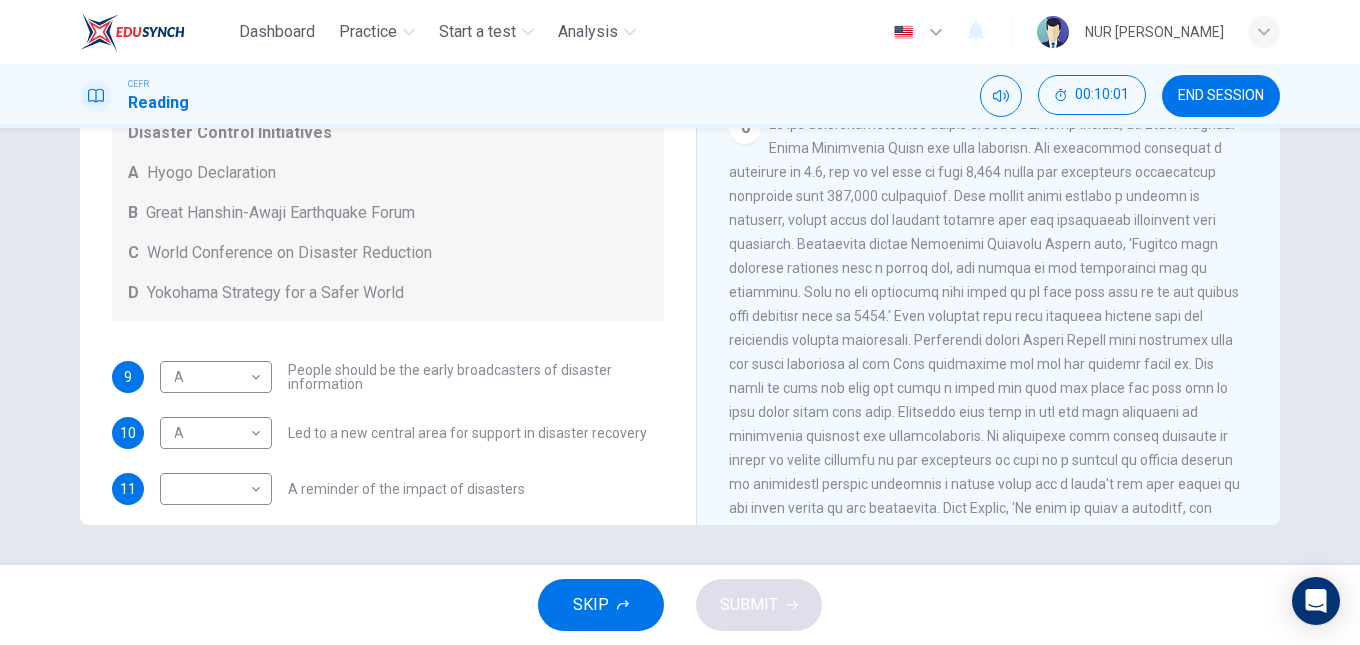 click at bounding box center (987, 376) 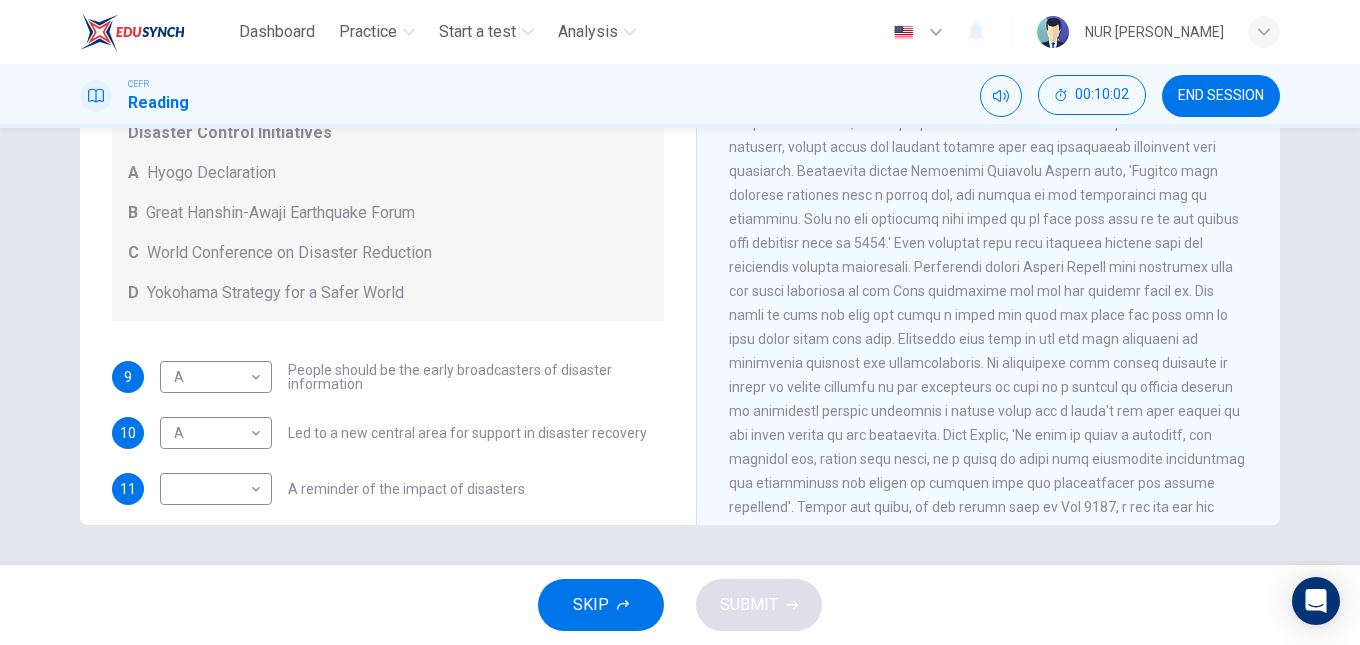 scroll, scrollTop: 1733, scrollLeft: 0, axis: vertical 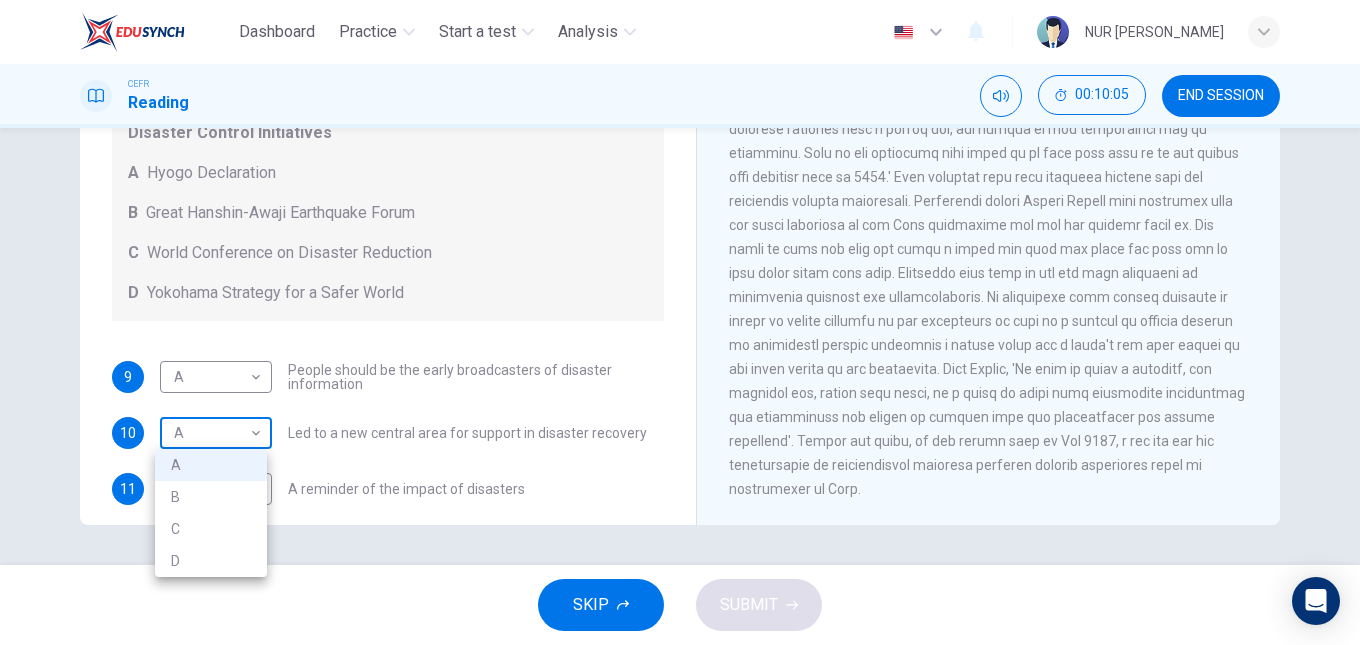 click on "Dashboard Practice Start a test Analysis English en ​ NUR [PERSON_NAME] CEFR Reading 00:10:05 END SESSION Questions 9 - 13 Look at the following statements and the list of disaster control initiatives below.
Match each statement with the correct disaster control initiative,  A-D .
Write the correct letter,  A-D , in the boxes below Disaster Control Initiatives A Hyogo Declaration B Great Hanshin-Awaji Earthquake Forum C World Conference on Disaster Reduction D Yokohama Strategy for a Safer World 9 A A ​ People should be the early broadcasters of disaster information 10 A A ​ Led to a new central area for support in disaster recovery 11 ​ ​ A reminder of the impact of disasters 12 ​ ​ In times of disaster, developed countries should do more to help less-developed countries 13 ​ ​ National development and disaster prevention should be considered at the same time Preparing for the Threat CLICK TO ZOOM Click to Zoom 1 2 3 4 5 6 SKIP SUBMIT
Dashboard Practice 2025" at bounding box center (680, 322) 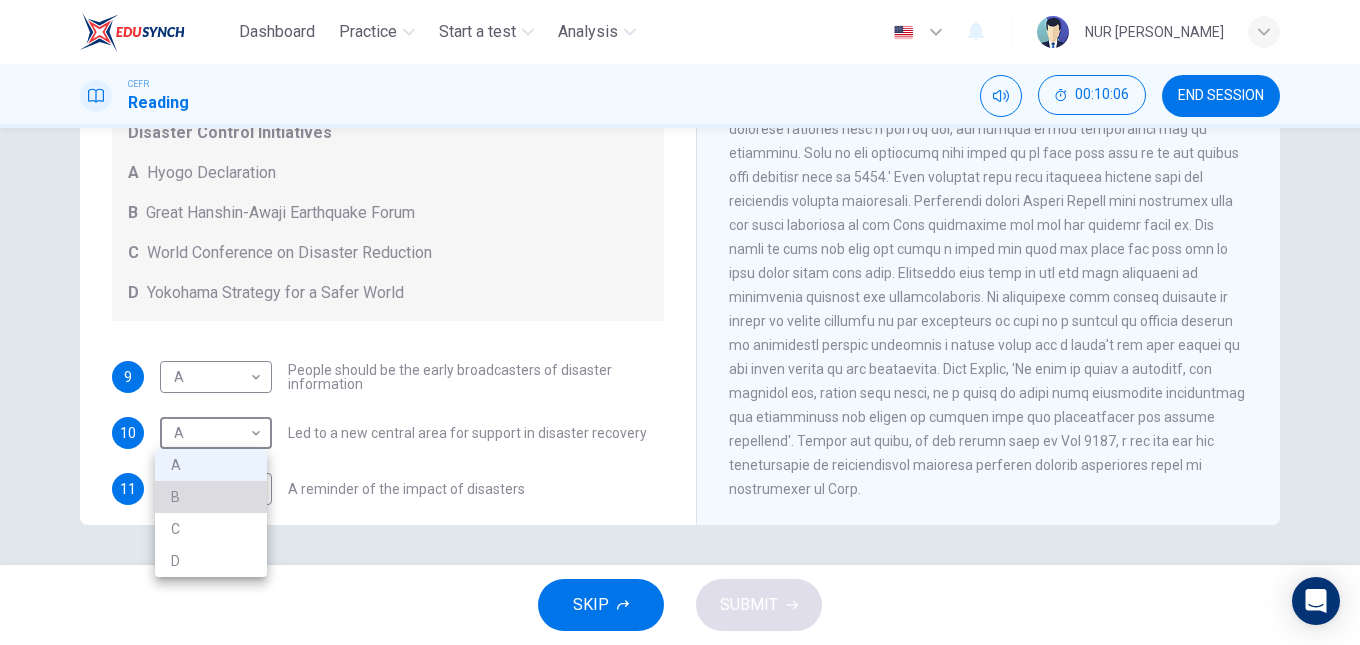click on "B" at bounding box center (211, 497) 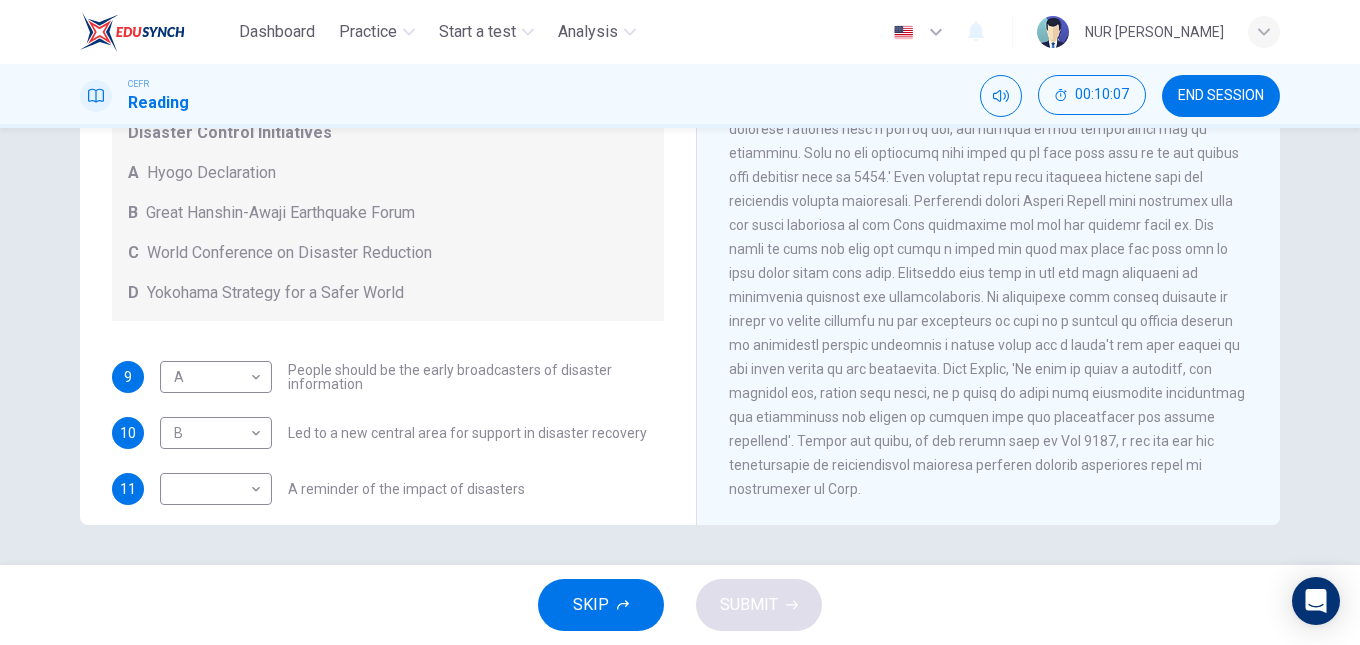 click on "6" at bounding box center [989, 237] 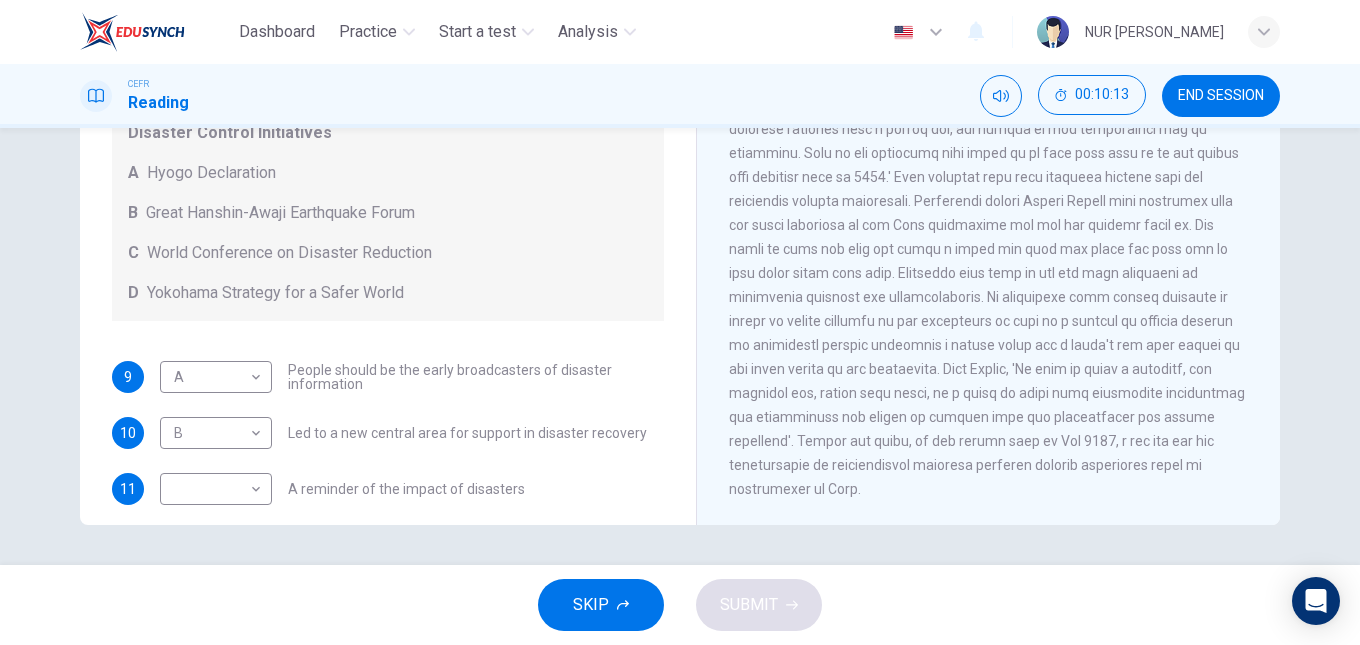 scroll, scrollTop: 1722, scrollLeft: 0, axis: vertical 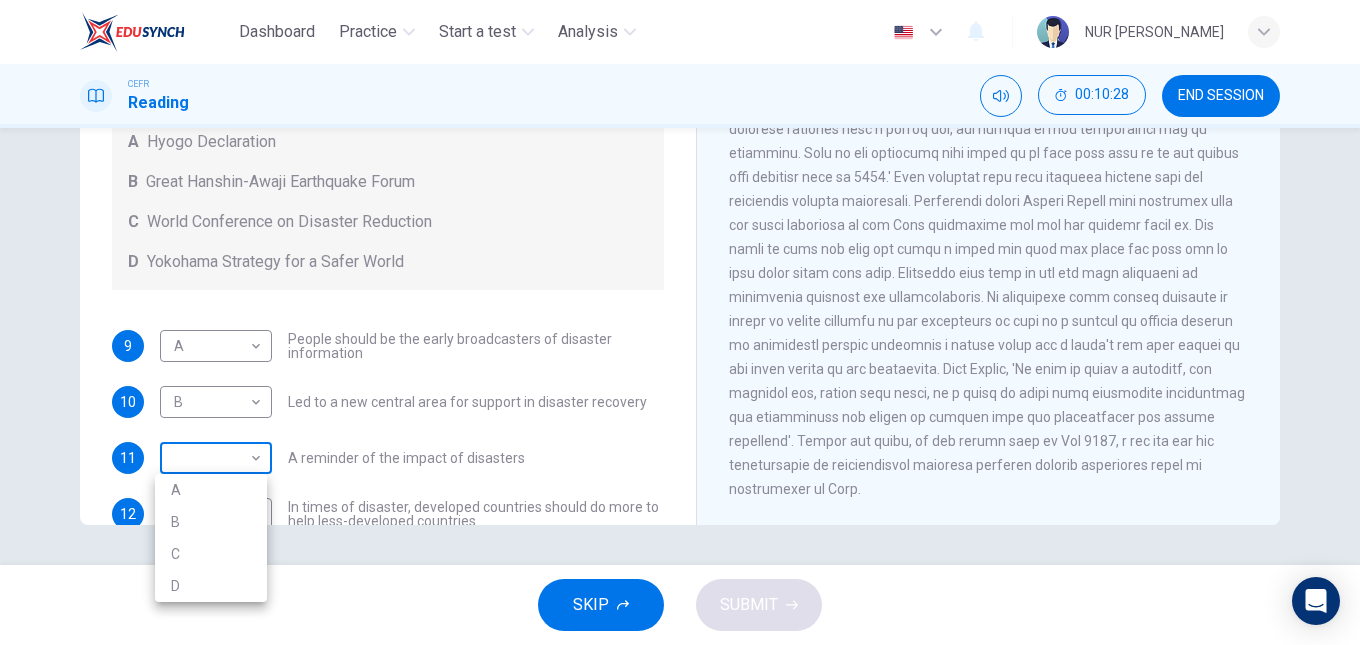 click on "Dashboard Practice Start a test Analysis English en ​ NUR [PERSON_NAME] CEFR Reading 00:10:28 END SESSION Questions 9 - 13 Look at the following statements and the list of disaster control initiatives below.
Match each statement with the correct disaster control initiative,  A-D .
Write the correct letter,  A-D , in the boxes below Disaster Control Initiatives A Hyogo Declaration B Great Hanshin-Awaji Earthquake Forum C World Conference on Disaster Reduction D Yokohama Strategy for a Safer World 9 A A ​ People should be the early broadcasters of disaster information 10 B B ​ Led to a new central area for support in disaster recovery 11 ​ ​ A reminder of the impact of disasters 12 ​ ​ In times of disaster, developed countries should do more to help less-developed countries 13 ​ ​ National development and disaster prevention should be considered at the same time Preparing for the Threat CLICK TO ZOOM Click to Zoom 1 2 3 4 5 6 SKIP SUBMIT
Dashboard Practice 2025" at bounding box center [680, 322] 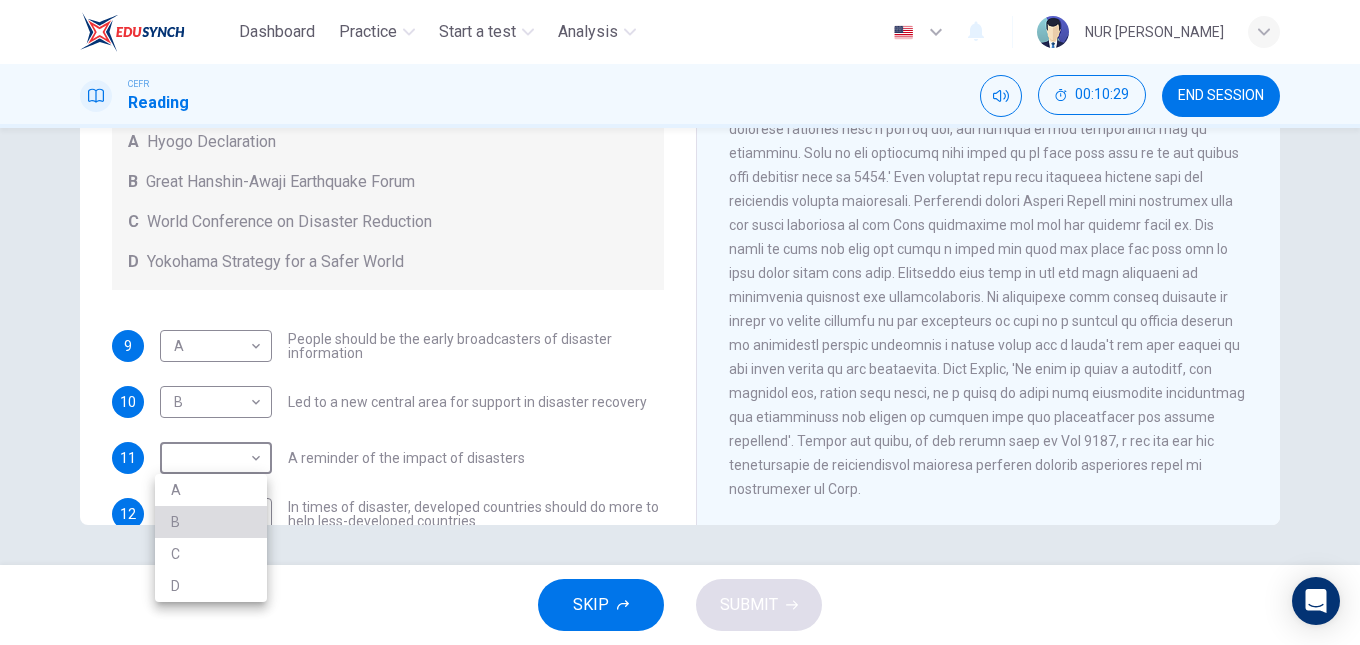 click on "B" at bounding box center (211, 522) 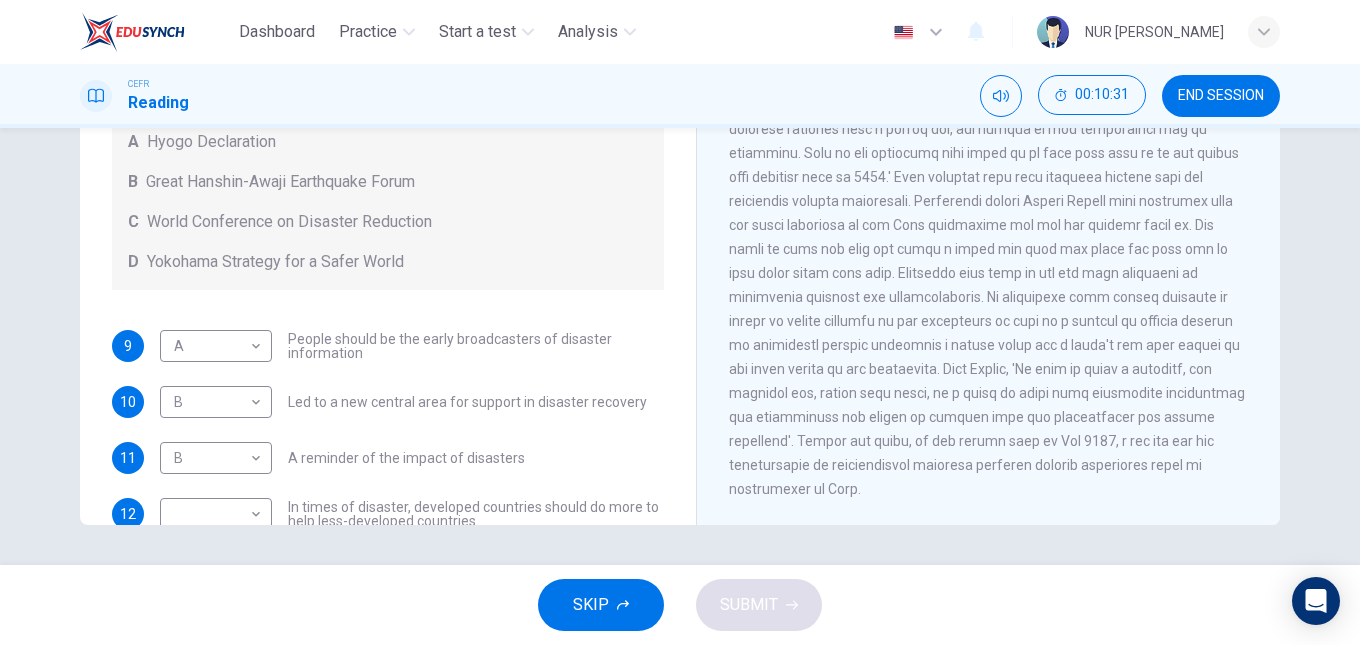 click on "Preparing for the Threat CLICK TO ZOOM Click to Zoom 1 It is an unfortunate fact that over the past 20 years, around 260 million people a year have been affected by natural disasters around the world. Regrettably, a vast majority of the victims of this staggering number are from developing countries. Whether it be earthquakes, tornadoes, floods, volcanoes or tsunamis, over the past twenty years, natural disasters have been happening more frequently and affecting more people than ever before. It follows that the international community should address the issue of ‘disaster preparedness’ and establish a process by which natural disasters are dealt with. 2 3 4 5 6" at bounding box center [988, 193] 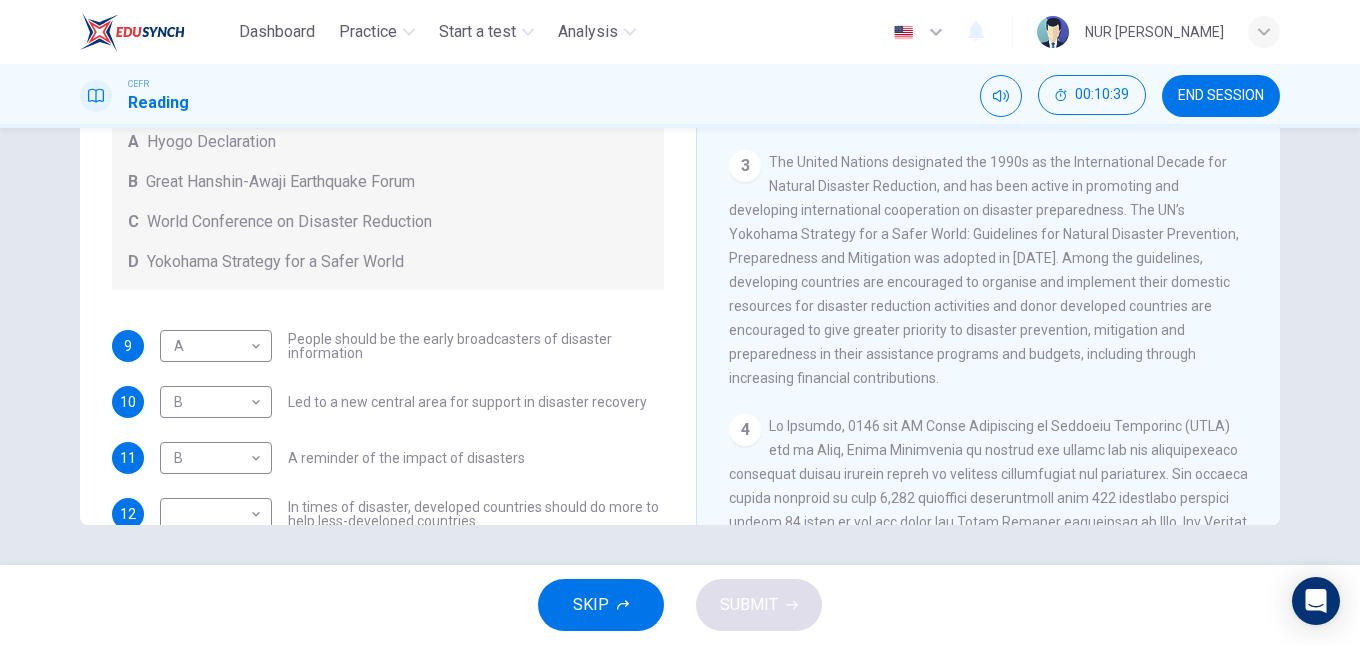 scroll, scrollTop: 620, scrollLeft: 0, axis: vertical 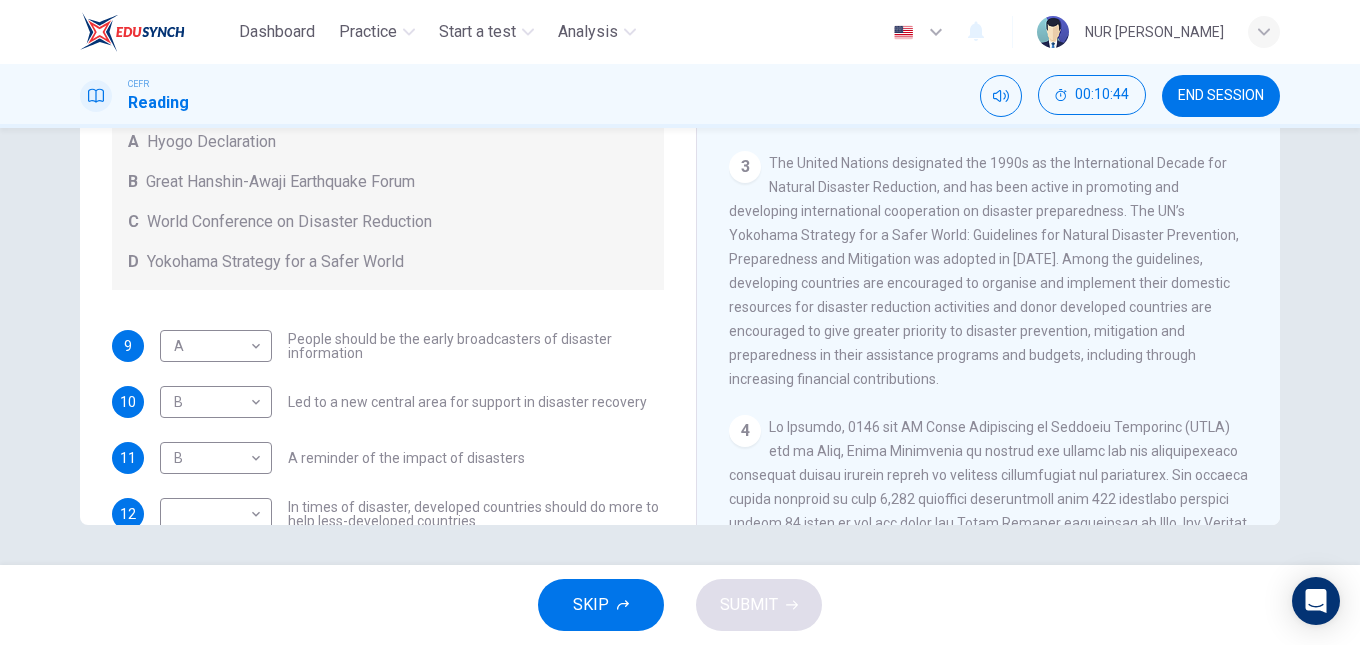 drag, startPoint x: 676, startPoint y: 253, endPoint x: 675, endPoint y: 287, distance: 34.0147 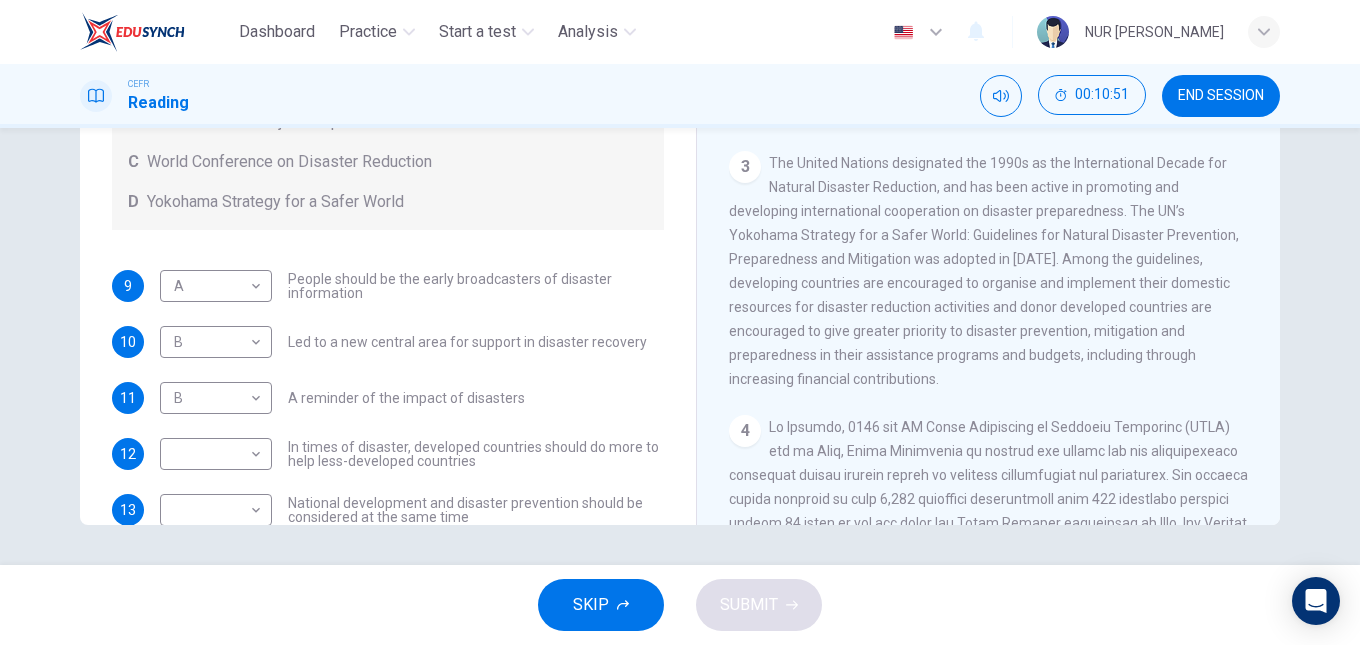 scroll, scrollTop: 137, scrollLeft: 0, axis: vertical 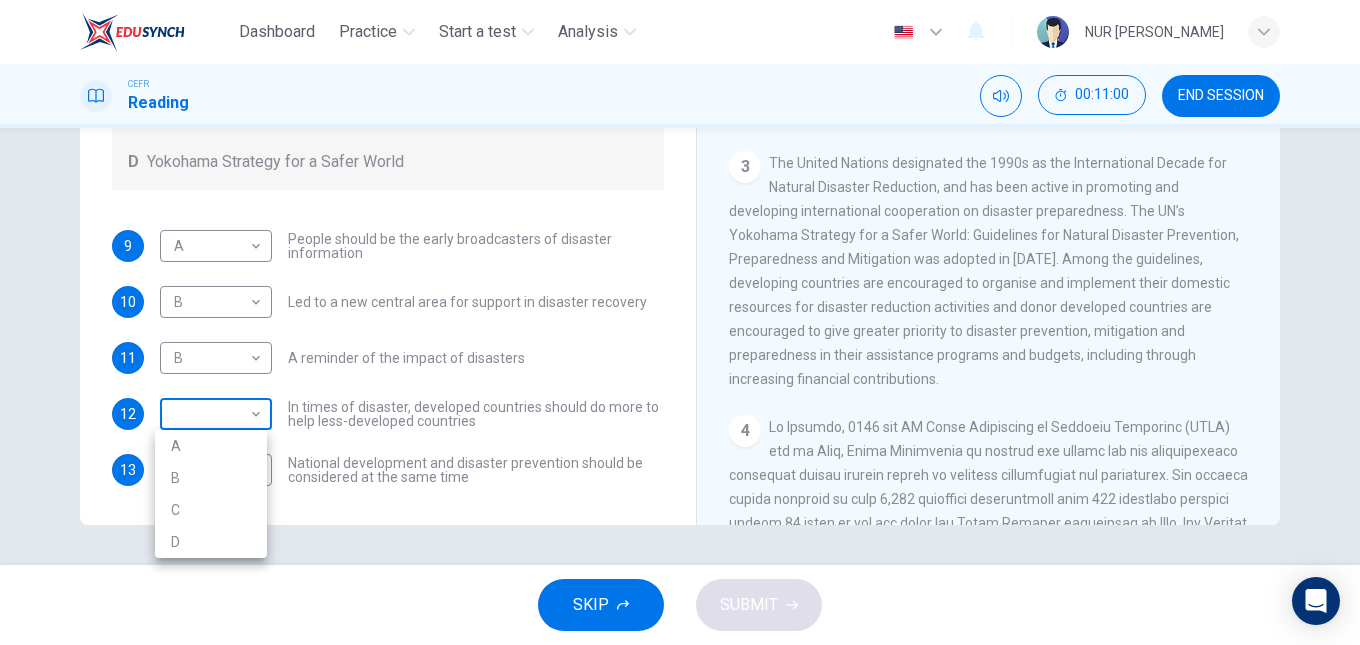 click on "Dashboard Practice Start a test Analysis English en ​ NUR [PERSON_NAME] CEFR Reading 00:11:00 END SESSION Questions 9 - 13 Look at the following statements and the list of disaster control initiatives below.
Match each statement with the correct disaster control initiative,  A-D .
Write the correct letter,  A-D , in the boxes below Disaster Control Initiatives A Hyogo Declaration B Great Hanshin-Awaji Earthquake Forum C World Conference on Disaster Reduction D Yokohama Strategy for a Safer World 9 A A ​ People should be the early broadcasters of disaster information 10 B B ​ Led to a new central area for support in disaster recovery 11 B B ​ A reminder of the impact of disasters 12 ​ ​ In times of disaster, developed countries should do more to help less-developed countries 13 ​ ​ National development and disaster prevention should be considered at the same time Preparing for the Threat CLICK TO ZOOM Click to Zoom 1 2 3 4 5 6 SKIP SUBMIT
Dashboard Practice 2025" at bounding box center [680, 322] 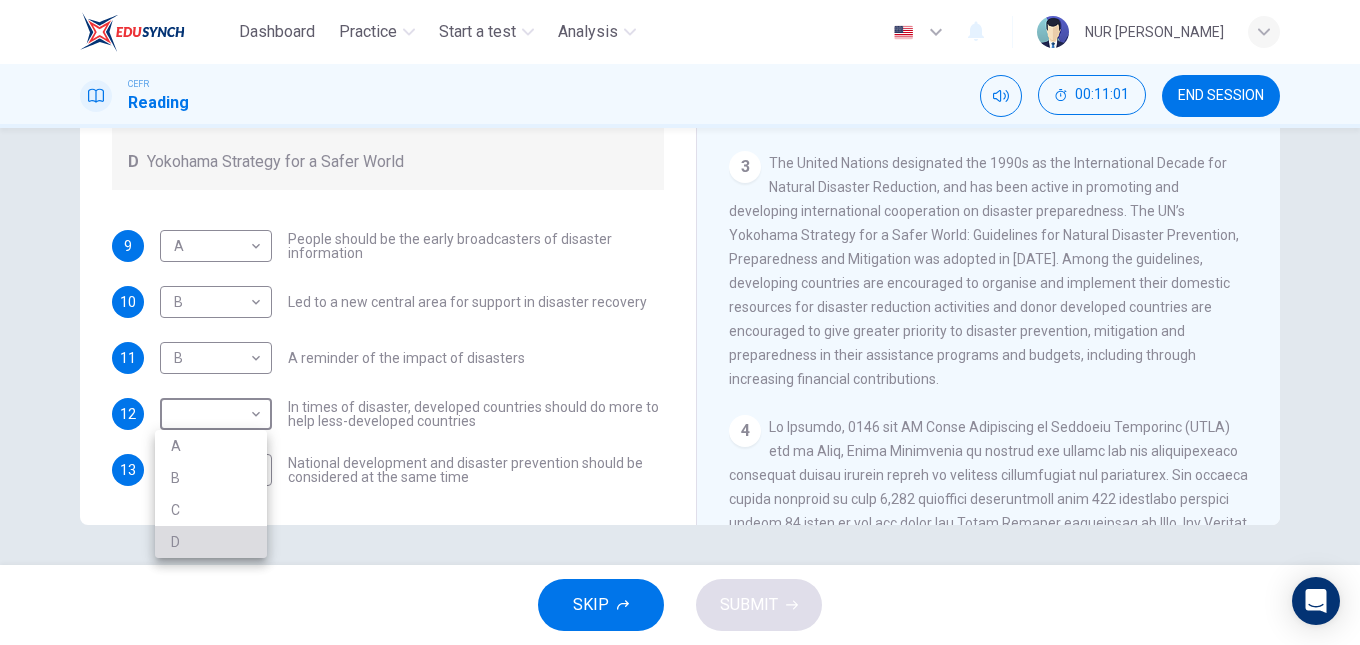 click on "D" at bounding box center [211, 542] 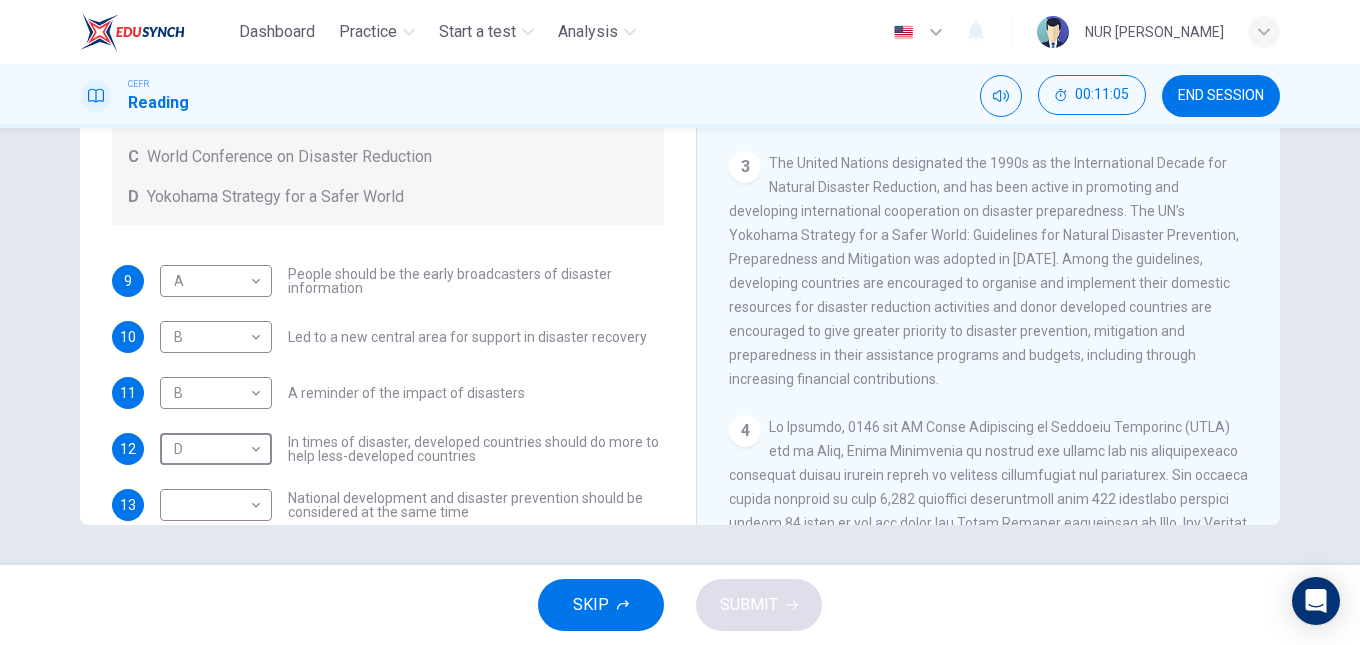 scroll, scrollTop: 96, scrollLeft: 0, axis: vertical 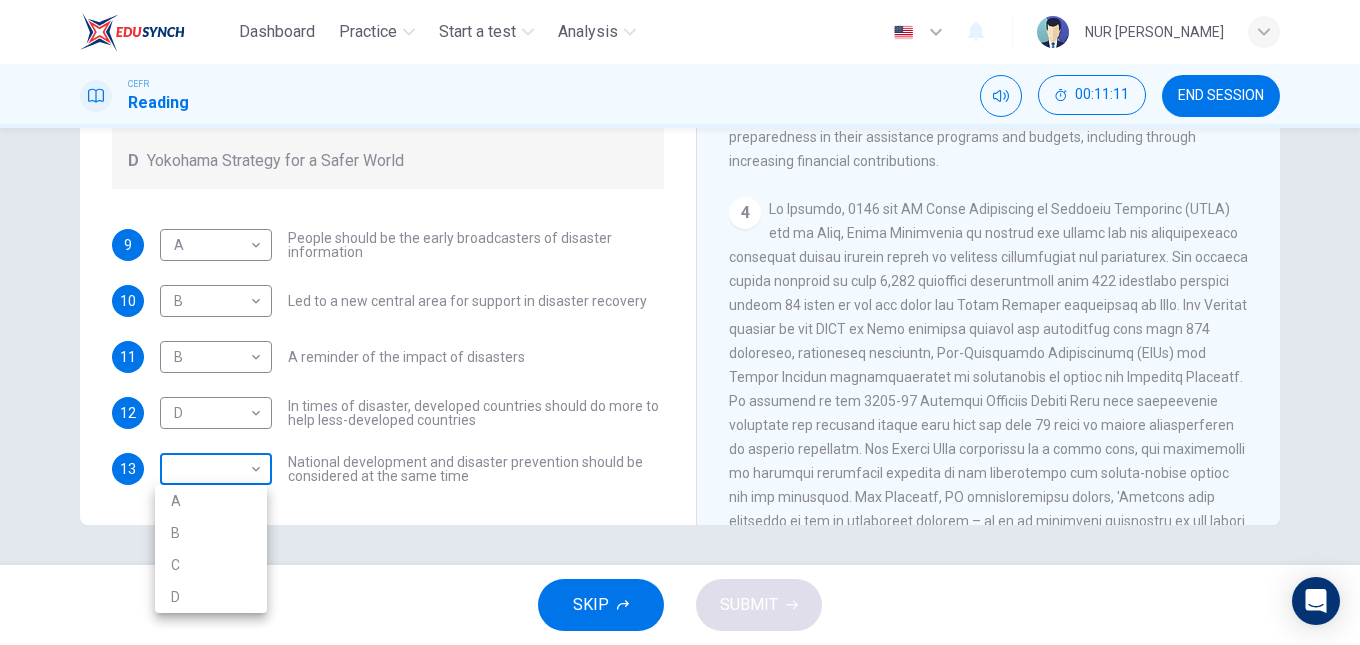 click on "Dashboard Practice Start a test Analysis English en ​ NUR [PERSON_NAME] CEFR Reading 00:11:11 END SESSION Questions 9 - 13 Look at the following statements and the list of disaster control initiatives below.
Match each statement with the correct disaster control initiative,  A-D .
Write the correct letter,  A-D , in the boxes below Disaster Control Initiatives A Hyogo Declaration B Great Hanshin-Awaji Earthquake Forum C World Conference on Disaster Reduction D Yokohama Strategy for a Safer World 9 A A ​ People should be the early broadcasters of disaster information 10 B B ​ Led to a new central area for support in disaster recovery 11 B B ​ A reminder of the impact of disasters 12 D D ​ In times of disaster, developed countries should do more to help less-developed countries 13 ​ ​ National development and disaster prevention should be considered at the same time Preparing for the Threat CLICK TO ZOOM Click to Zoom 1 2 3 4 5 6 SKIP SUBMIT
Dashboard Practice 2025" at bounding box center (680, 322) 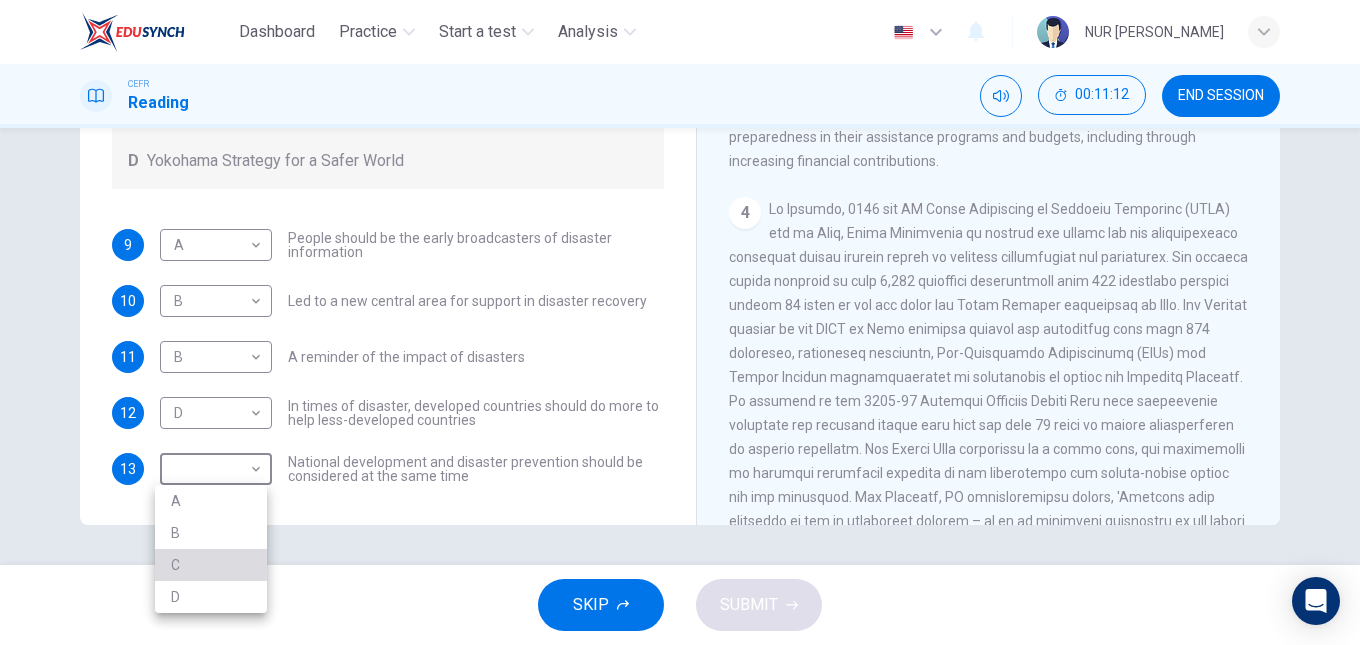 click on "C" at bounding box center [211, 565] 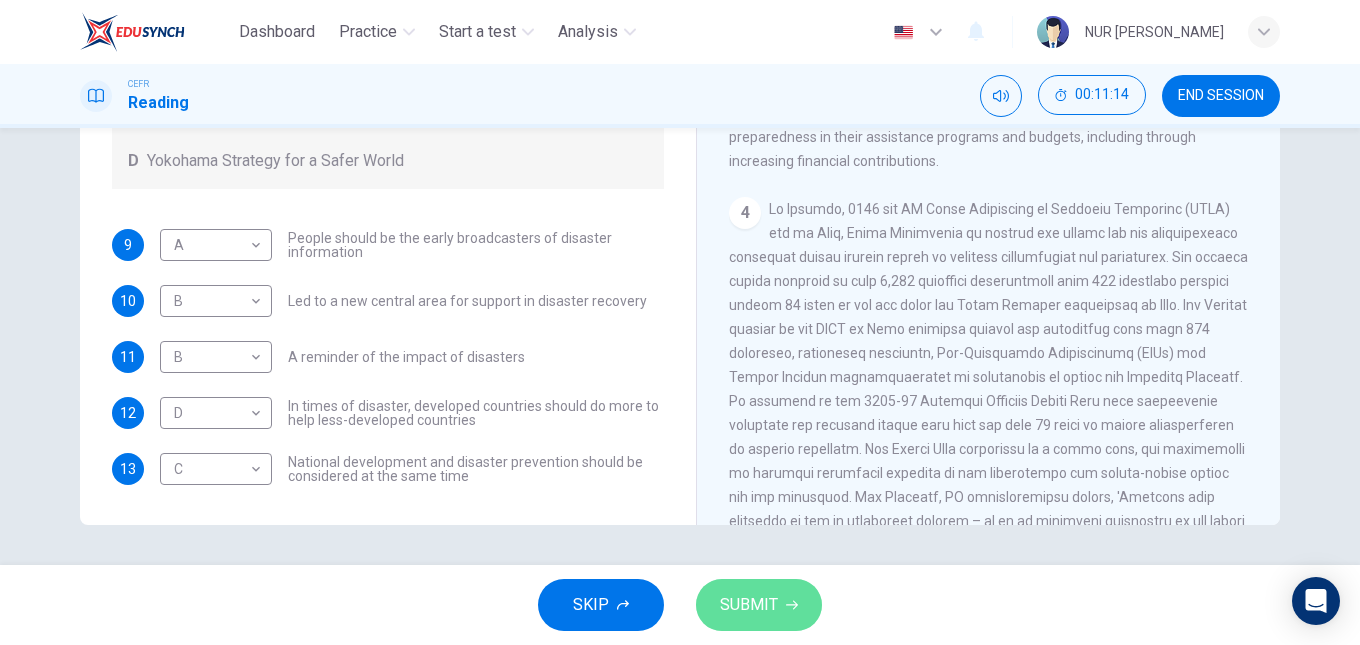 click on "SUBMIT" at bounding box center (749, 605) 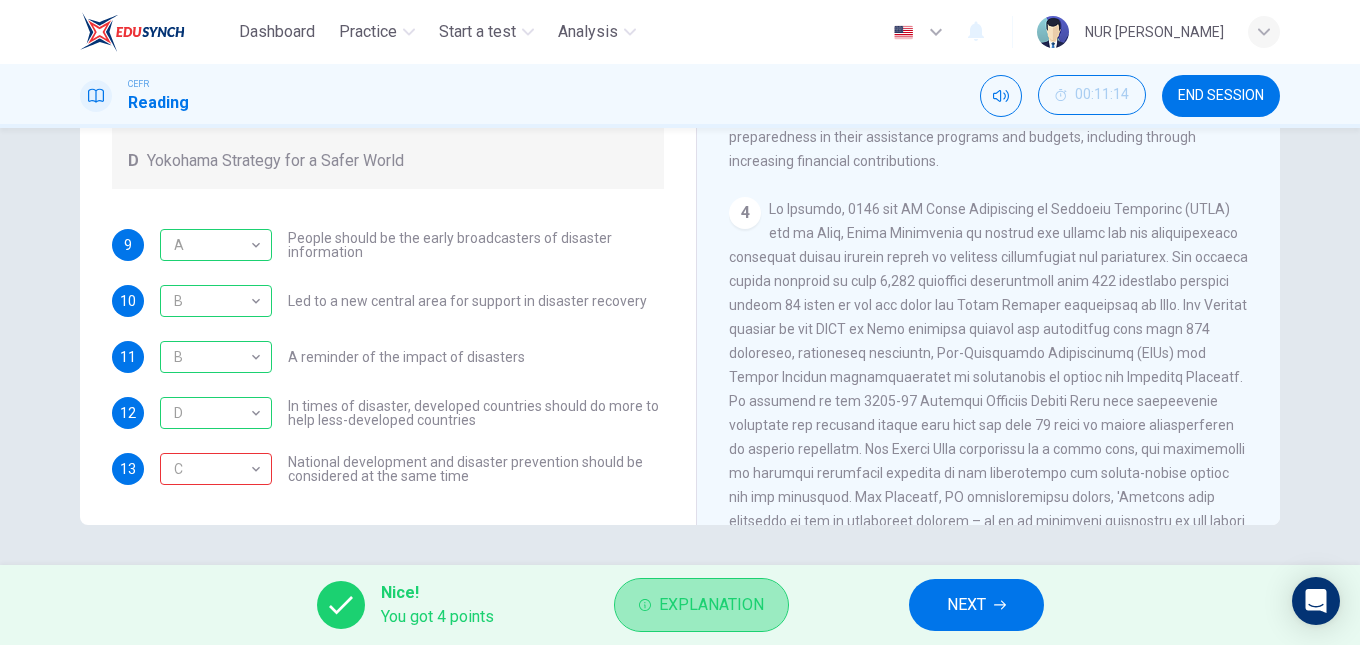 click on "Explanation" at bounding box center [711, 605] 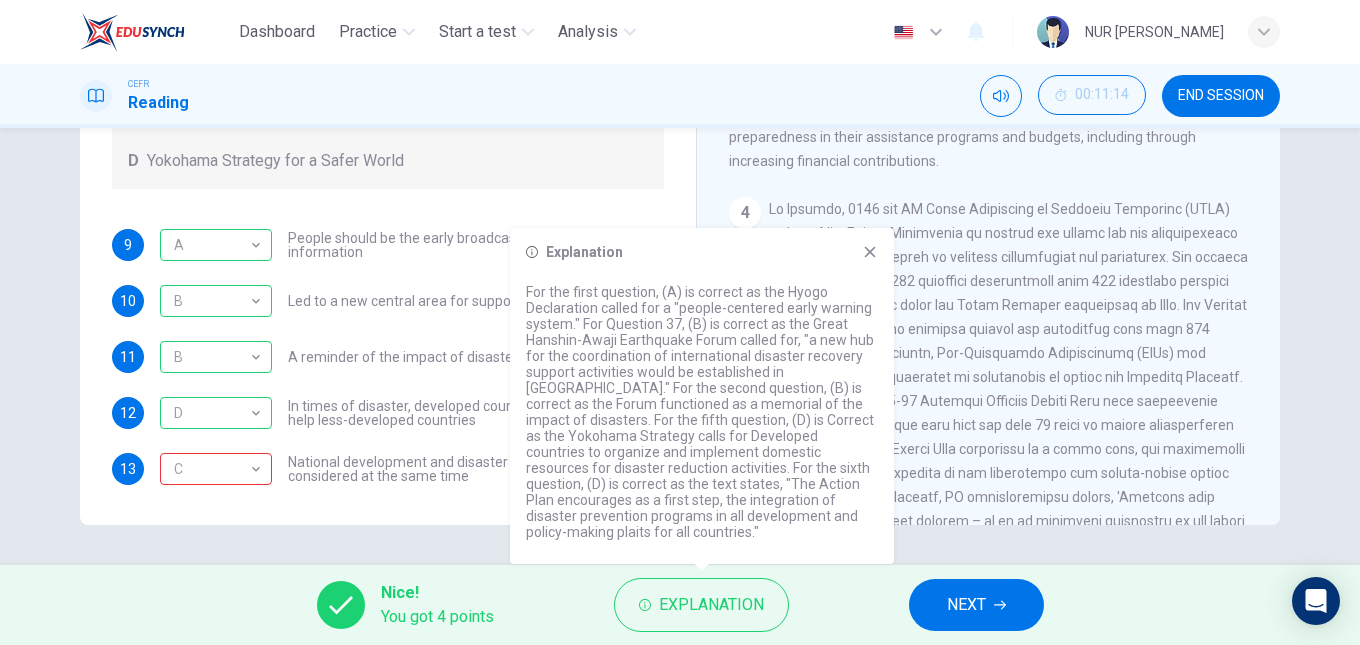 drag, startPoint x: 771, startPoint y: 522, endPoint x: 751, endPoint y: 454, distance: 70.88018 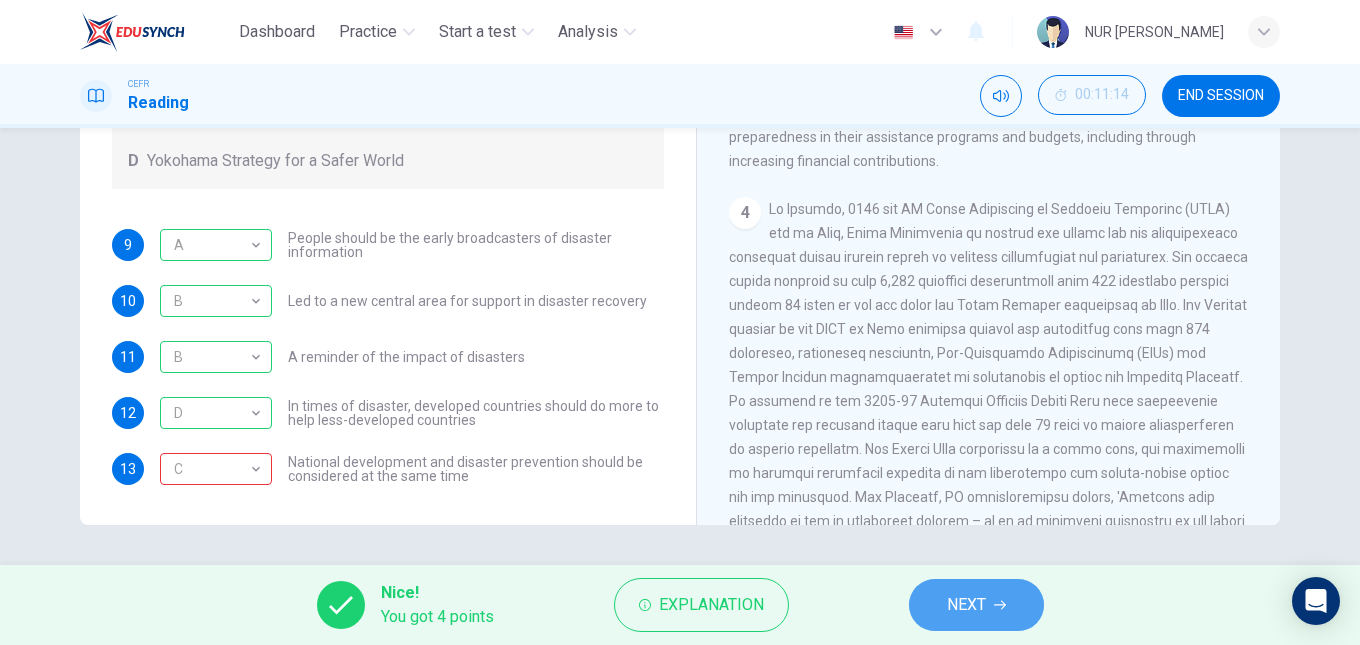 click on "NEXT" at bounding box center (966, 605) 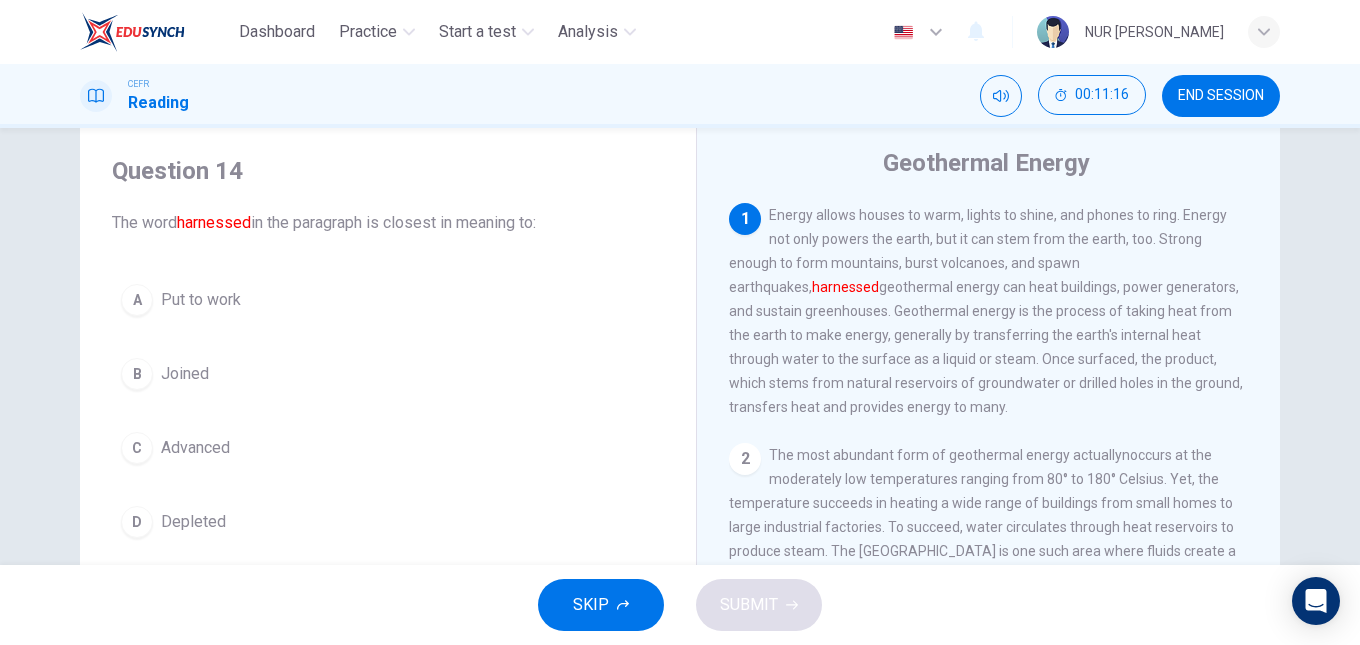 scroll, scrollTop: 54, scrollLeft: 0, axis: vertical 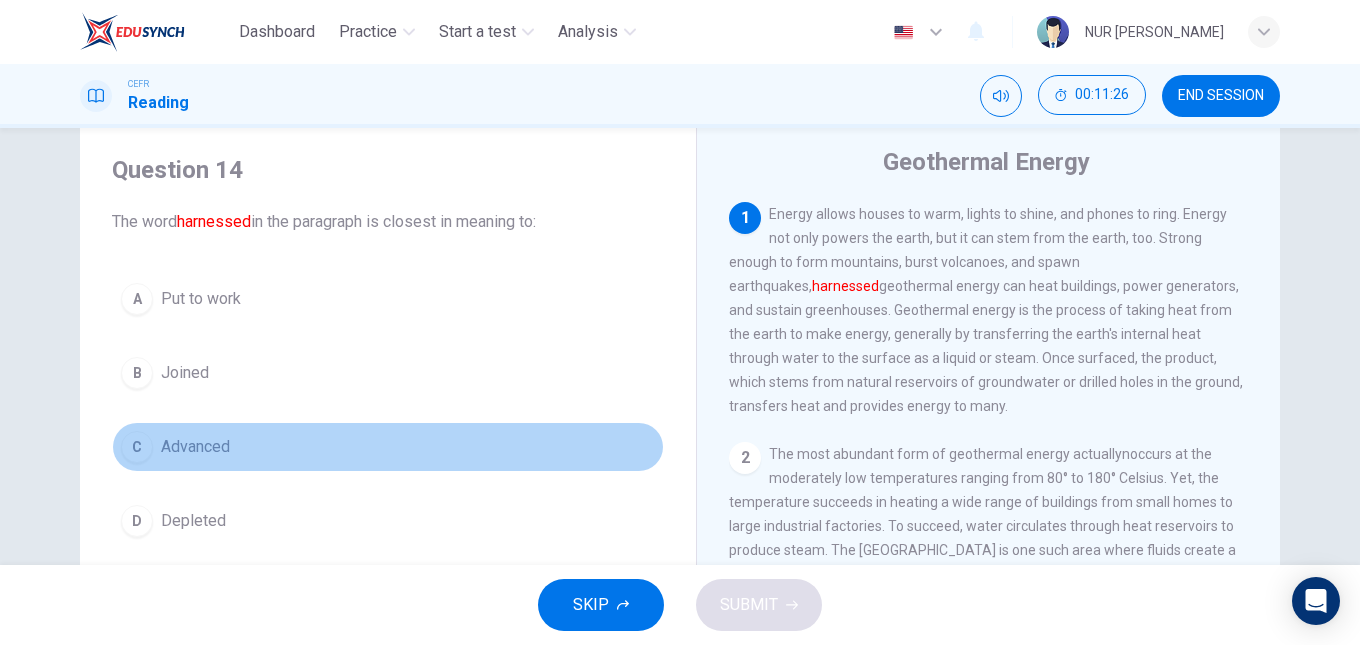 click on "C Advanced" at bounding box center (388, 447) 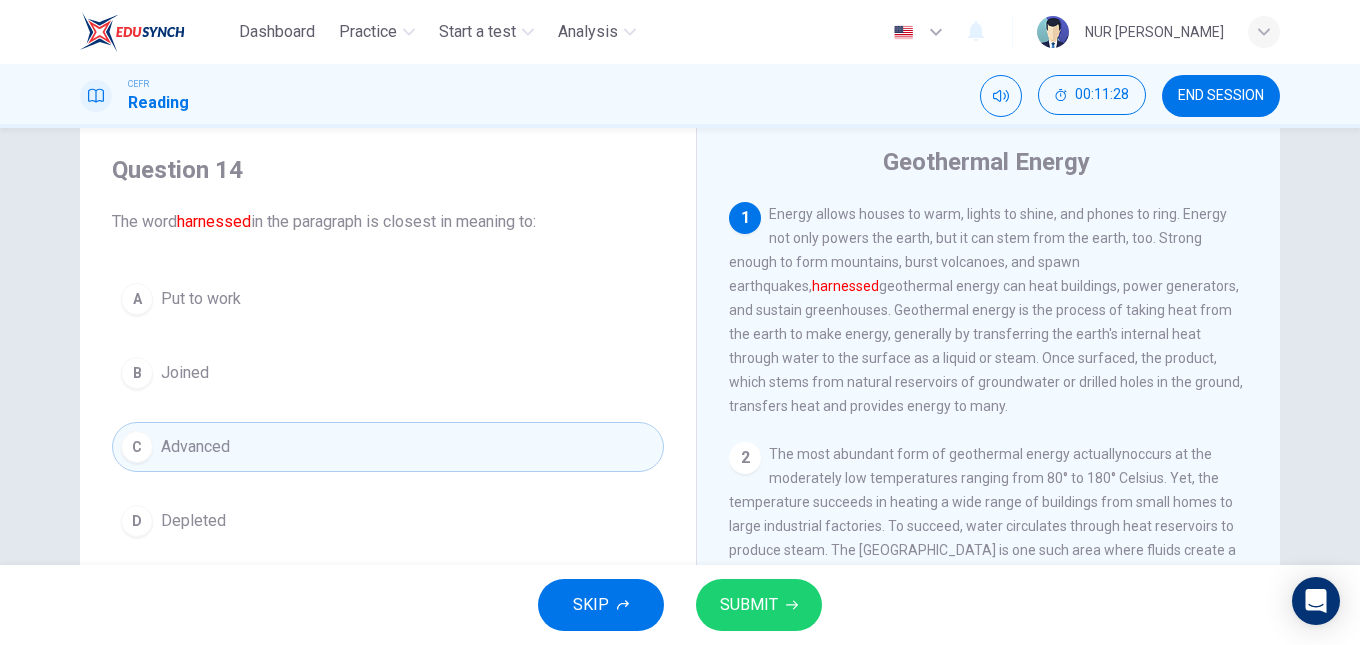 click on "SUBMIT" at bounding box center [759, 605] 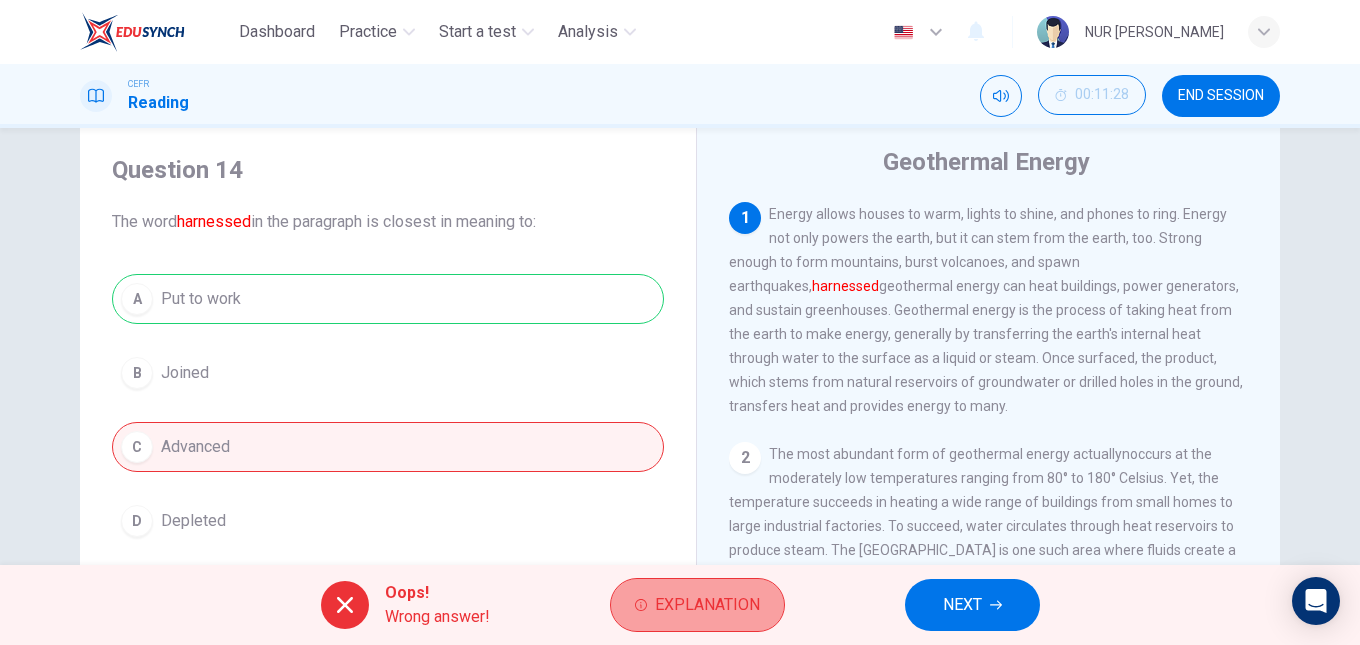 click on "Explanation" at bounding box center (707, 605) 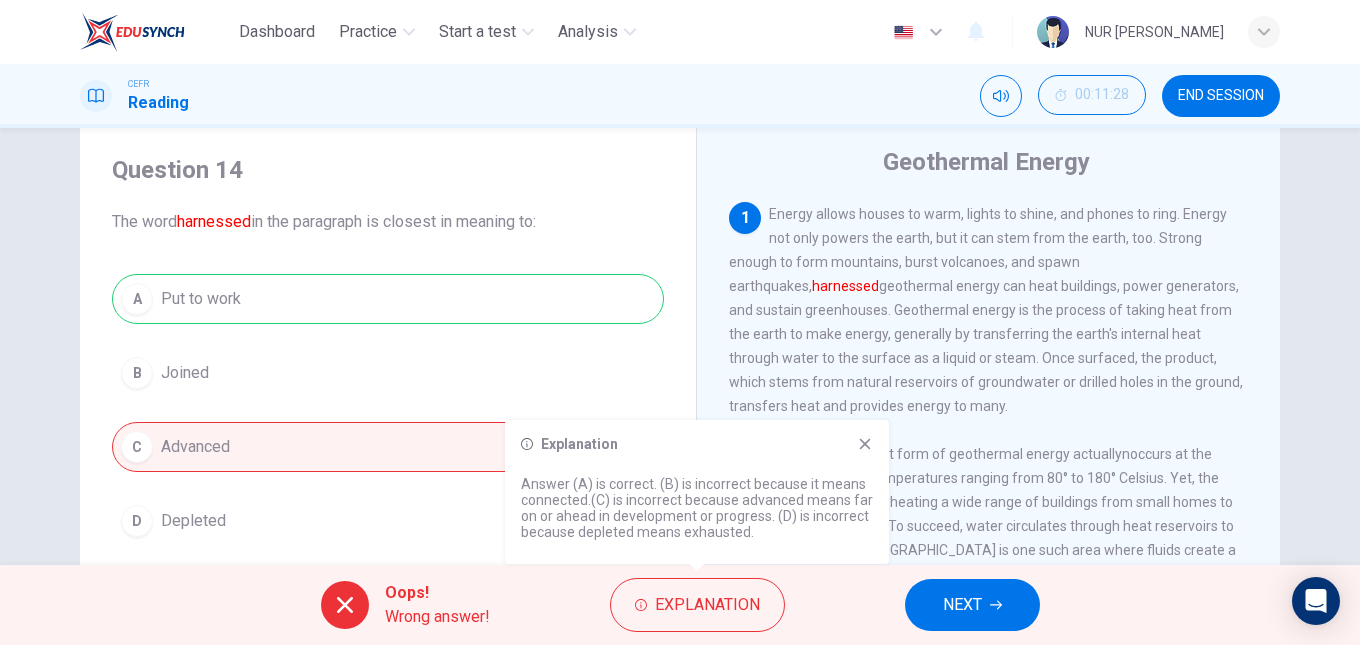 click 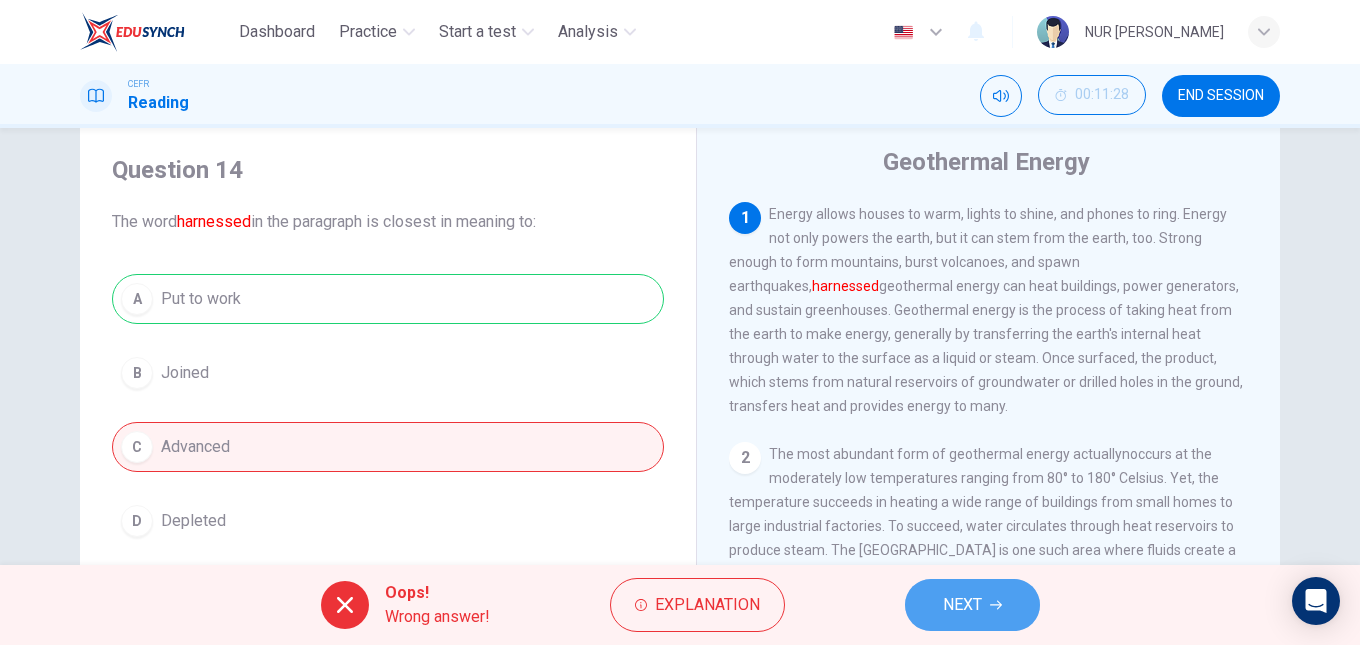 click on "NEXT" at bounding box center (962, 605) 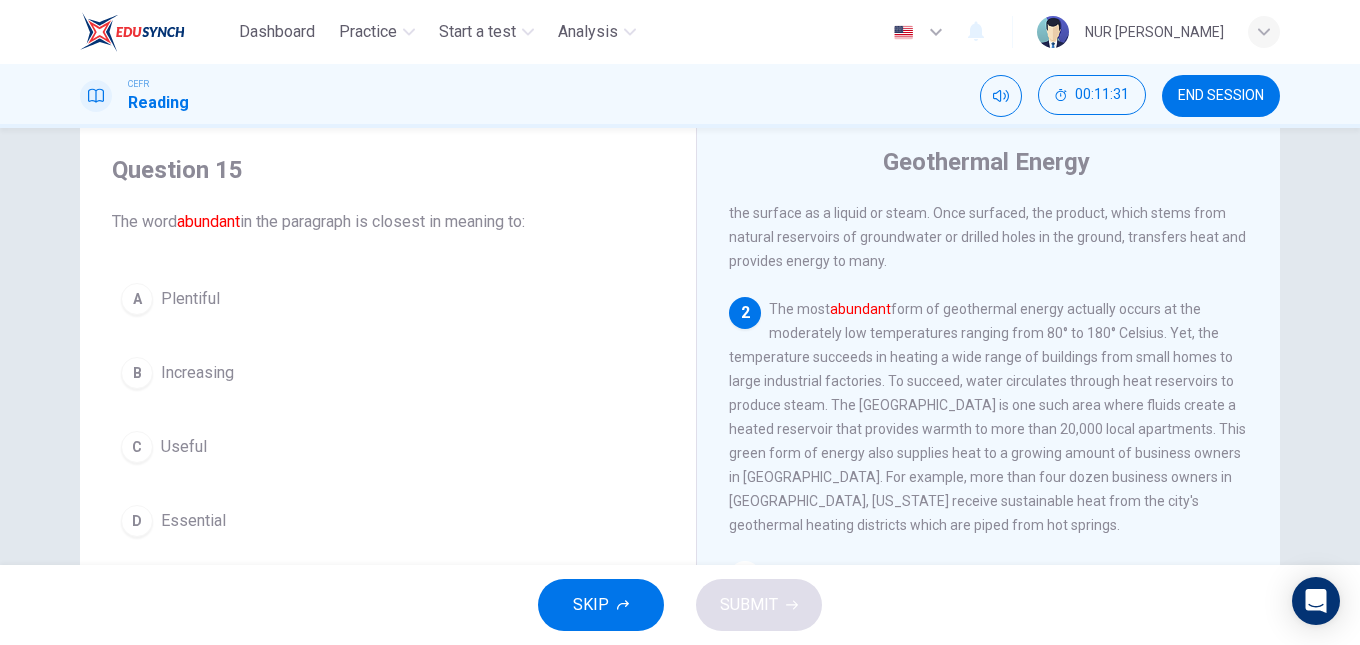 scroll, scrollTop: 158, scrollLeft: 0, axis: vertical 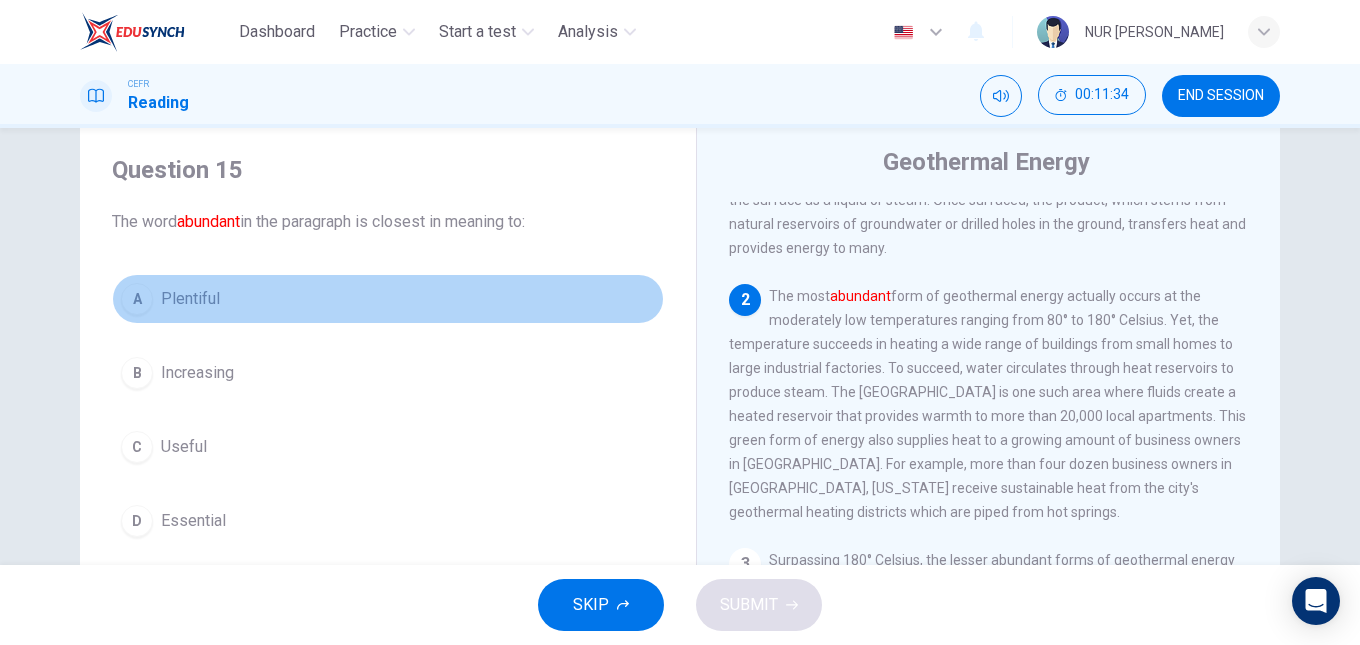 click on "Plentiful" at bounding box center [190, 299] 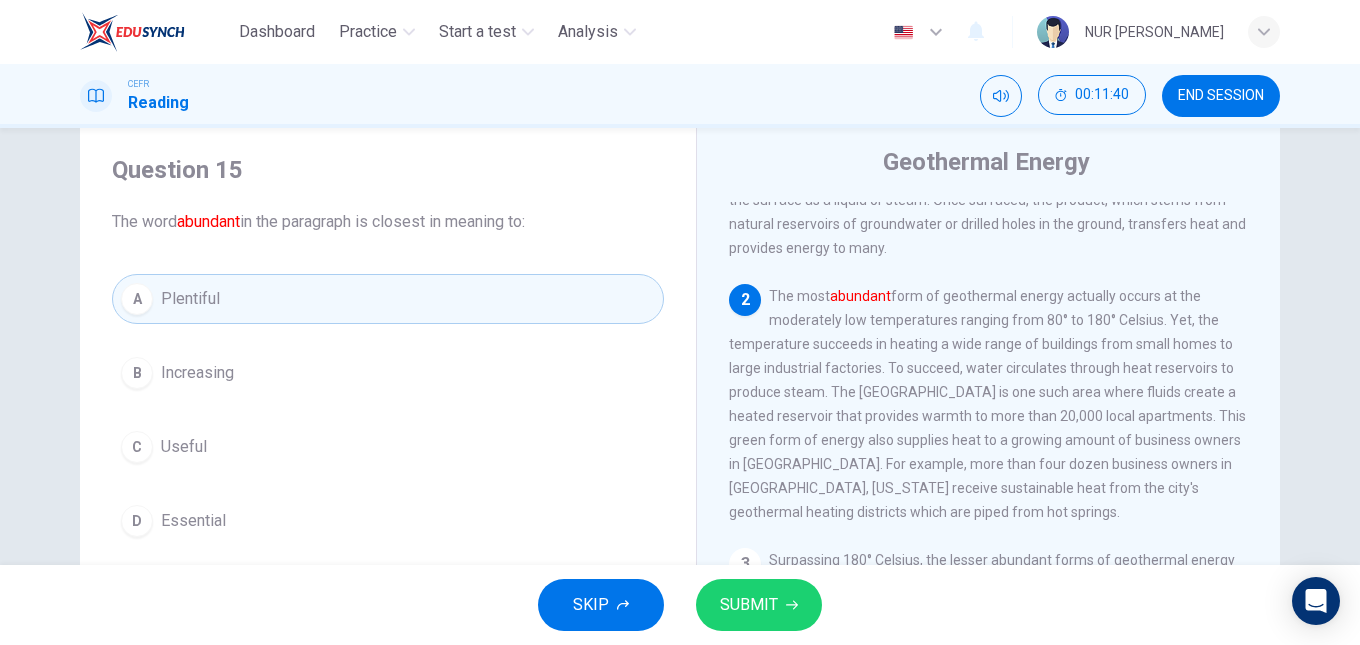 click on "SUBMIT" at bounding box center [759, 605] 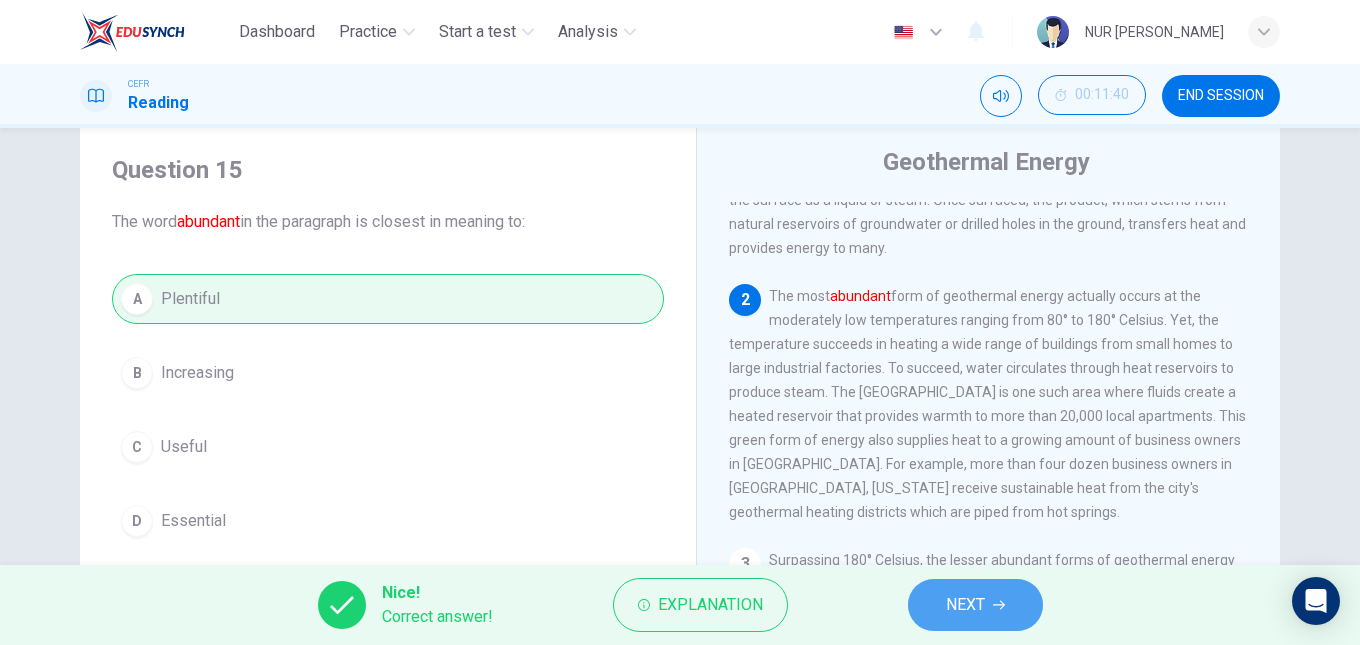 click on "NEXT" at bounding box center [975, 605] 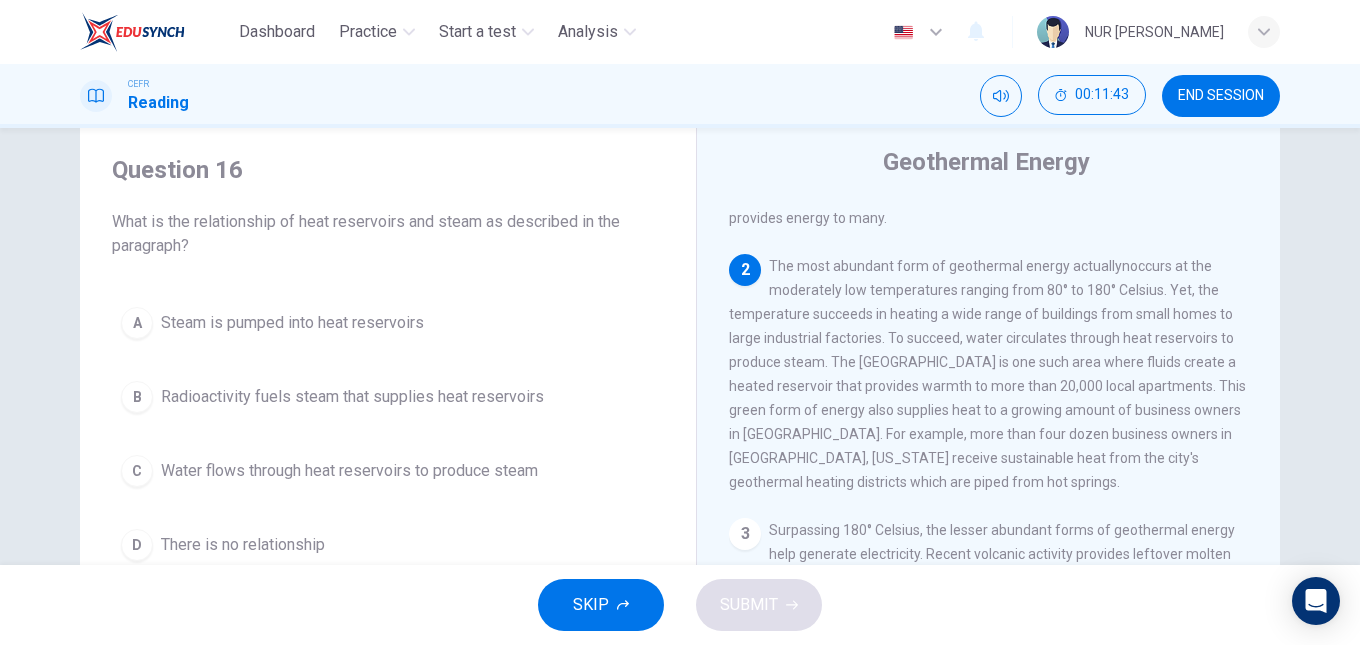 scroll, scrollTop: 188, scrollLeft: 0, axis: vertical 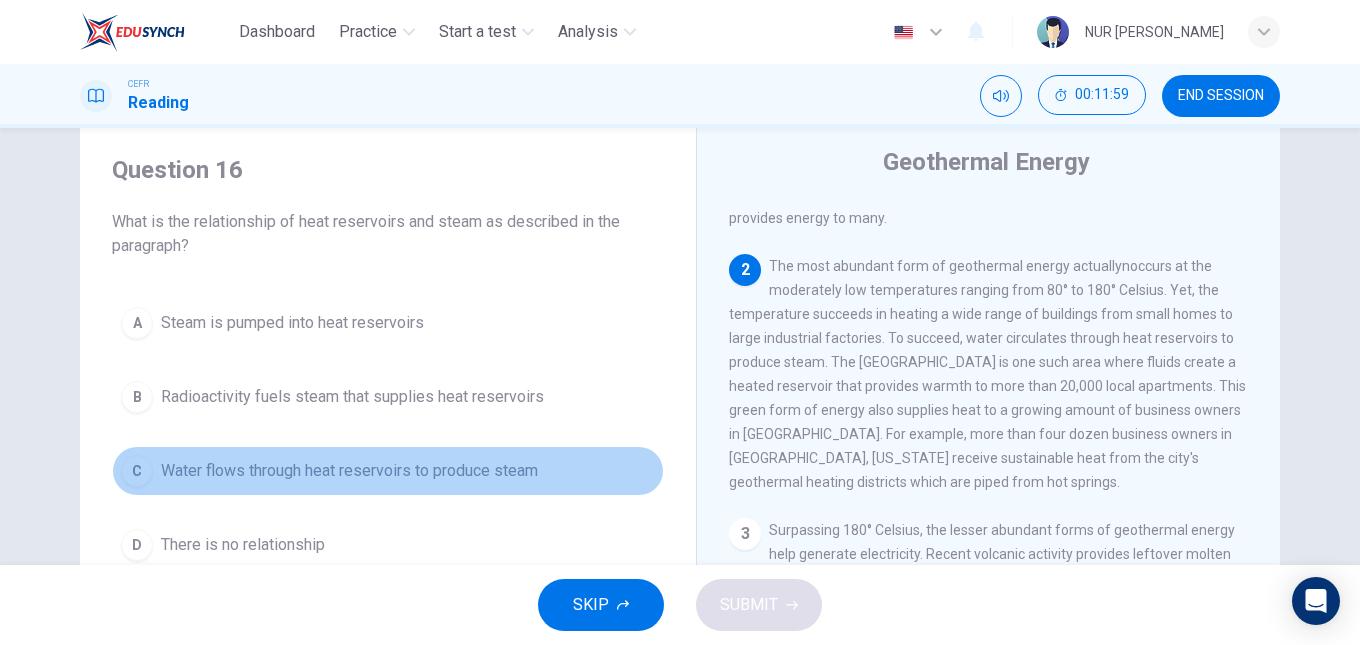 click on "Water flows through heat reservoirs to produce steam" at bounding box center (349, 471) 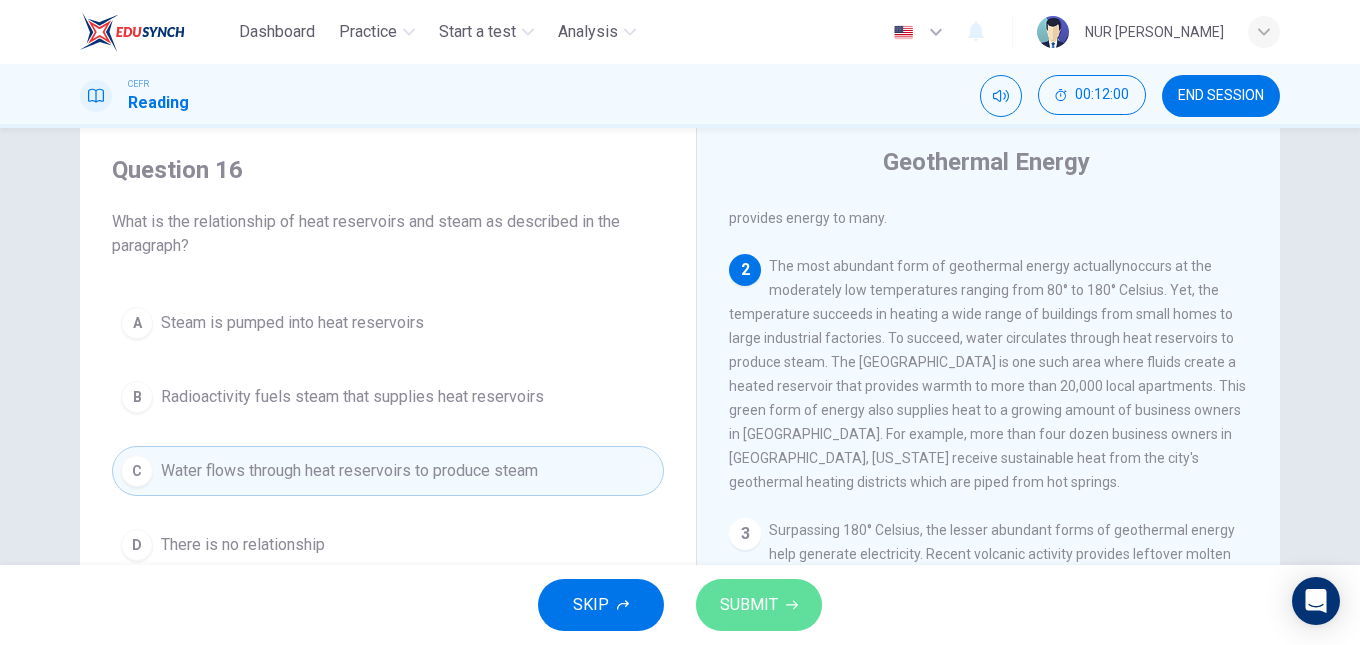 click on "SUBMIT" at bounding box center [759, 605] 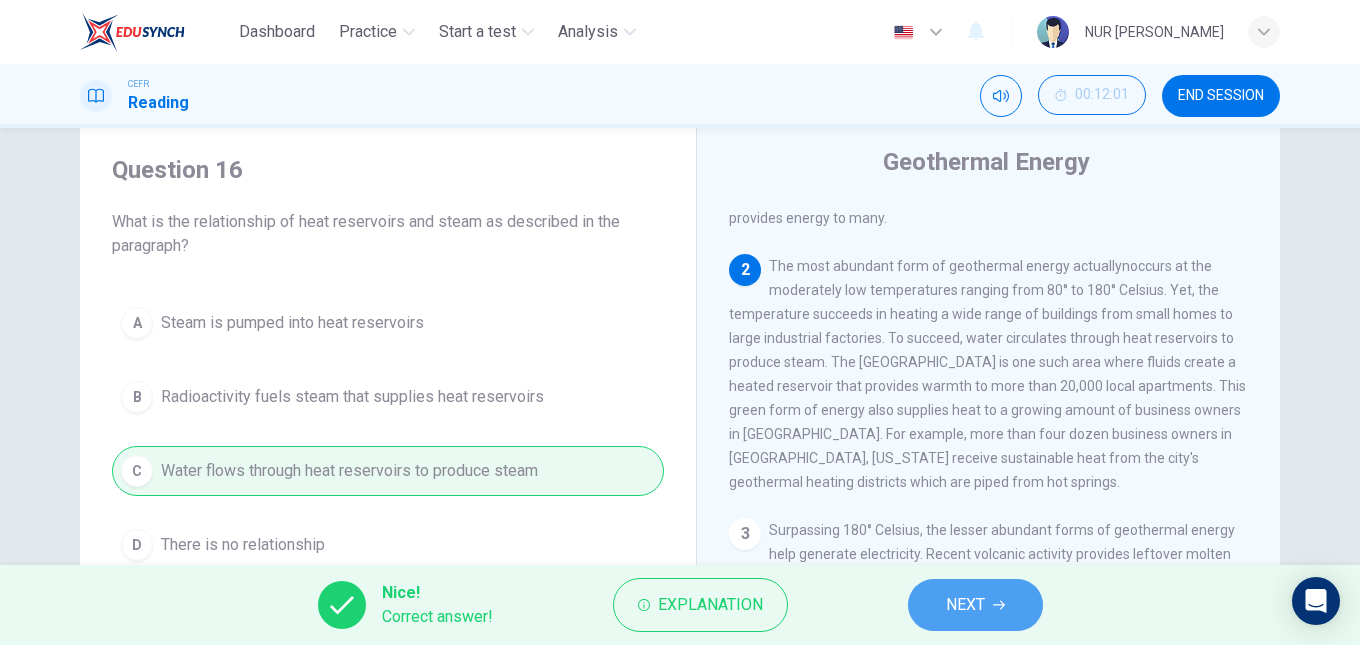 click on "NEXT" at bounding box center [975, 605] 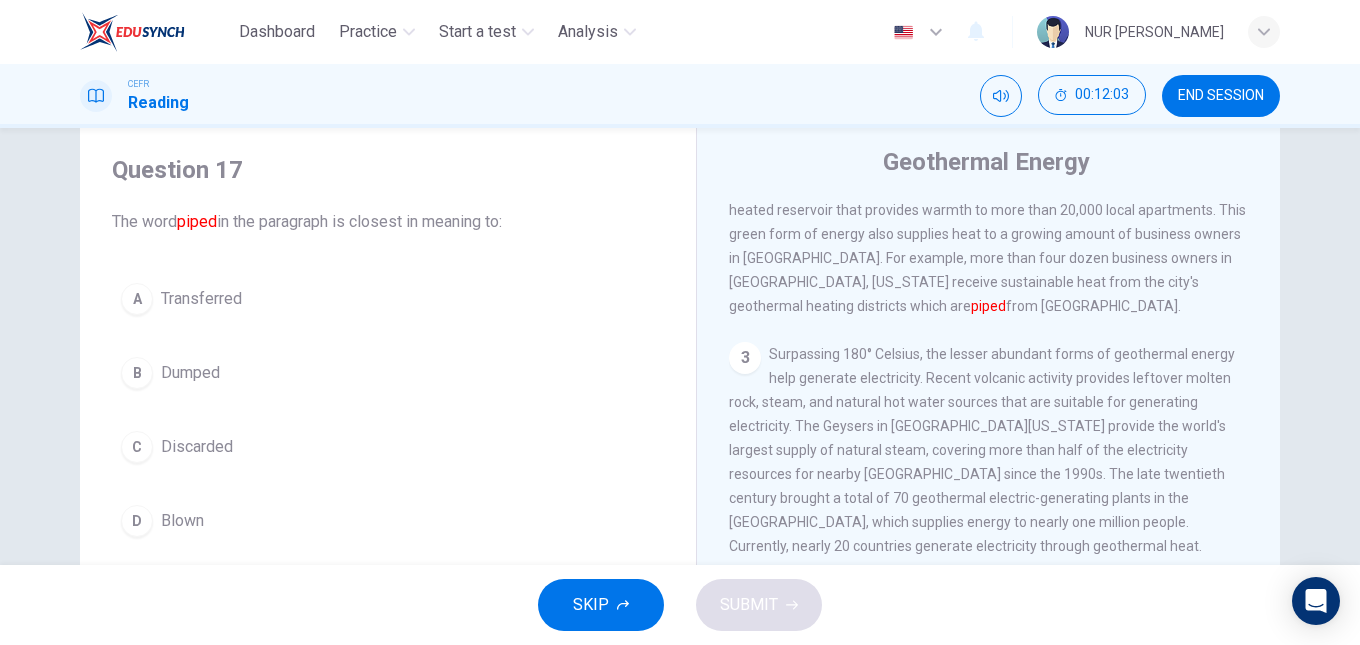 scroll, scrollTop: 341, scrollLeft: 0, axis: vertical 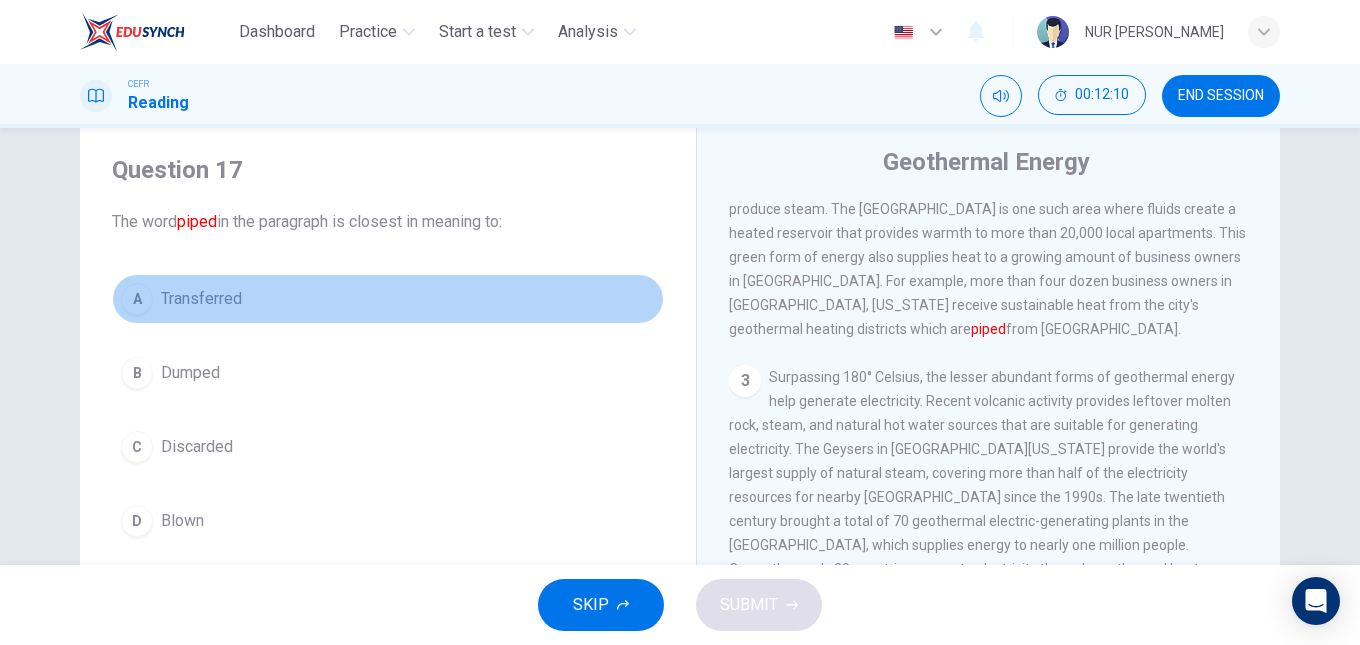 click on "A Transferred" at bounding box center (388, 299) 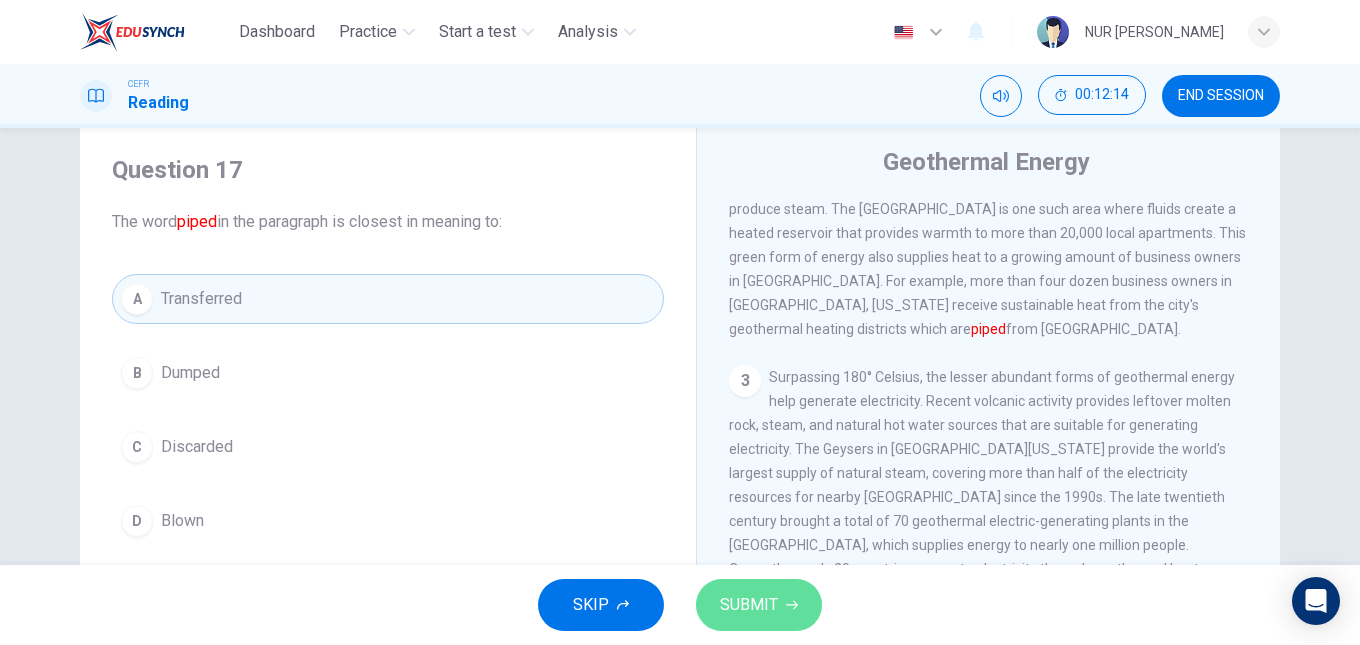 click on "SUBMIT" at bounding box center [749, 605] 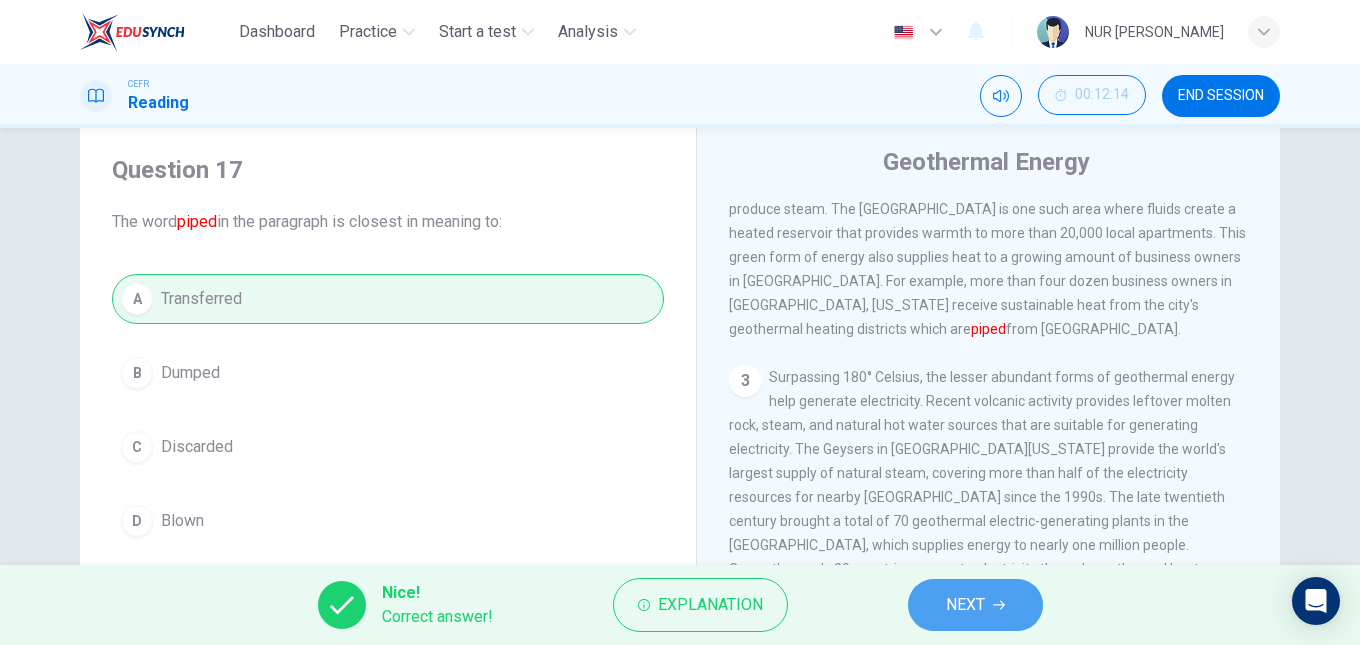 click on "NEXT" at bounding box center [965, 605] 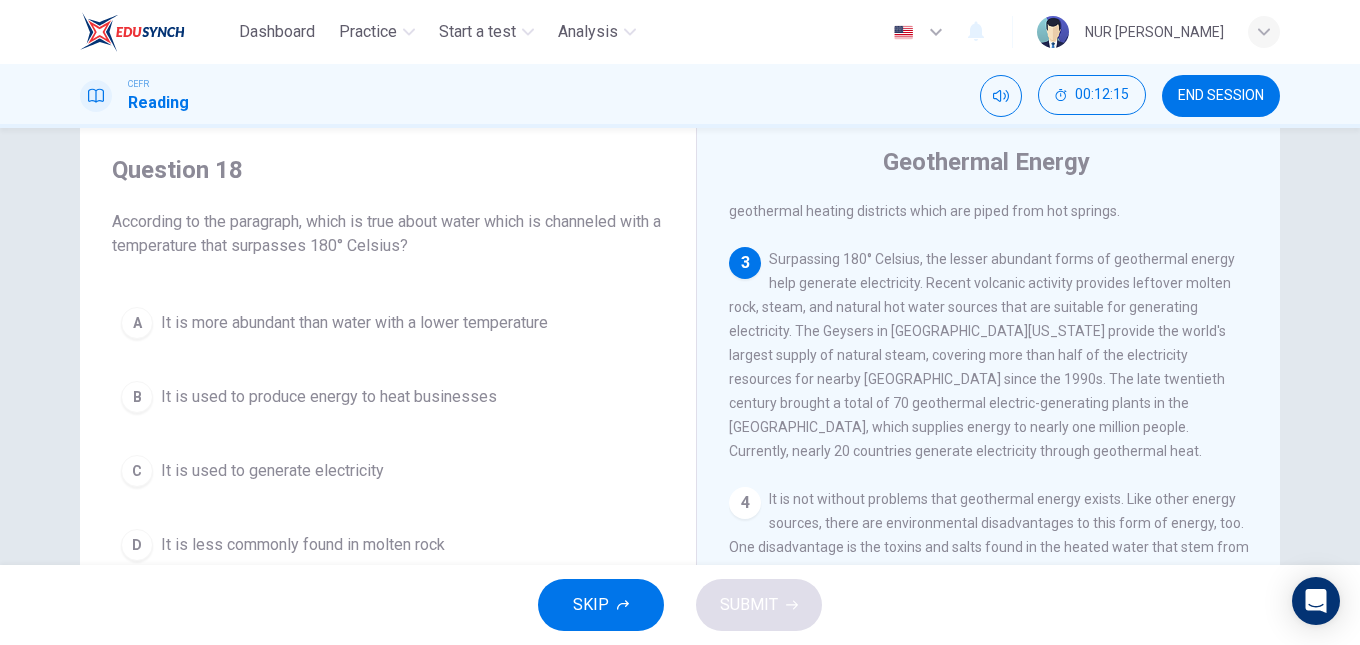 scroll, scrollTop: 460, scrollLeft: 0, axis: vertical 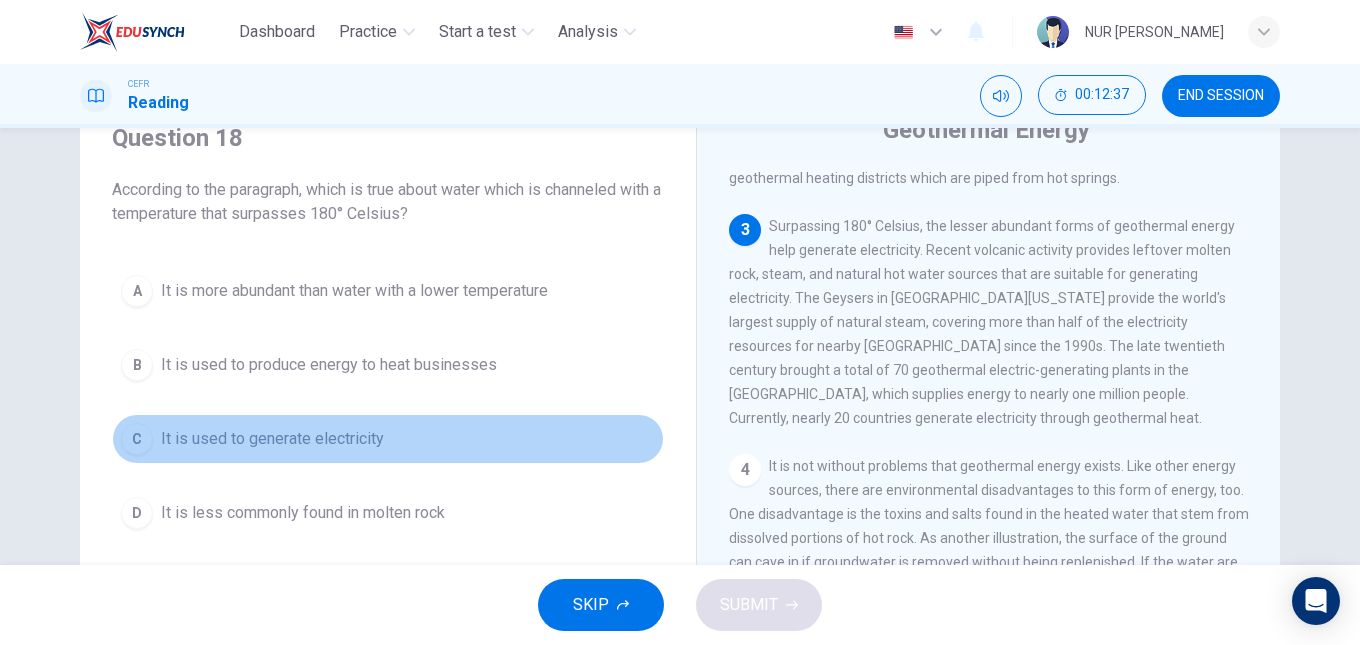 click on "C It is used to generate electricity" at bounding box center (388, 439) 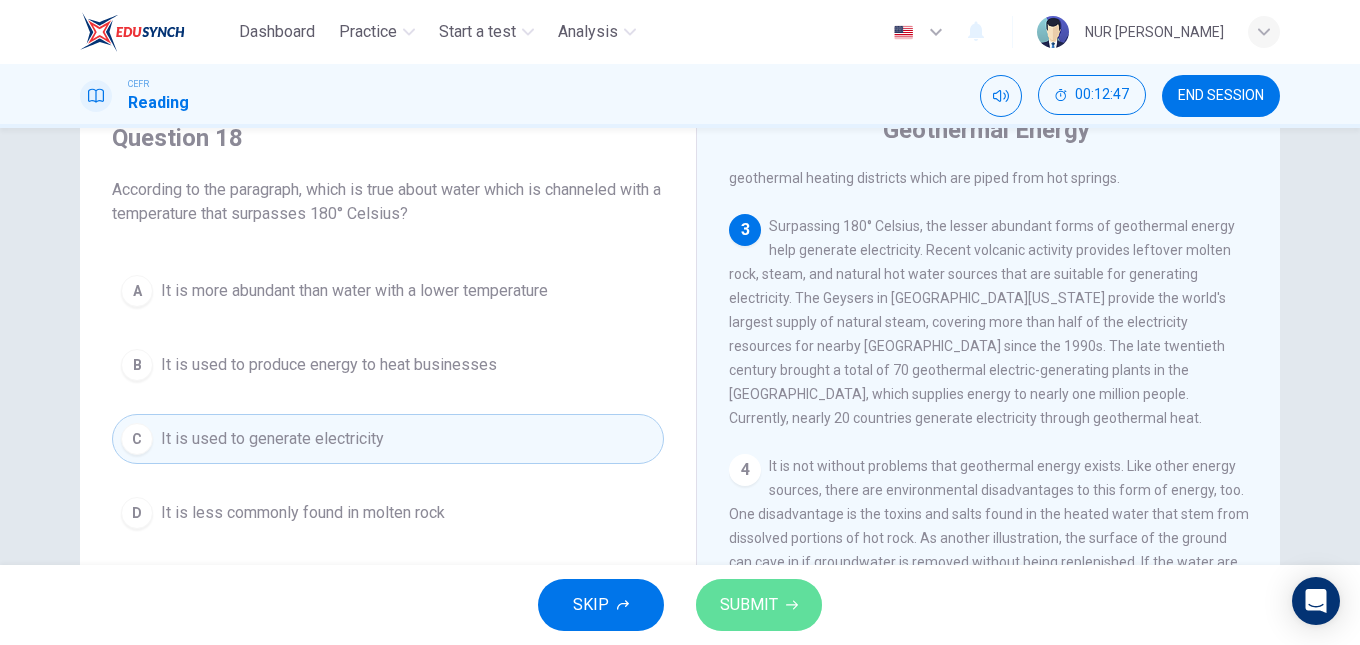 click on "SUBMIT" at bounding box center [749, 605] 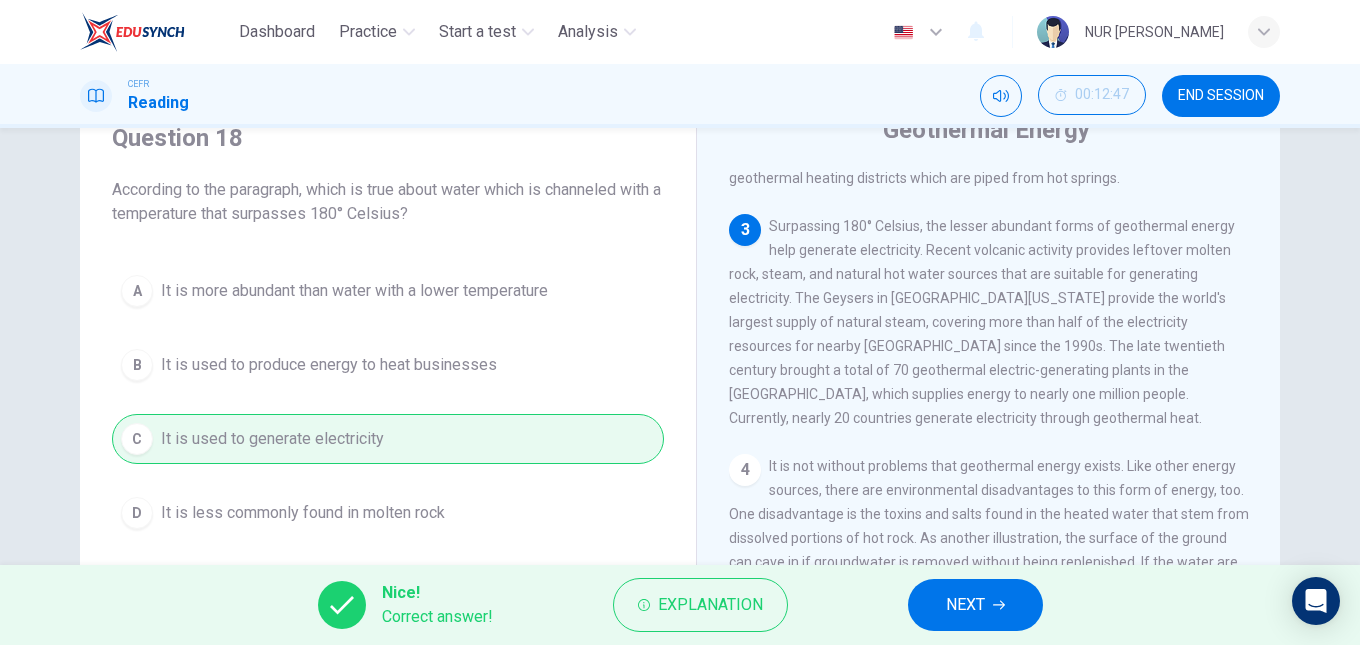 click on "NEXT" at bounding box center (965, 605) 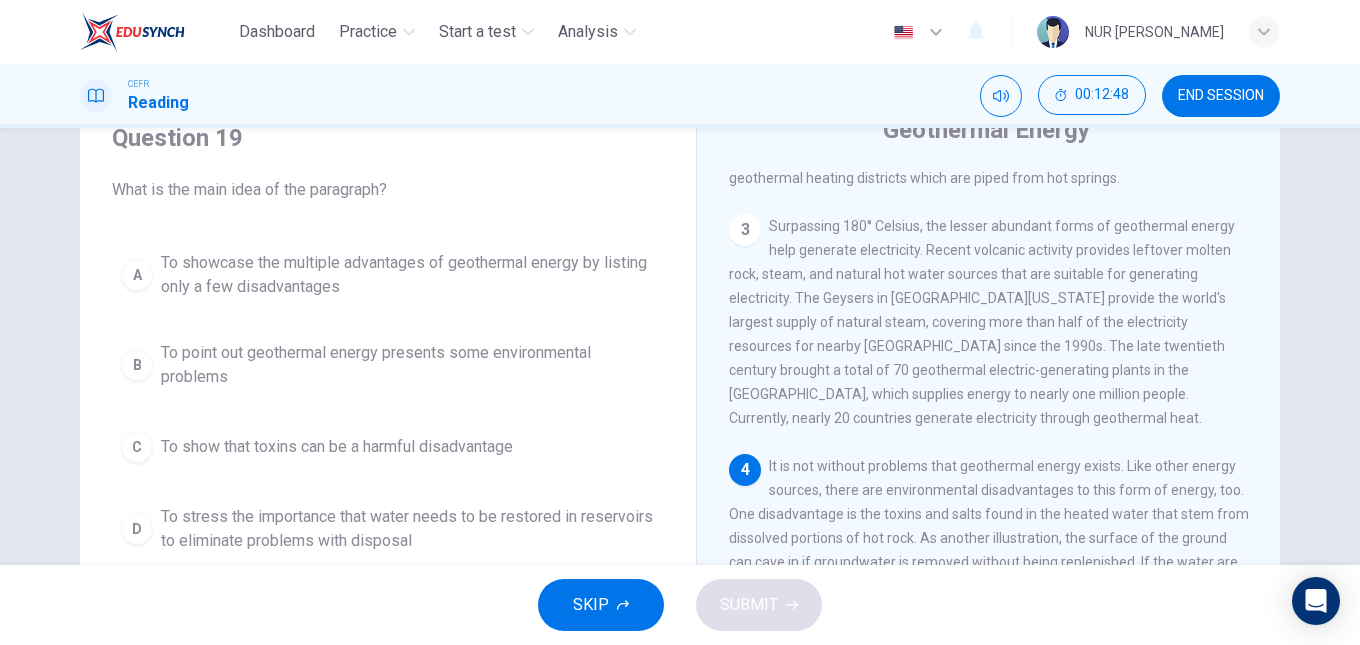 scroll, scrollTop: 663, scrollLeft: 0, axis: vertical 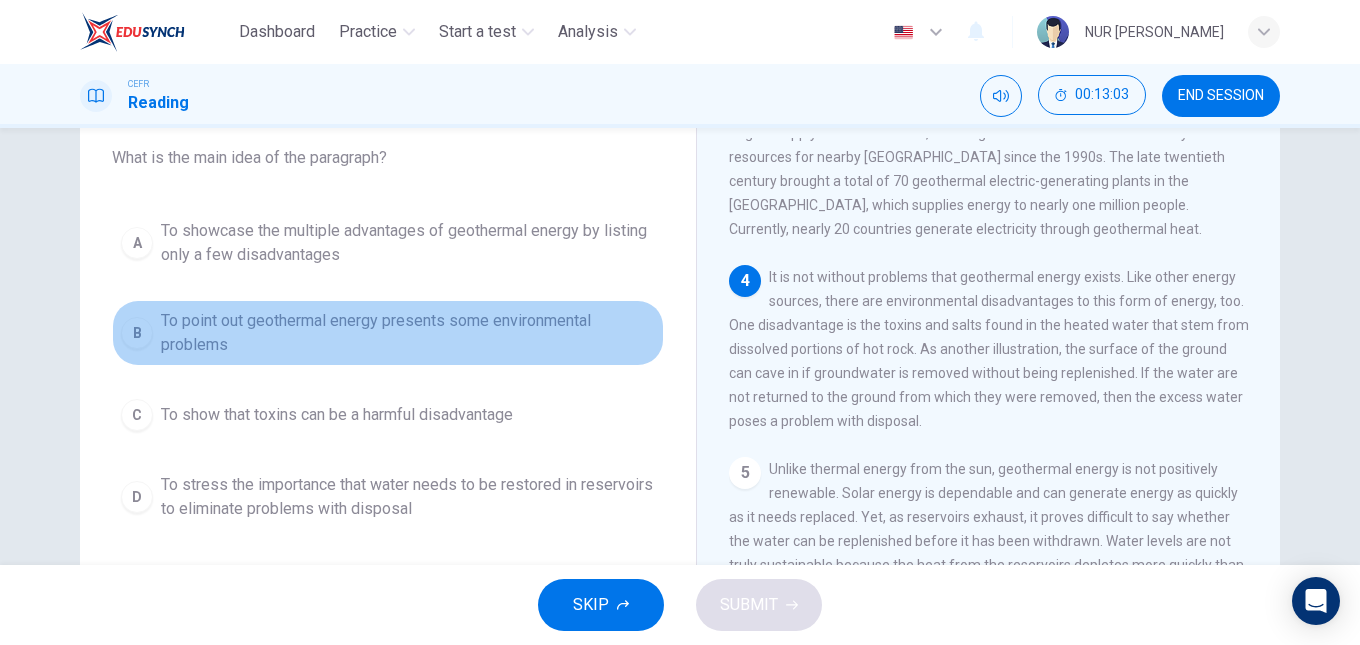 click on "To point out geothermal energy presents some environmental problems" at bounding box center (408, 333) 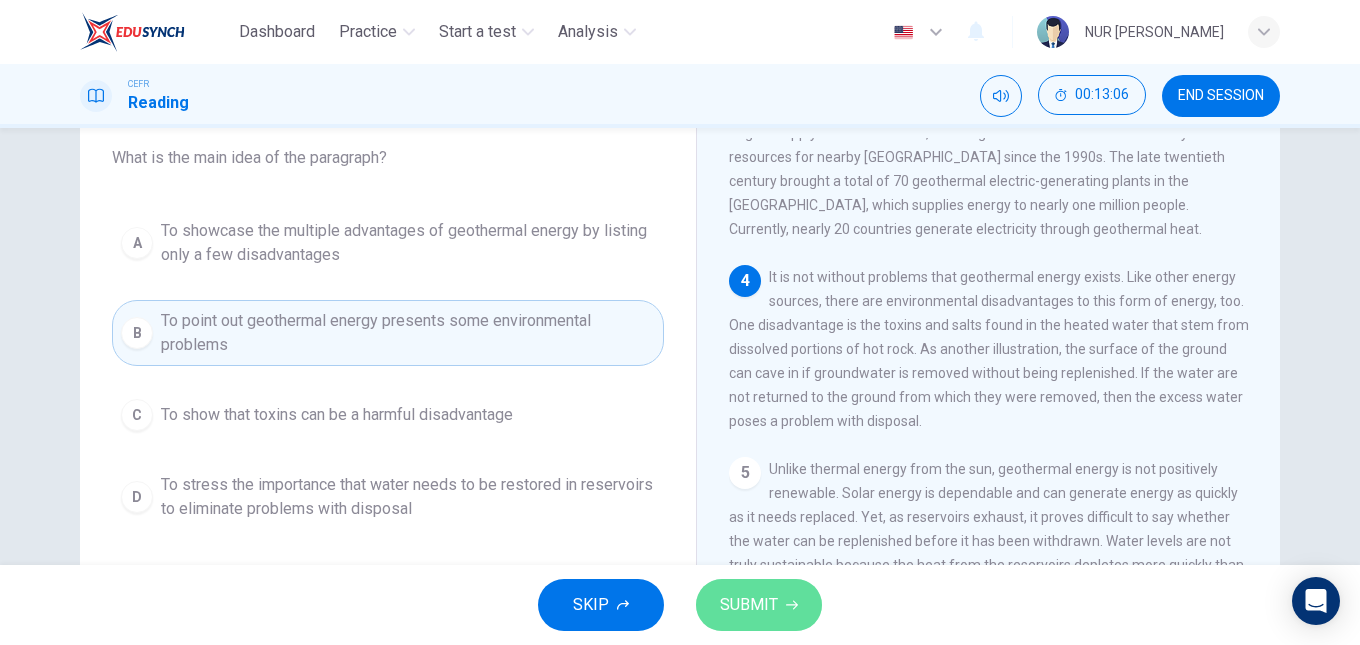 click on "SUBMIT" at bounding box center [749, 605] 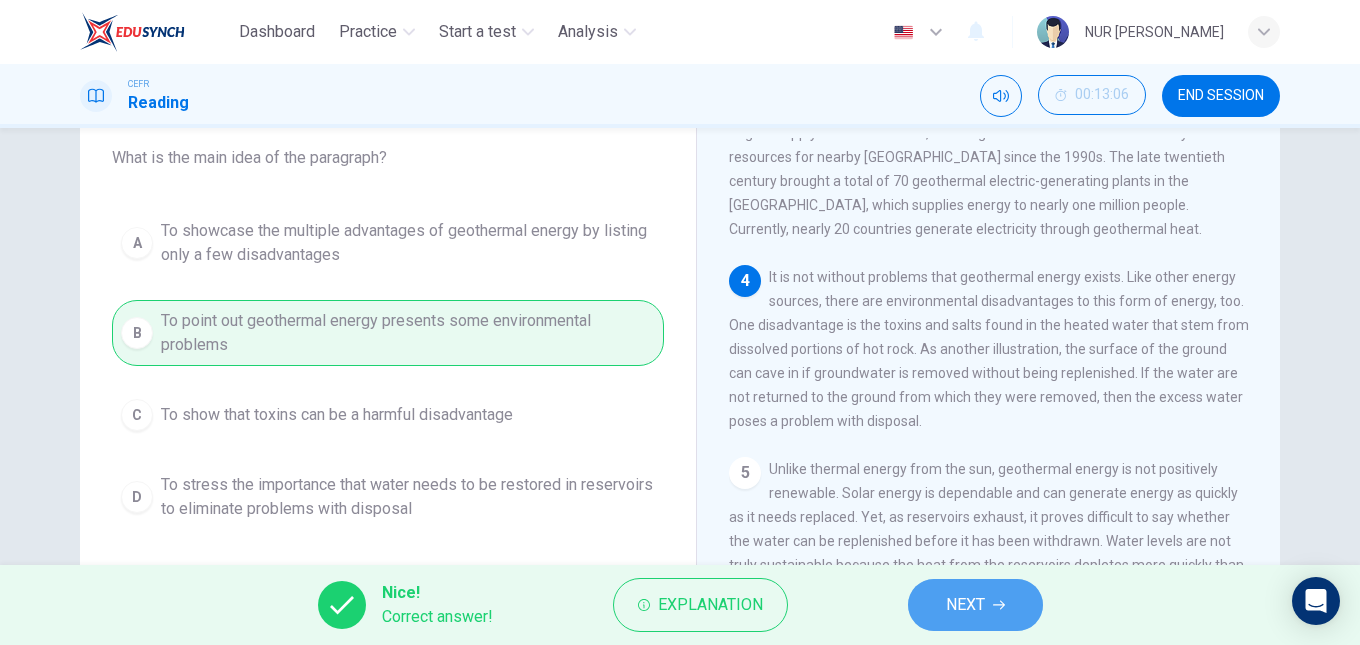 click on "NEXT" at bounding box center (975, 605) 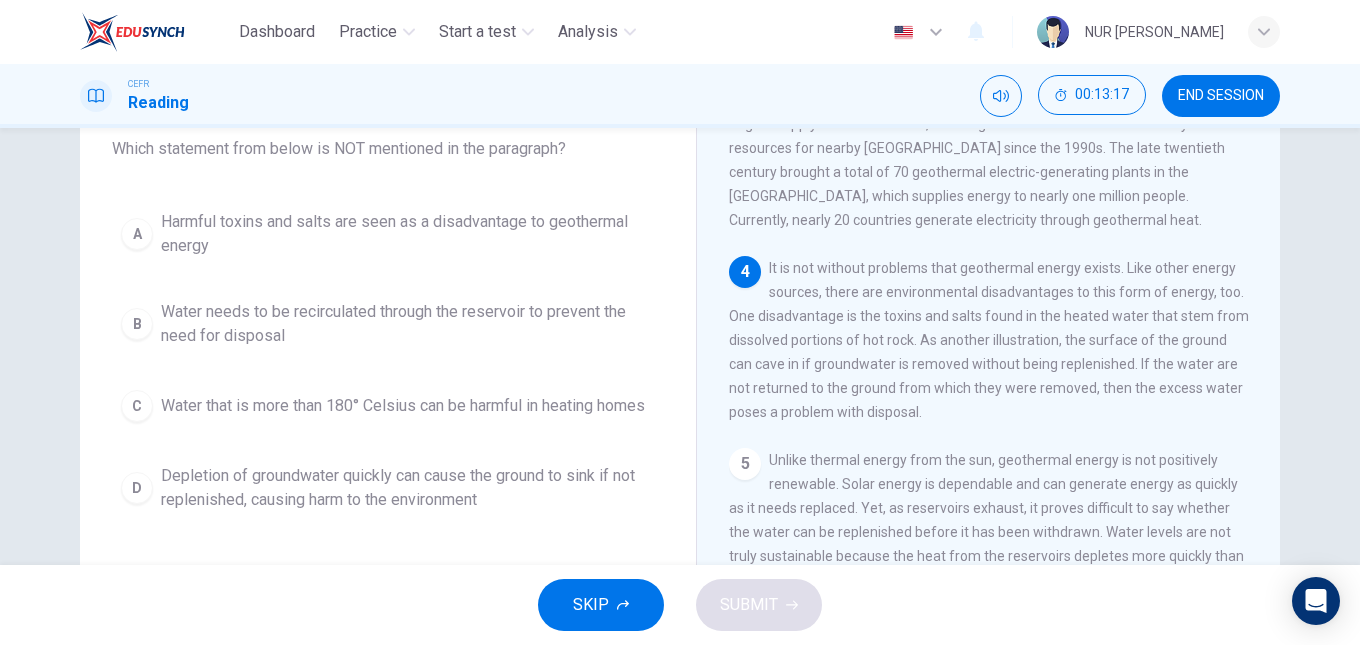 scroll, scrollTop: 126, scrollLeft: 0, axis: vertical 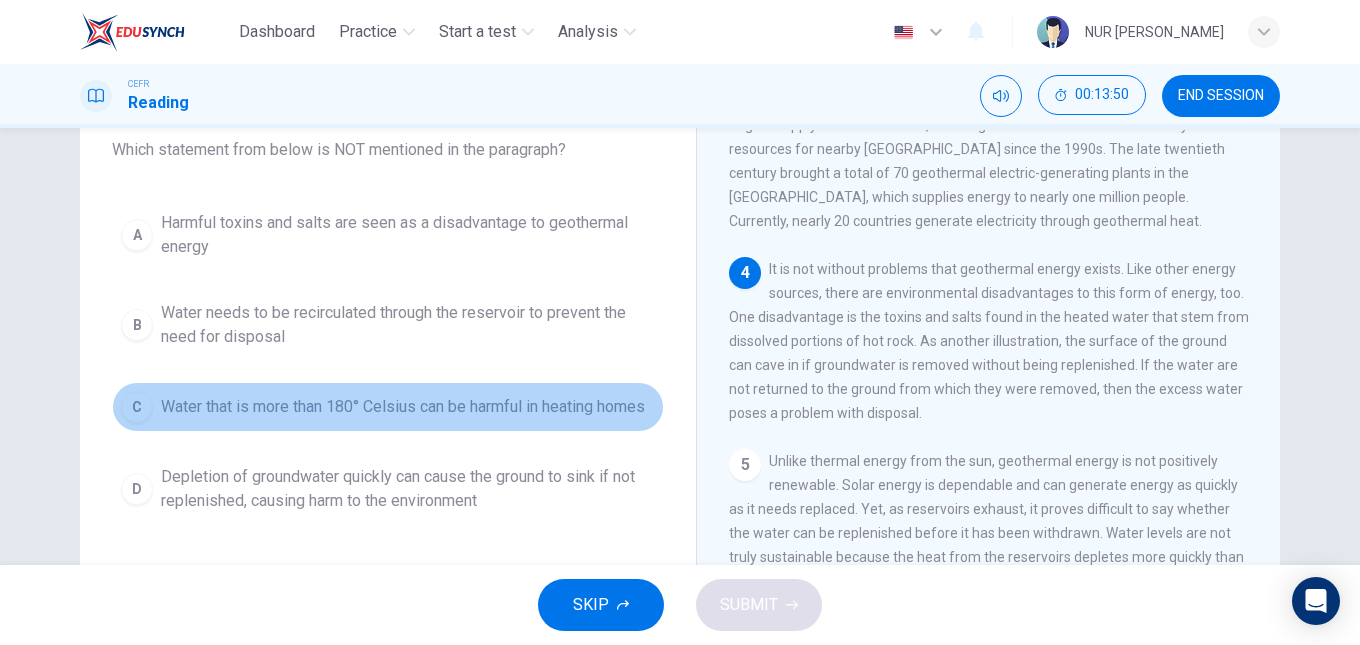 click on "Water that is more than 180° Celsius can be harmful in heating homes" at bounding box center [403, 407] 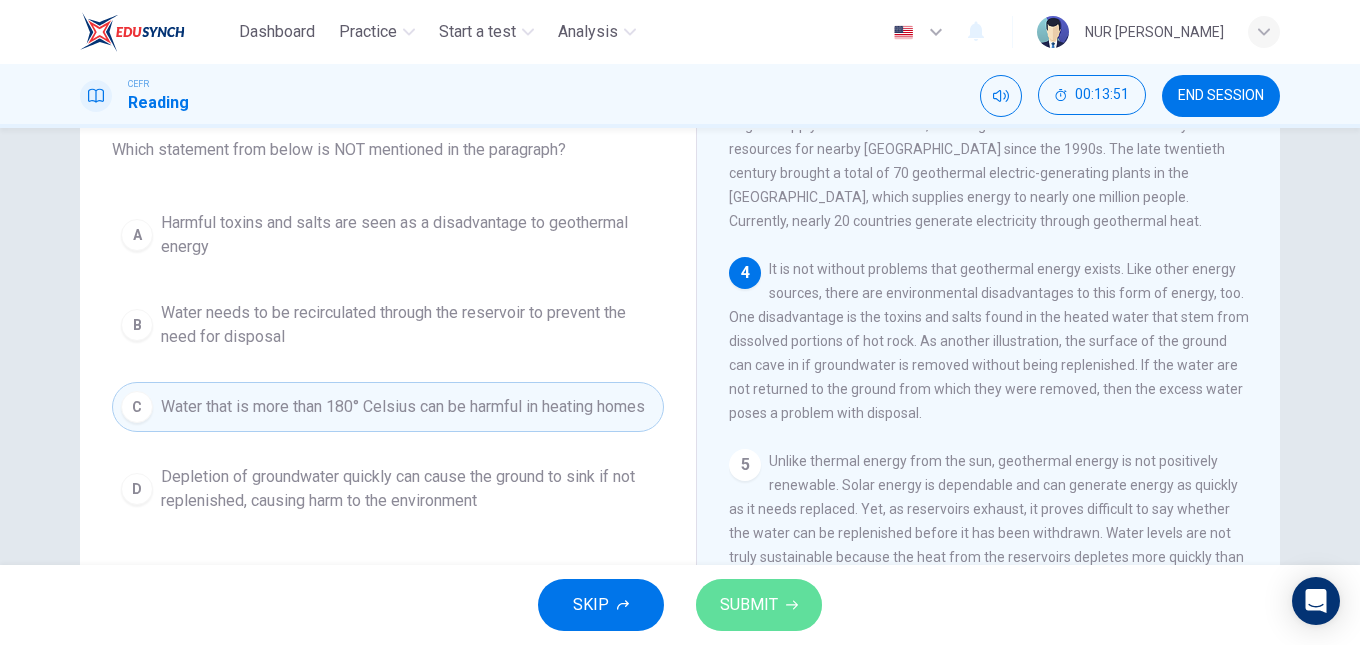 click on "SUBMIT" at bounding box center [759, 605] 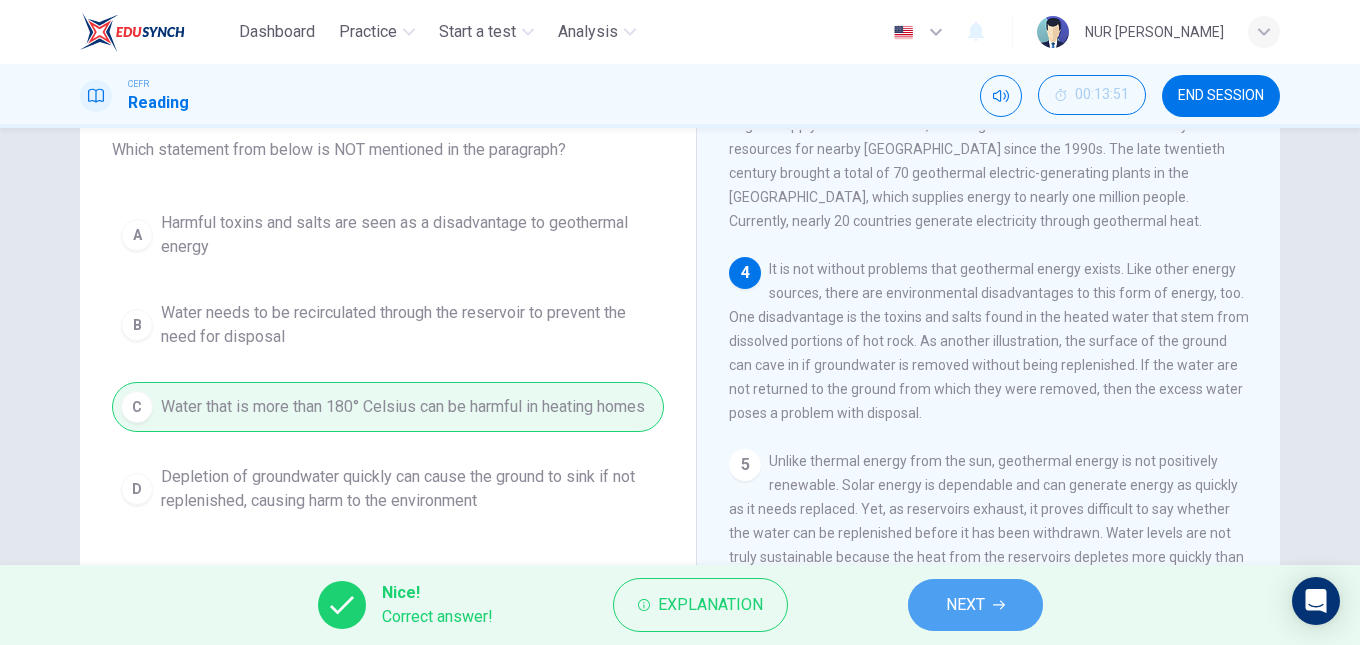click on "NEXT" at bounding box center (975, 605) 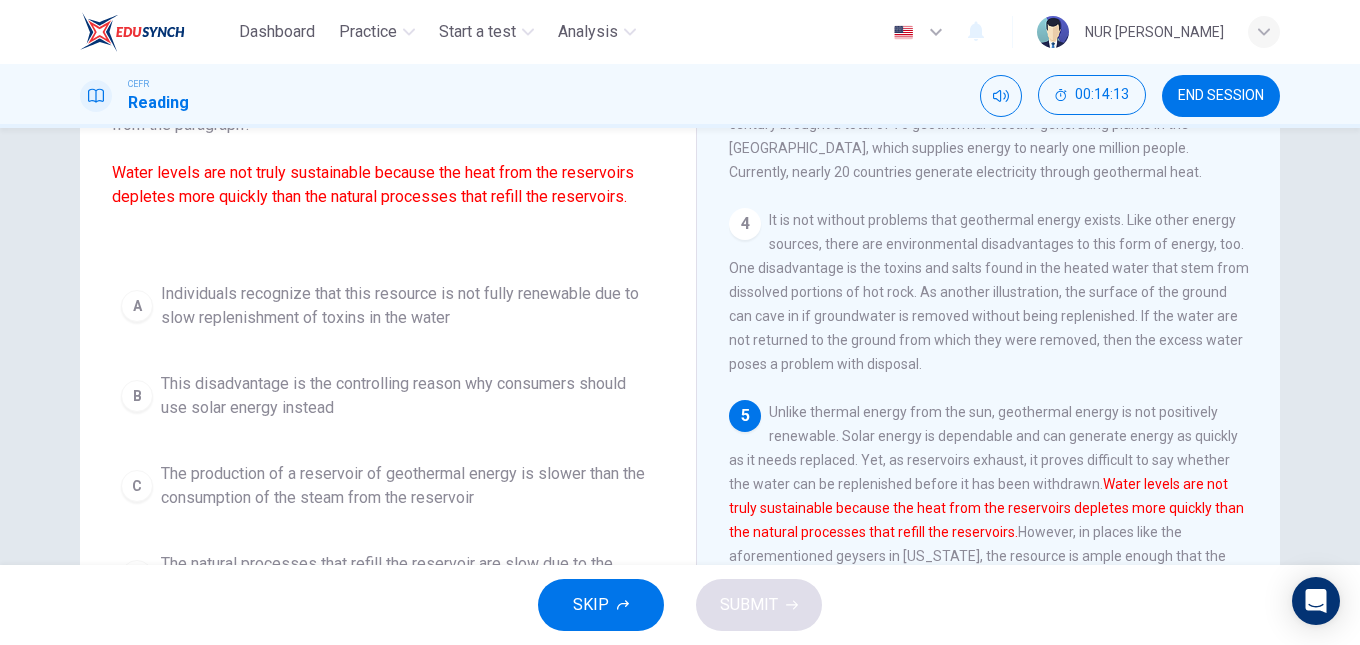 scroll, scrollTop: 173, scrollLeft: 0, axis: vertical 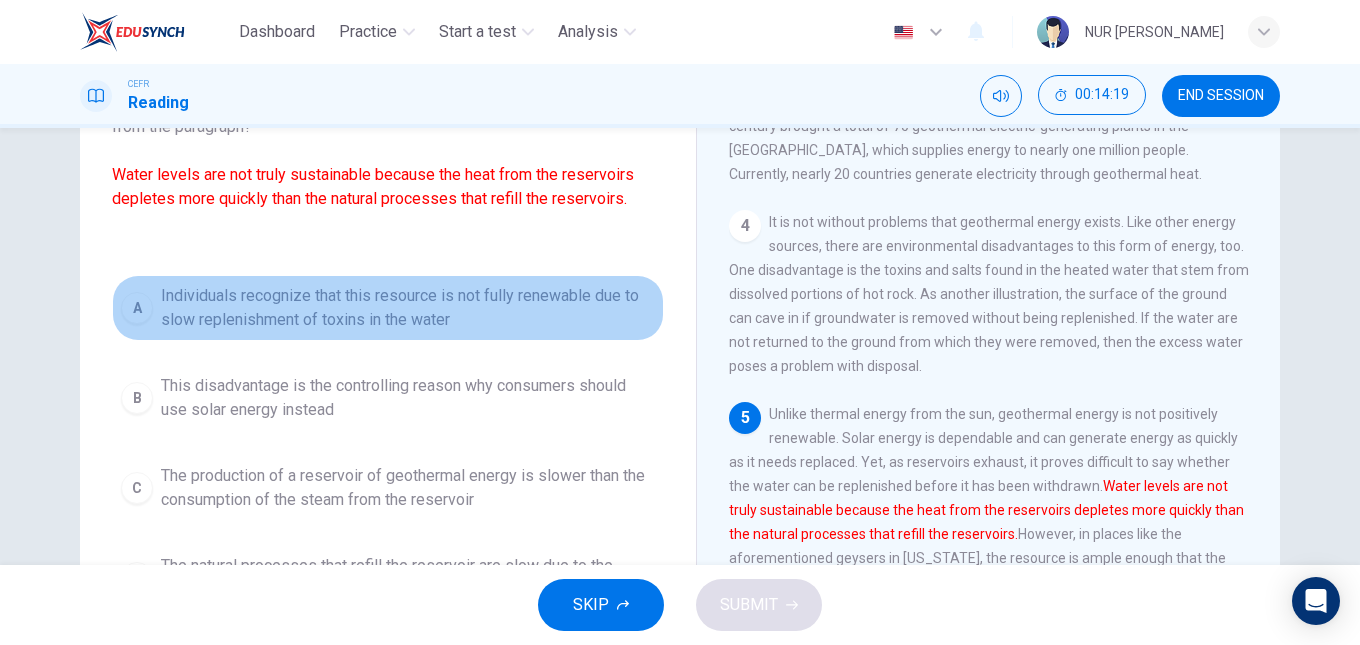 click on "Individuals recognize that this resource is not fully renewable due to slow replenishment of toxins in the water" at bounding box center (408, 308) 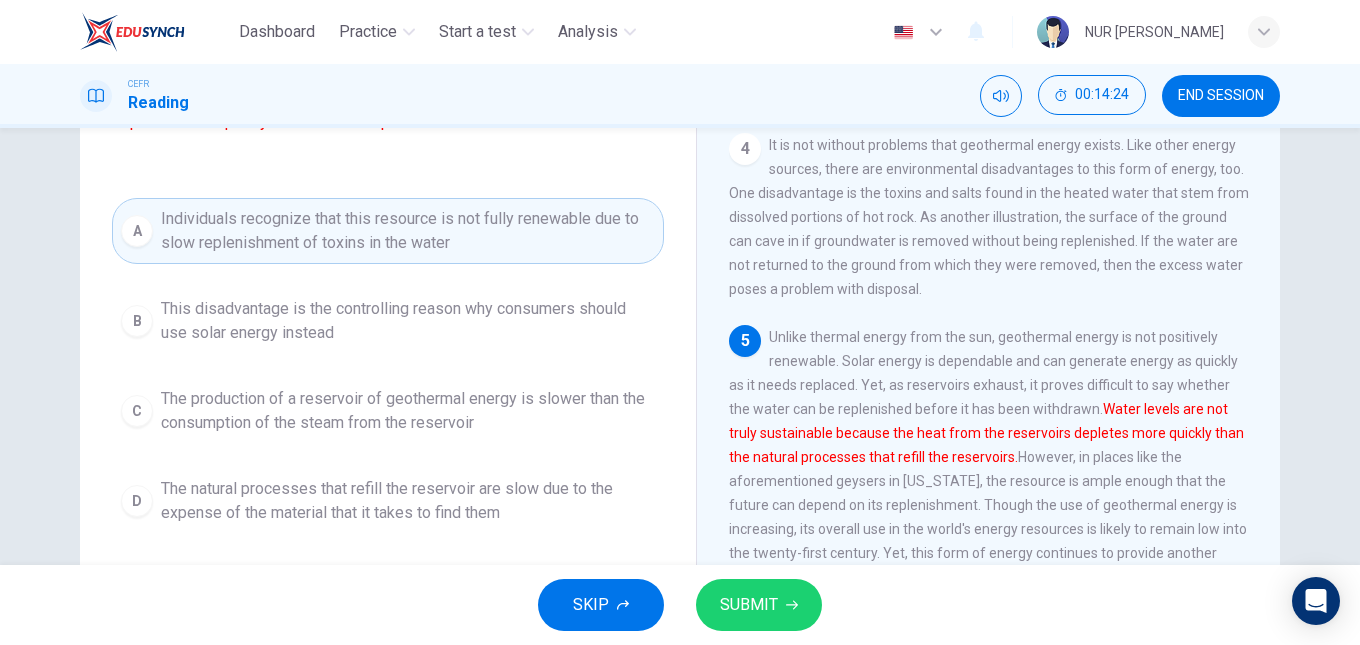 scroll, scrollTop: 250, scrollLeft: 0, axis: vertical 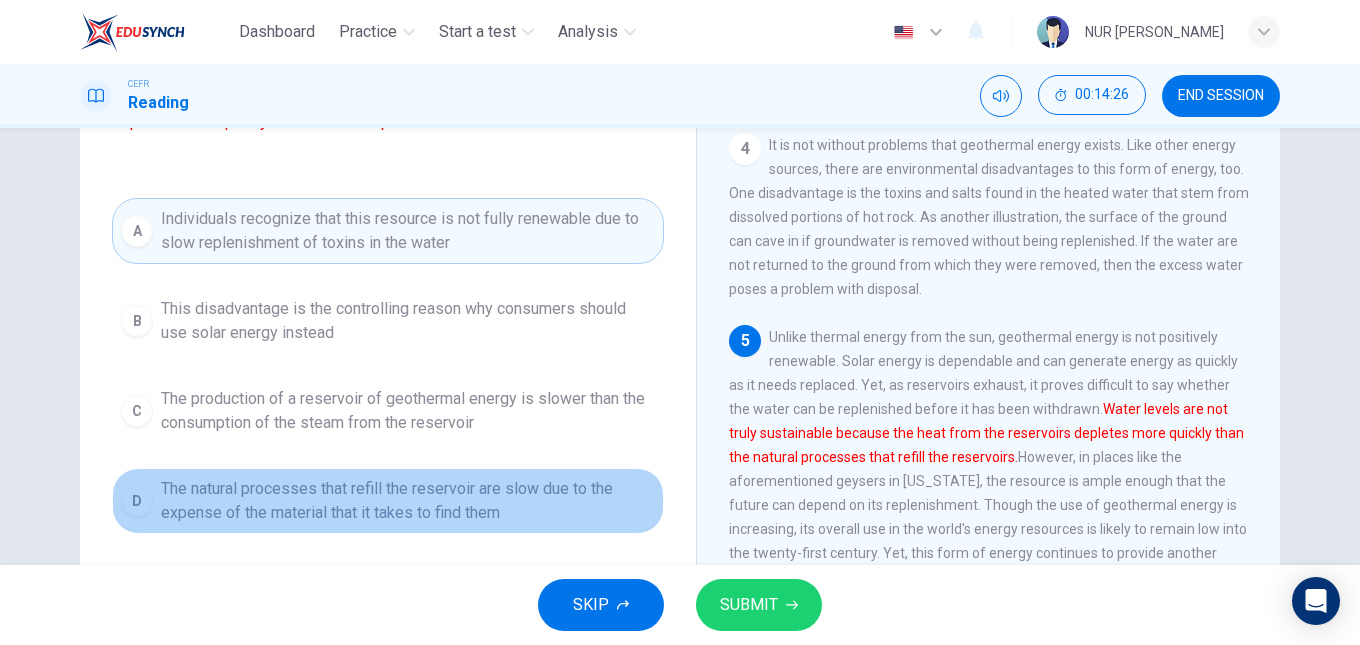 click on "The natural processes that refill the reservoir are slow due to the expense of the material that it takes to find them" at bounding box center [408, 501] 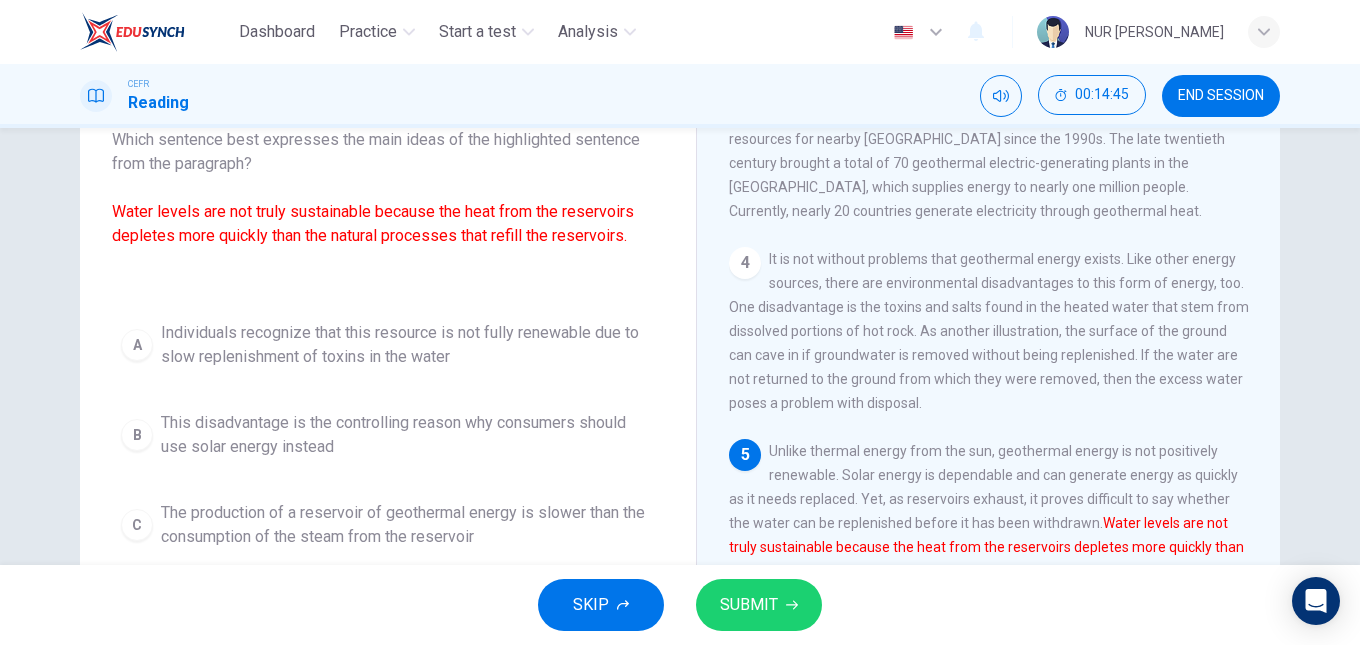 scroll, scrollTop: 135, scrollLeft: 0, axis: vertical 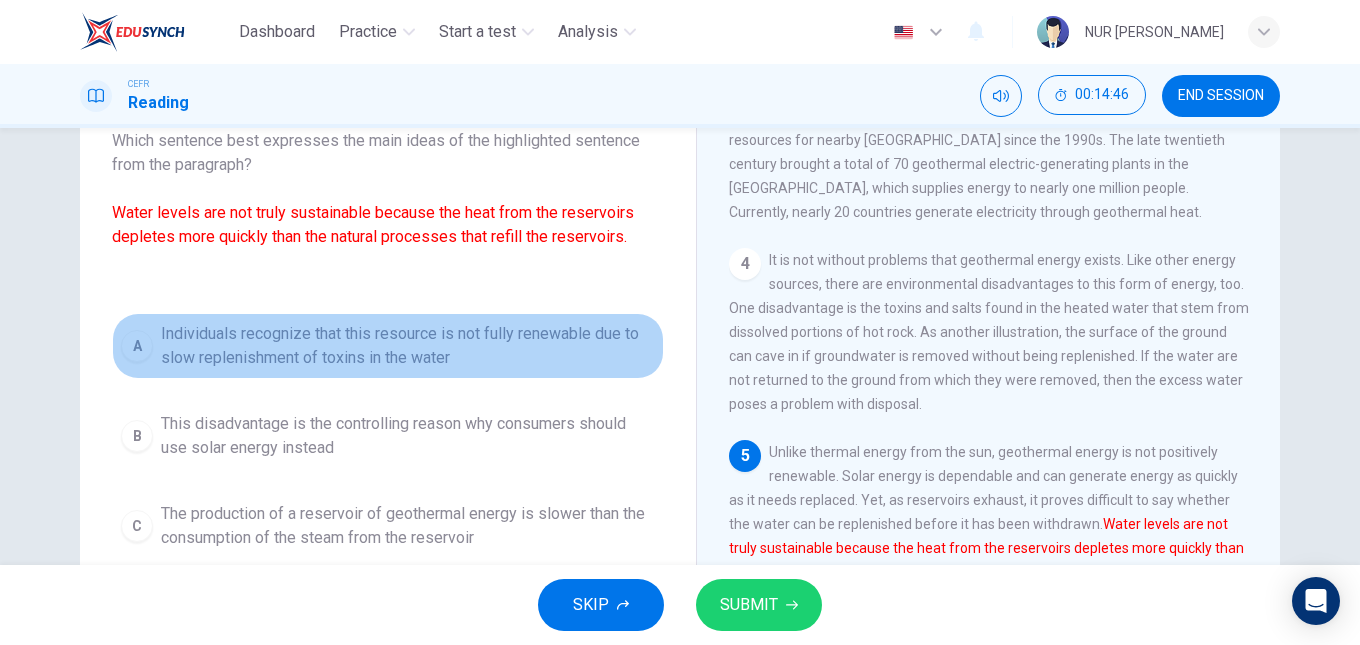 click on "A Individuals recognize that this resource is not fully renewable due to slow replenishment of toxins in the water" at bounding box center [388, 346] 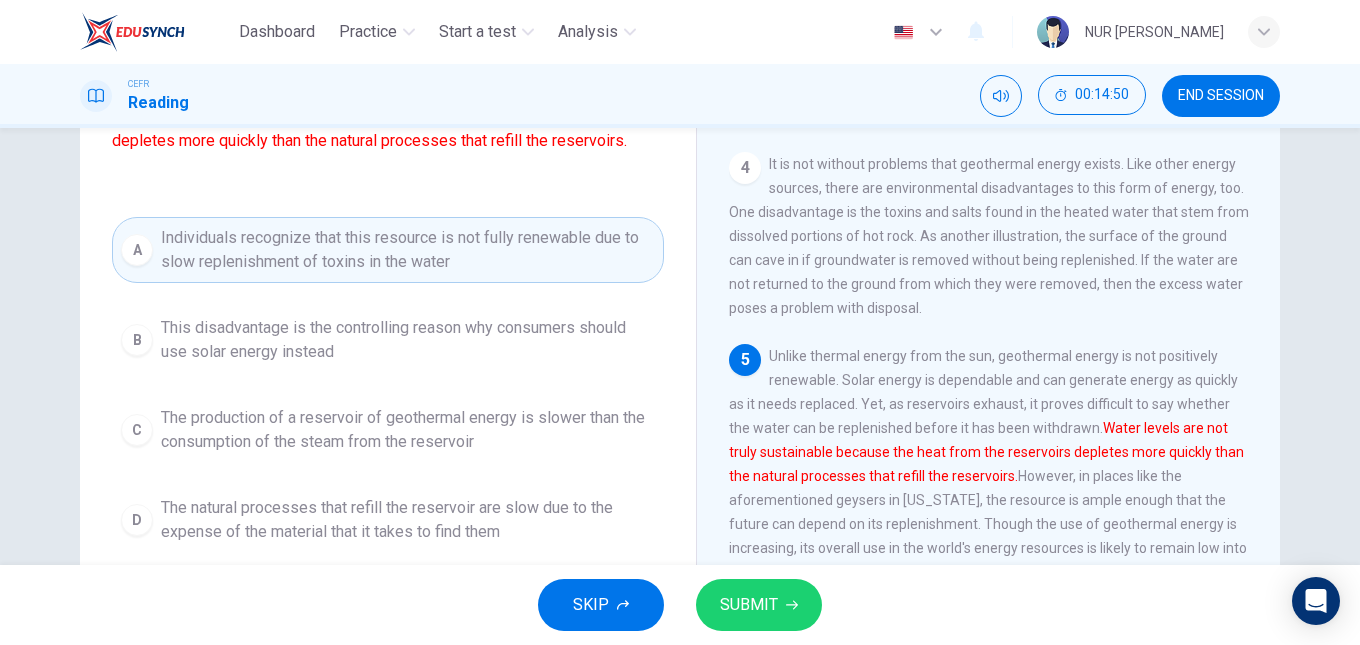 scroll, scrollTop: 231, scrollLeft: 0, axis: vertical 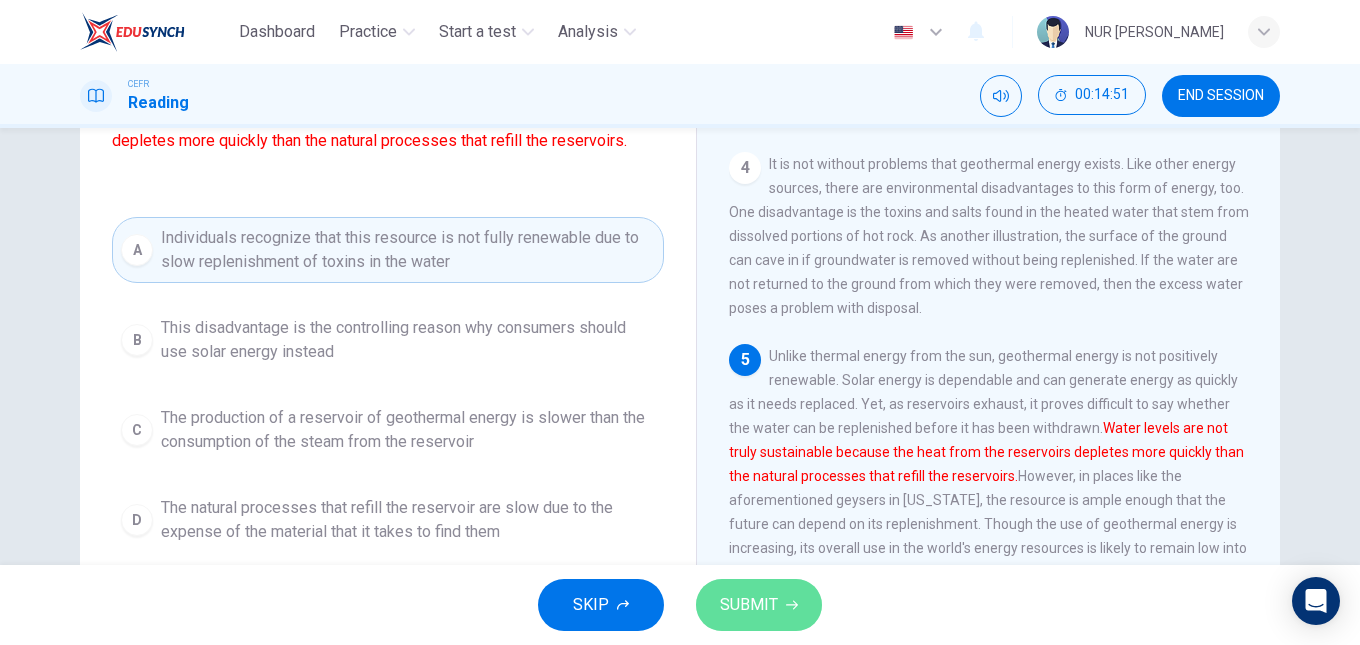 click on "SUBMIT" at bounding box center (749, 605) 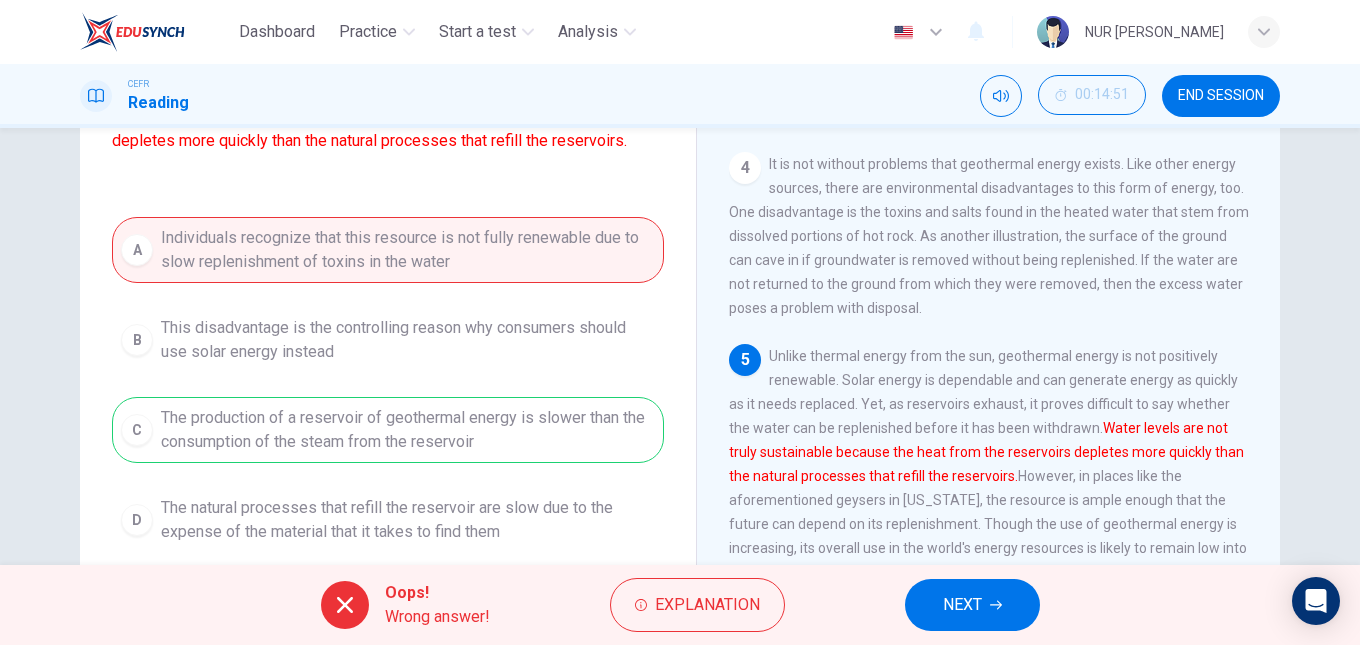 click on "NEXT" at bounding box center [962, 605] 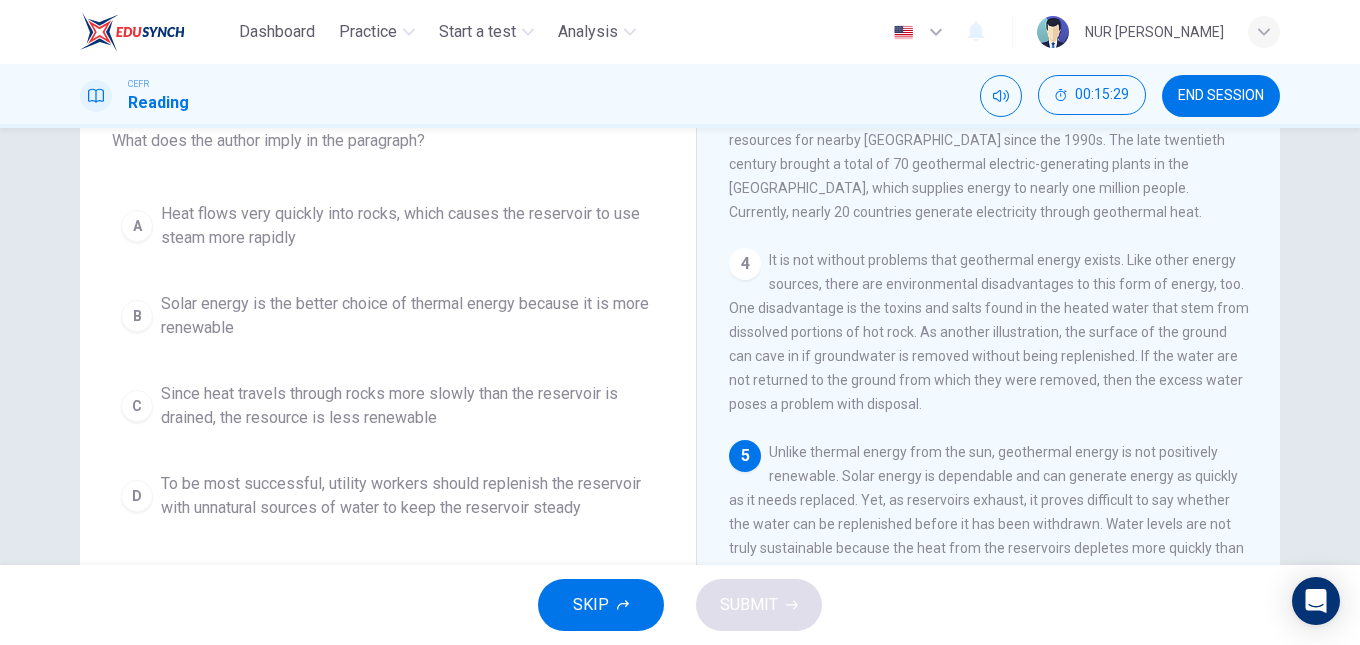 scroll, scrollTop: 138, scrollLeft: 0, axis: vertical 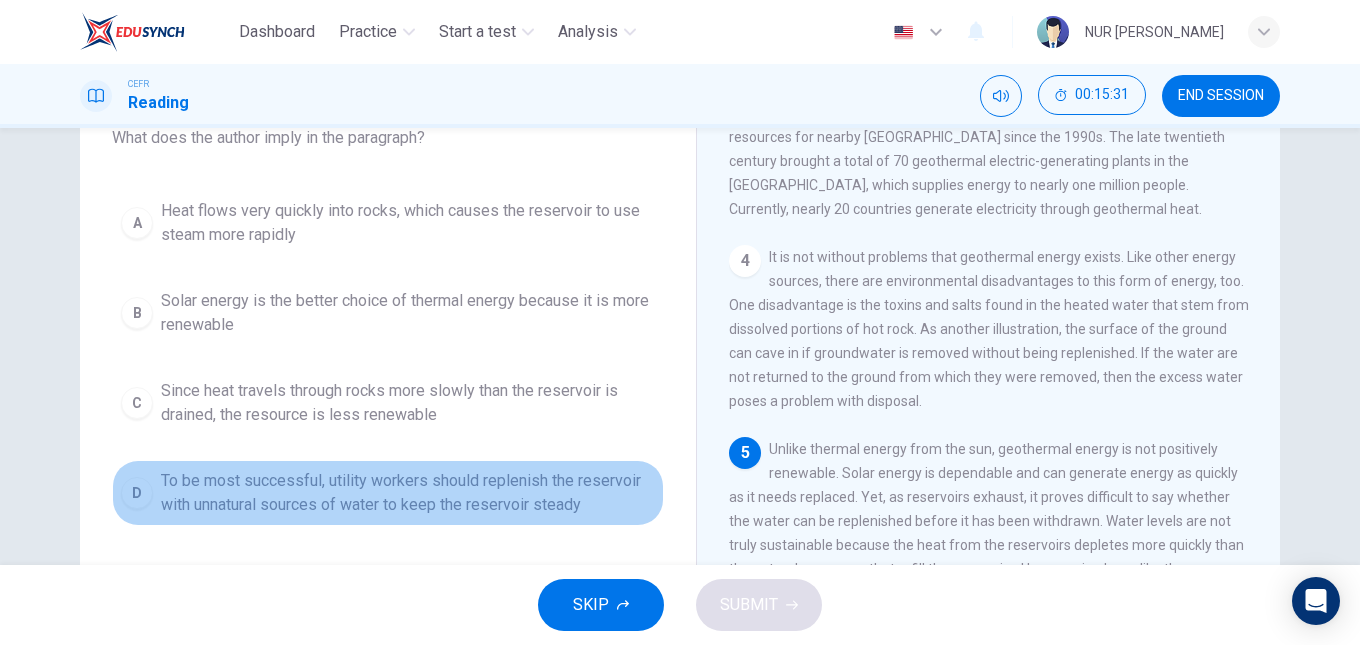 click on "To be most successful, utility workers should replenish the reservoir with unnatural sources of water to keep the reservoir steady" at bounding box center [408, 493] 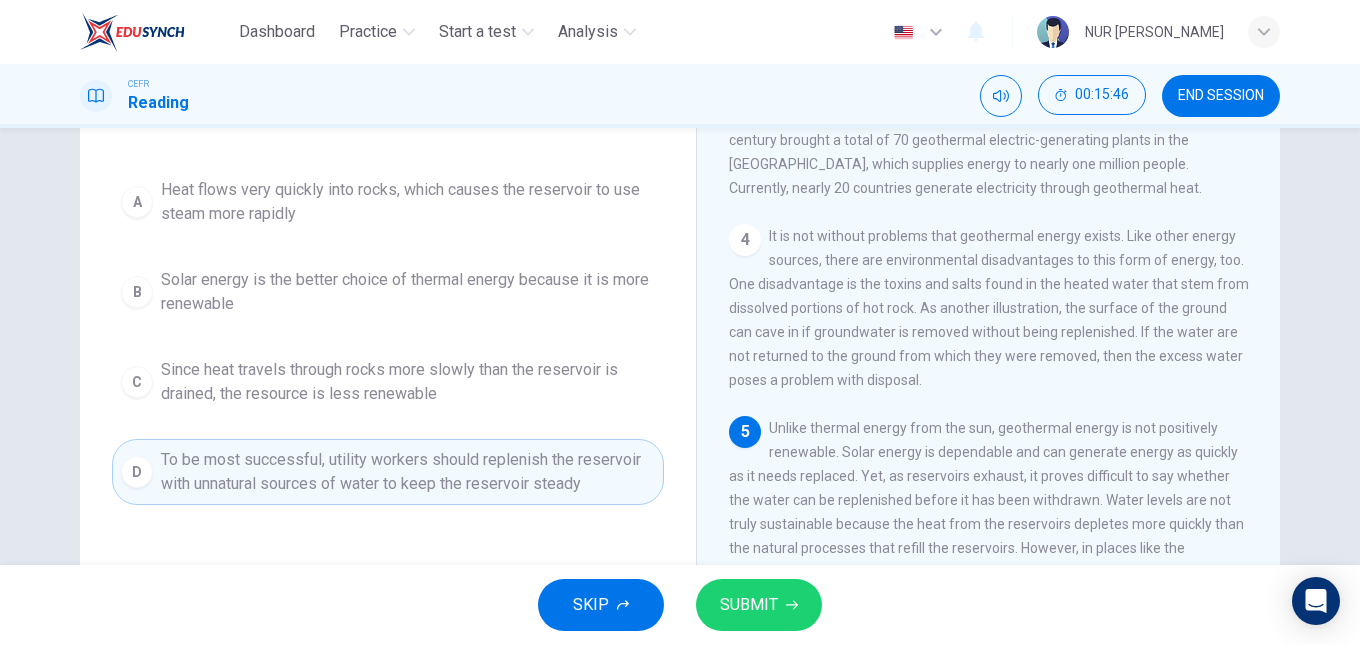 scroll, scrollTop: 160, scrollLeft: 0, axis: vertical 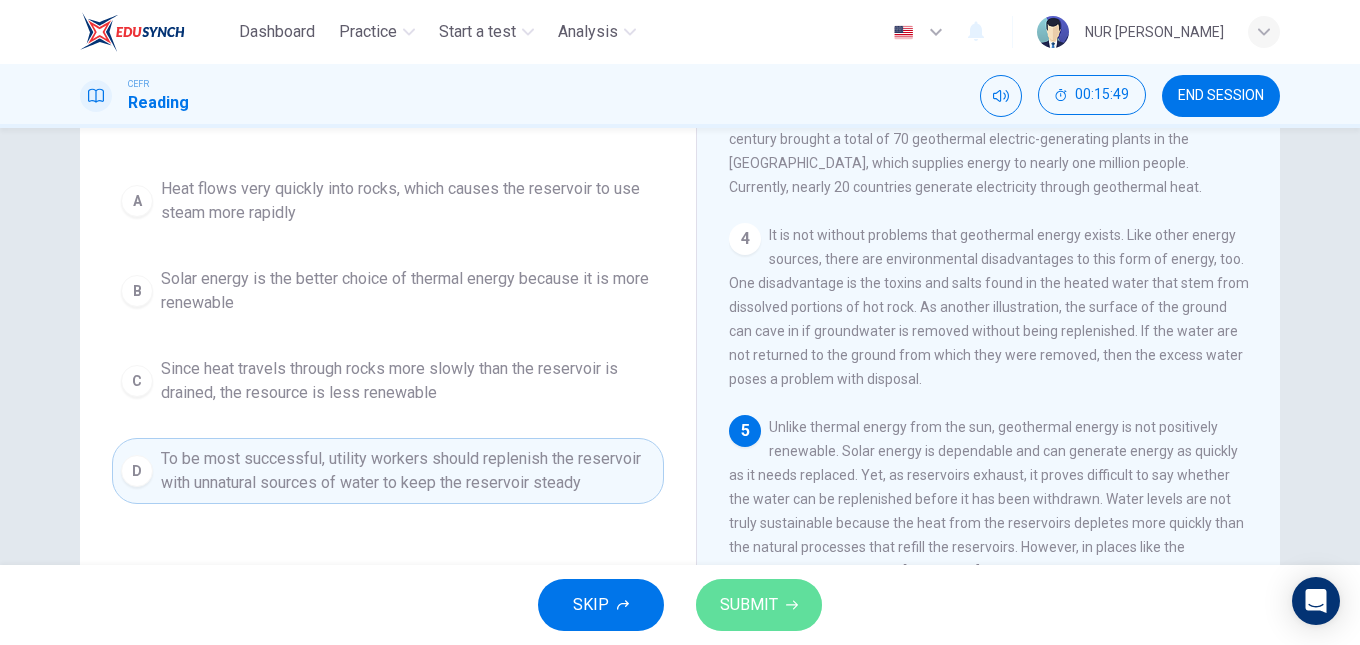 click on "SUBMIT" at bounding box center (749, 605) 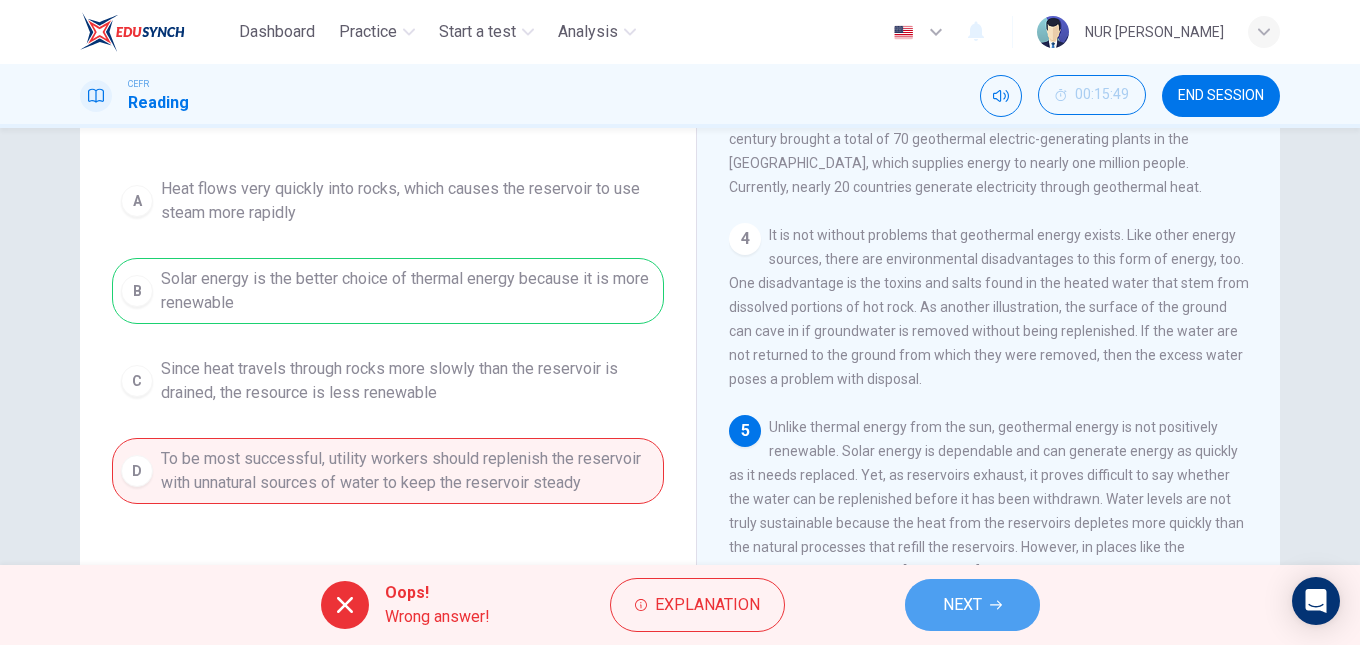 click on "NEXT" at bounding box center [972, 605] 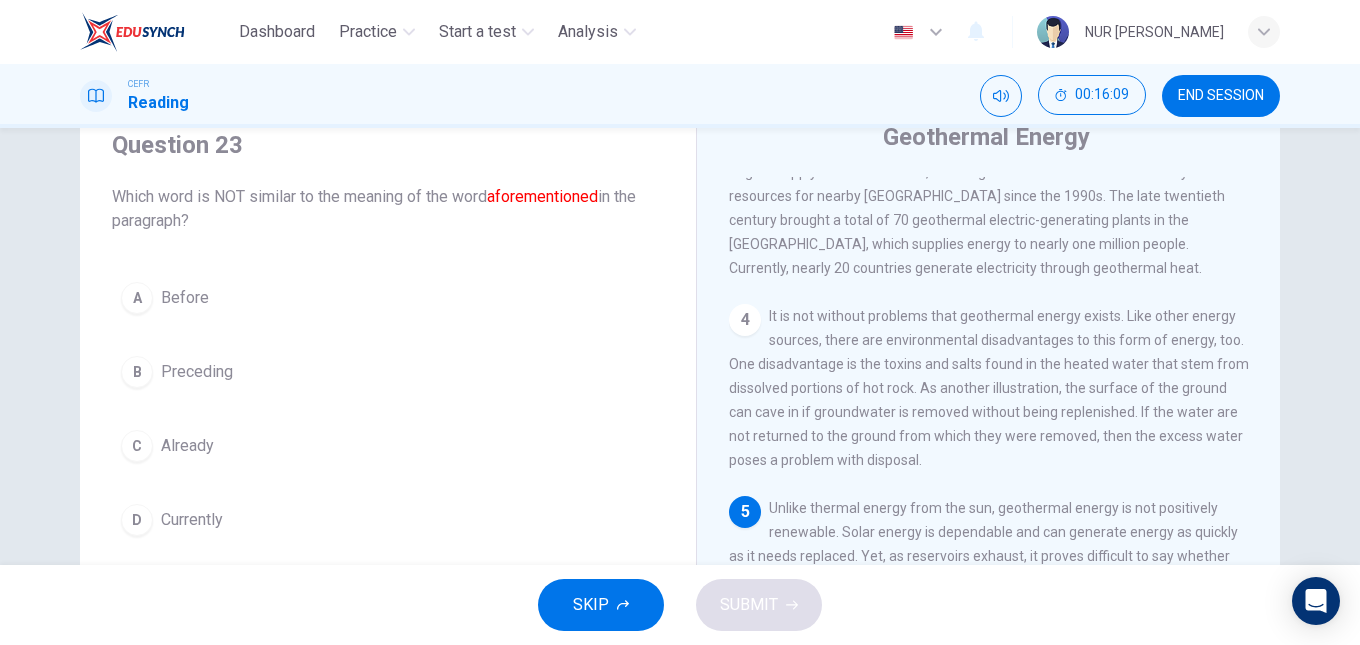 scroll, scrollTop: 79, scrollLeft: 0, axis: vertical 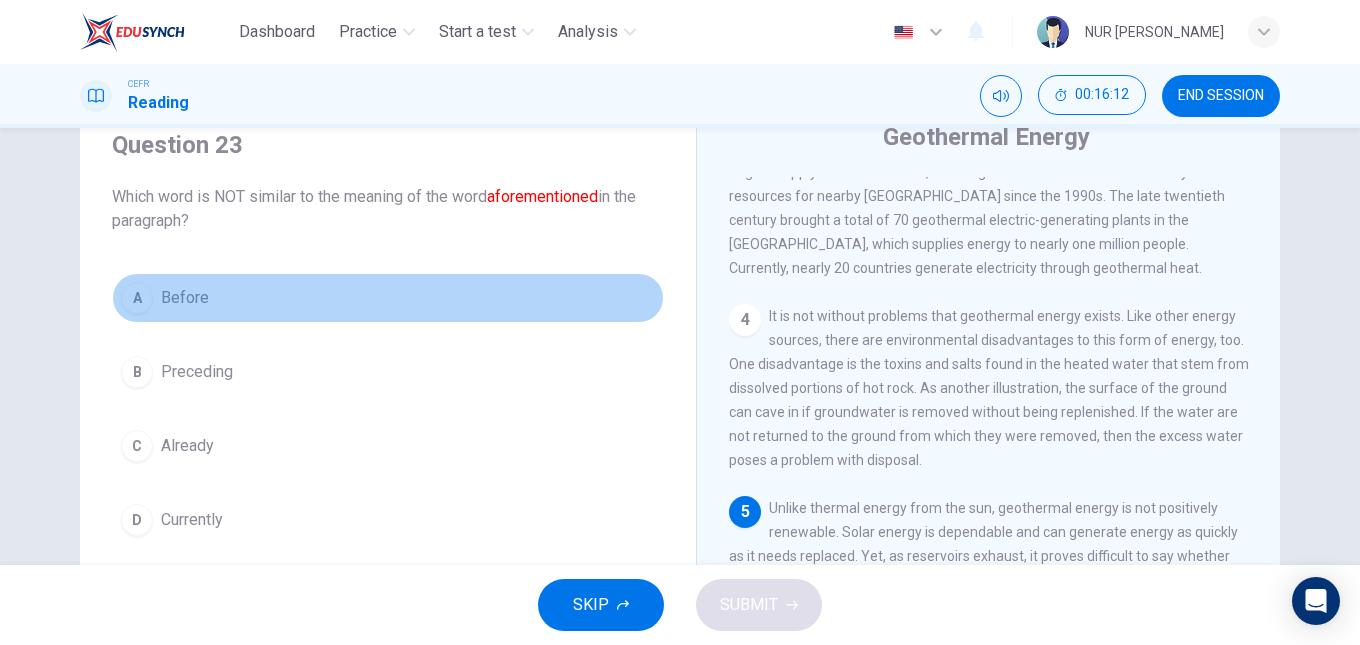 click on "A Before" at bounding box center [388, 298] 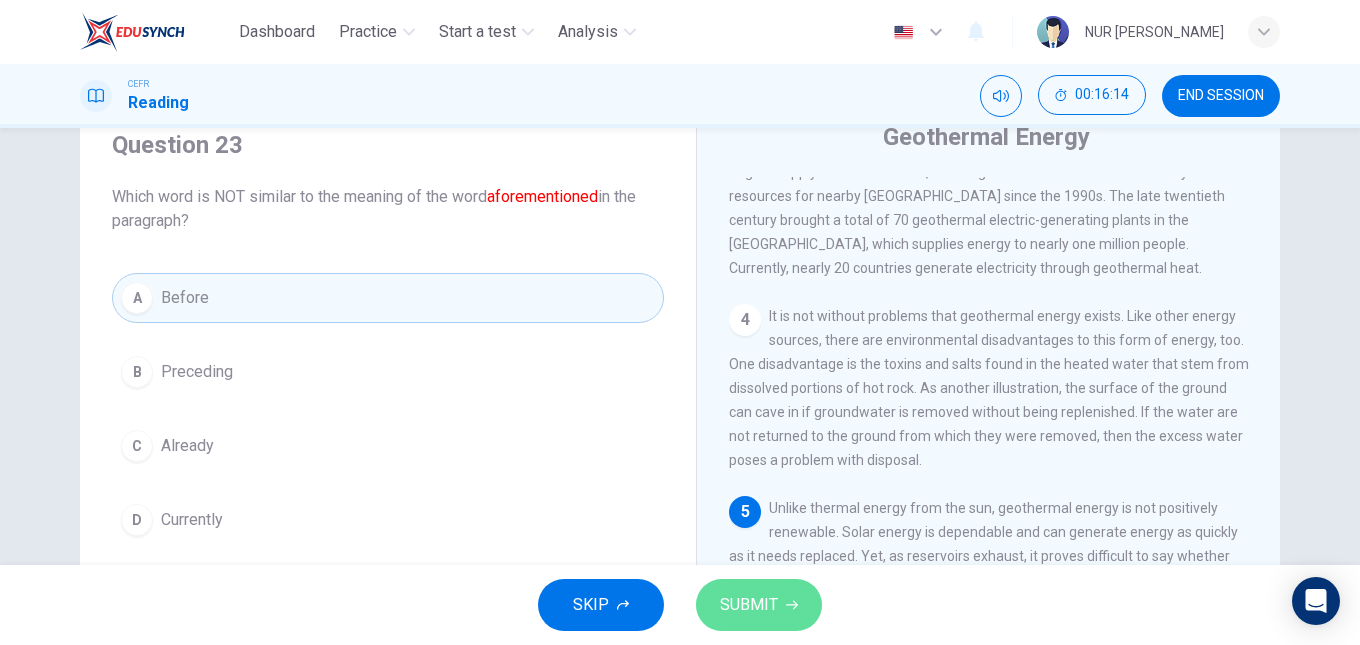 click on "SUBMIT" at bounding box center (759, 605) 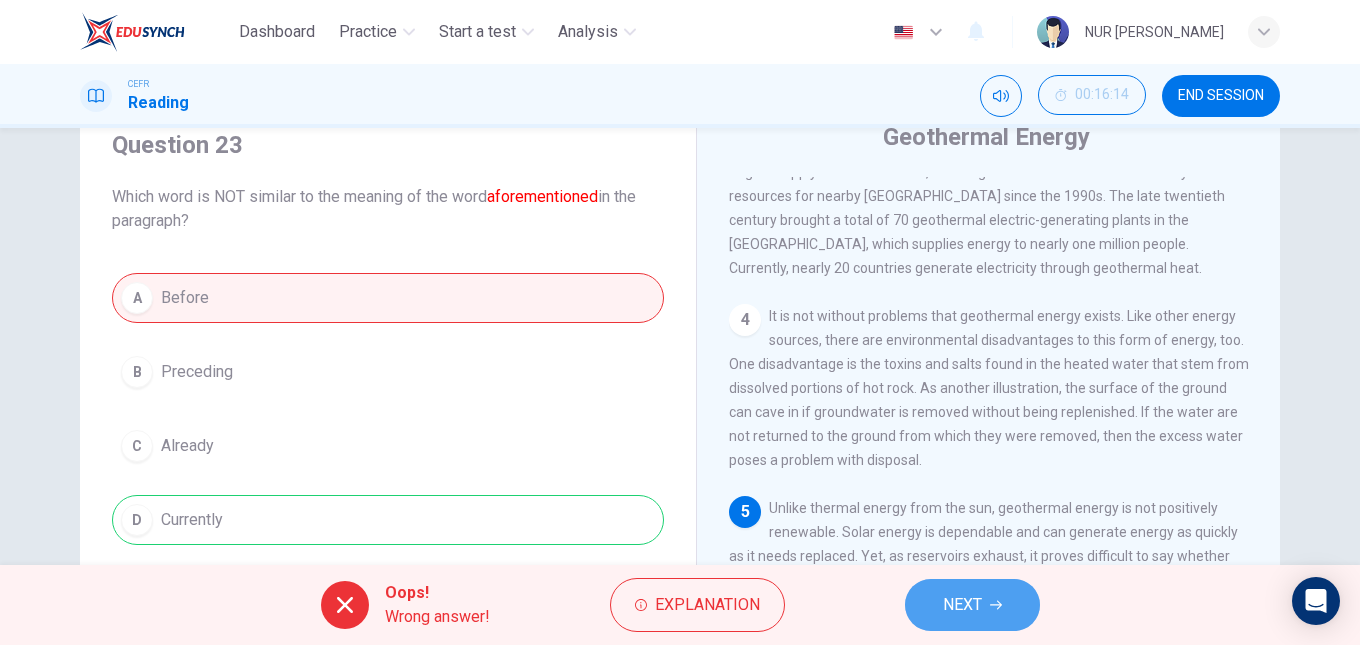 click 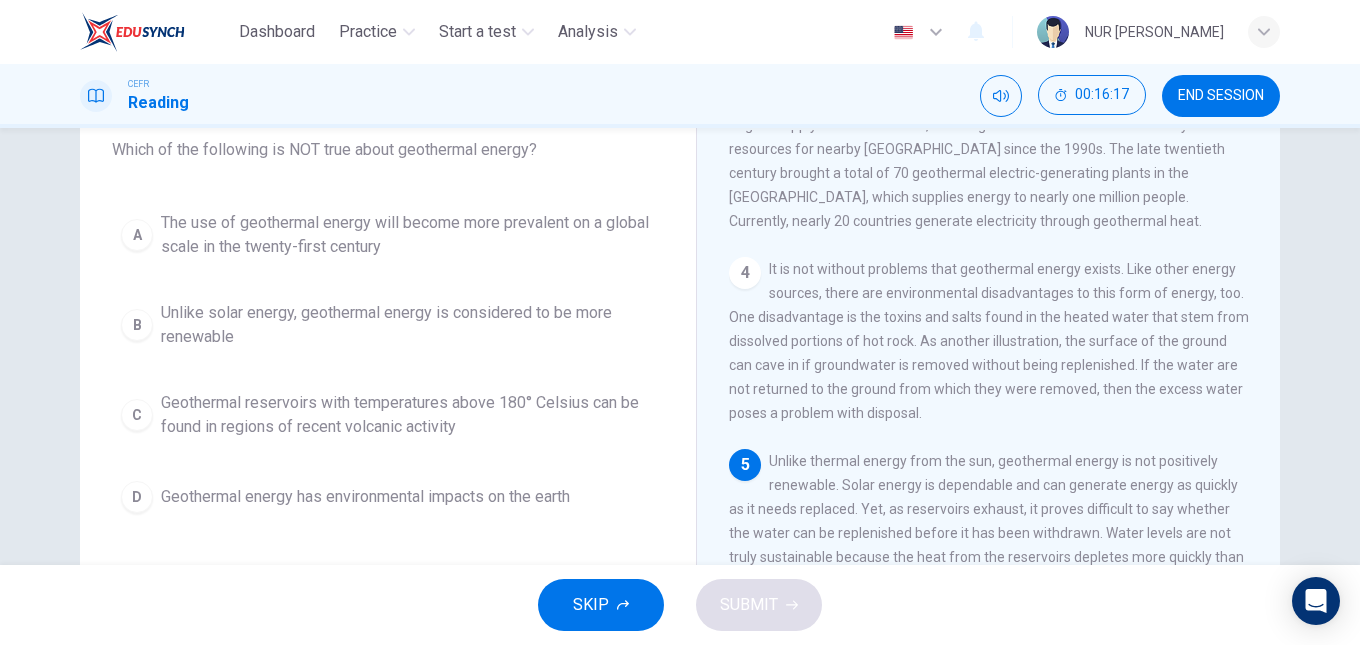 scroll, scrollTop: 127, scrollLeft: 0, axis: vertical 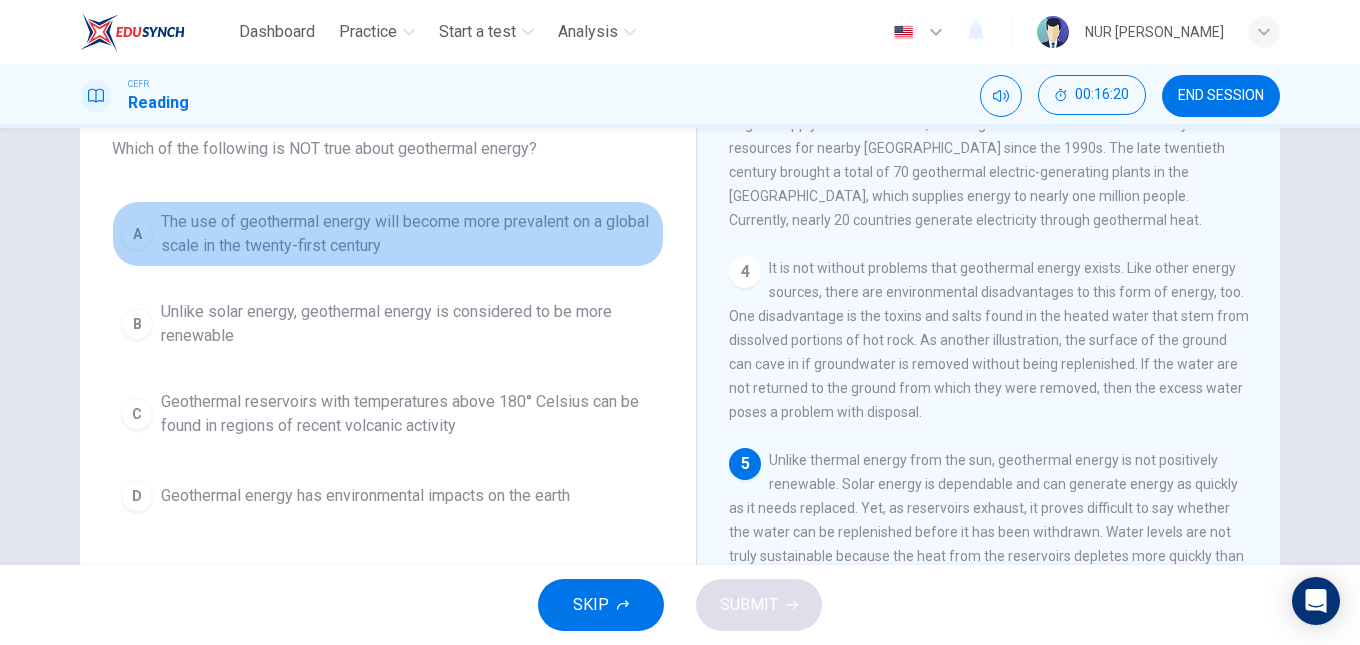 click on "The use of geothermal energy will become more prevalent on a global scale in the twenty-first century" at bounding box center [408, 234] 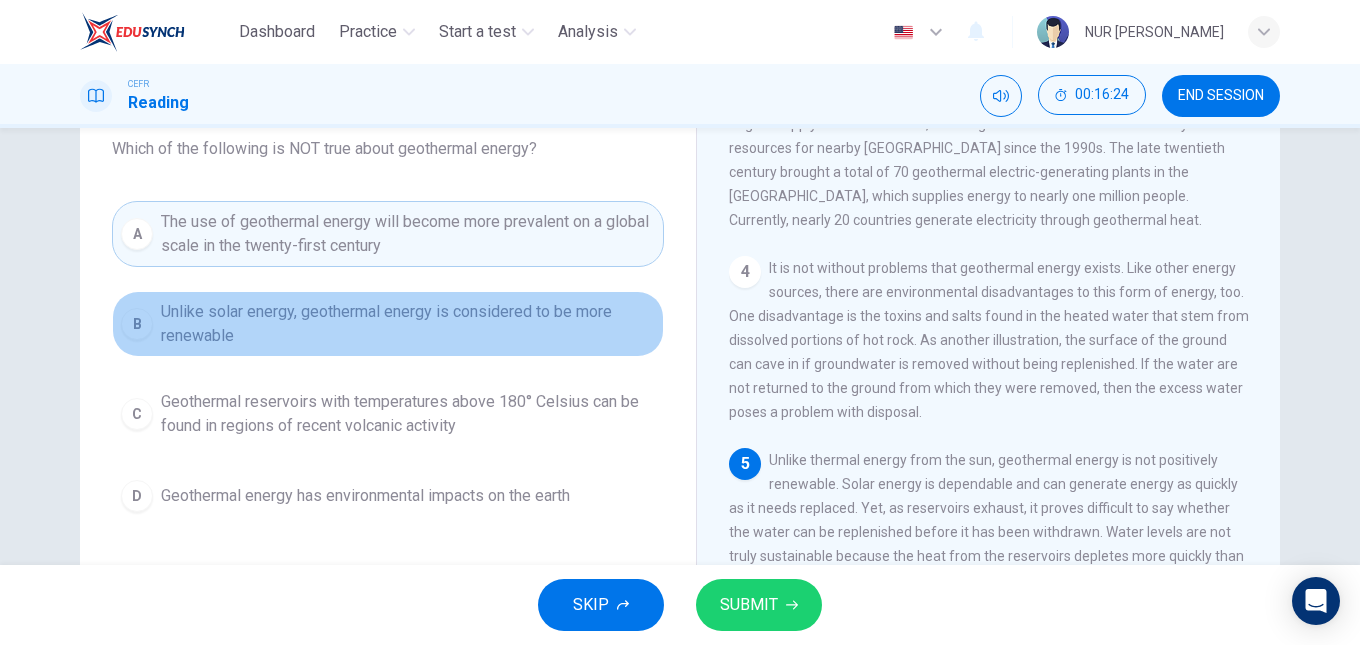 click on "Unlike solar energy, geothermal energy is considered to be more renewable" at bounding box center [408, 324] 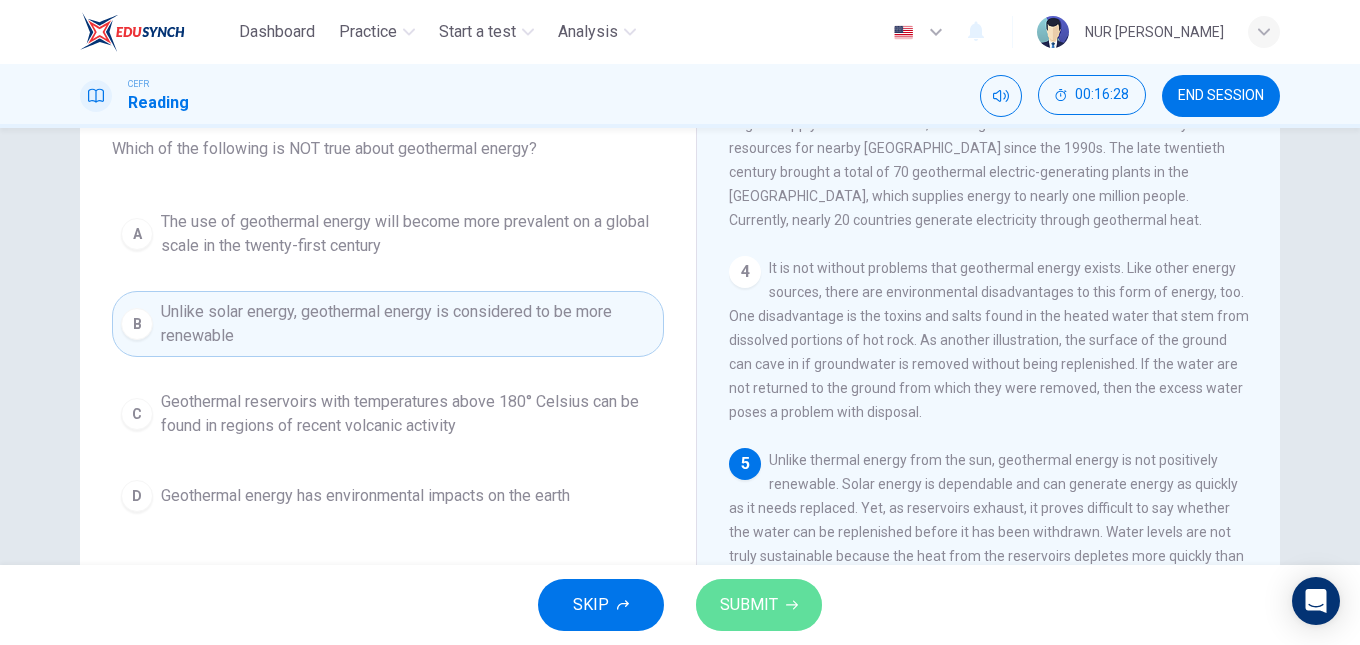 click on "SUBMIT" at bounding box center (749, 605) 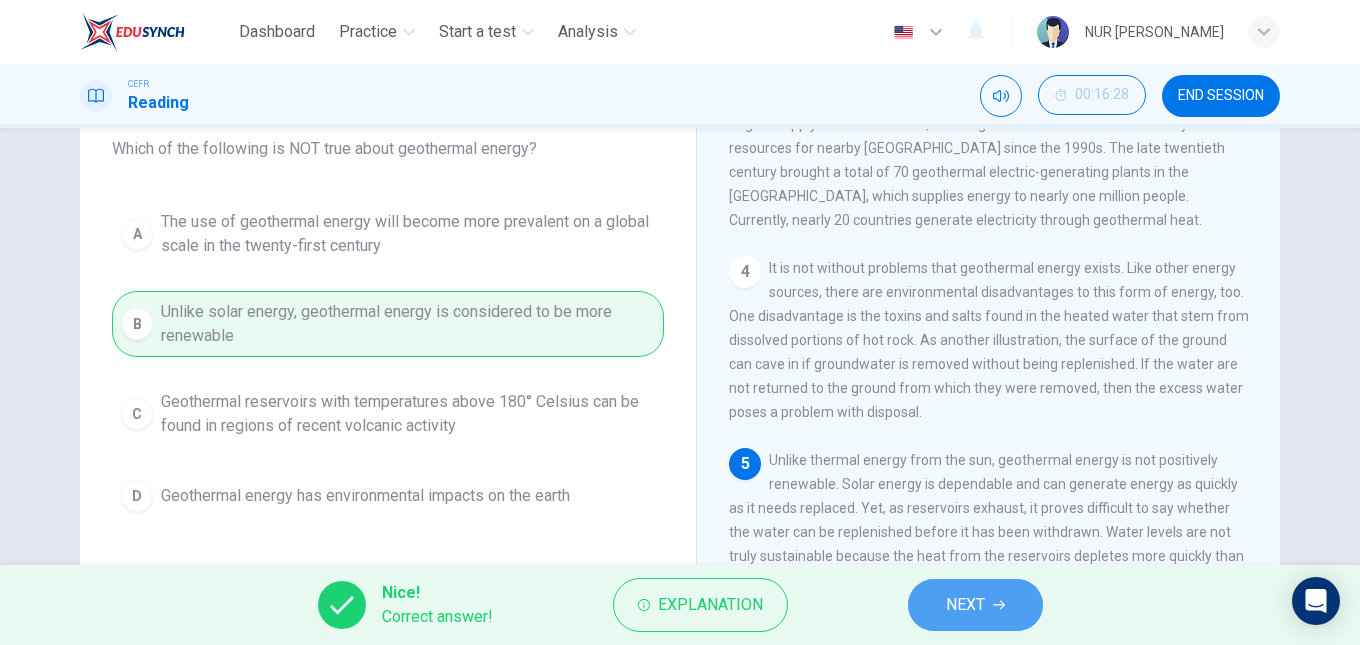 click on "NEXT" at bounding box center [975, 605] 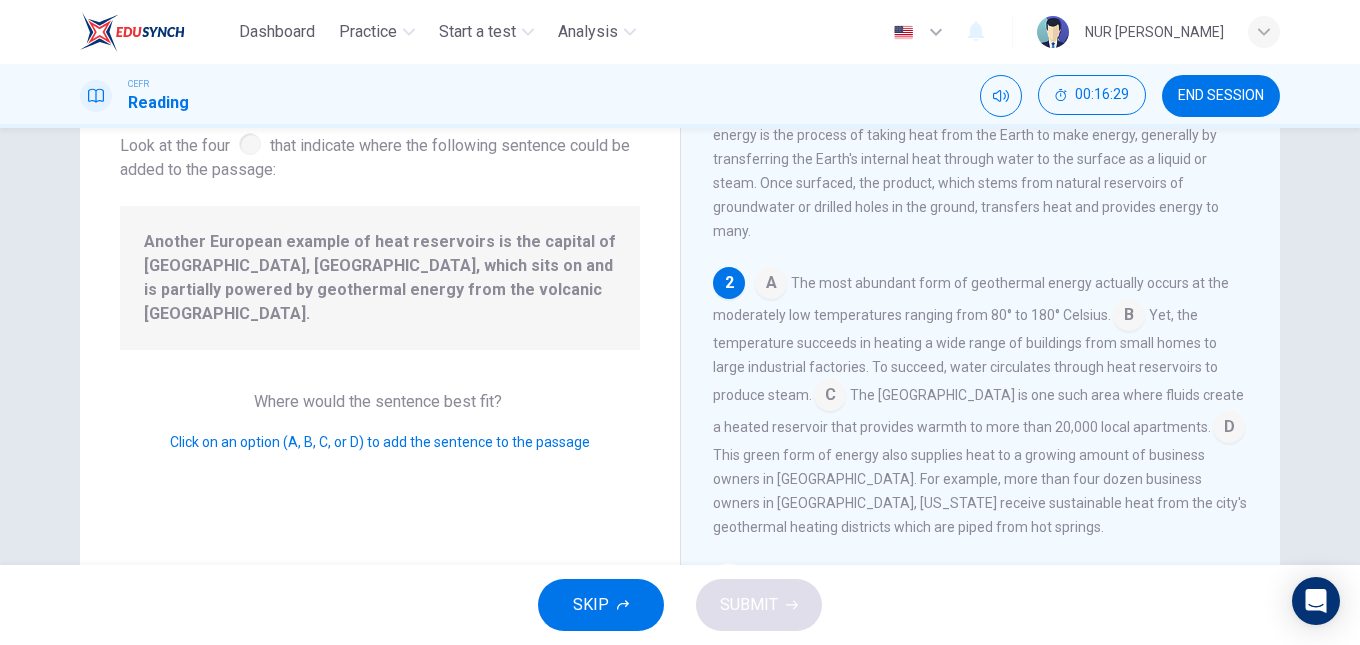 scroll, scrollTop: 0, scrollLeft: 0, axis: both 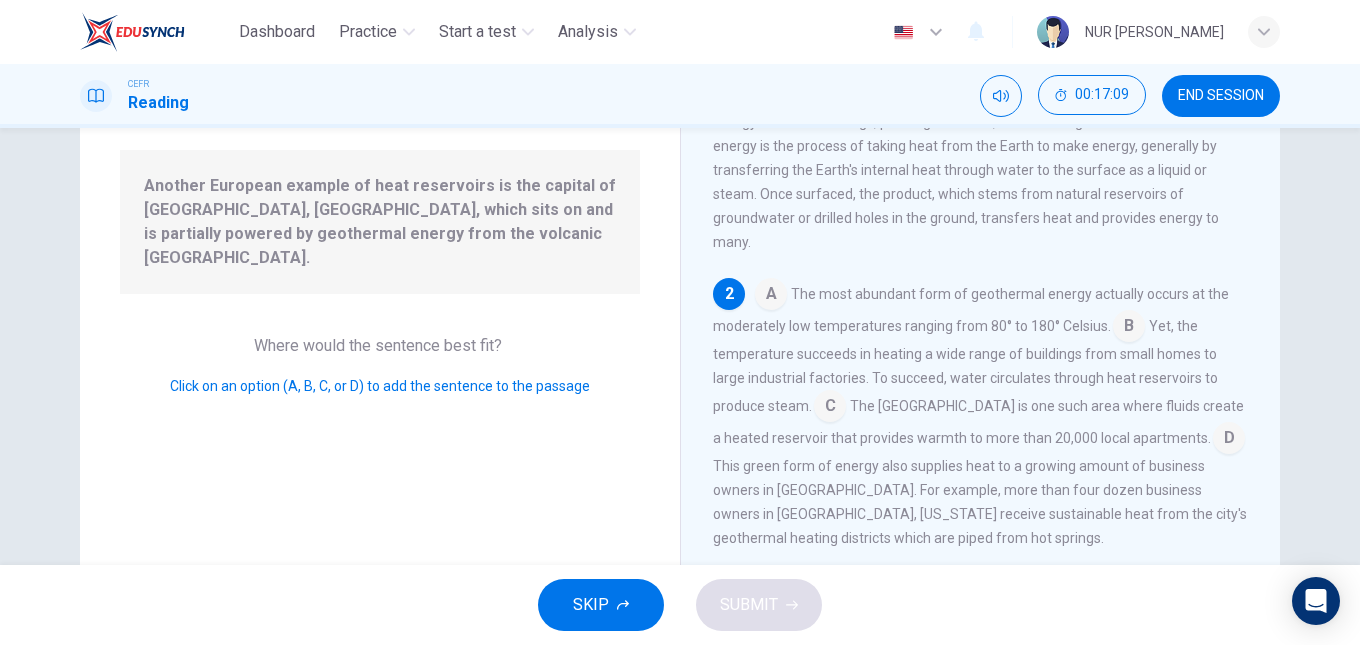 click at bounding box center (830, 408) 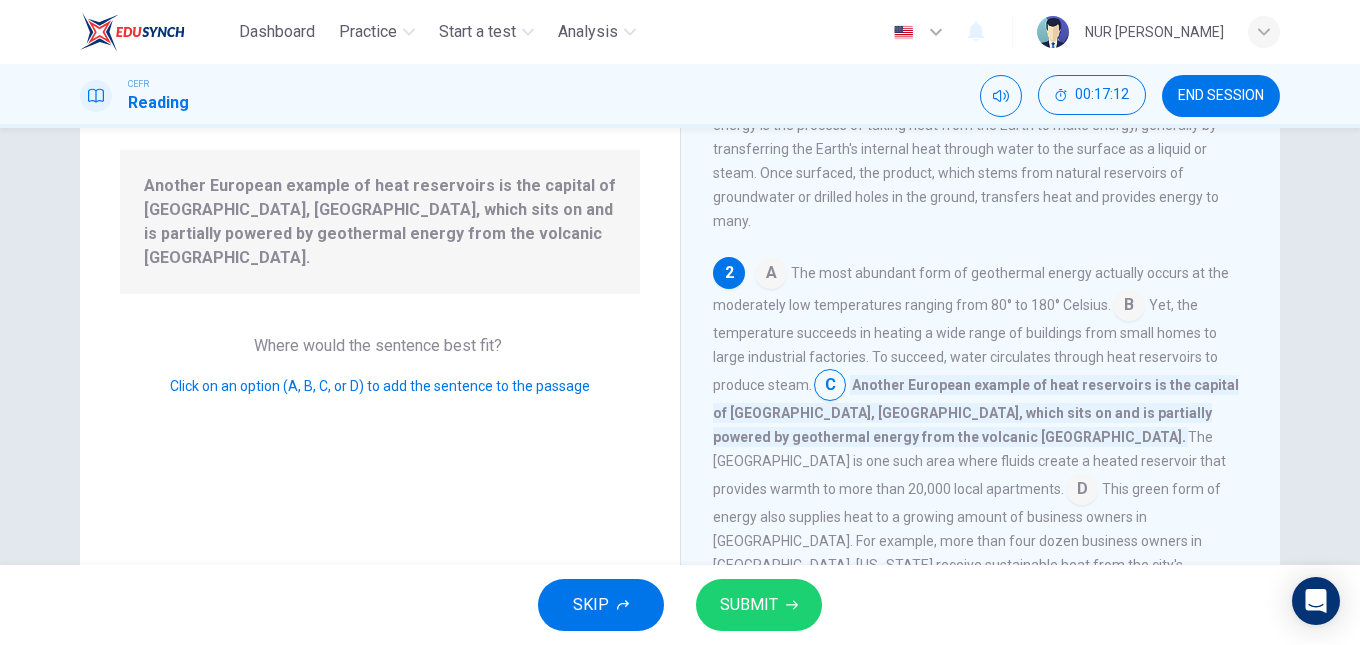 scroll, scrollTop: 57, scrollLeft: 0, axis: vertical 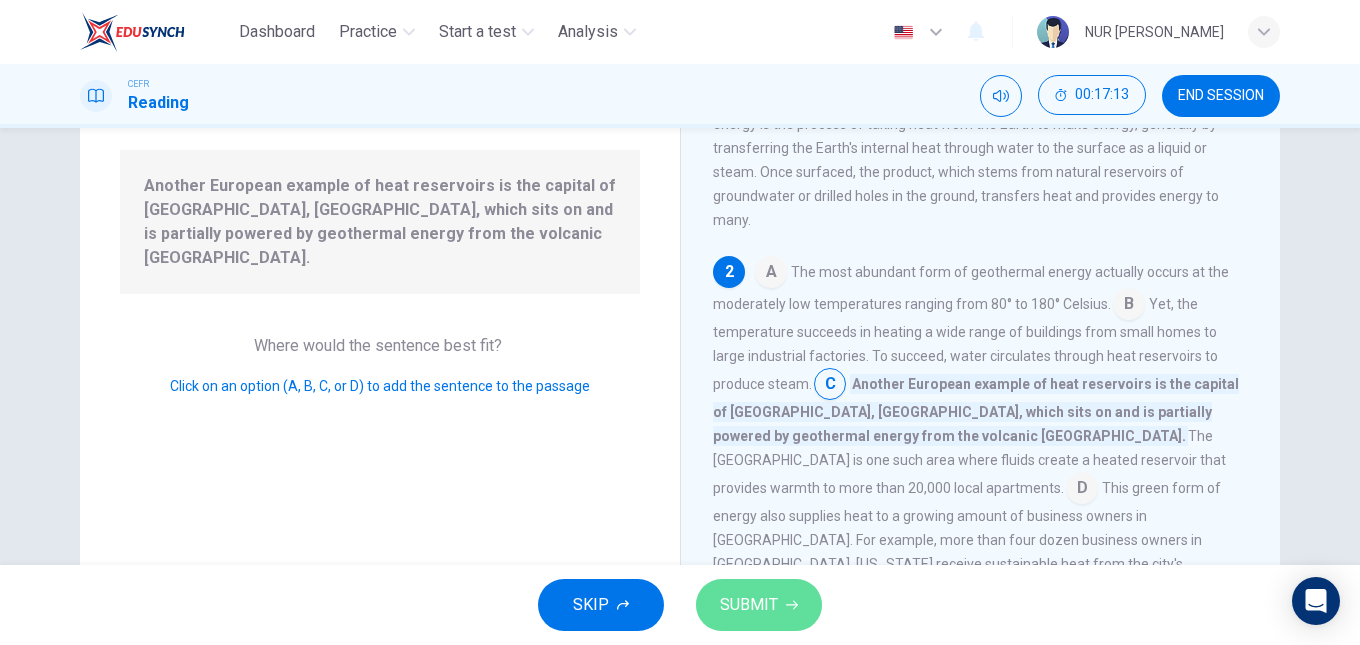 click on "SUBMIT" at bounding box center [759, 605] 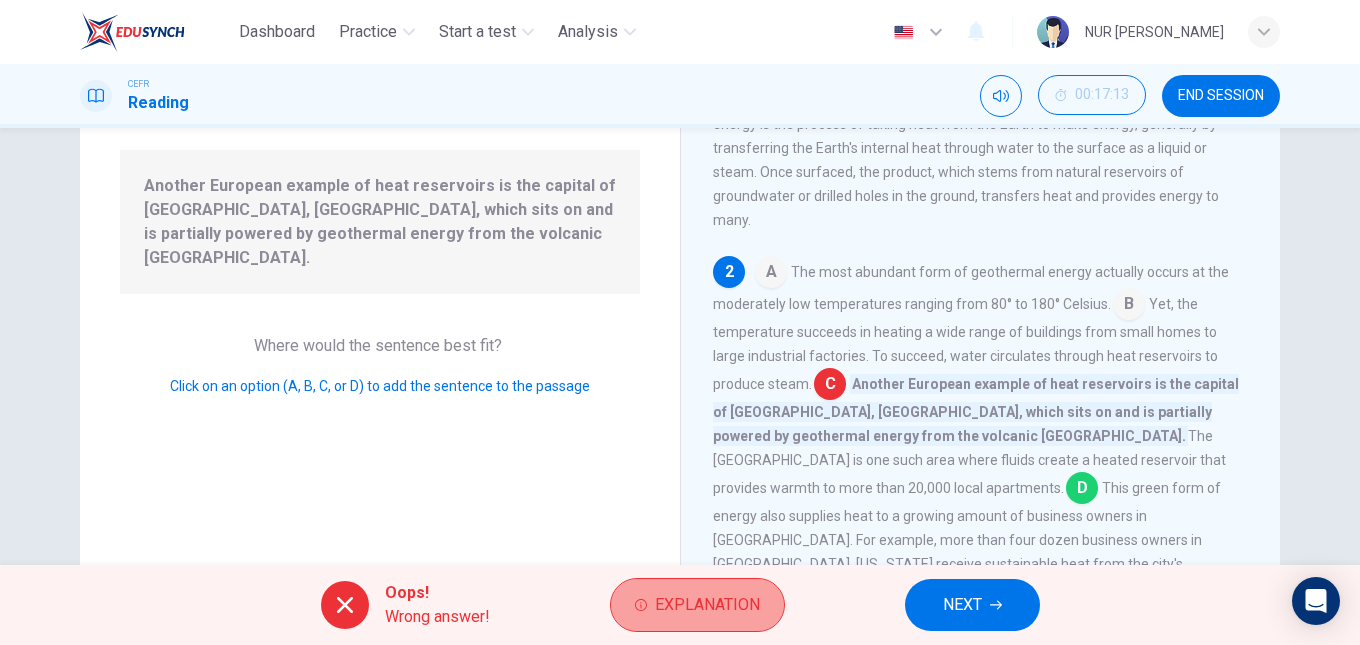 click on "Explanation" at bounding box center (697, 605) 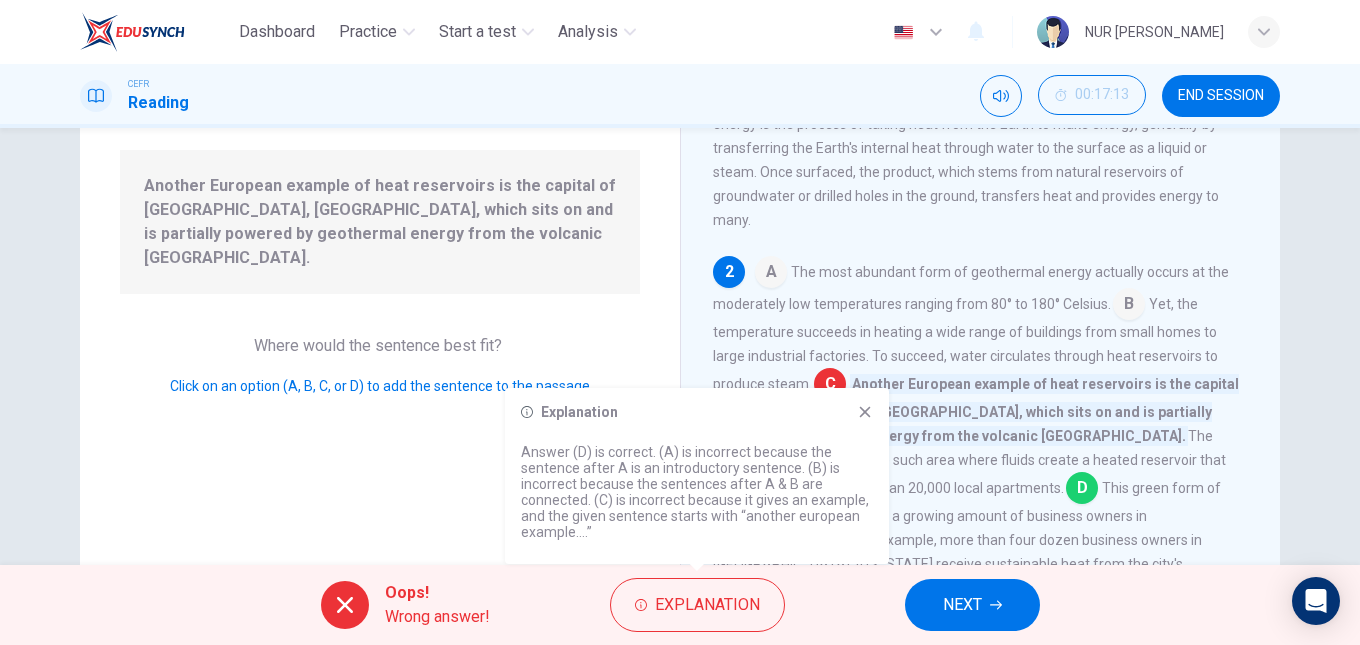 click on "Answer (D) is correct. (A) is incorrect because the sentence after A is an introductory sentence. (B) is incorrect because the sentences after A & B are connected. (C) is incorrect because it gives an example, and the given sentence starts with “another european example….”" at bounding box center (697, 492) 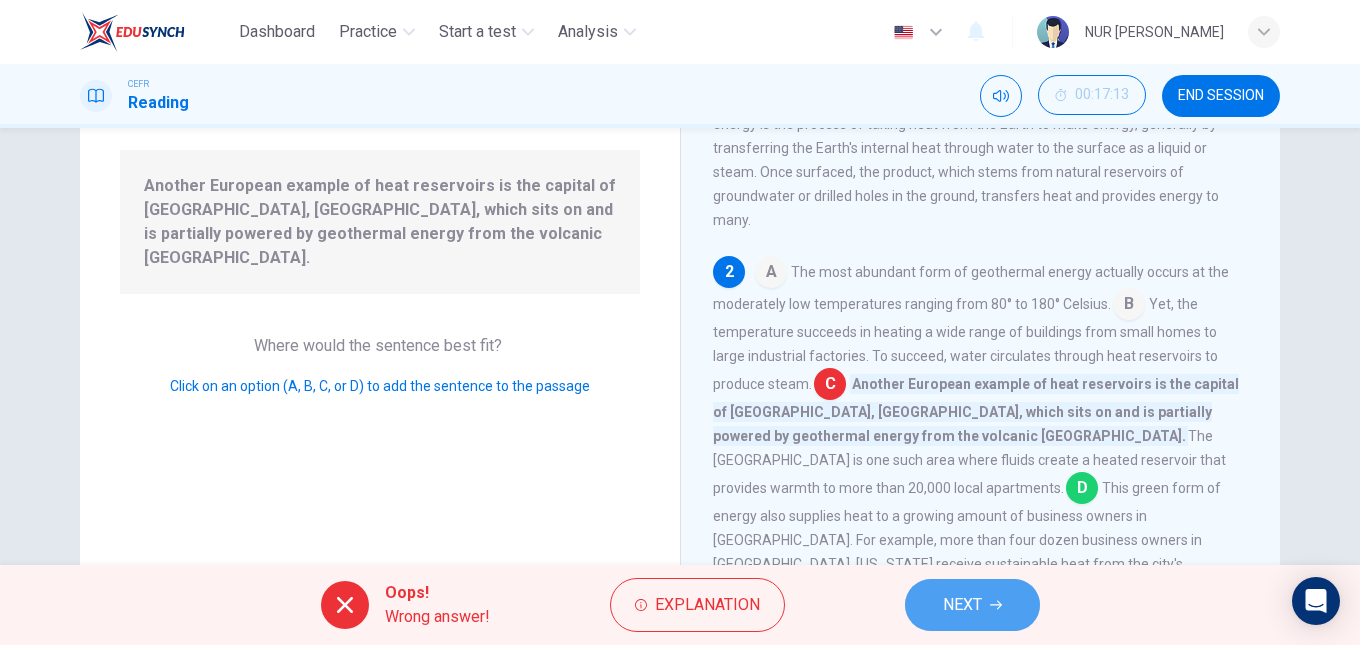 click on "NEXT" at bounding box center [962, 605] 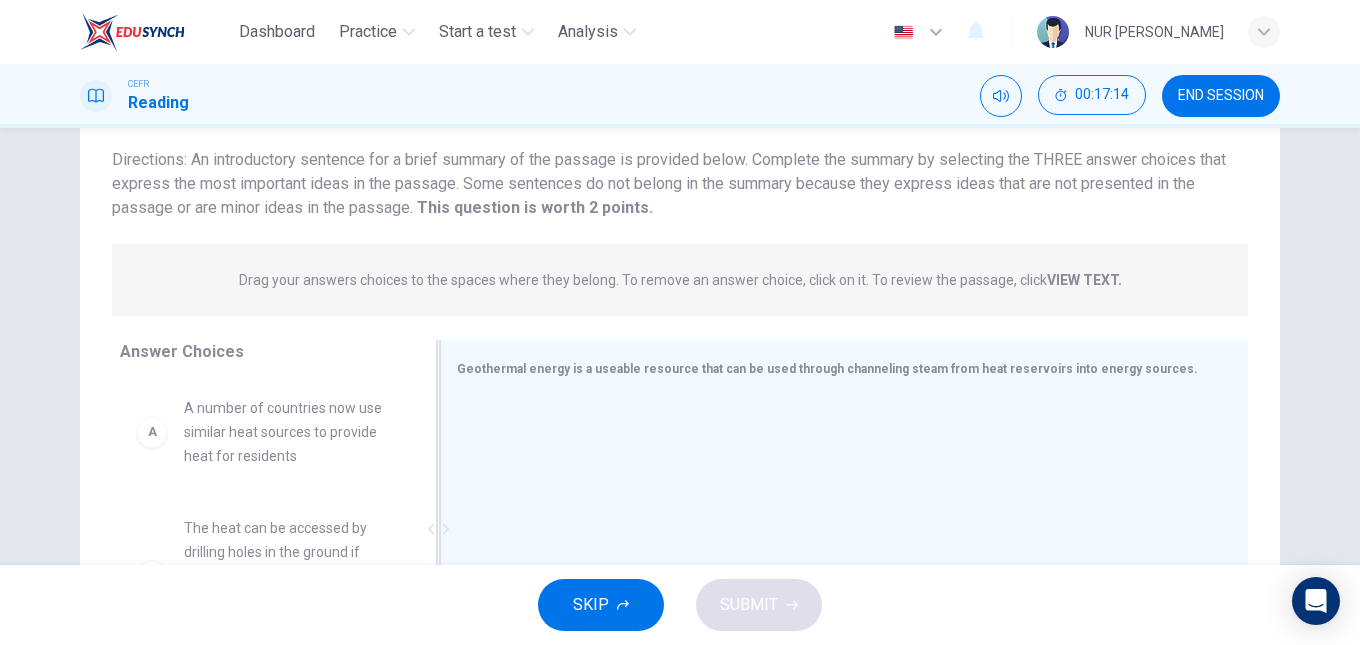scroll, scrollTop: 128, scrollLeft: 0, axis: vertical 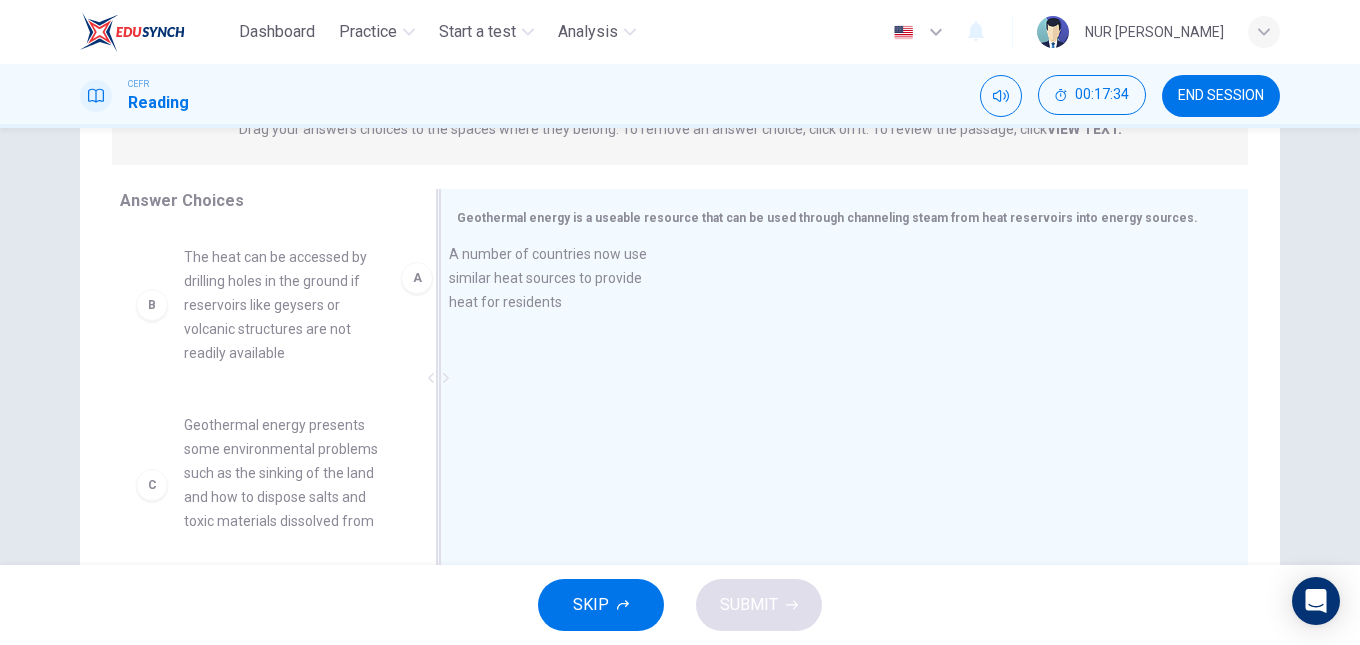 drag, startPoint x: 294, startPoint y: 289, endPoint x: 600, endPoint y: 296, distance: 306.08005 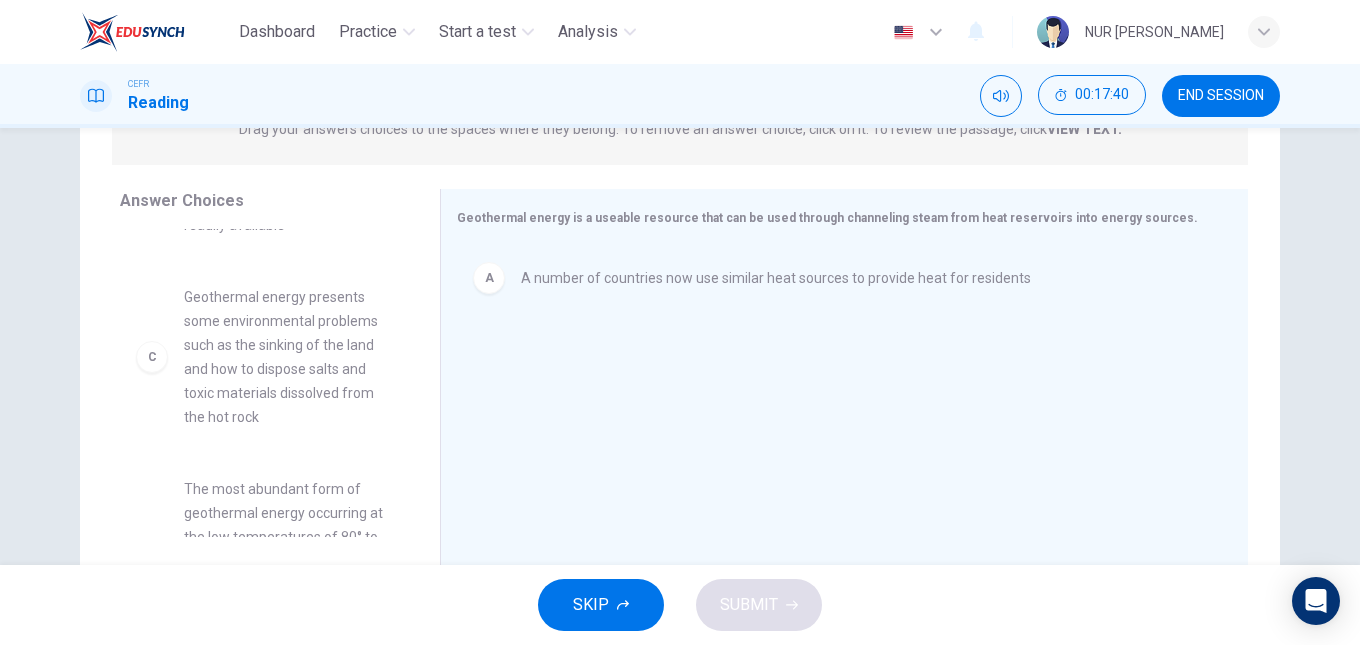 scroll, scrollTop: 132, scrollLeft: 0, axis: vertical 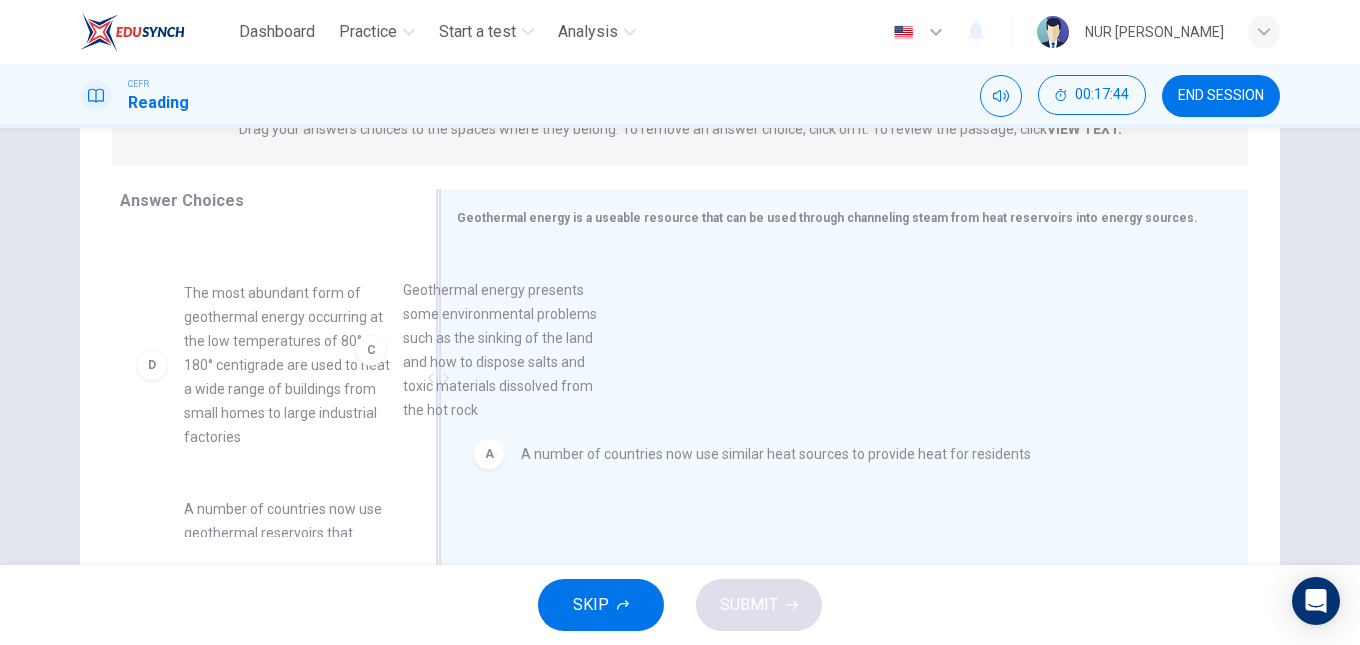 drag, startPoint x: 280, startPoint y: 340, endPoint x: 538, endPoint y: 337, distance: 258.01746 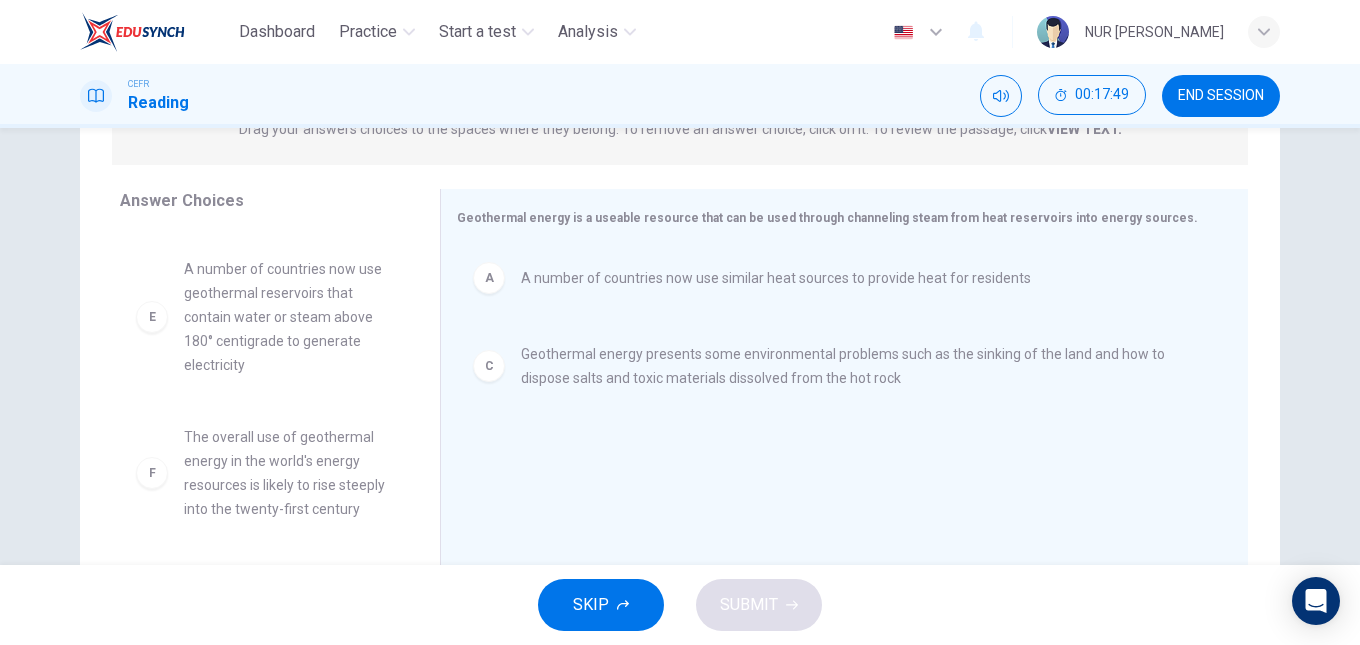 scroll, scrollTop: 382, scrollLeft: 0, axis: vertical 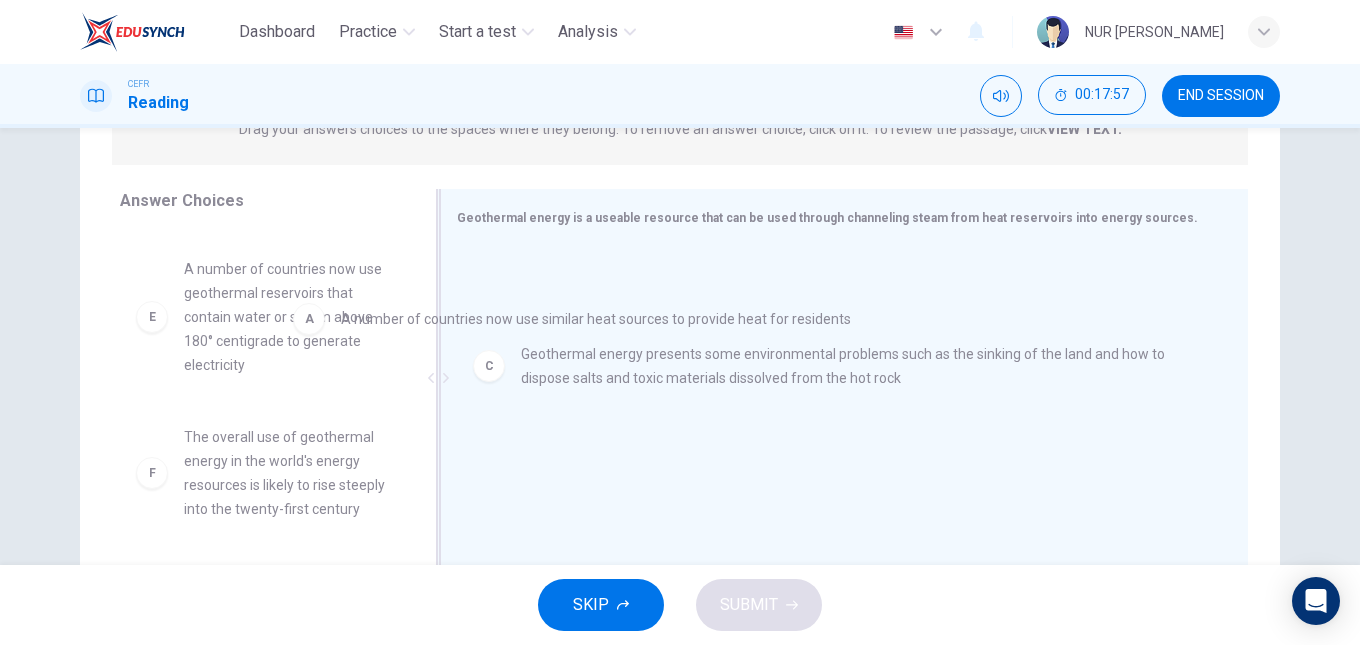 drag, startPoint x: 551, startPoint y: 282, endPoint x: 367, endPoint y: 325, distance: 188.95767 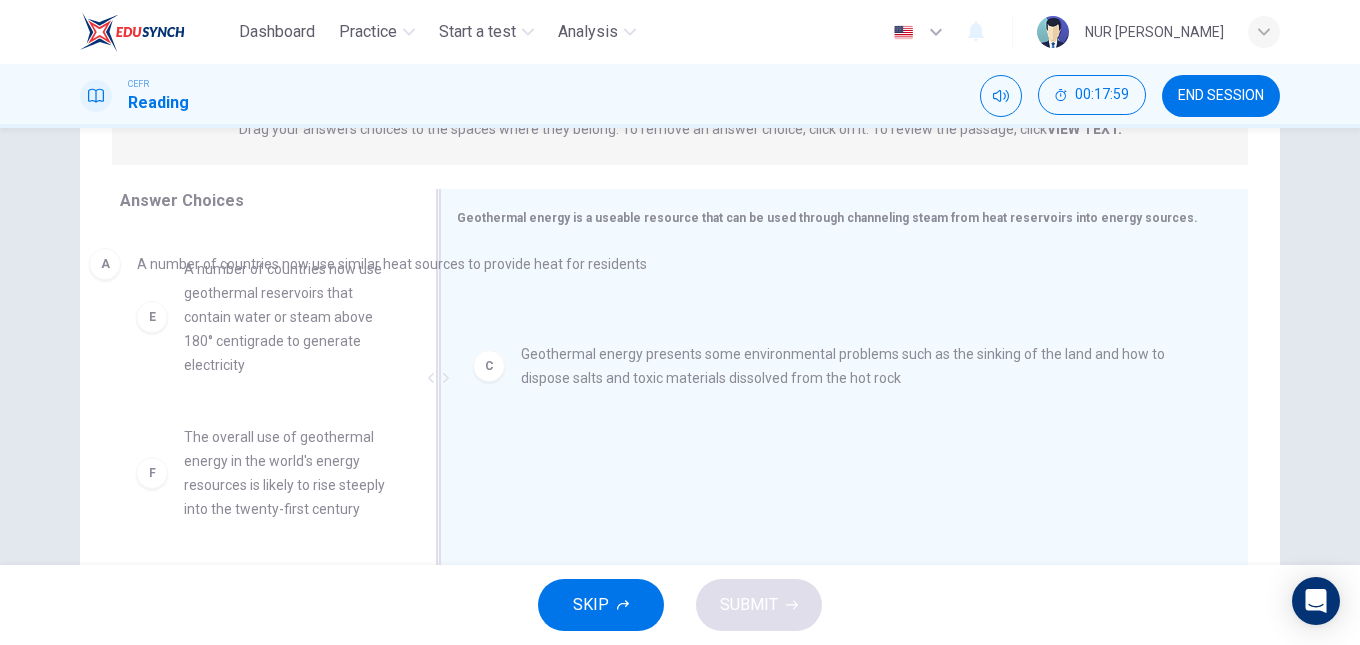 drag, startPoint x: 487, startPoint y: 283, endPoint x: 87, endPoint y: 259, distance: 400.71936 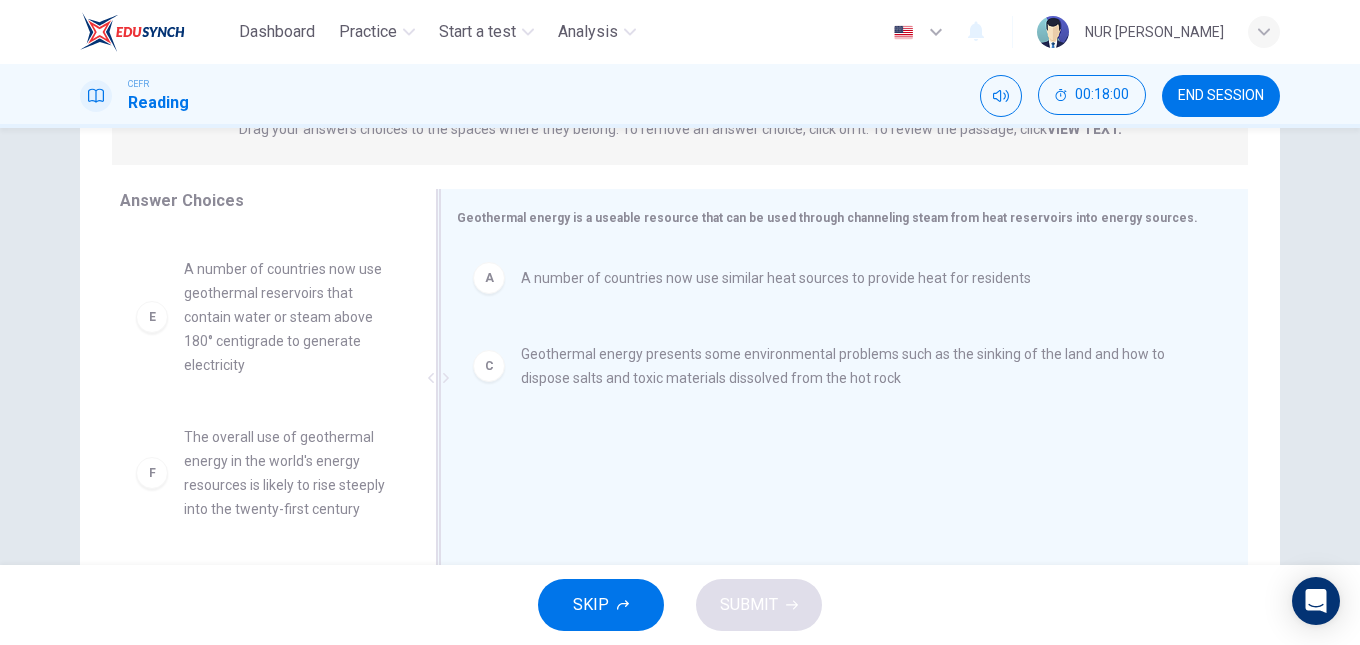 click on "A number of countries now use similar heat sources to provide heat for residents" at bounding box center (776, 278) 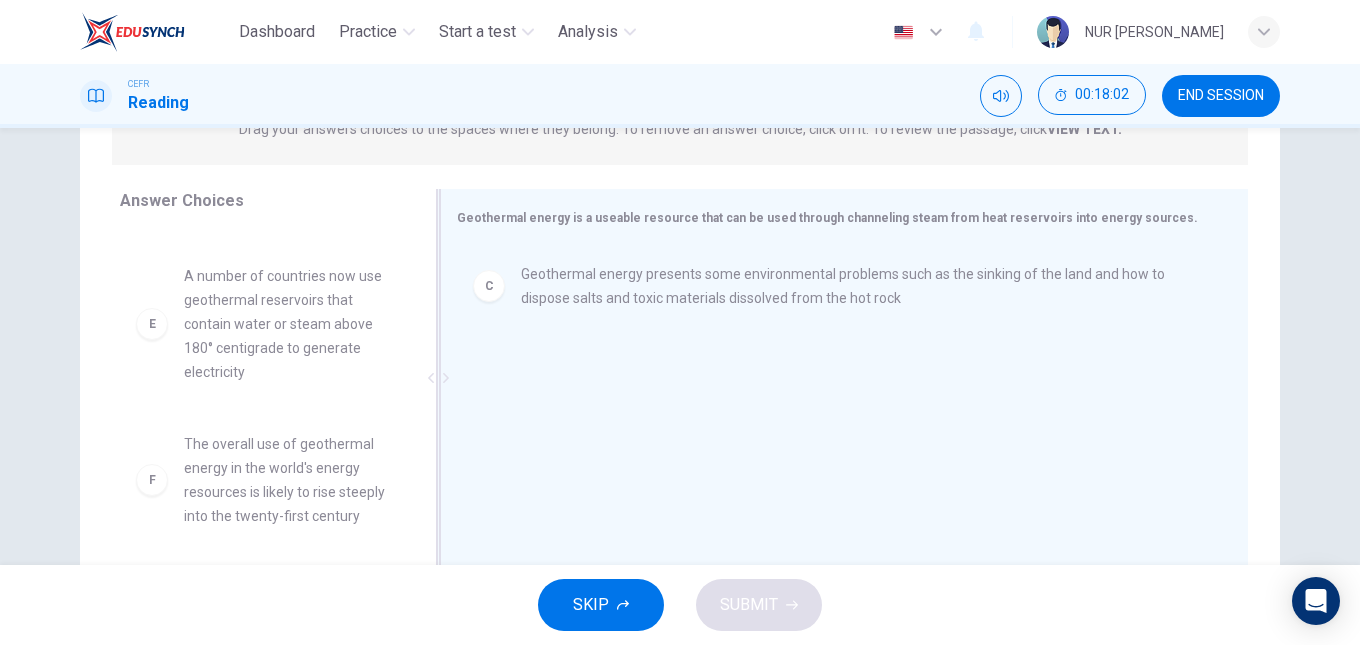 scroll, scrollTop: 516, scrollLeft: 0, axis: vertical 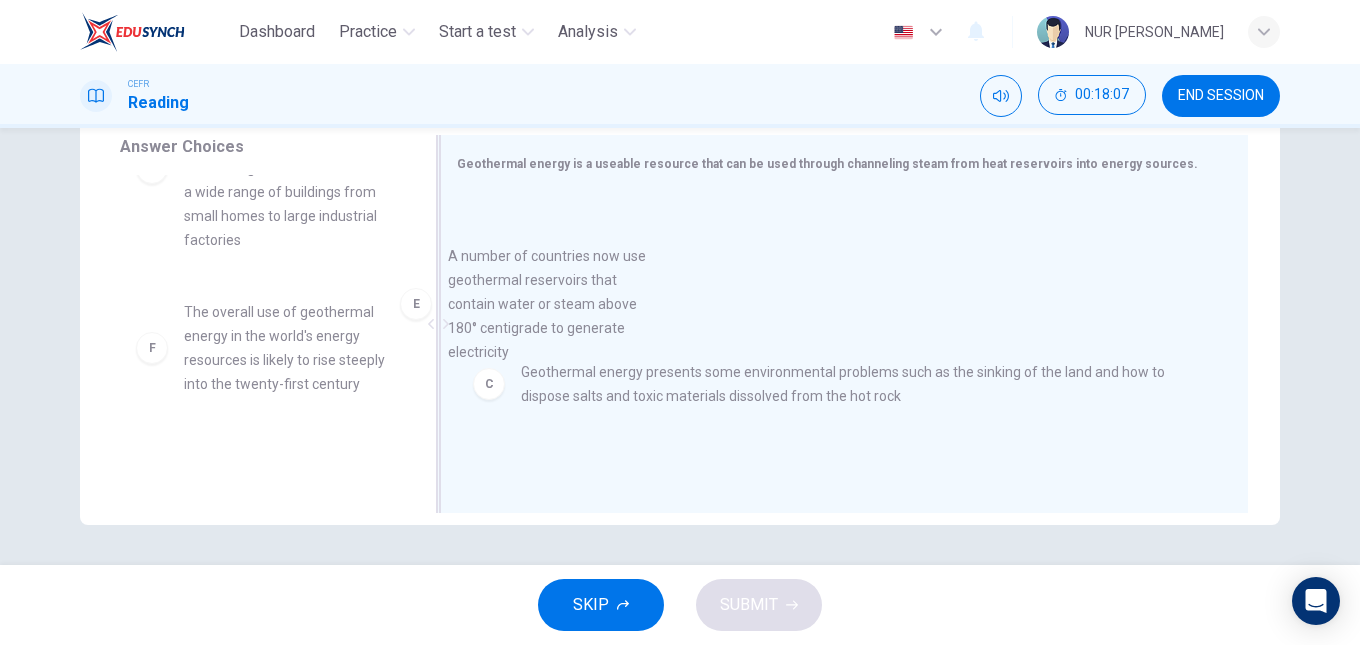 drag, startPoint x: 315, startPoint y: 410, endPoint x: 624, endPoint y: 348, distance: 315.1587 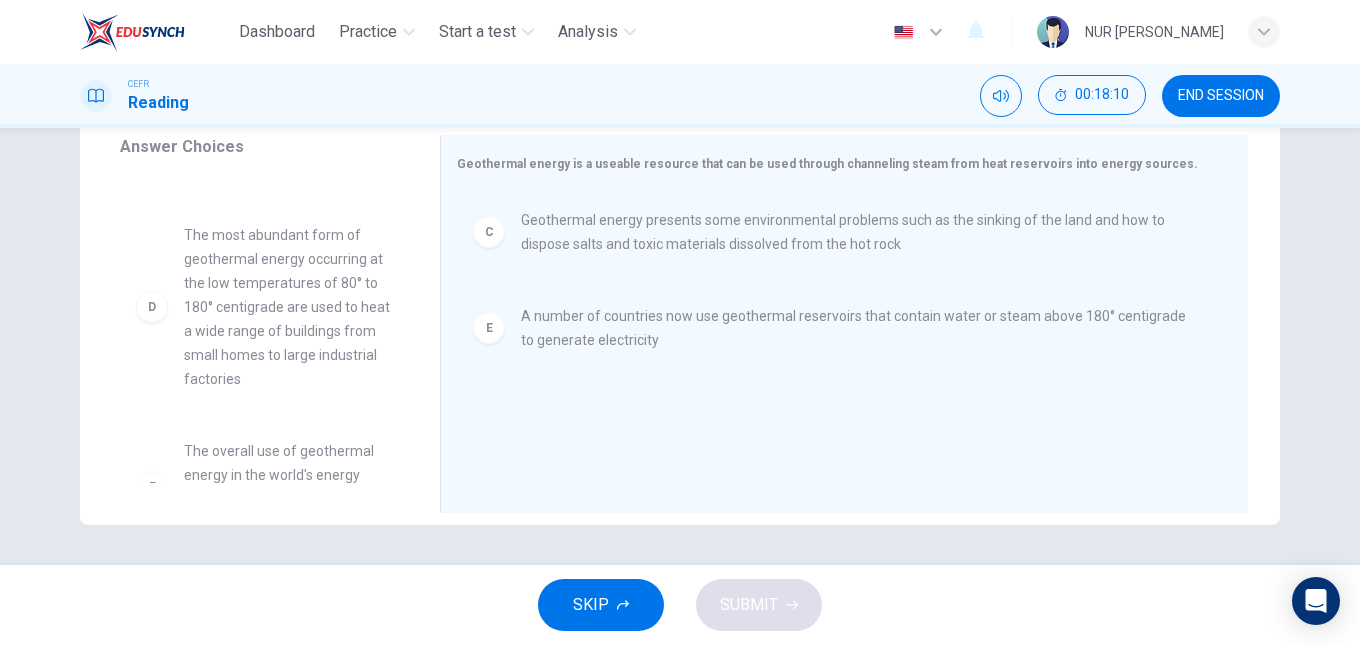 scroll, scrollTop: 258, scrollLeft: 0, axis: vertical 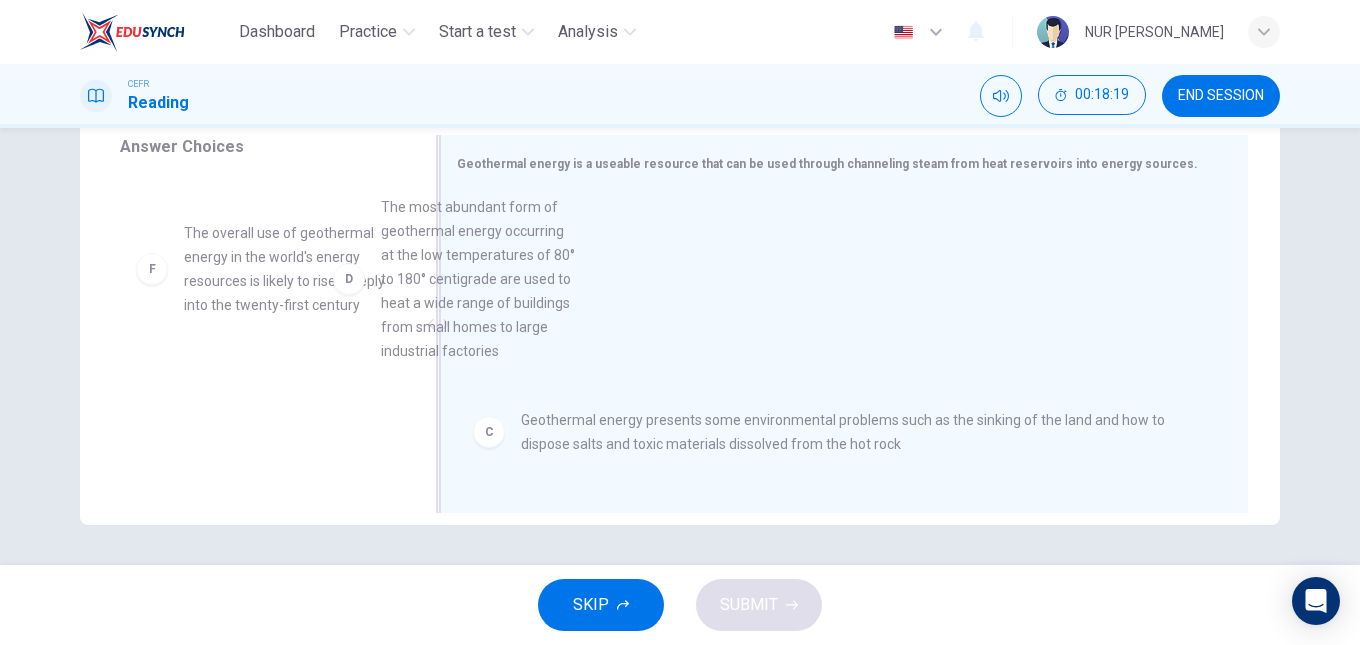 drag, startPoint x: 242, startPoint y: 352, endPoint x: 449, endPoint y: 326, distance: 208.62646 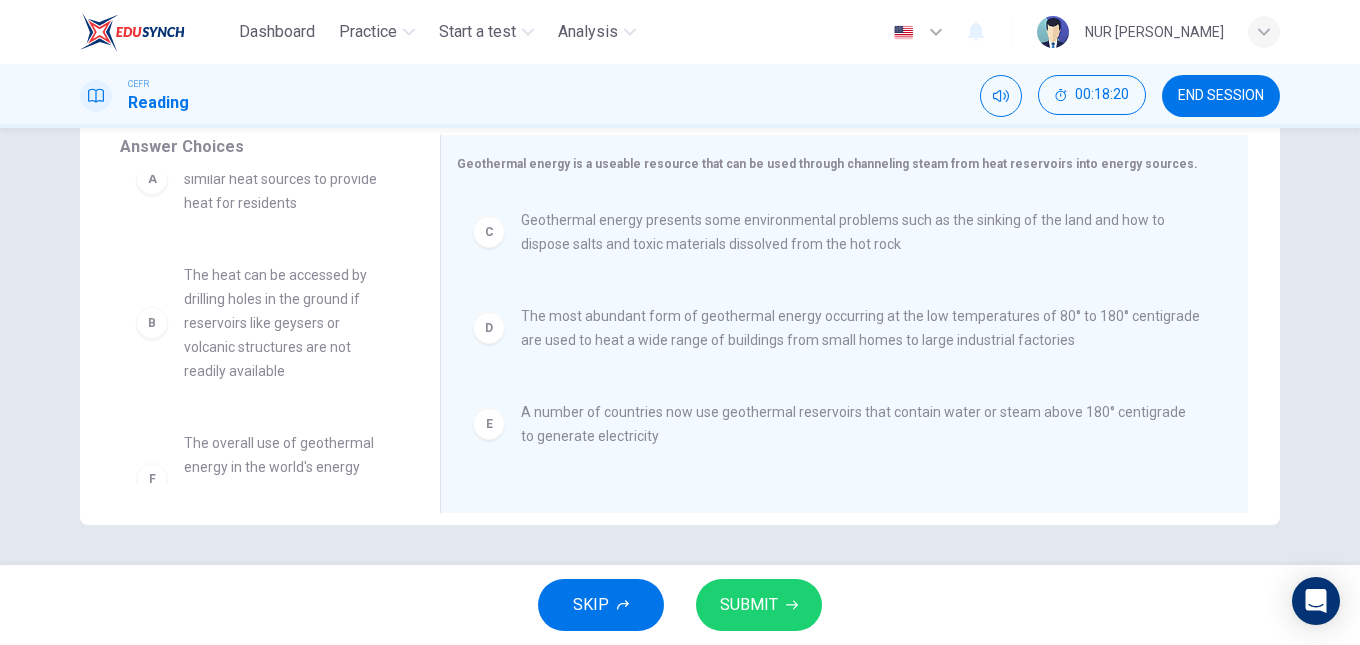 scroll, scrollTop: 0, scrollLeft: 0, axis: both 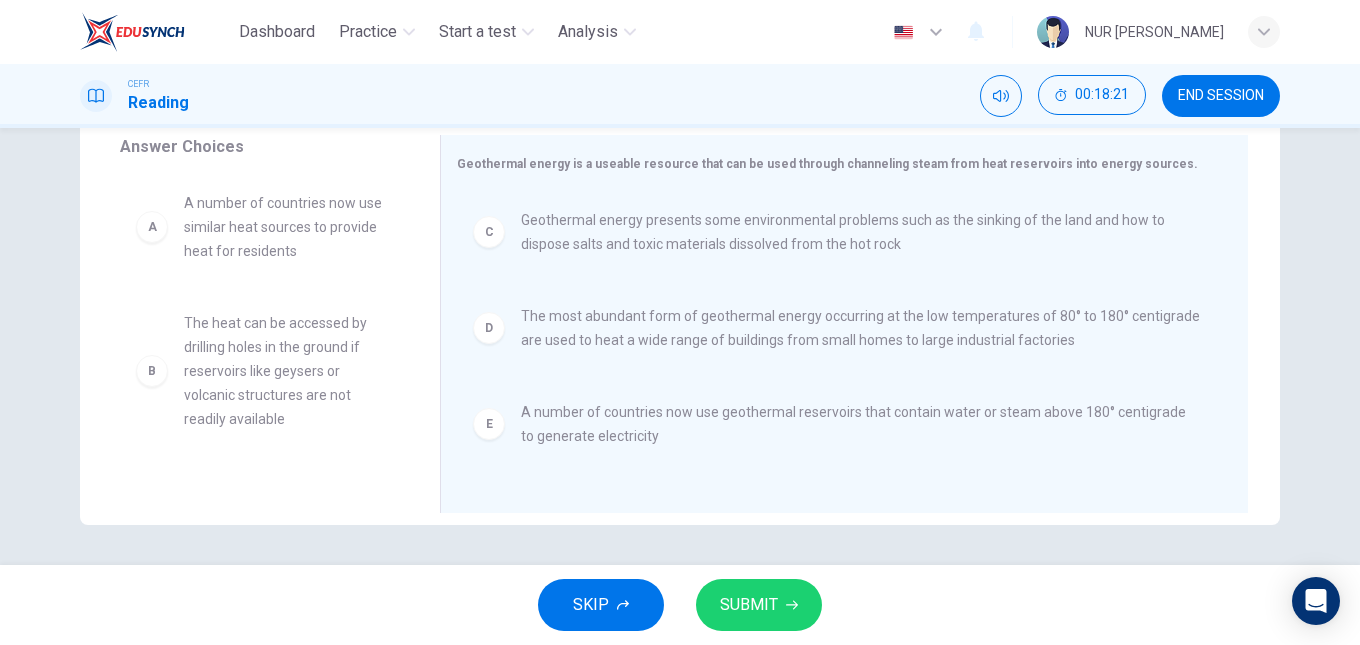 click on "SKIP SUBMIT" at bounding box center [680, 605] 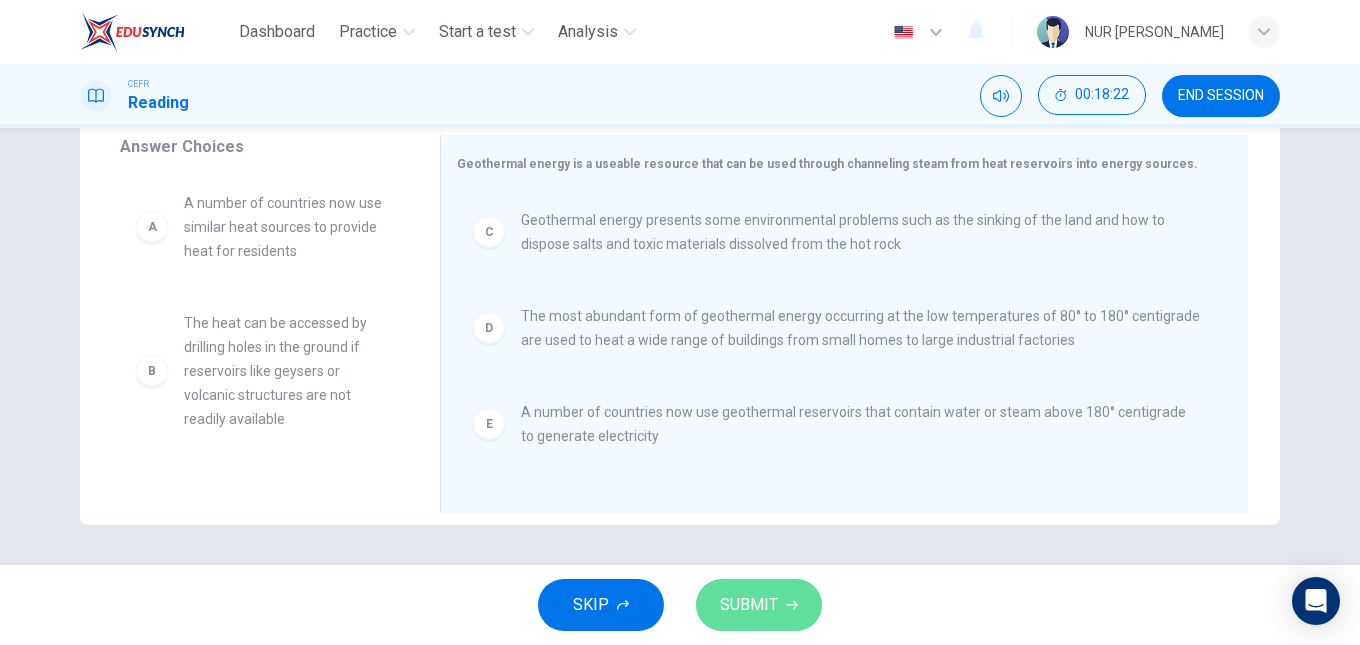 click on "SUBMIT" at bounding box center [749, 605] 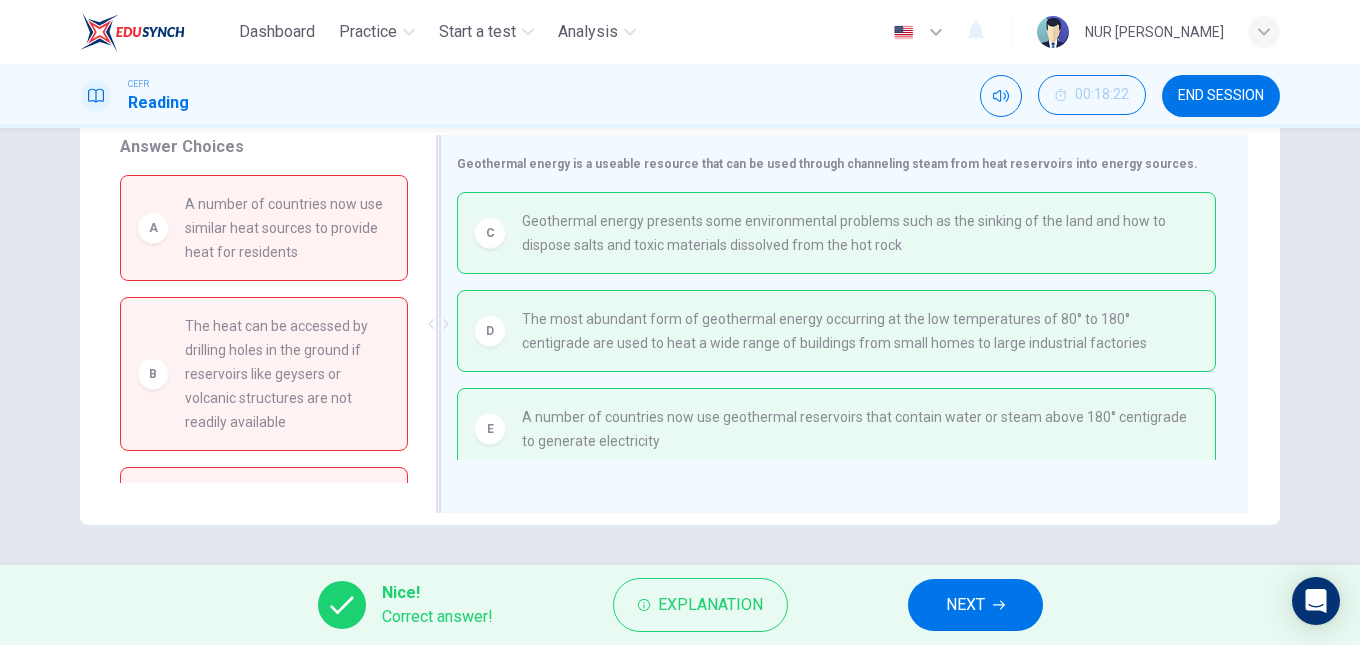 scroll, scrollTop: 10, scrollLeft: 0, axis: vertical 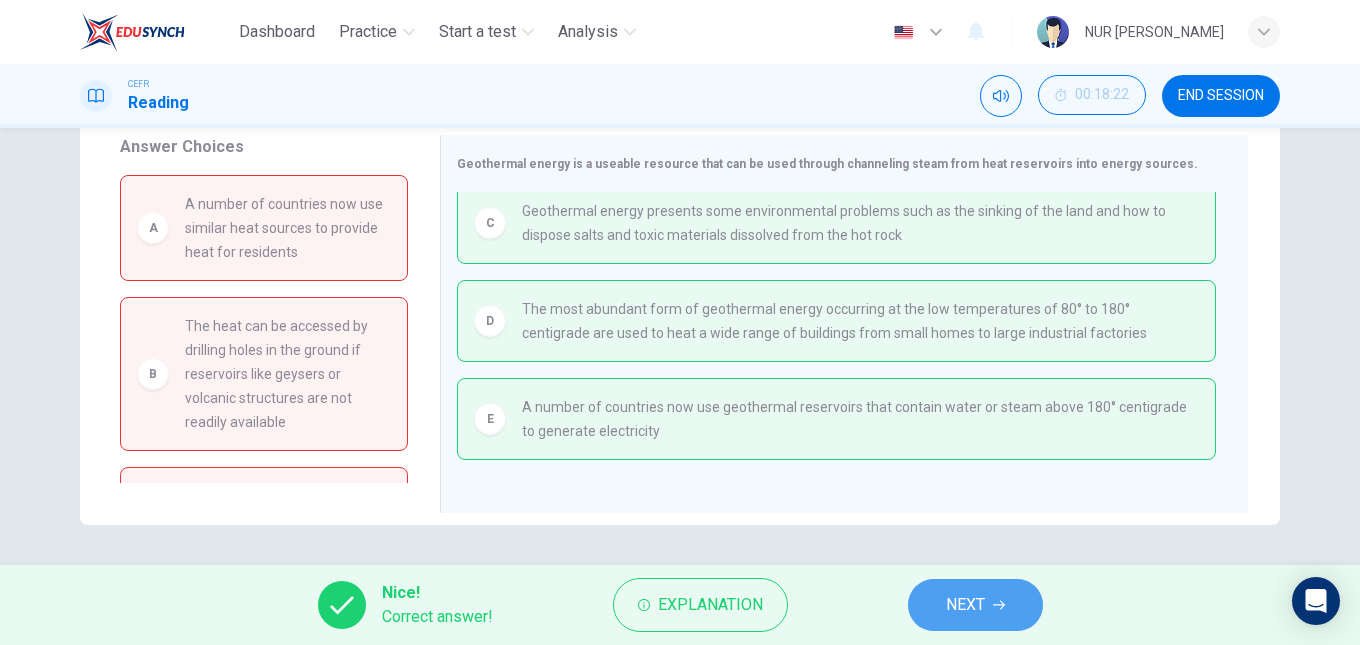 click on "NEXT" at bounding box center [975, 605] 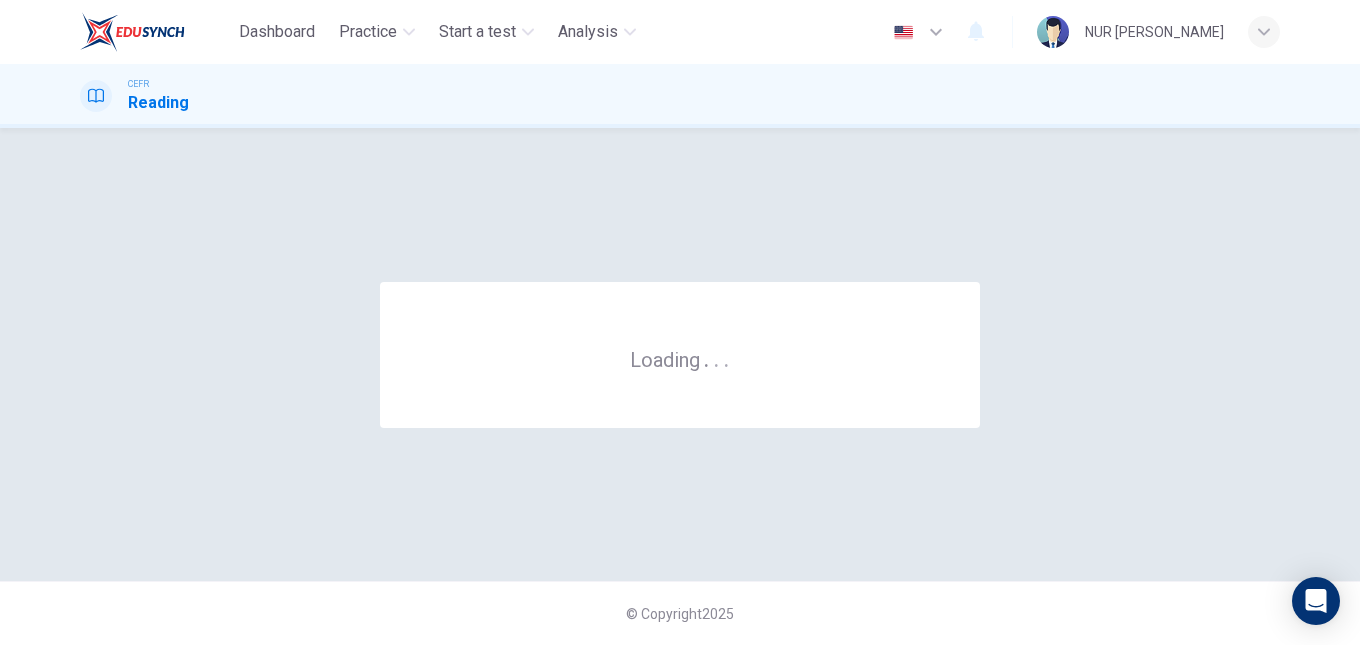 scroll, scrollTop: 0, scrollLeft: 0, axis: both 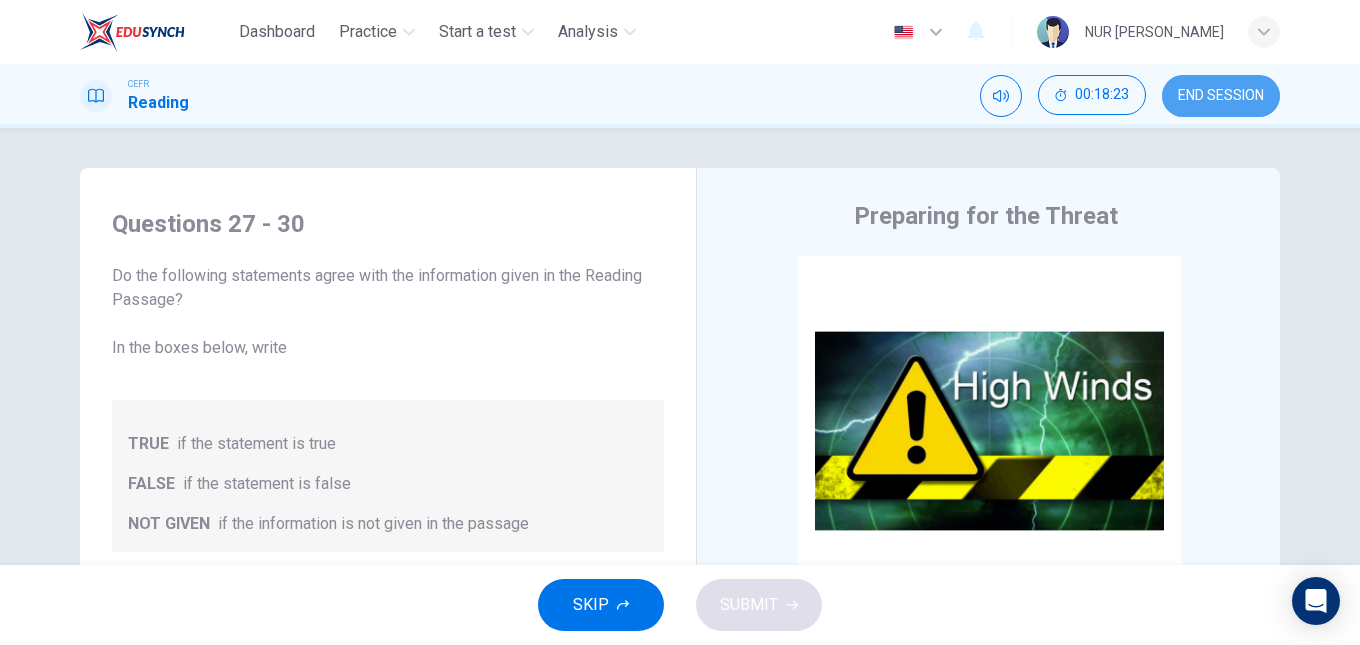 click on "END SESSION" at bounding box center [1221, 96] 